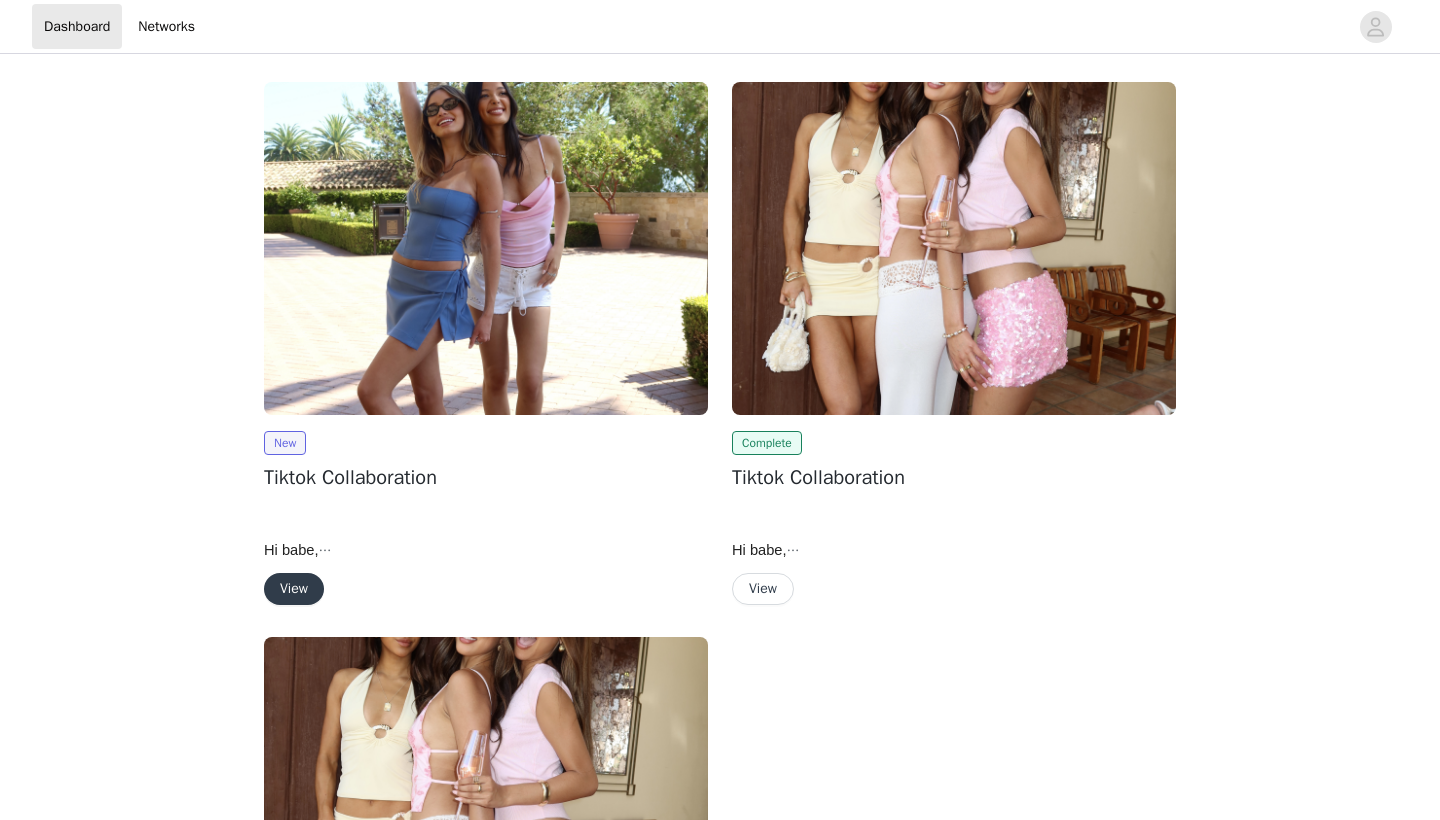 scroll, scrollTop: 110, scrollLeft: 0, axis: vertical 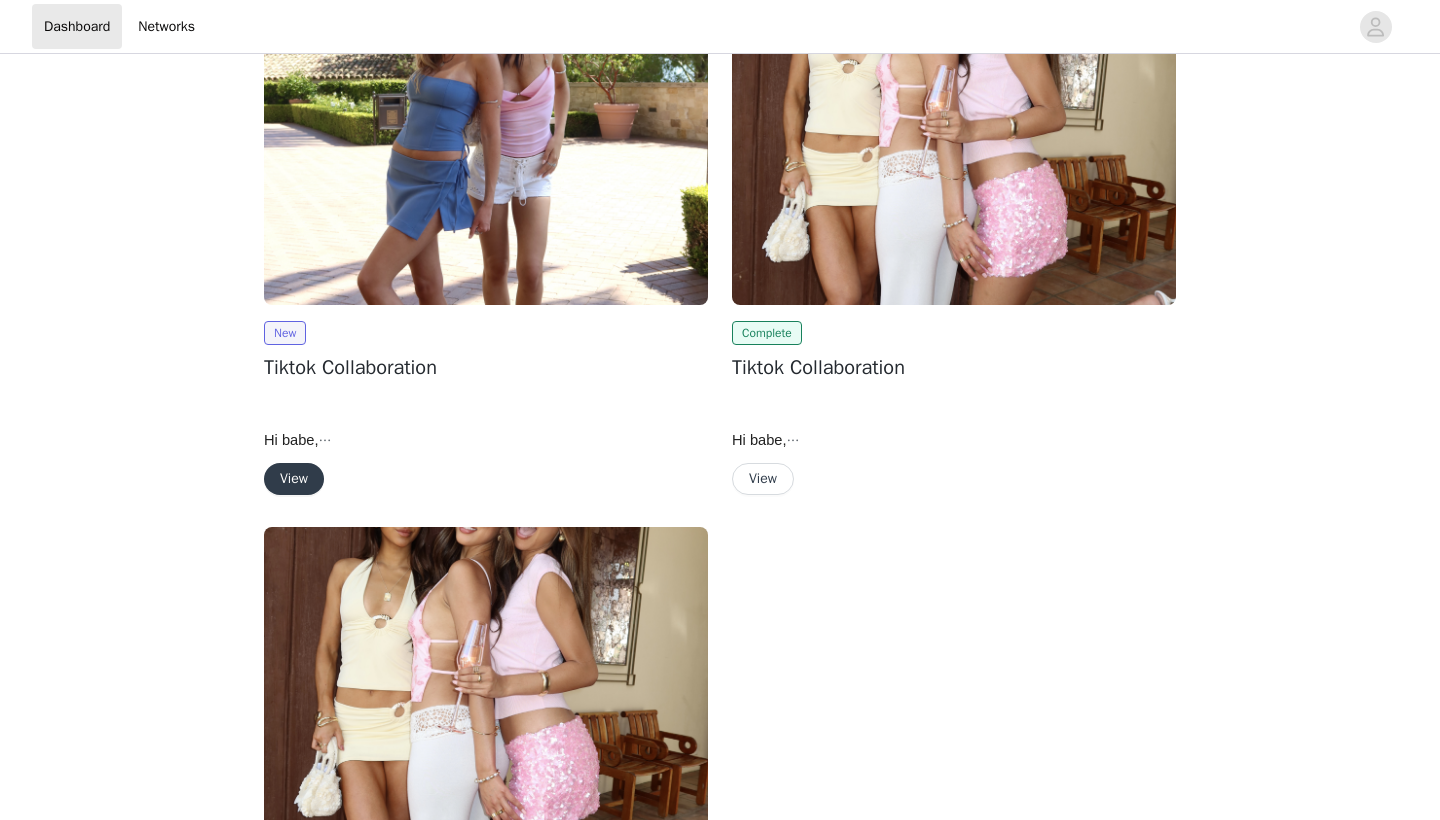click on "View" at bounding box center [294, 479] 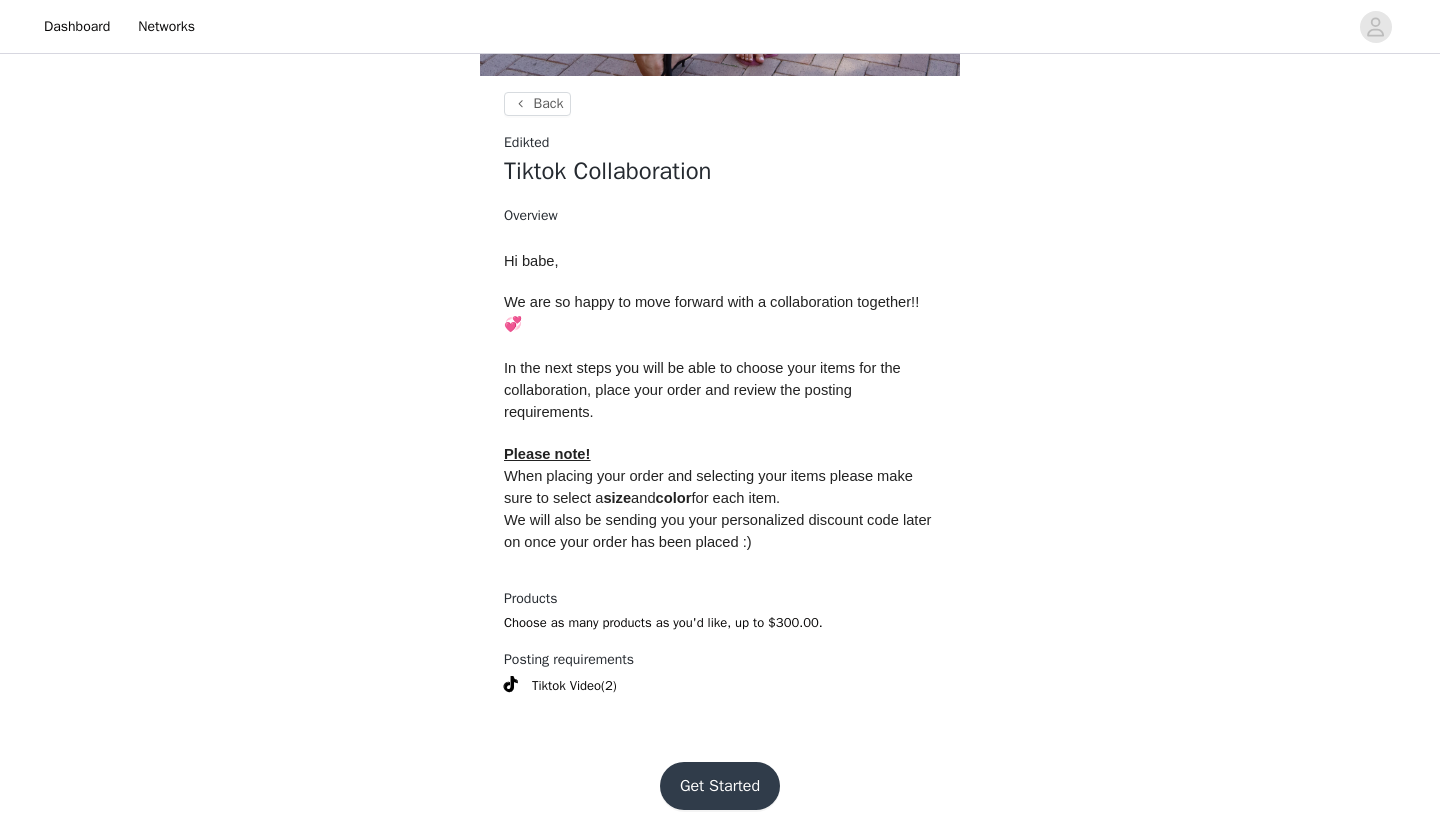 scroll, scrollTop: 581, scrollLeft: 0, axis: vertical 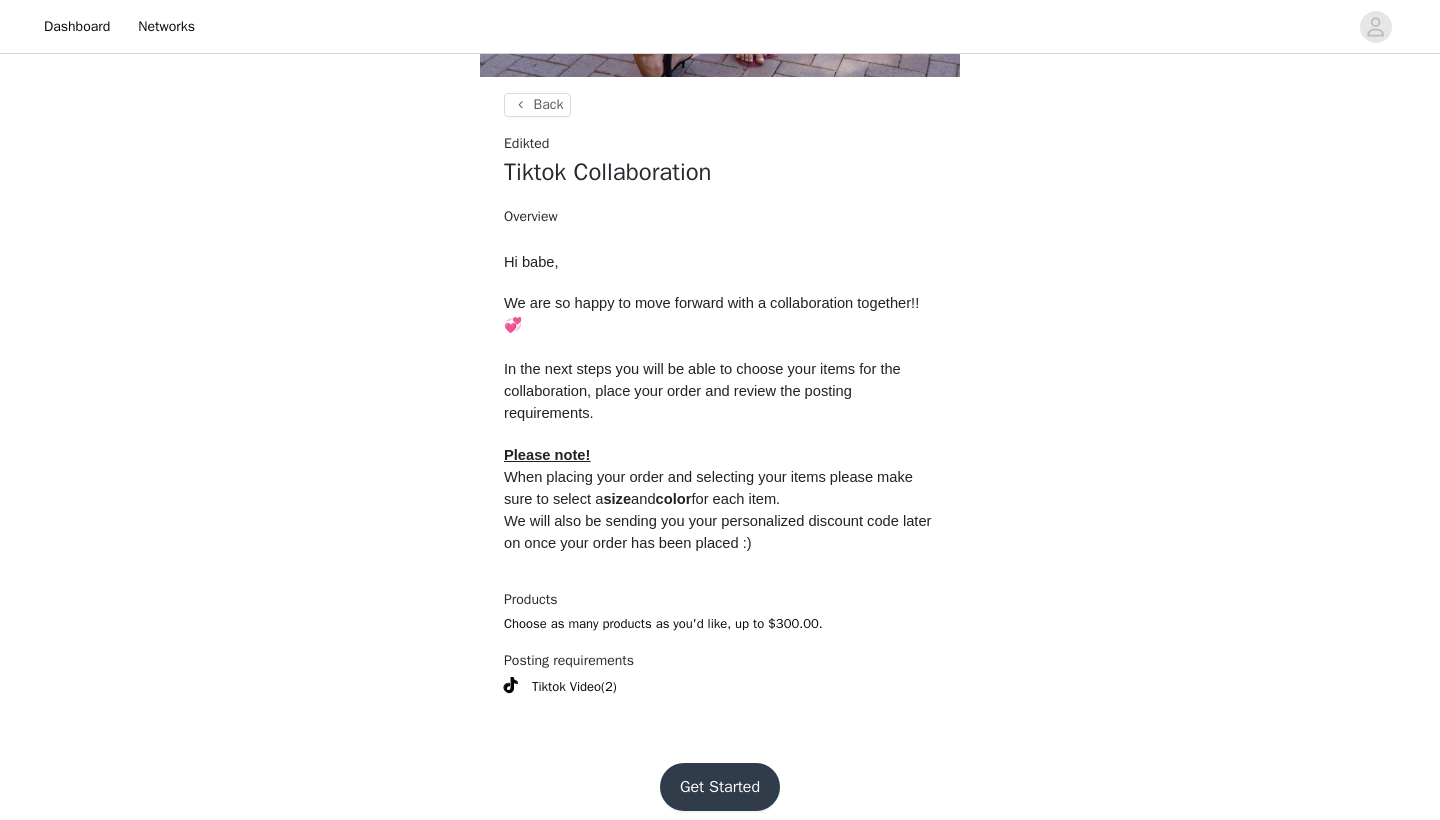 click on "Get Started" at bounding box center (720, 787) 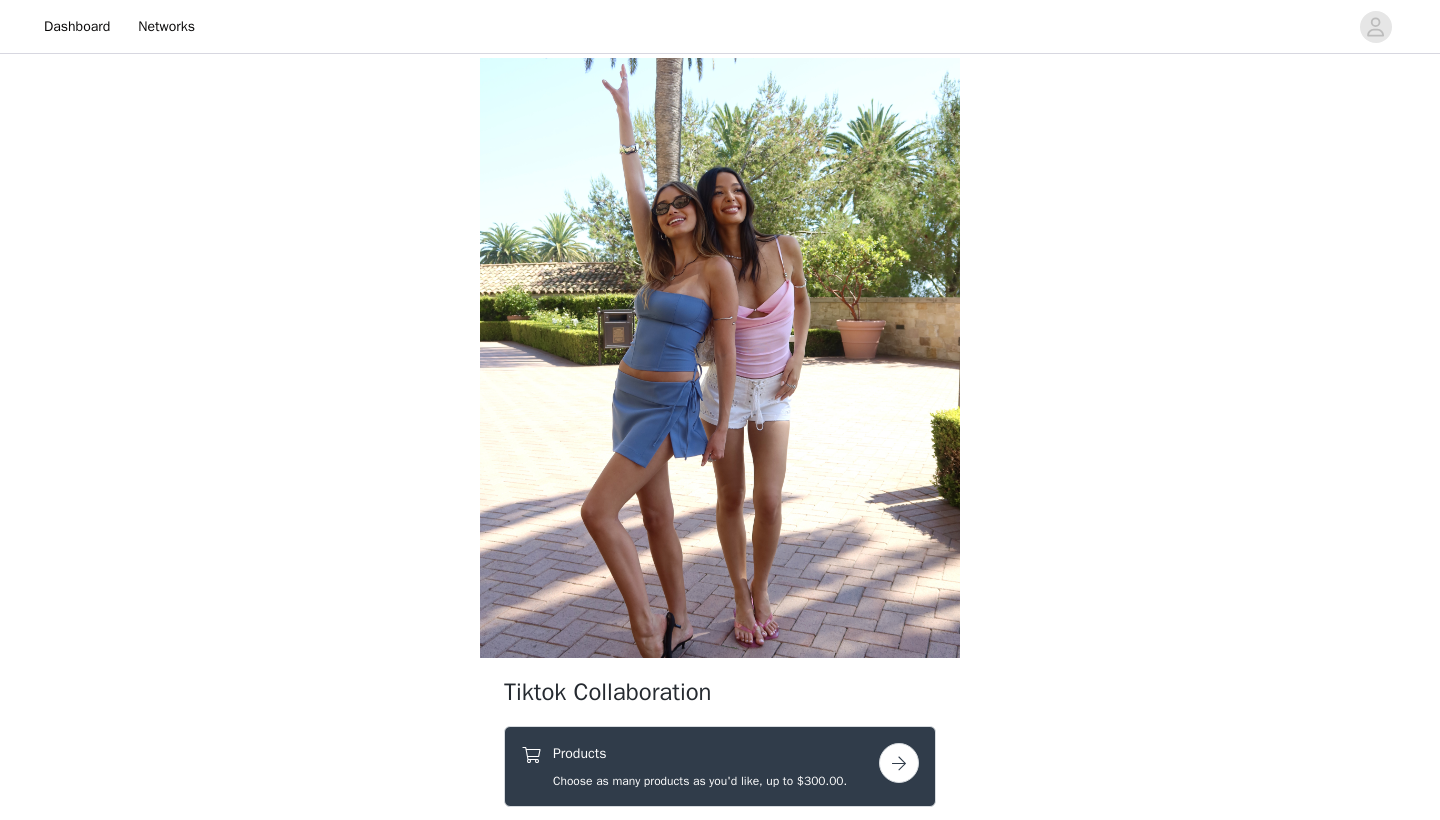 scroll, scrollTop: 443, scrollLeft: 0, axis: vertical 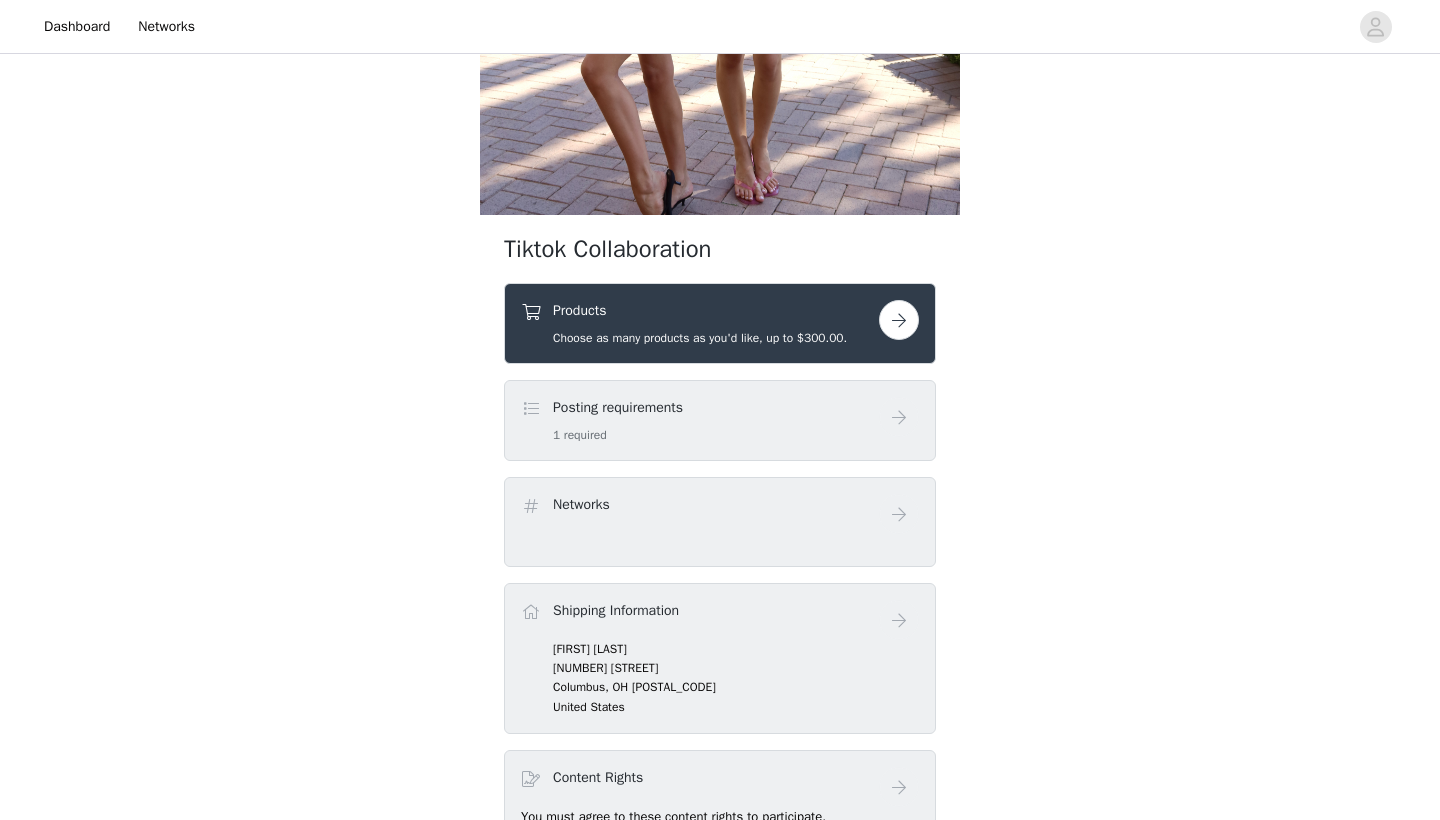 click on "Choose as many products as you'd like, up to $300.00." at bounding box center (700, 338) 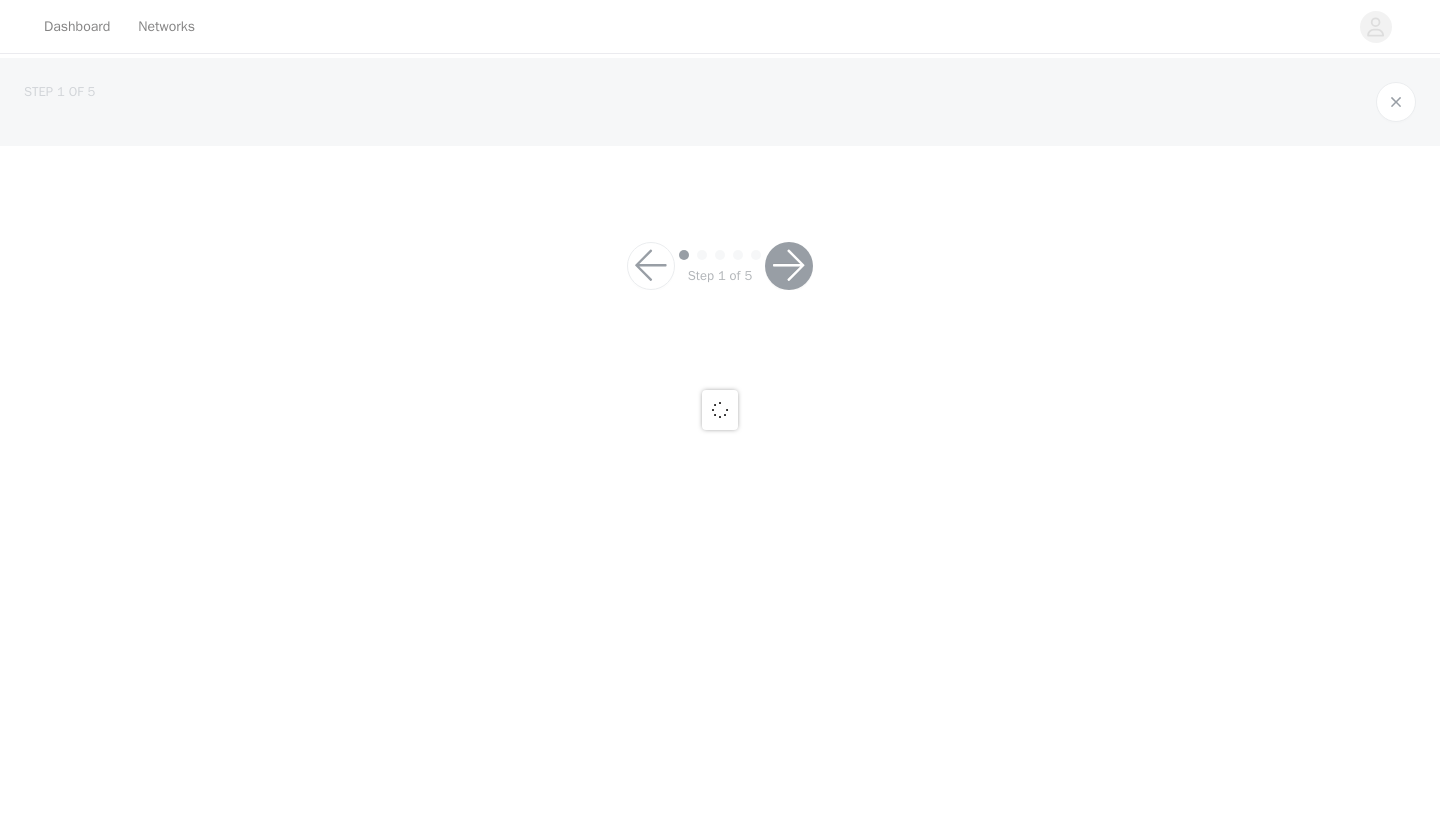 scroll, scrollTop: 0, scrollLeft: 0, axis: both 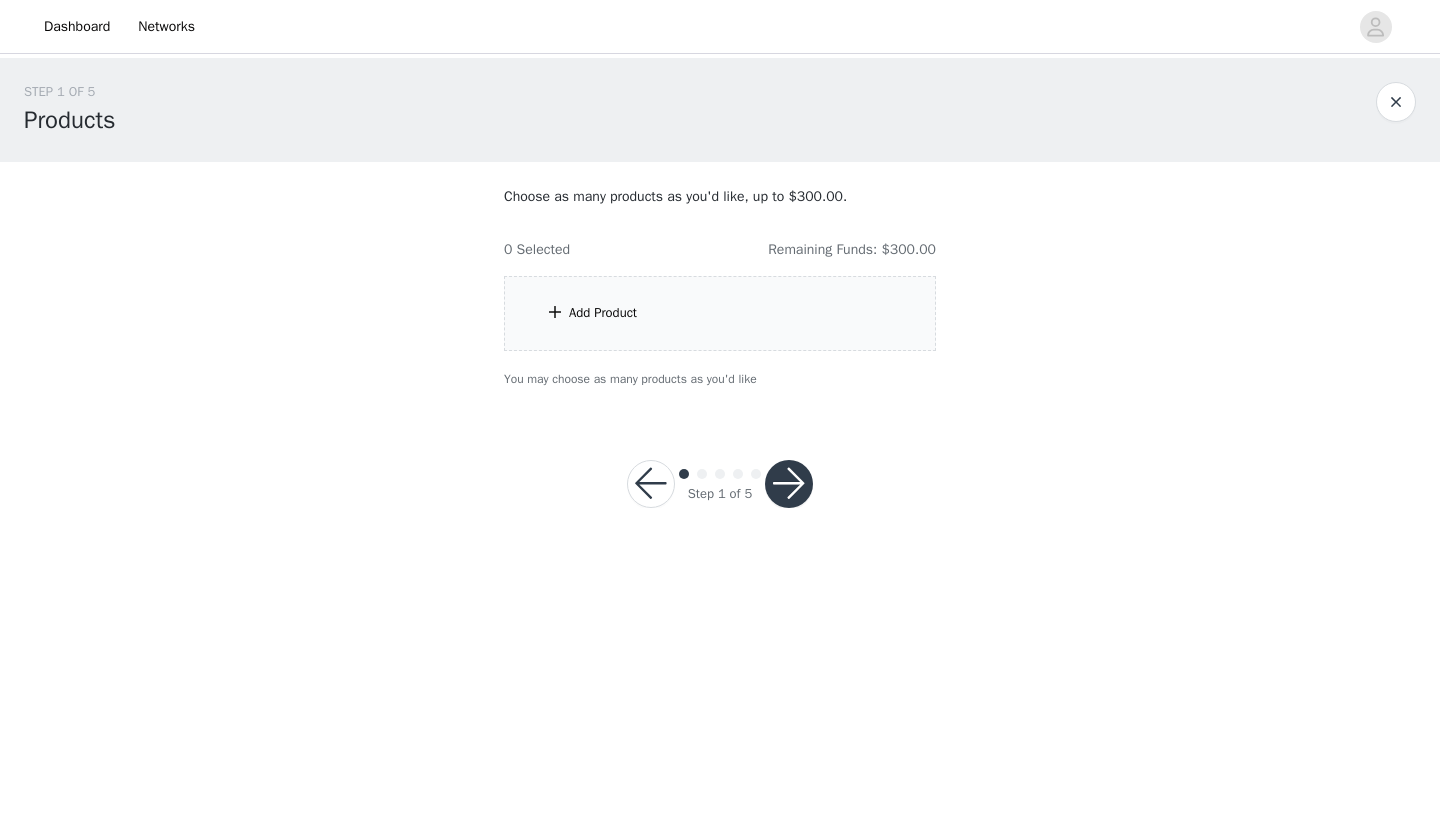 click on "Add Product" at bounding box center [720, 313] 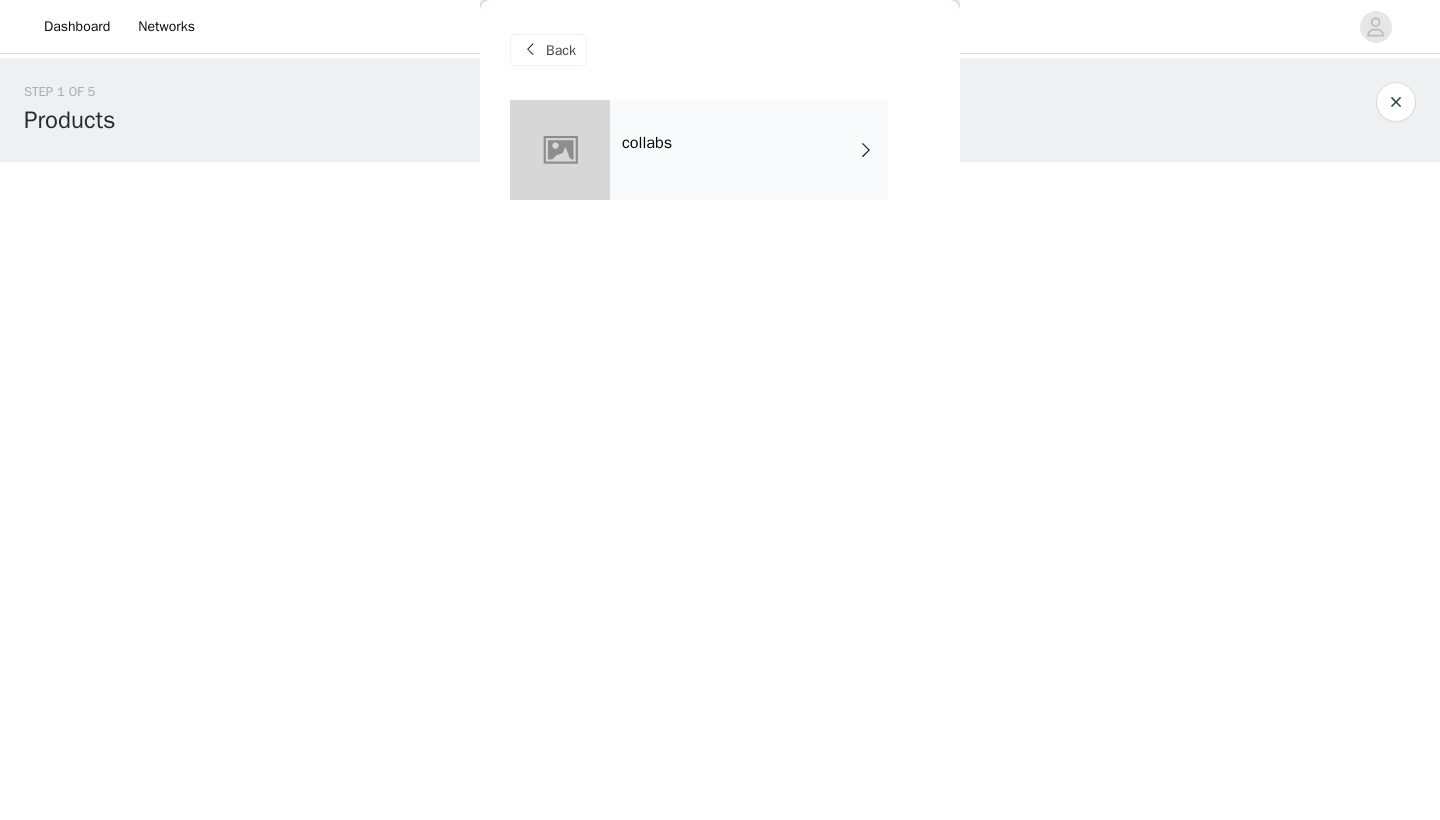 click on "collabs" at bounding box center (749, 150) 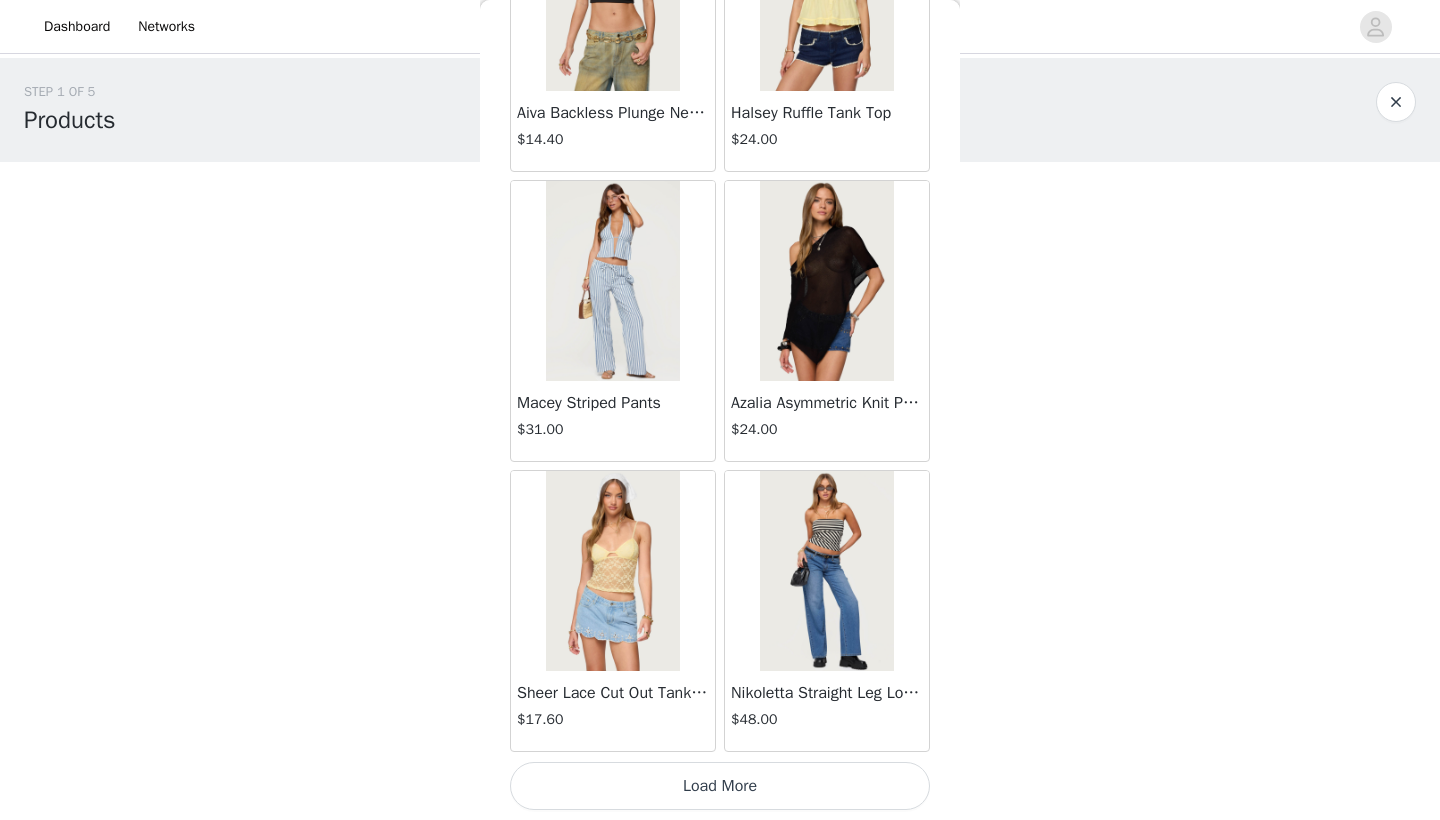 scroll, scrollTop: 2240, scrollLeft: 0, axis: vertical 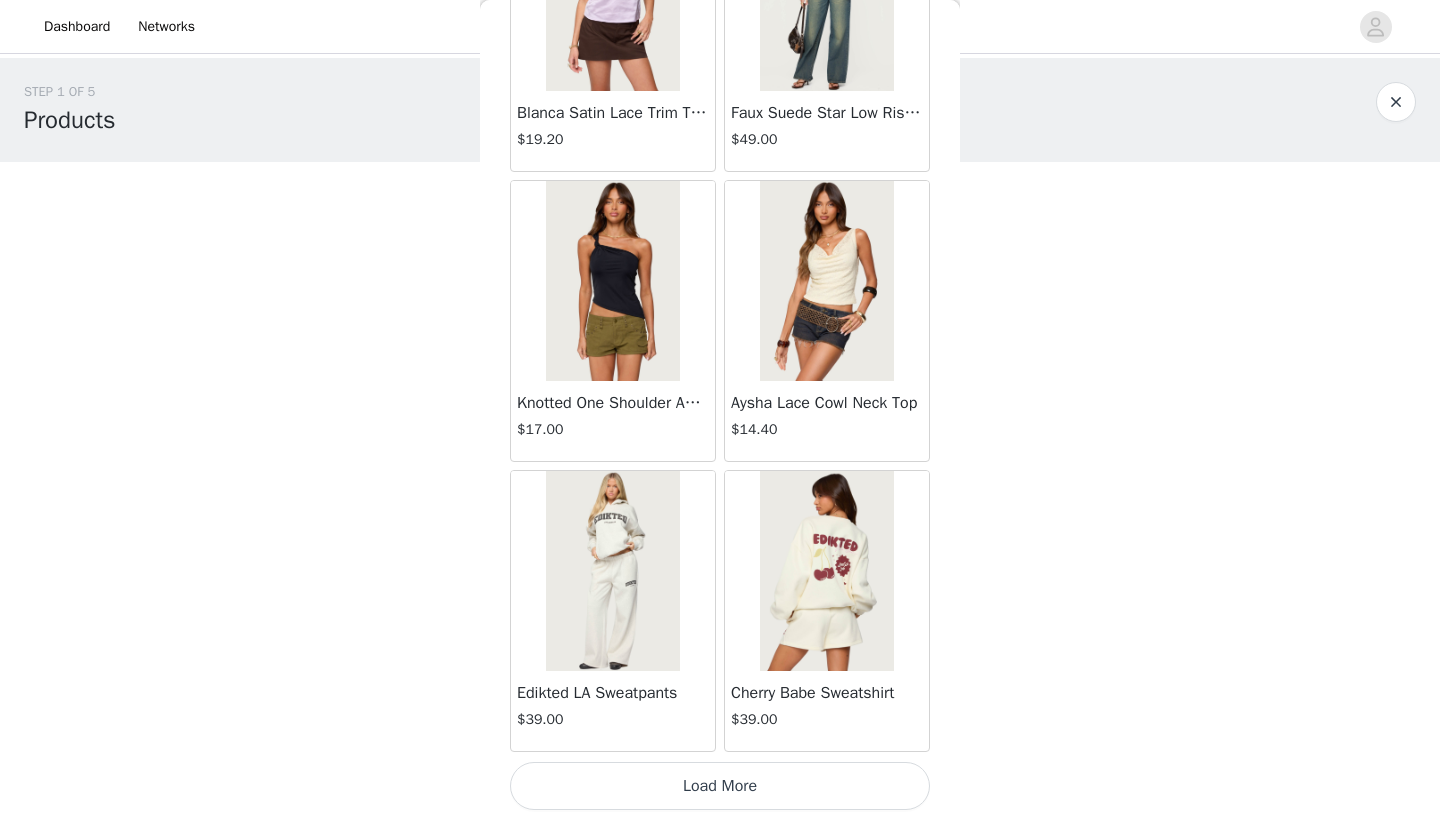click on "Load More" at bounding box center (720, 786) 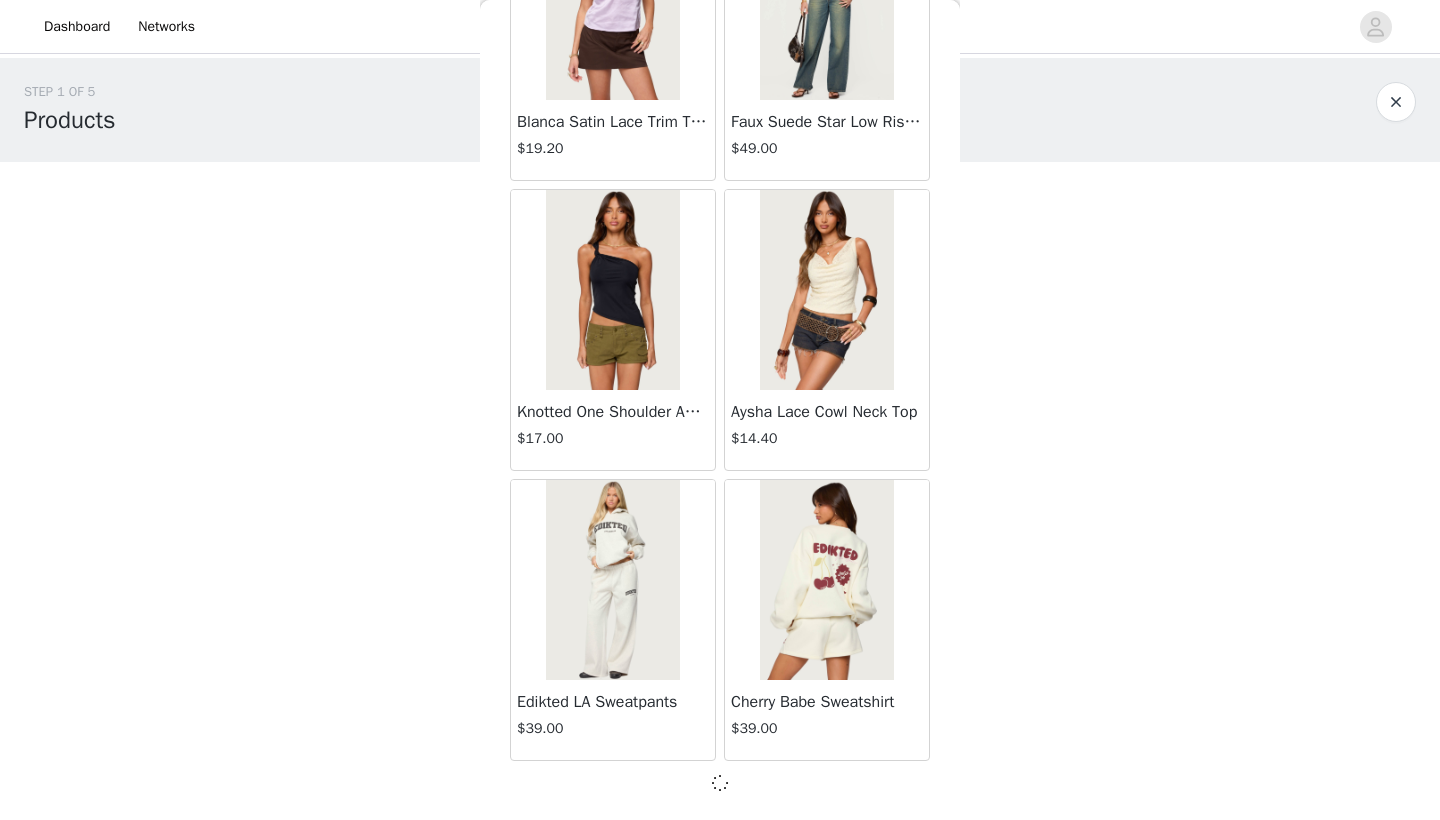 scroll, scrollTop: 5131, scrollLeft: 0, axis: vertical 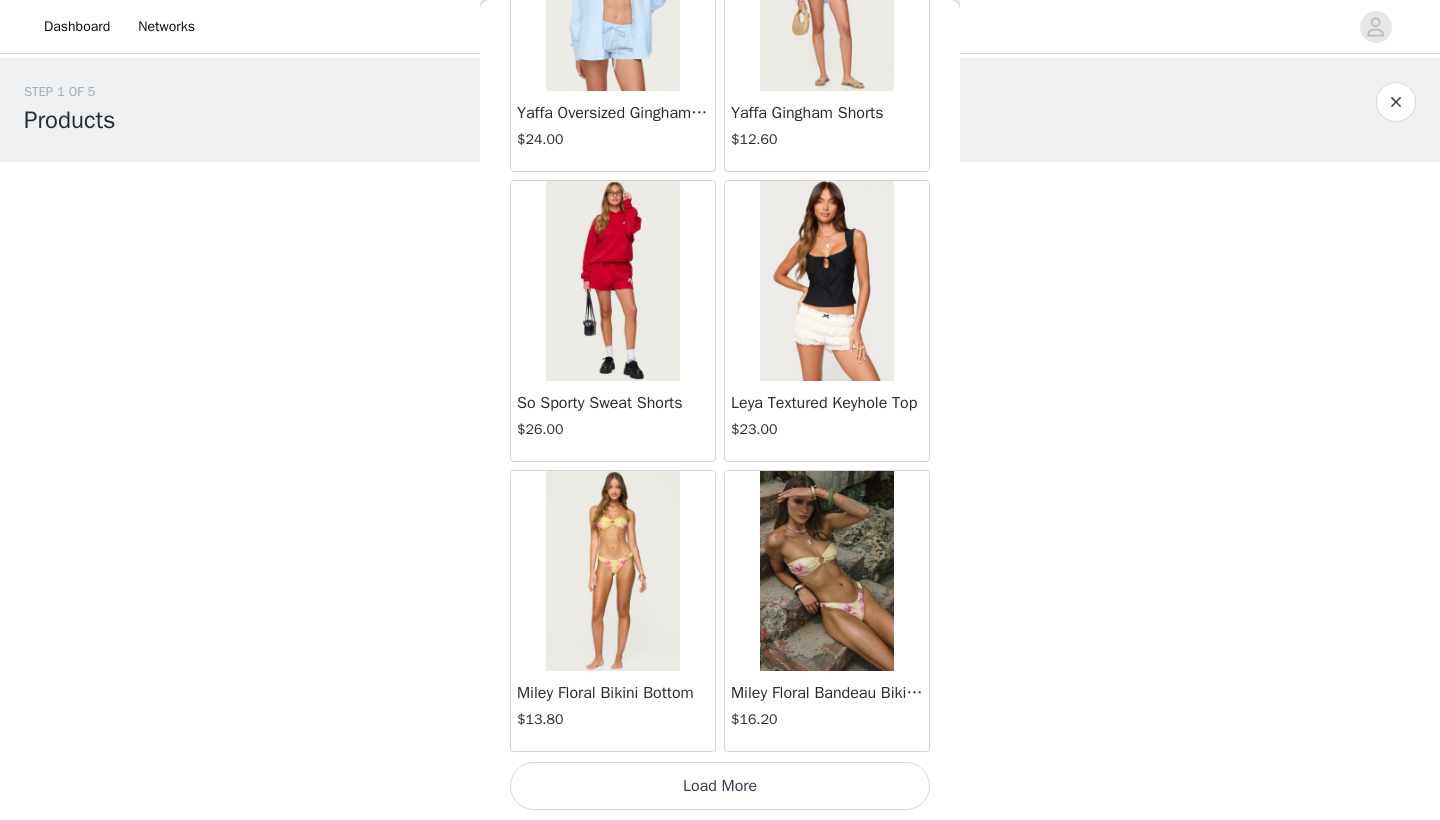 click on "Load More" at bounding box center [720, 786] 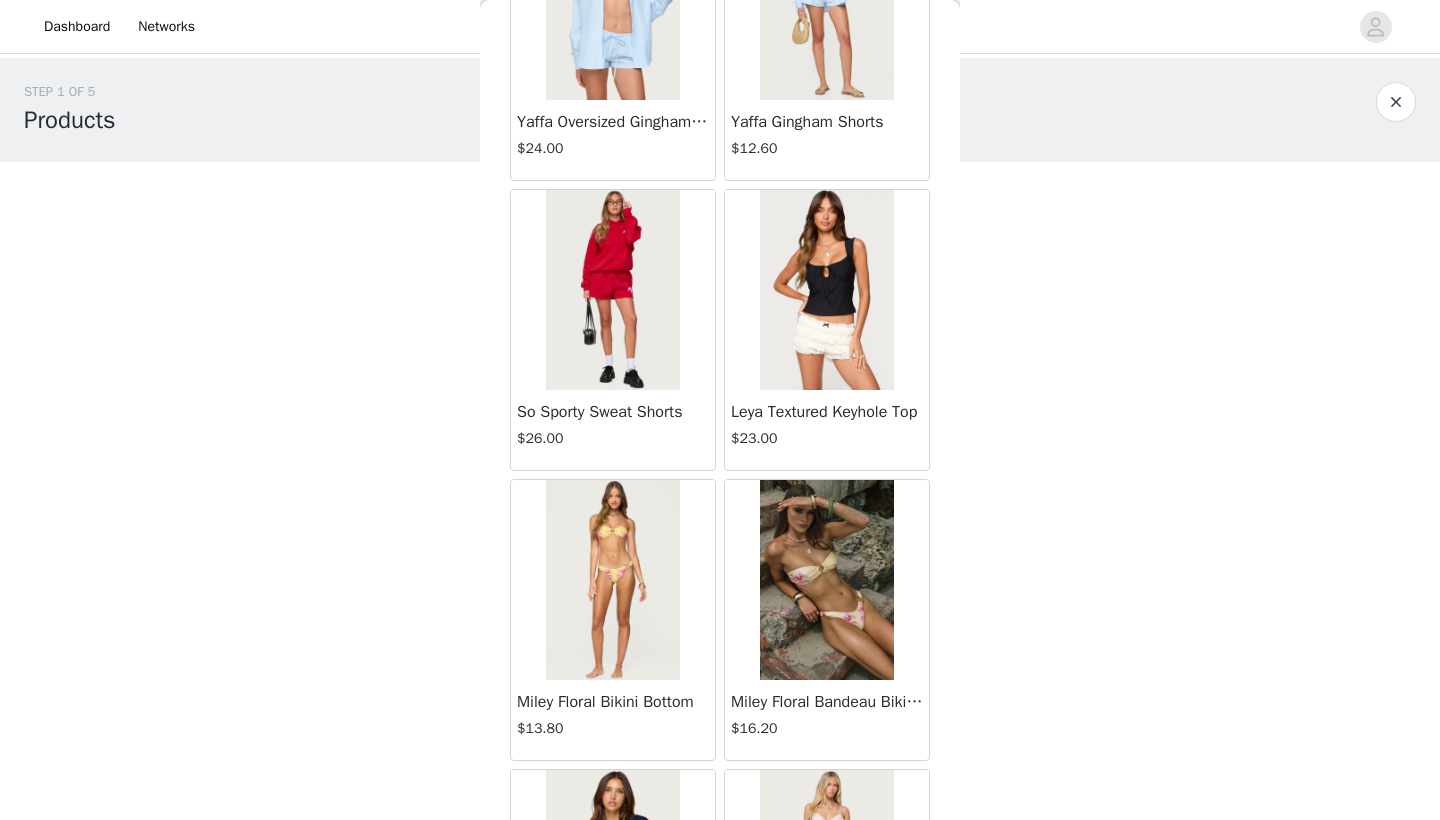 scroll, scrollTop: 0, scrollLeft: 0, axis: both 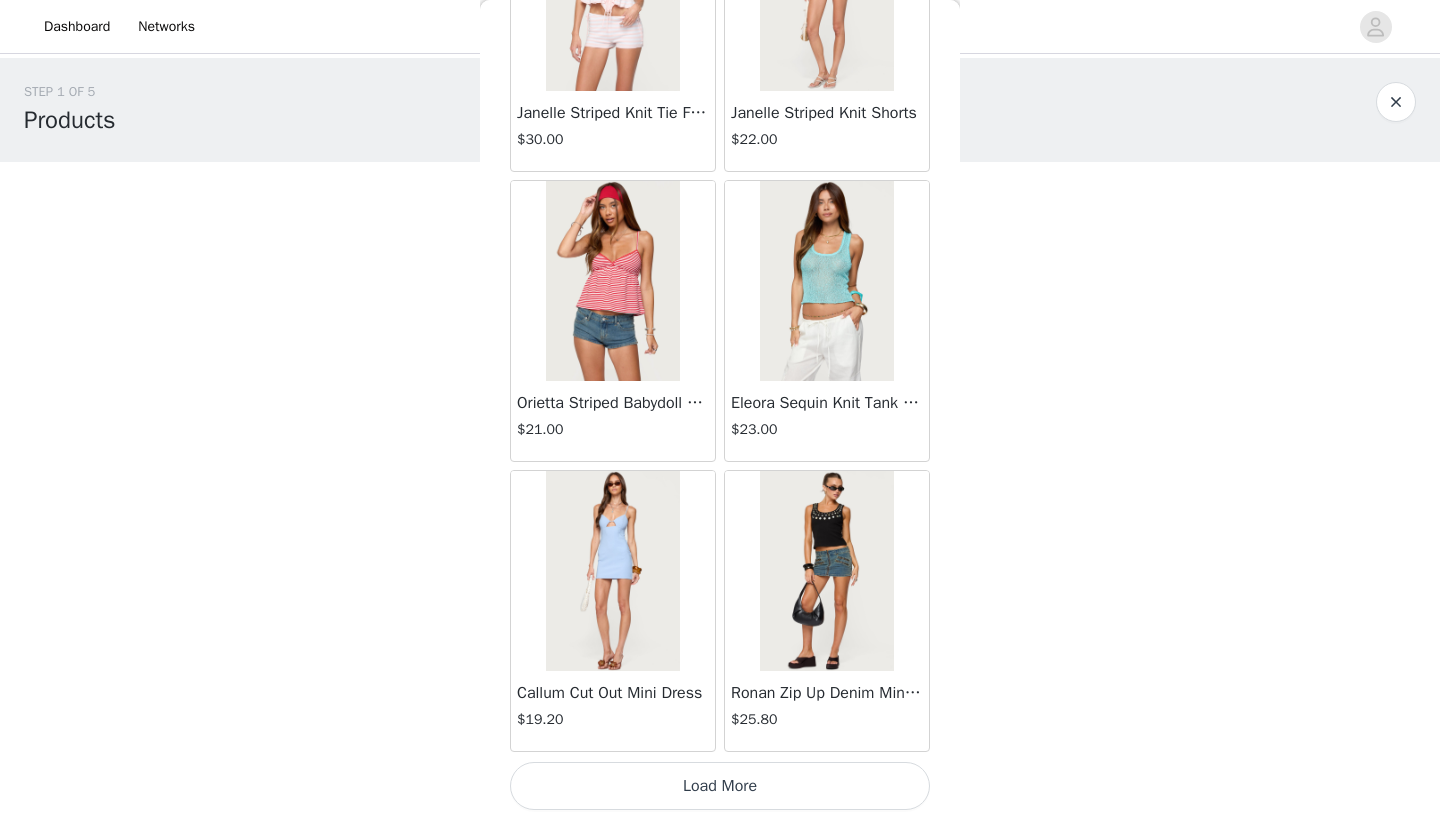 click on "Load More" at bounding box center (720, 786) 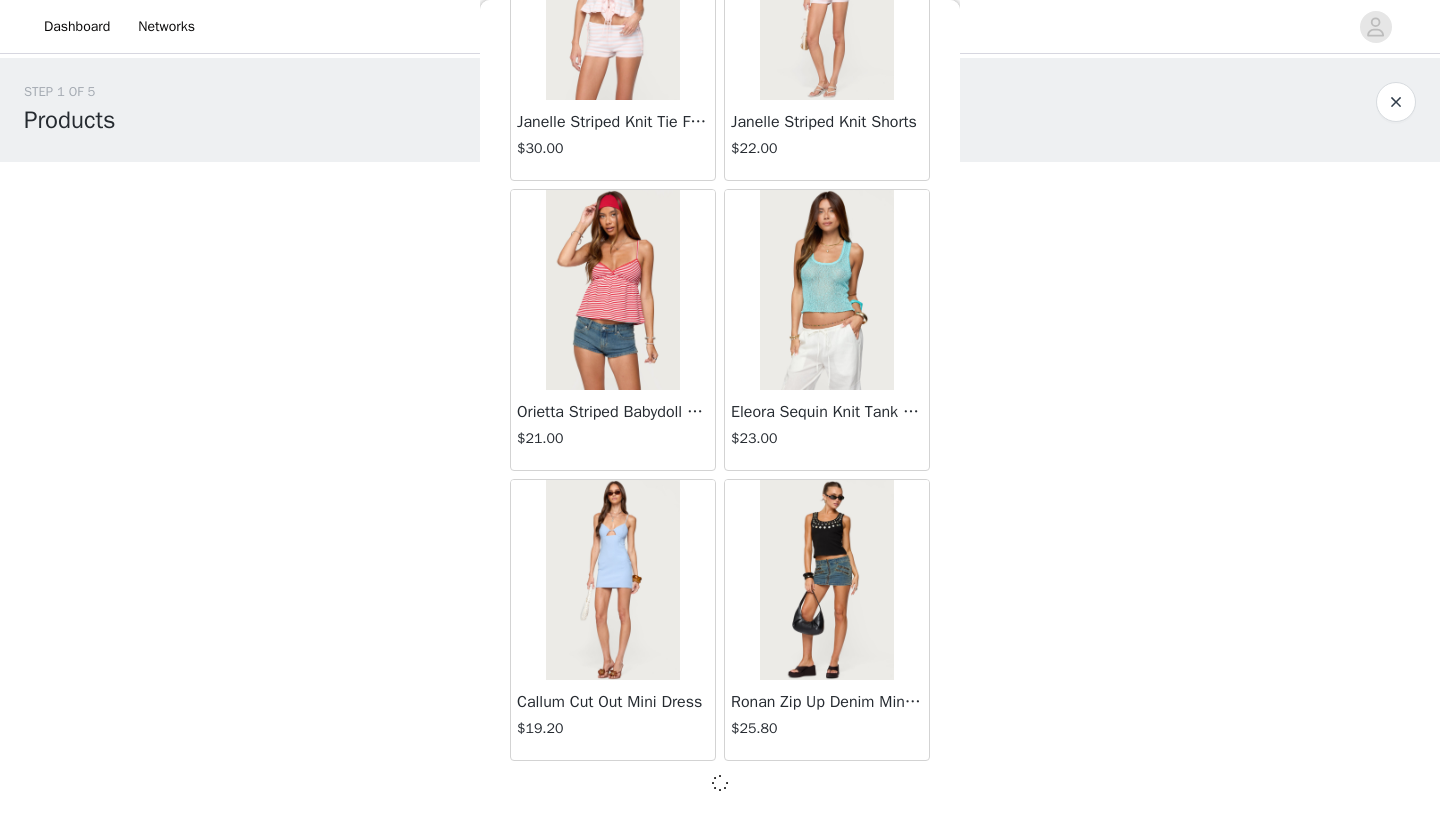 scroll, scrollTop: 0, scrollLeft: 0, axis: both 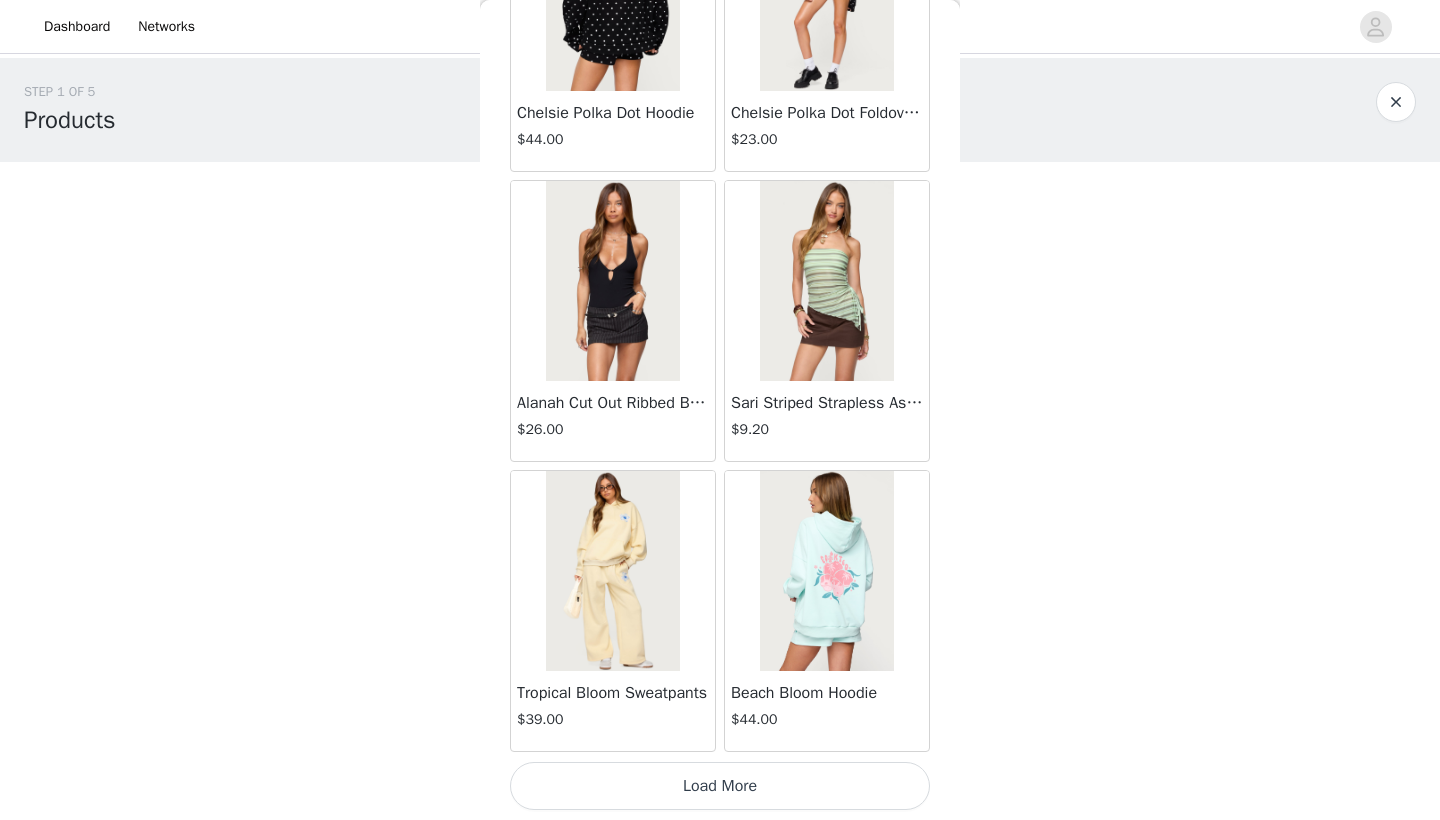 click on "Load More" at bounding box center (720, 786) 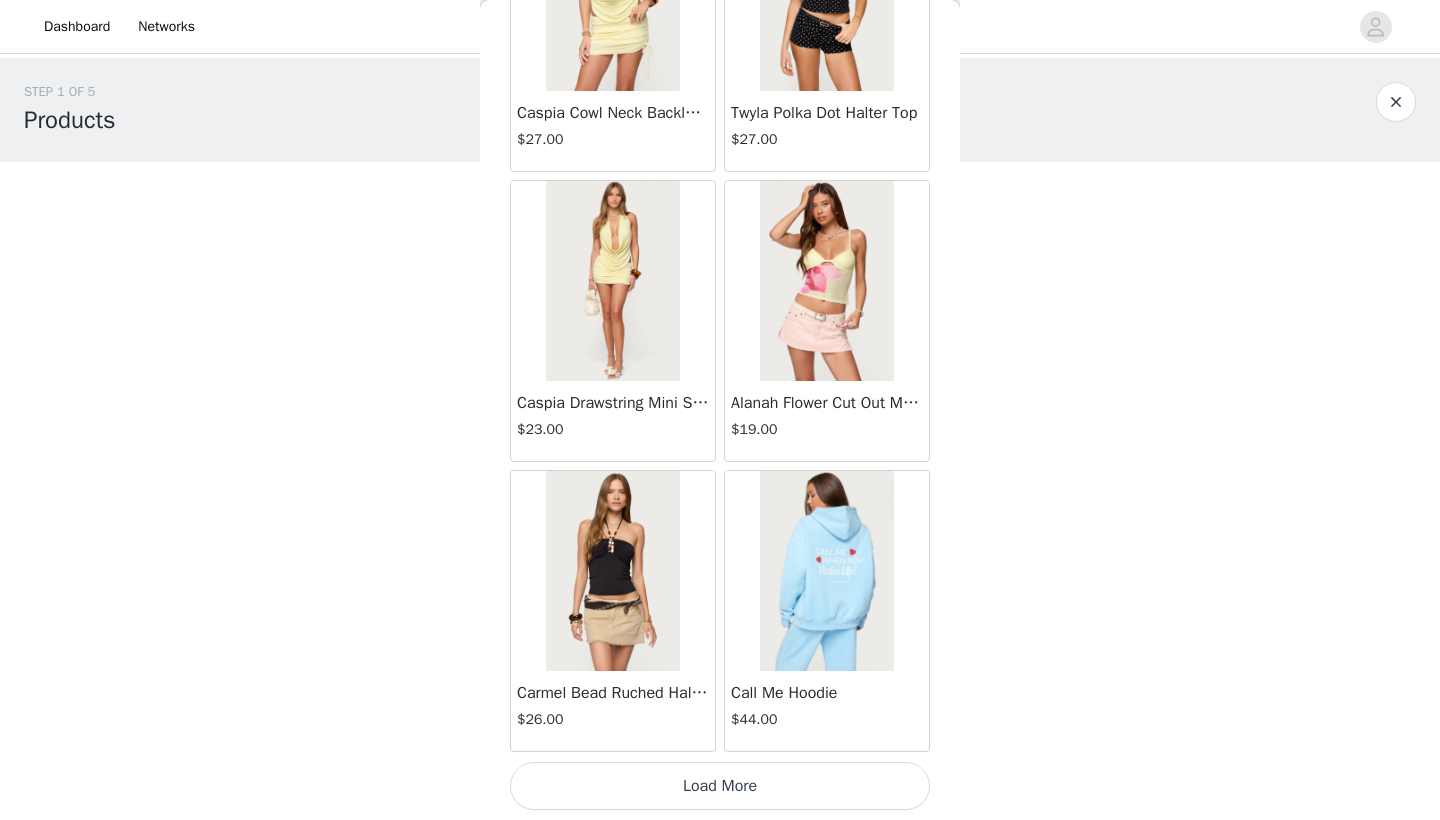 scroll, scrollTop: 16740, scrollLeft: 0, axis: vertical 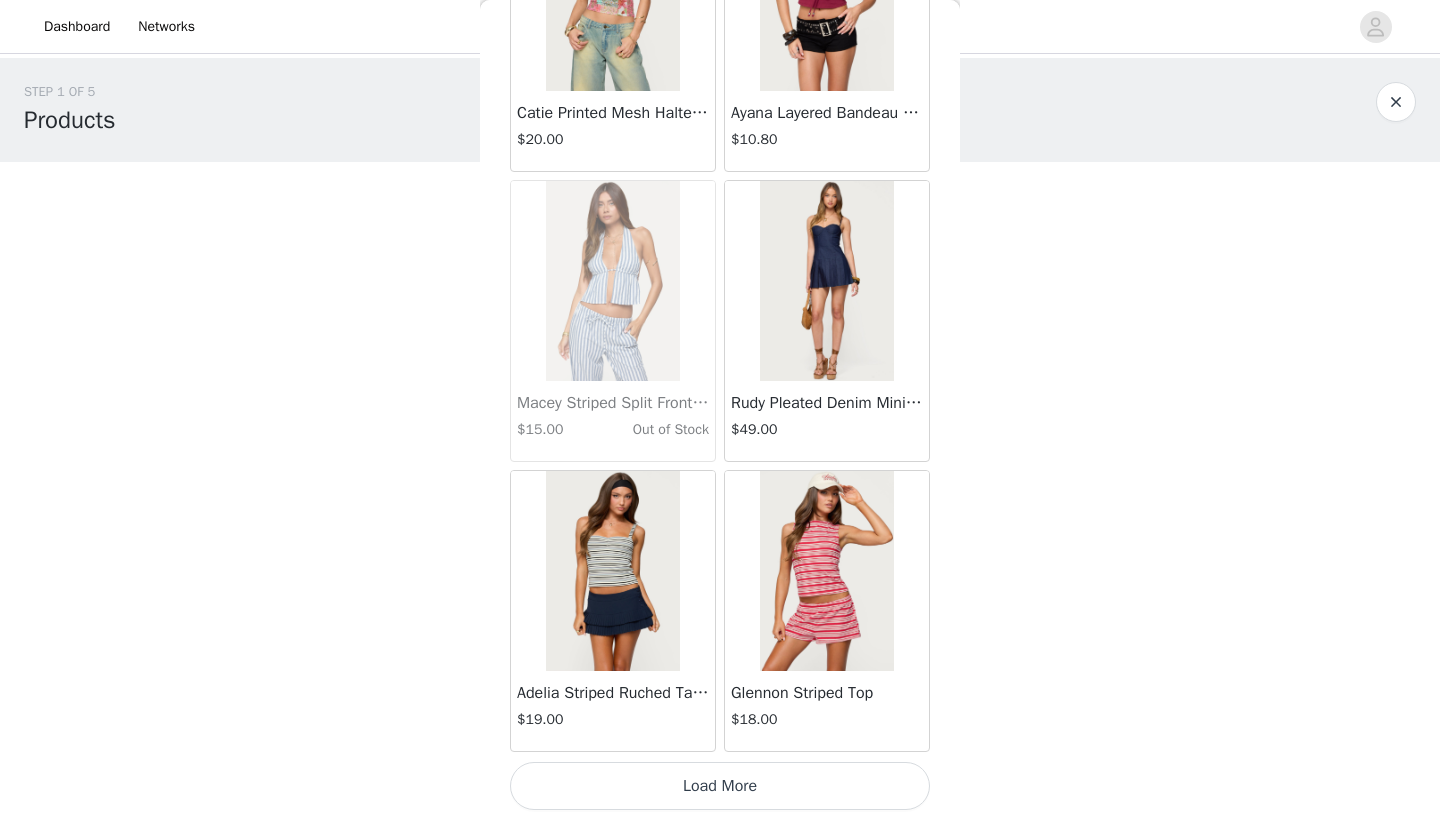 click on "Jaynee Halter Top   $7.60       Tropical Fruits Graphic T Shirt   $19.00       Patti Floral Mini Dress   $27.20       Starrie Panel Stitch Low Rise Jeans   $53.00       Fringe Sequin Crochet Poncho   $39.00       Macee Gingham Romper   $34.00       Malena Asymmetric Halter Top   $9.20       Clementina Eyelet Bodysuit   $18.40       Edikted LA Hoodie   $44.00       Keryn Striped Asymmetric Top   $14.40       Helsa Grommet T Shirt   $18.40       Dragon Lily Layered Chiffon Halter top   $24.00       Khalia Backless Cut Out Halter Top   $22.00       Floral Split Low Rise Jeans   $42.40       Aiva Backless Plunge Neck Halter Top   $14.40       Halsey Ruffle Tank Top   $24.00       Macey Striped Pants   $31.00       Azalia Asymmetric Knit Poncho   $24.00       Sheer Lace Cut Out Tank Top   $17.60       Nikoletta Straight Leg Low Rise Jeans   $48.00       Teela Lacey Low Rise Carpenter Jeans   $41.60       Rylan Striped Fold Over Mini Skort   $17.60       Rachey Backless Ruched Top   $15.20         $32.00" at bounding box center [720, -9362] 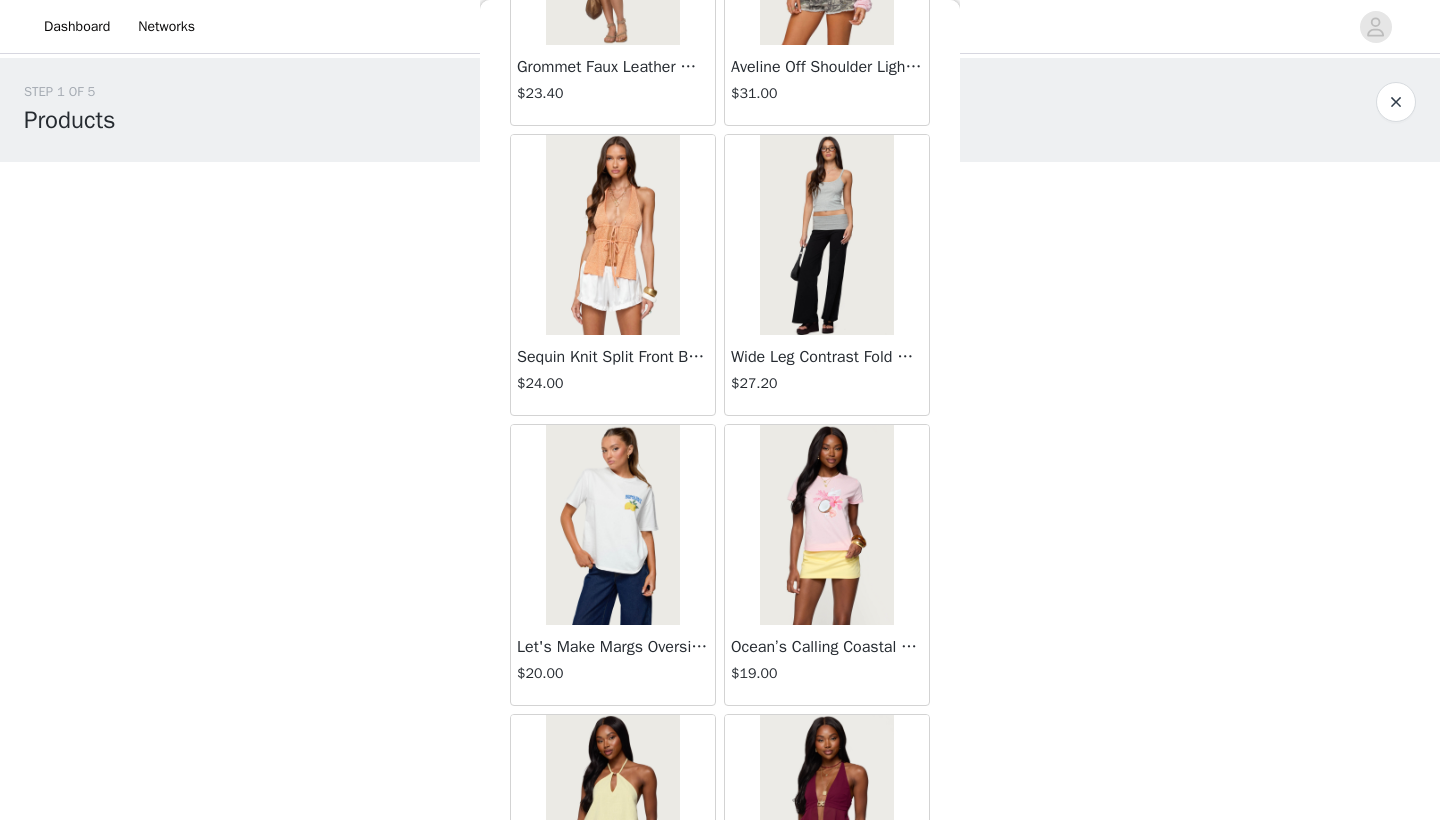 scroll, scrollTop: 21474, scrollLeft: 0, axis: vertical 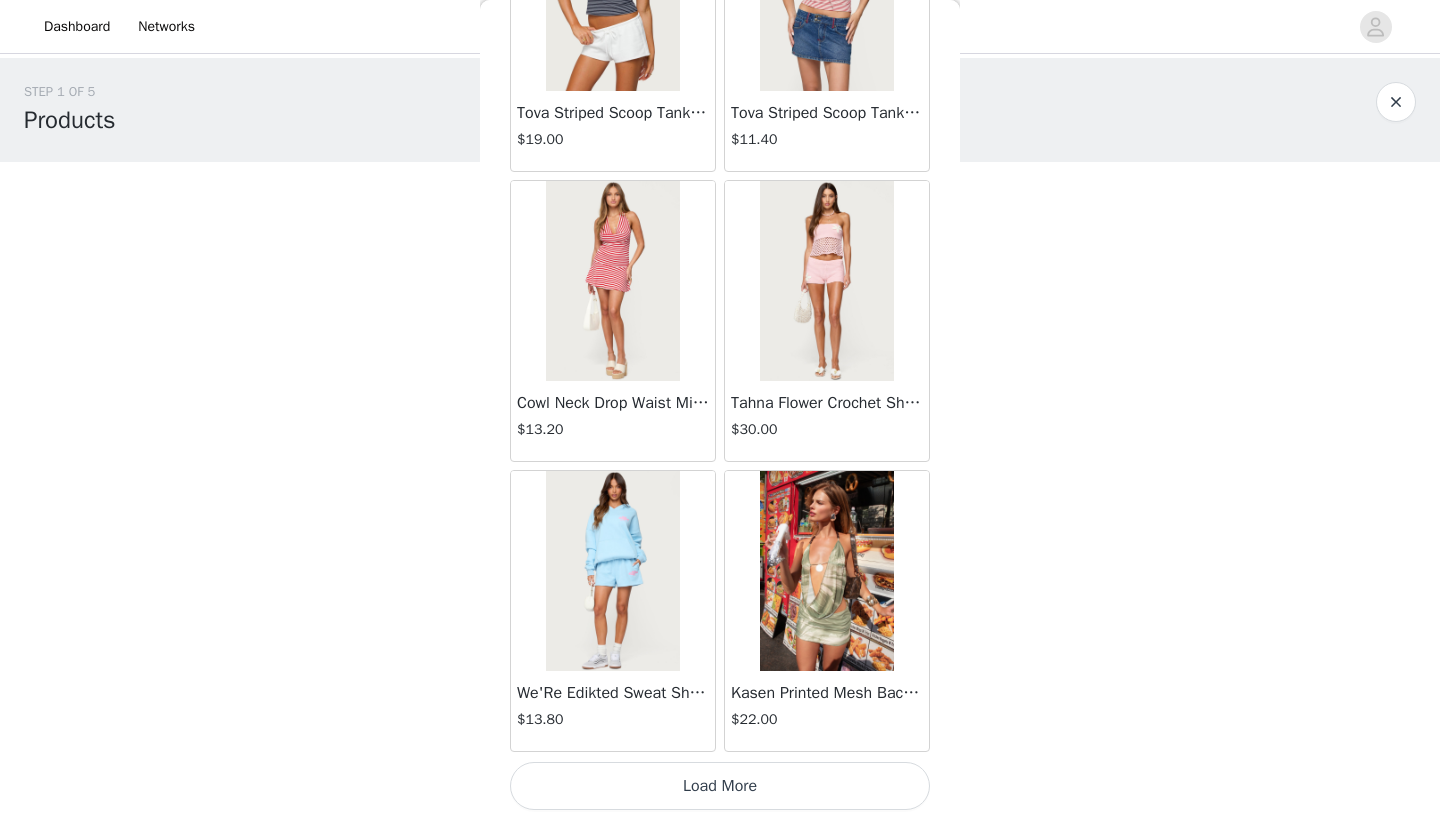 click on "Load More" at bounding box center (720, 786) 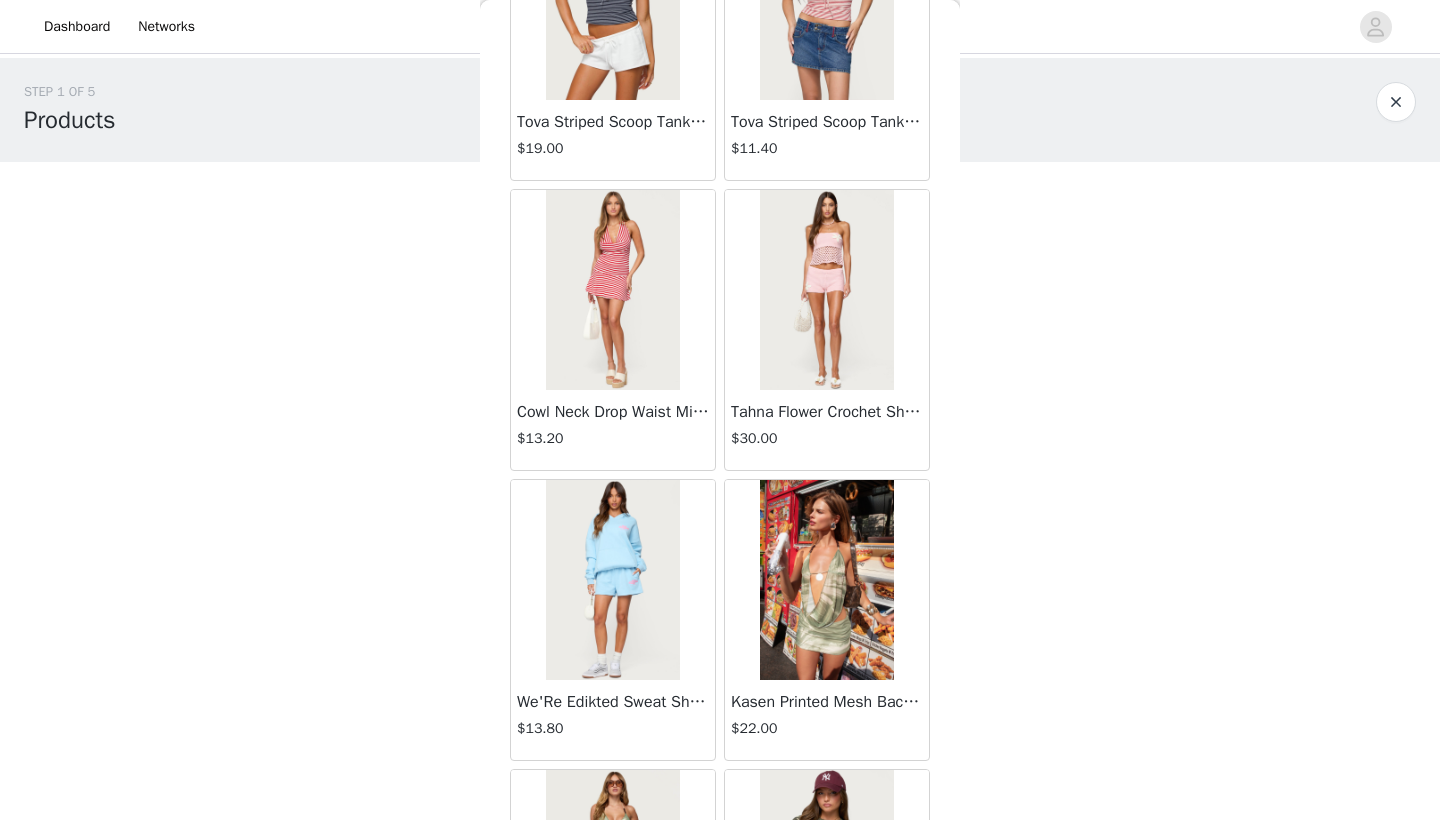 scroll, scrollTop: 0, scrollLeft: 0, axis: both 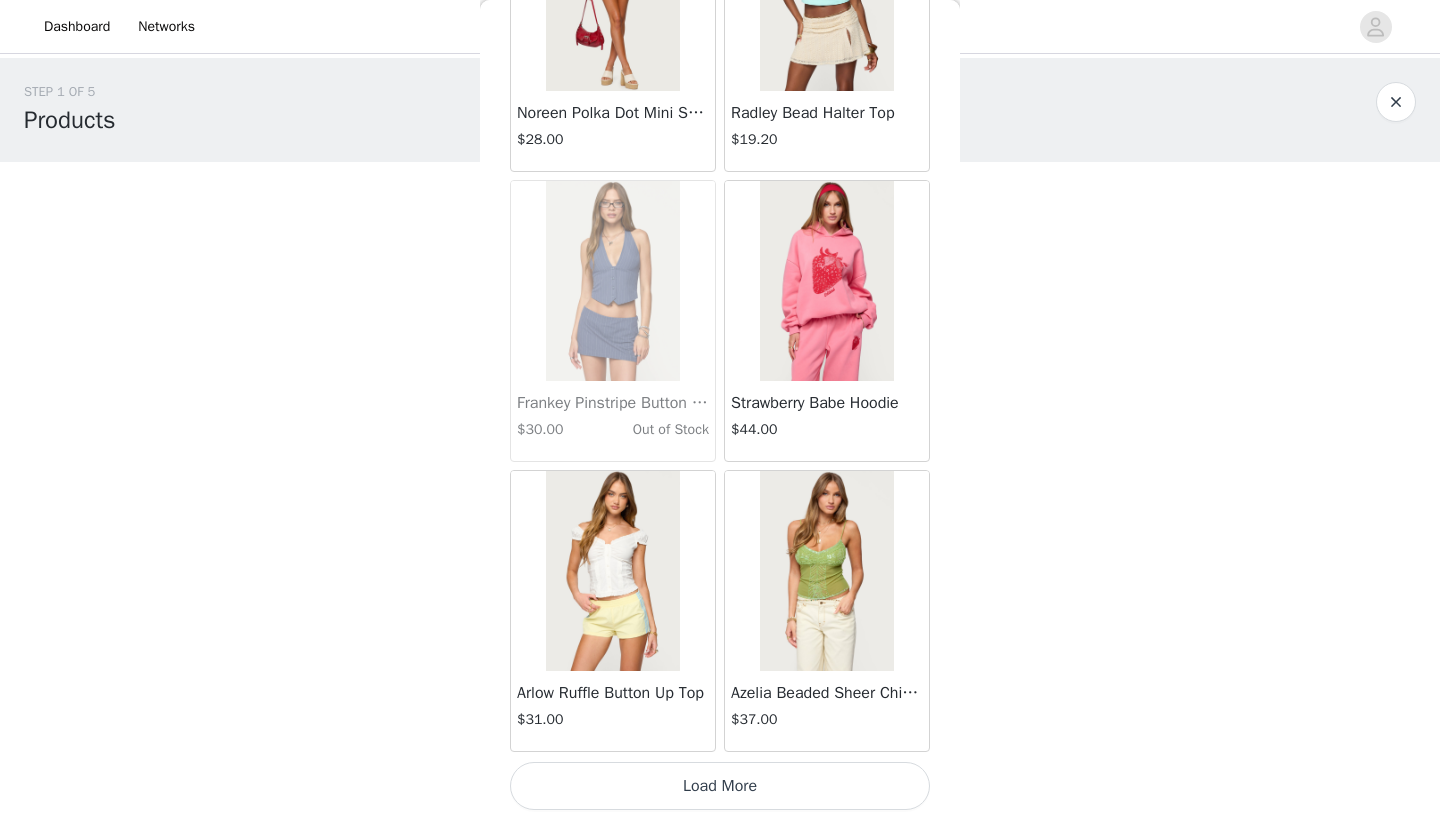 click on "Load More" at bounding box center [720, 786] 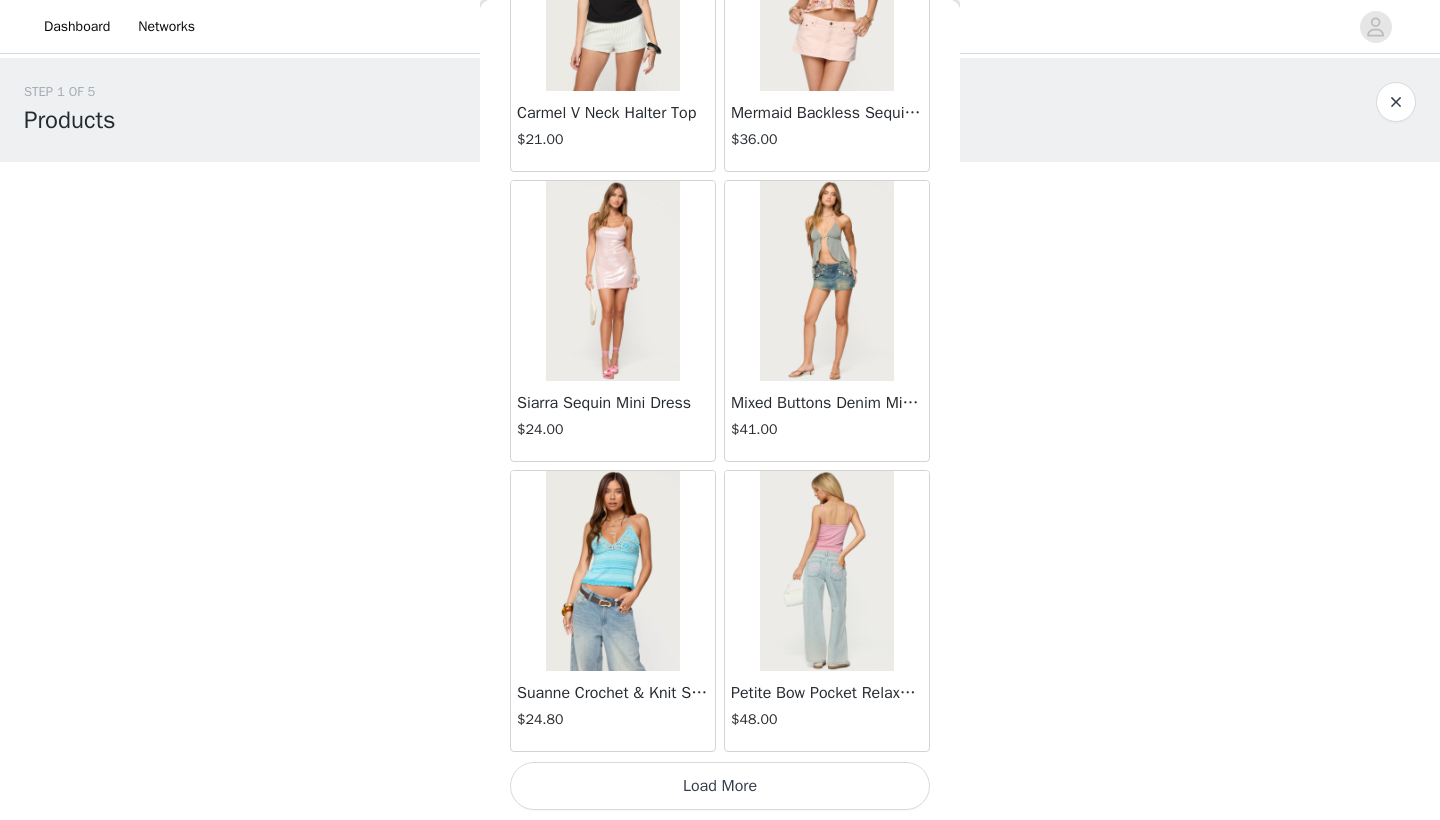 click on "Load More" at bounding box center (720, 786) 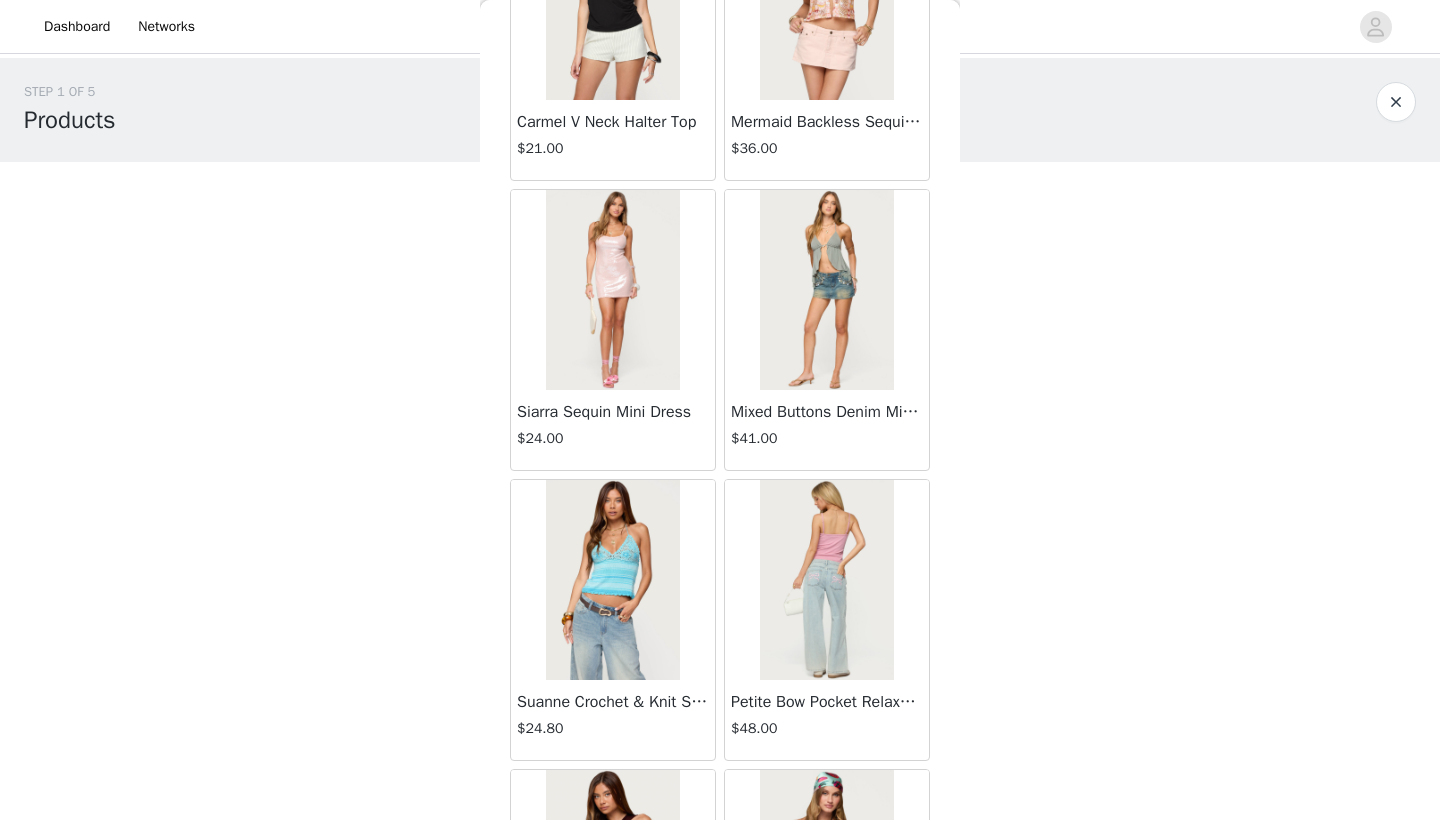 scroll, scrollTop: 0, scrollLeft: 0, axis: both 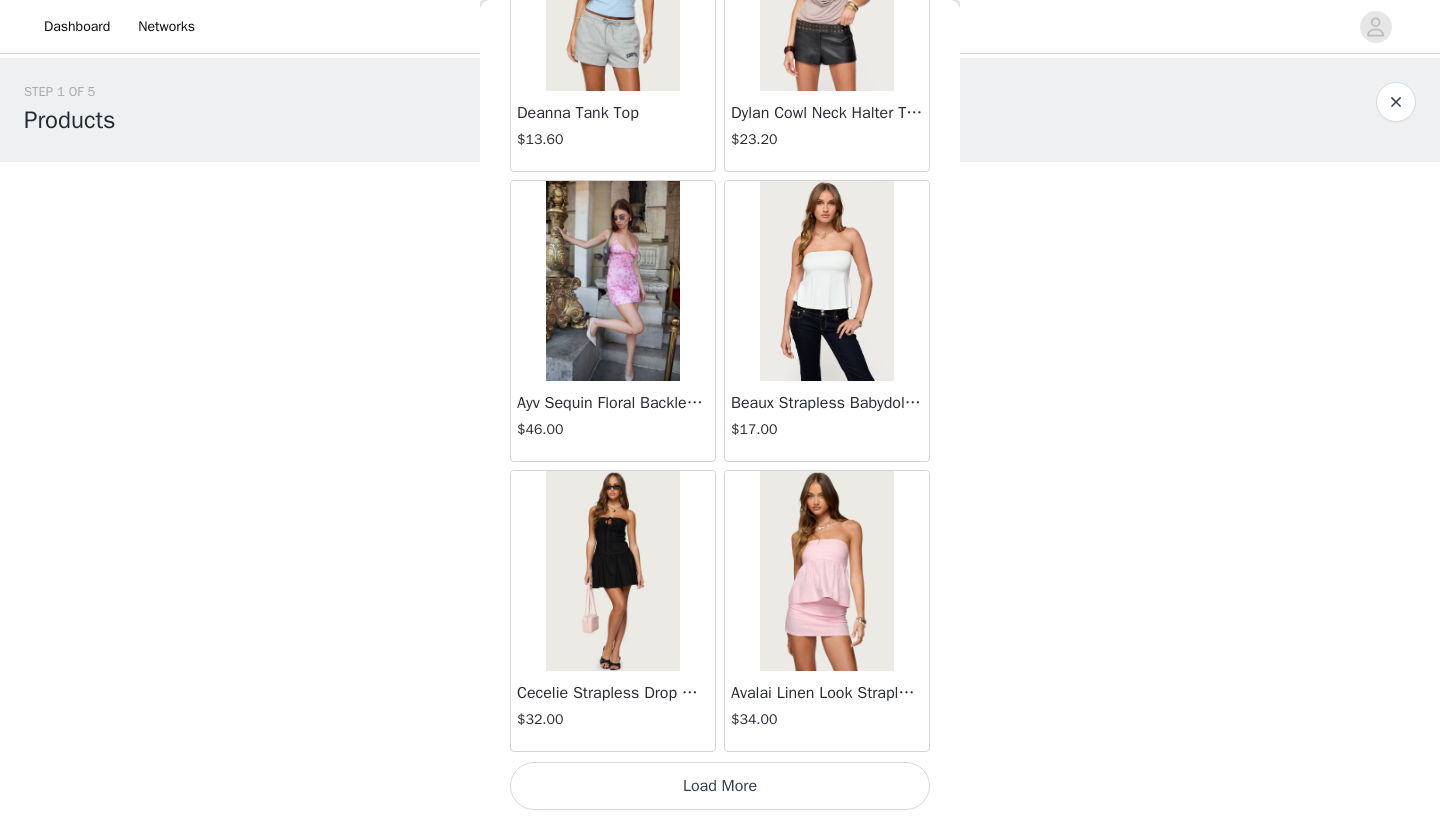 click on "Load More" at bounding box center (720, 786) 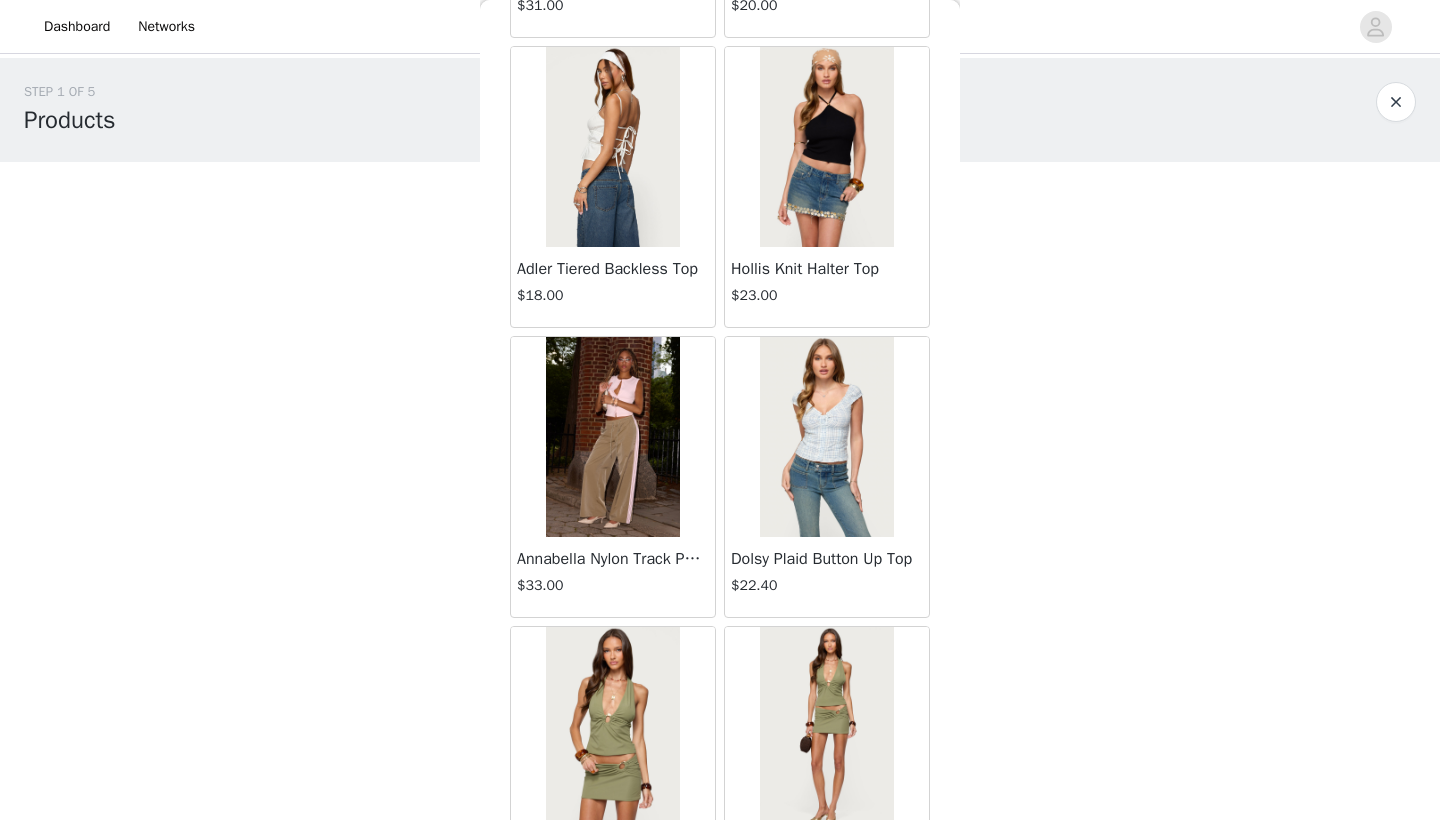 scroll, scrollTop: 32826, scrollLeft: 0, axis: vertical 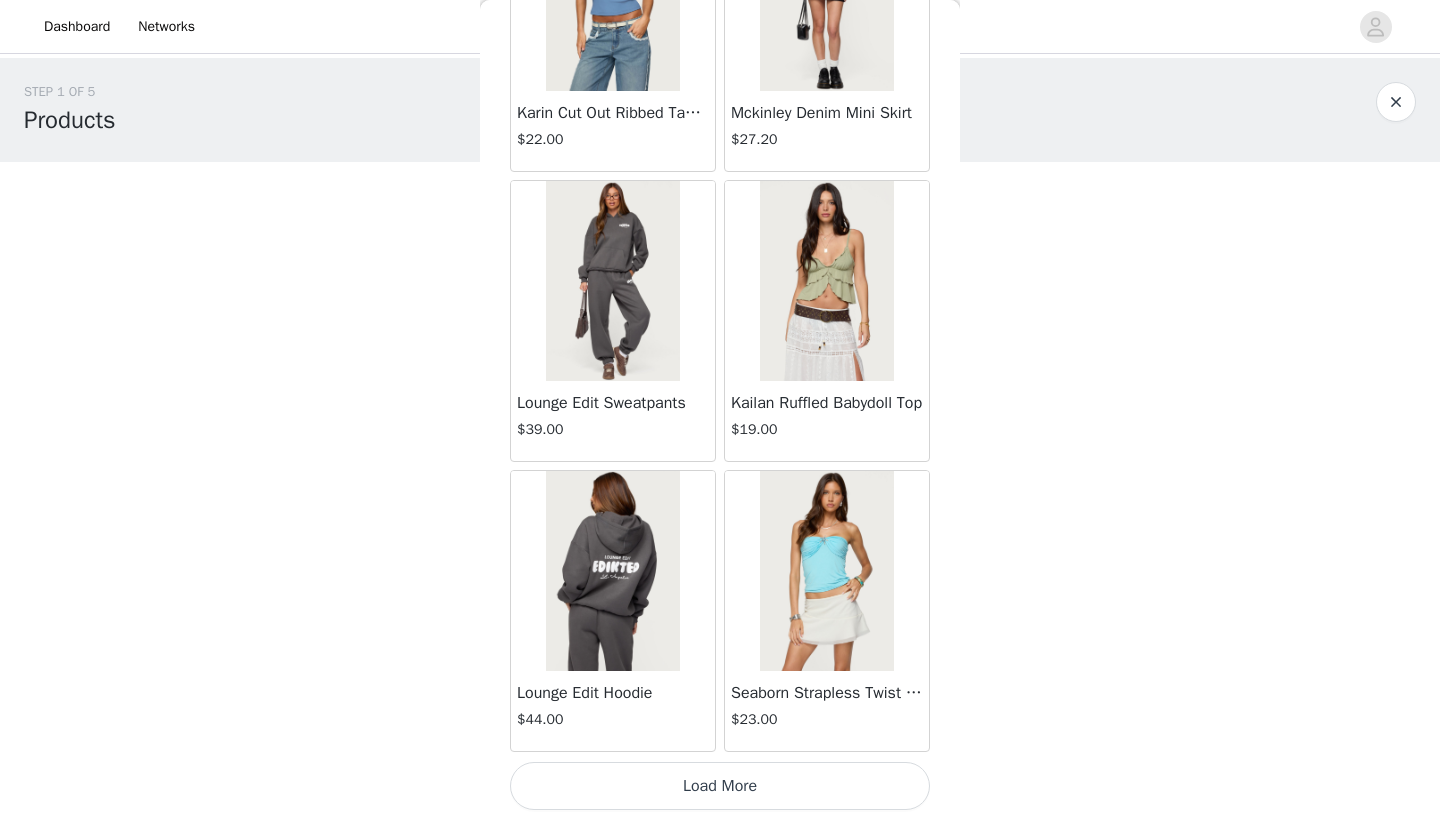 click on "Load More" at bounding box center (720, 786) 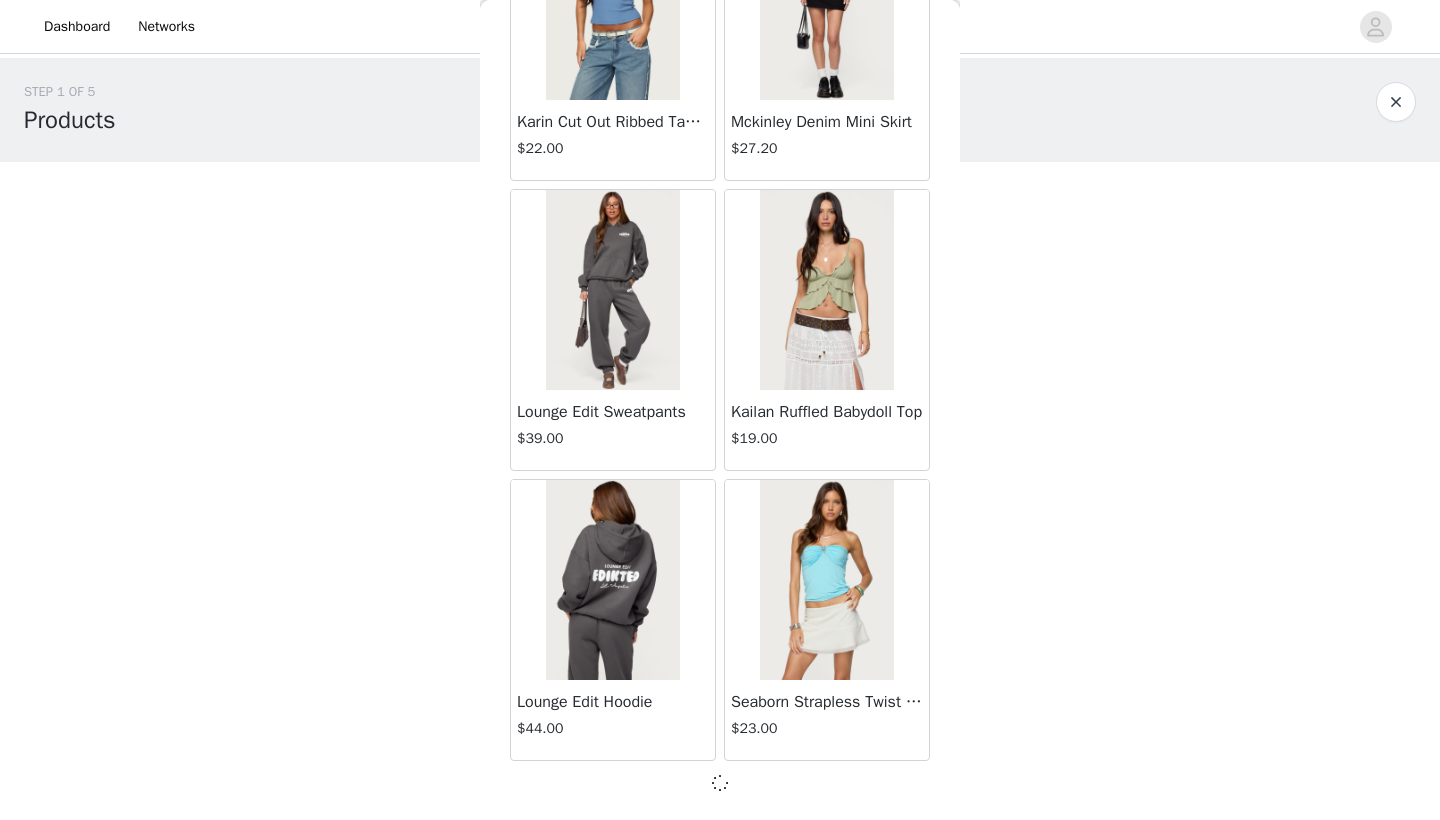 scroll, scrollTop: 34131, scrollLeft: 0, axis: vertical 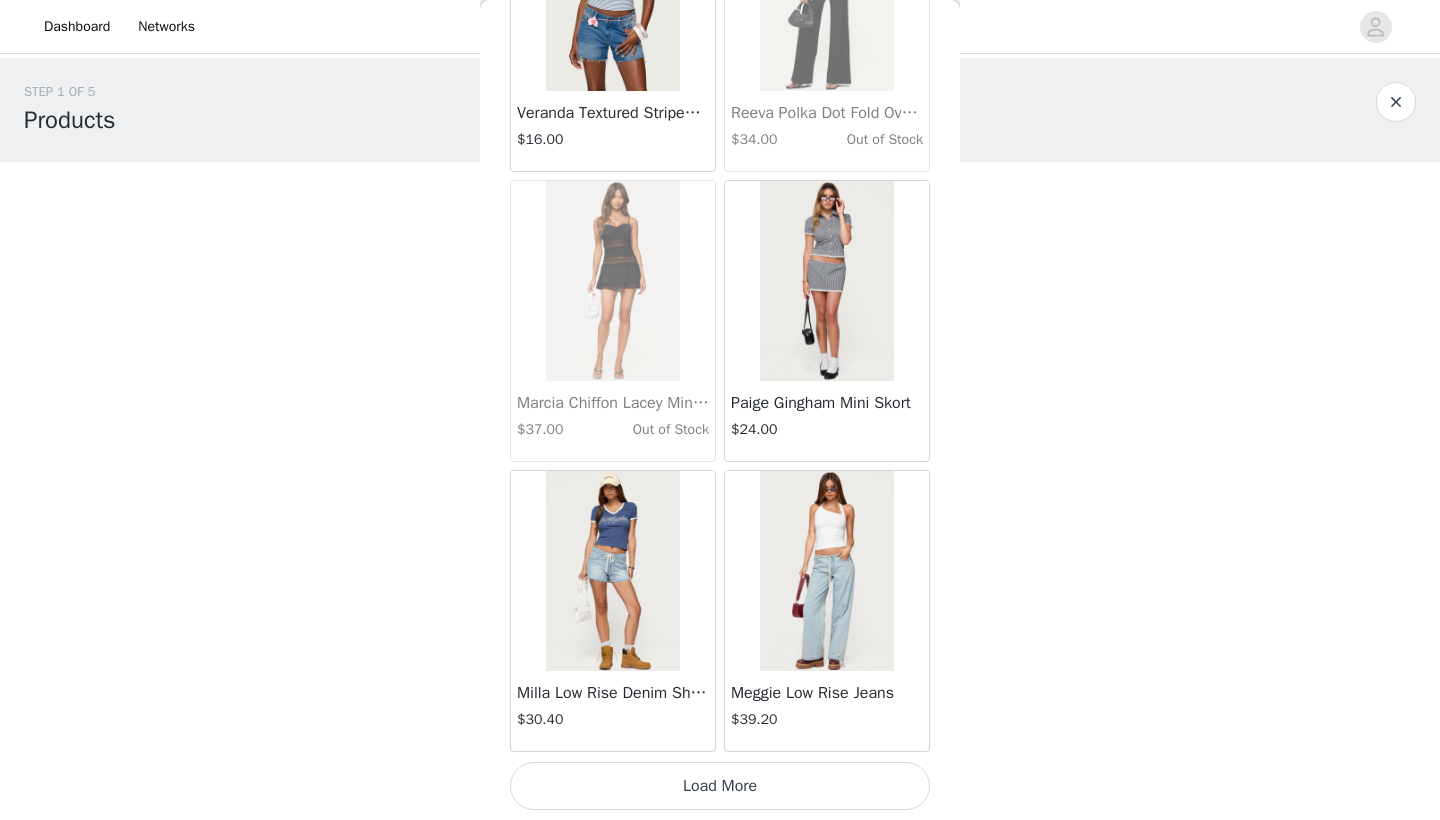 click on "Load More" at bounding box center (720, 786) 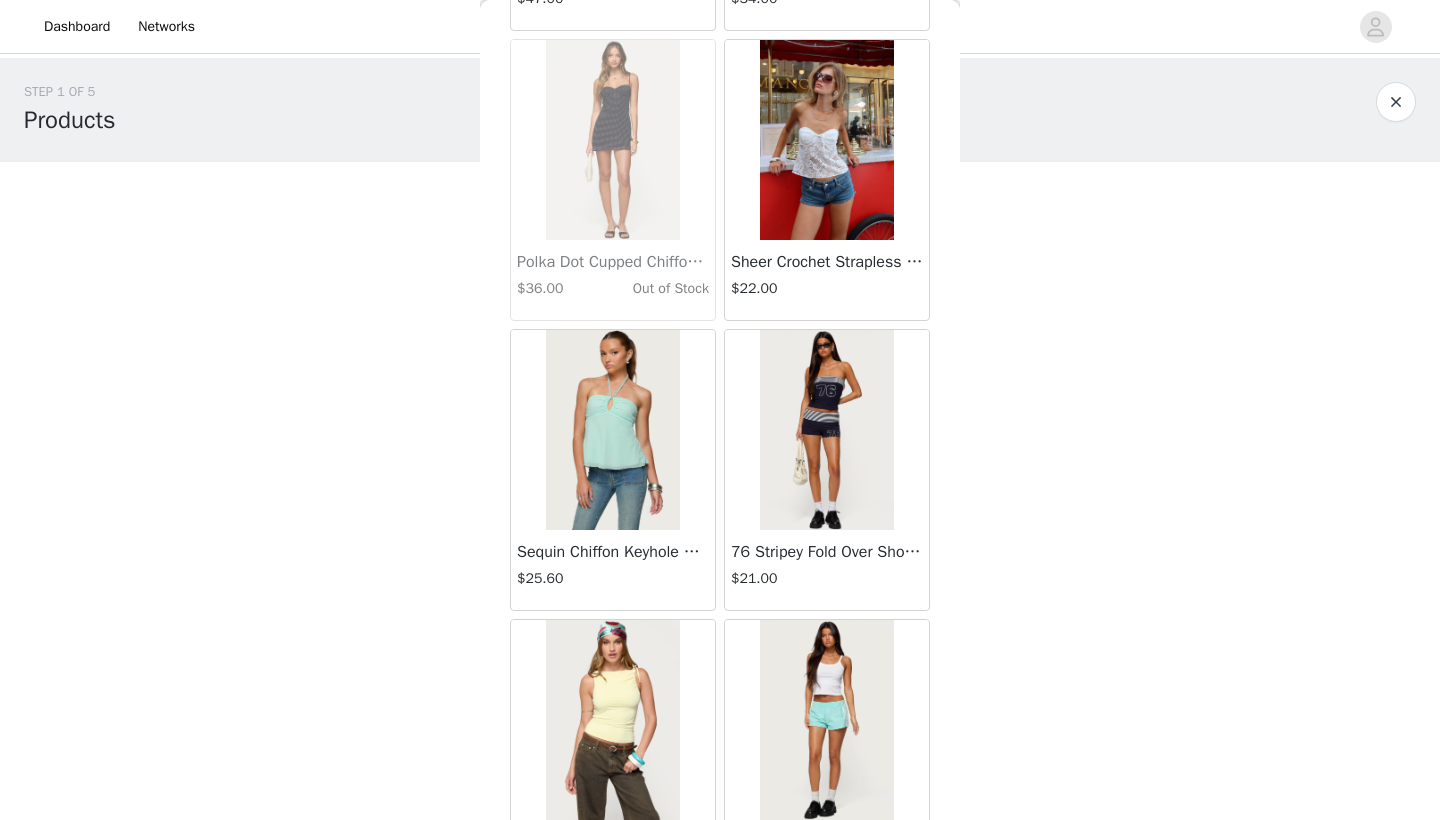 scroll, scrollTop: 38625, scrollLeft: 0, axis: vertical 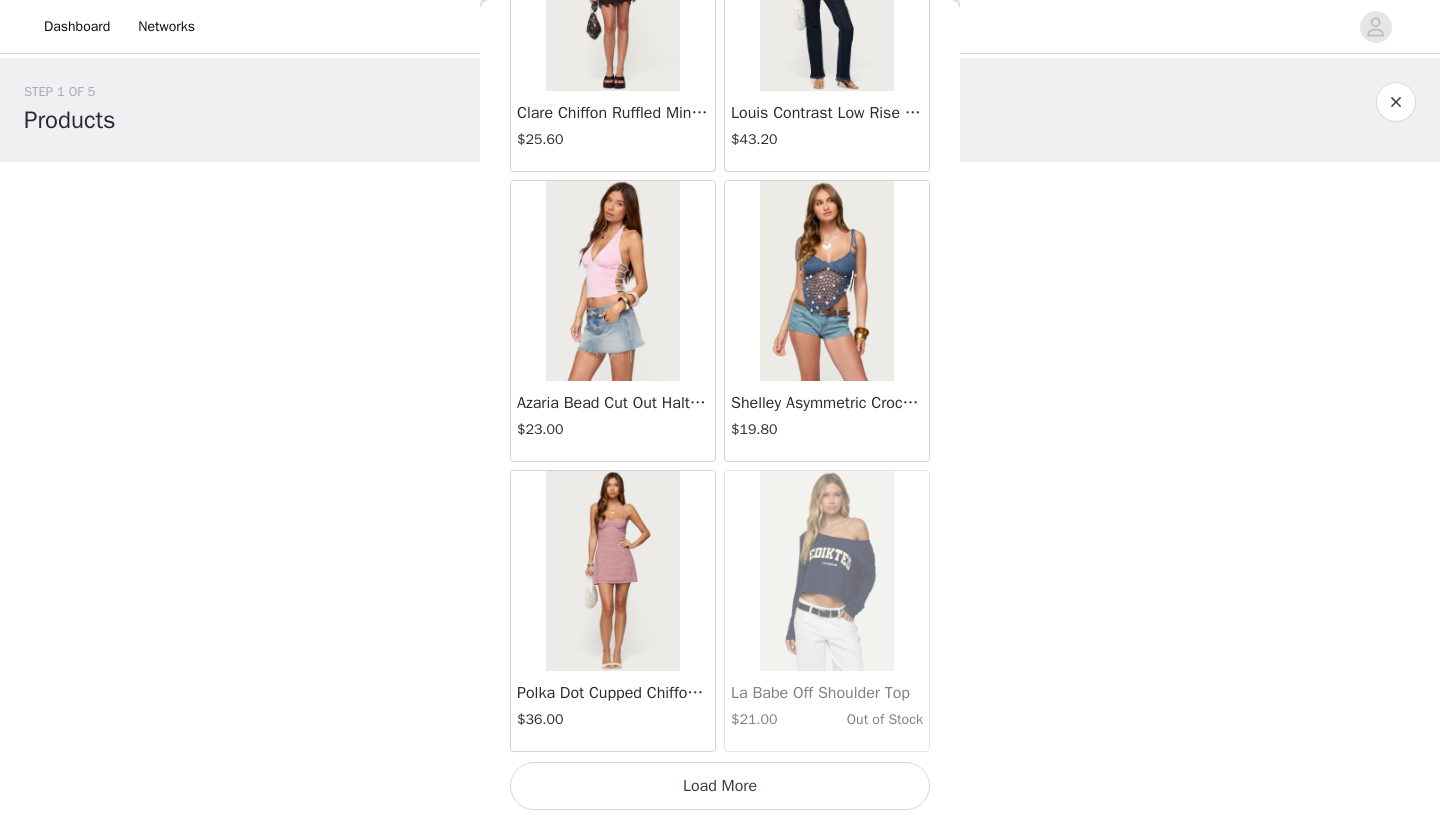click on "Load More" at bounding box center [720, 786] 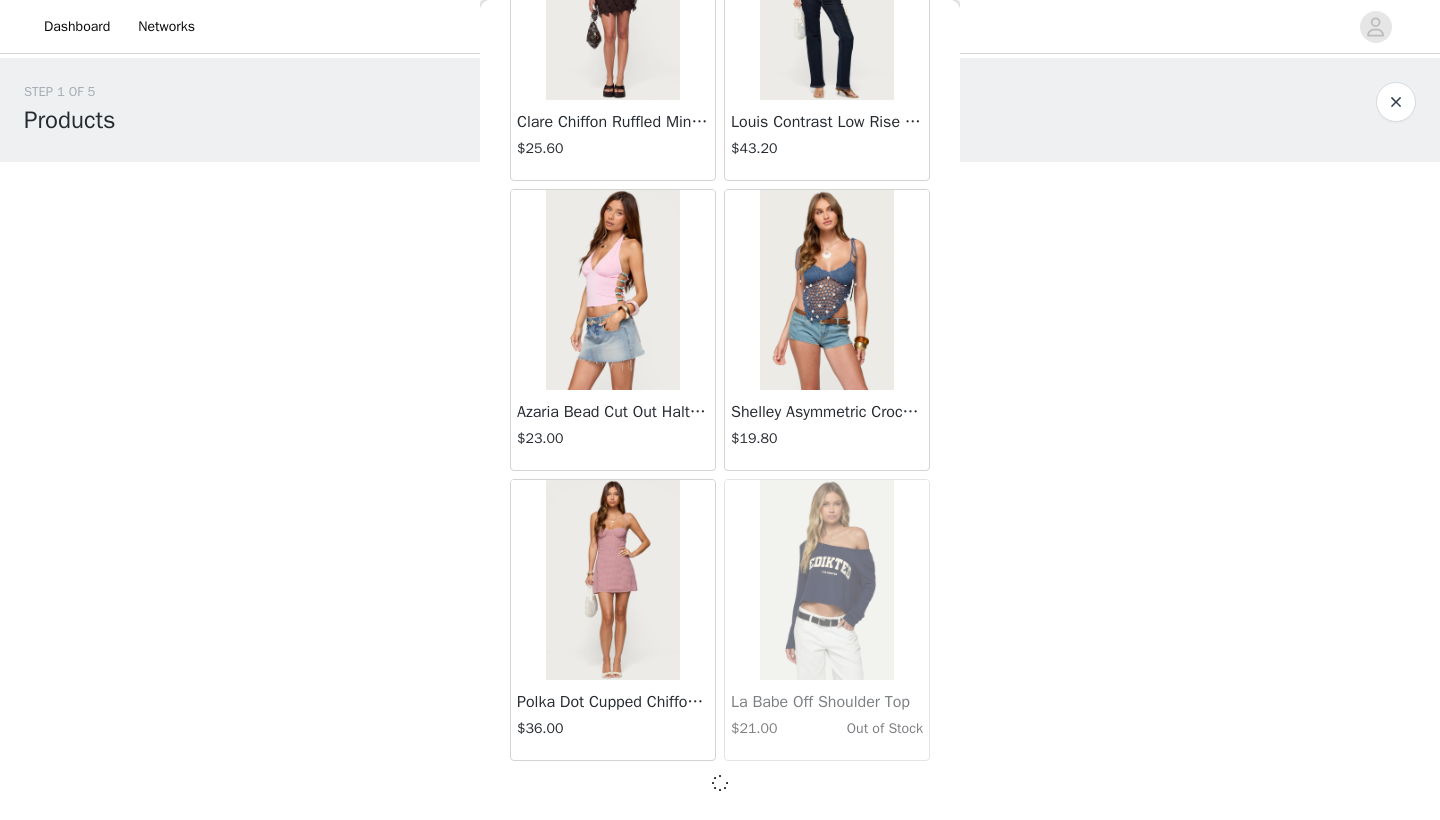 scroll, scrollTop: 0, scrollLeft: 0, axis: both 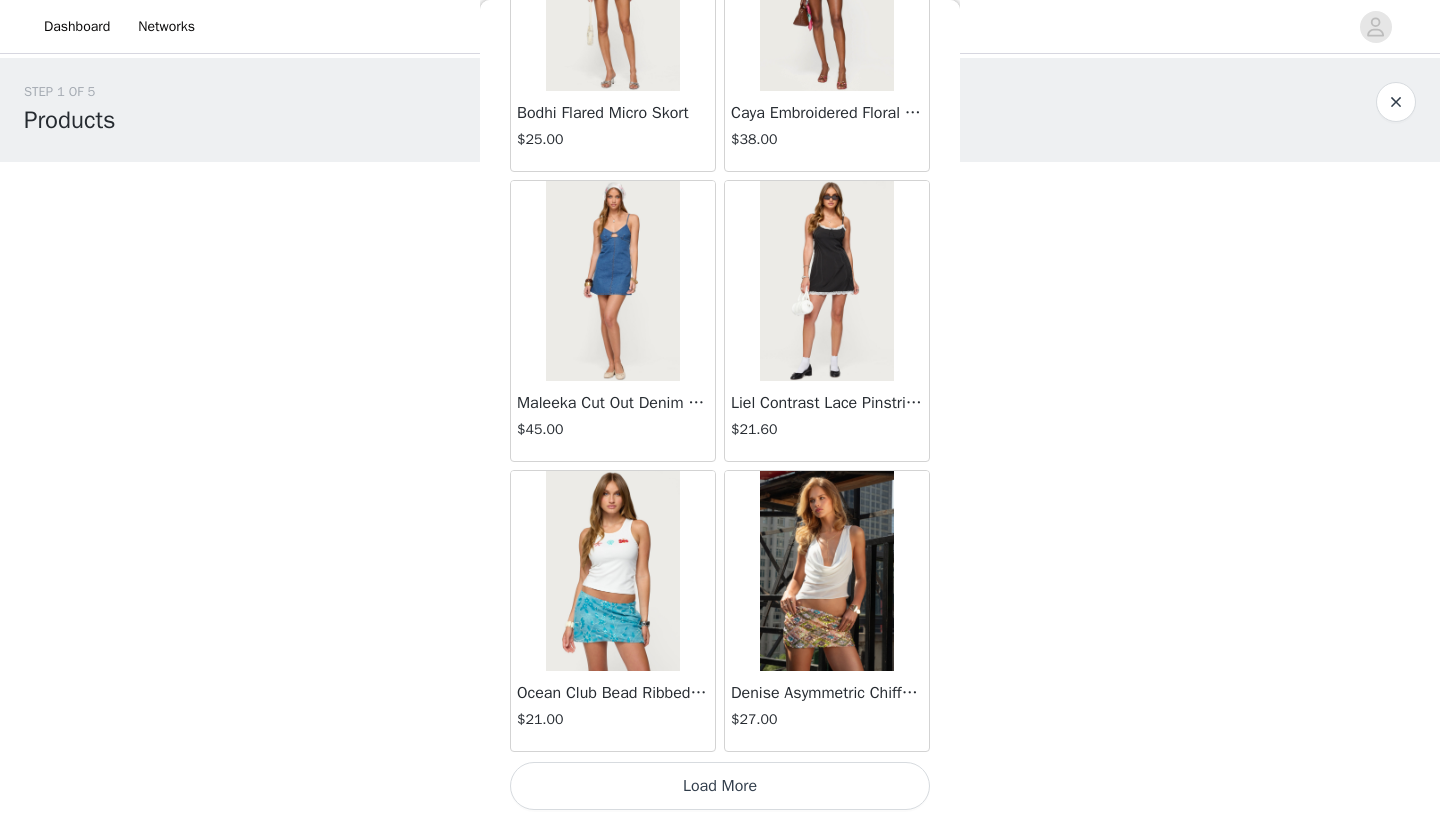 click on "Load More" at bounding box center [720, 786] 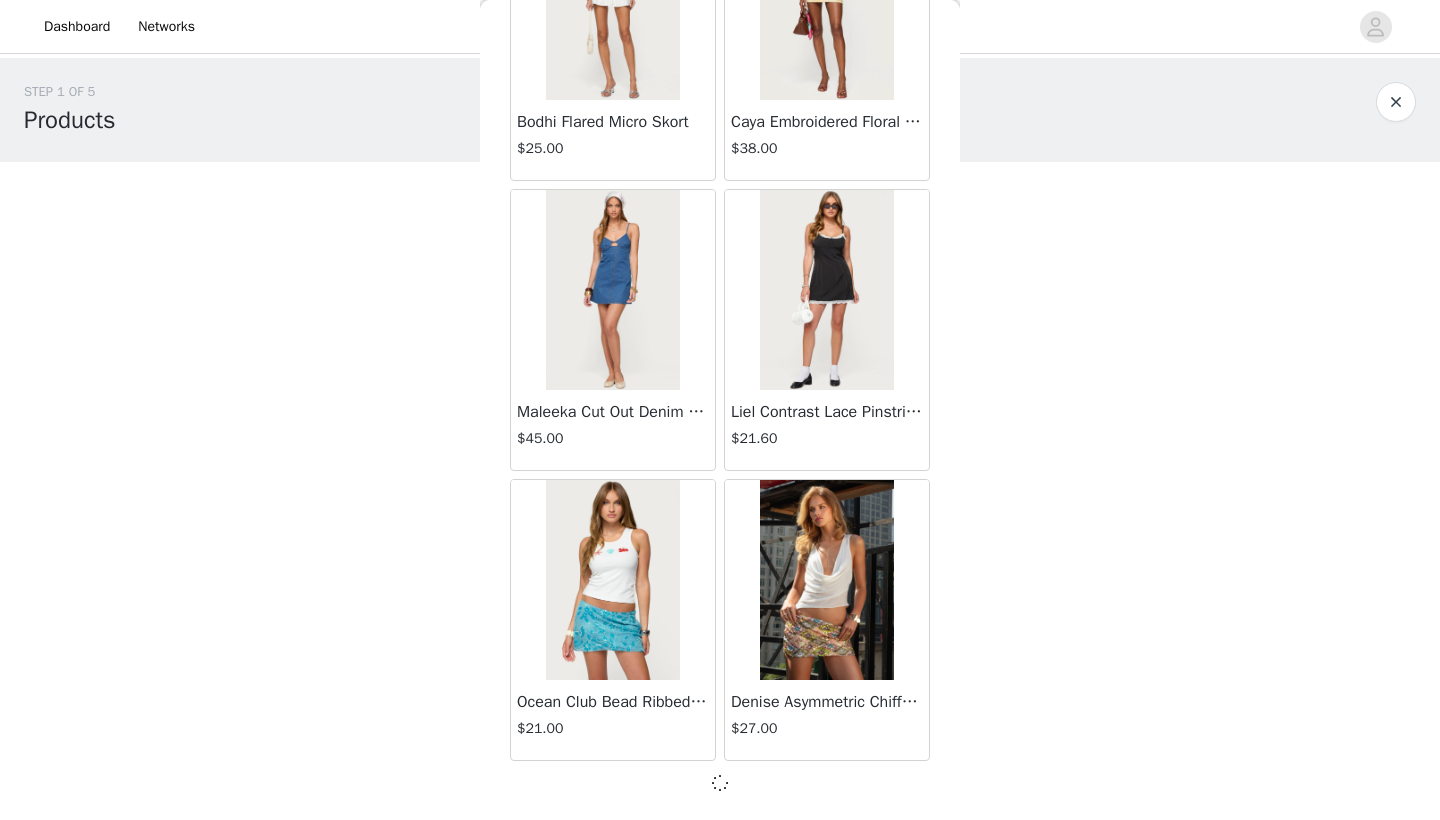 scroll, scrollTop: 42831, scrollLeft: 0, axis: vertical 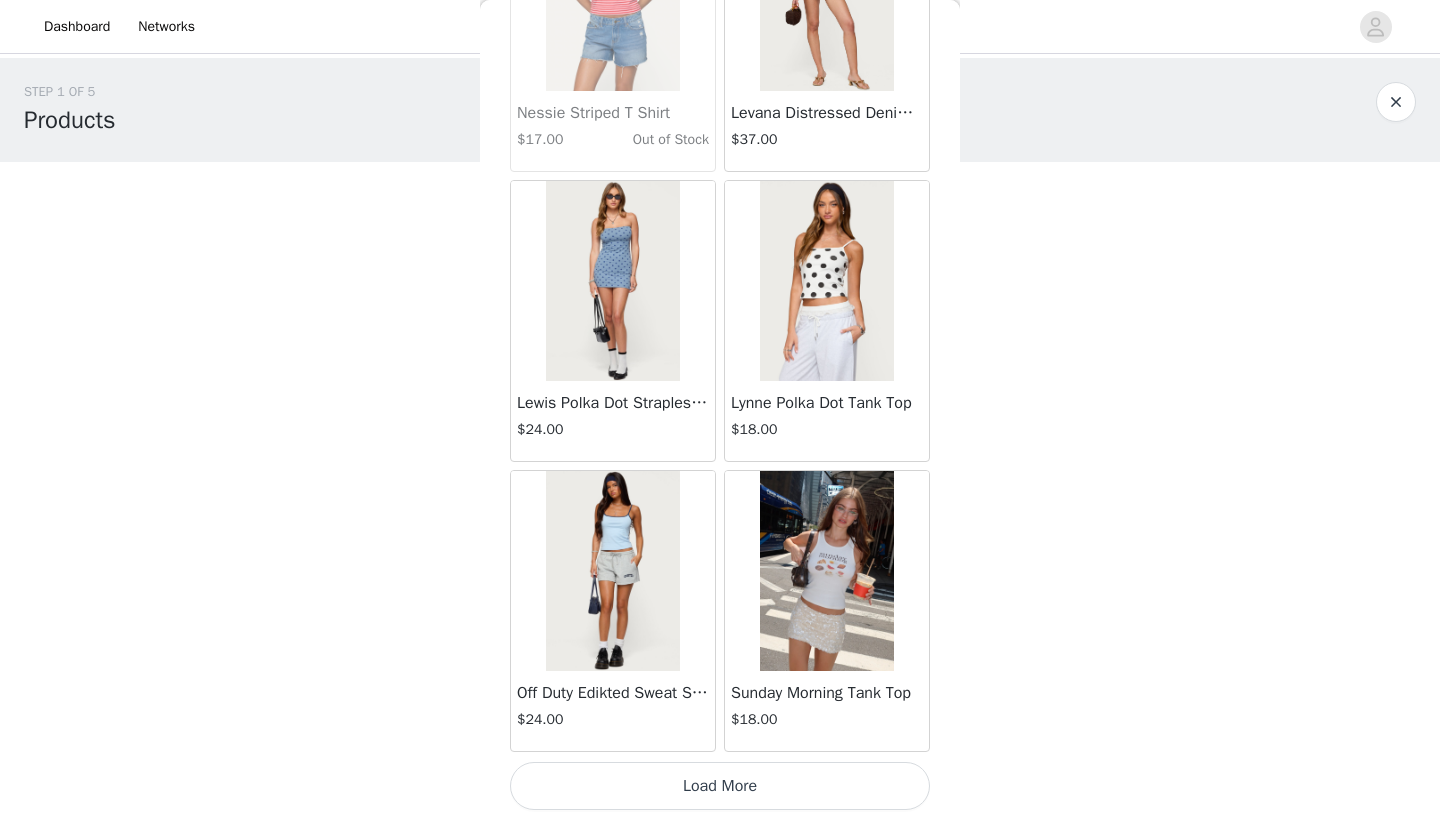 click on "Load More" at bounding box center (720, 786) 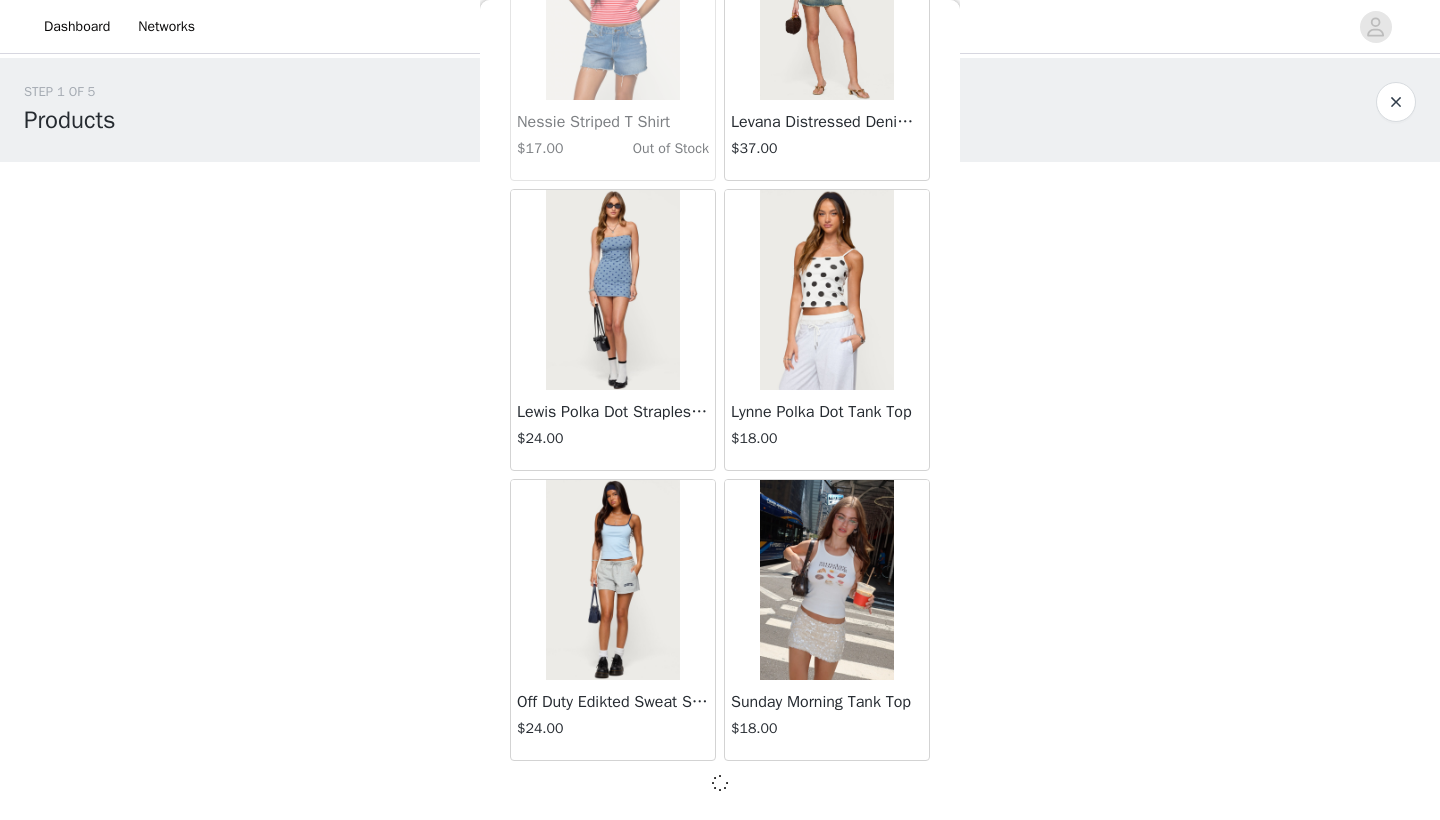 scroll, scrollTop: 45731, scrollLeft: 0, axis: vertical 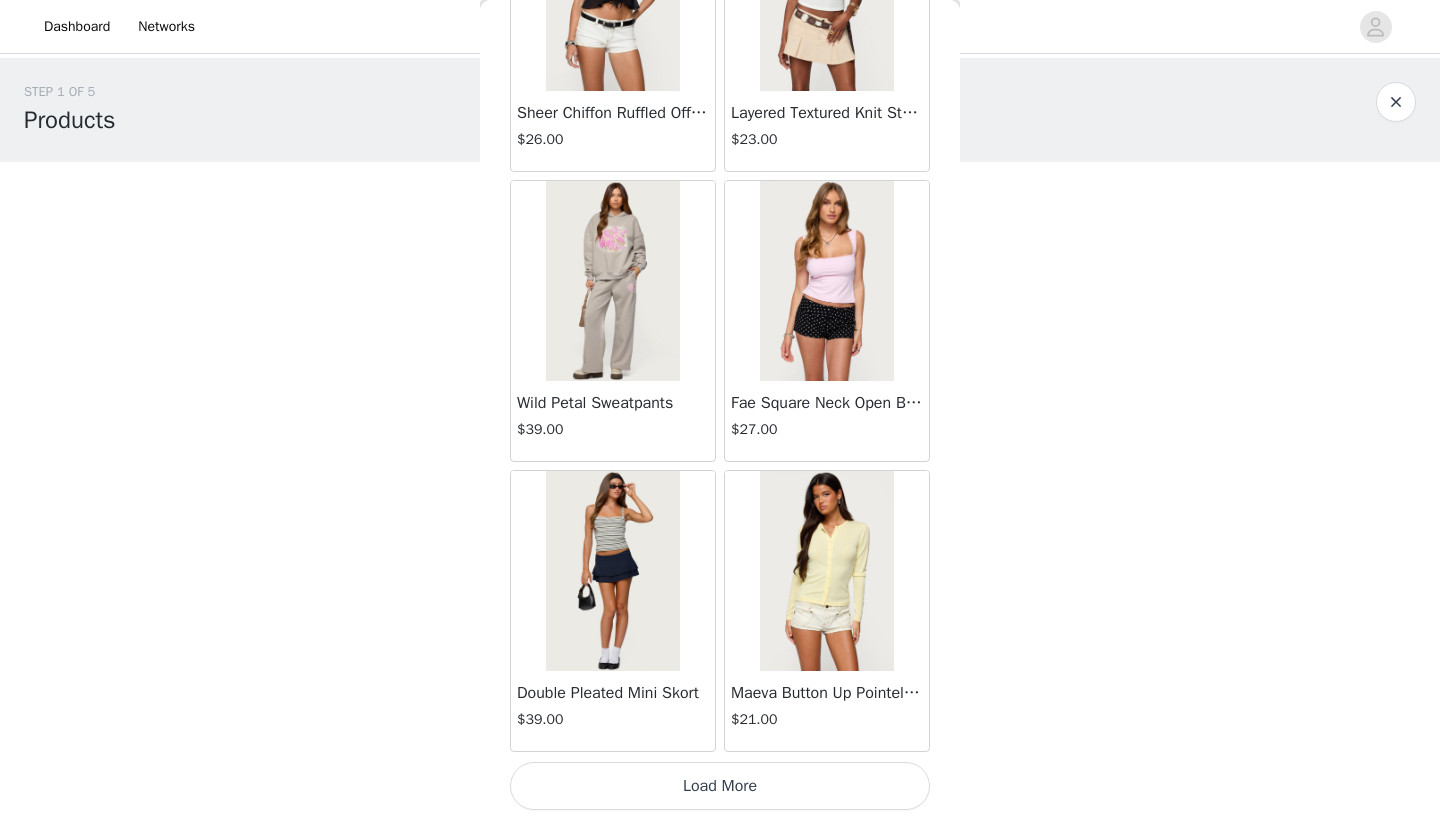 click on "Load More" at bounding box center (720, 786) 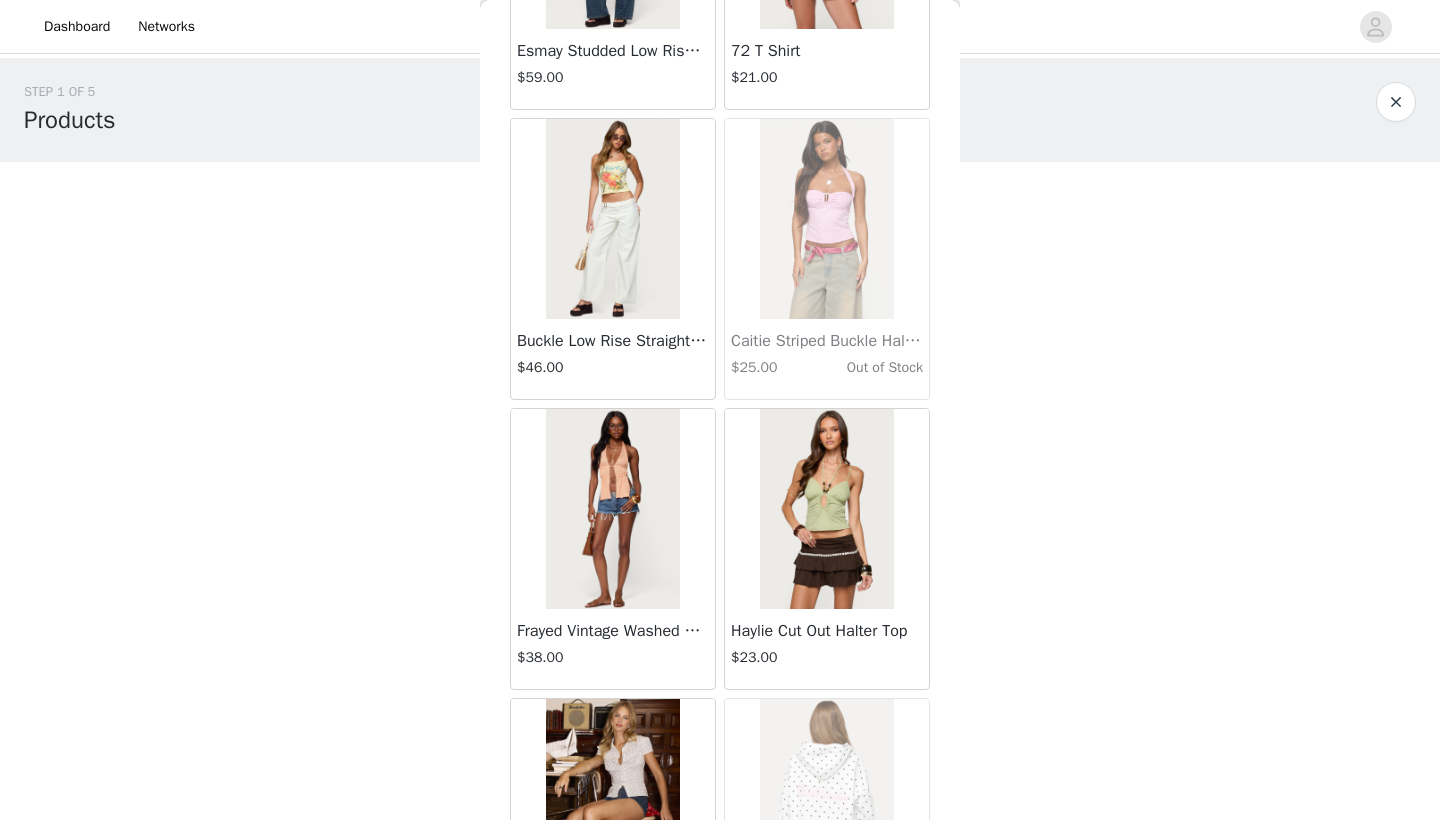 scroll, scrollTop: 50154, scrollLeft: 0, axis: vertical 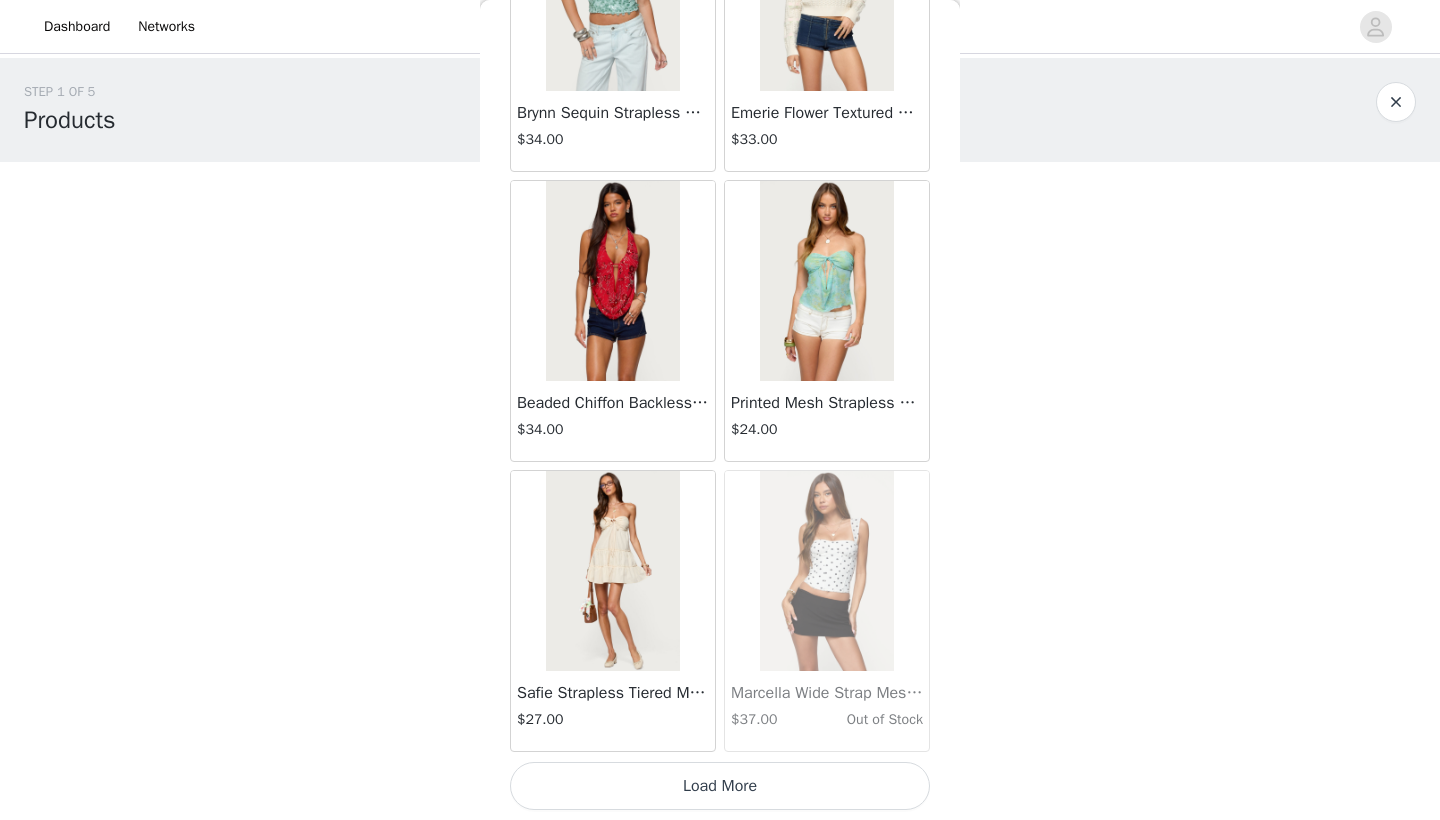 click on "Load More" at bounding box center (720, 786) 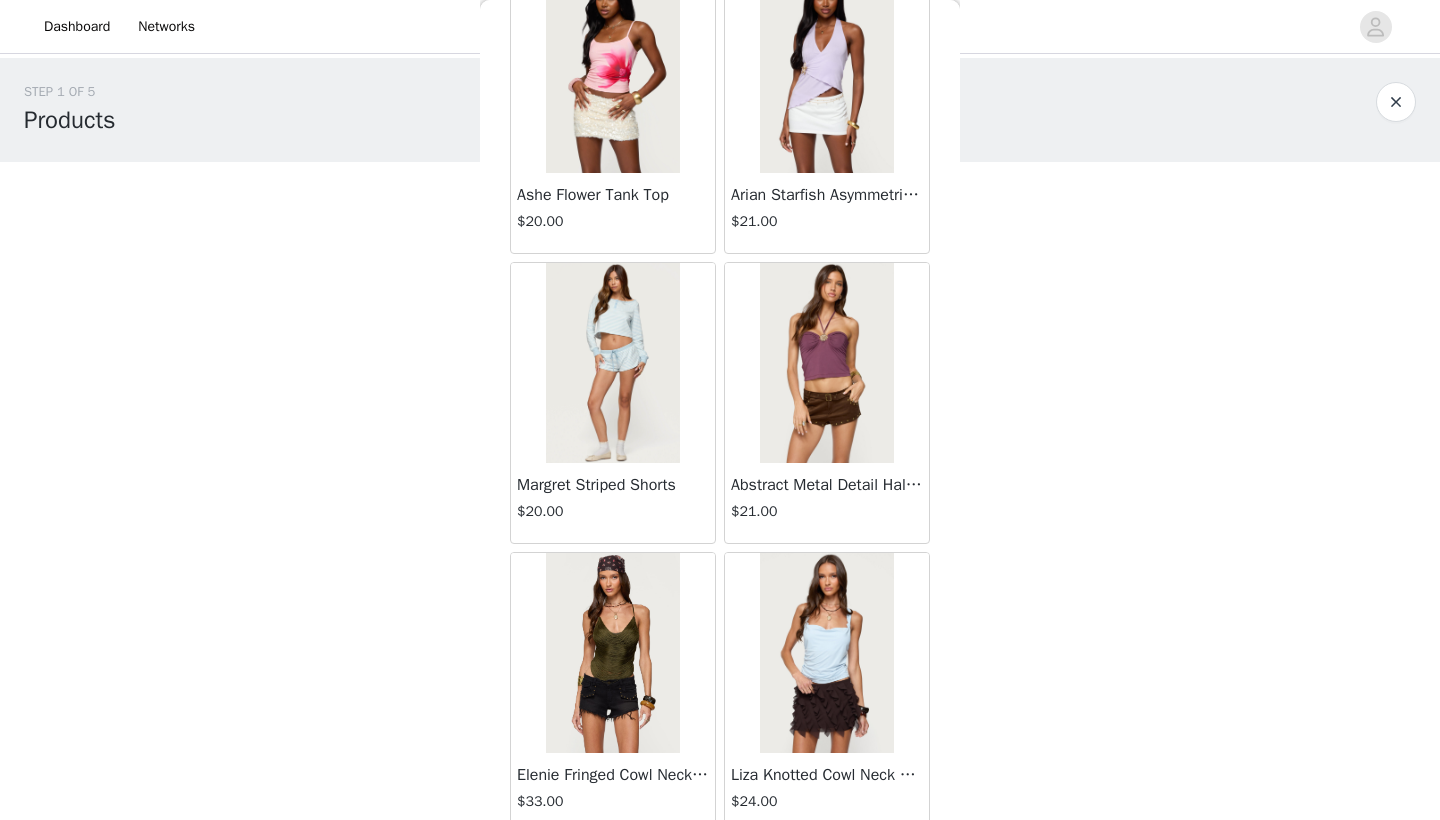 scroll, scrollTop: 54358, scrollLeft: 0, axis: vertical 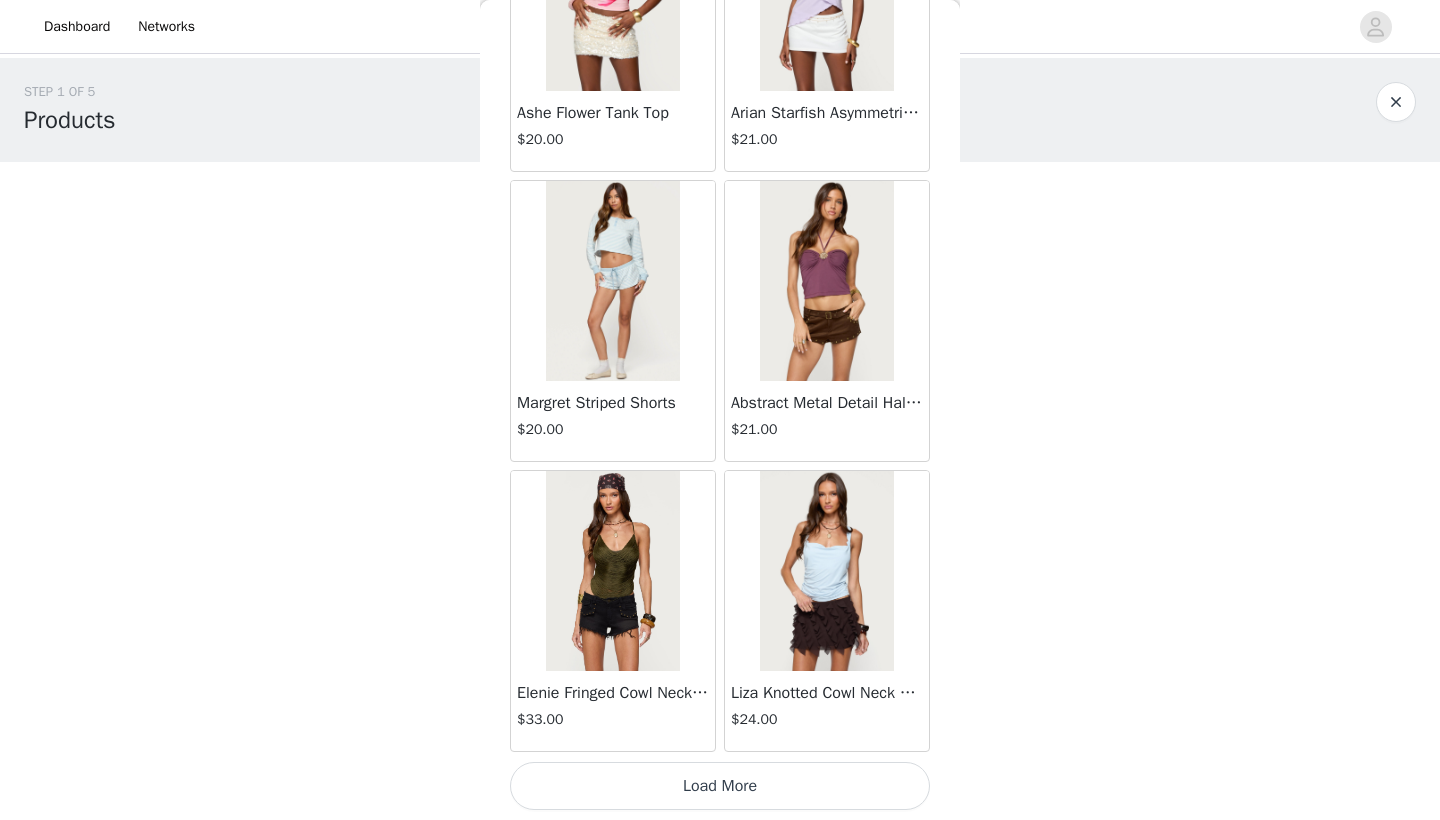 click on "Load More" at bounding box center [720, 786] 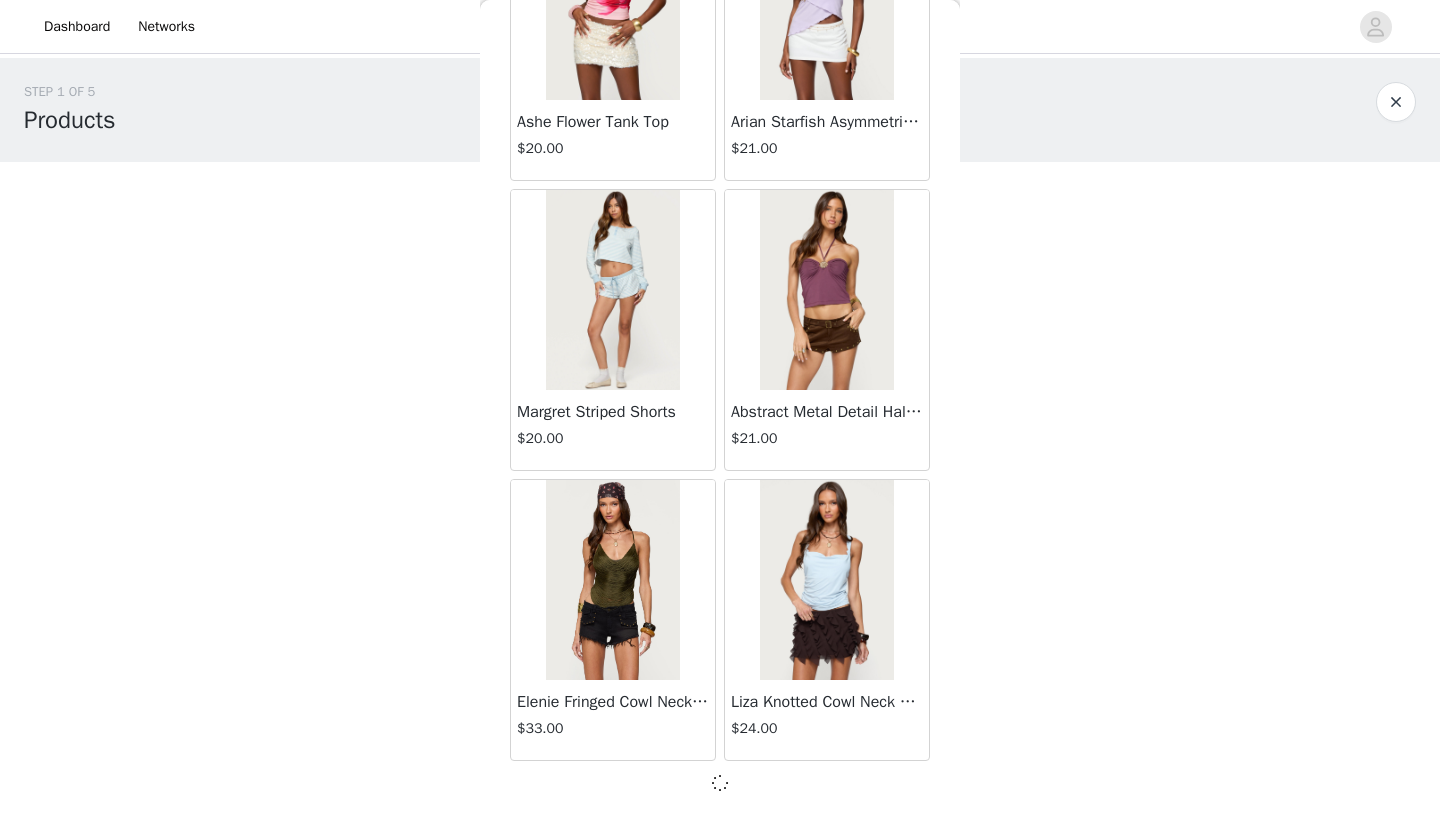 scroll, scrollTop: 54431, scrollLeft: 0, axis: vertical 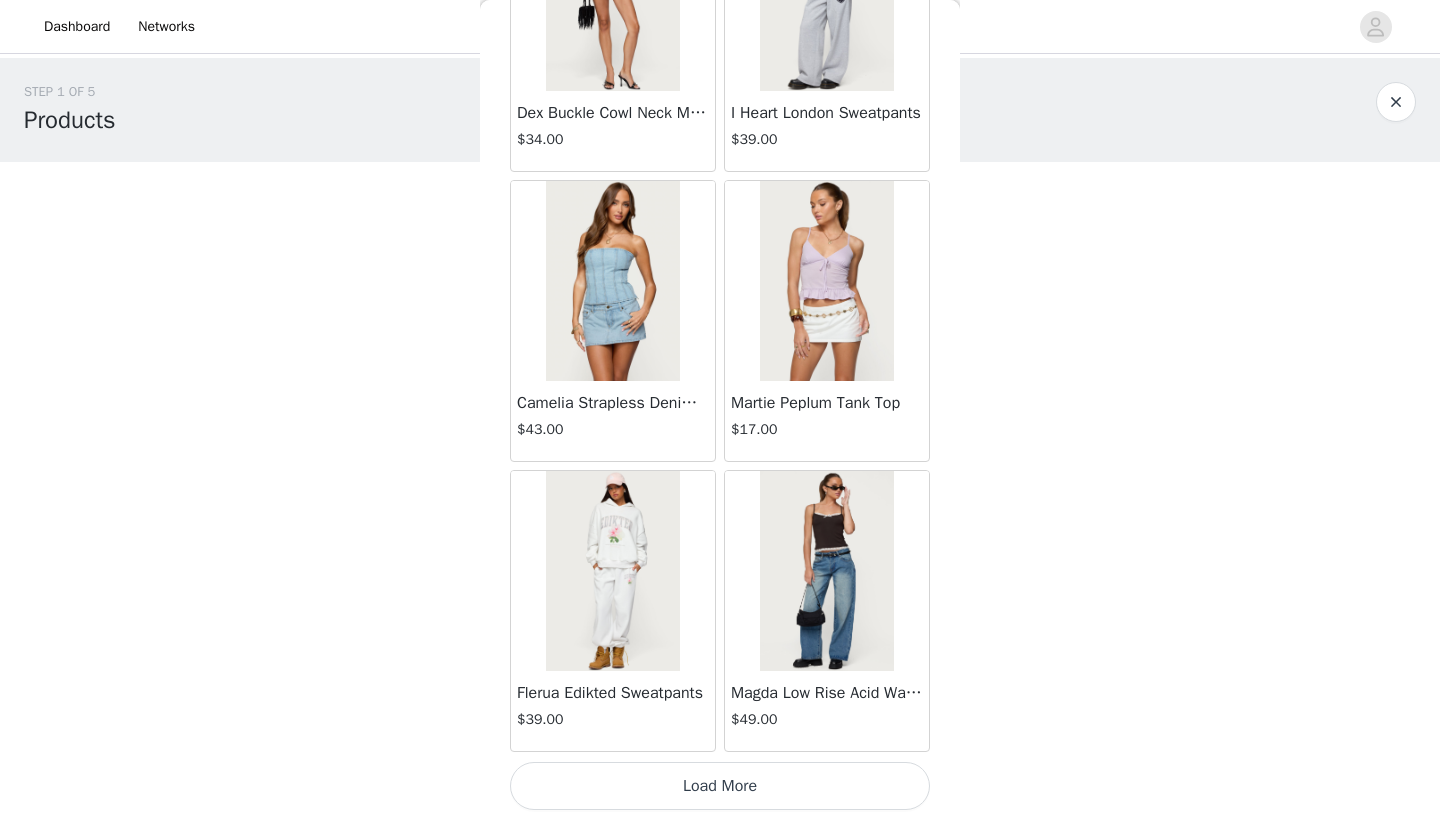 click on "Load More" at bounding box center [720, 786] 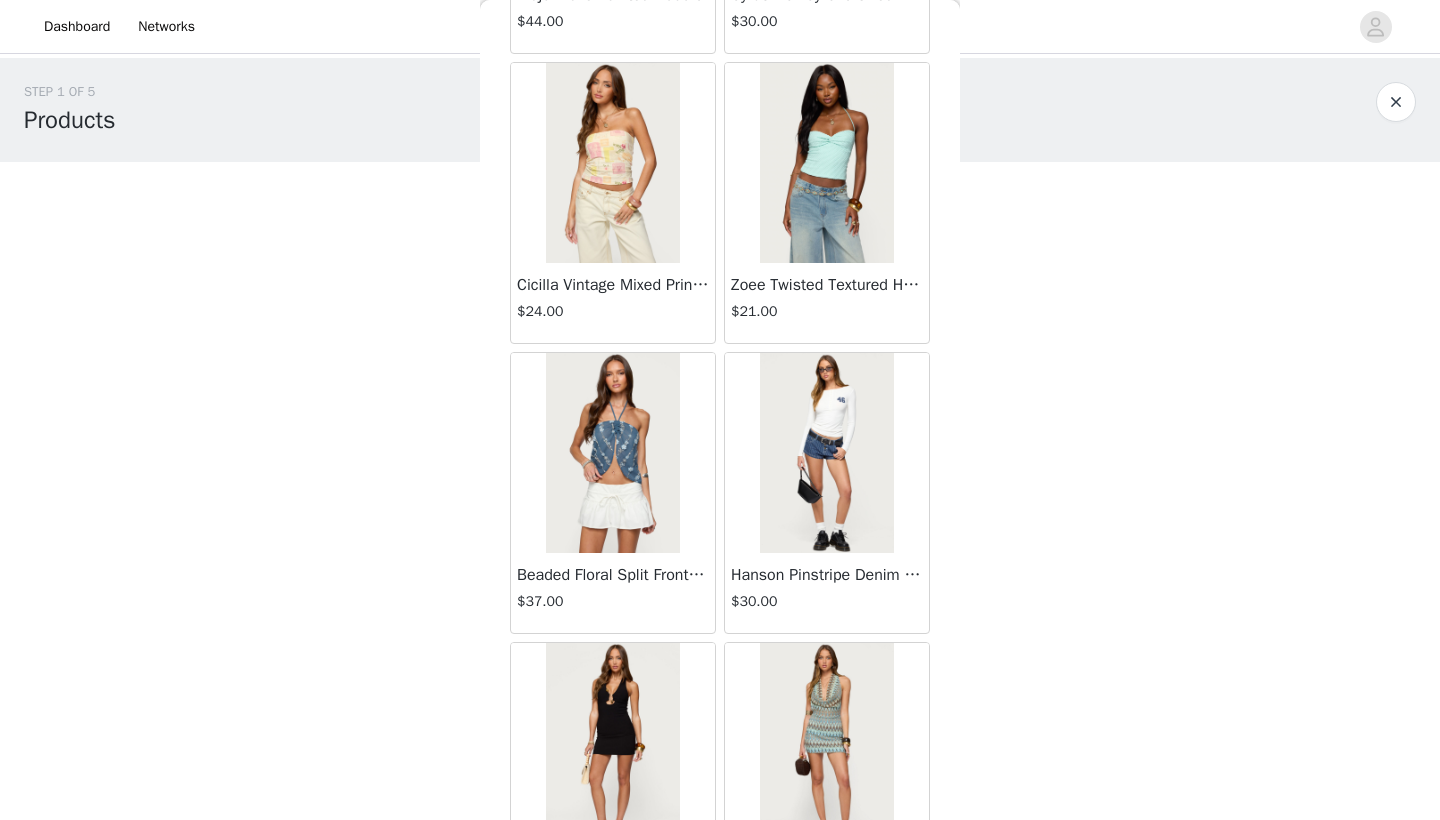 scroll, scrollTop: 58332, scrollLeft: 0, axis: vertical 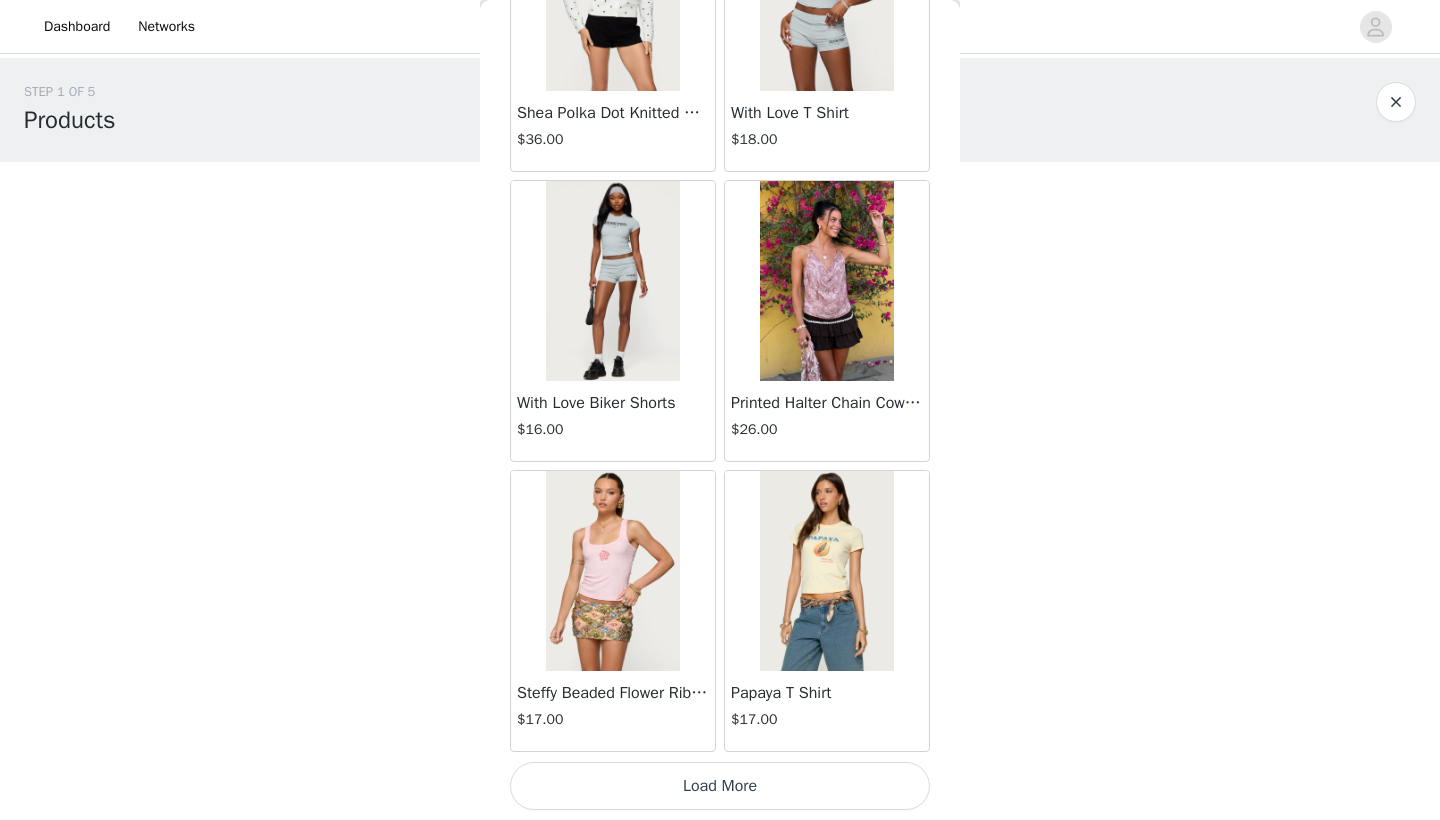 click on "Load More" at bounding box center [720, 786] 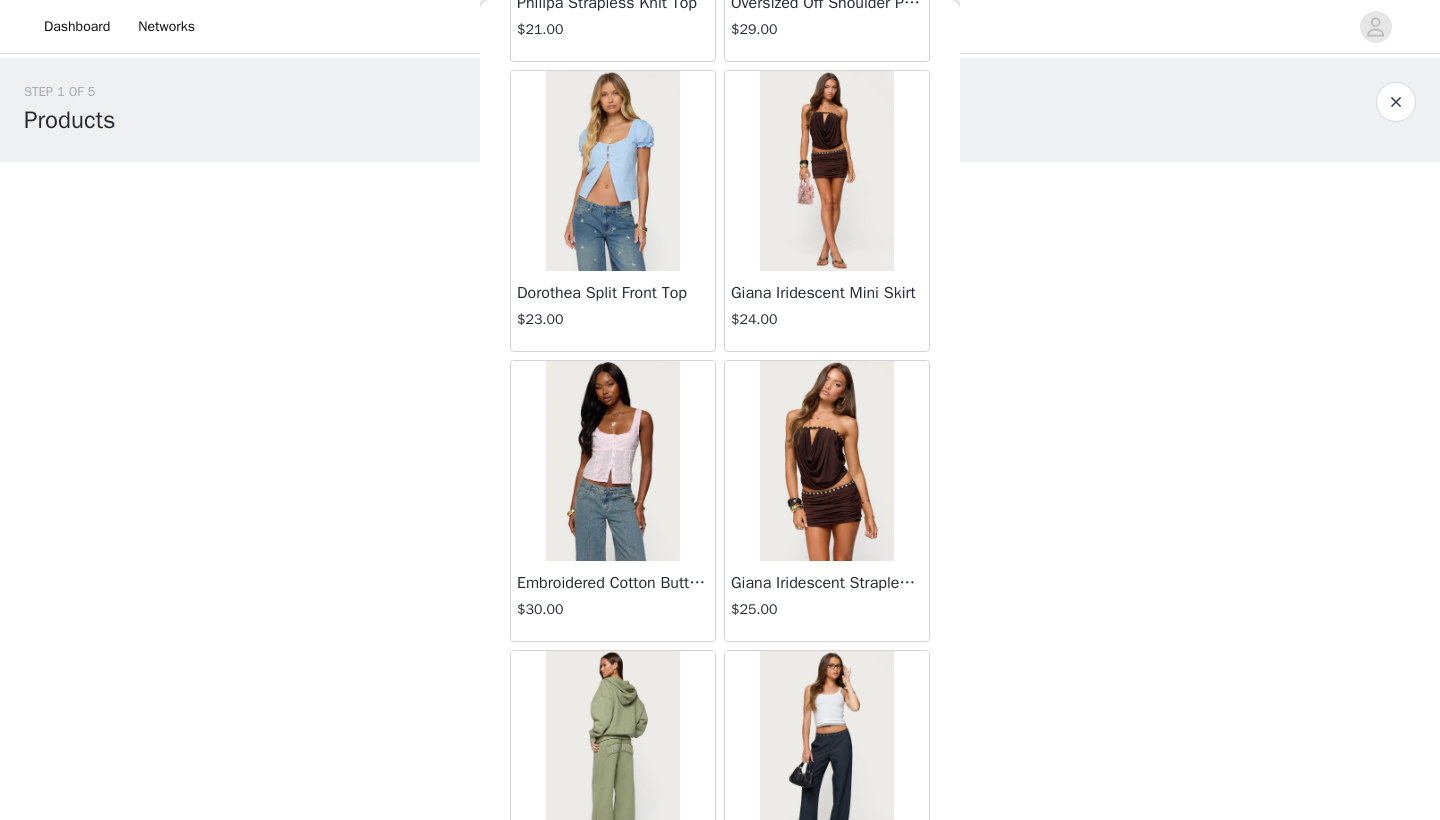 scroll, scrollTop: 61817, scrollLeft: 0, axis: vertical 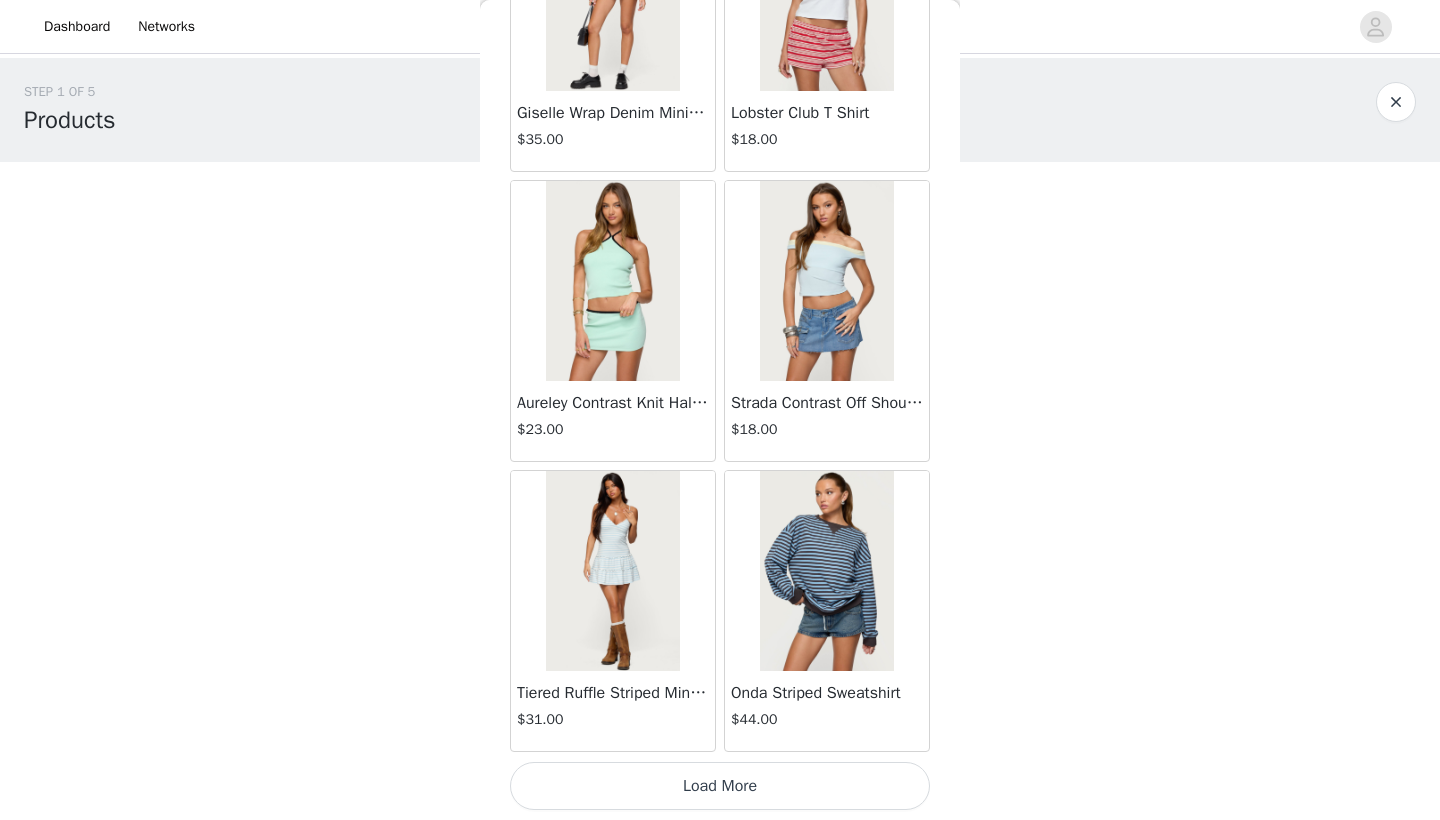 click on "Load More" at bounding box center (720, 786) 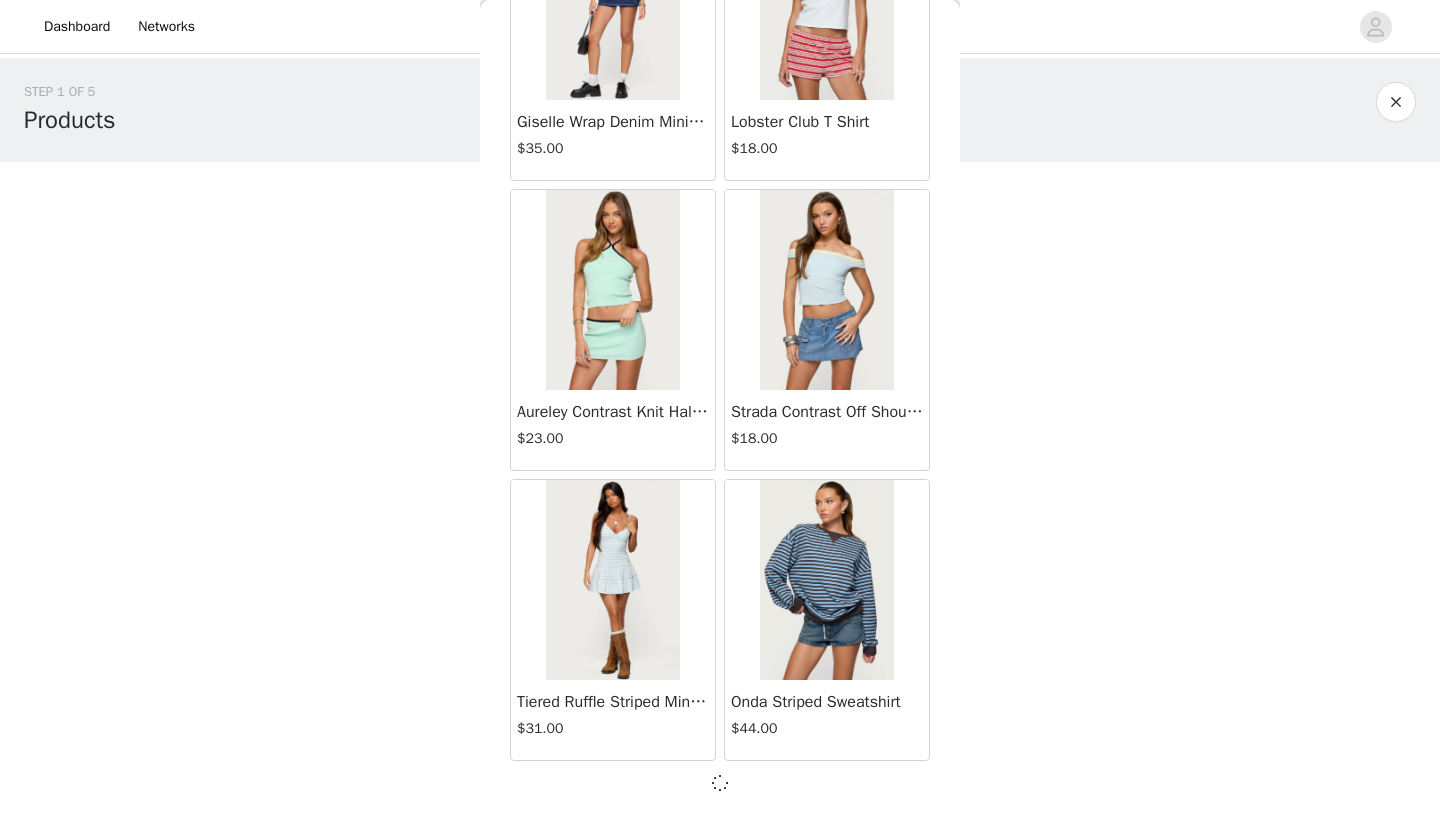 scroll, scrollTop: 0, scrollLeft: 0, axis: both 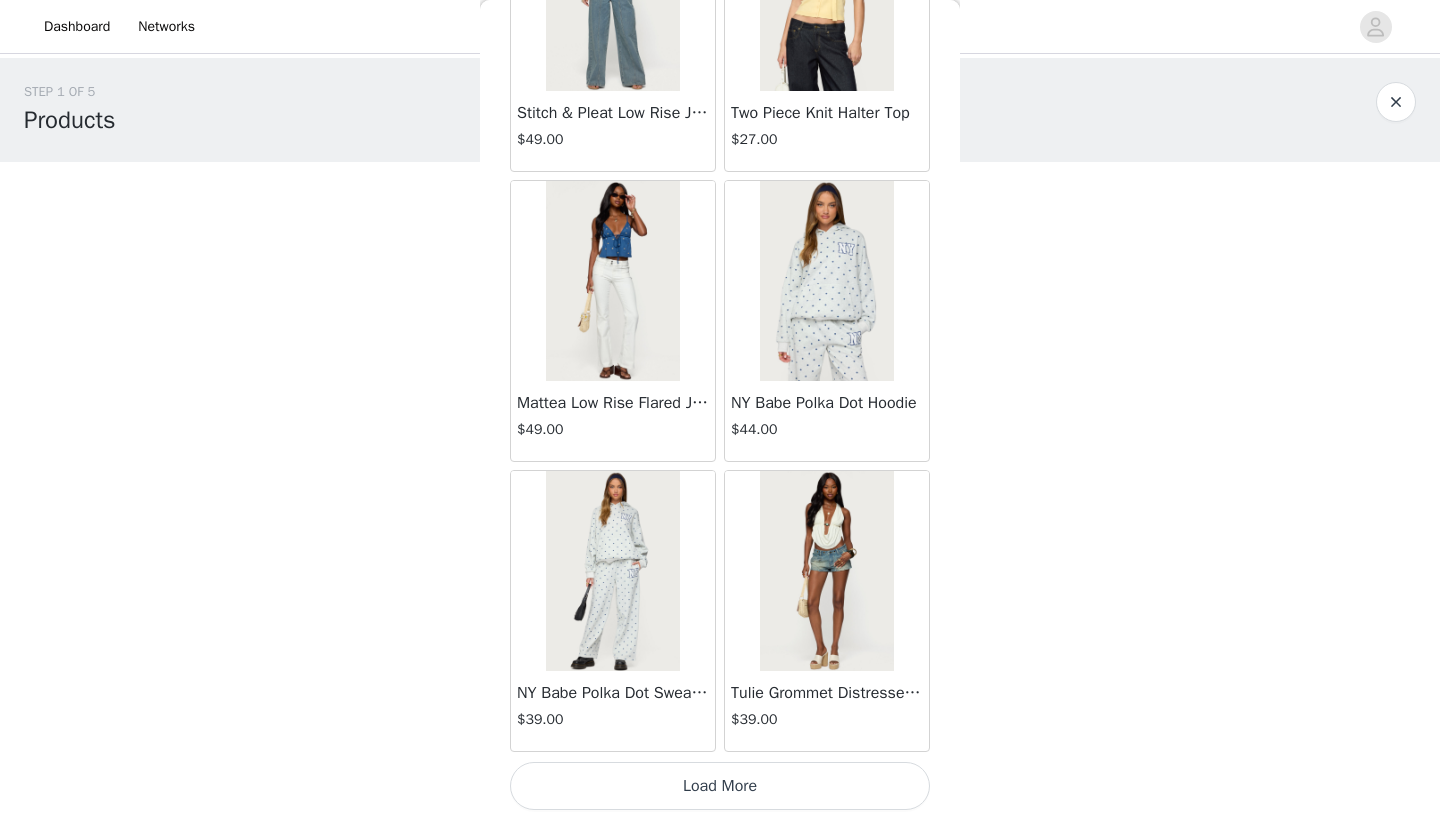 click on "Jaynee Halter Top   $7.60       Tropical Fruits Graphic T Shirt   $19.00       Patti Floral Mini Dress   $27.20       Starrie Panel Stitch Low Rise Jeans   $53.00       Fringe Sequin Crochet Poncho   $39.00       Macee Gingham Romper   $34.00       Malena Asymmetric Halter Top   $9.20       Clementina Eyelet Bodysuit   $18.40       Edikted LA Hoodie   $44.00       Keryn Striped Asymmetric Top   $14.40       Helsa Grommet T Shirt   $18.40       Dragon Lily Layered Chiffon Halter top   $24.00       Khalia Backless Cut Out Halter Top   $22.00       Floral Split Low Rise Jeans   $42.40       Aiva Backless Plunge Neck Halter Top   $14.40       Halsey Ruffle Tank Top   $24.00       Macey Striped Pants   $31.00       Azalia Asymmetric Knit Poncho   $24.00       Sheer Lace Cut Out Tank Top   $17.60       Nikoletta Straight Leg Low Rise Jeans   $48.00       Teela Lacey Low Rise Carpenter Jeans   $41.60       Rylan Striped Fold Over Mini Skort   $17.60       Rachey Backless Ruched Top   $15.20         $32.00" at bounding box center [720, -32562] 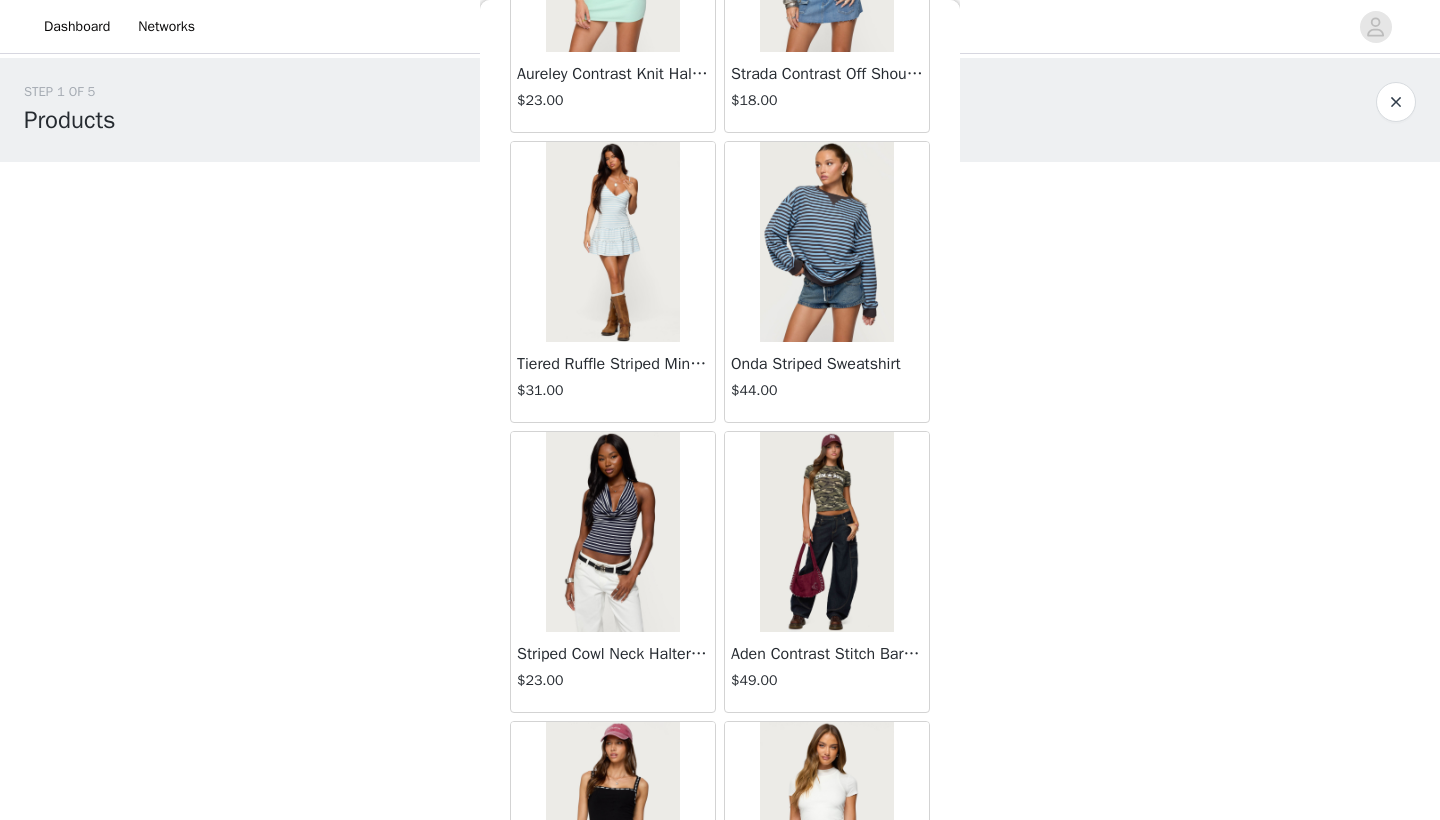 scroll, scrollTop: 63430, scrollLeft: 0, axis: vertical 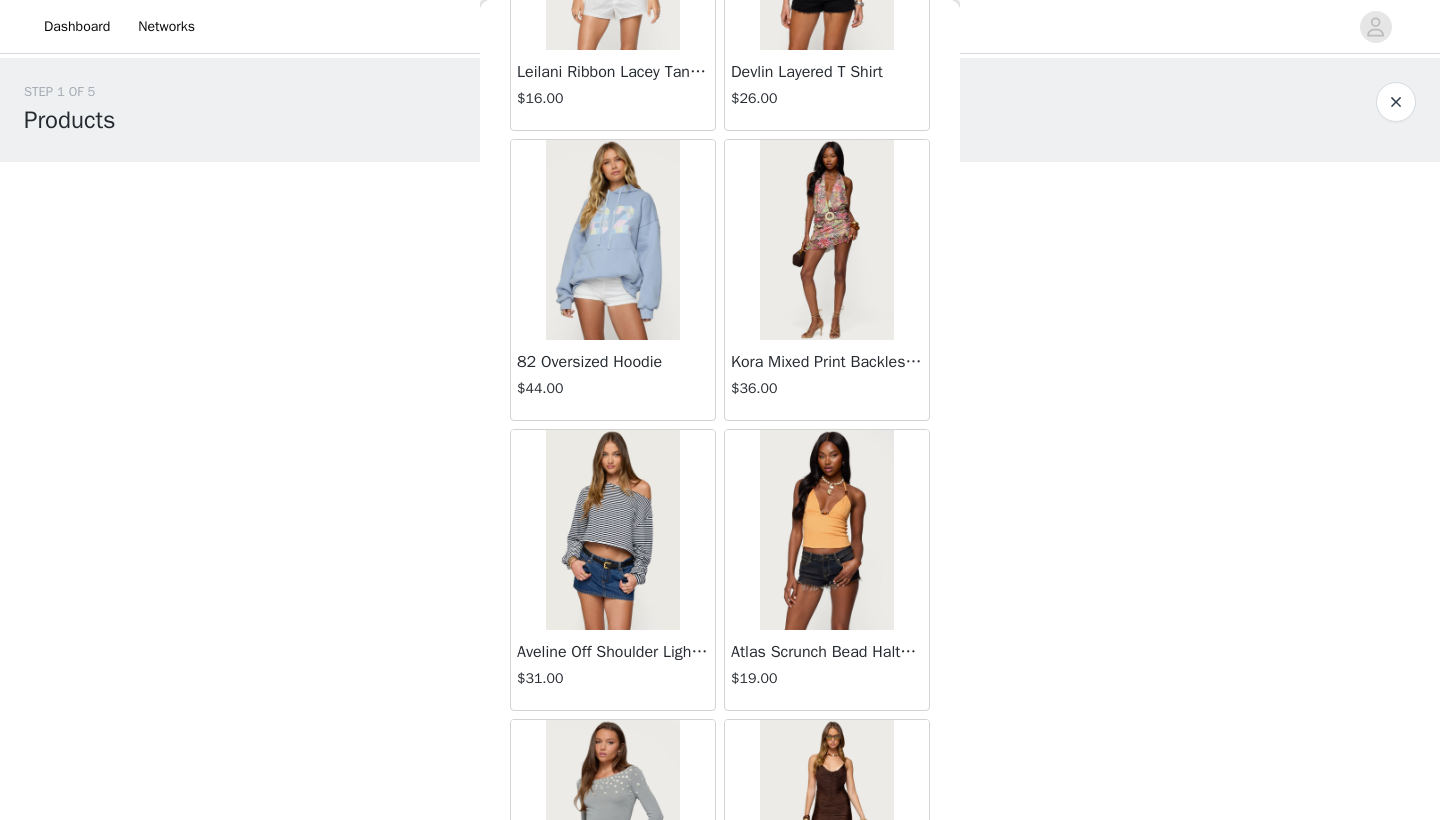 click at bounding box center [612, 240] 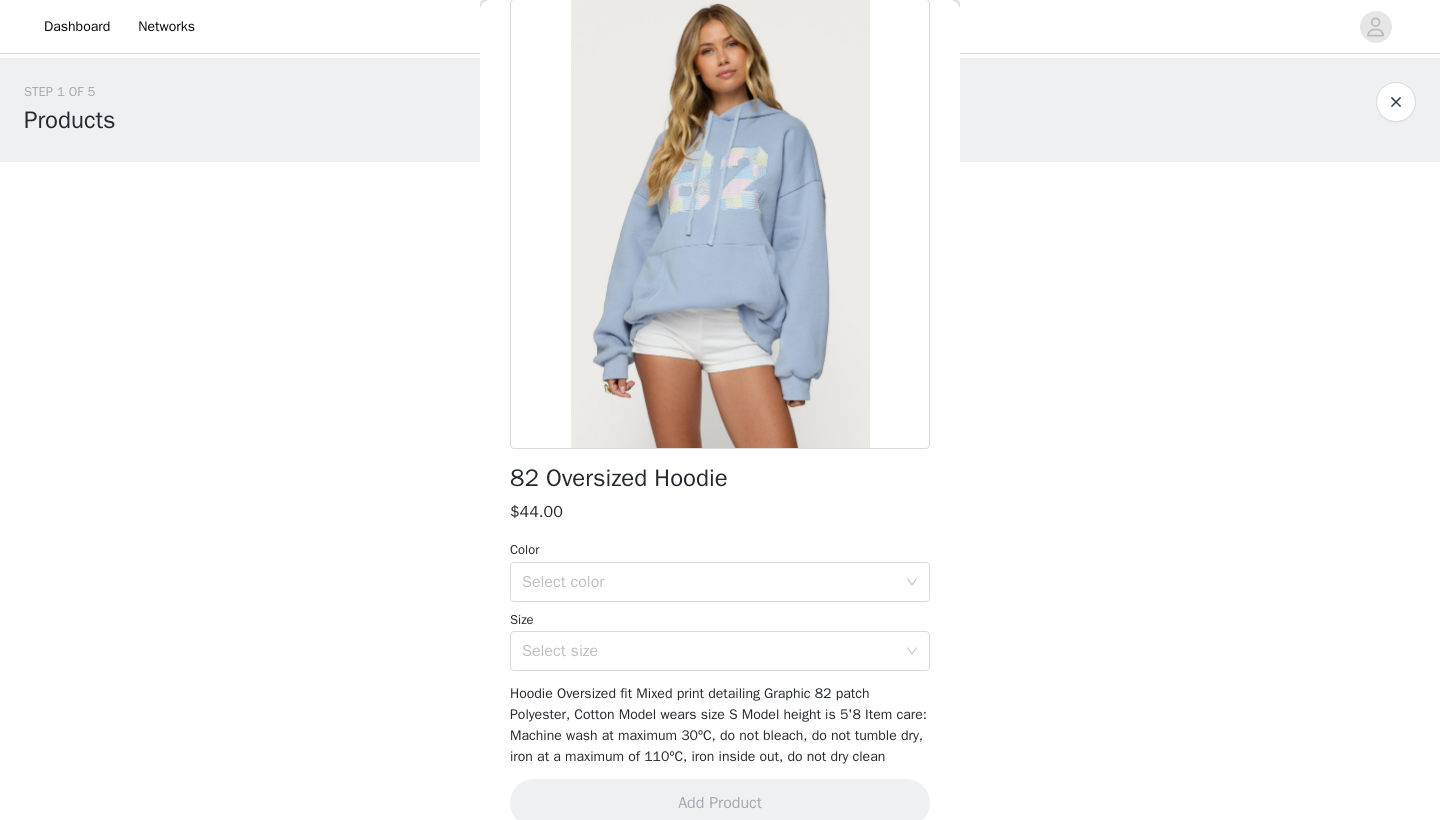 scroll, scrollTop: 101, scrollLeft: 0, axis: vertical 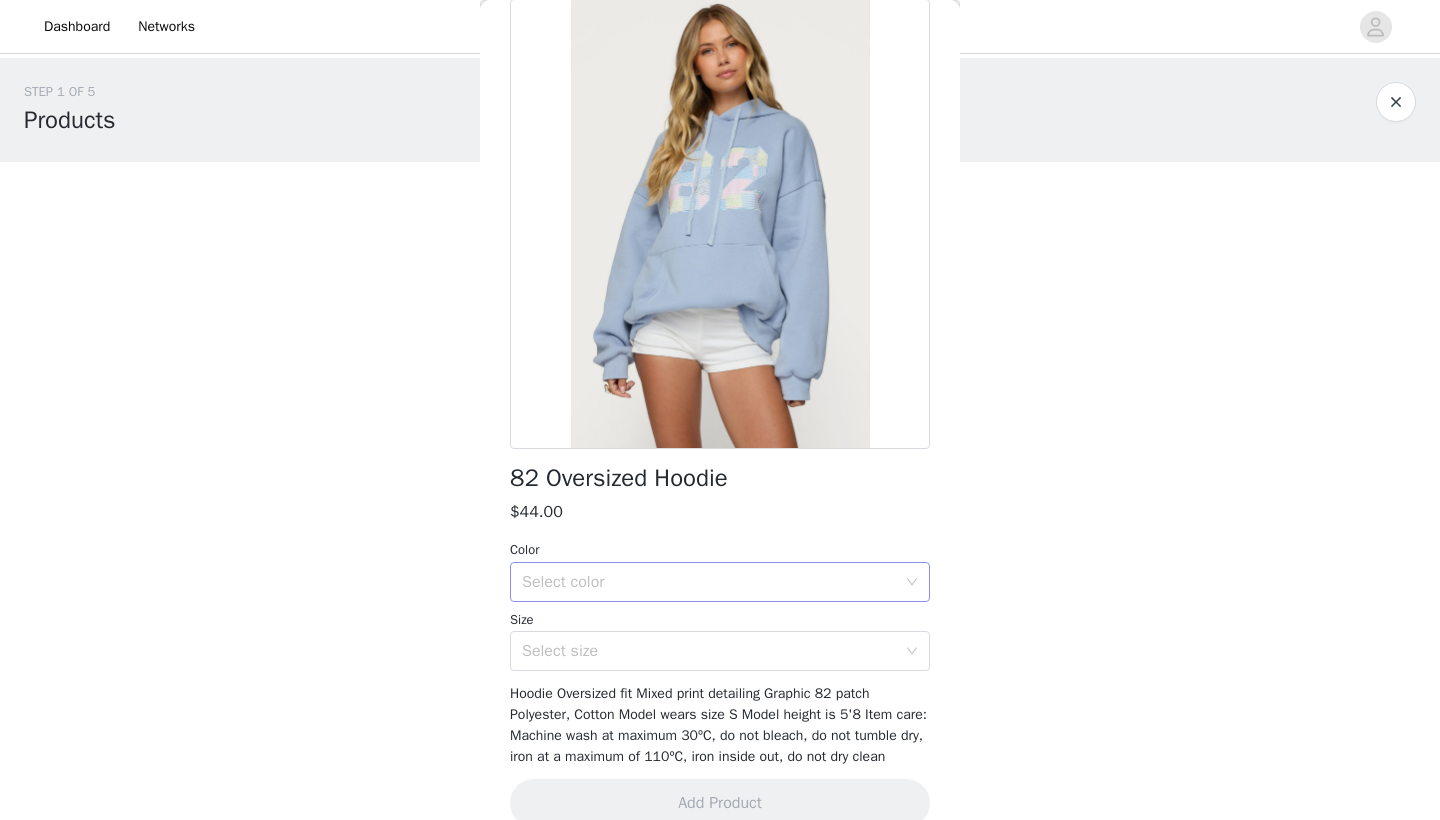 click on "Select color" at bounding box center (709, 582) 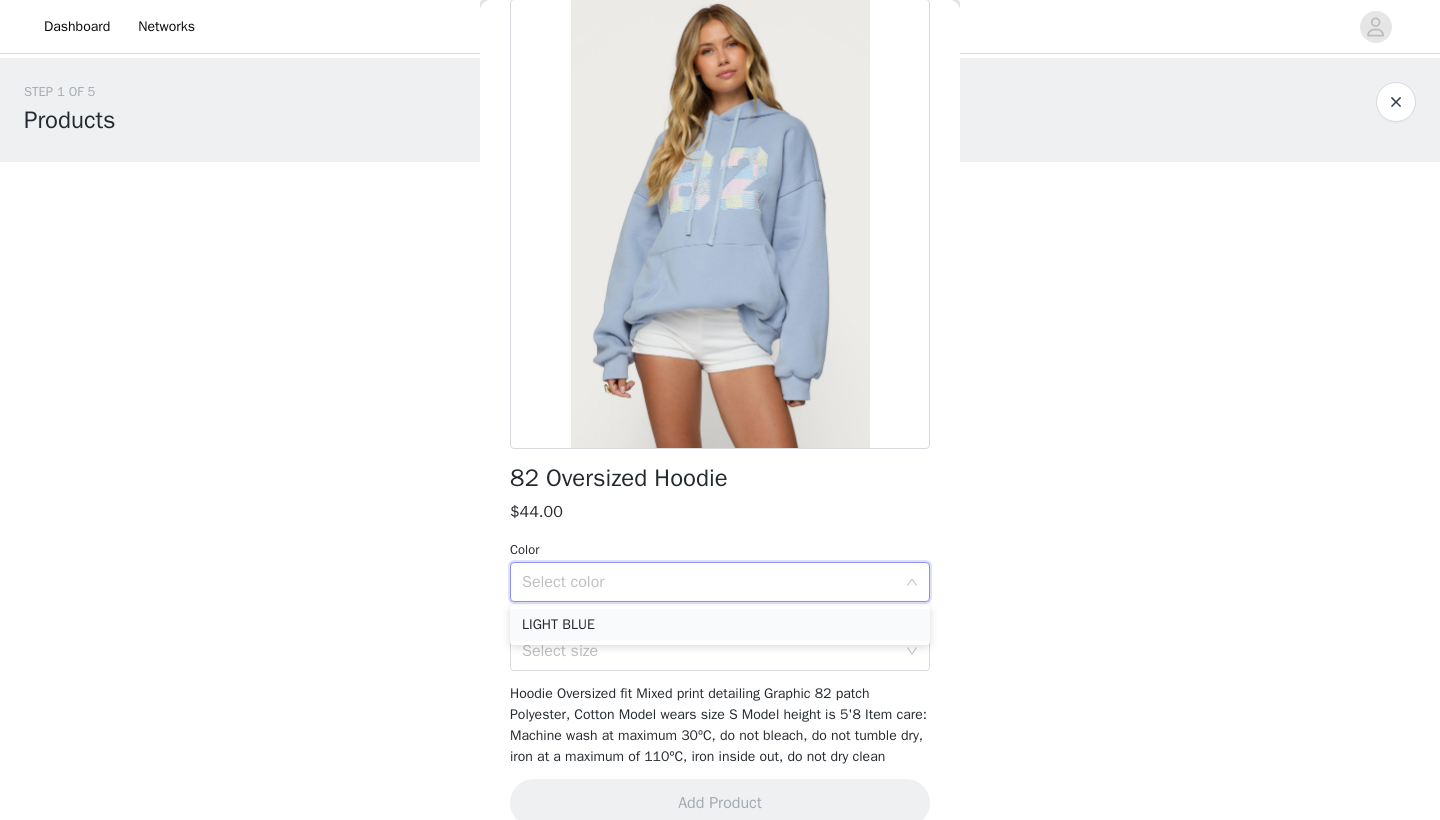 click on "LIGHT BLUE" at bounding box center (720, 625) 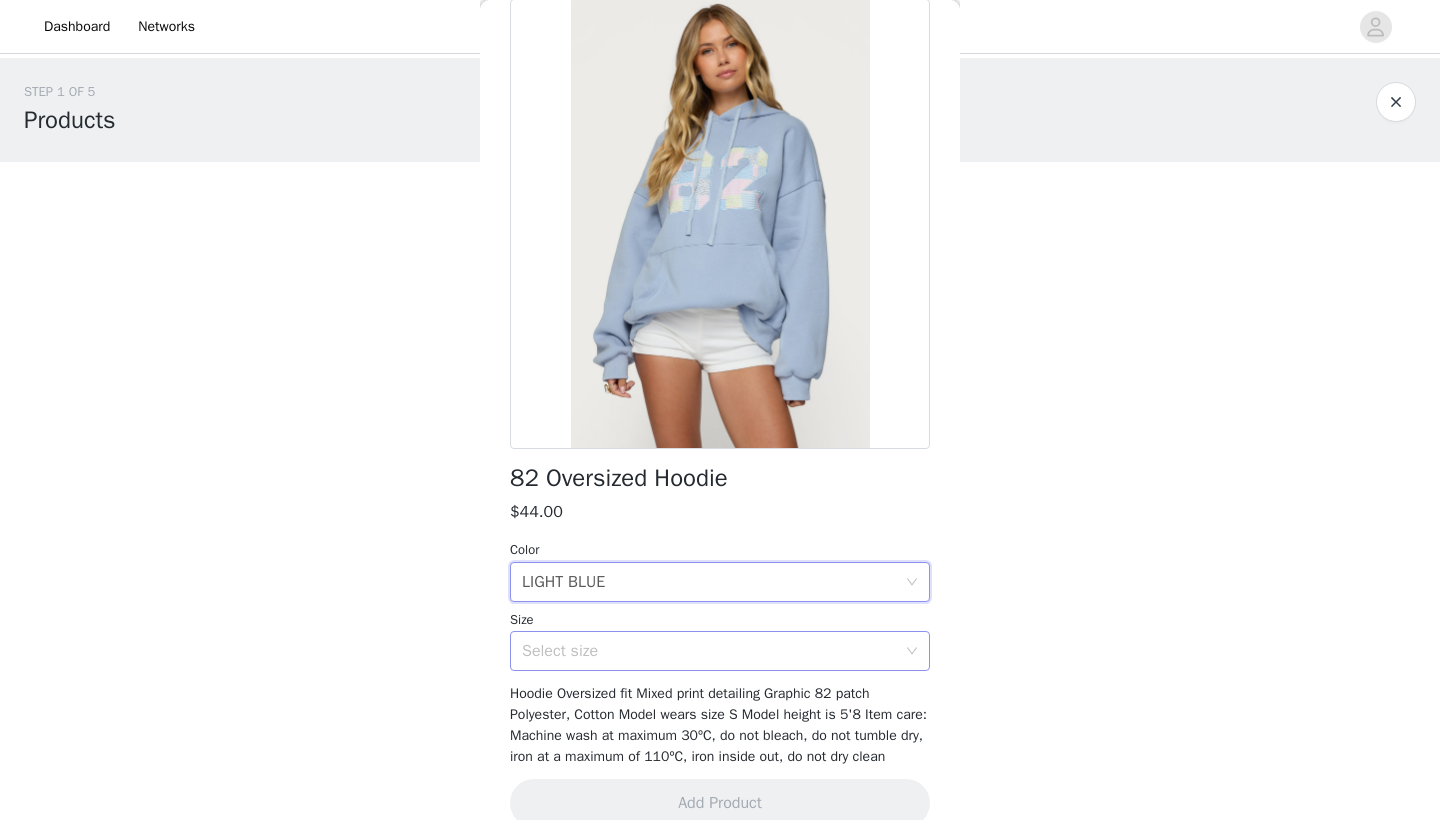 click on "Select size" at bounding box center [709, 651] 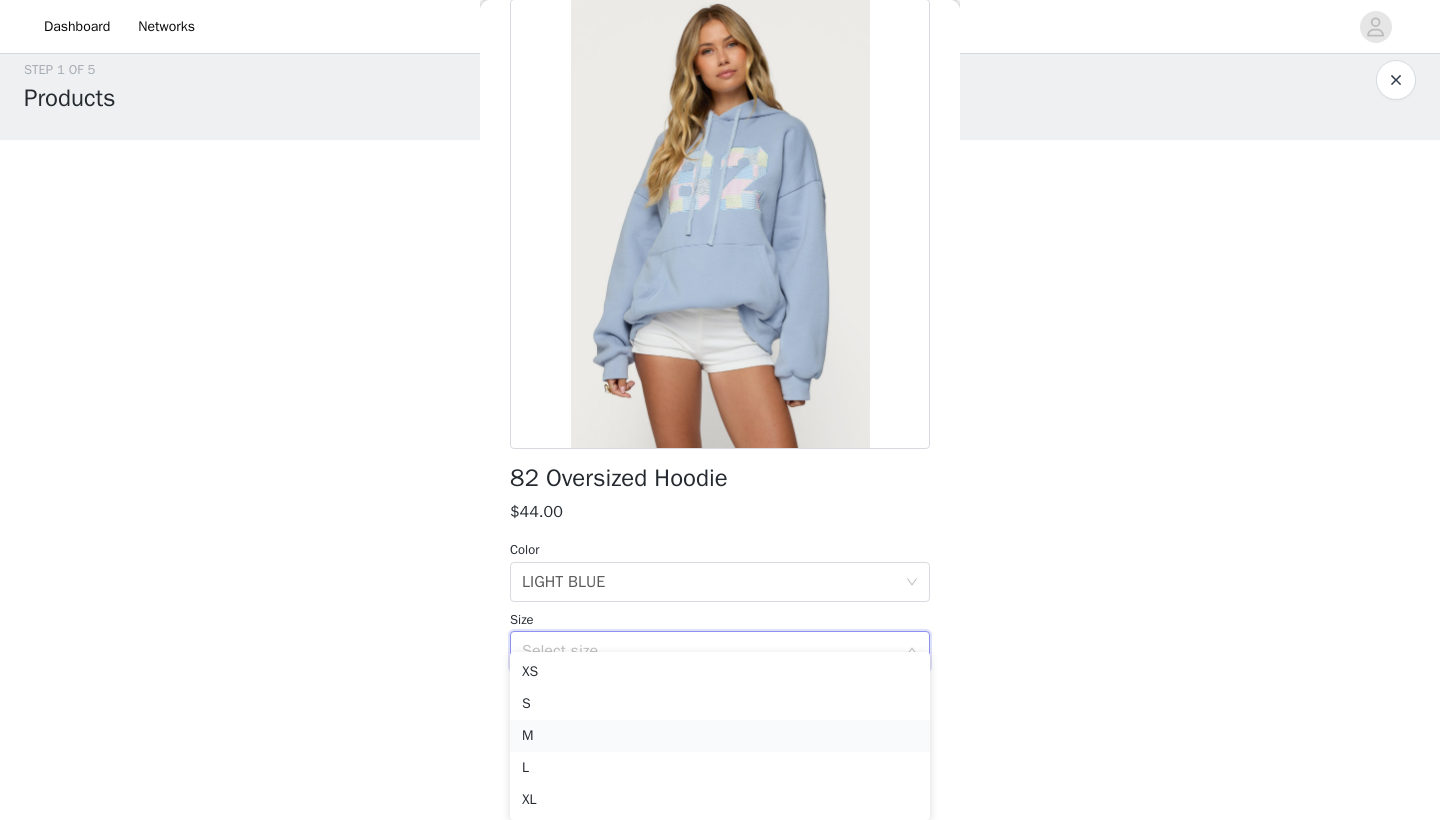 scroll, scrollTop: 22, scrollLeft: 0, axis: vertical 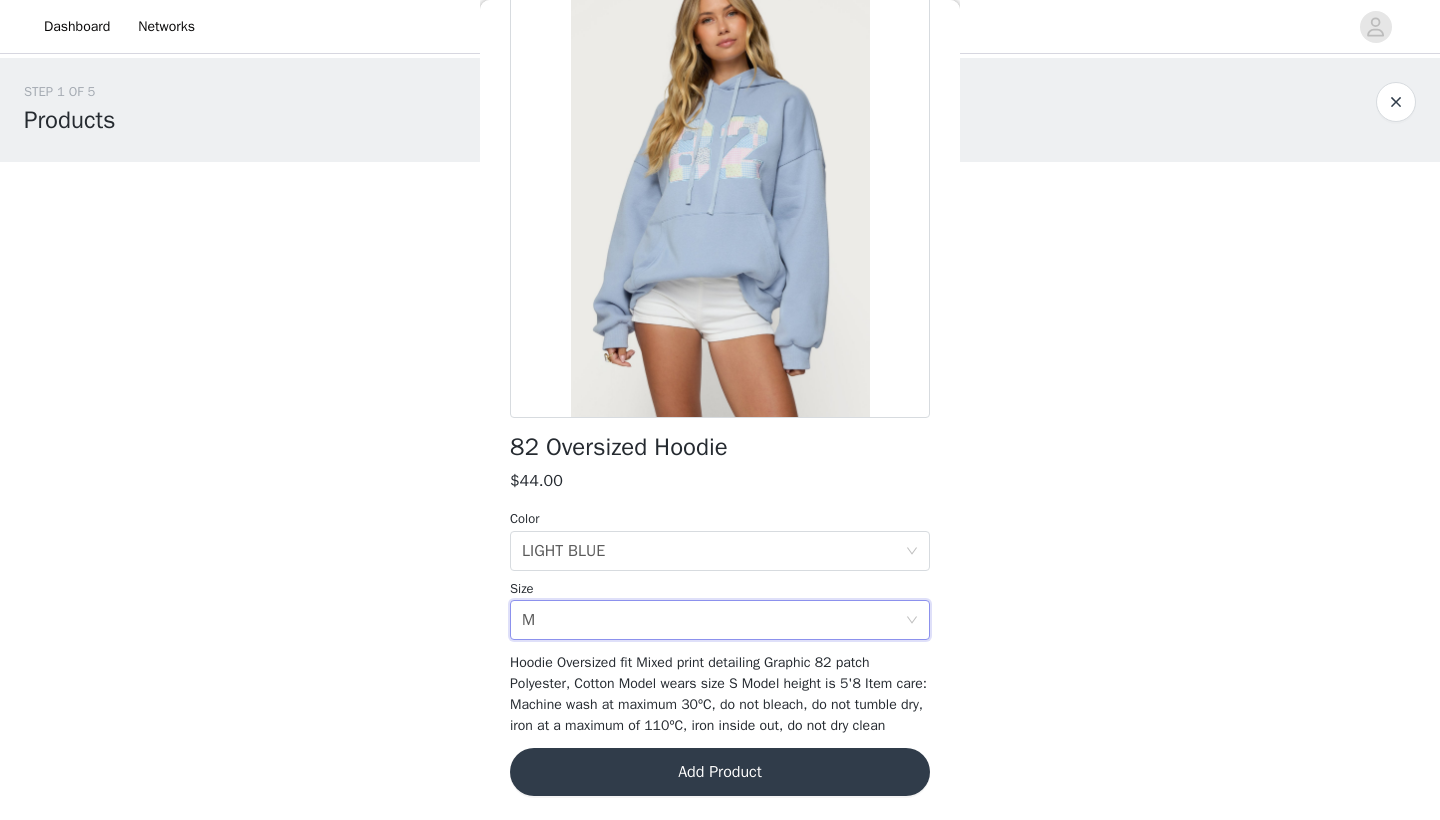 click on "Add Product" at bounding box center (720, 772) 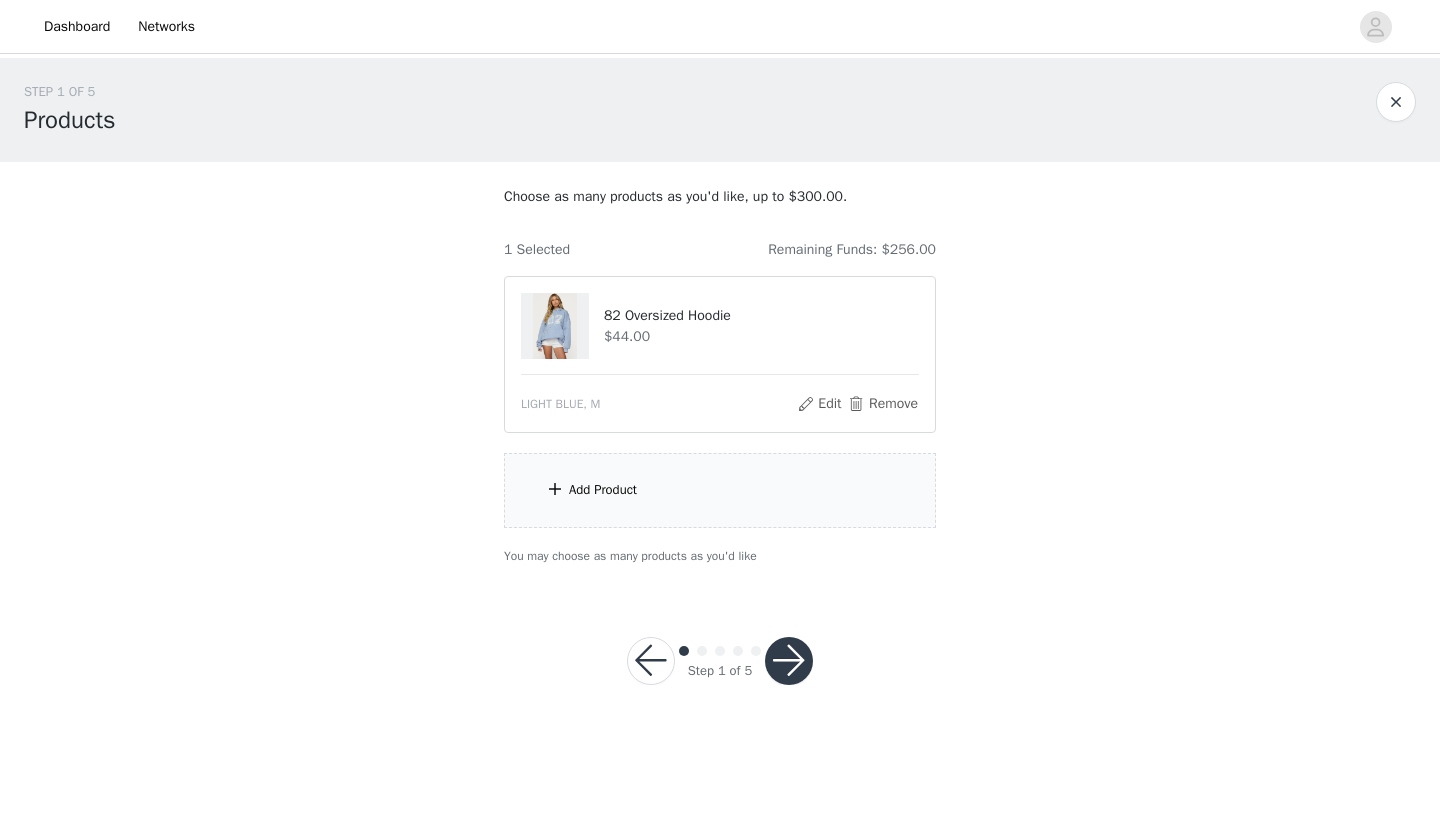 click on "Add Product" at bounding box center (720, 490) 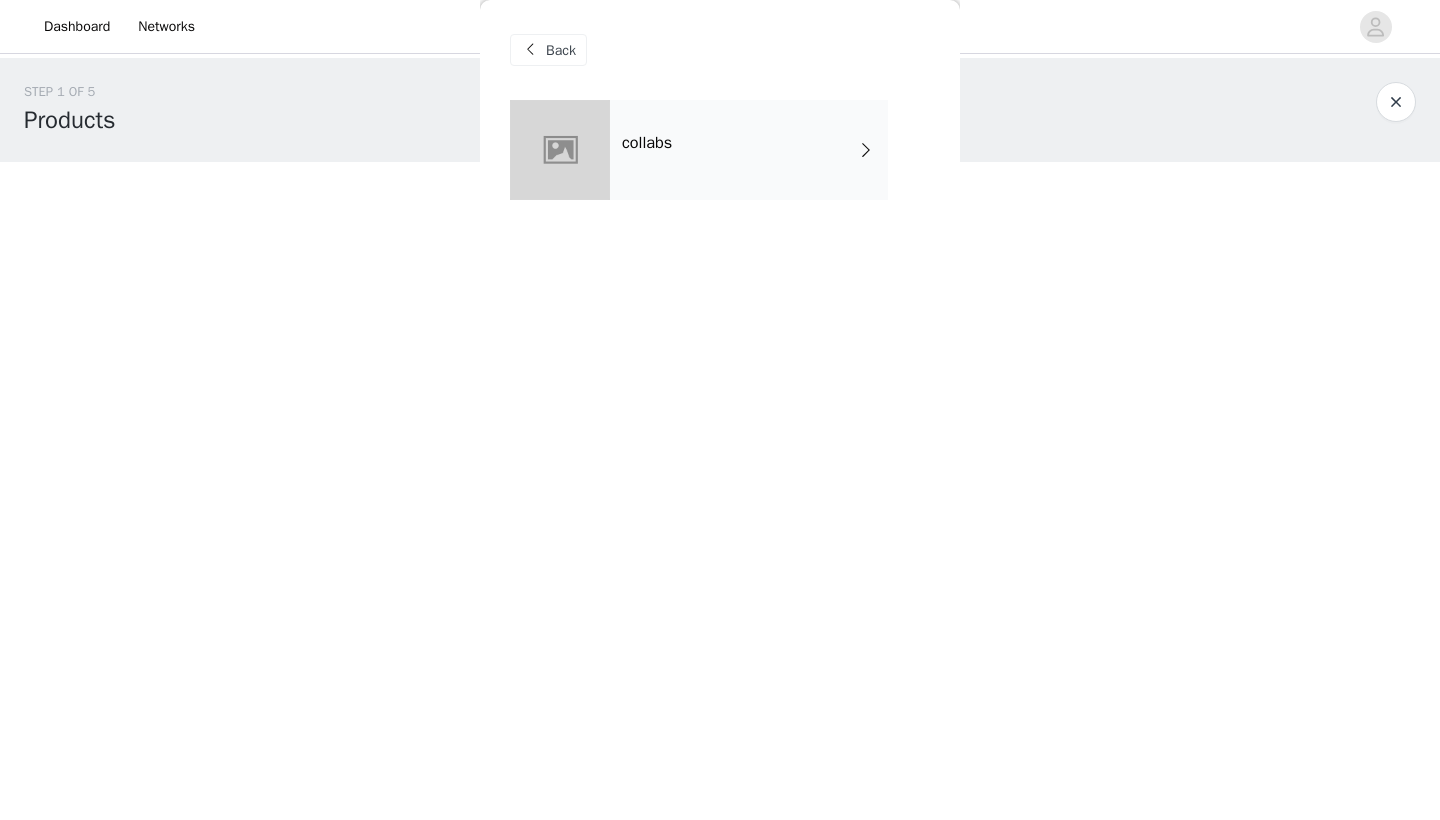 click on "collabs" at bounding box center (749, 150) 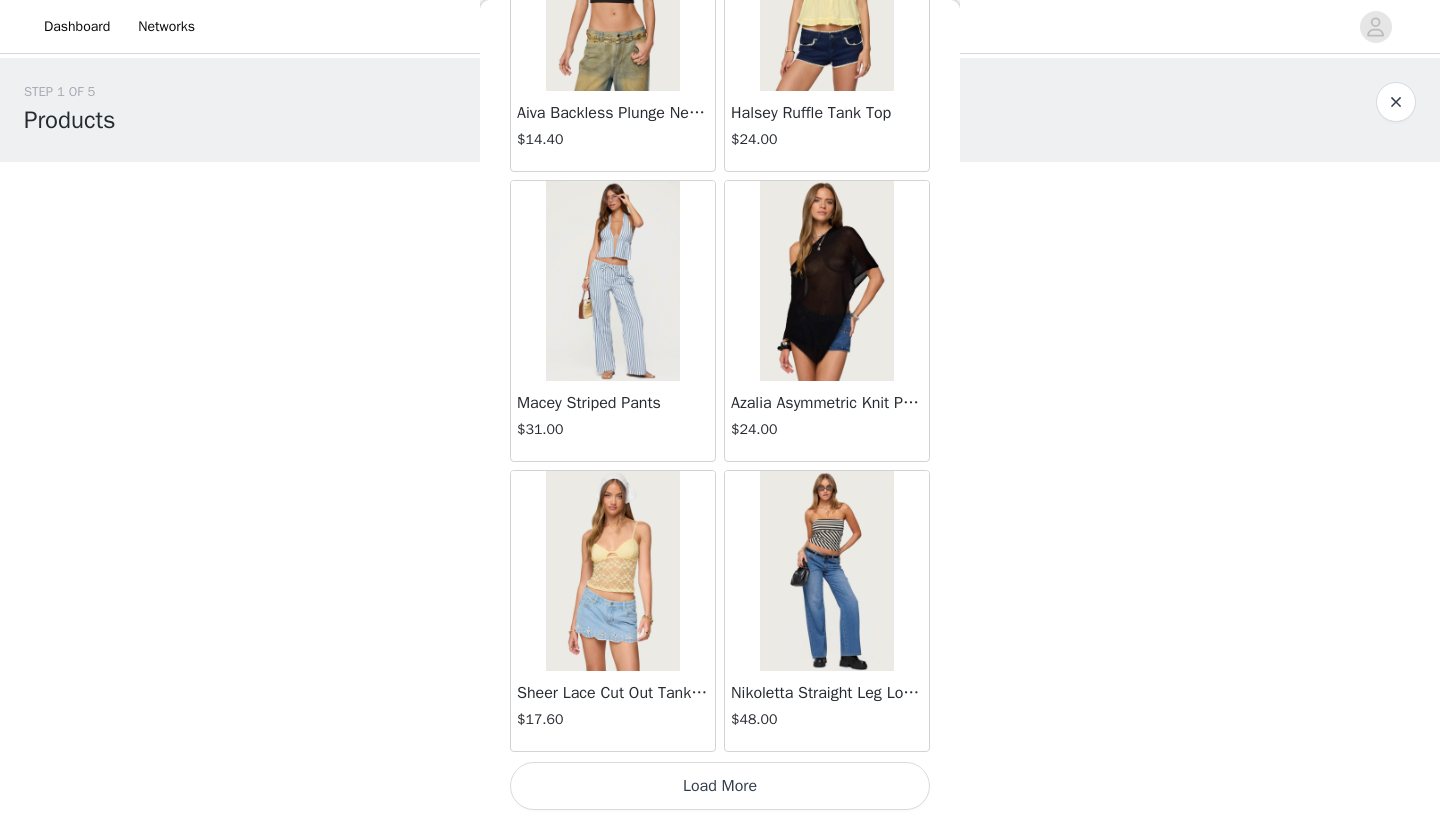 scroll, scrollTop: 2240, scrollLeft: 0, axis: vertical 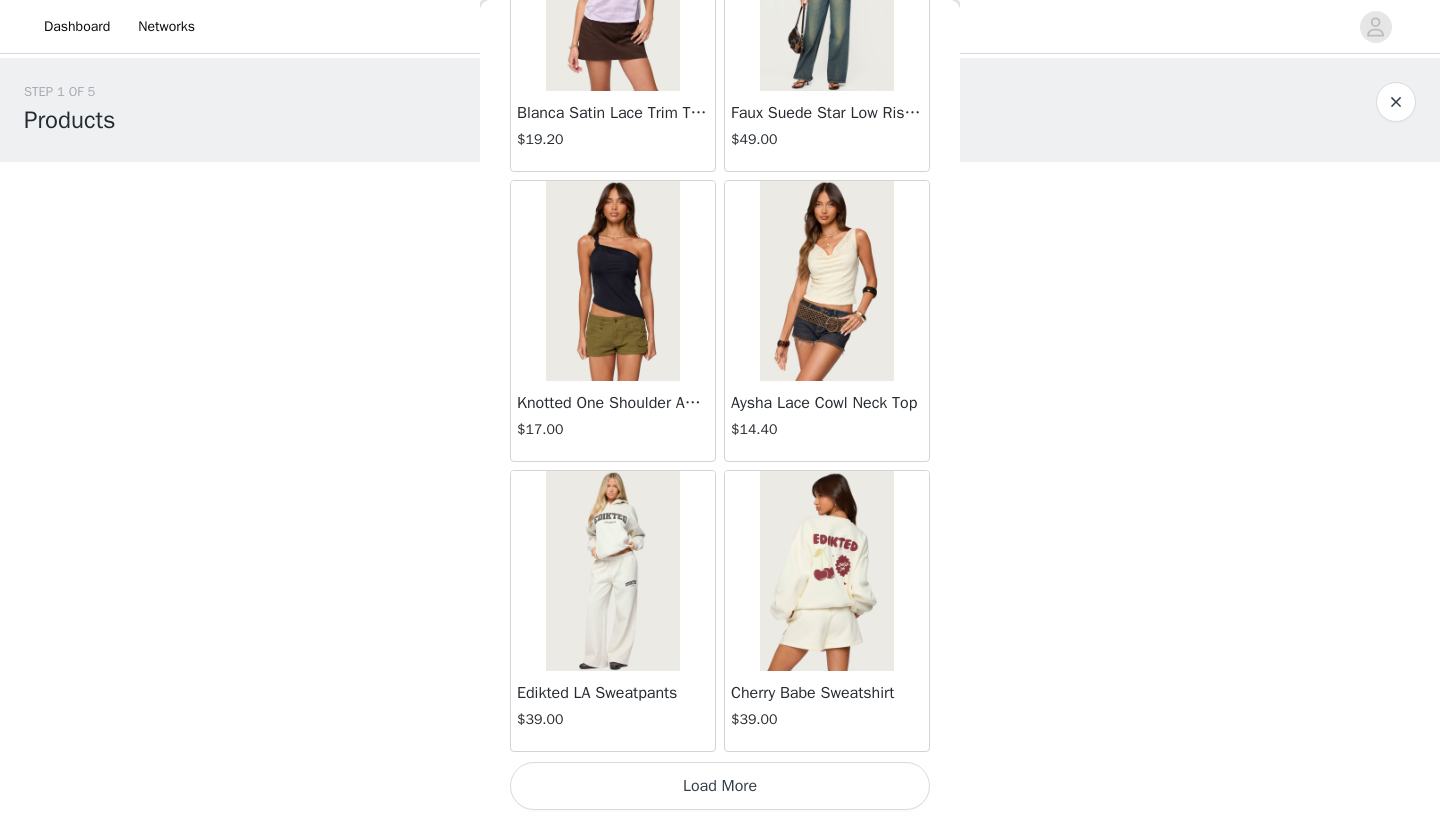 click on "Load More" at bounding box center [720, 786] 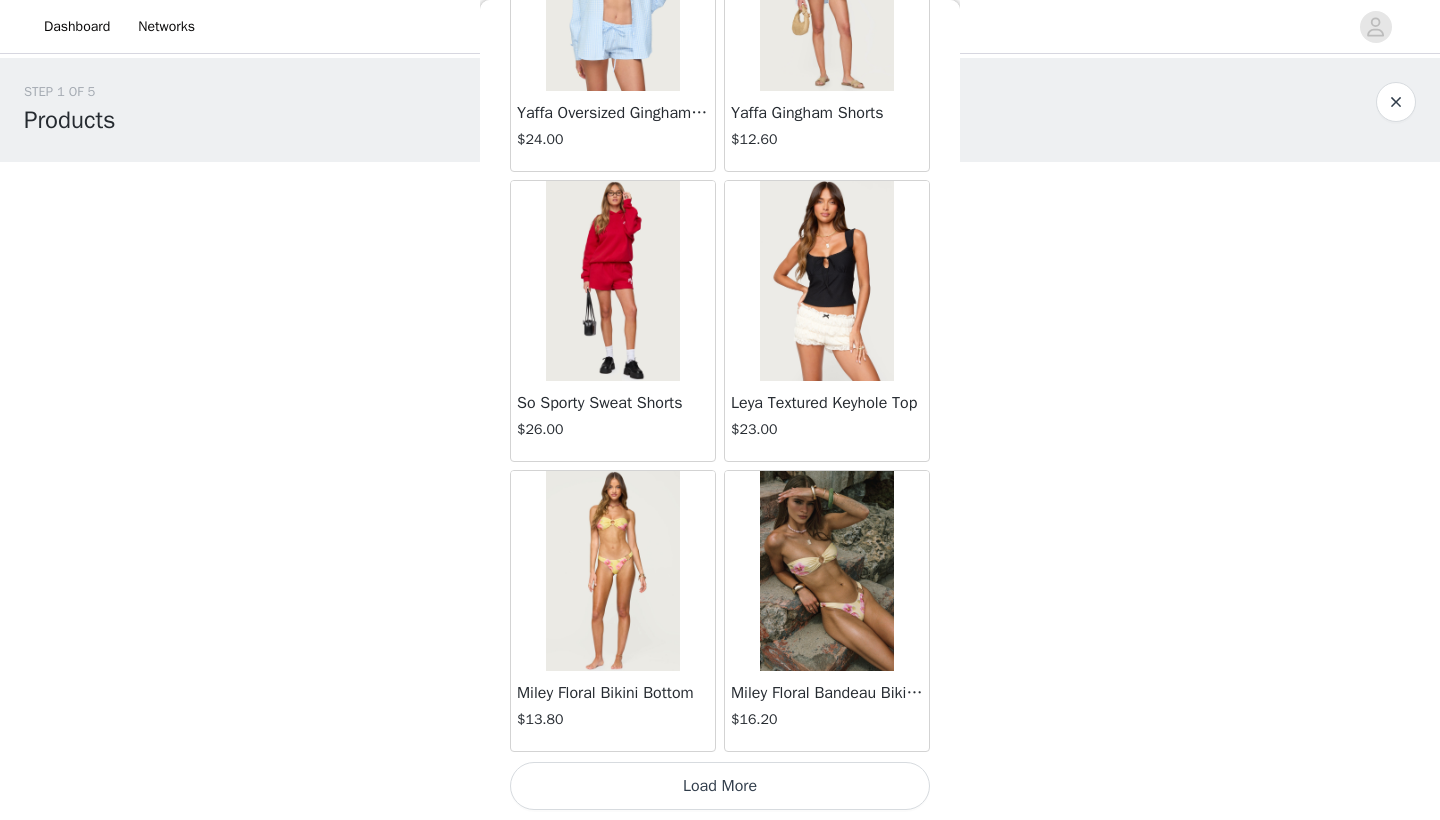 click on "Load More" at bounding box center [720, 786] 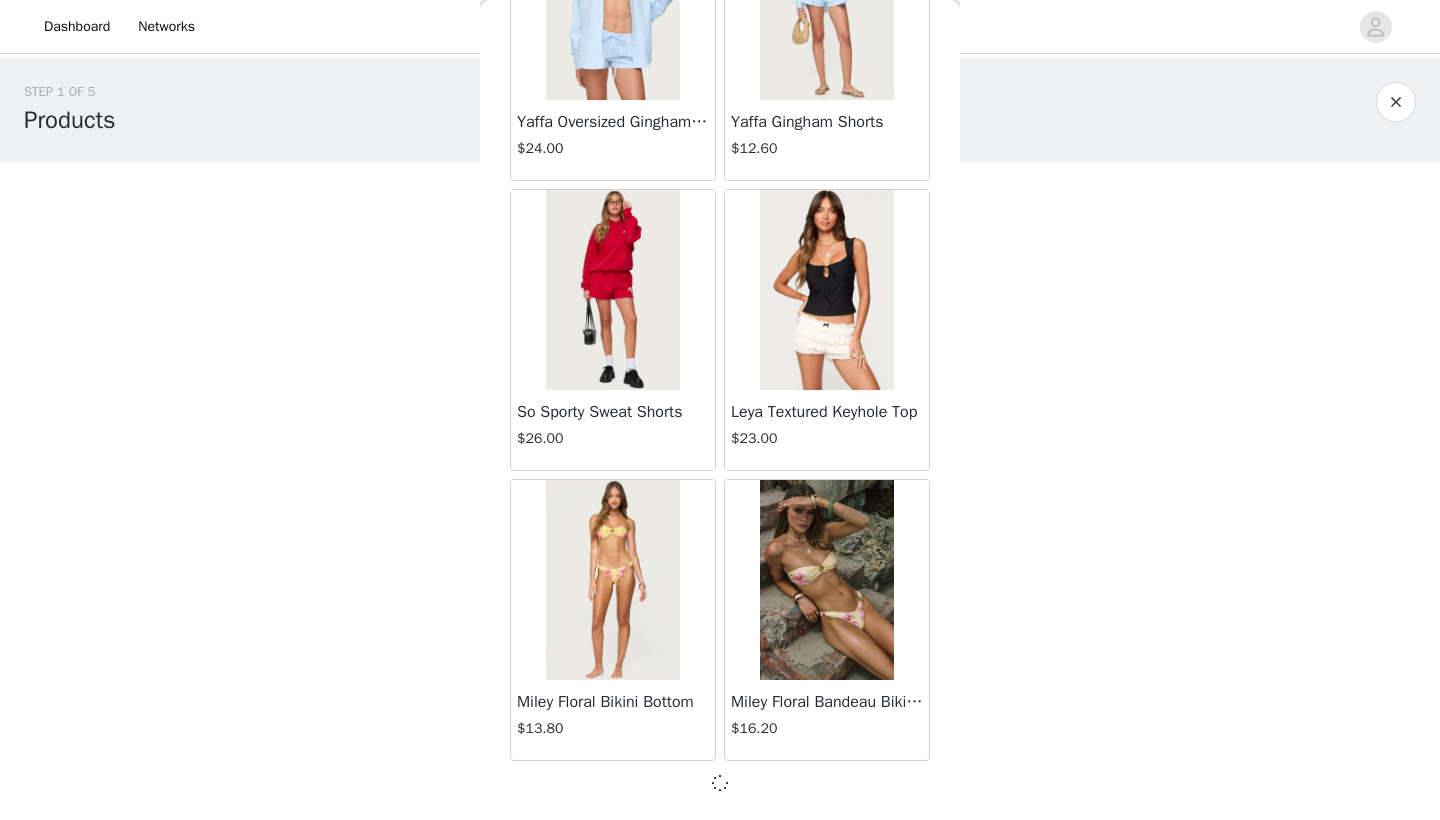 scroll, scrollTop: 8031, scrollLeft: 0, axis: vertical 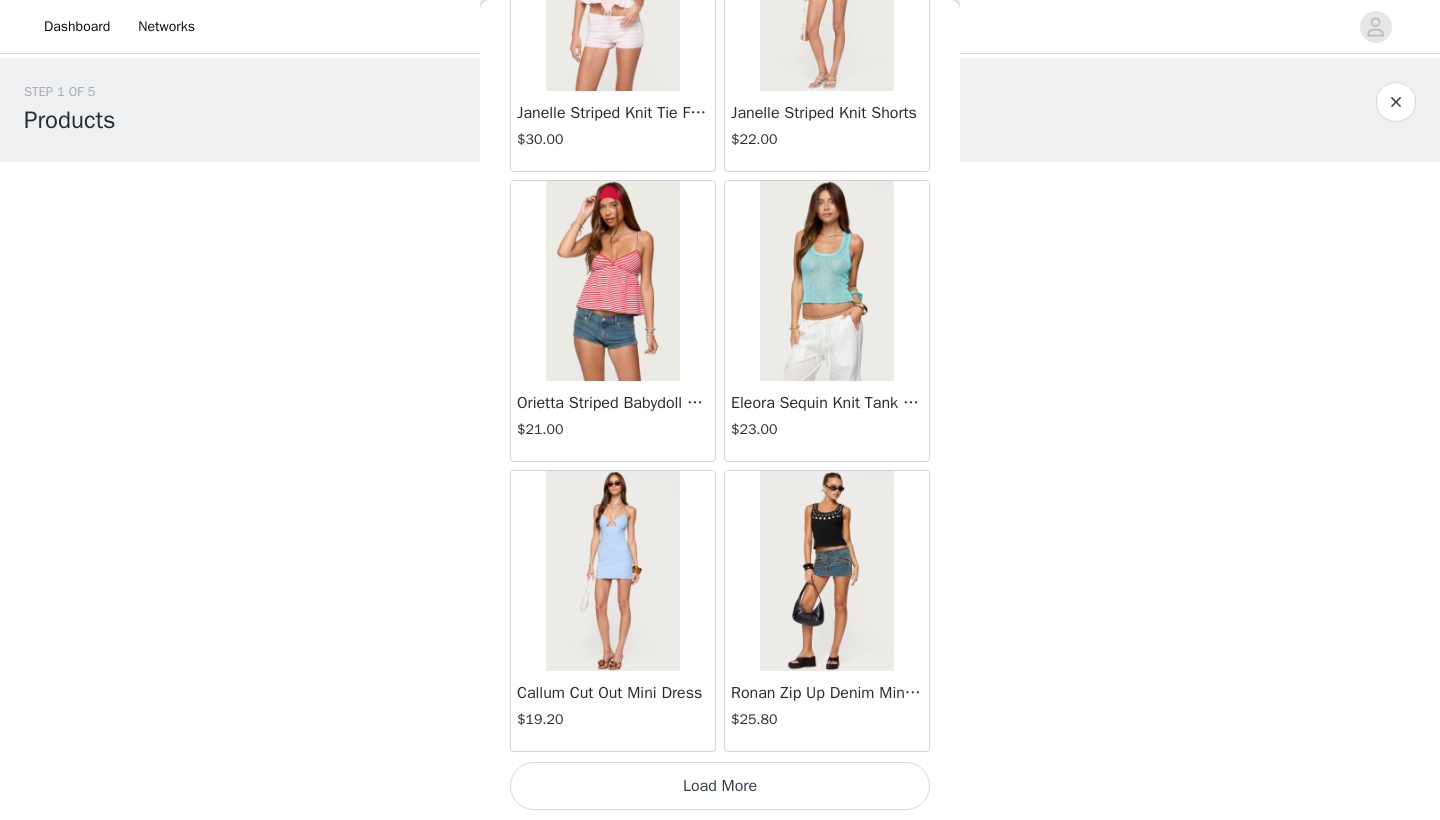 click on "Load More" at bounding box center (720, 786) 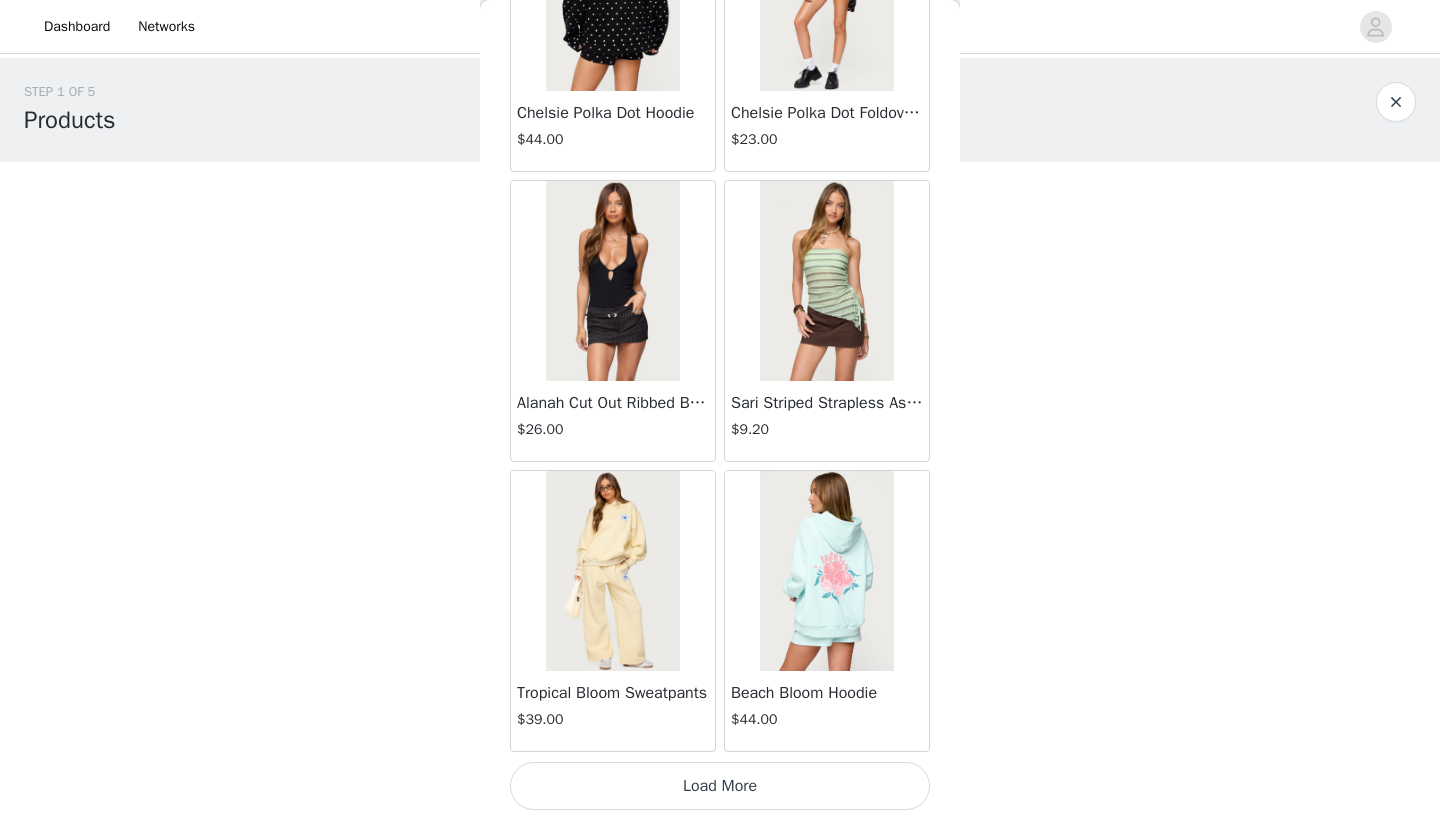 click on "Load More" at bounding box center (720, 786) 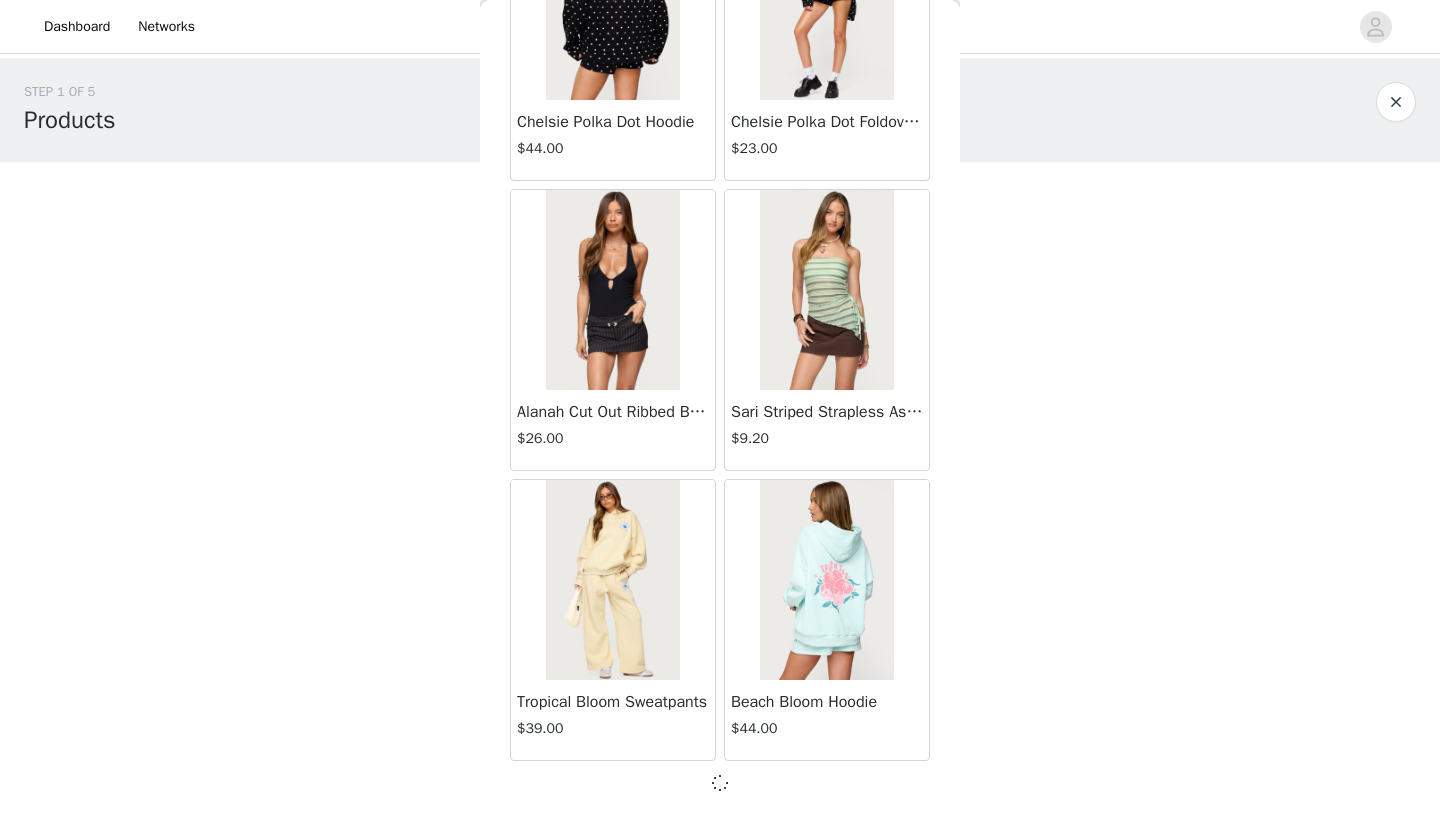 scroll, scrollTop: 13831, scrollLeft: 0, axis: vertical 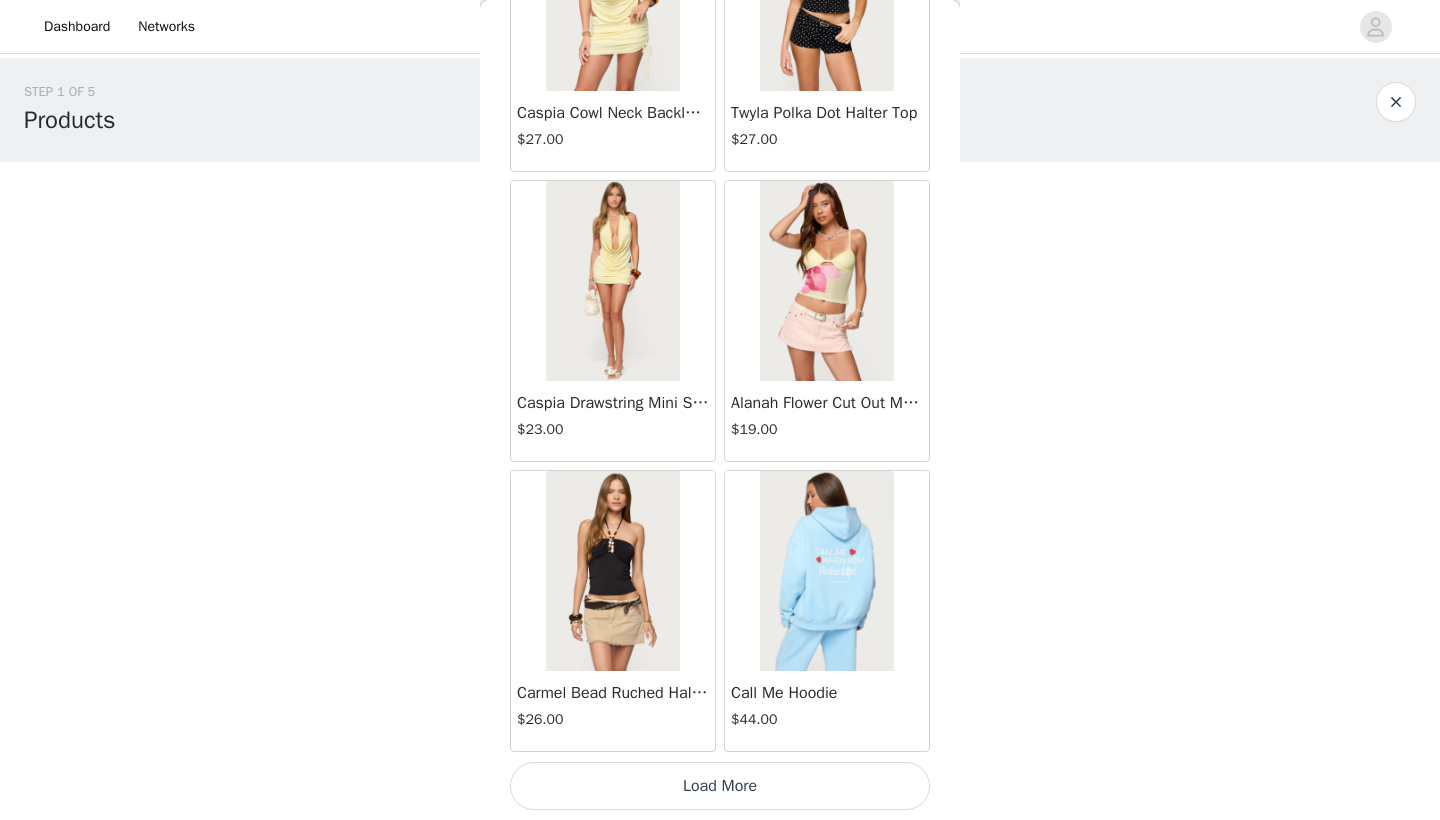 click on "Load More" at bounding box center (720, 786) 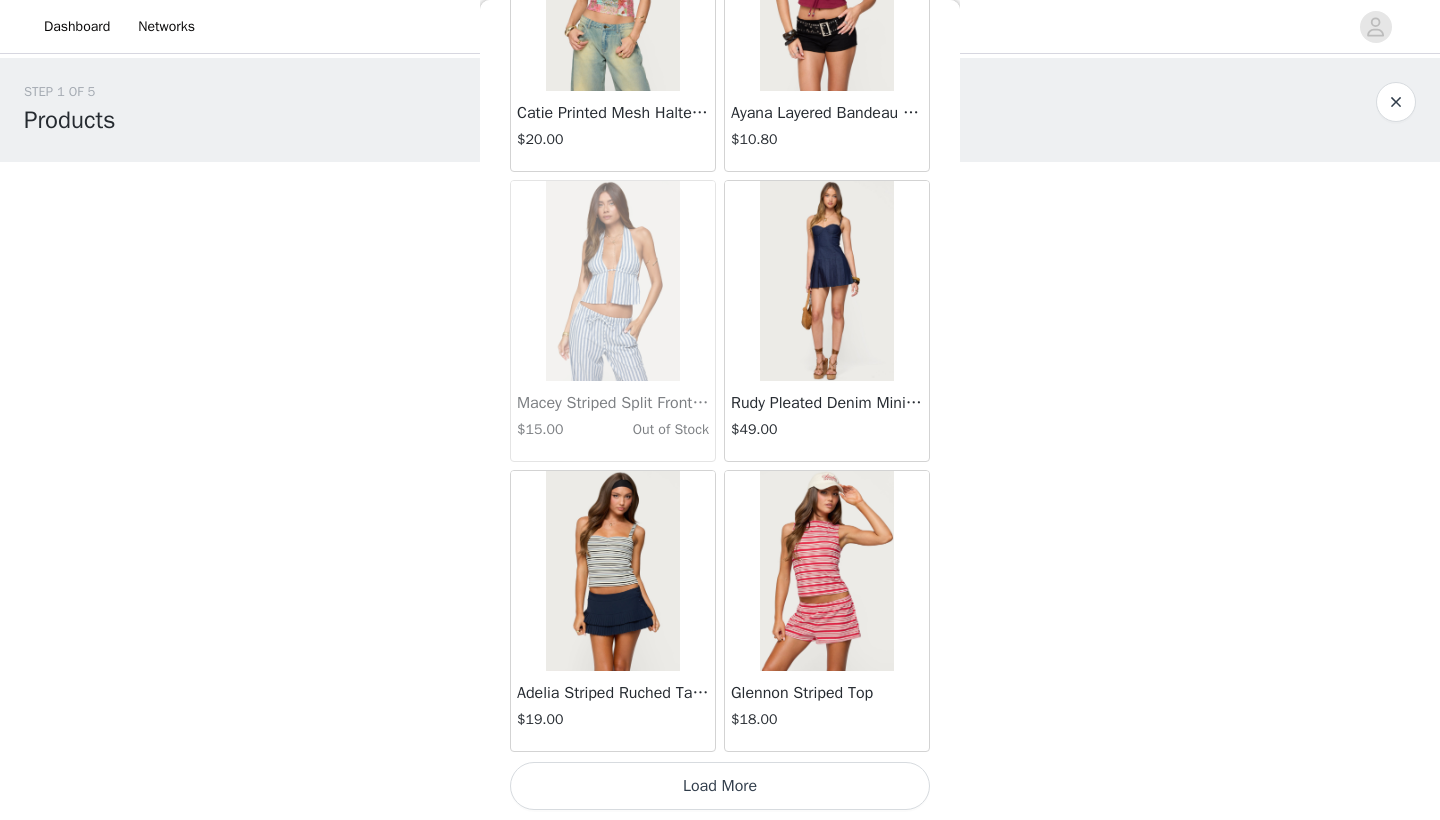 scroll, scrollTop: 19640, scrollLeft: 0, axis: vertical 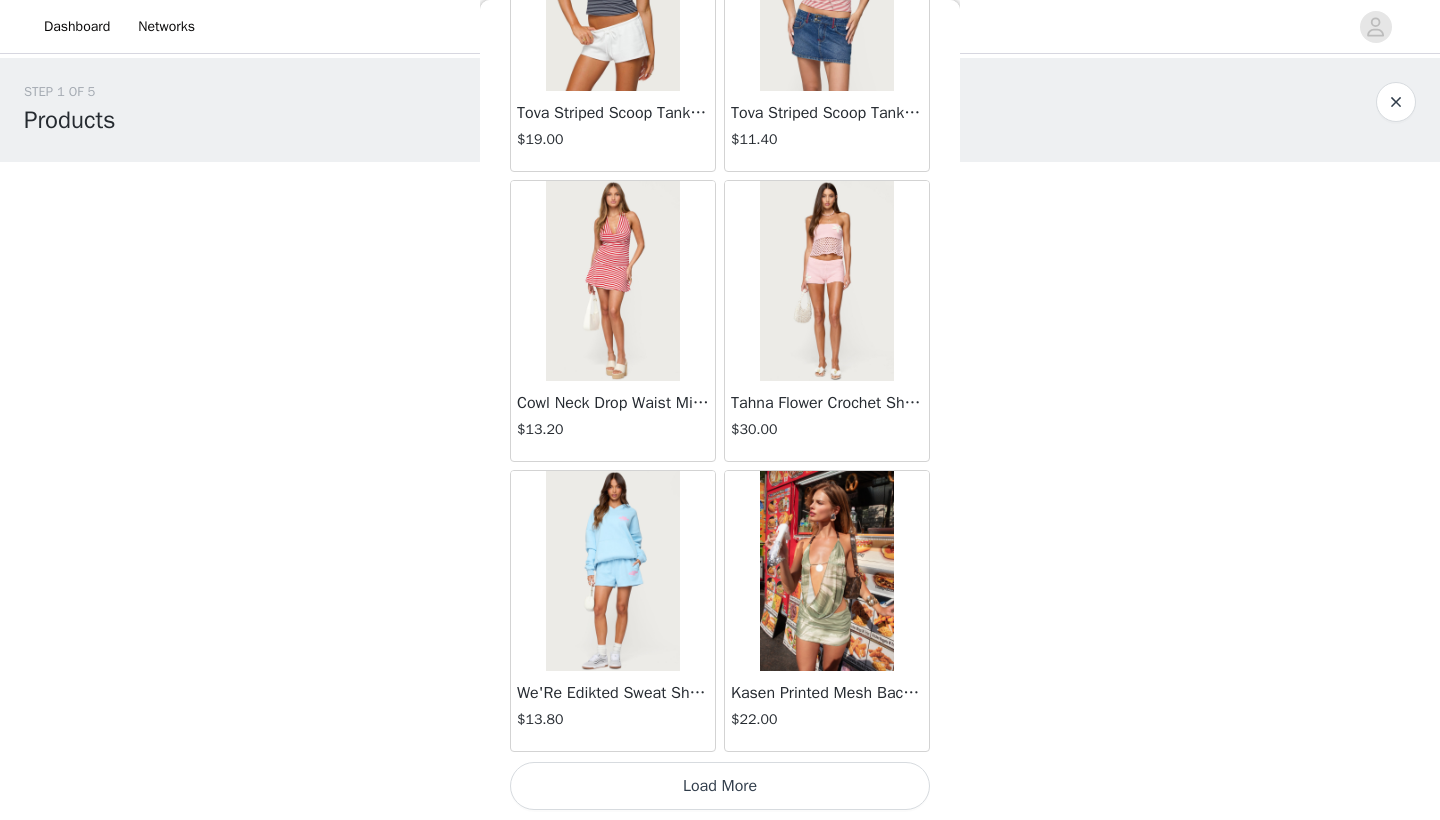 click on "Load More" at bounding box center (720, 786) 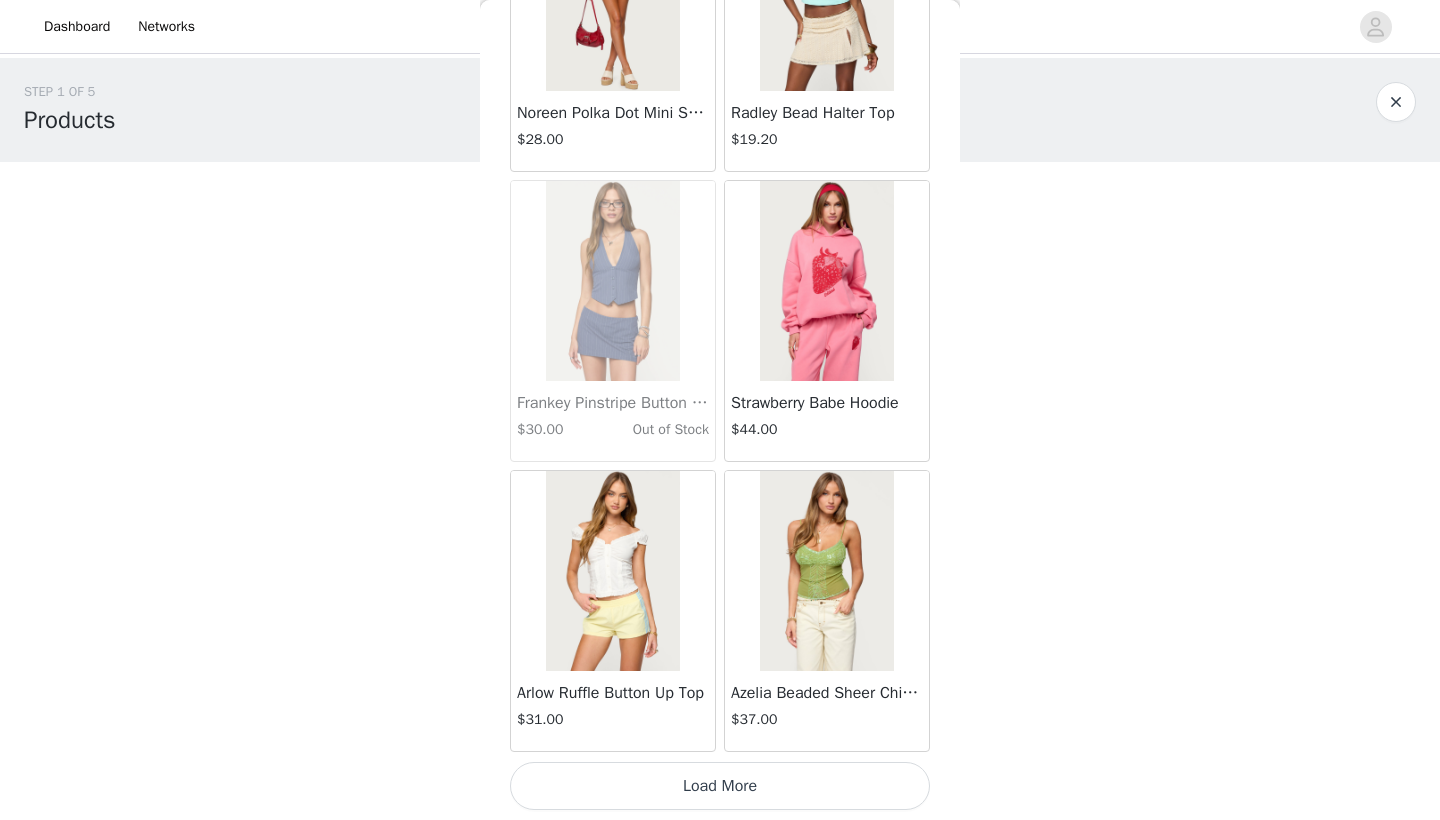 click on "Load More" at bounding box center (720, 786) 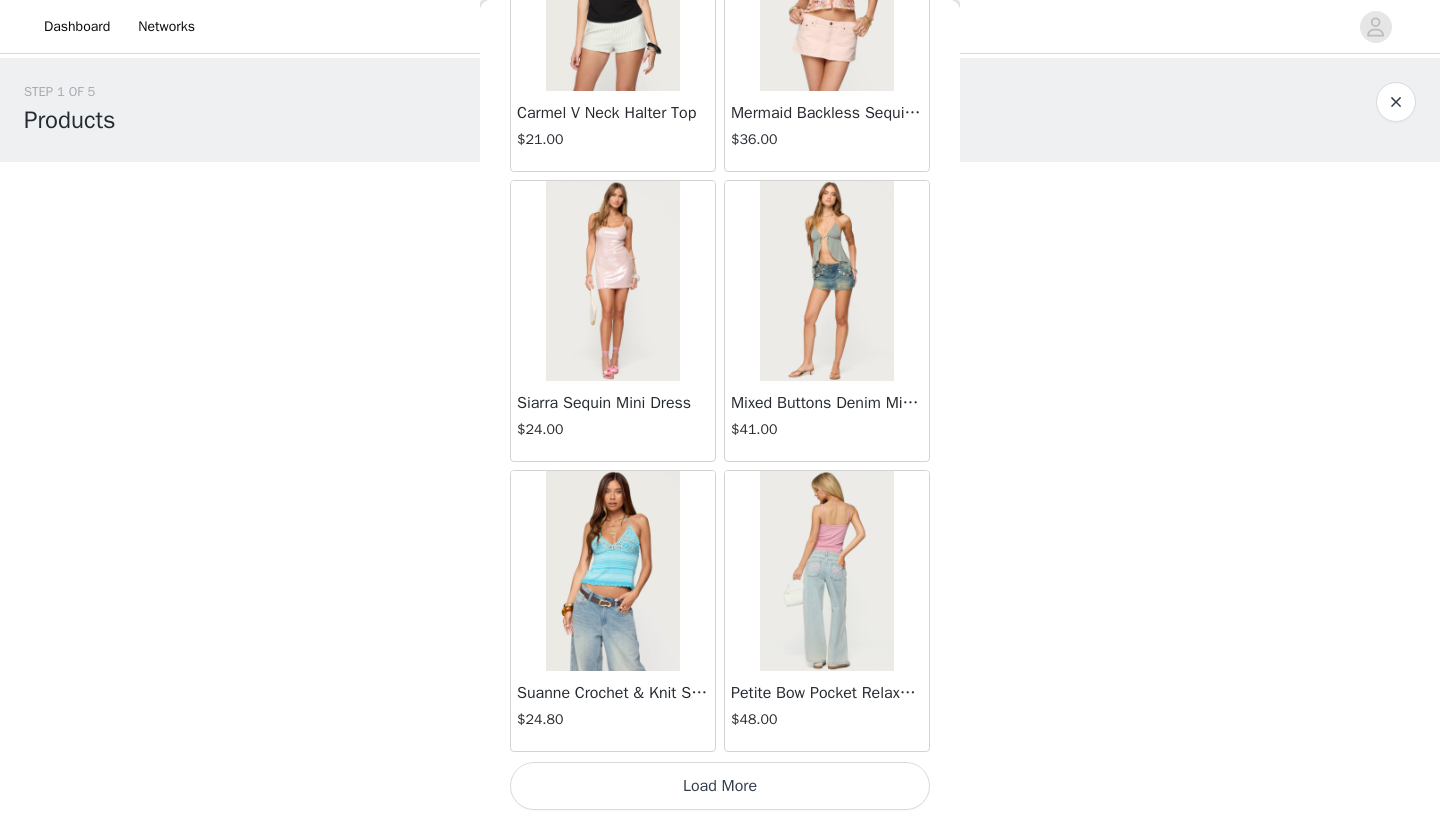 click on "Load More" at bounding box center [720, 786] 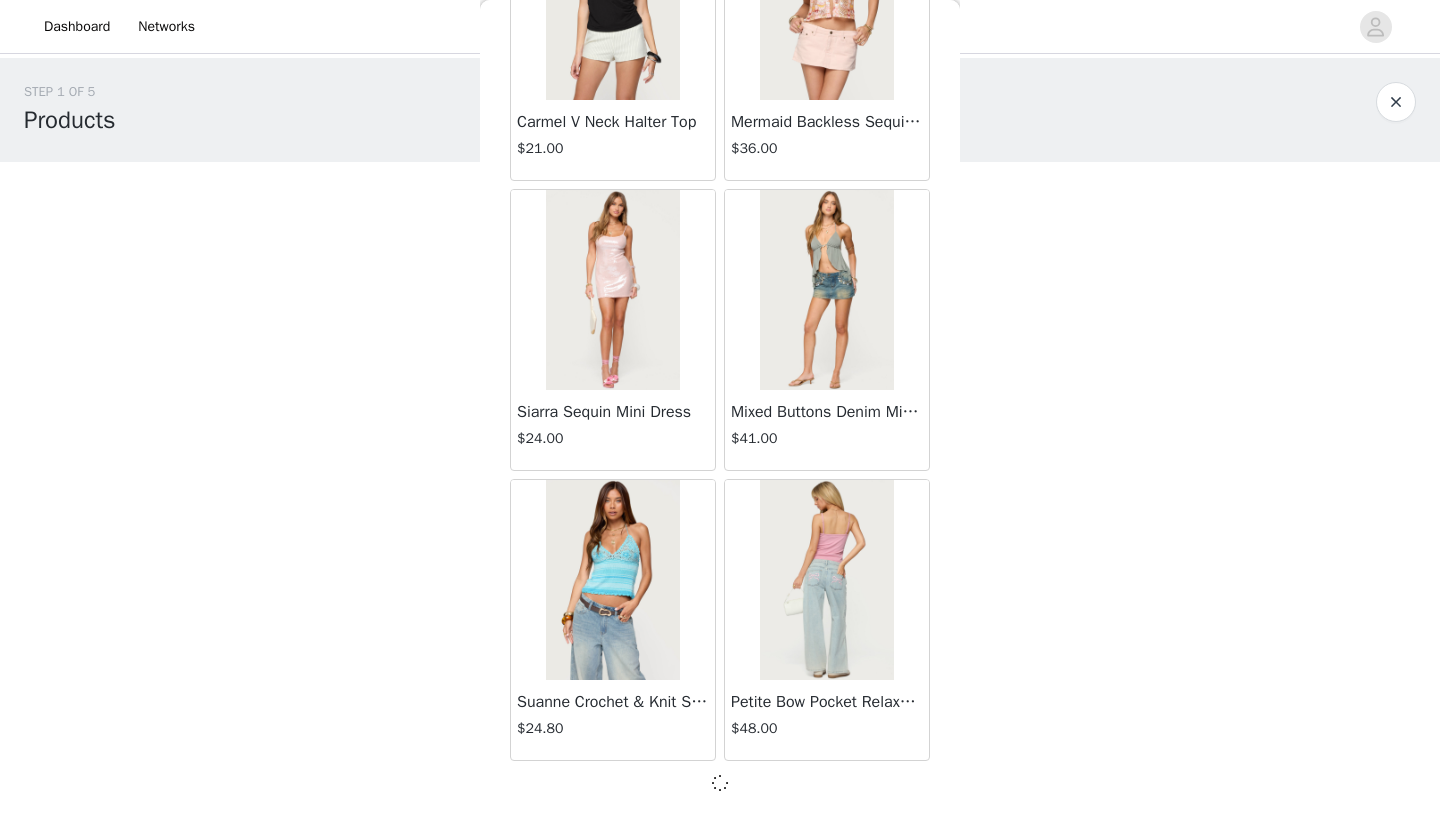 scroll, scrollTop: 28331, scrollLeft: 0, axis: vertical 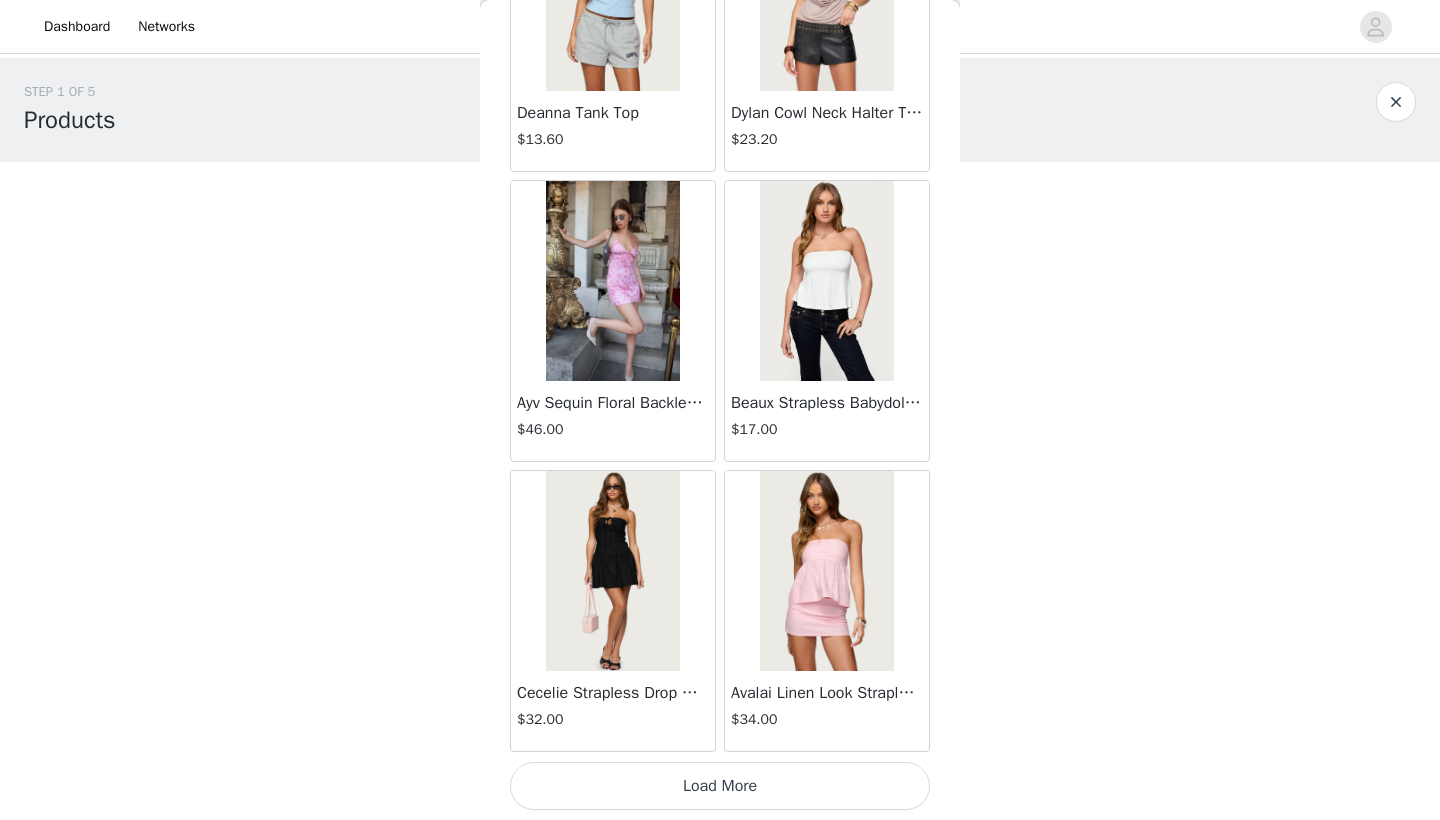click on "Load More" at bounding box center (720, 786) 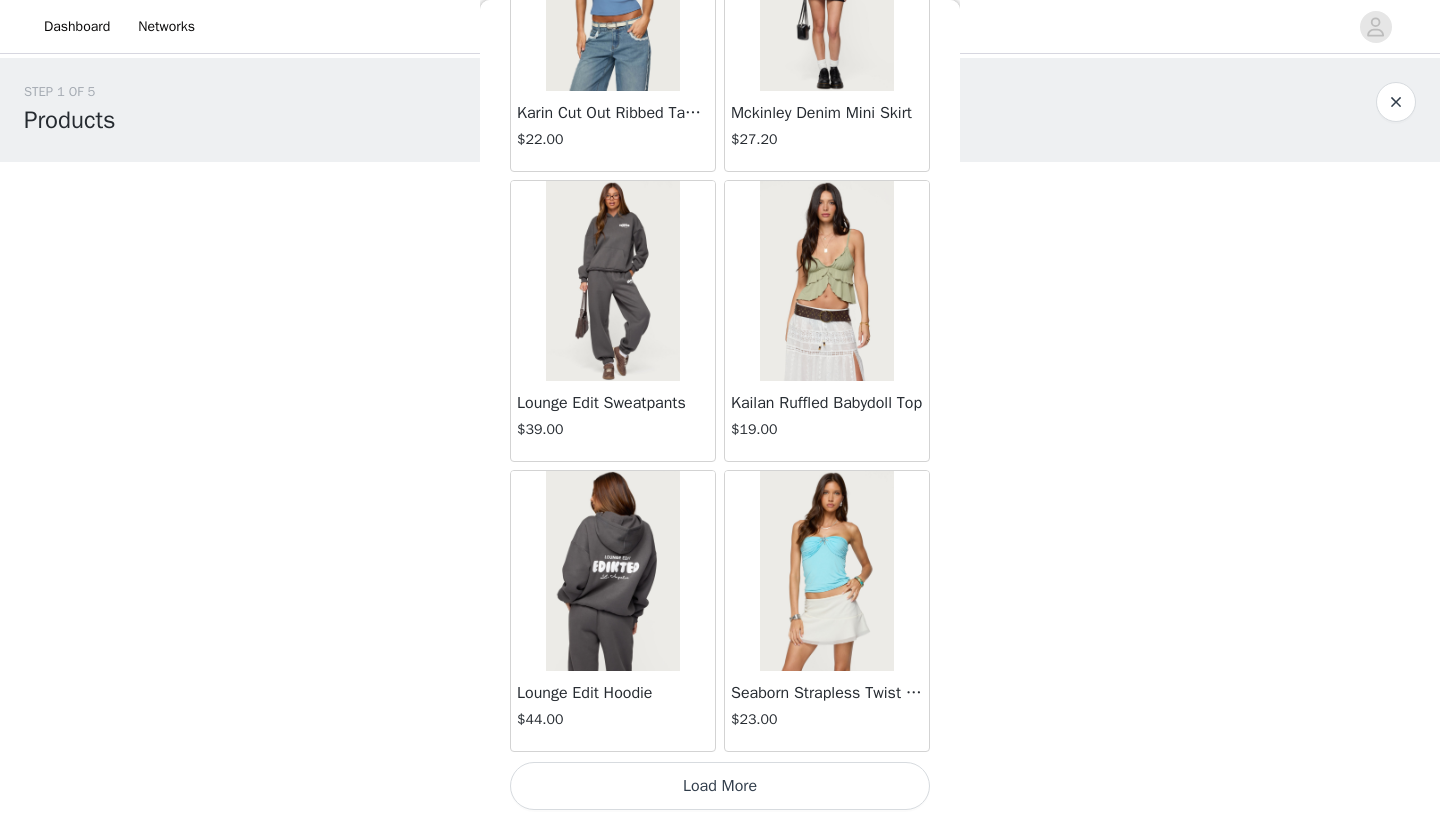 scroll, scrollTop: 34140, scrollLeft: 0, axis: vertical 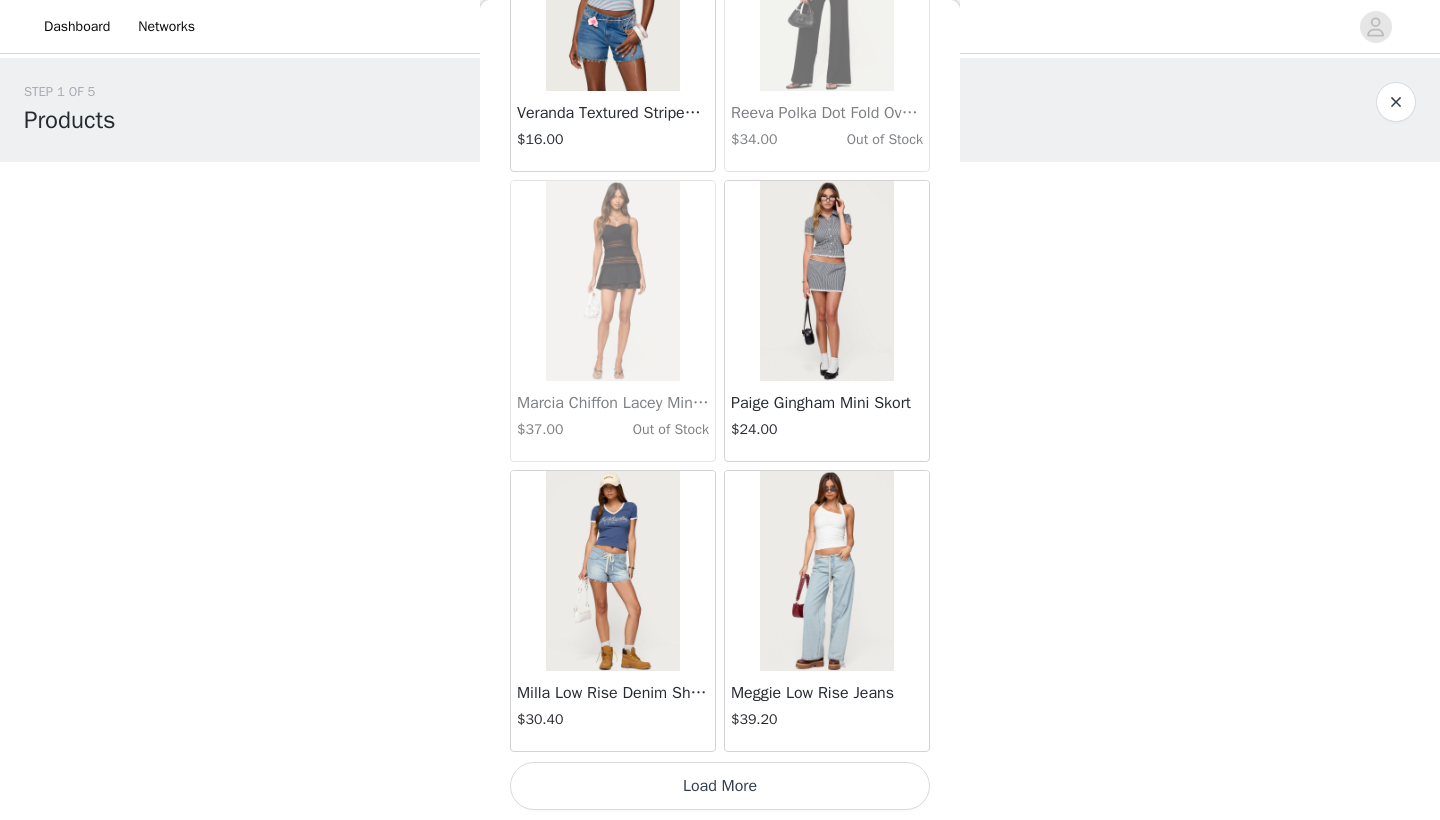 click on "Load More" at bounding box center (720, 786) 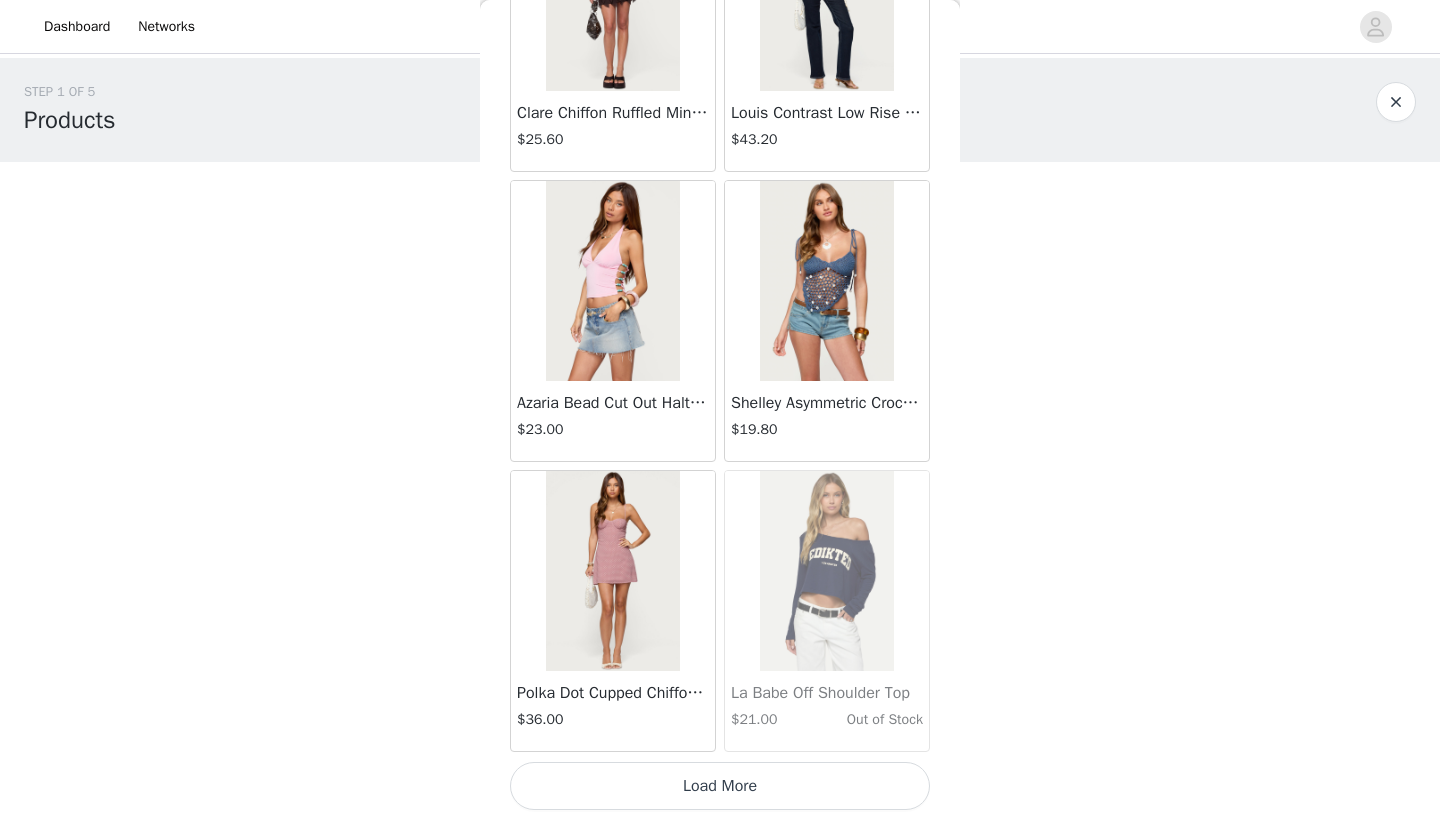 click on "Load More" at bounding box center (720, 786) 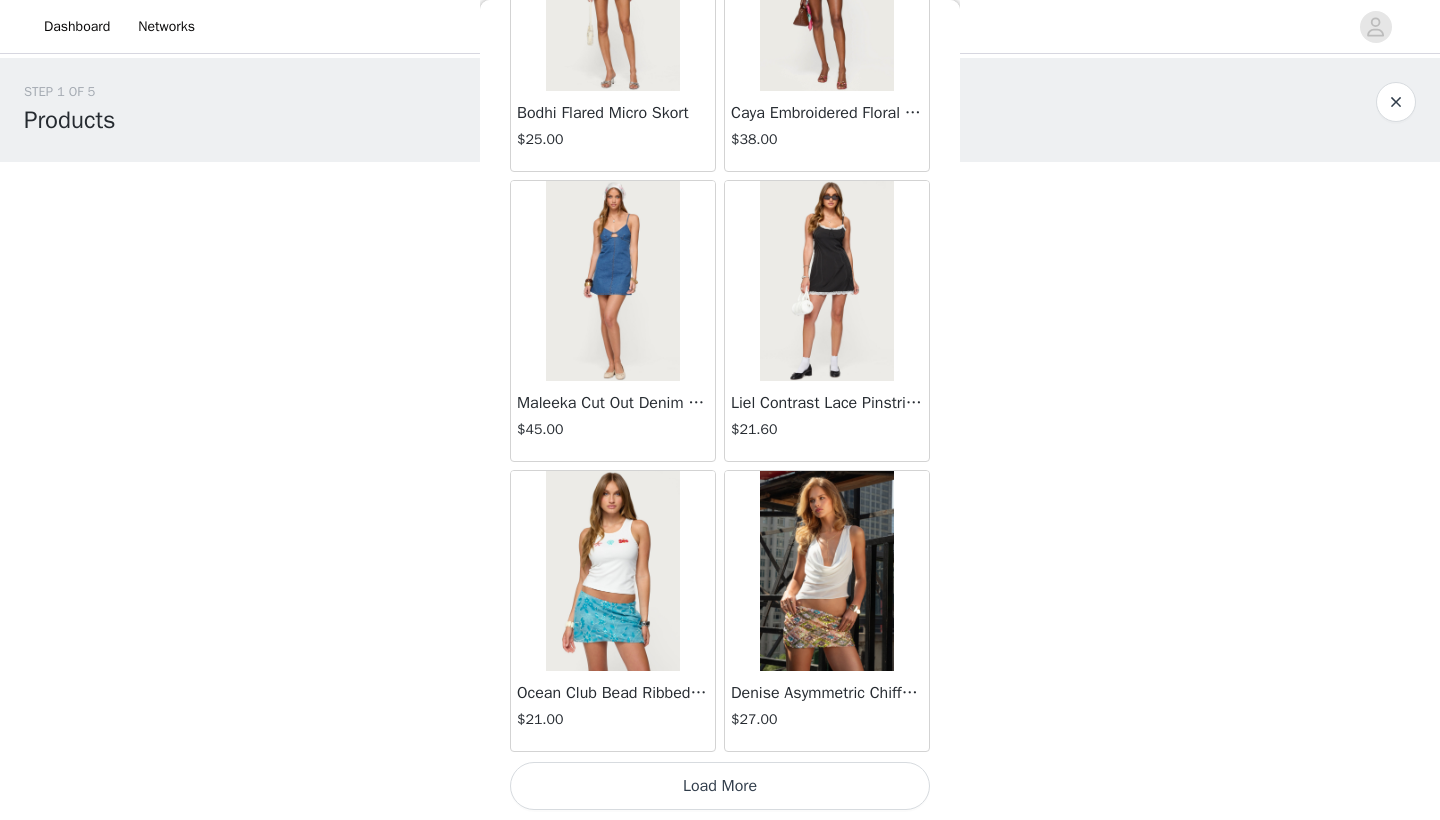 click on "Load More" at bounding box center (720, 786) 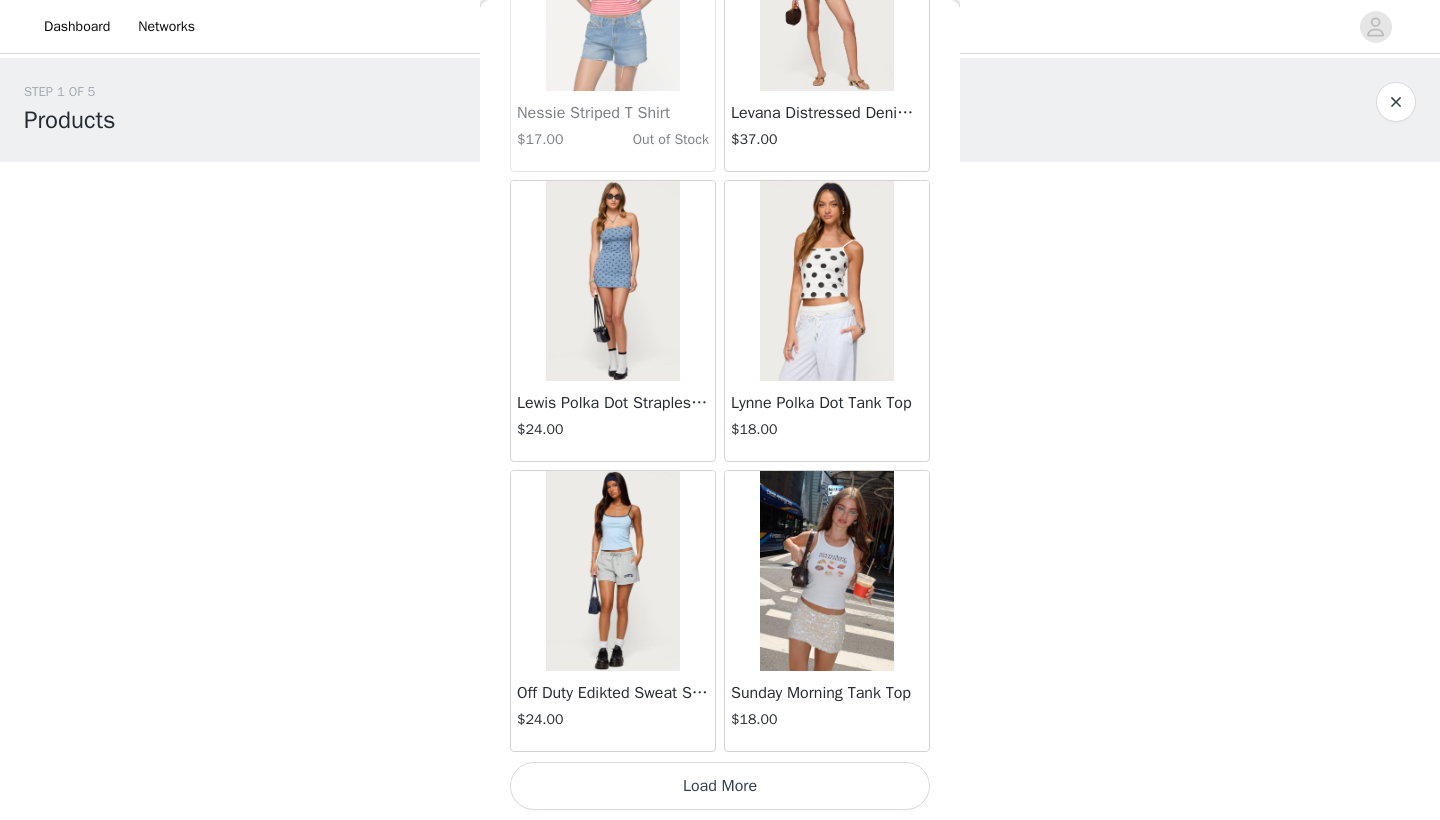 click on "Load More" at bounding box center (720, 786) 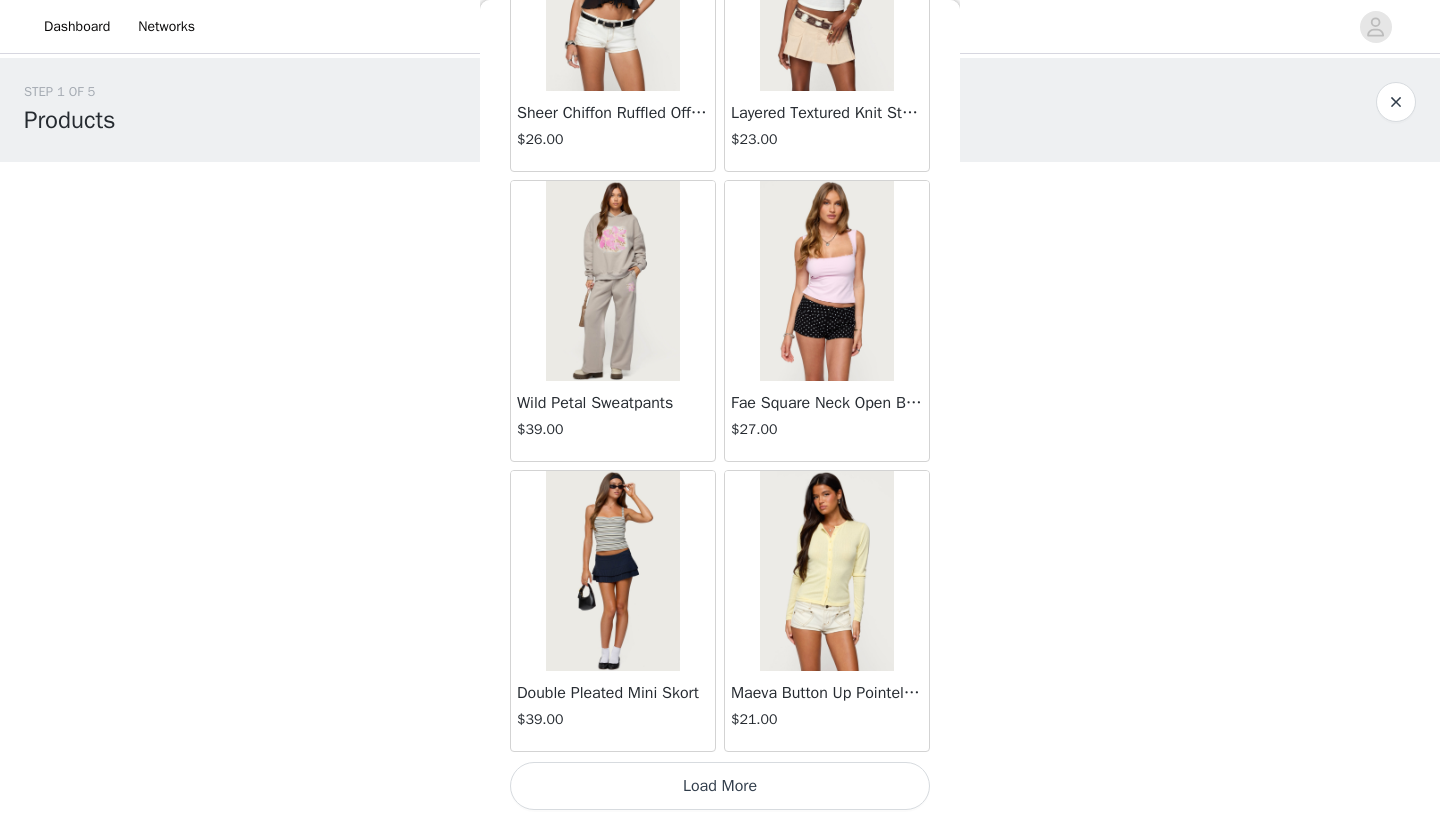 click on "Load More" at bounding box center [720, 786] 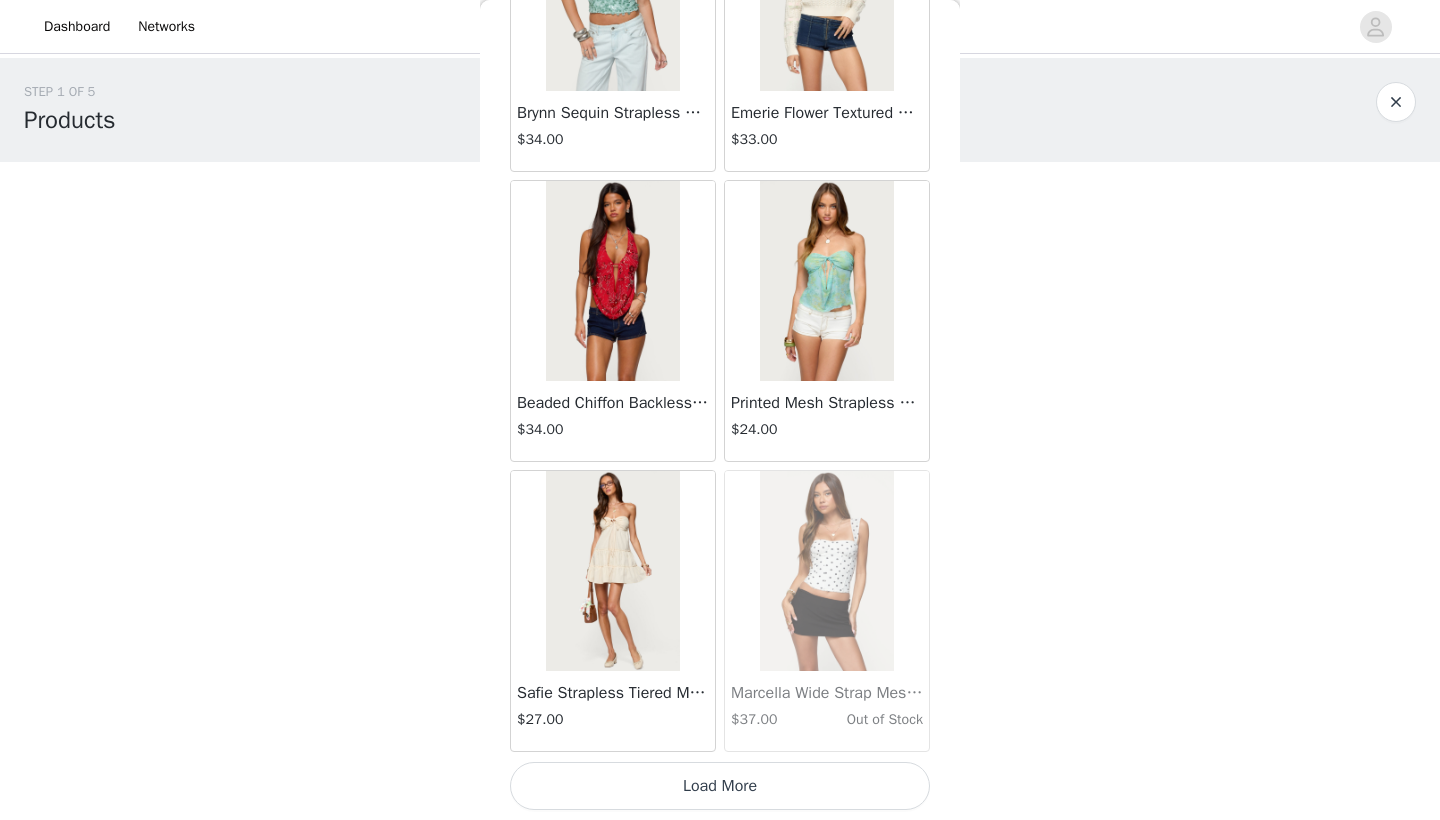 scroll, scrollTop: 51540, scrollLeft: 0, axis: vertical 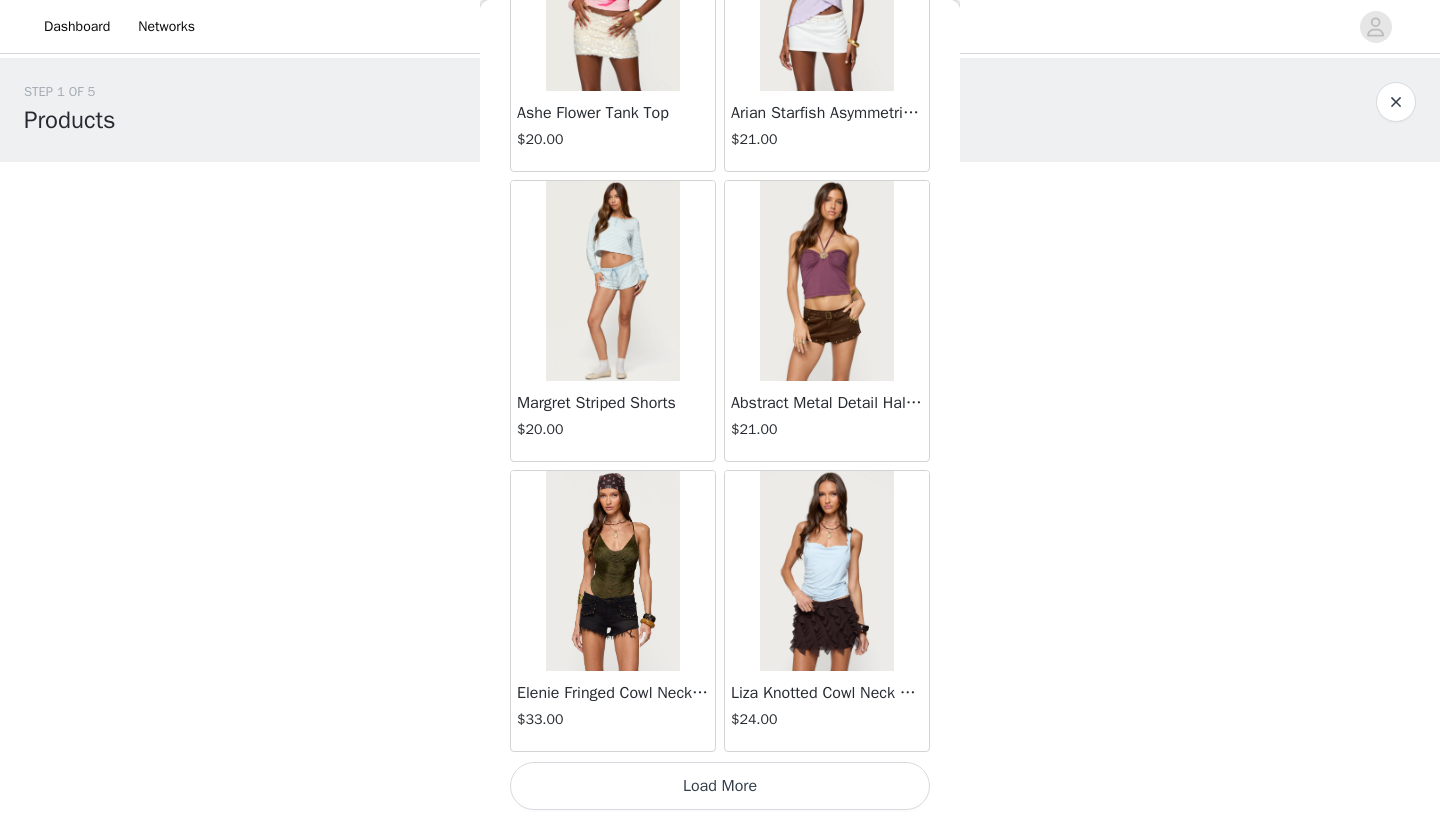 click at bounding box center (612, 281) 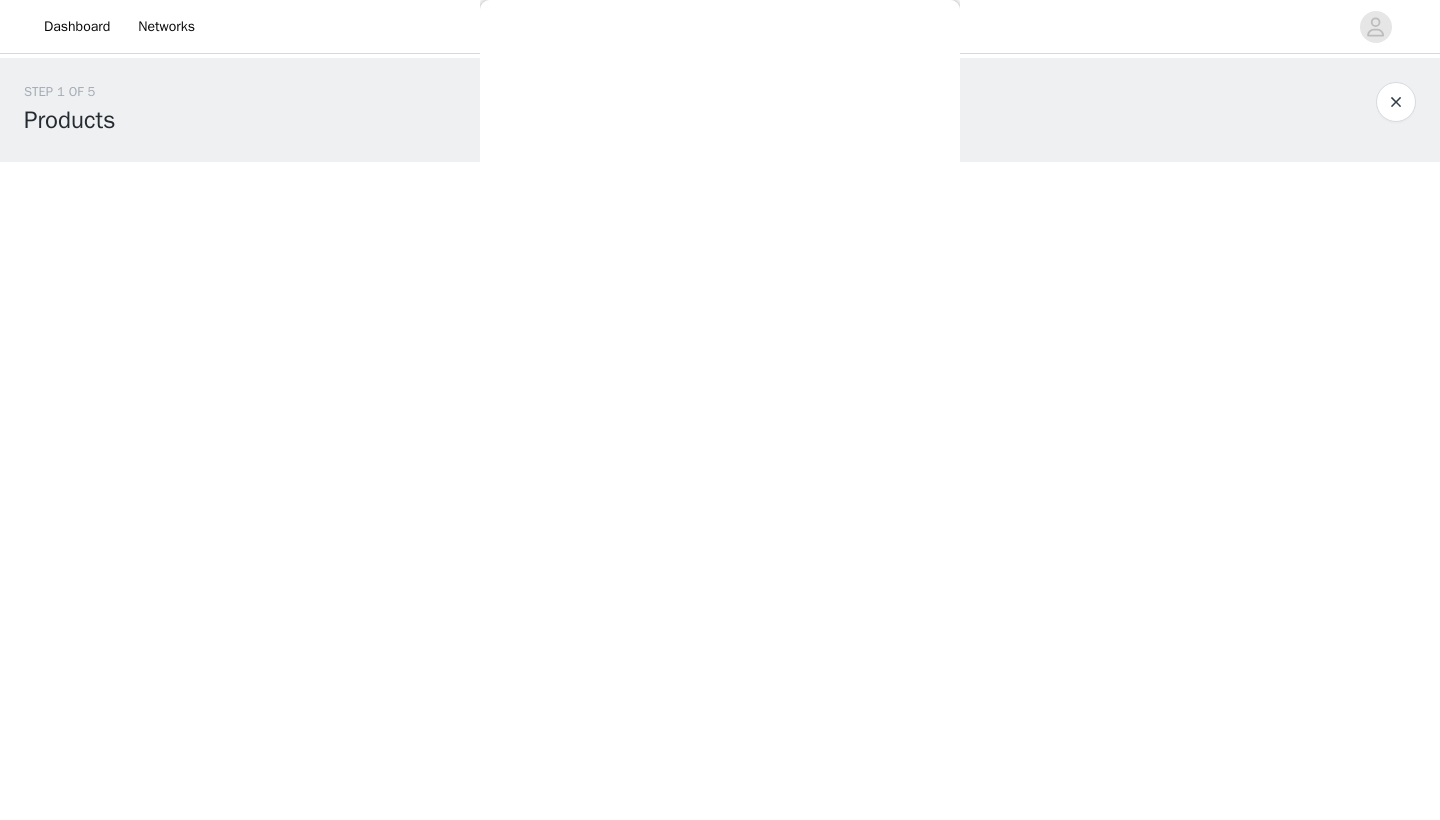 scroll, scrollTop: 131, scrollLeft: 0, axis: vertical 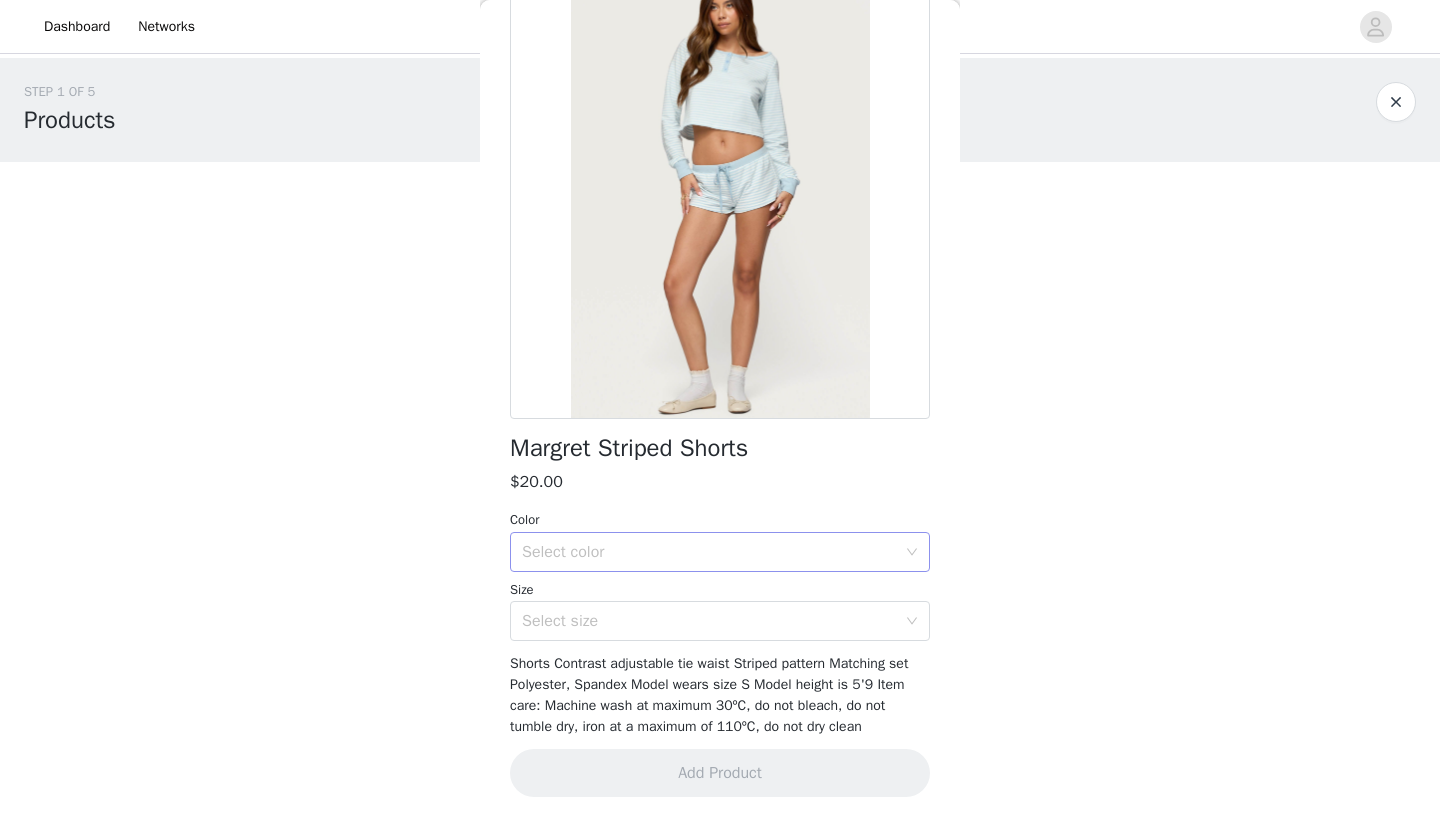 click on "Select color" at bounding box center [709, 552] 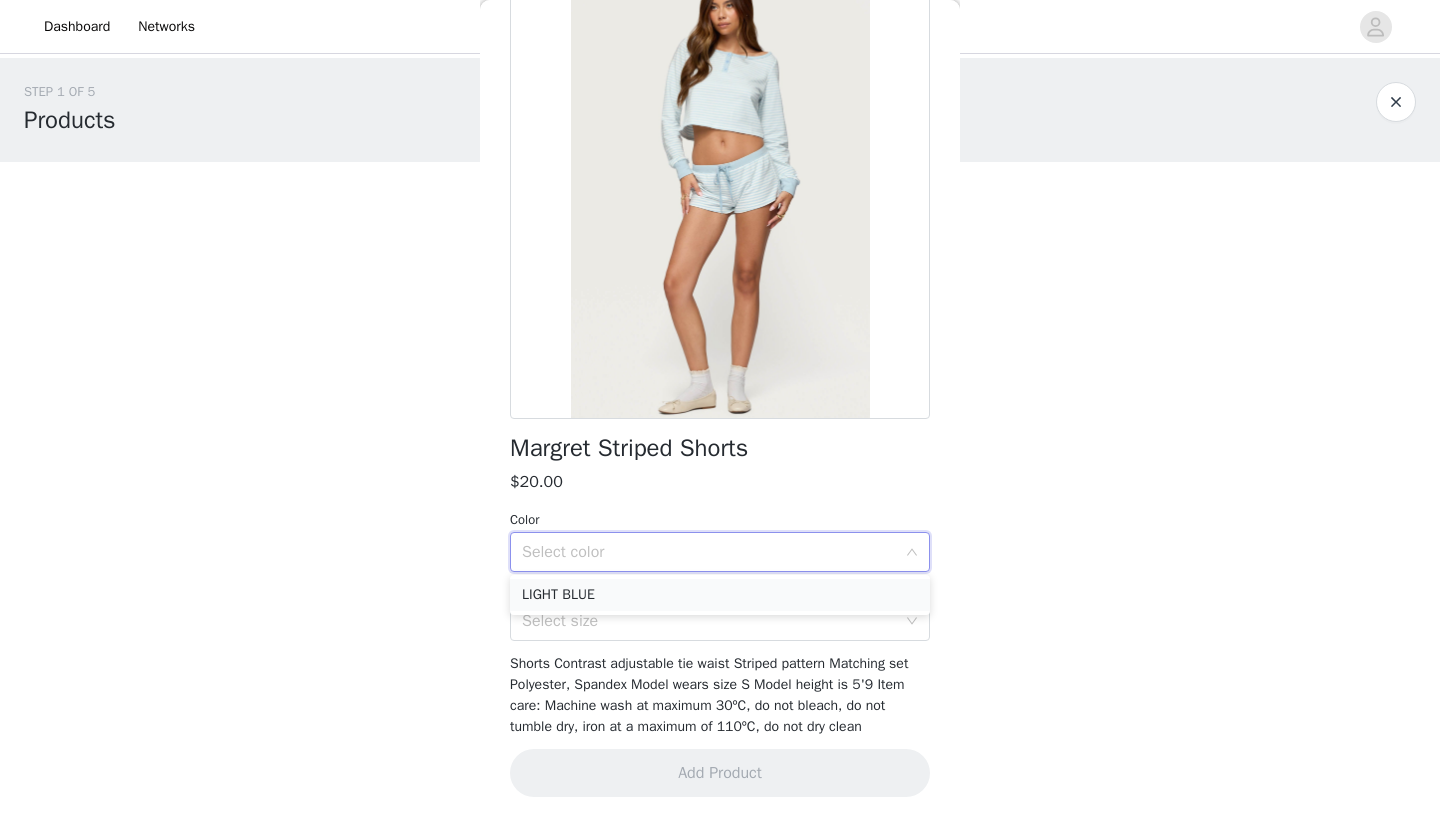 click on "LIGHT BLUE" at bounding box center [720, 595] 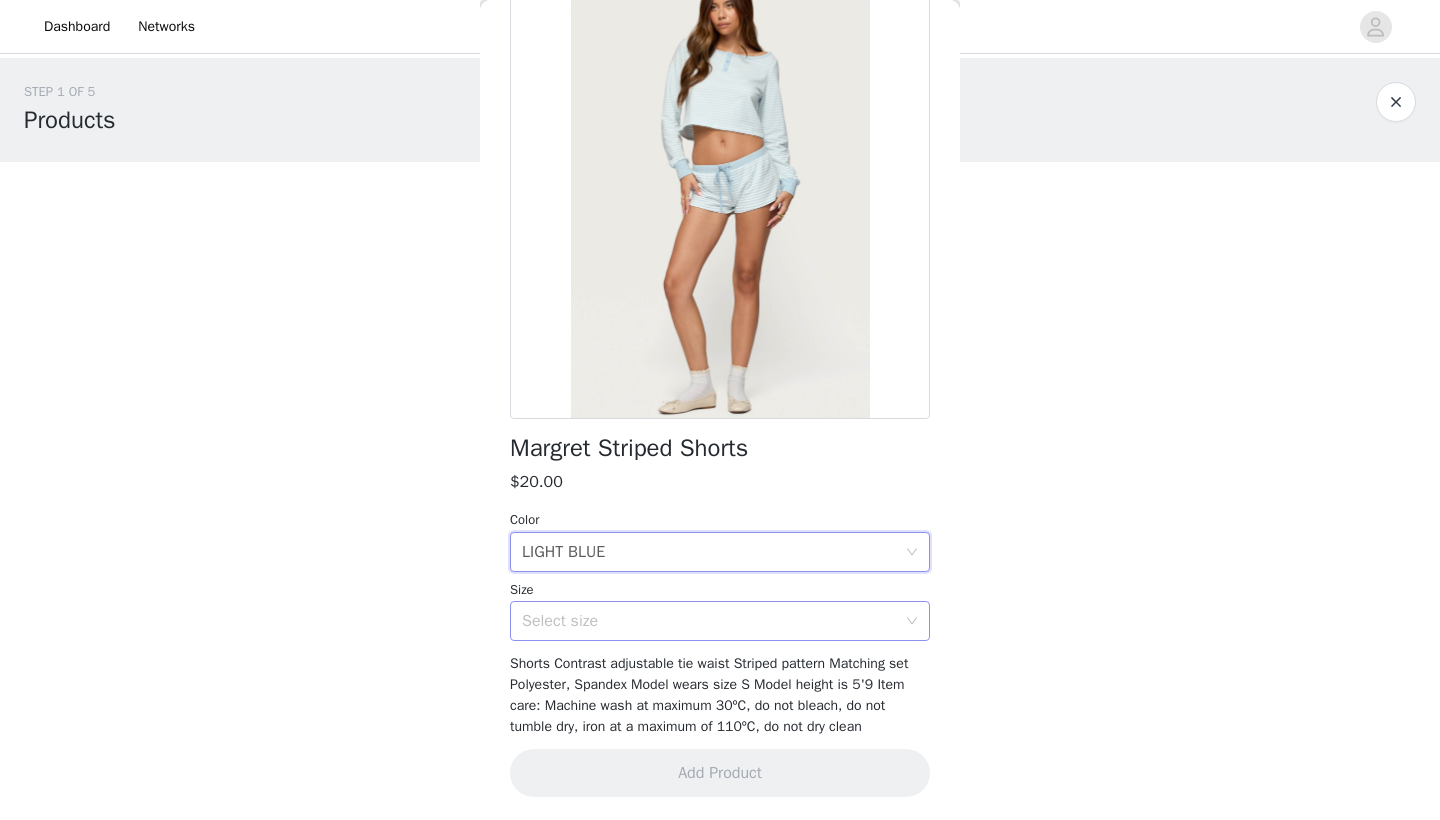 click on "Select size" at bounding box center (709, 621) 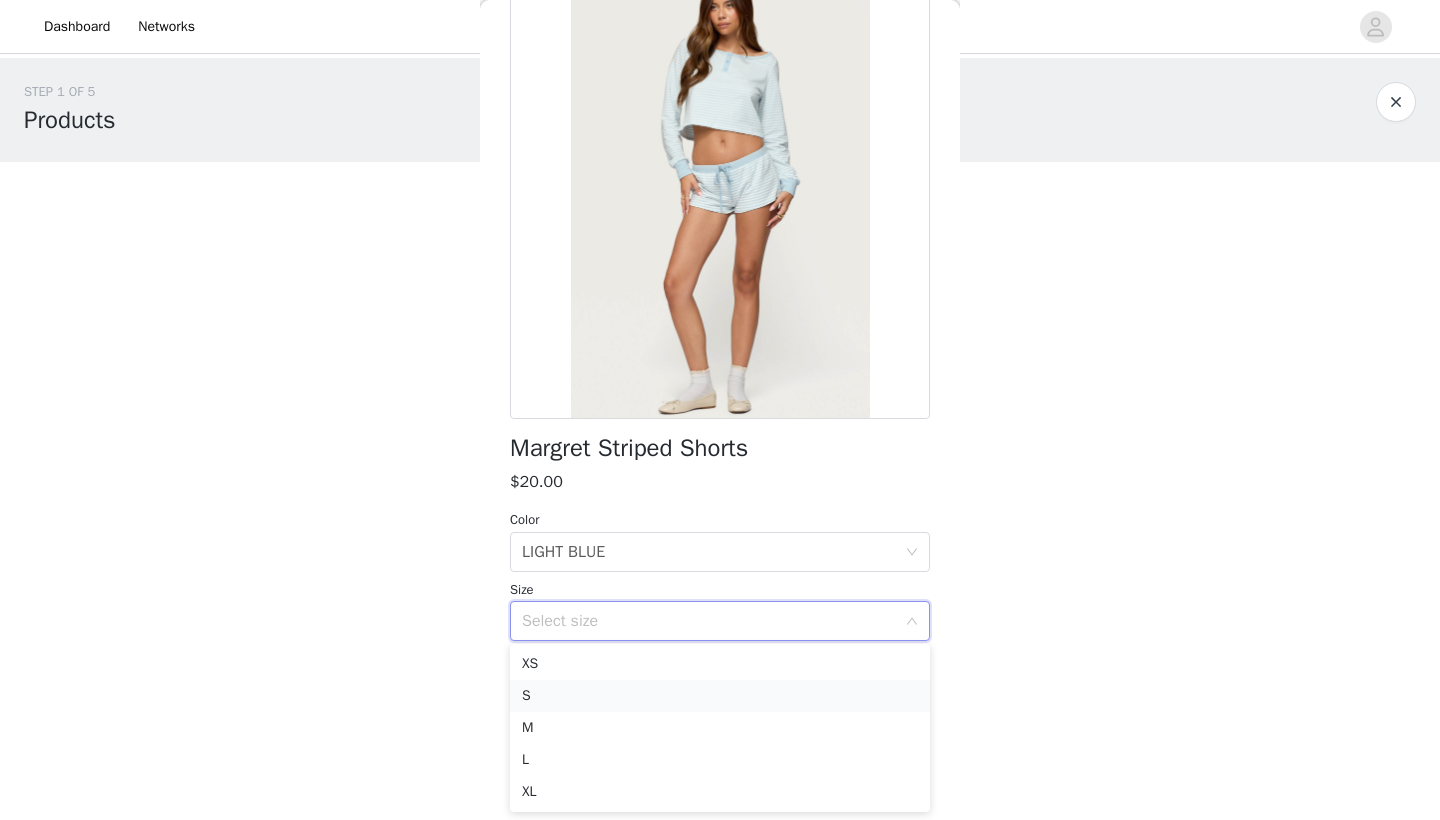 click on "S" at bounding box center (720, 696) 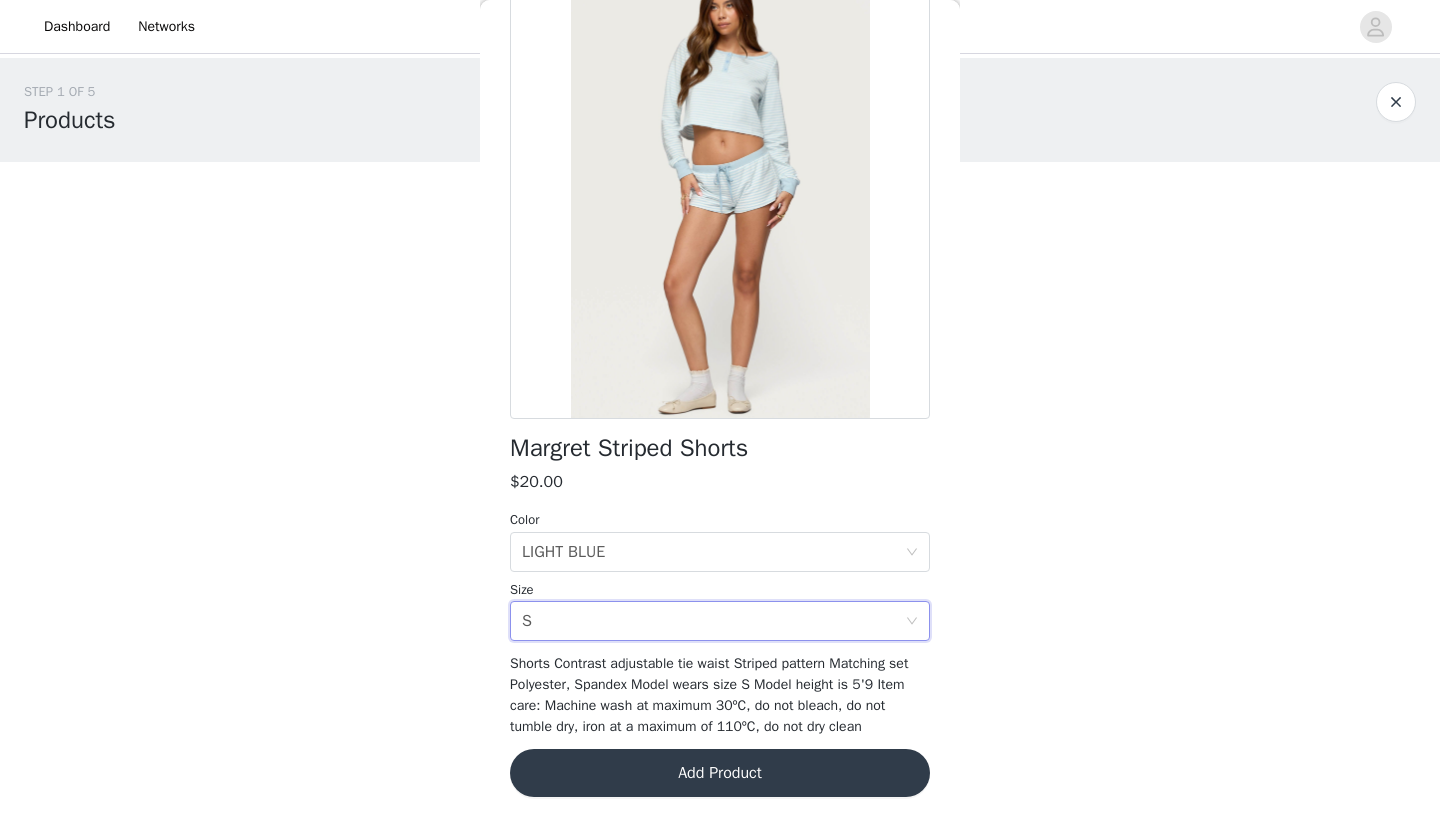 click on "Add Product" at bounding box center (720, 773) 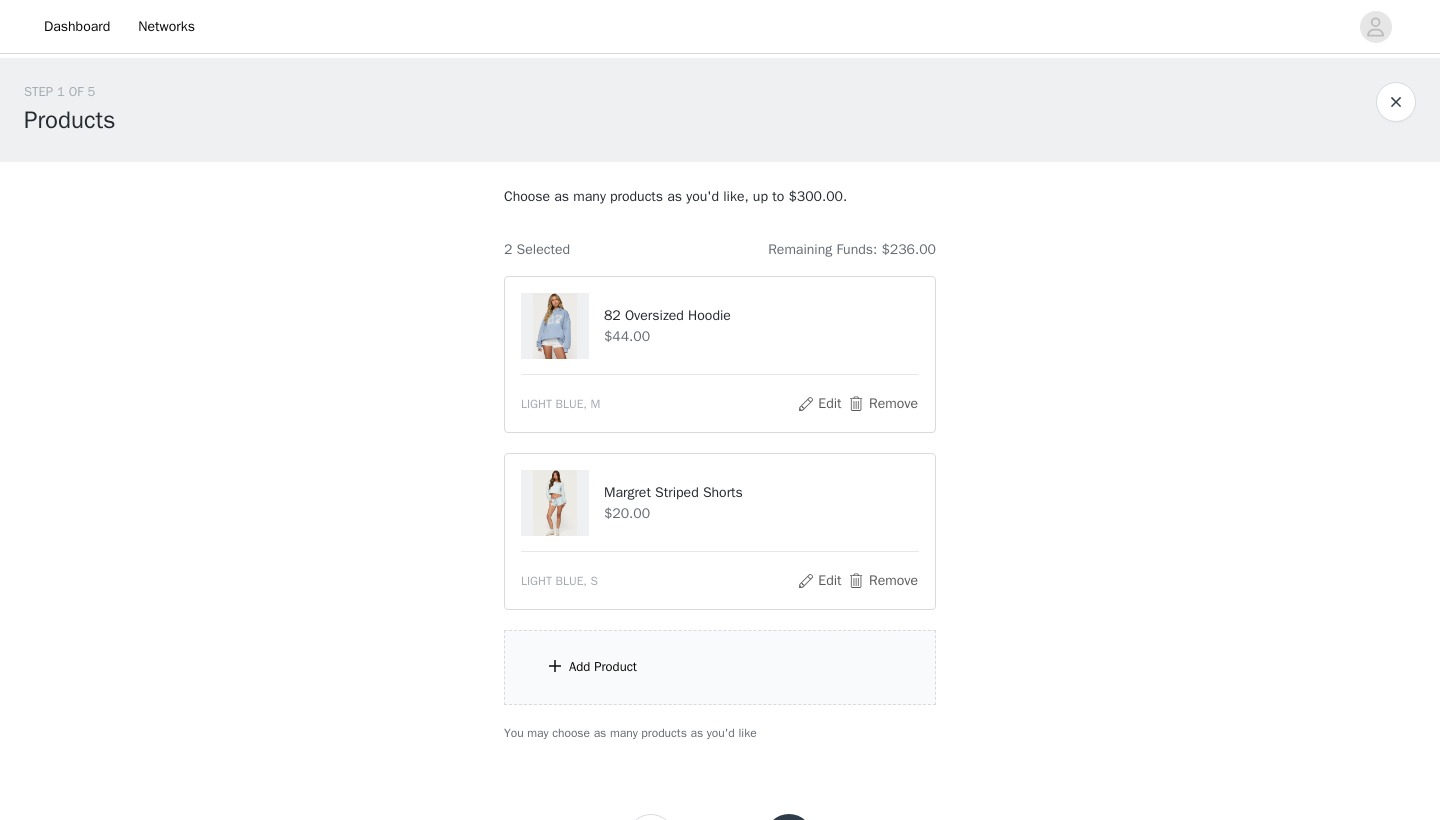 click on "Add Product" at bounding box center [720, 667] 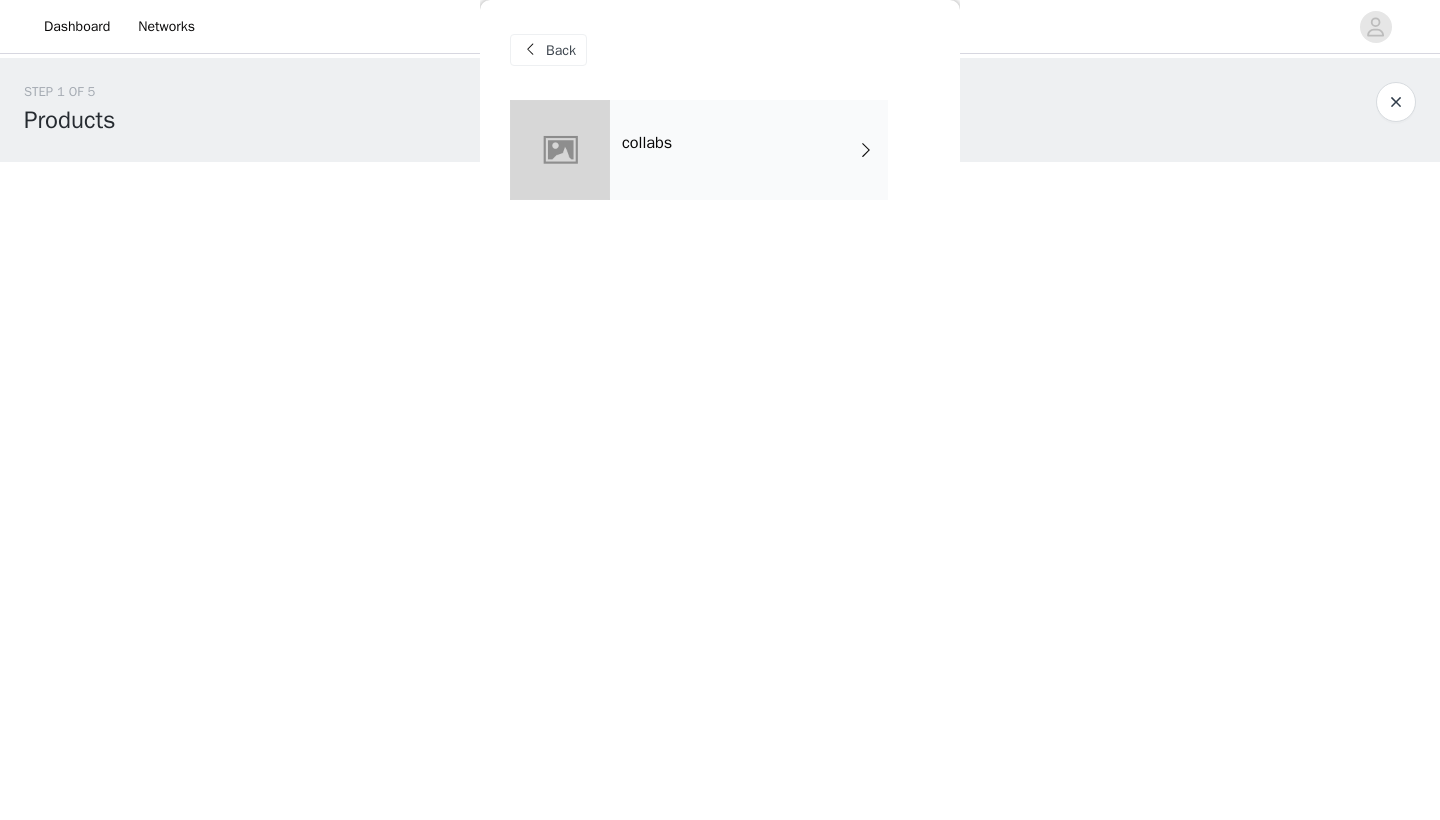 click on "collabs" at bounding box center (749, 150) 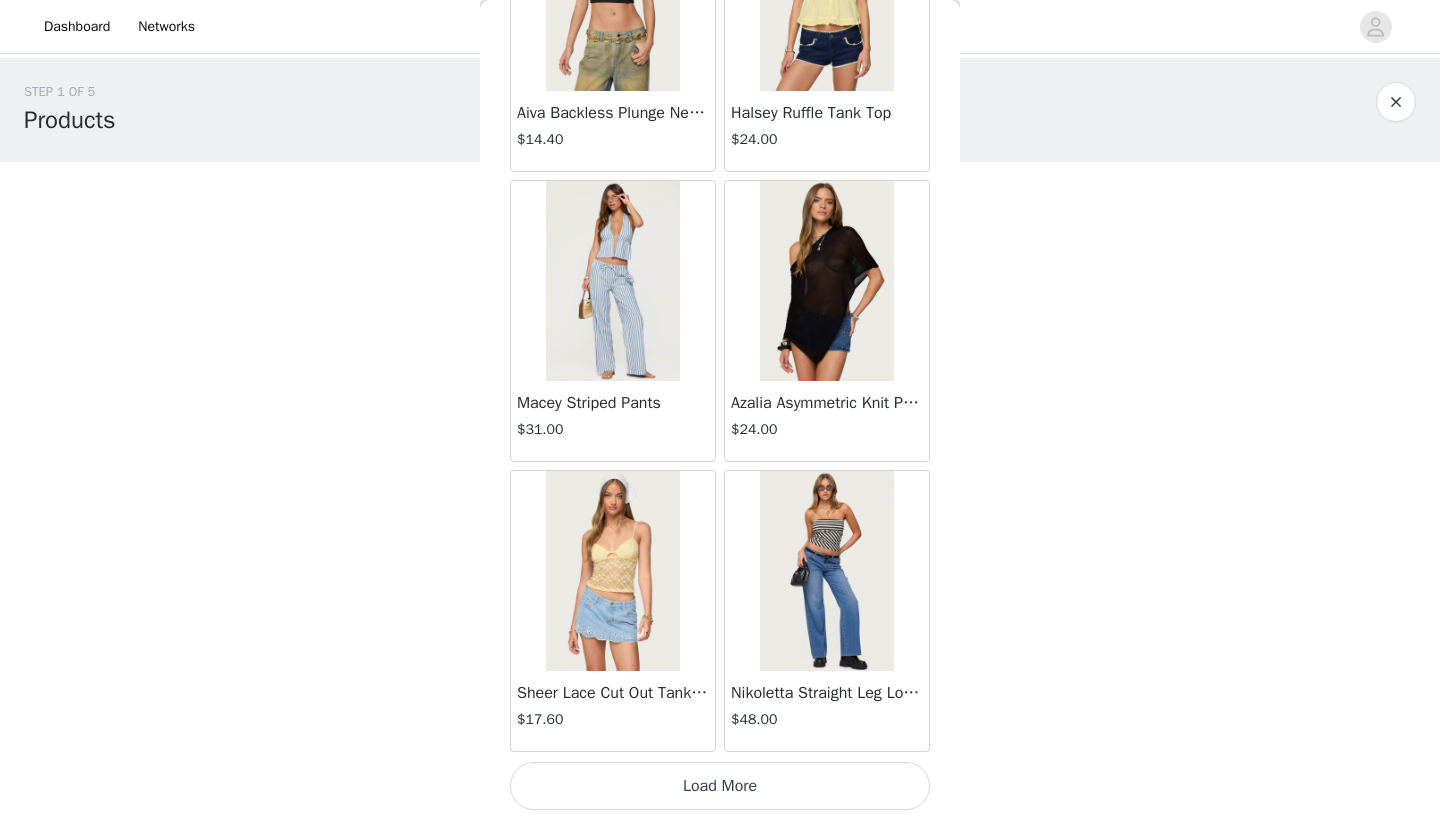 scroll, scrollTop: 2240, scrollLeft: 0, axis: vertical 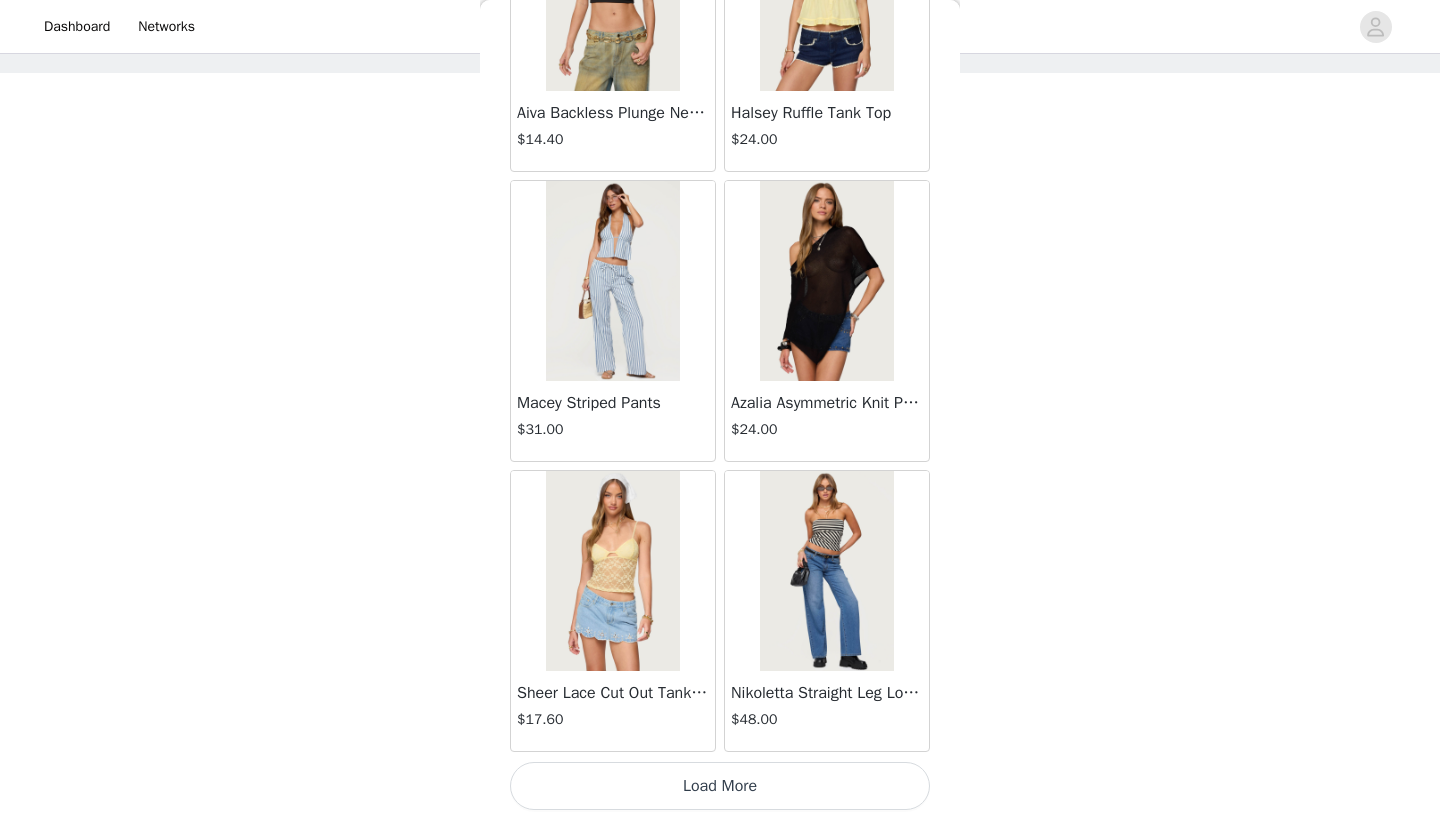 click on "Load More" at bounding box center (720, 786) 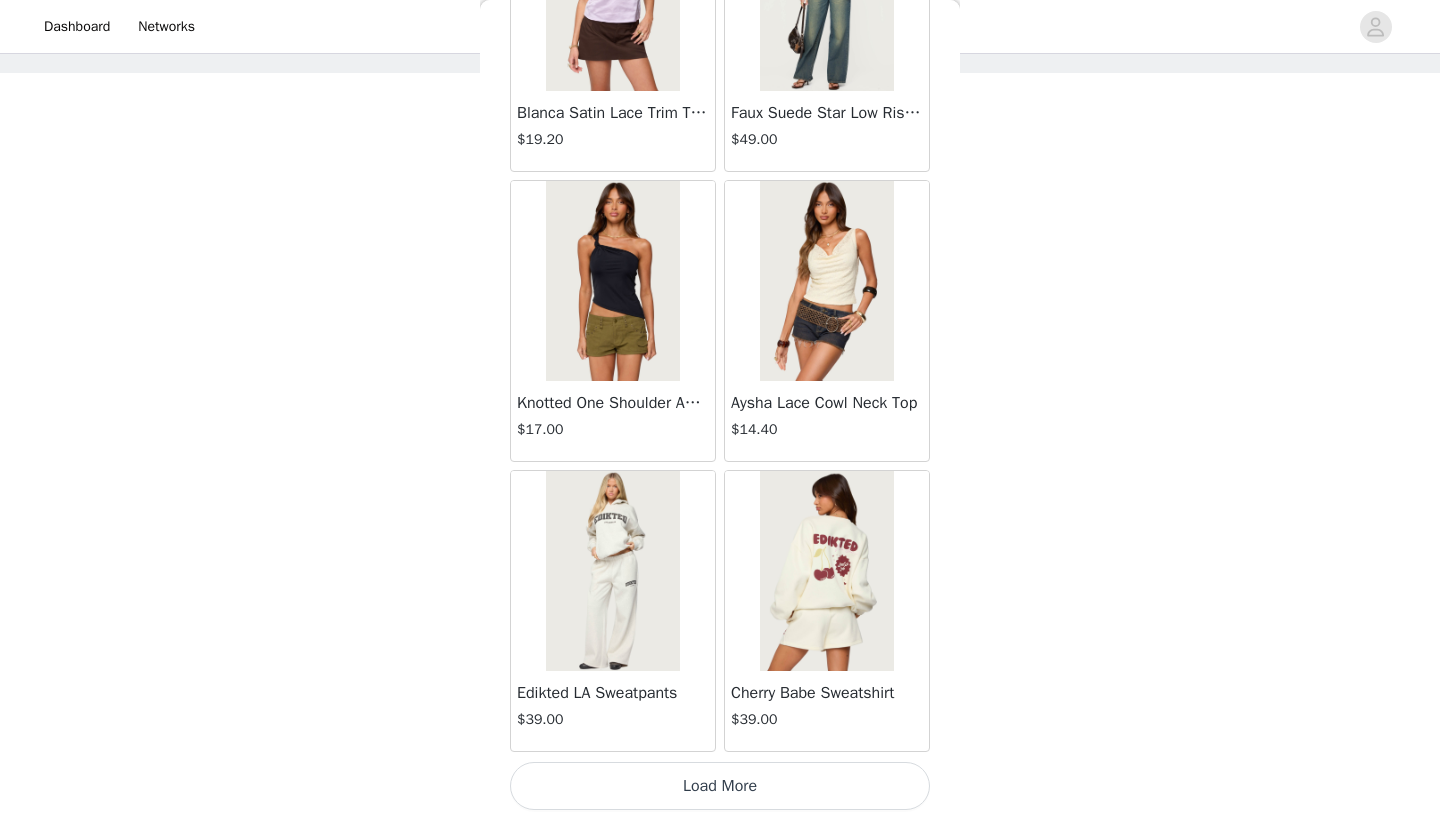 click on "Load More" at bounding box center (720, 786) 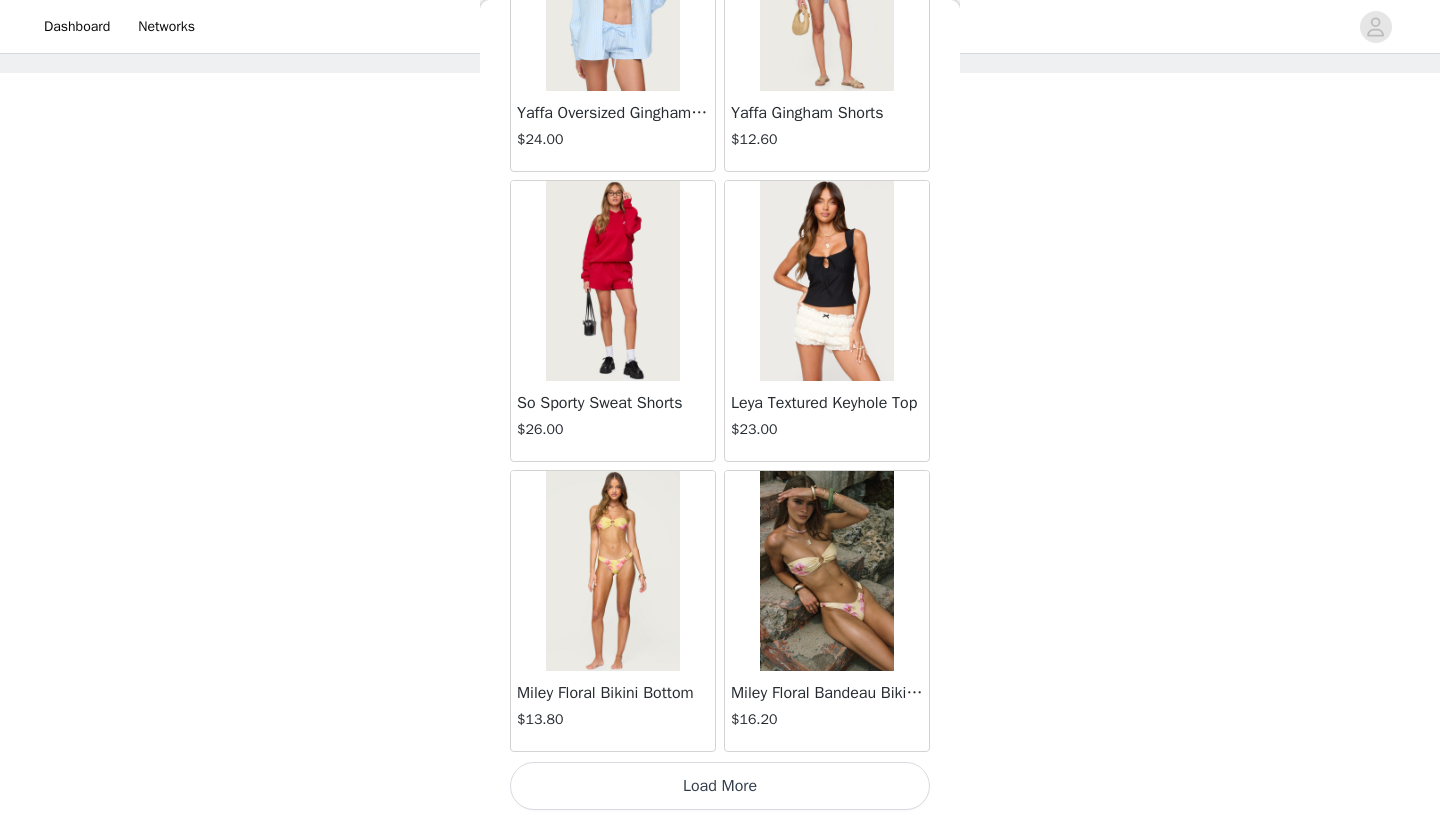 click on "Load More" at bounding box center [720, 786] 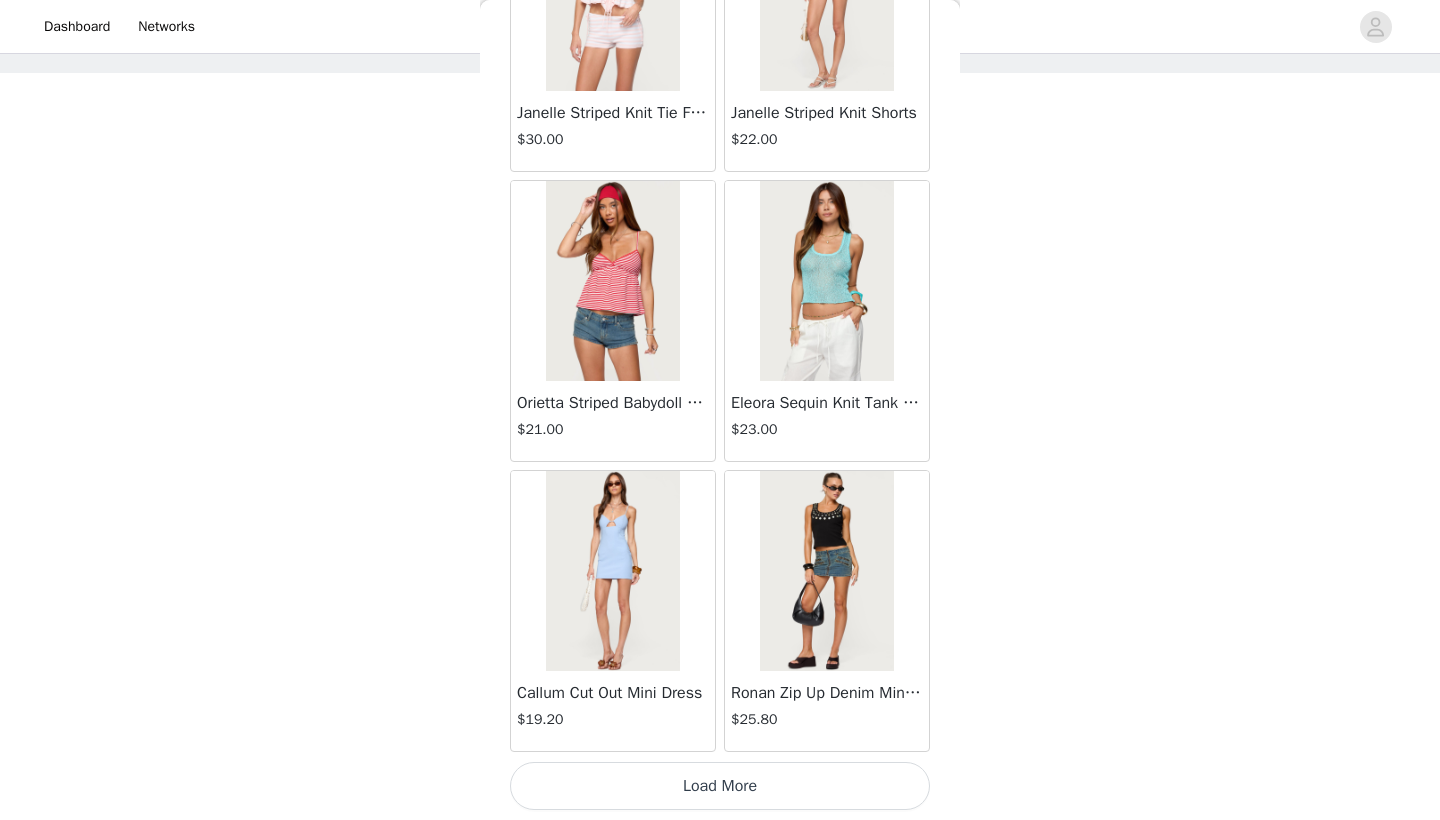 click on "Load More" at bounding box center [720, 786] 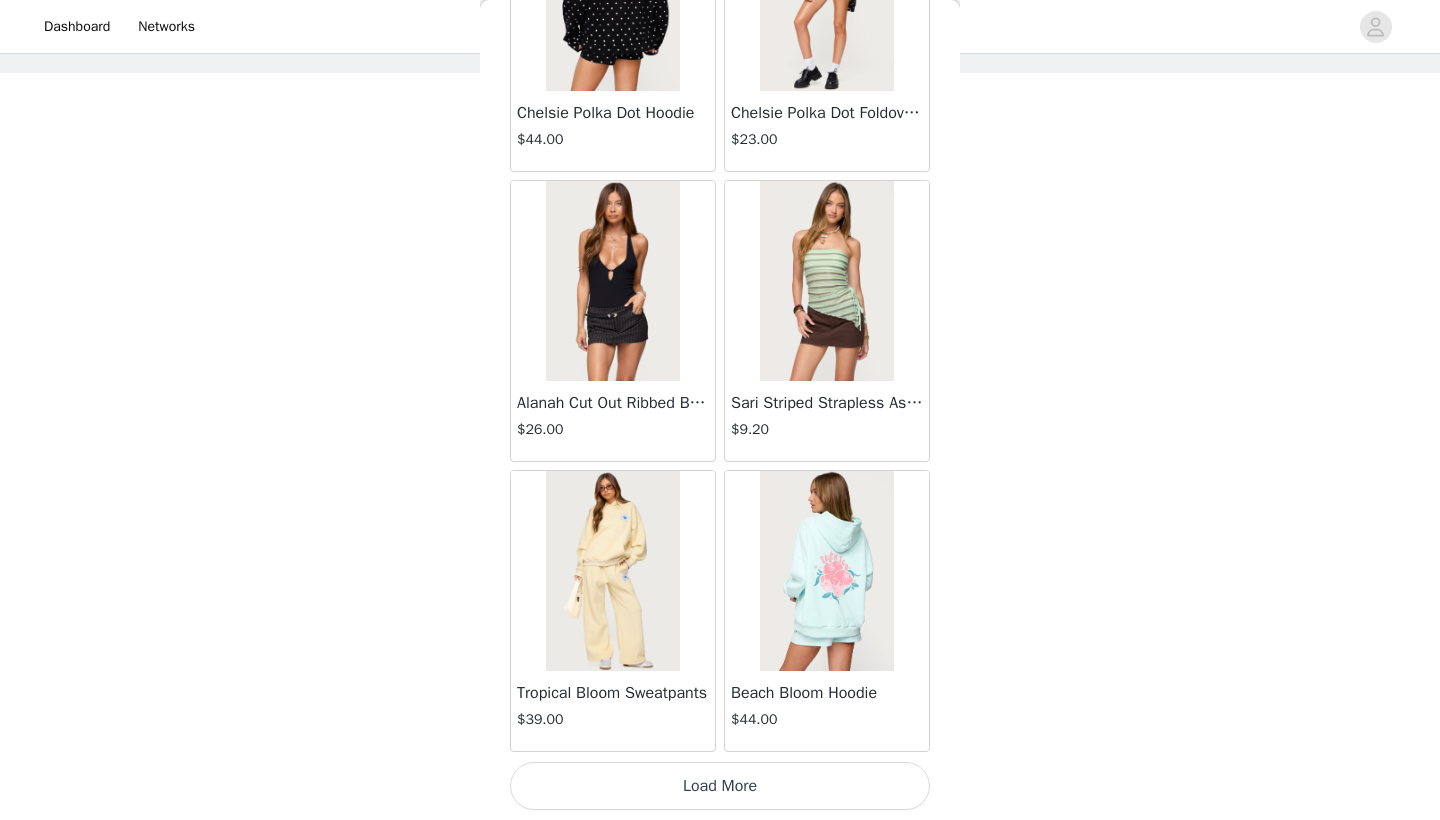 scroll, scrollTop: 13840, scrollLeft: 0, axis: vertical 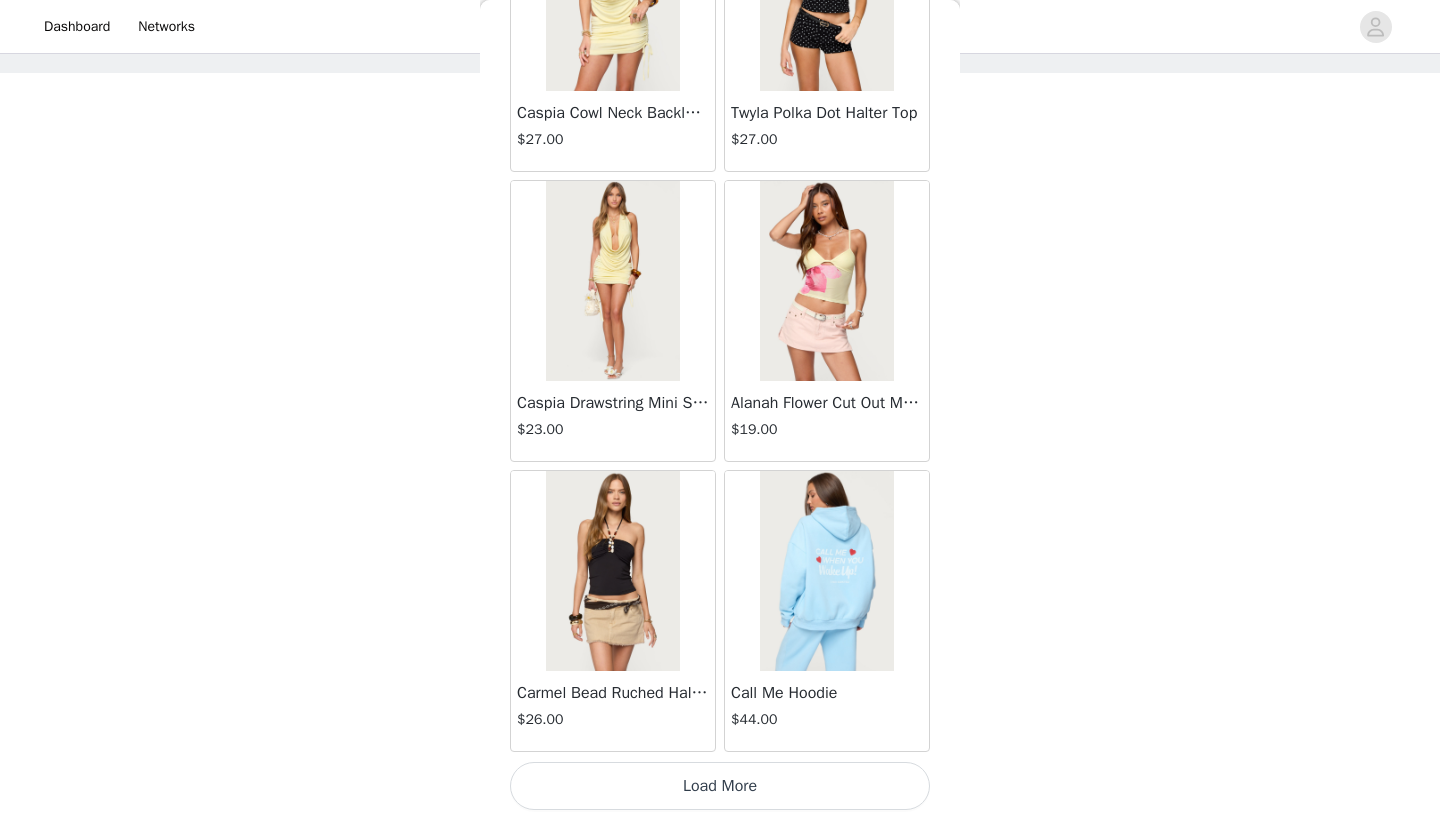 click on "Load More" at bounding box center [720, 786] 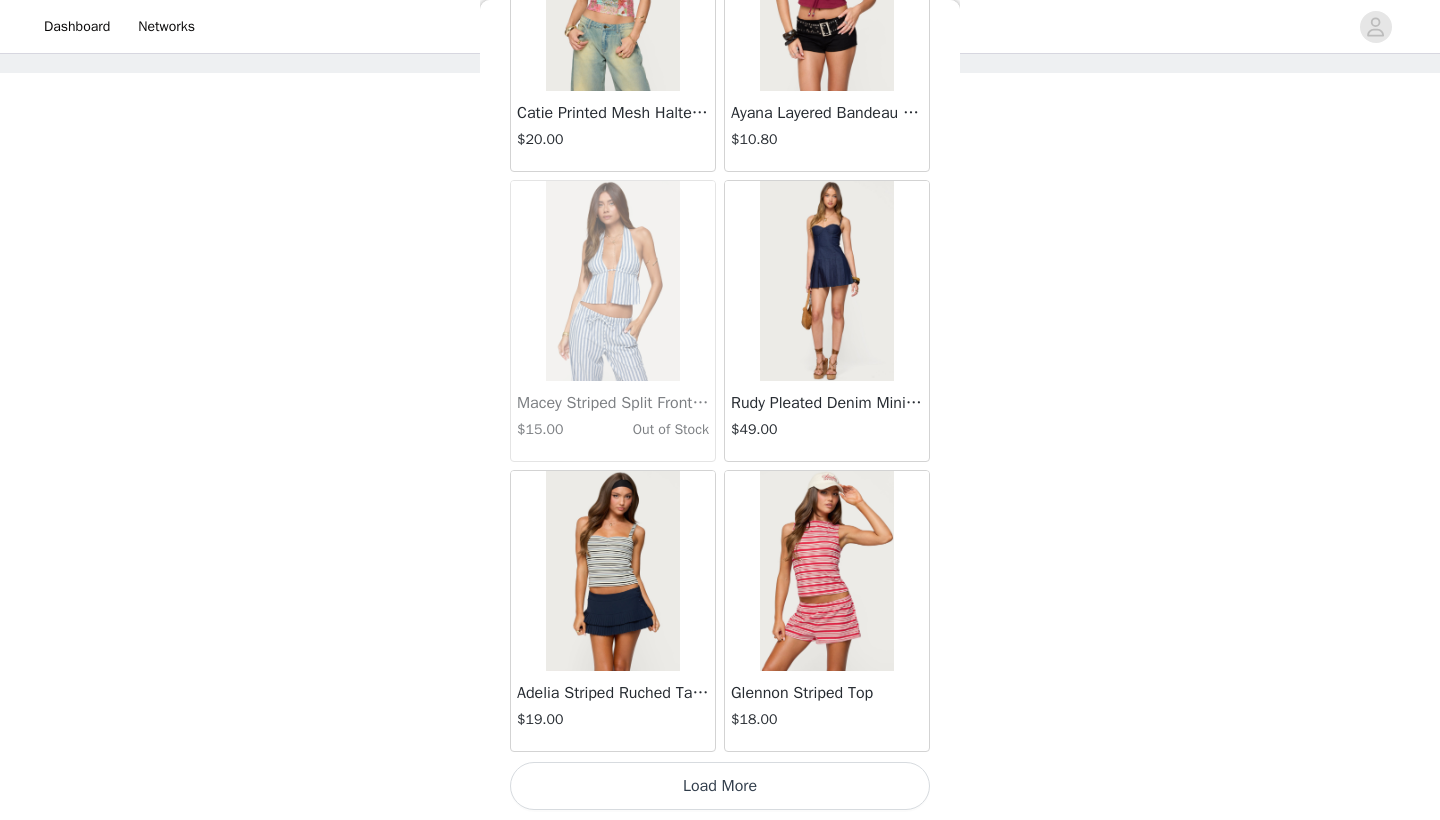 click on "Load More" at bounding box center [720, 786] 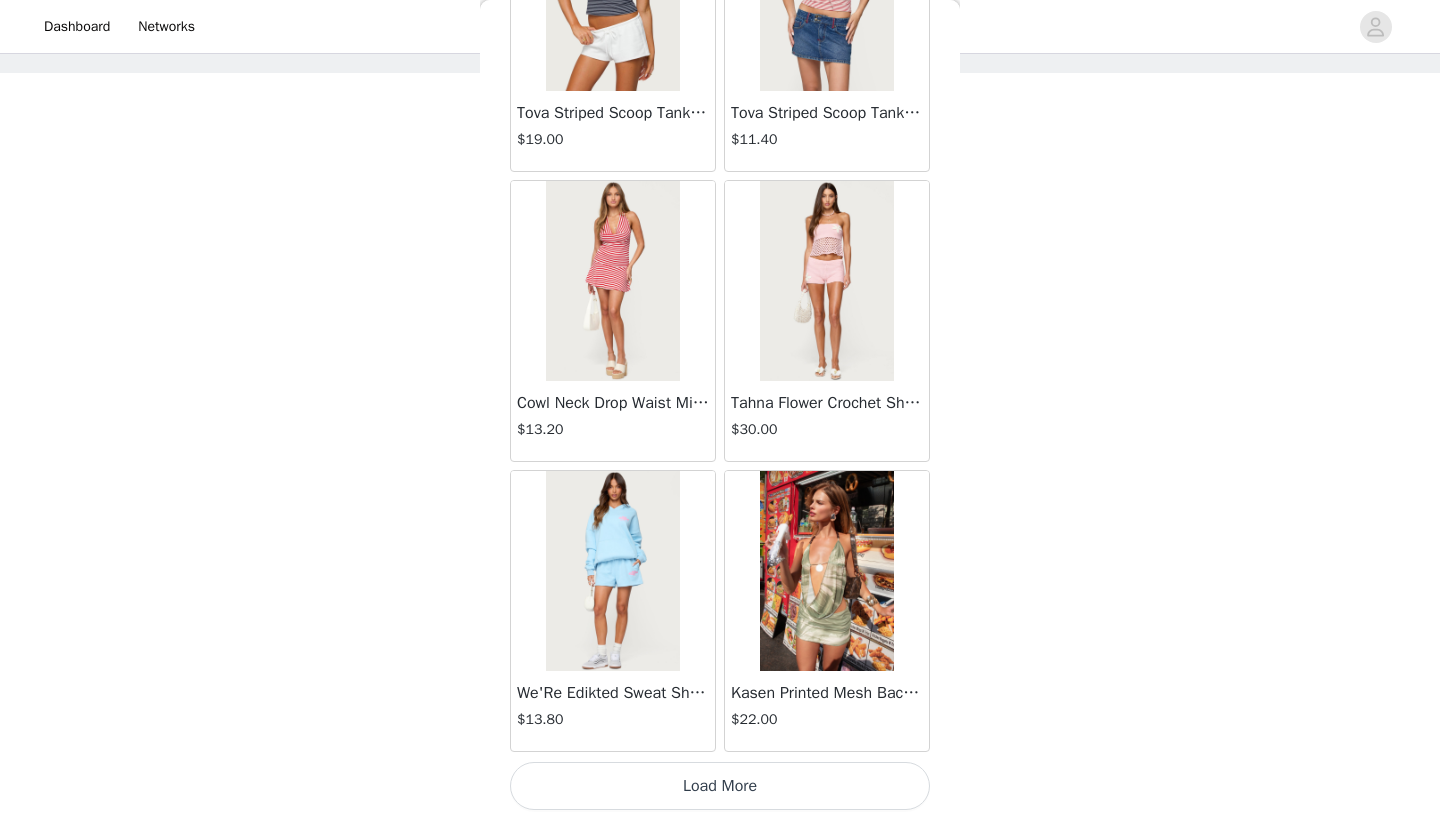 click on "Load More" at bounding box center [720, 786] 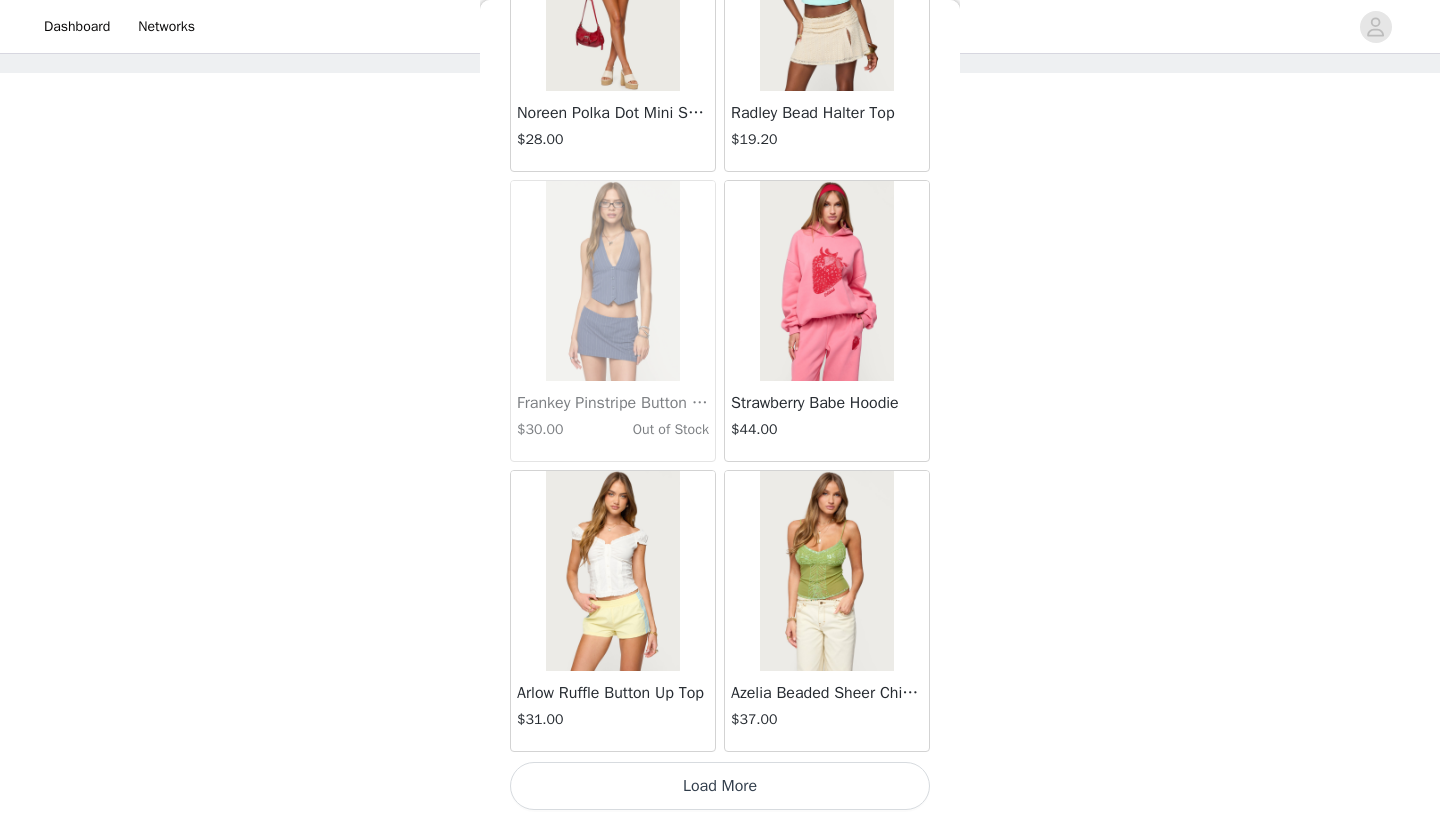click on "Load More" at bounding box center (720, 786) 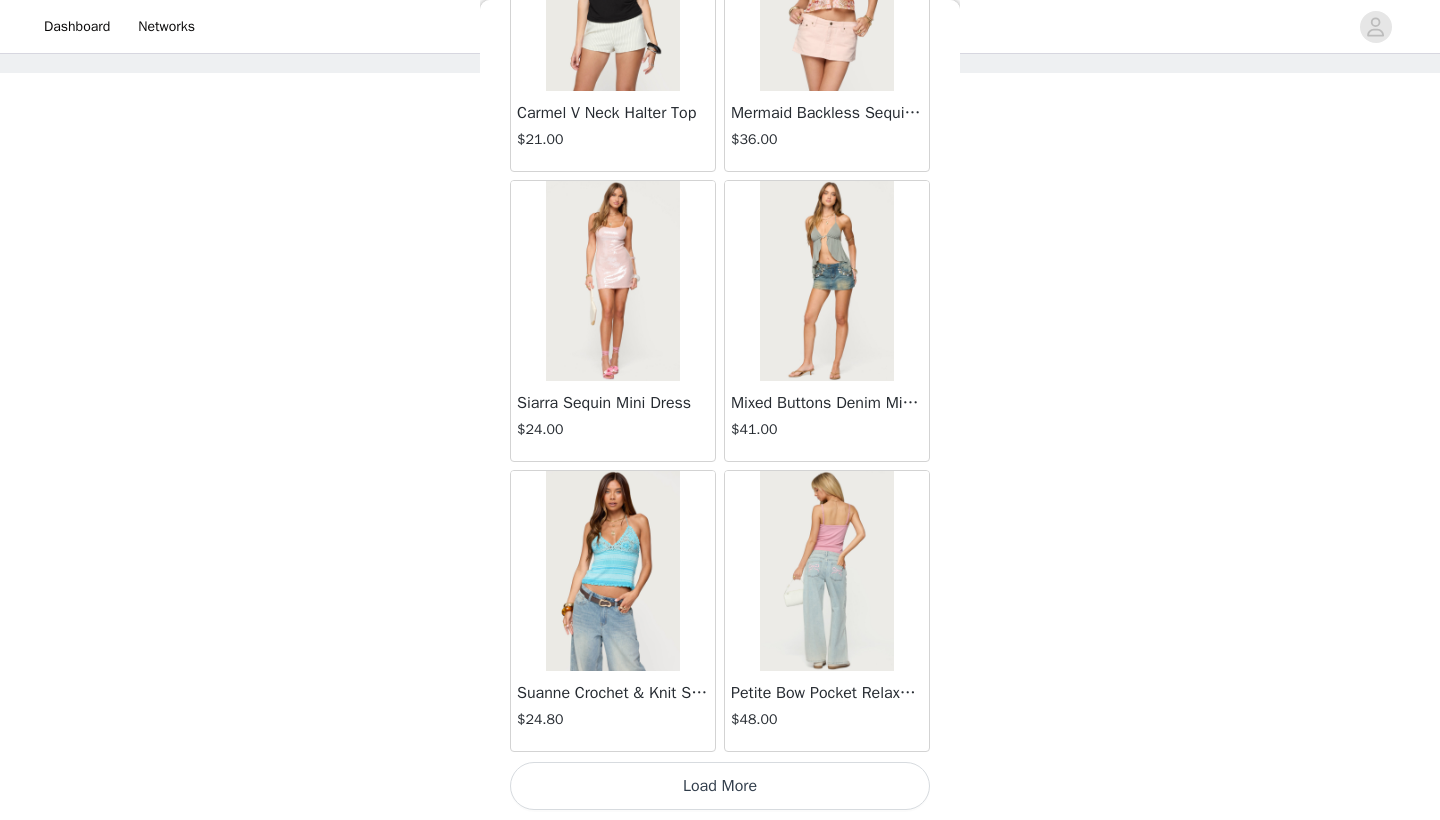 click on "Load More" at bounding box center [720, 786] 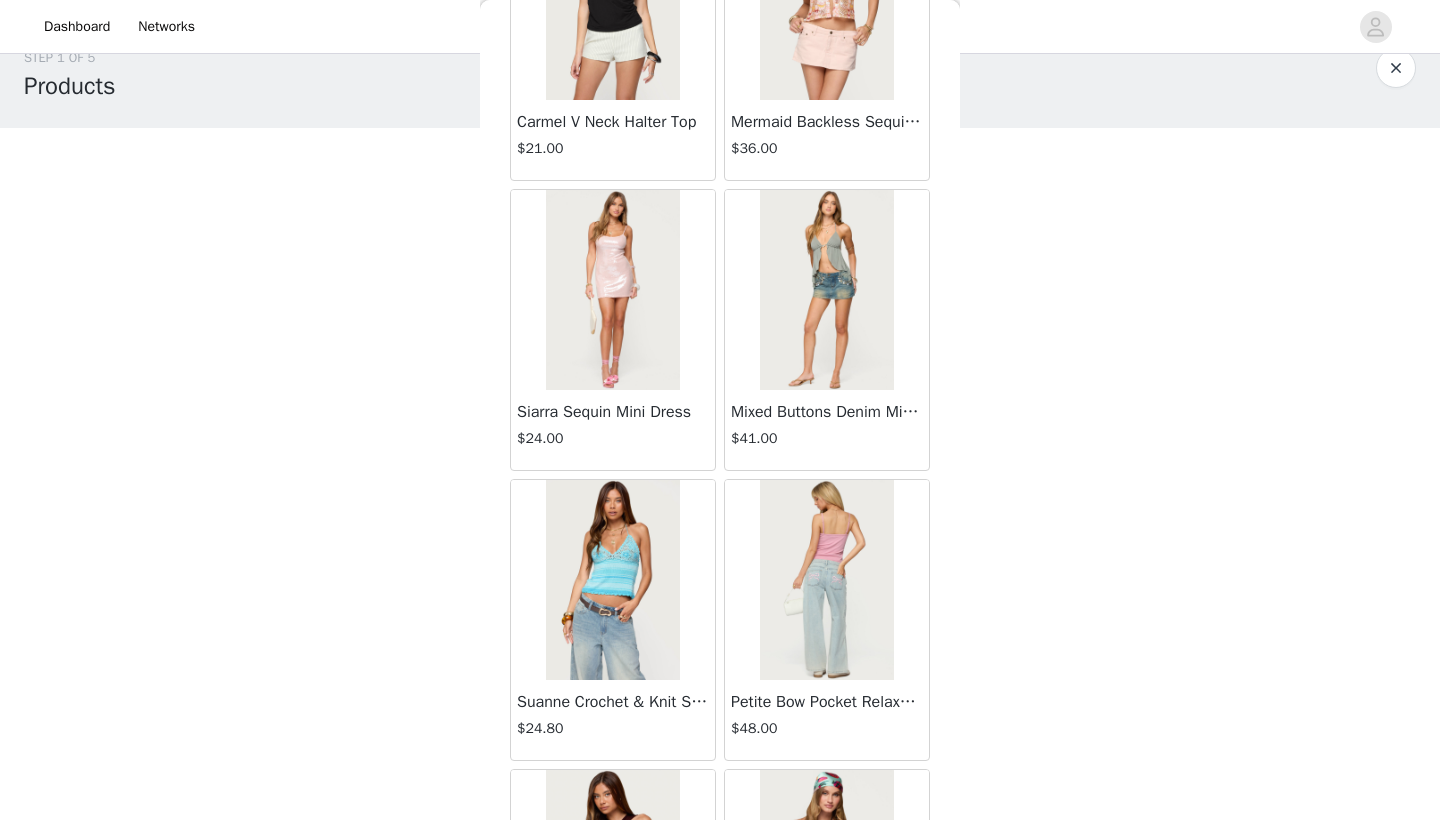 scroll, scrollTop: 22, scrollLeft: 0, axis: vertical 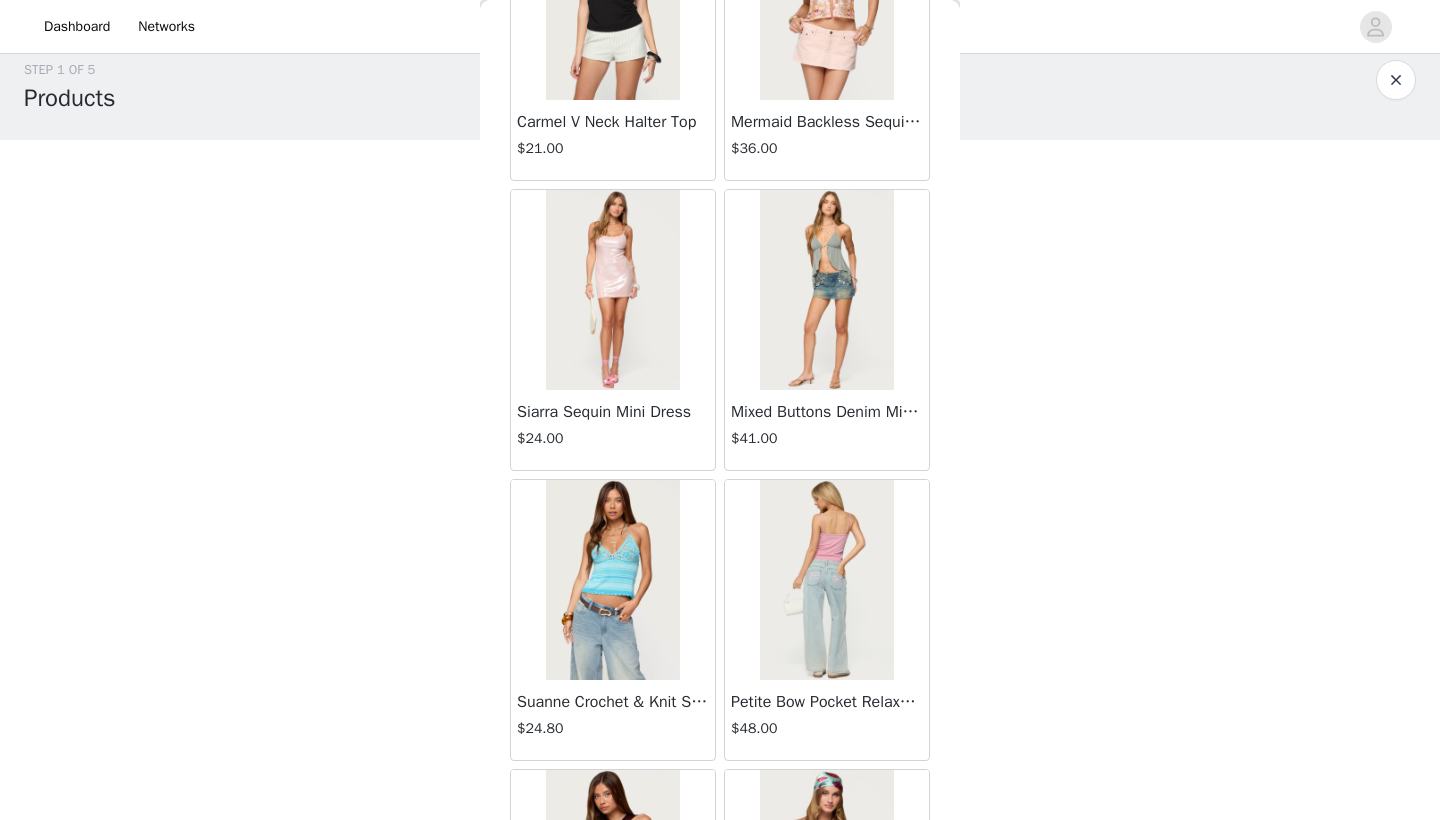 click at bounding box center [612, 290] 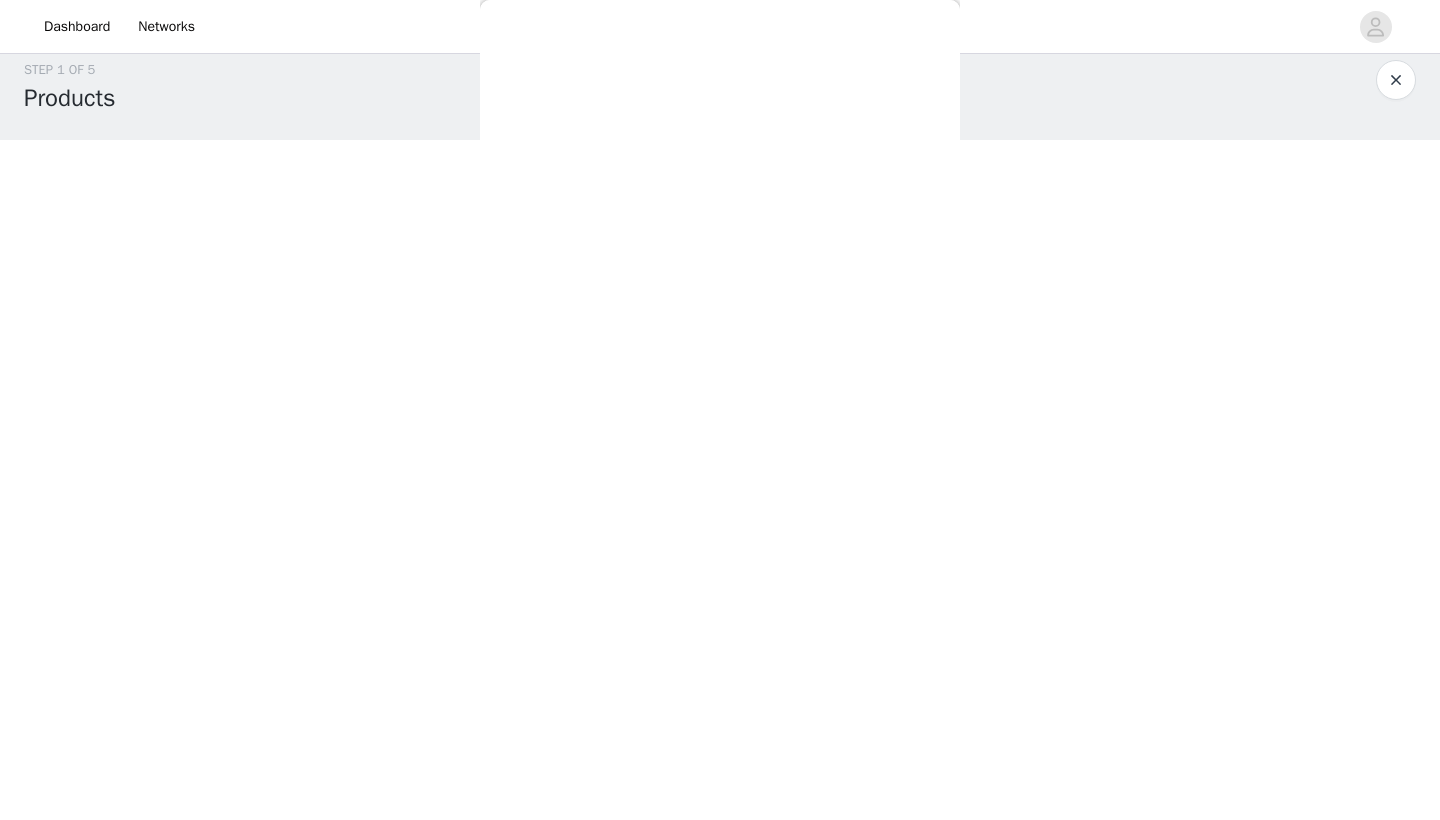 scroll, scrollTop: 0, scrollLeft: 0, axis: both 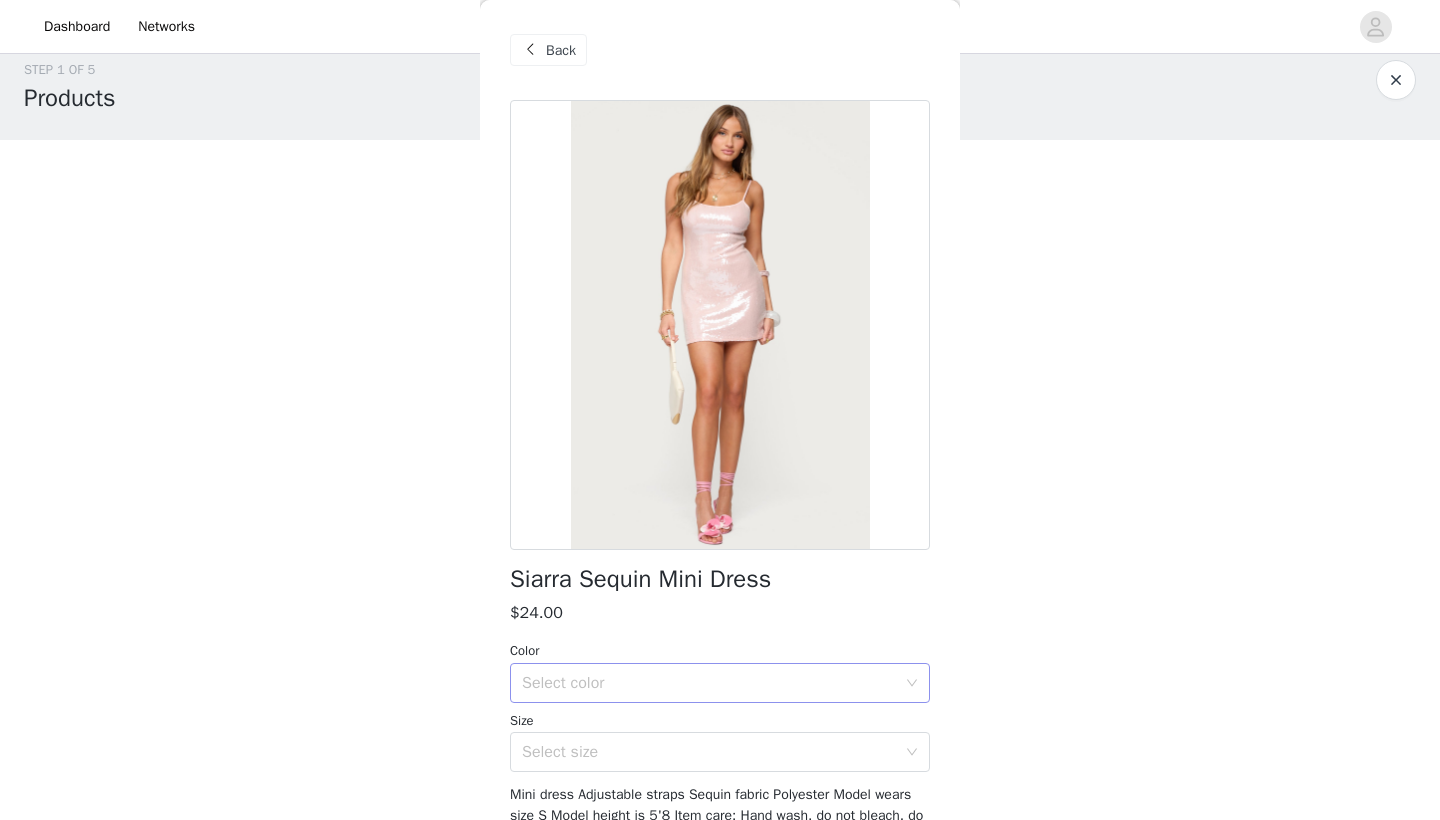 click on "Select color" at bounding box center (709, 683) 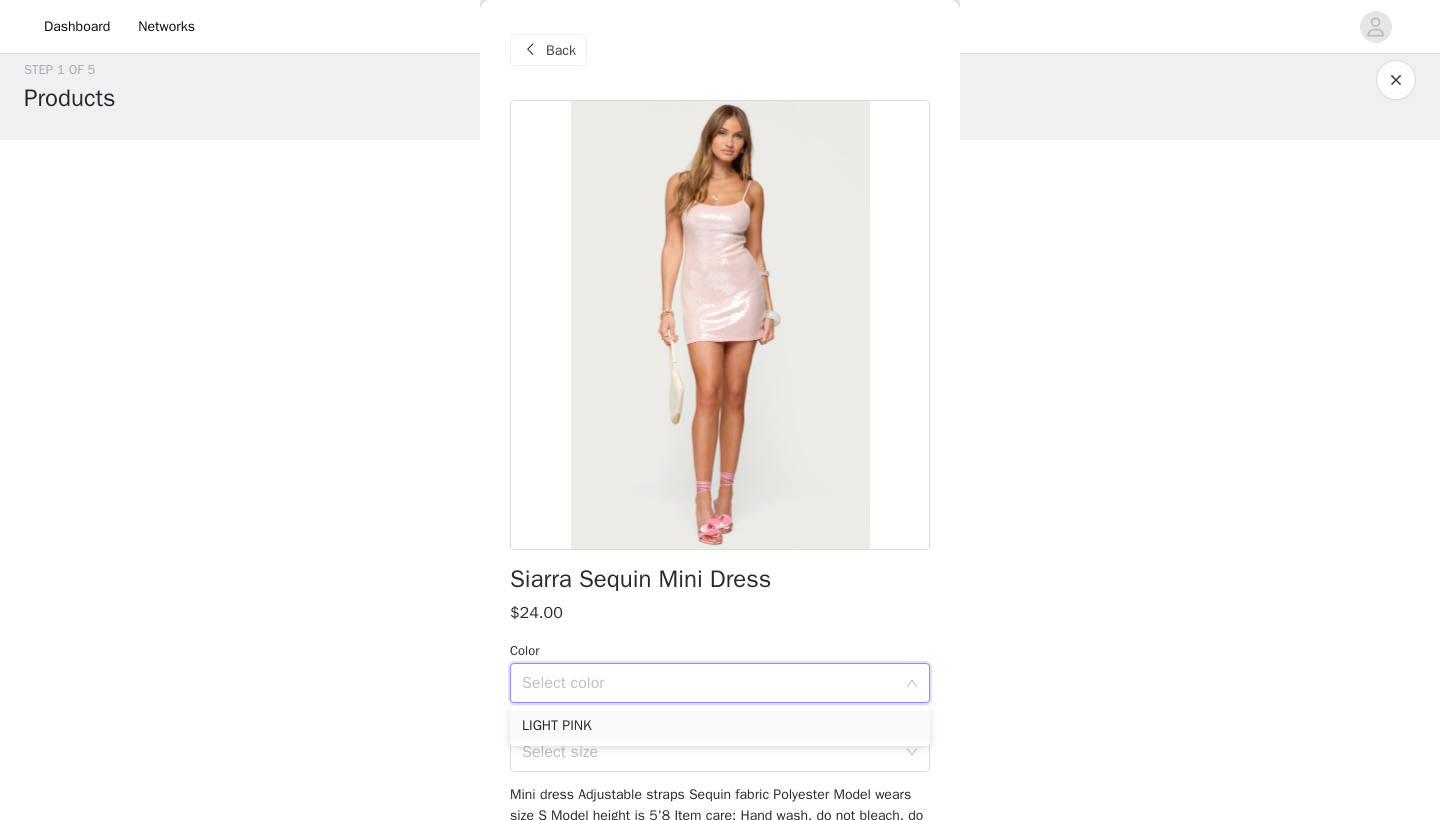 click on "LIGHT PINK" at bounding box center (720, 726) 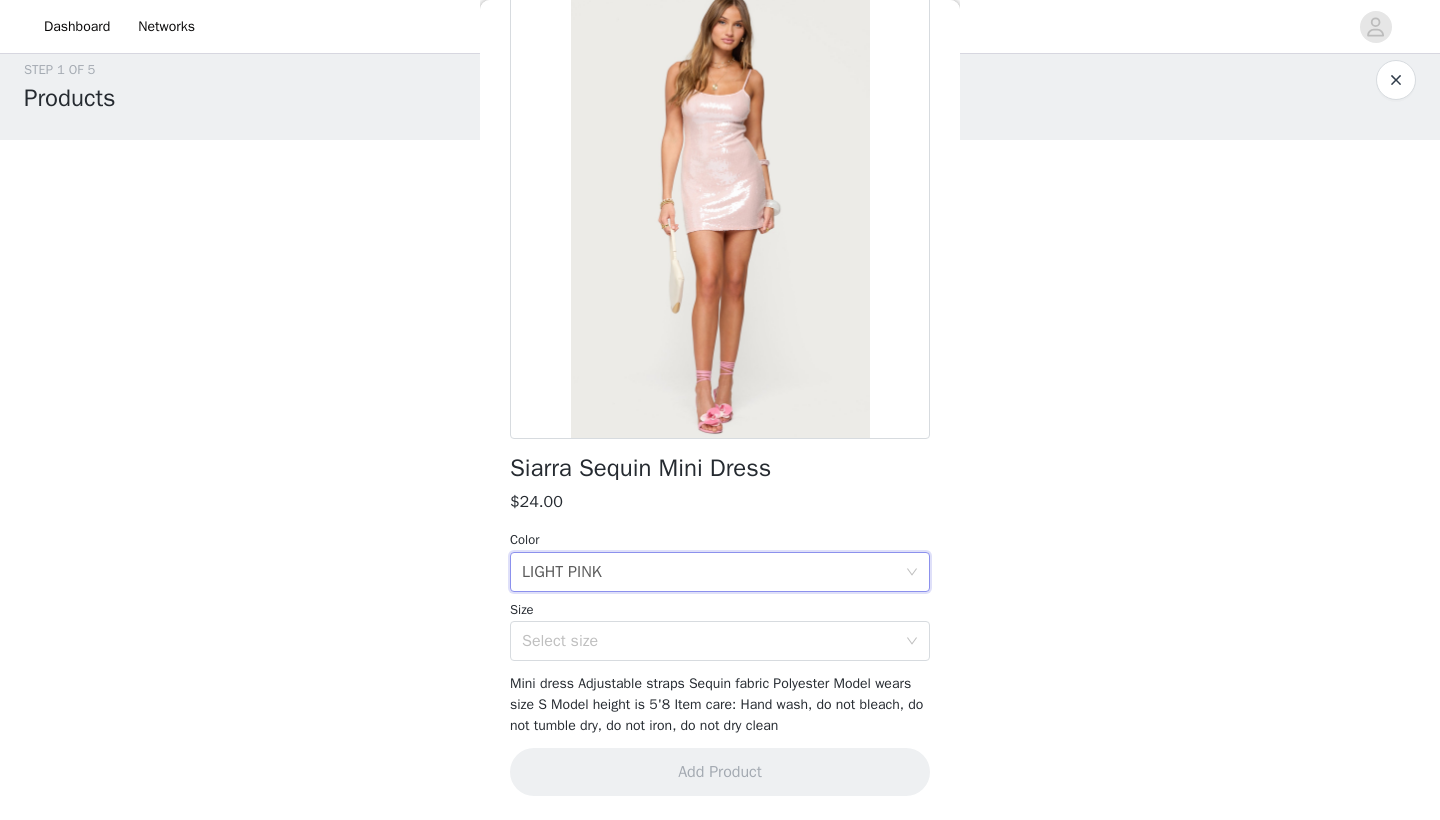 scroll, scrollTop: 110, scrollLeft: 0, axis: vertical 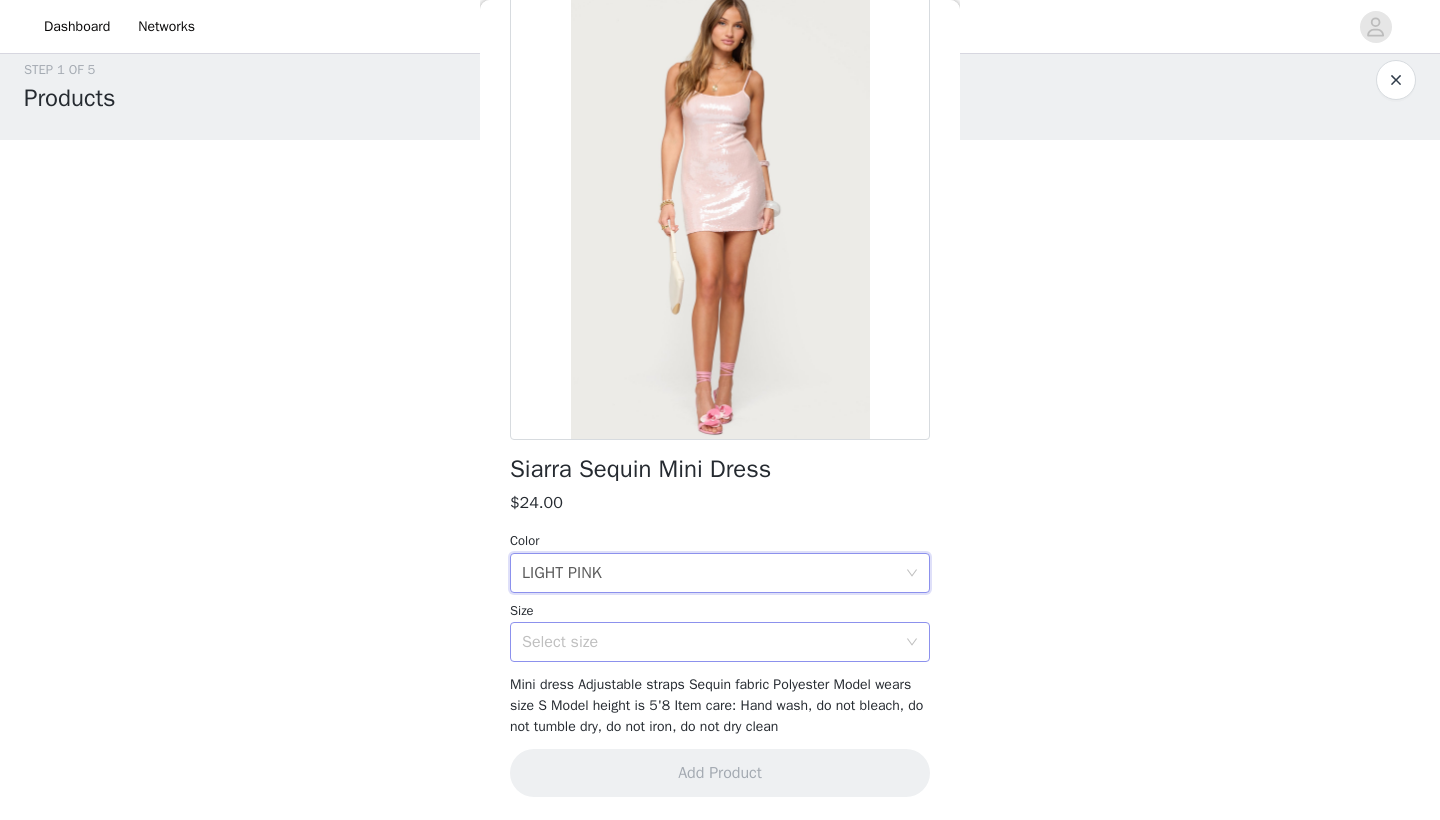 click on "Select size" at bounding box center [709, 642] 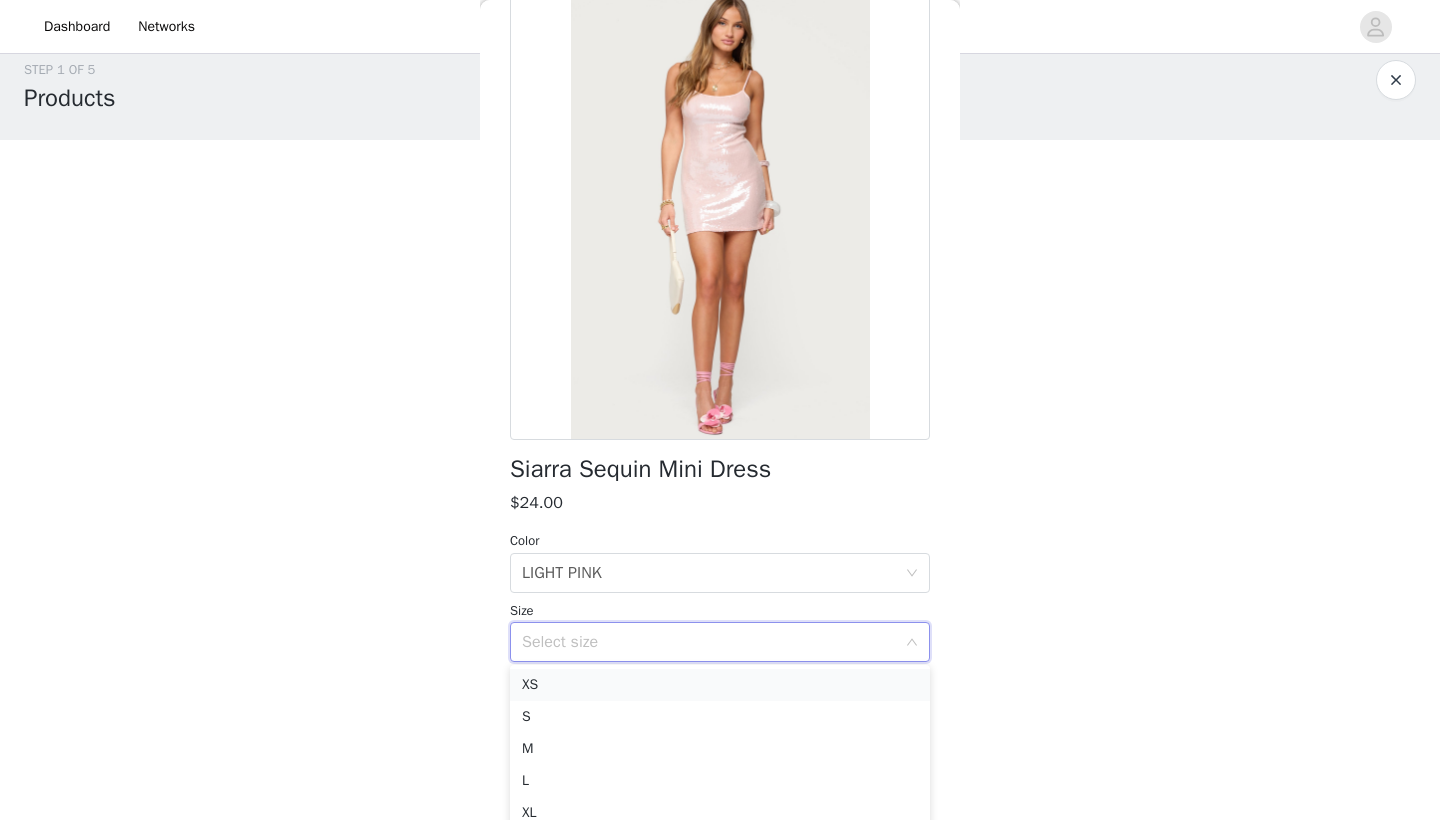 click on "XS" at bounding box center [720, 685] 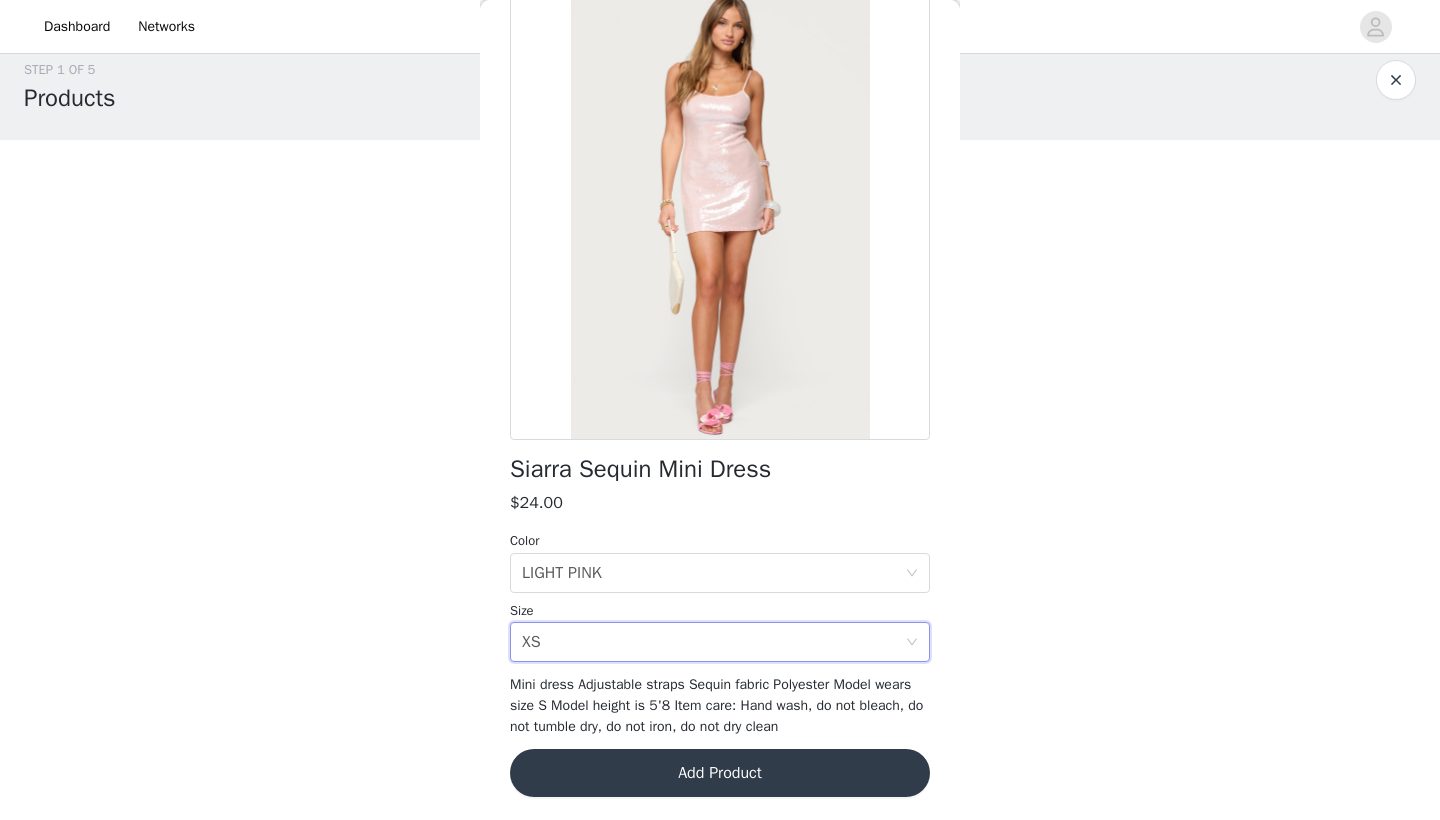 click on "Add Product" at bounding box center (720, 773) 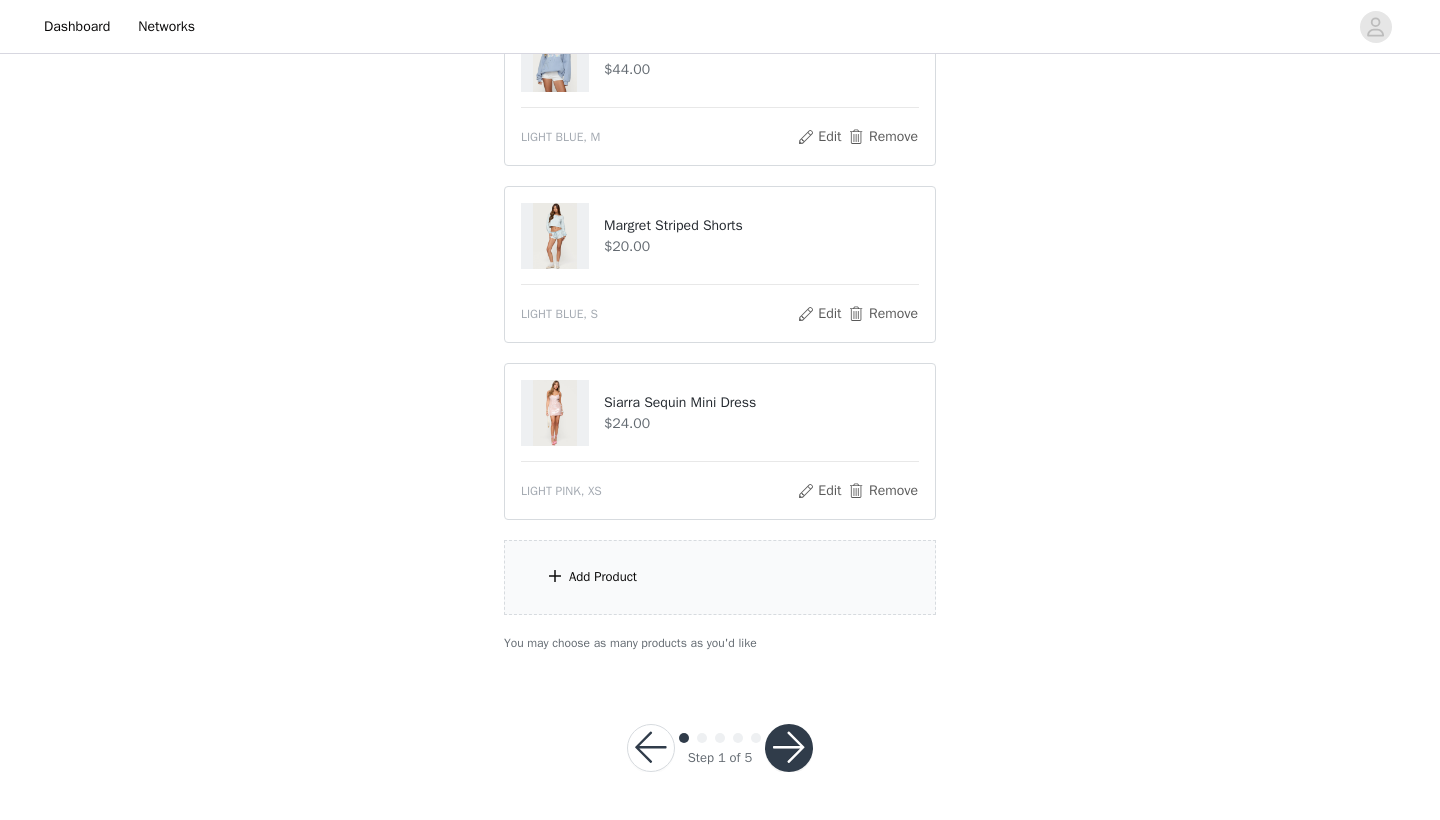 scroll, scrollTop: 266, scrollLeft: 0, axis: vertical 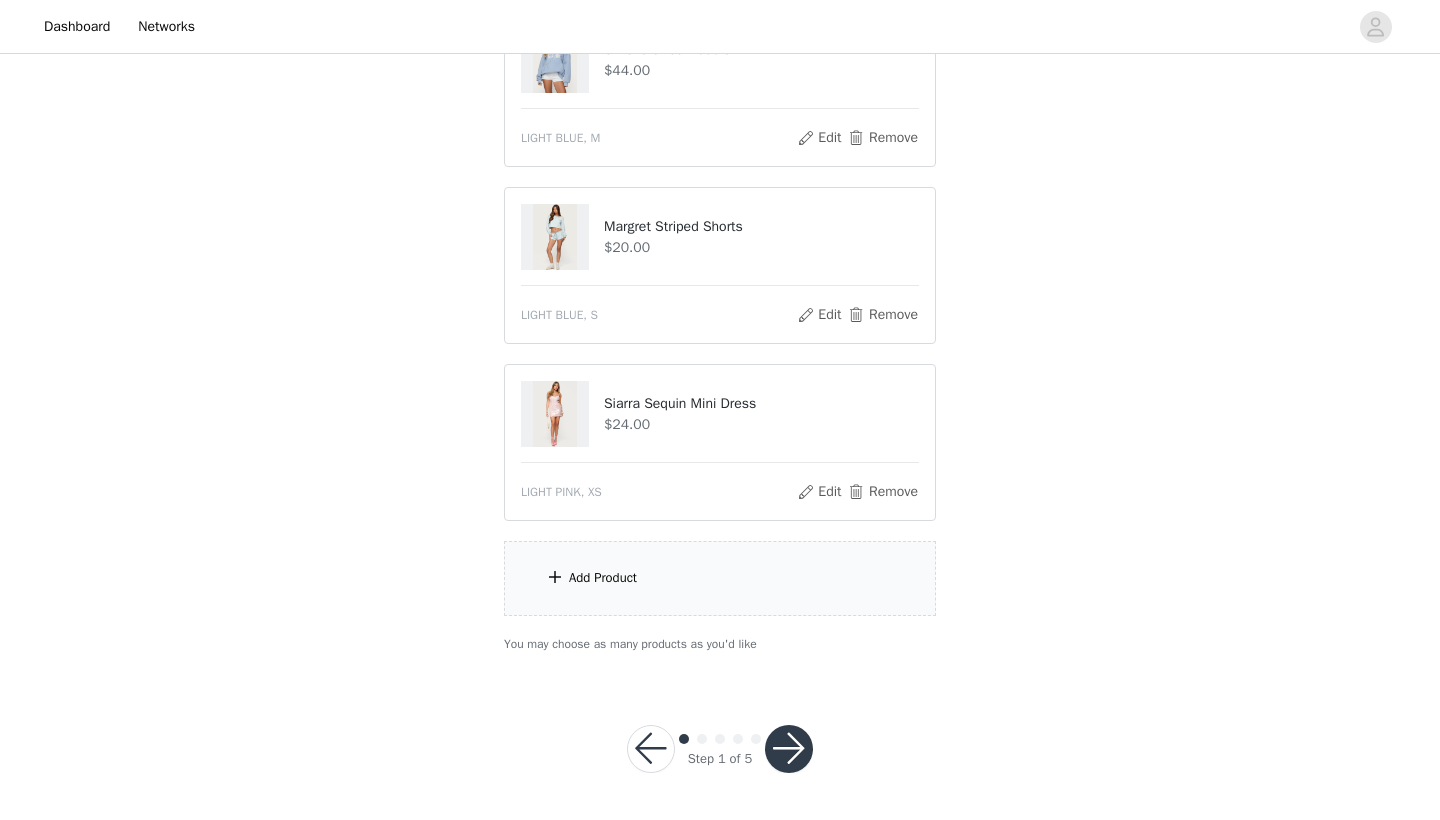 click on "Add Product" at bounding box center [720, 578] 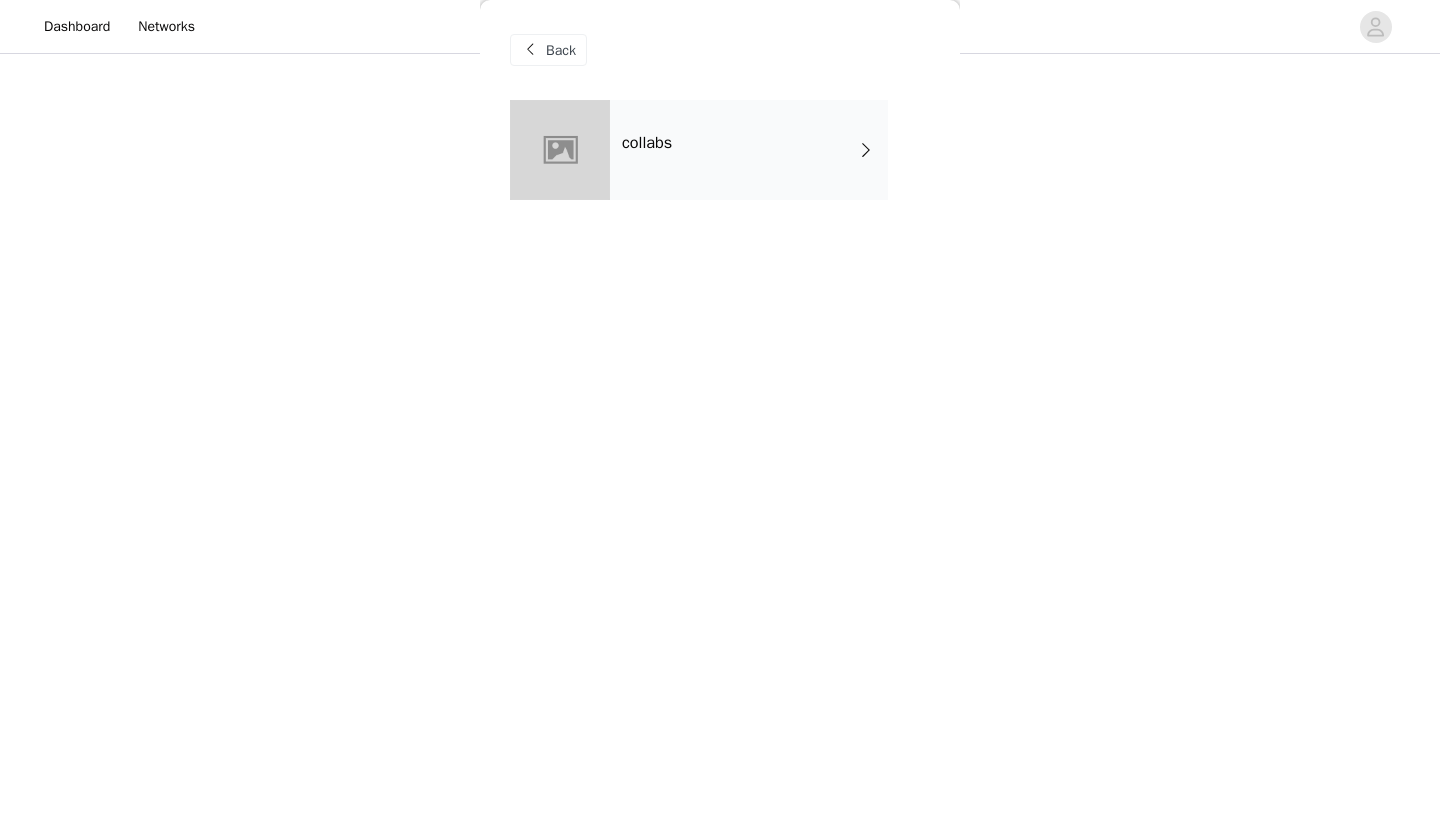 click on "collabs" at bounding box center (749, 150) 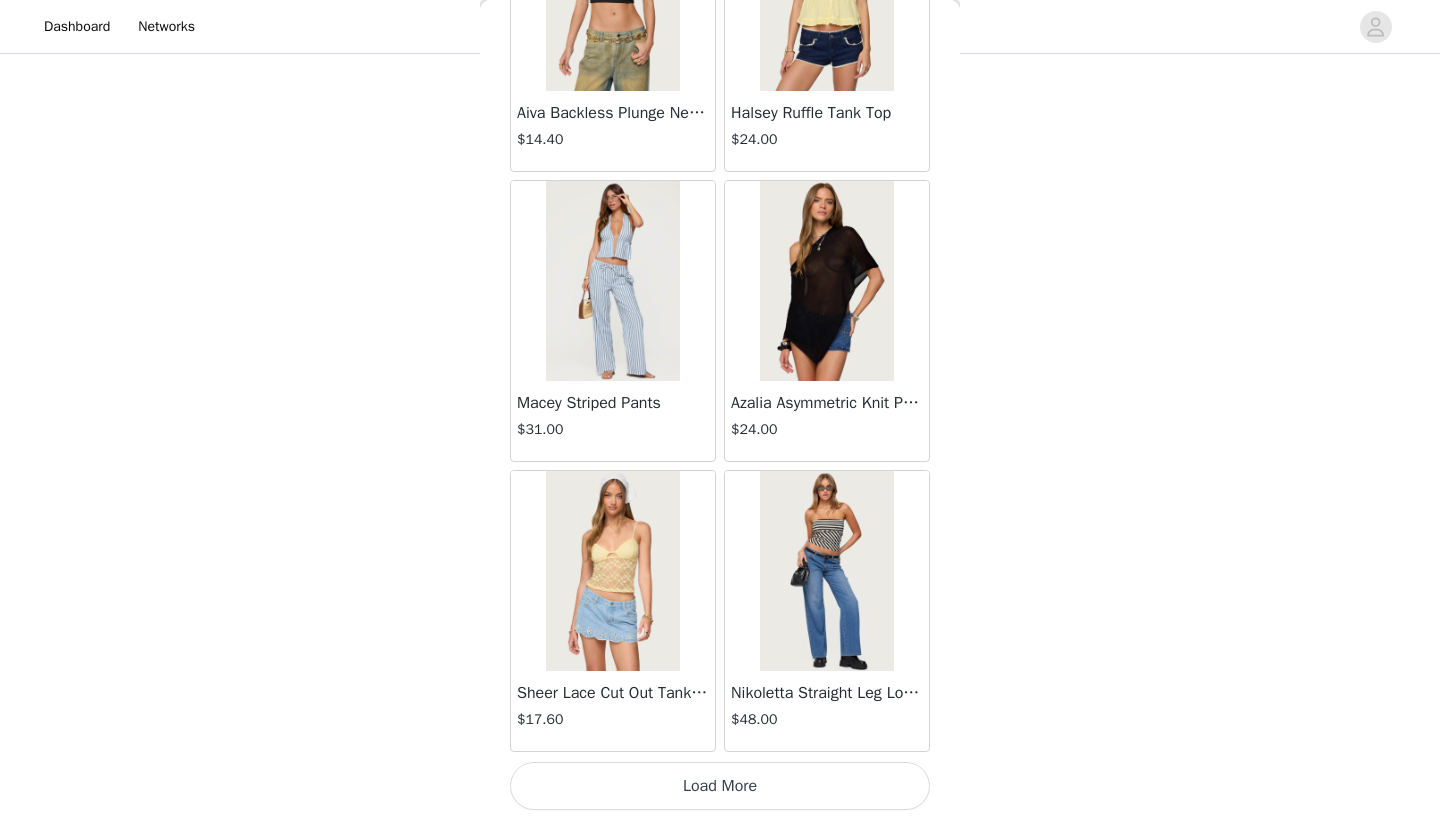 click on "Load More" at bounding box center [720, 786] 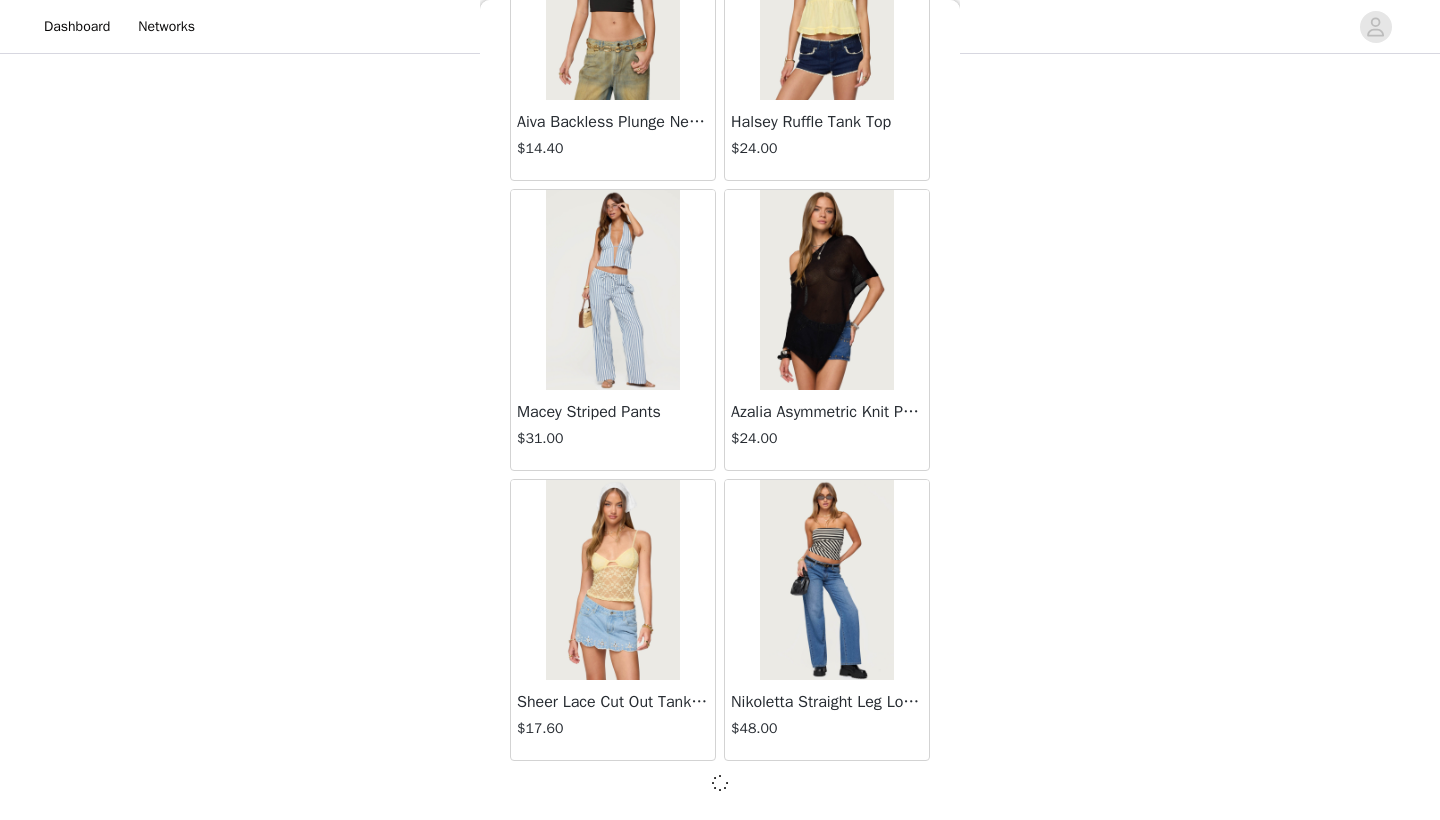 scroll, scrollTop: 2231, scrollLeft: 0, axis: vertical 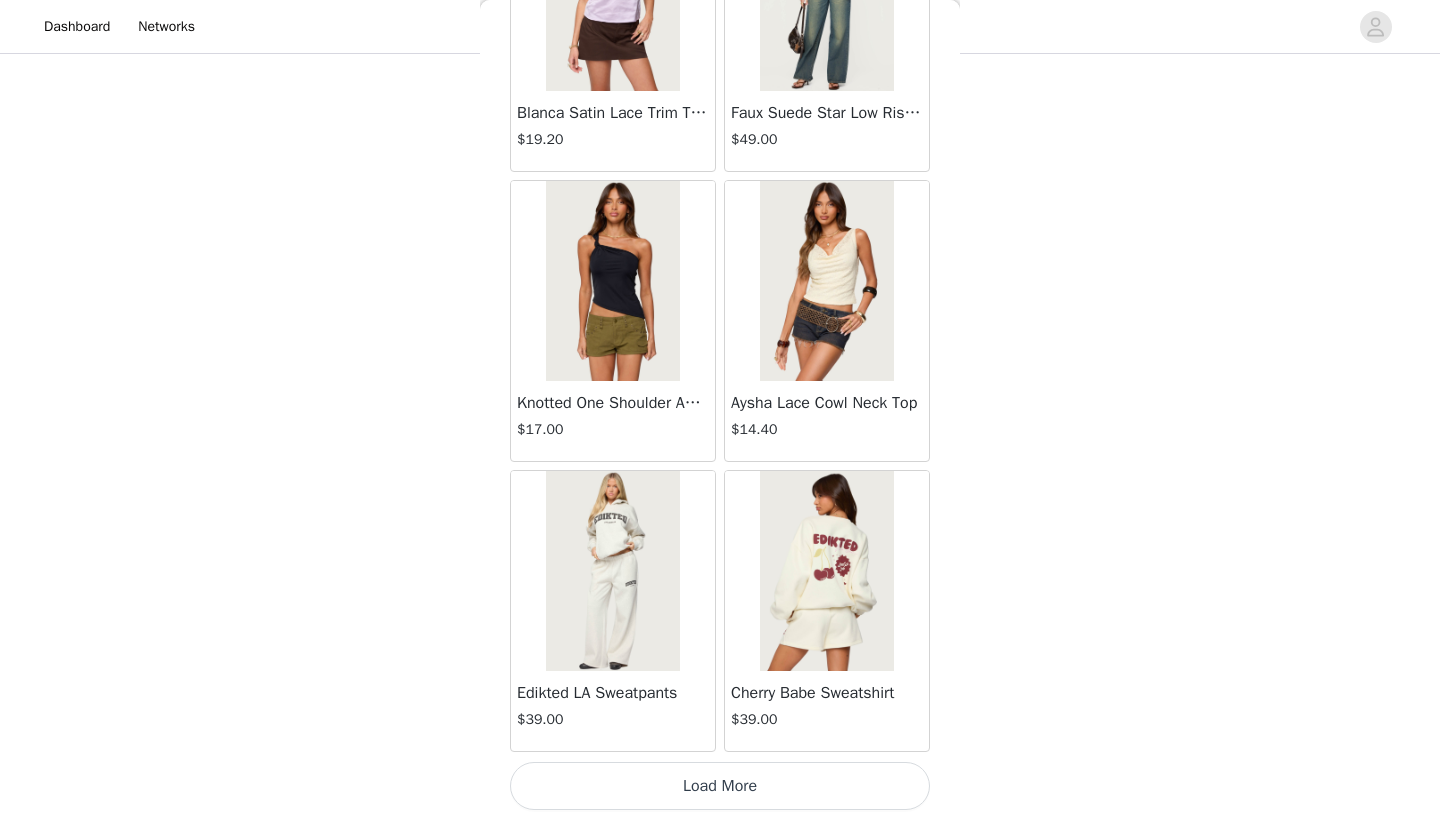click on "Load More" at bounding box center (720, 786) 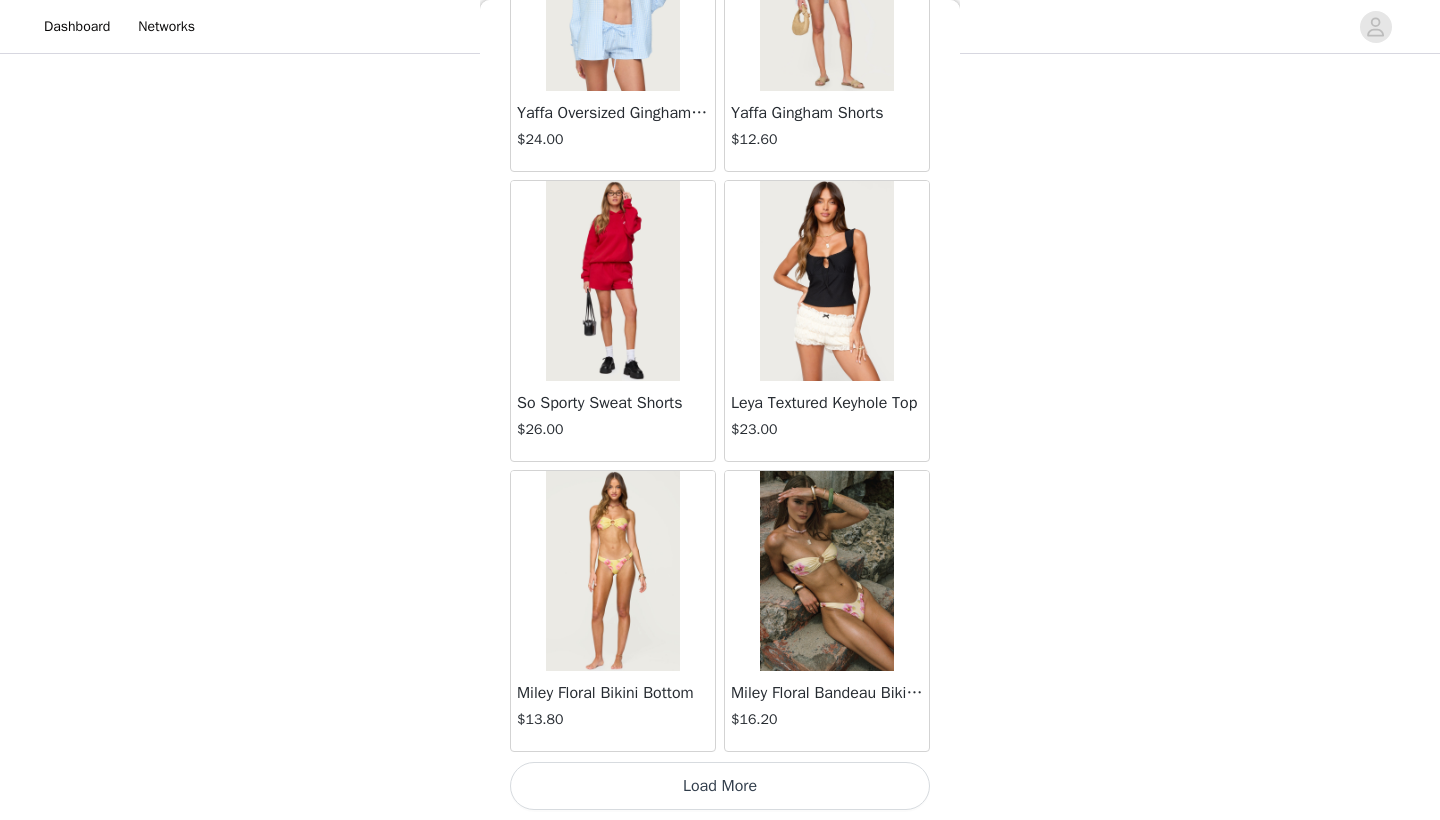 click on "Load More" at bounding box center [720, 786] 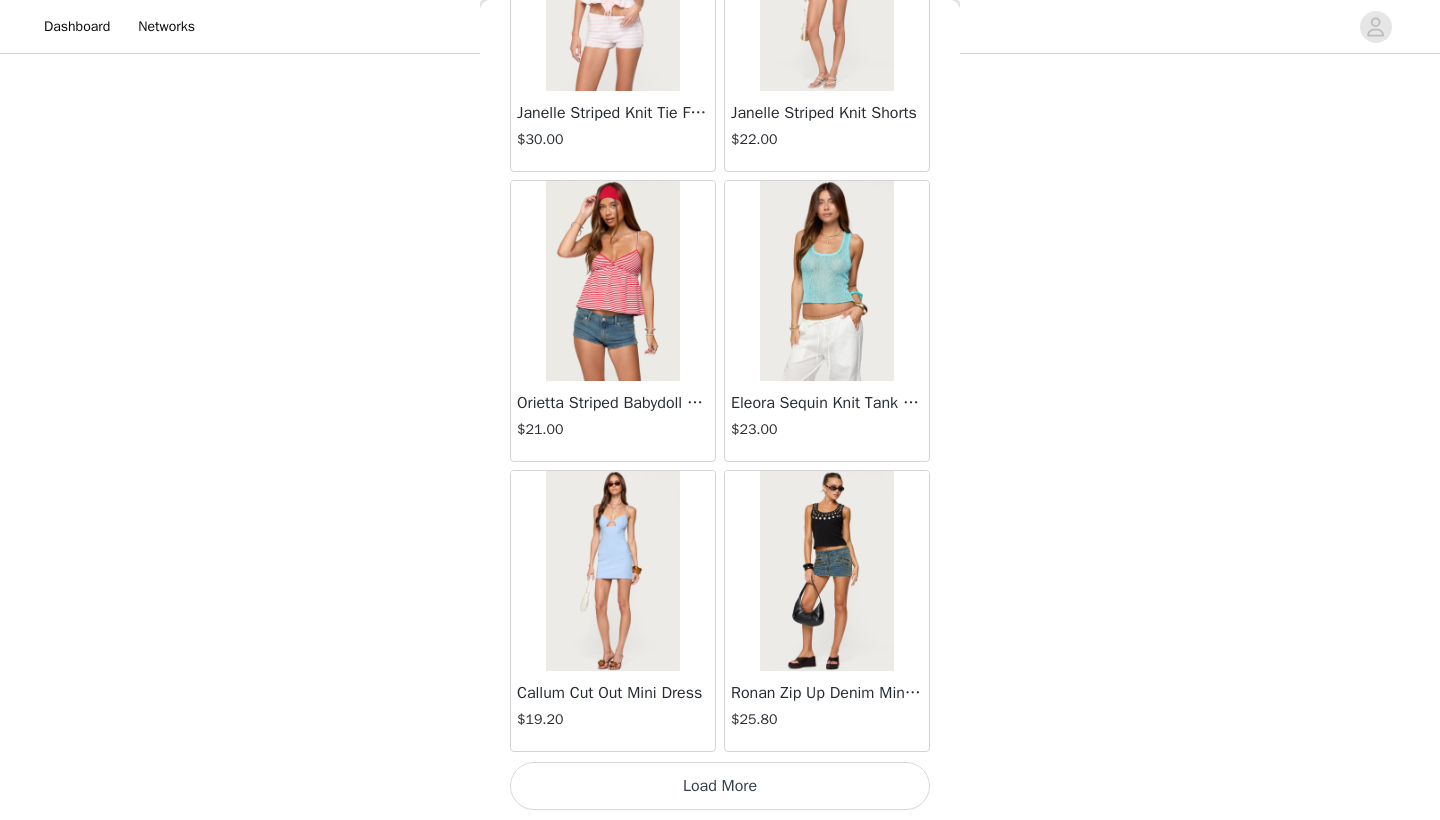 click on "Load More" at bounding box center (720, 786) 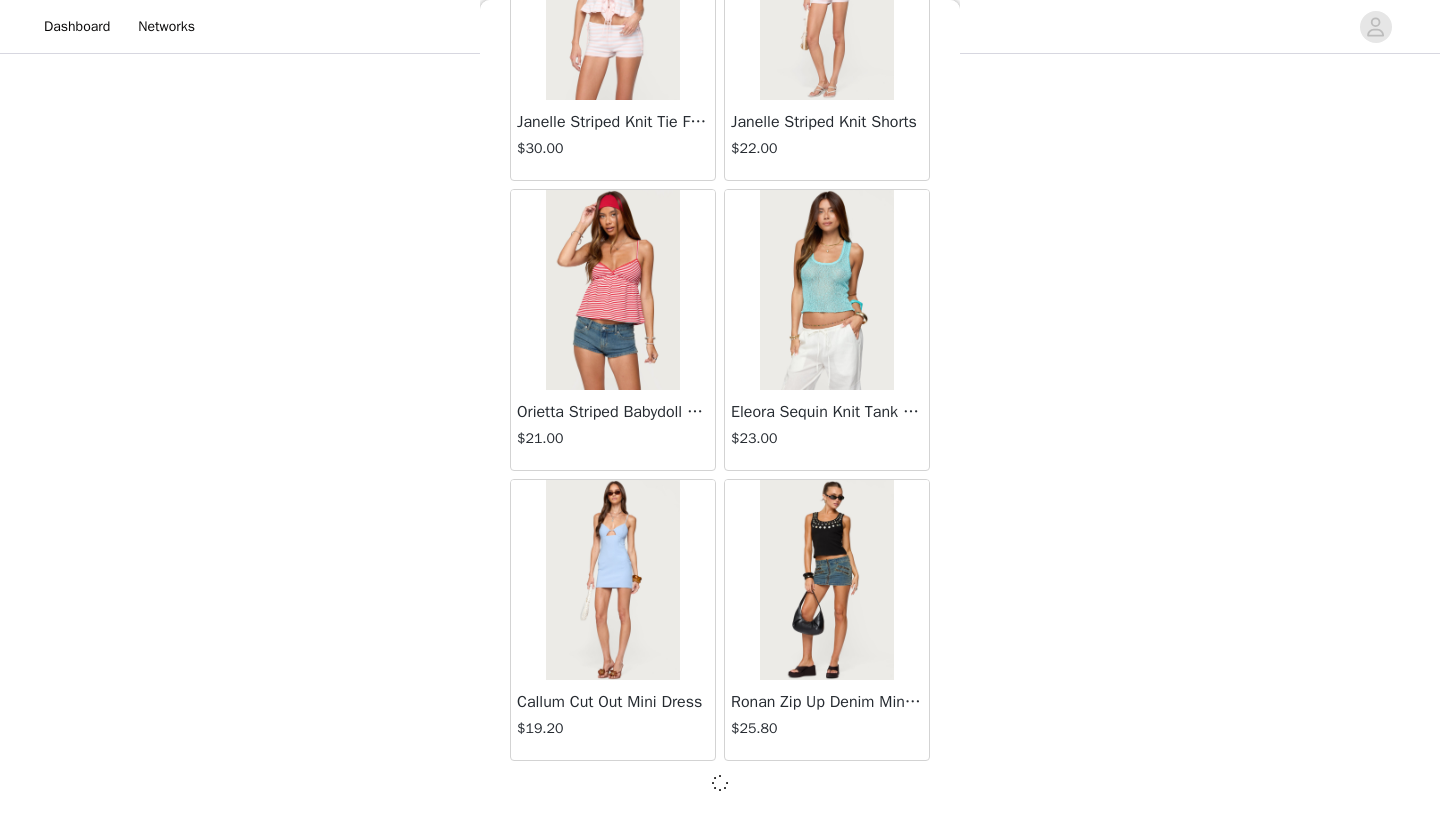 scroll, scrollTop: 10931, scrollLeft: 0, axis: vertical 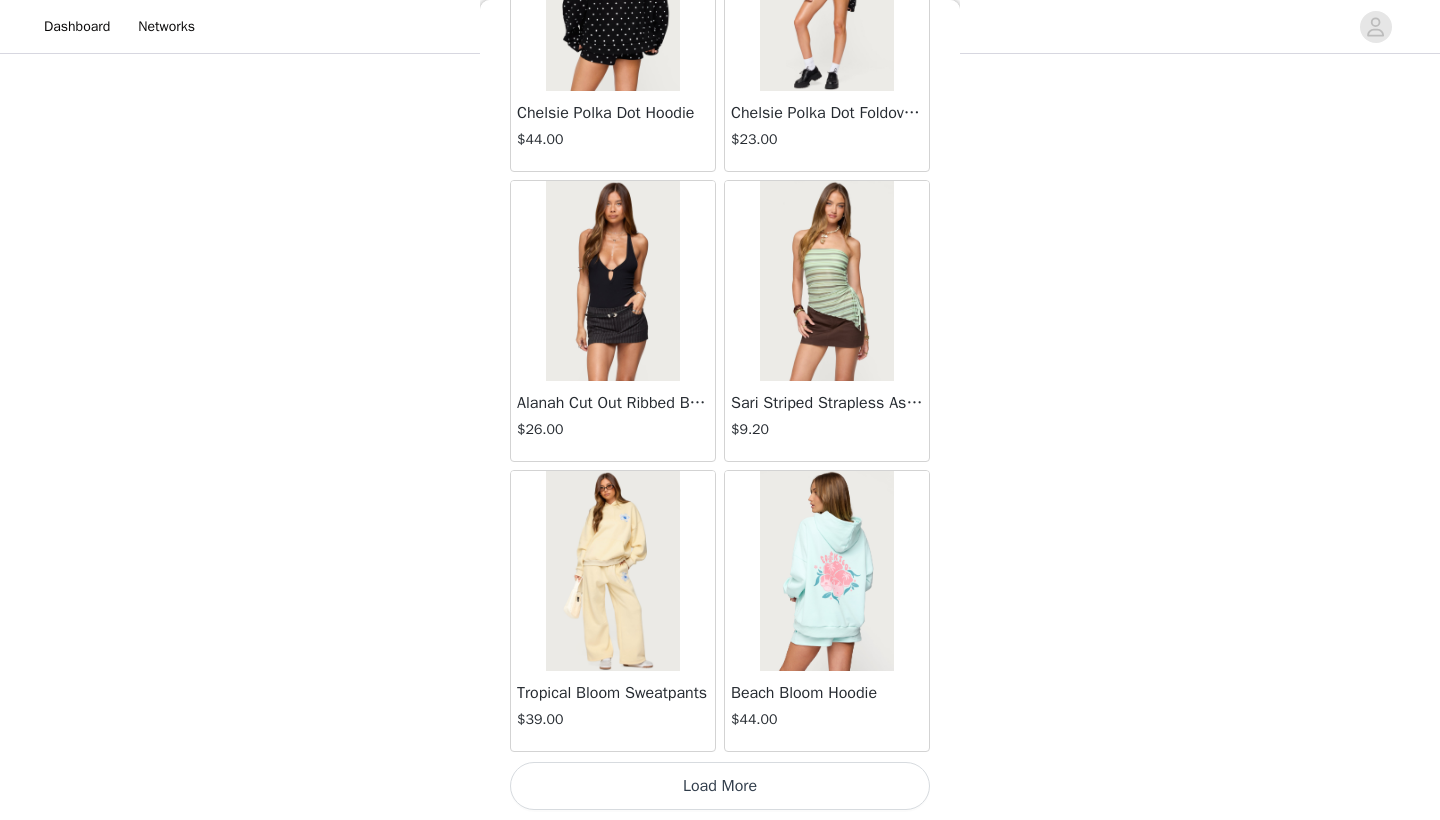 click on "Load More" at bounding box center [720, 786] 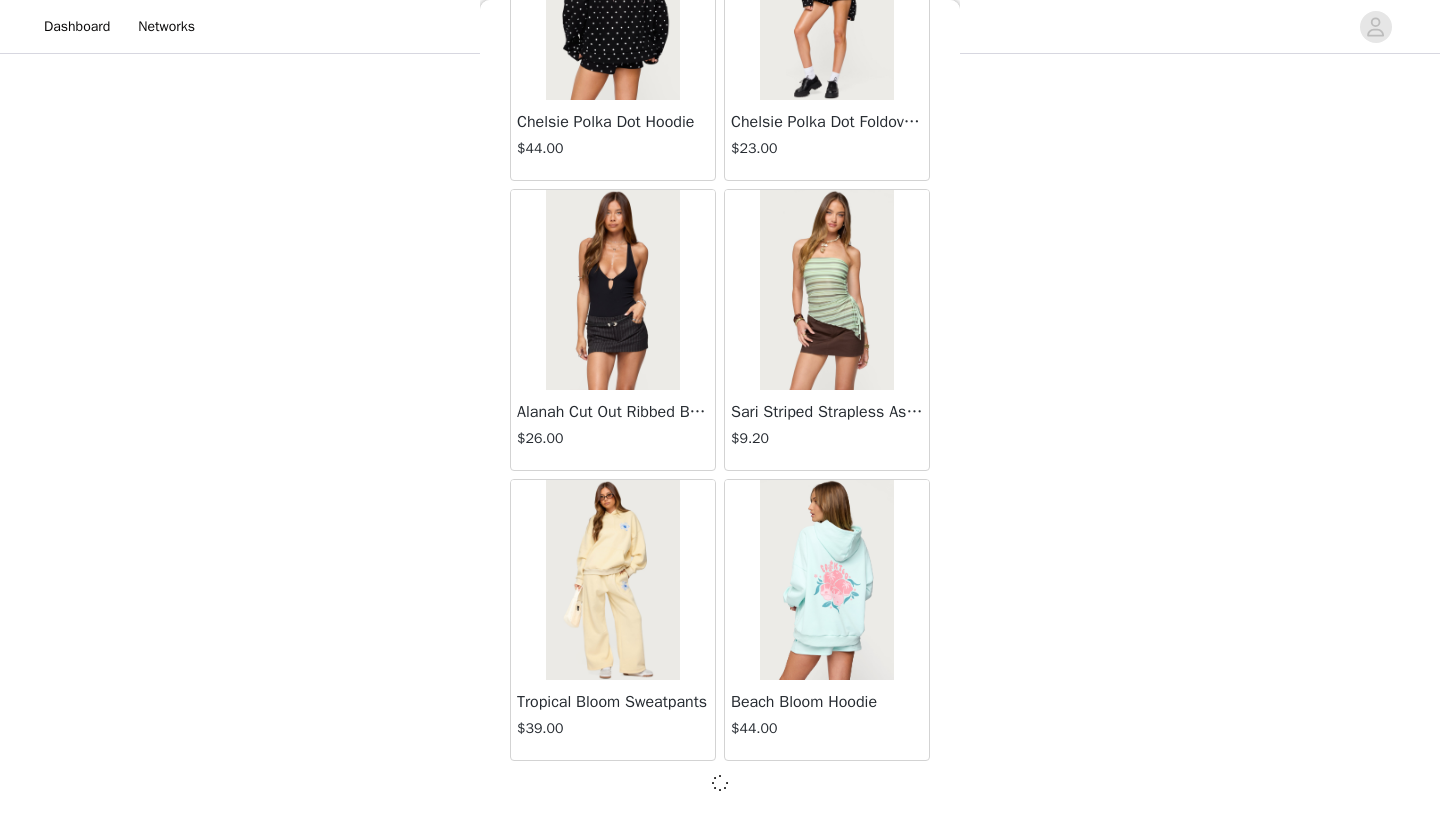 scroll, scrollTop: 13831, scrollLeft: 0, axis: vertical 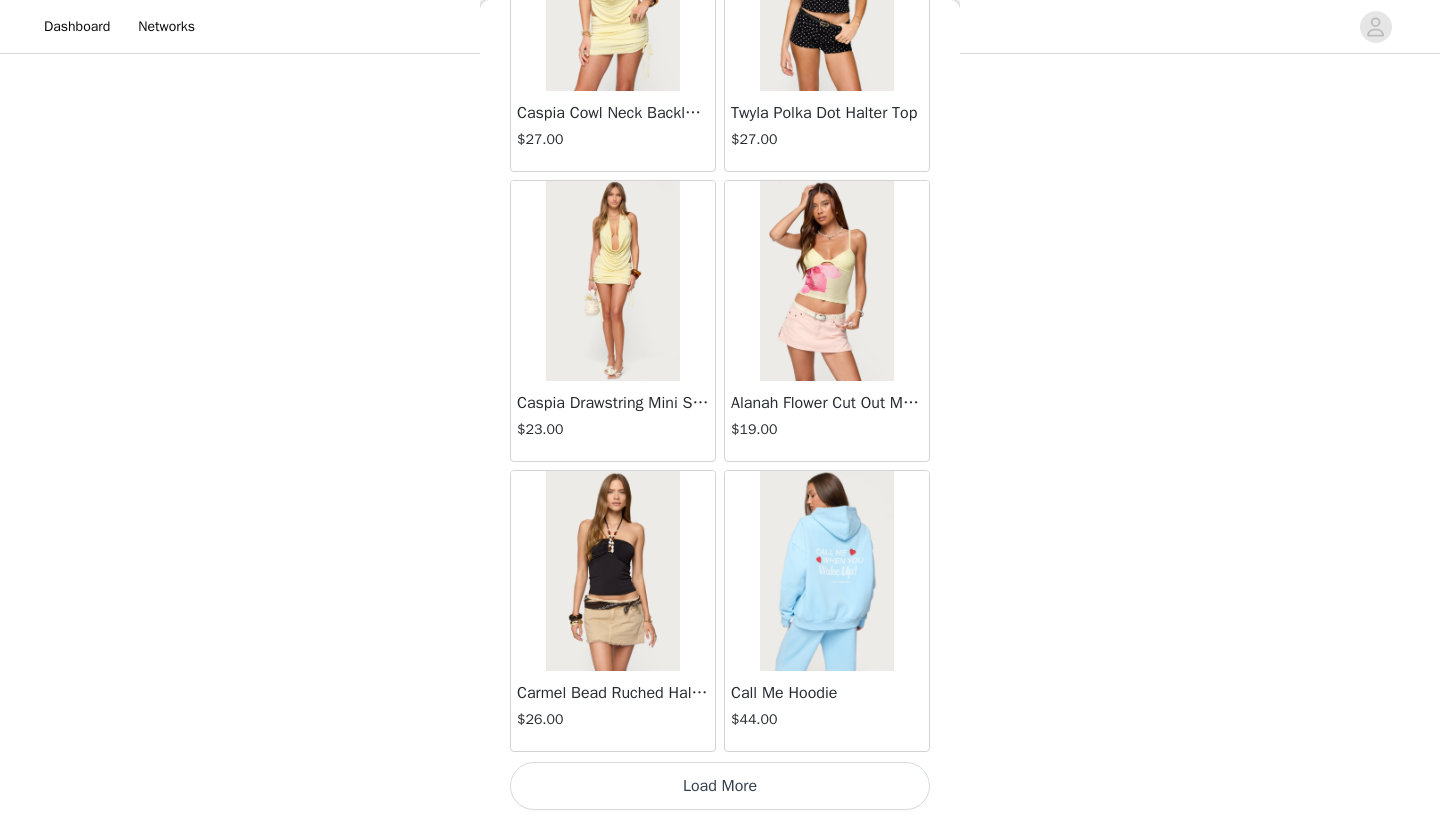 click on "Load More" at bounding box center (720, 786) 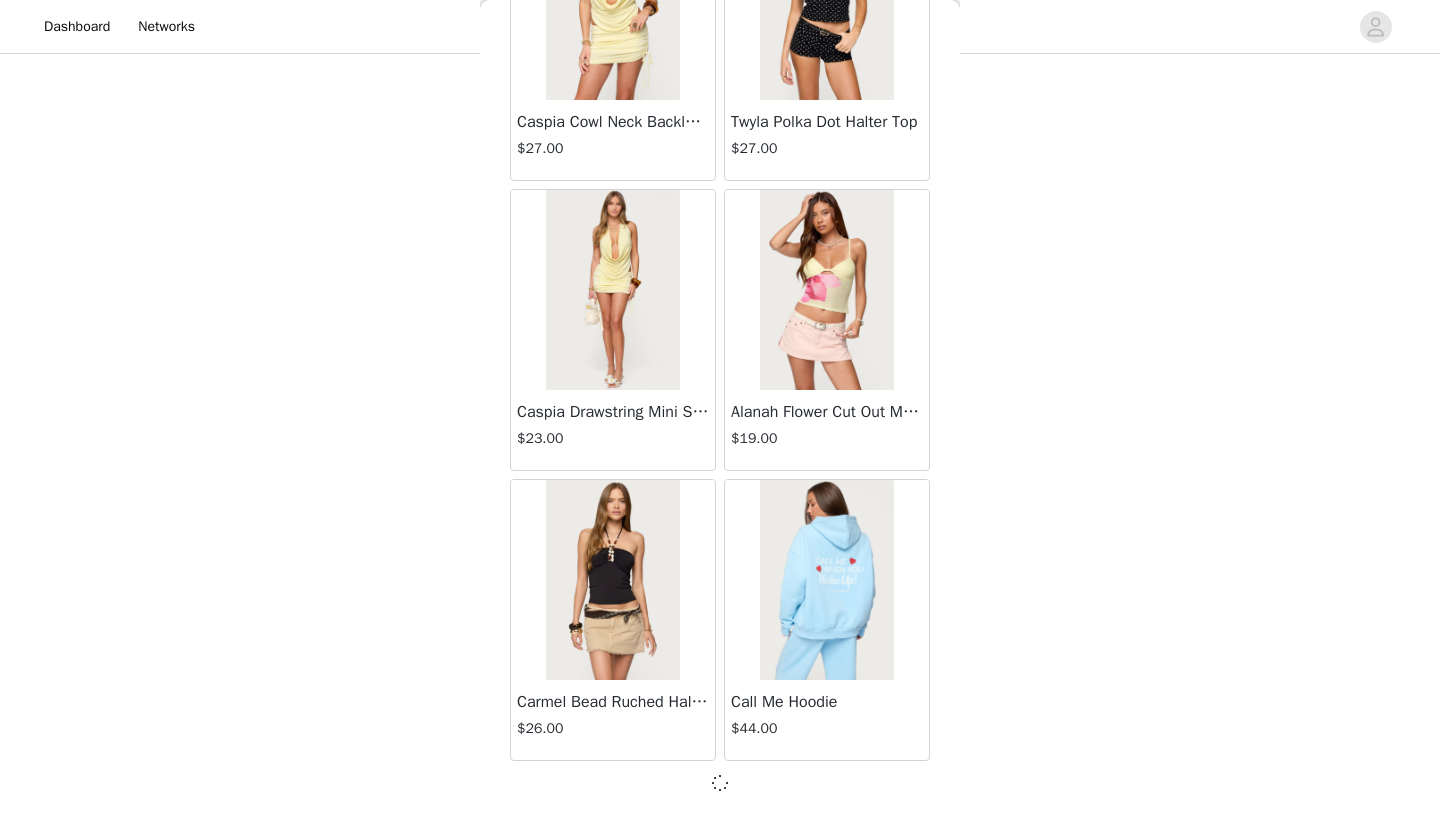 scroll, scrollTop: 16731, scrollLeft: 0, axis: vertical 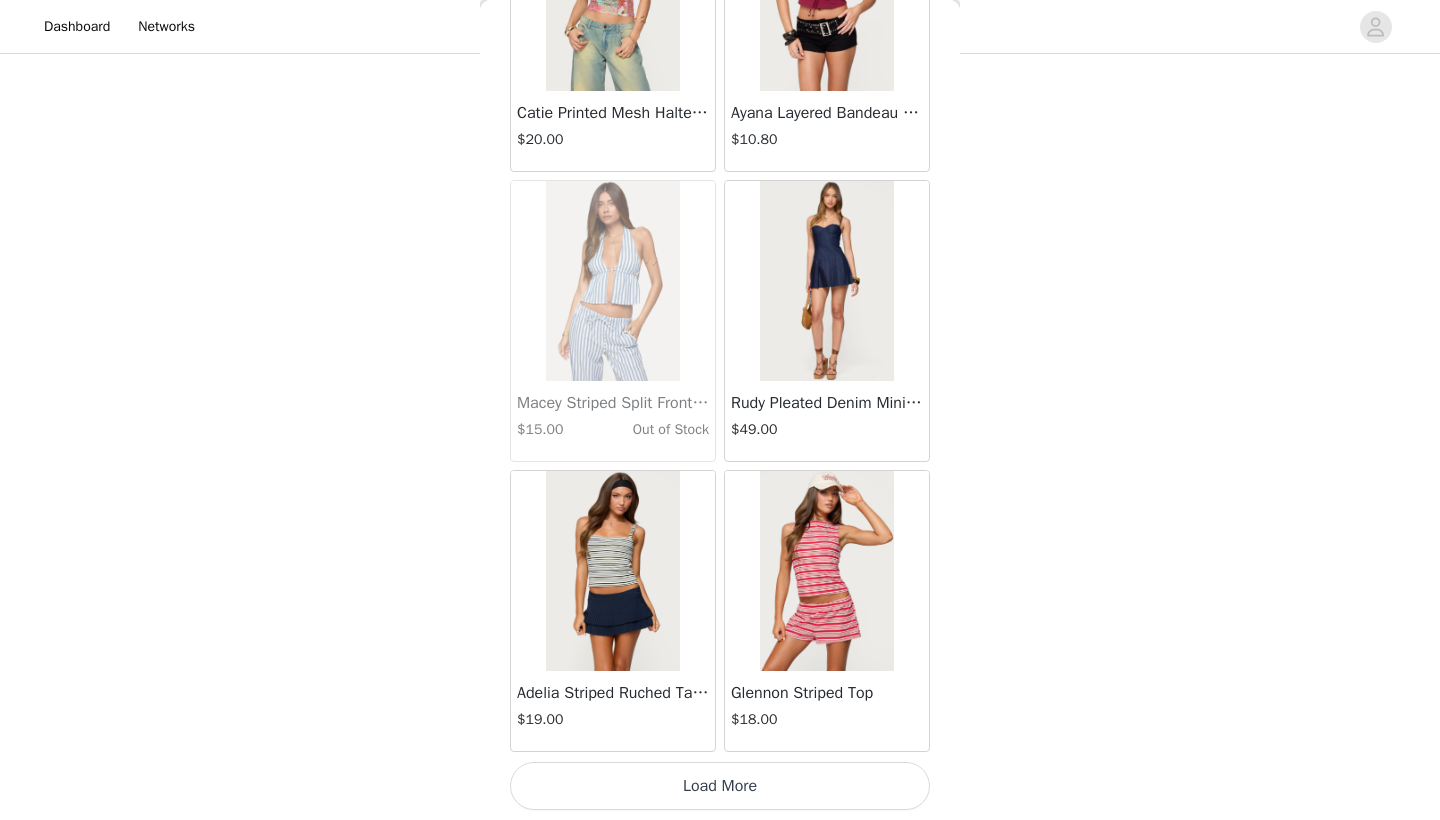 click on "Load More" at bounding box center (720, 786) 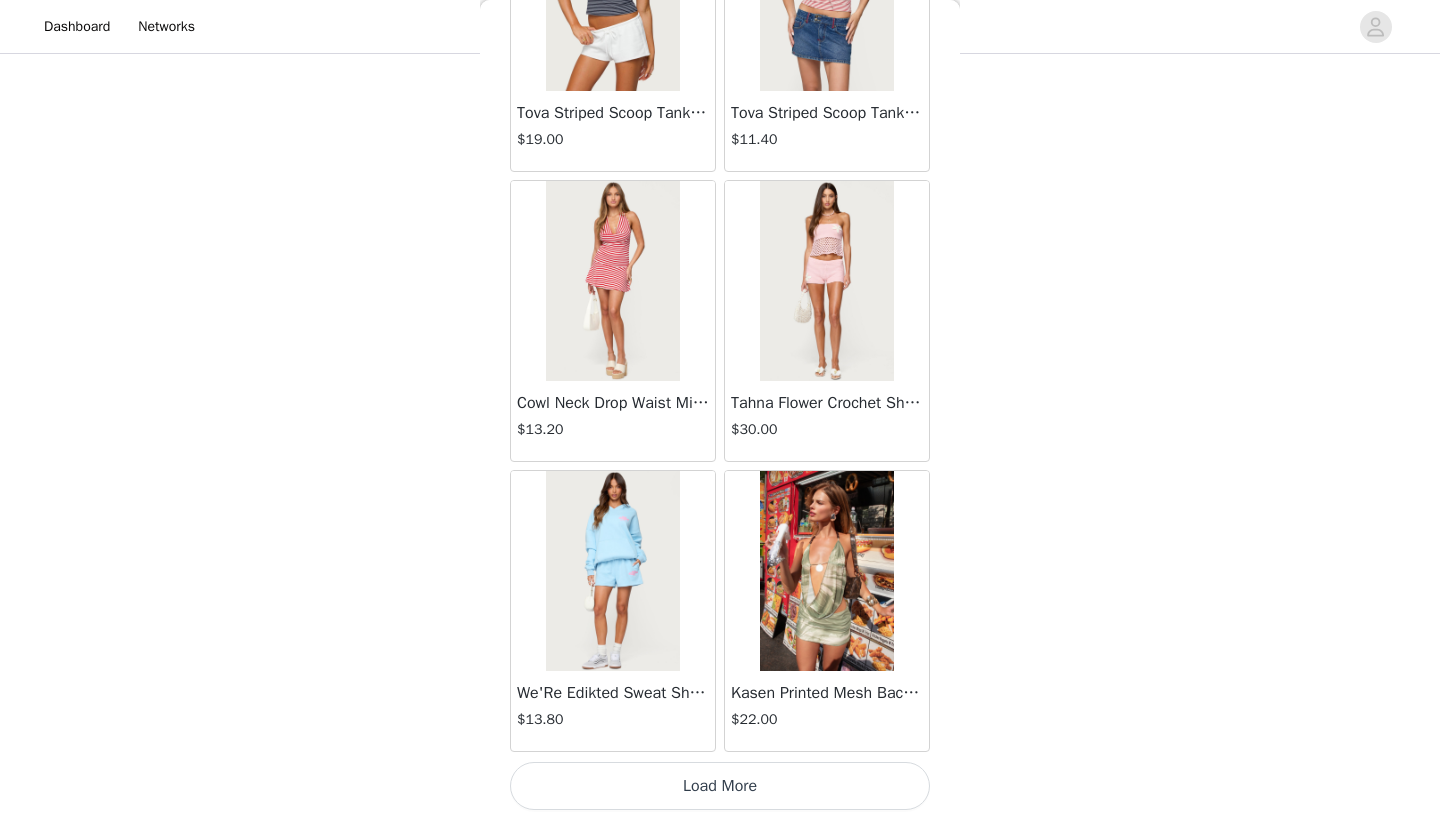 click on "Load More" at bounding box center [720, 786] 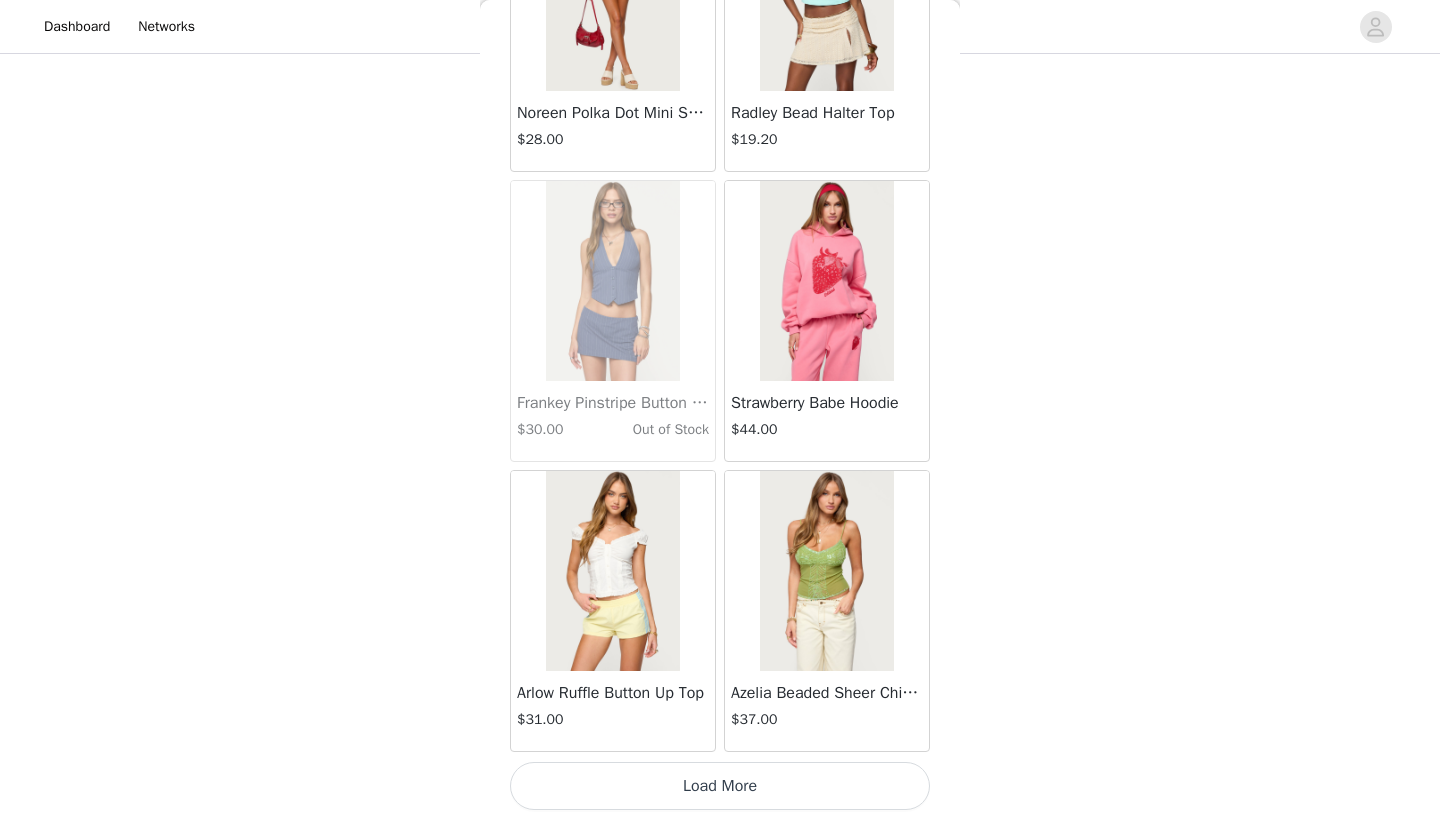 scroll, scrollTop: 25440, scrollLeft: 0, axis: vertical 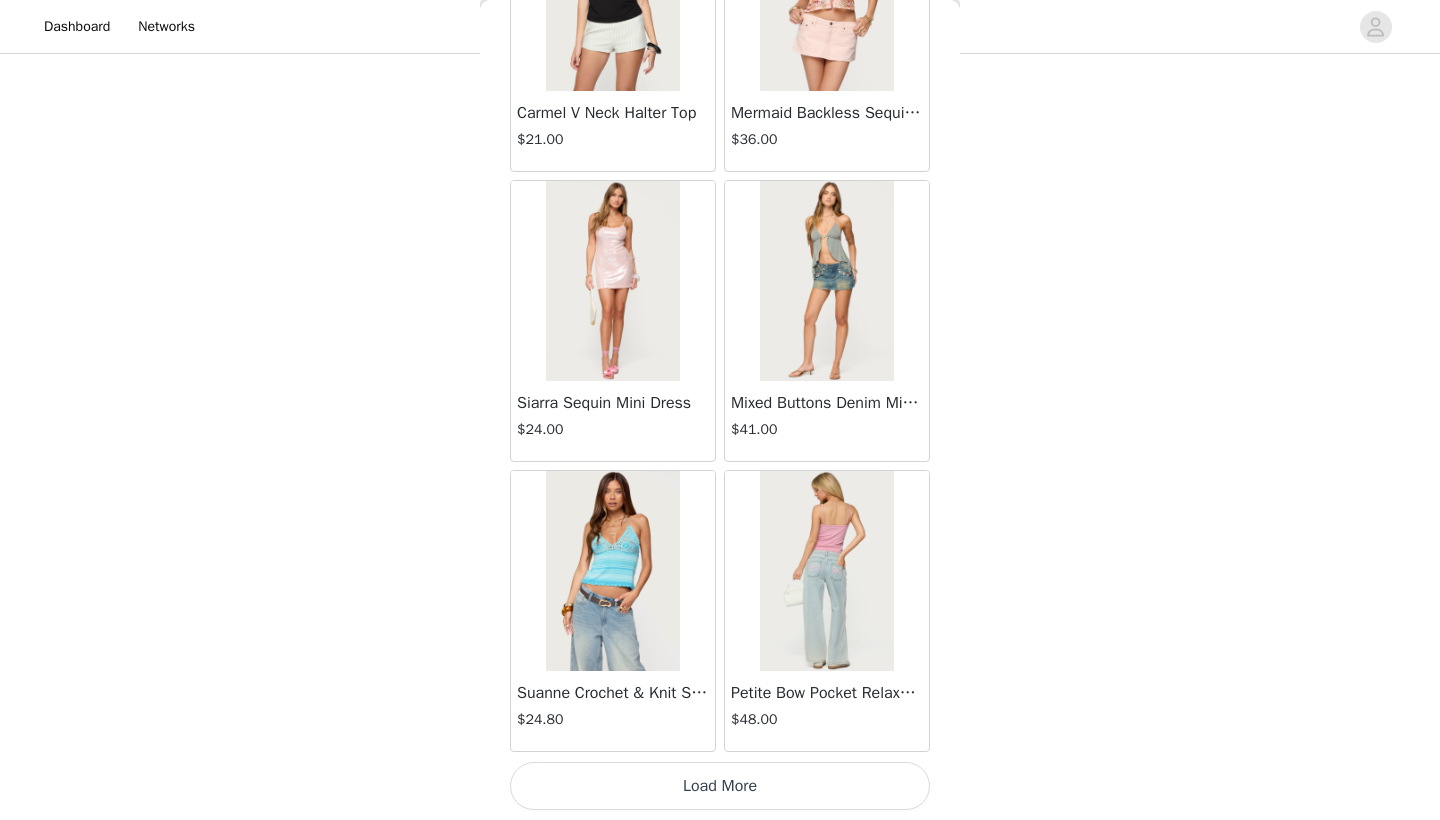 click on "Load More" at bounding box center (720, 786) 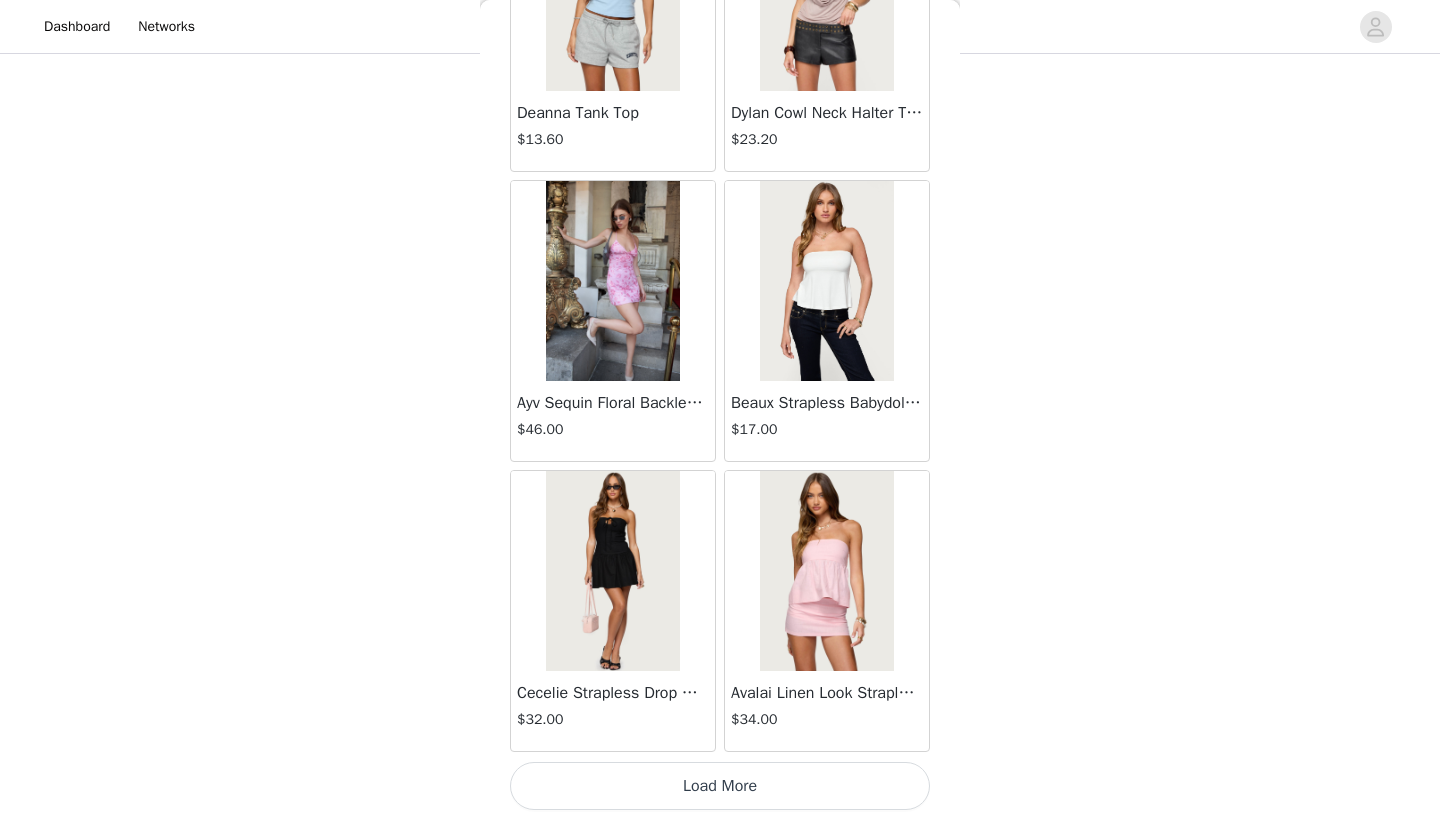 scroll, scrollTop: 31240, scrollLeft: 0, axis: vertical 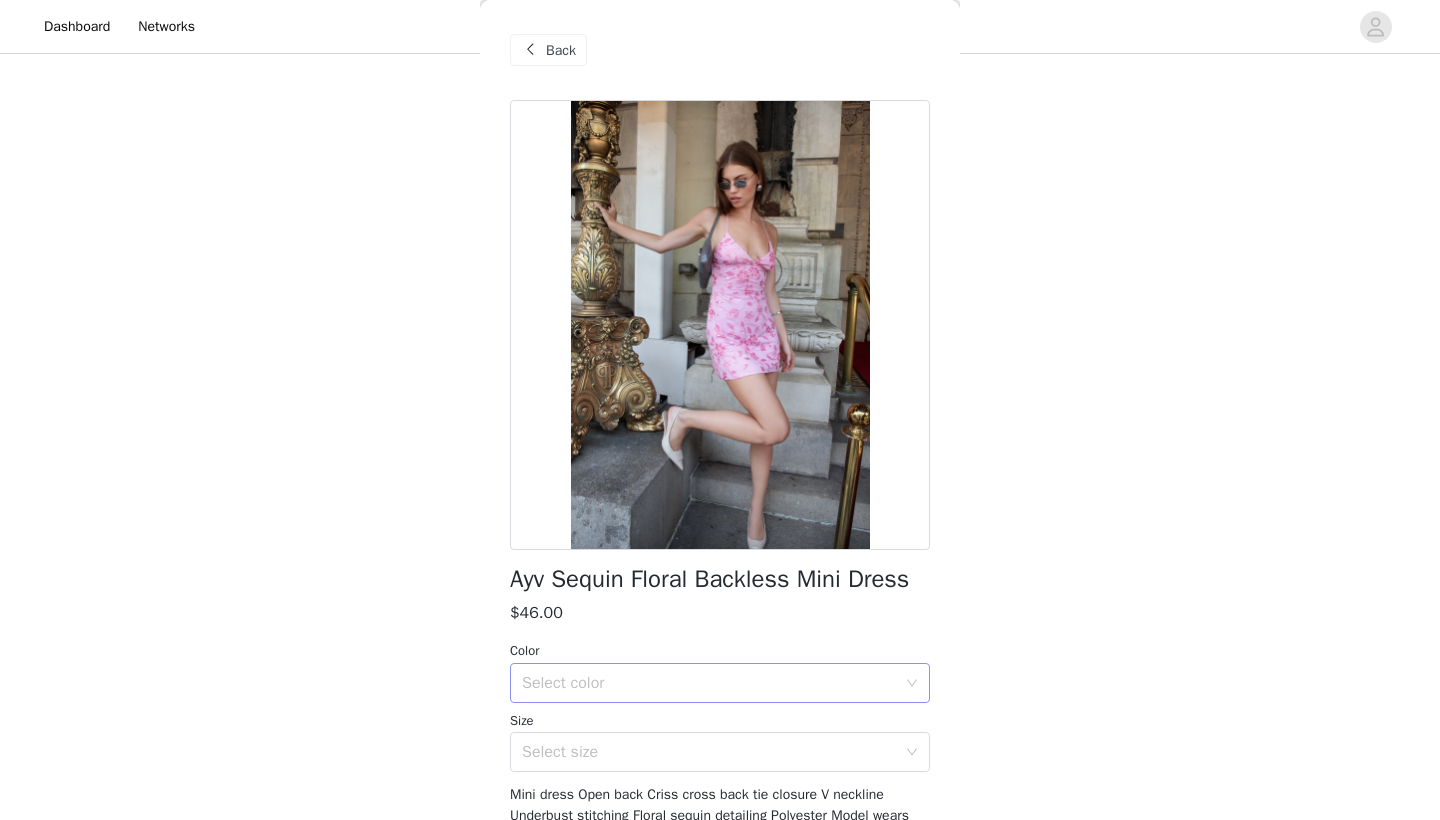 click on "Select color" at bounding box center [709, 683] 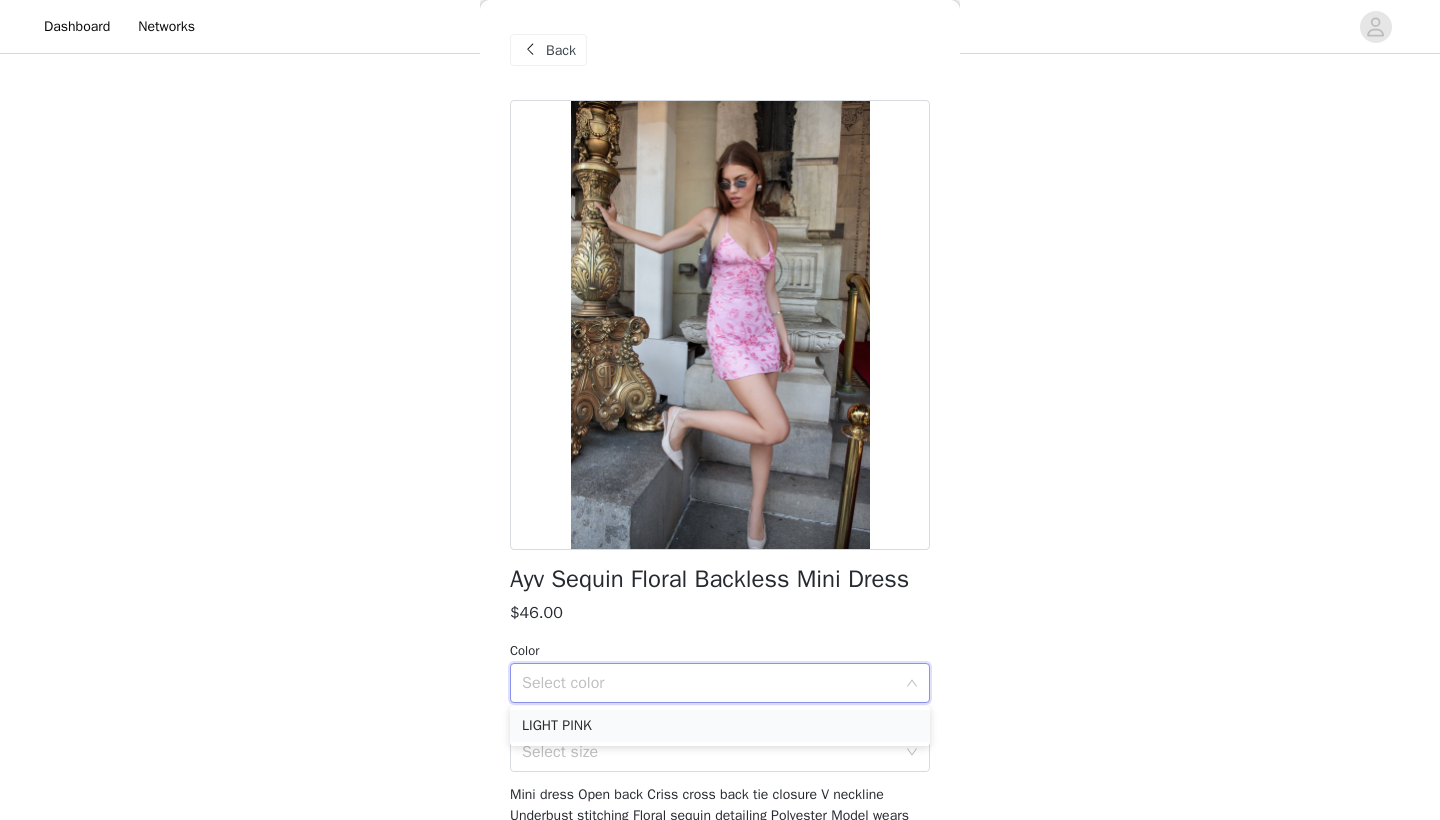 click on "LIGHT PINK" at bounding box center (720, 726) 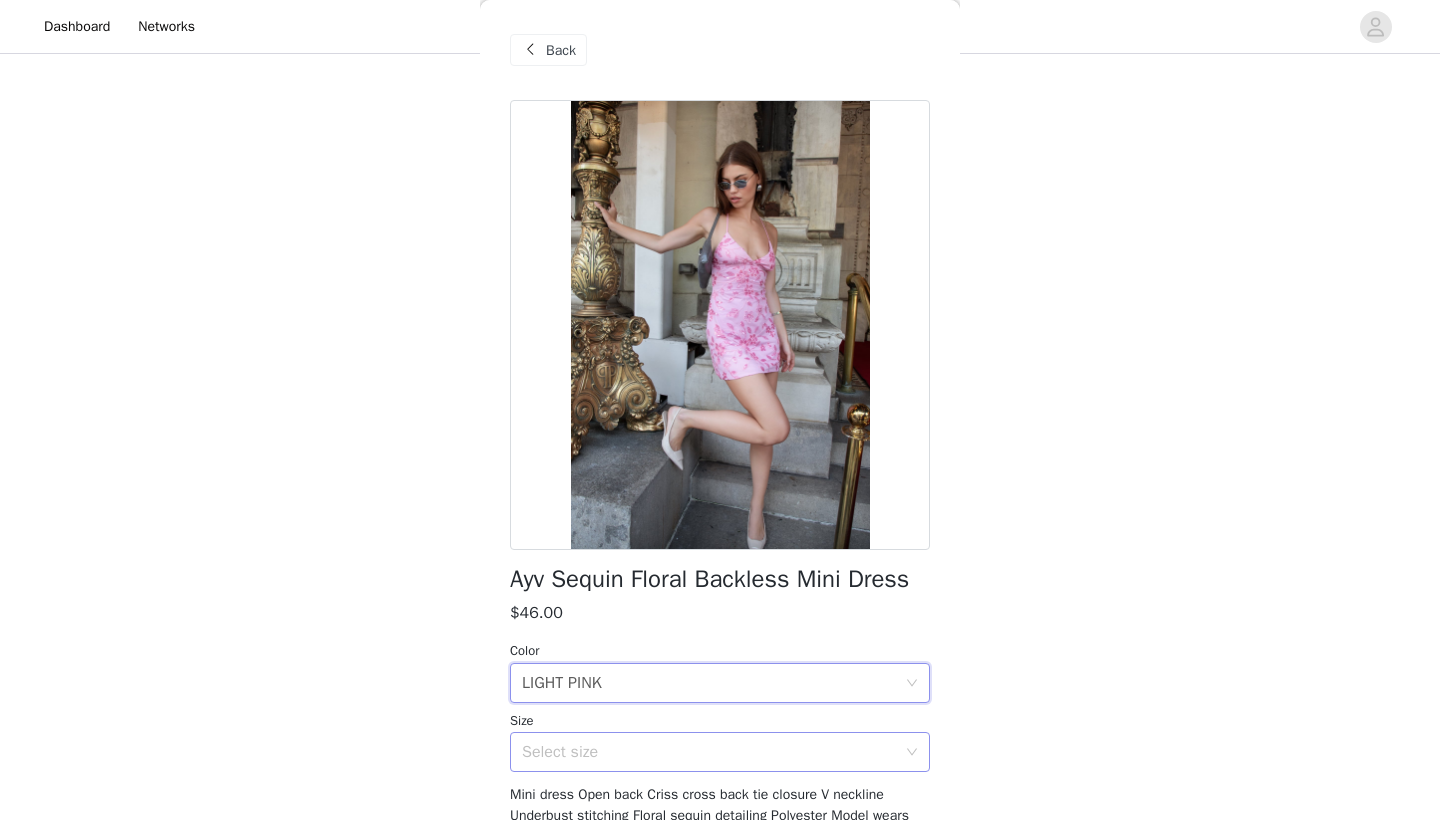 click on "Select size" at bounding box center (709, 752) 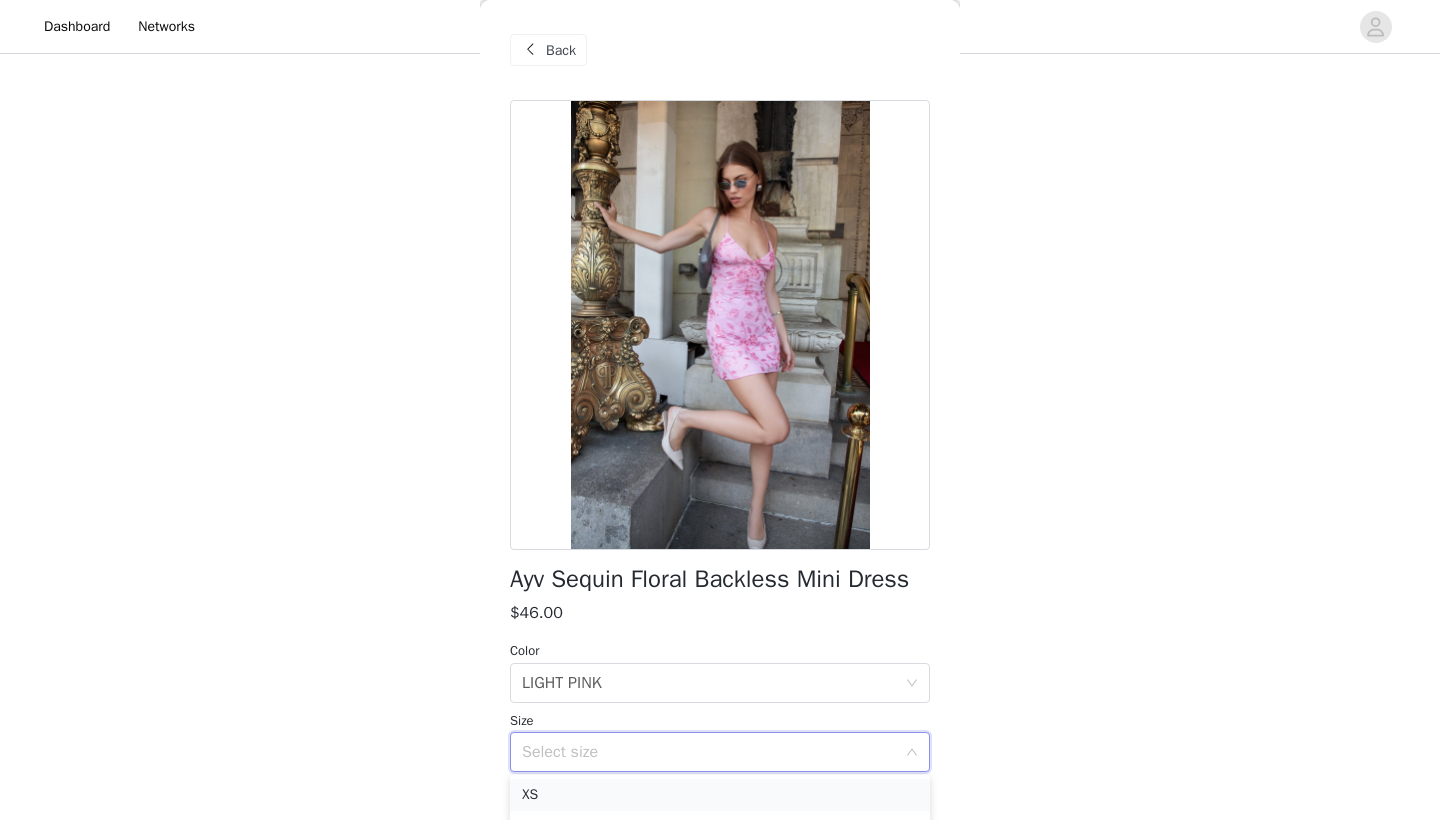 click on "XS" at bounding box center [720, 795] 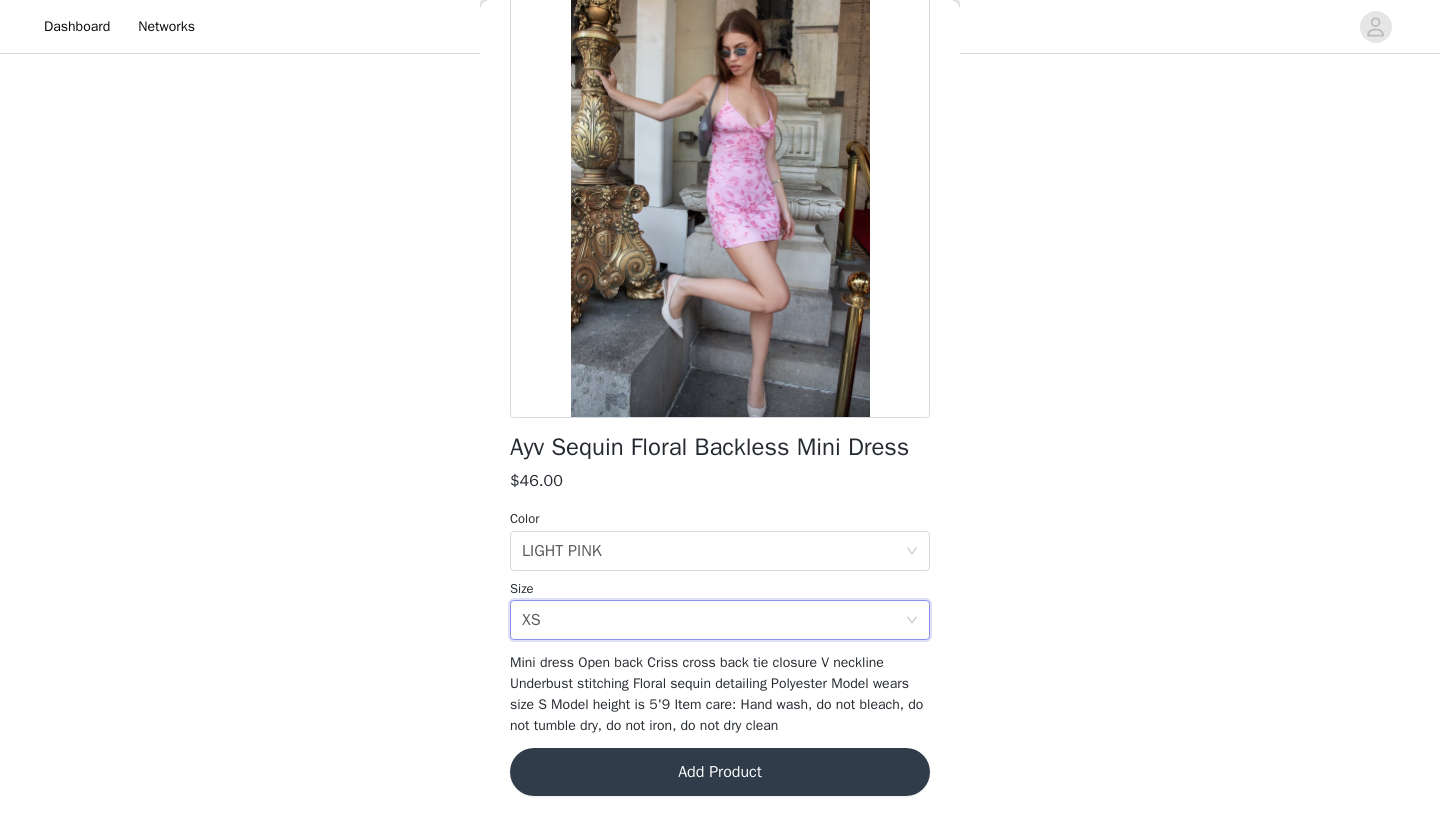 scroll, scrollTop: 131, scrollLeft: 0, axis: vertical 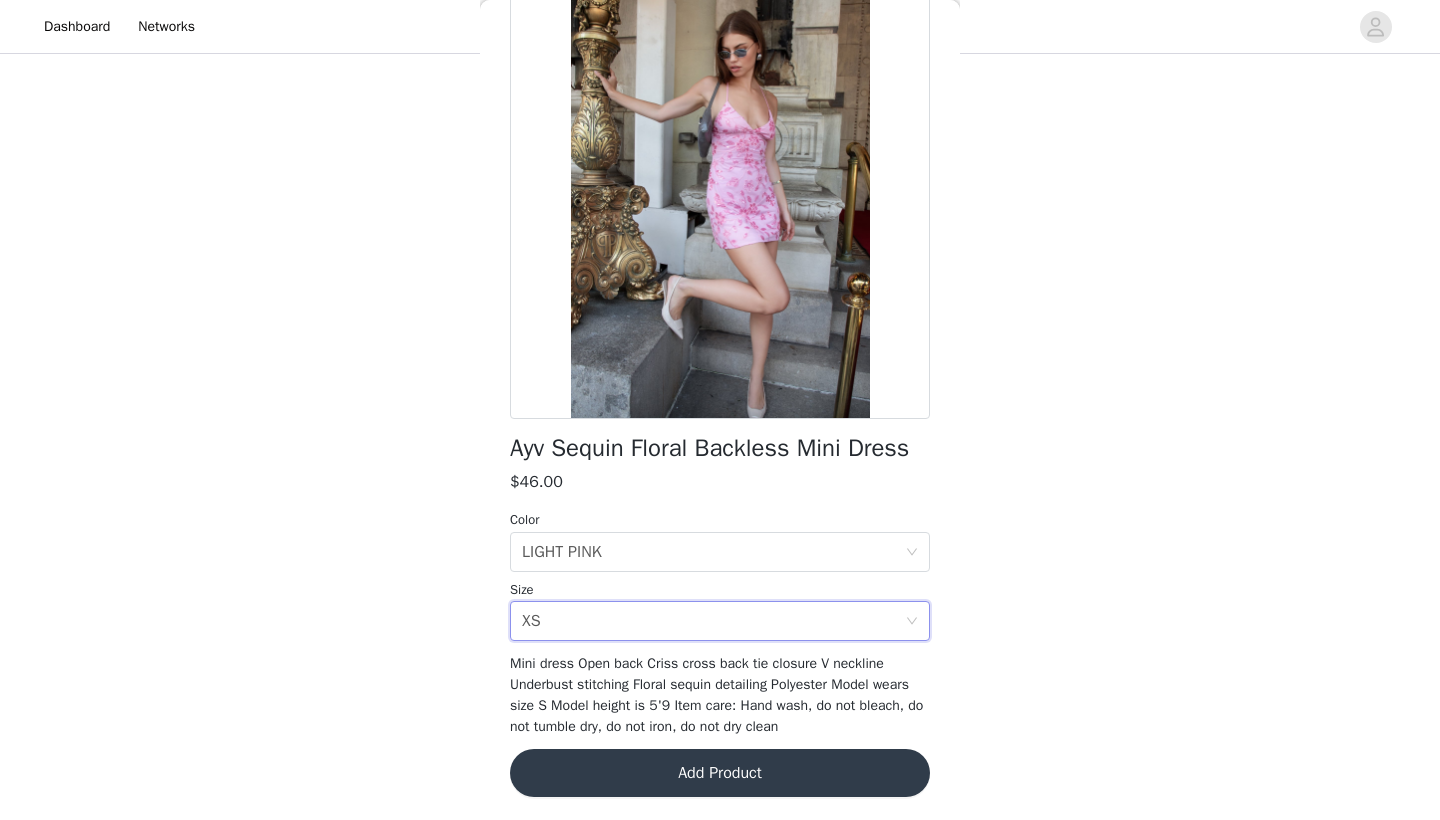 click on "Add Product" at bounding box center [720, 773] 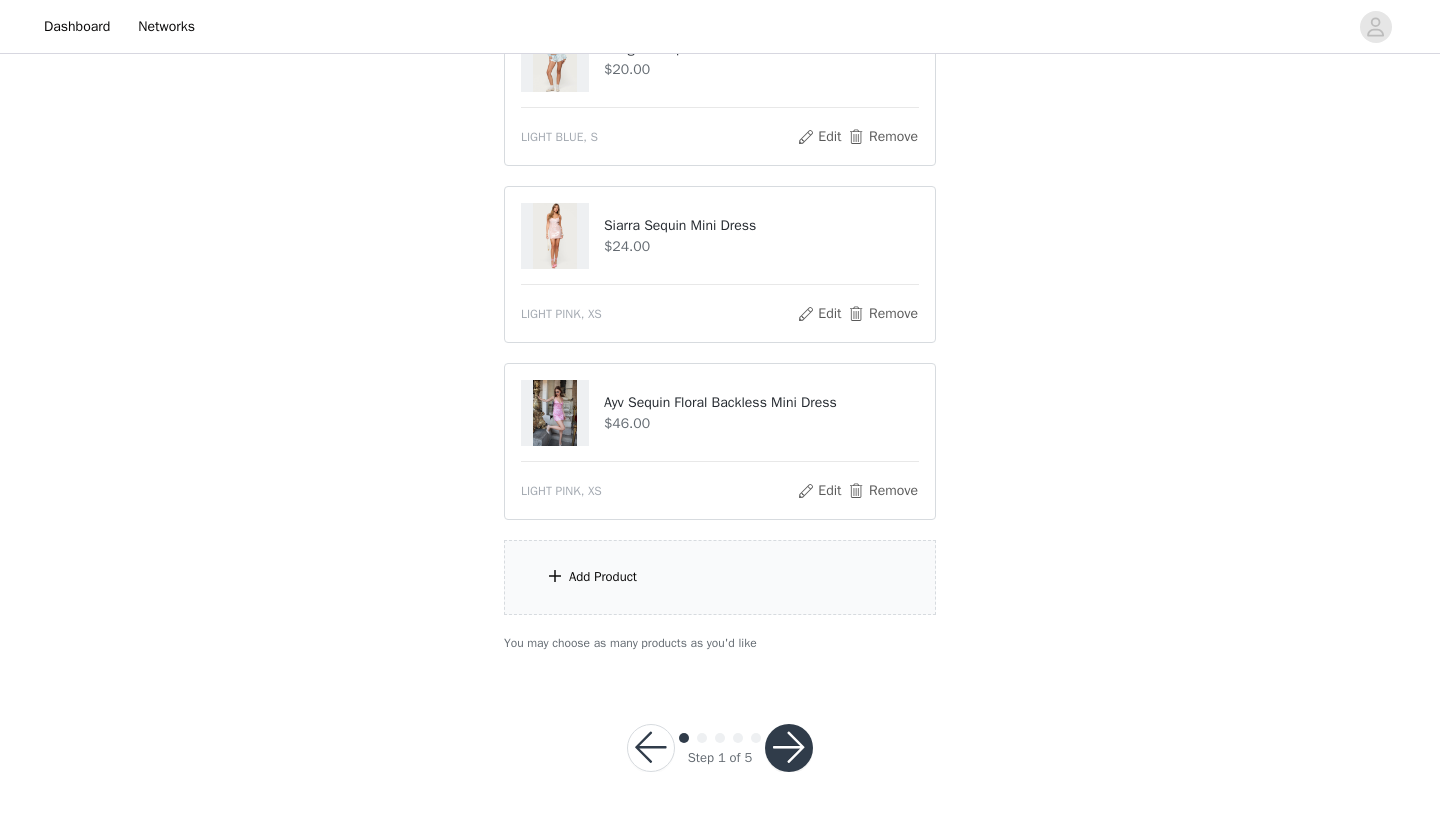 scroll, scrollTop: 443, scrollLeft: 0, axis: vertical 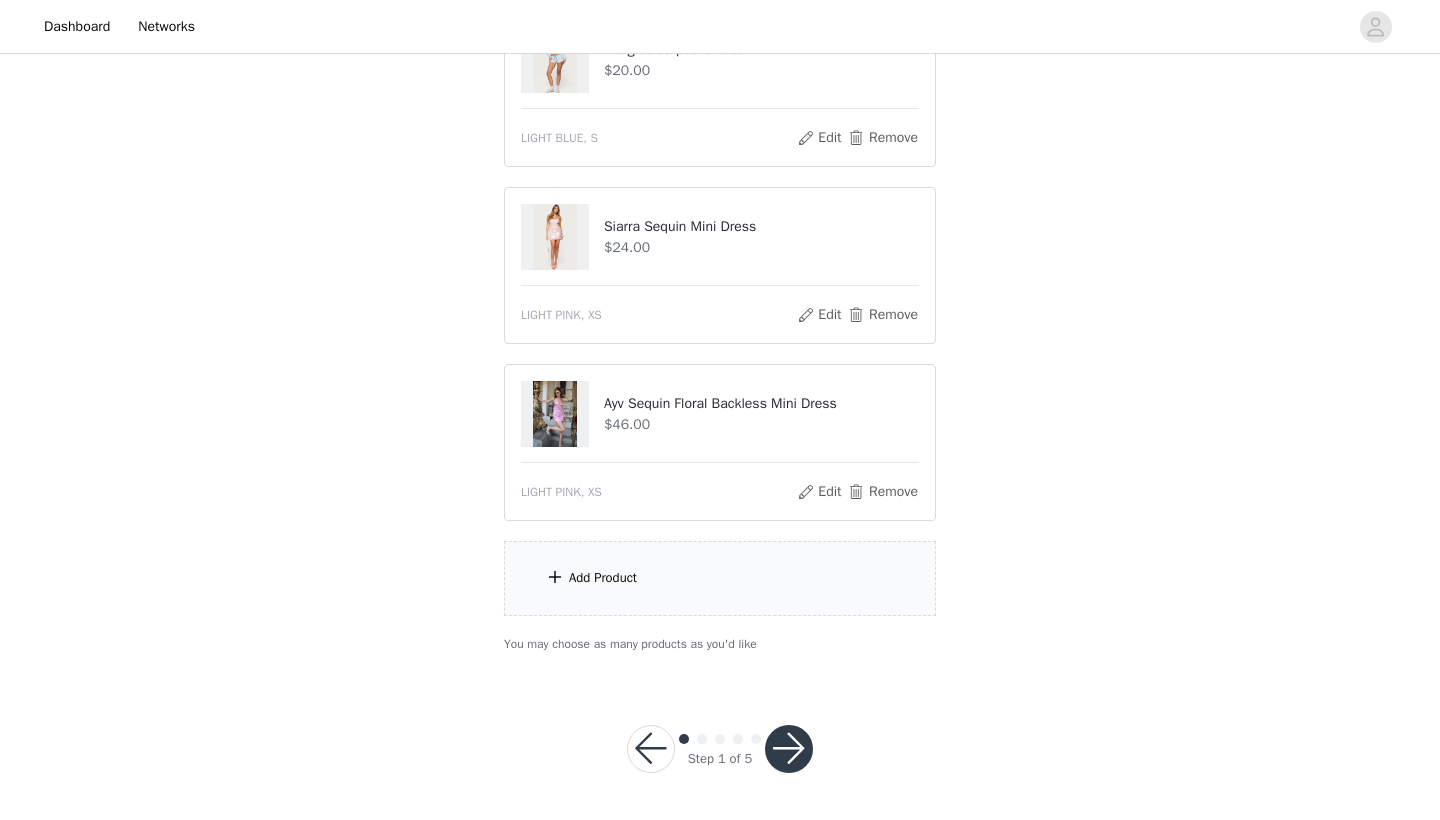 click on "Add Product" at bounding box center [720, 578] 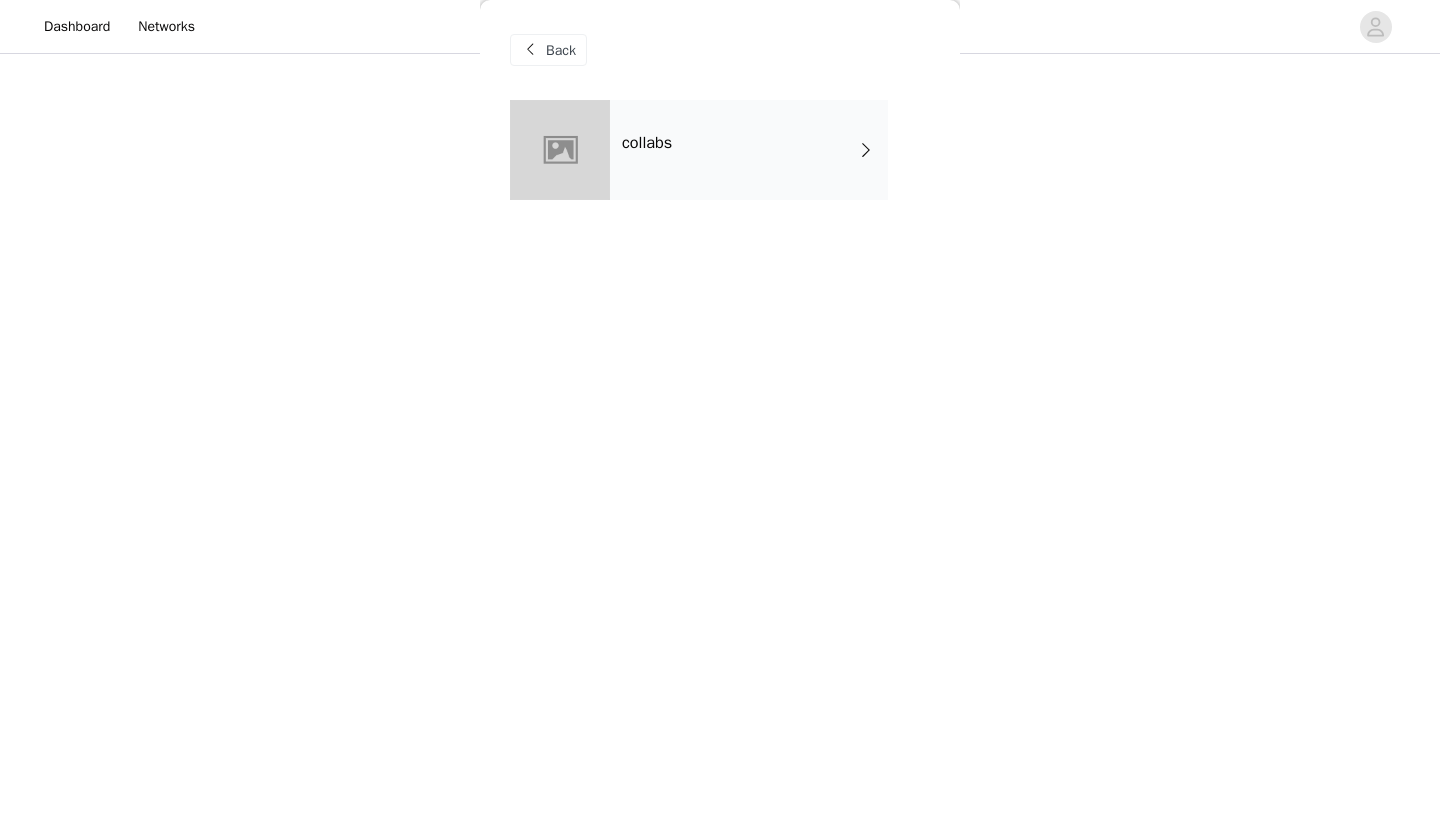 click on "collabs" at bounding box center [647, 143] 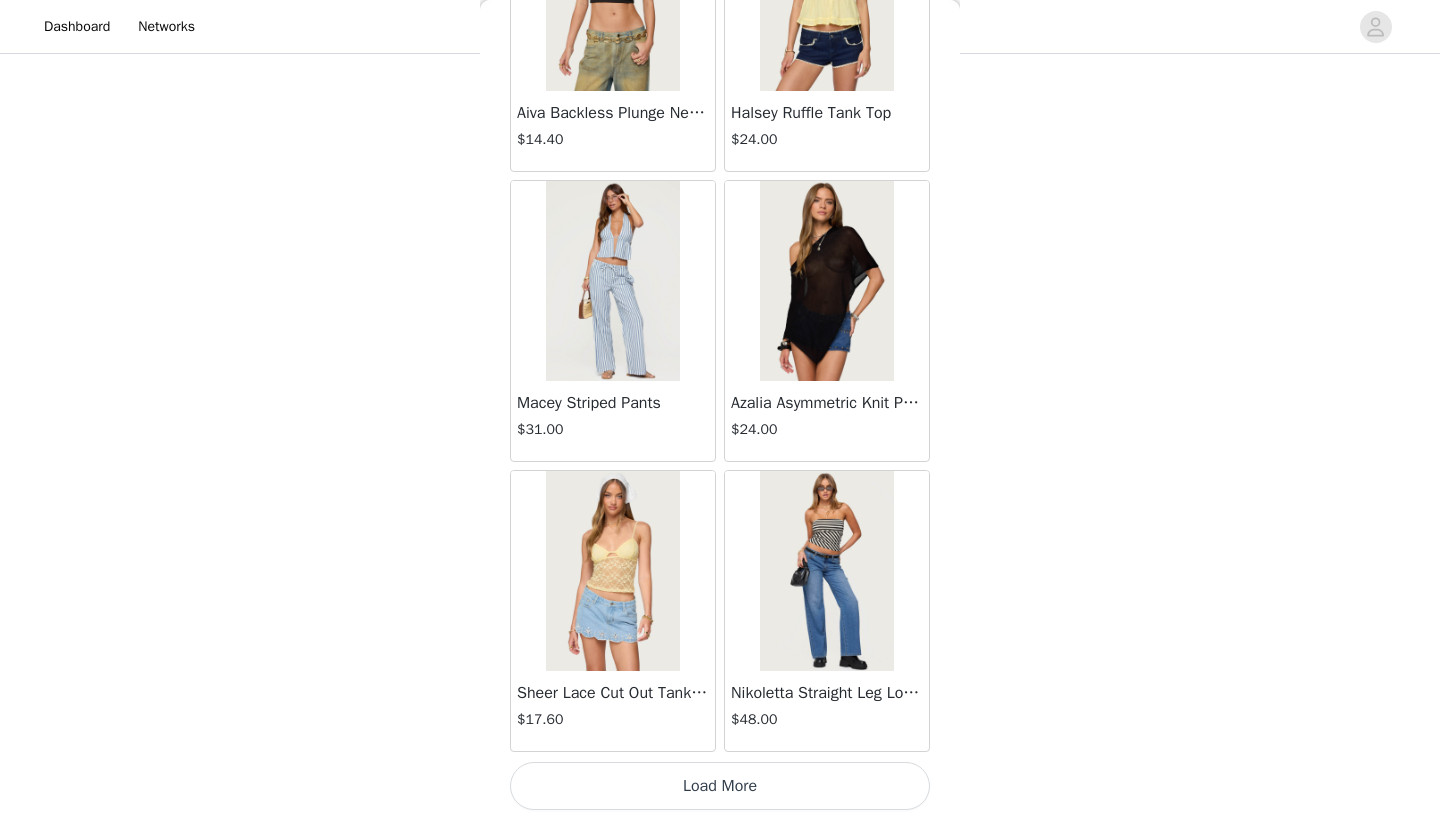scroll, scrollTop: 2240, scrollLeft: 0, axis: vertical 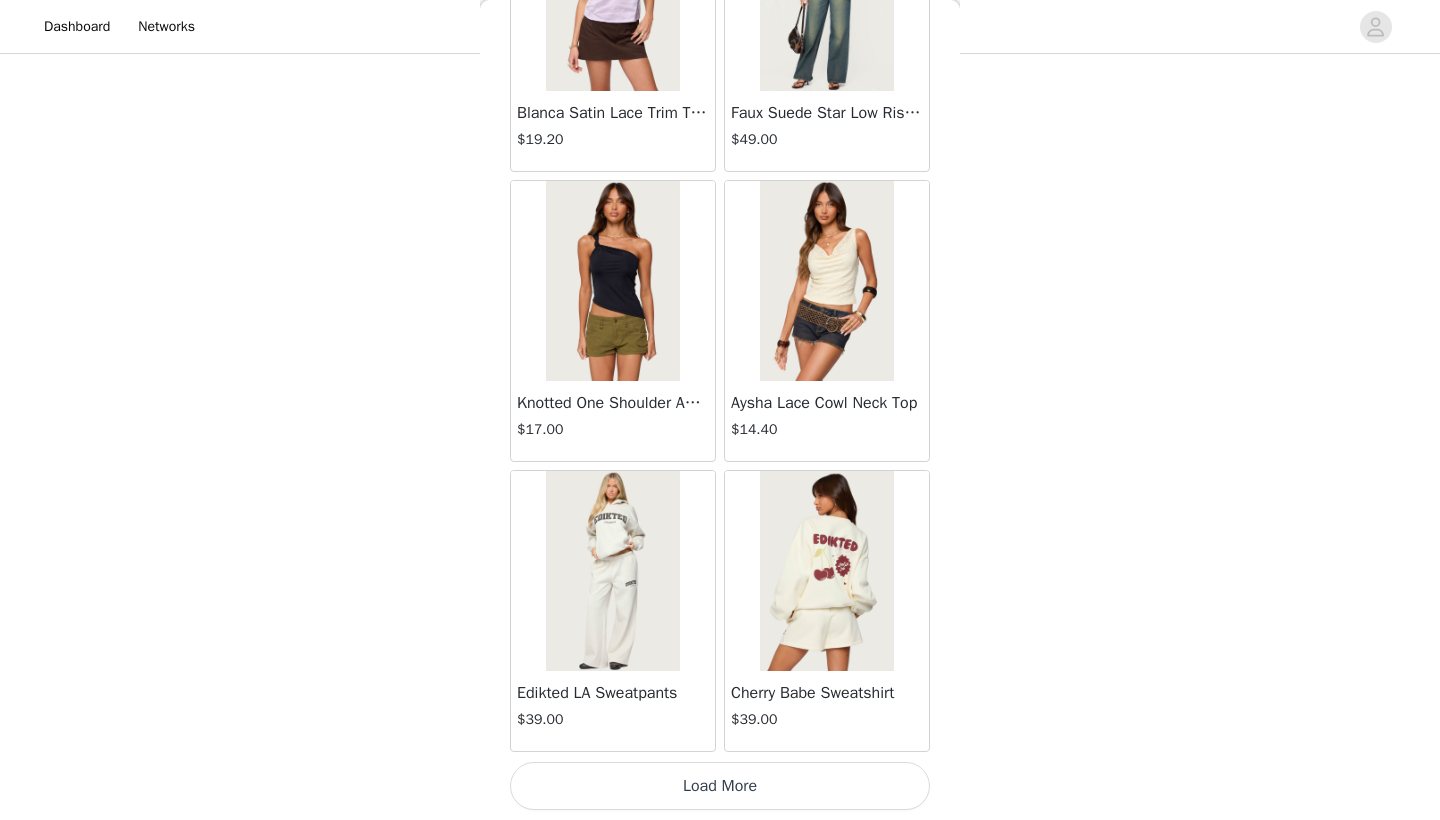 click on "Load More" at bounding box center (720, 786) 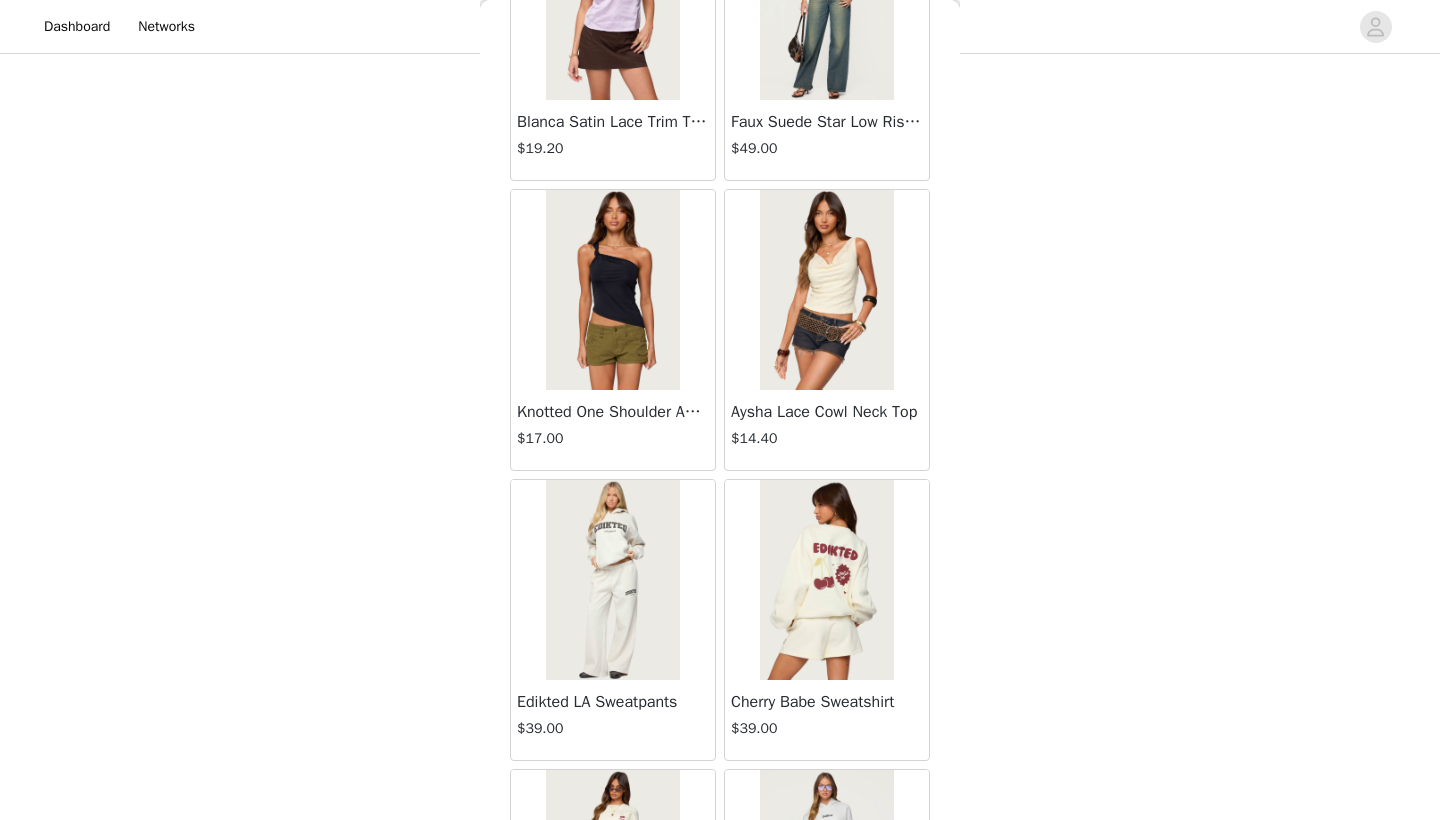 scroll, scrollTop: 447, scrollLeft: 0, axis: vertical 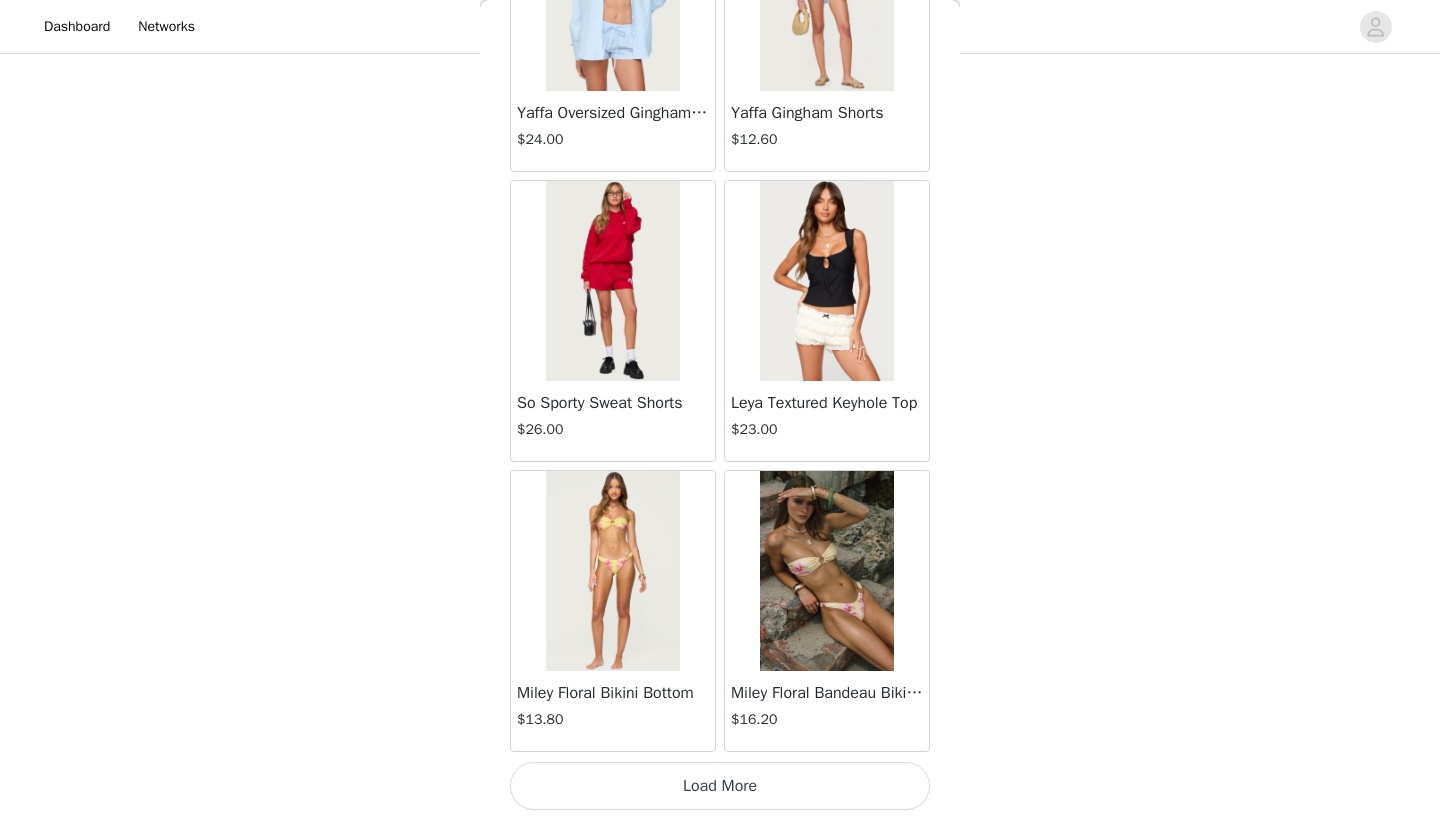 click on "Load More" at bounding box center (720, 786) 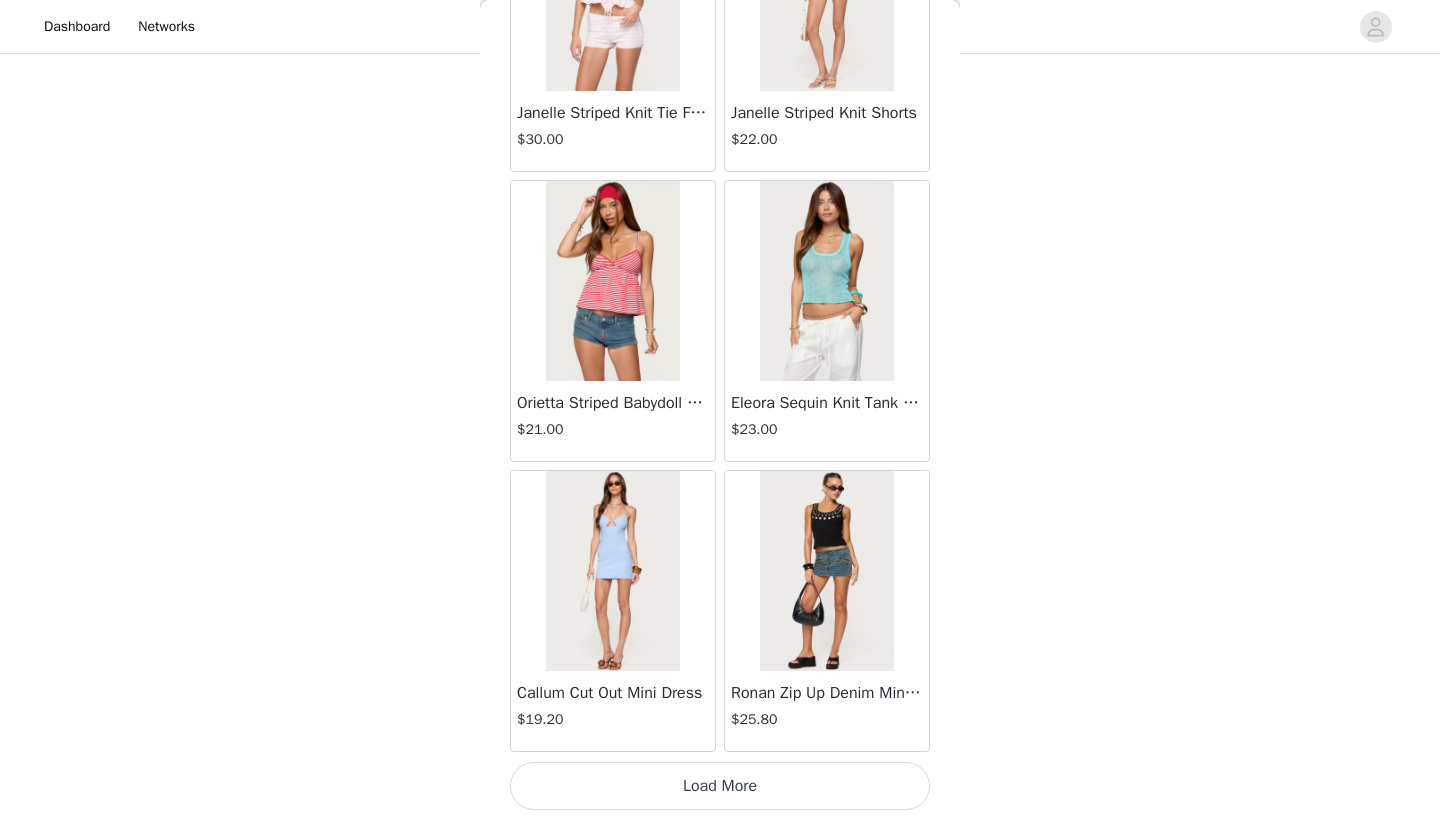 scroll, scrollTop: 10940, scrollLeft: 0, axis: vertical 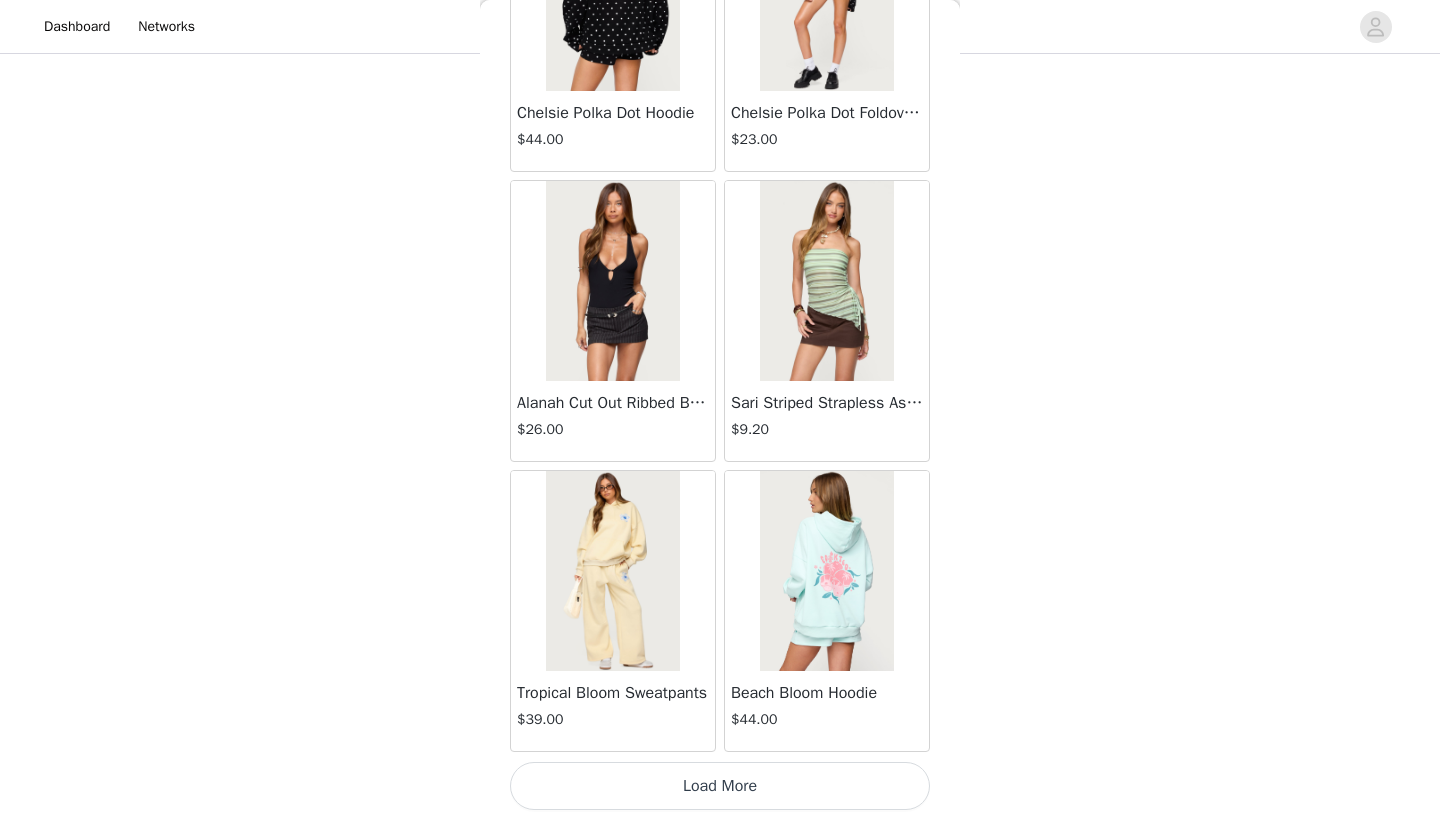 click on "Load More" at bounding box center (720, 786) 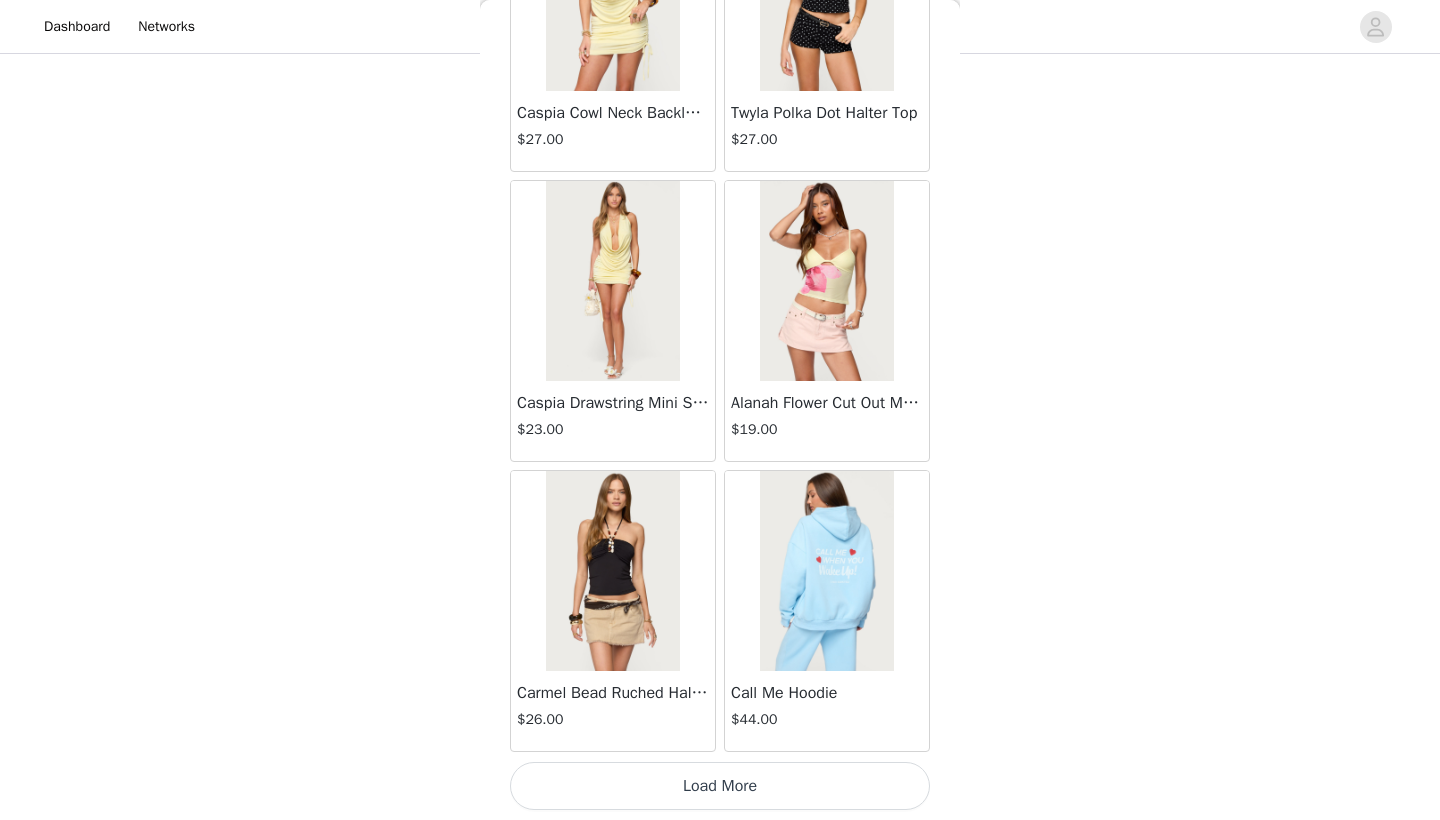 click on "Load More" at bounding box center (720, 786) 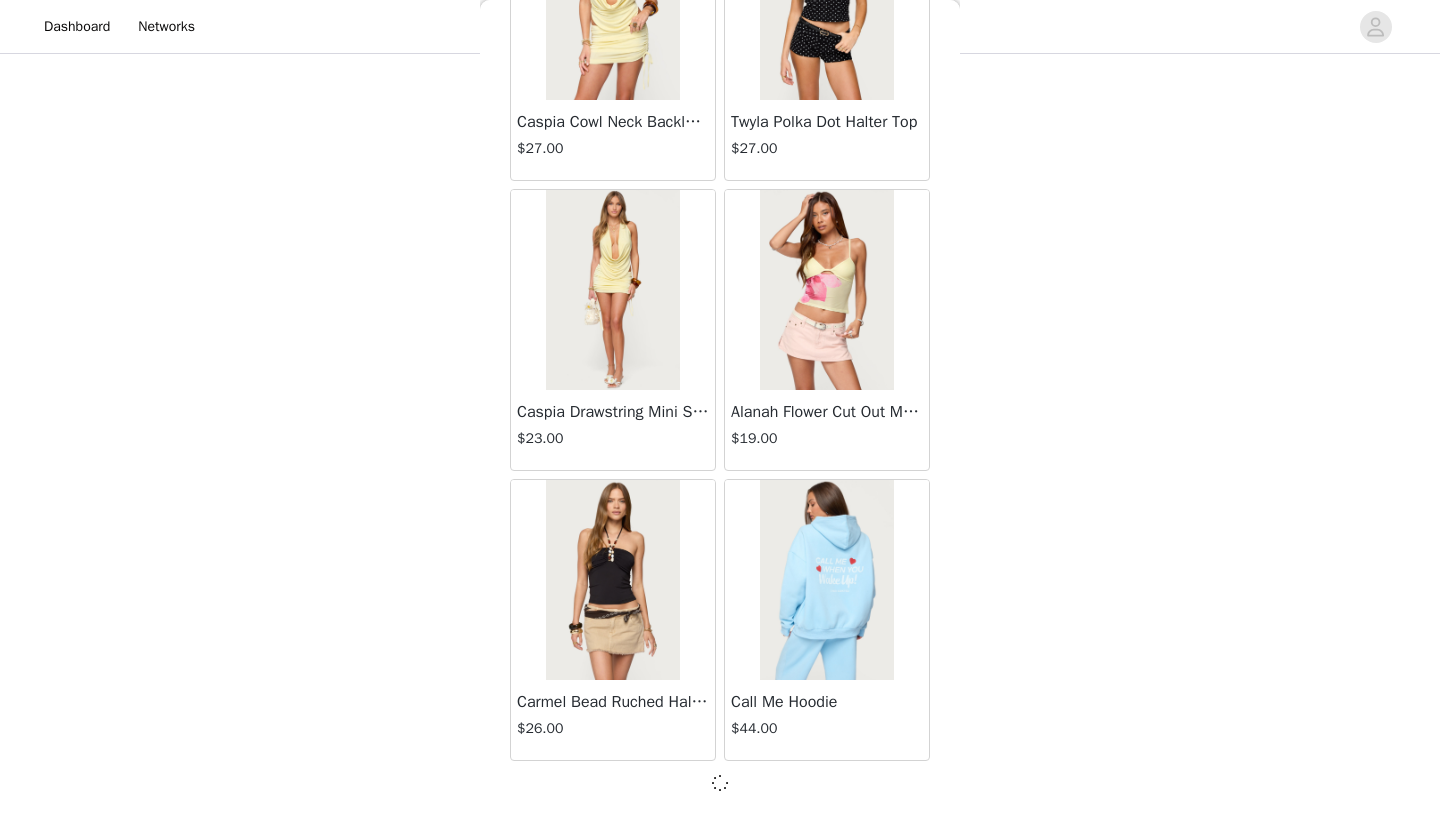 scroll, scrollTop: 16731, scrollLeft: 0, axis: vertical 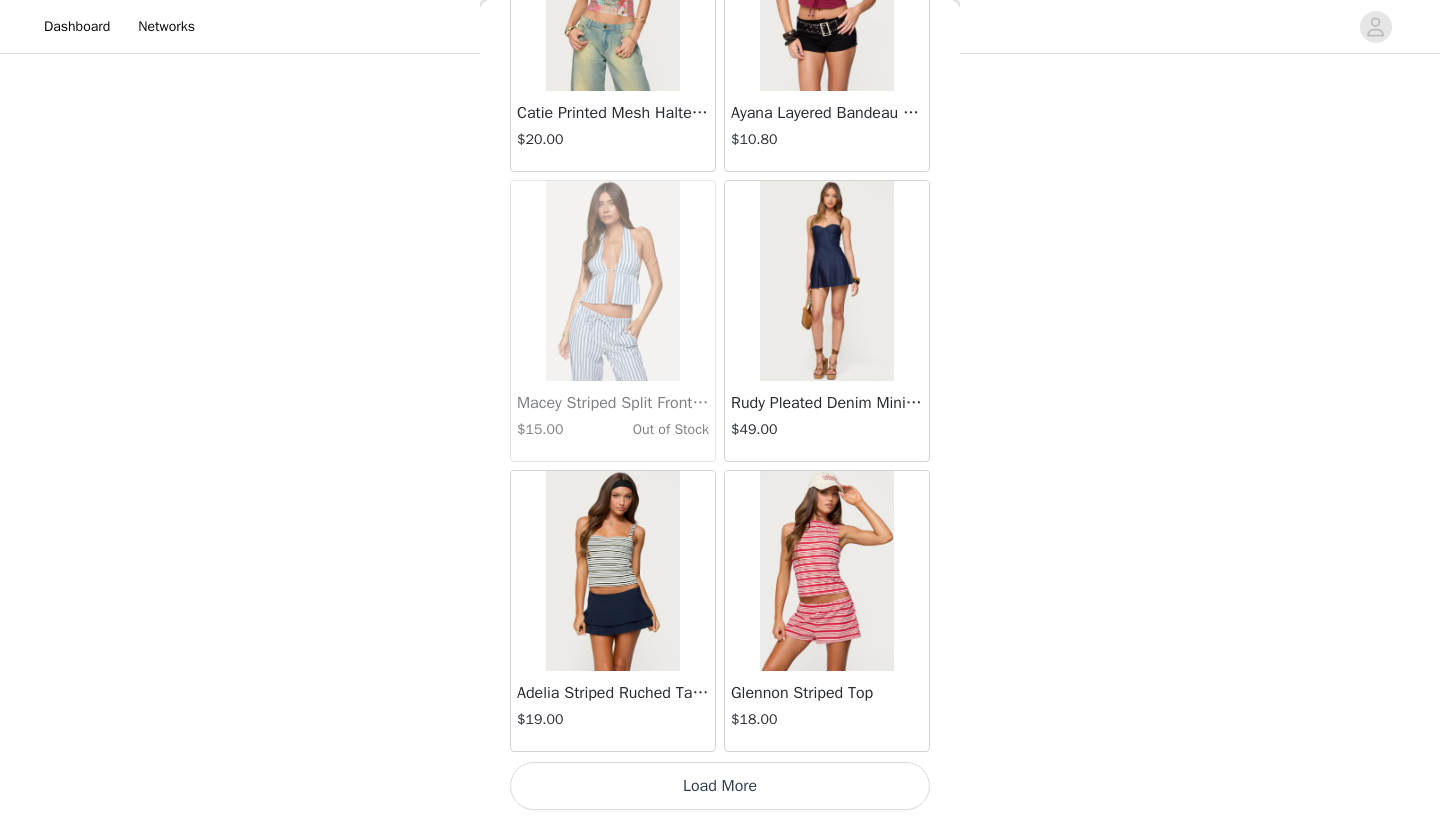 click on "Load More" at bounding box center (720, 786) 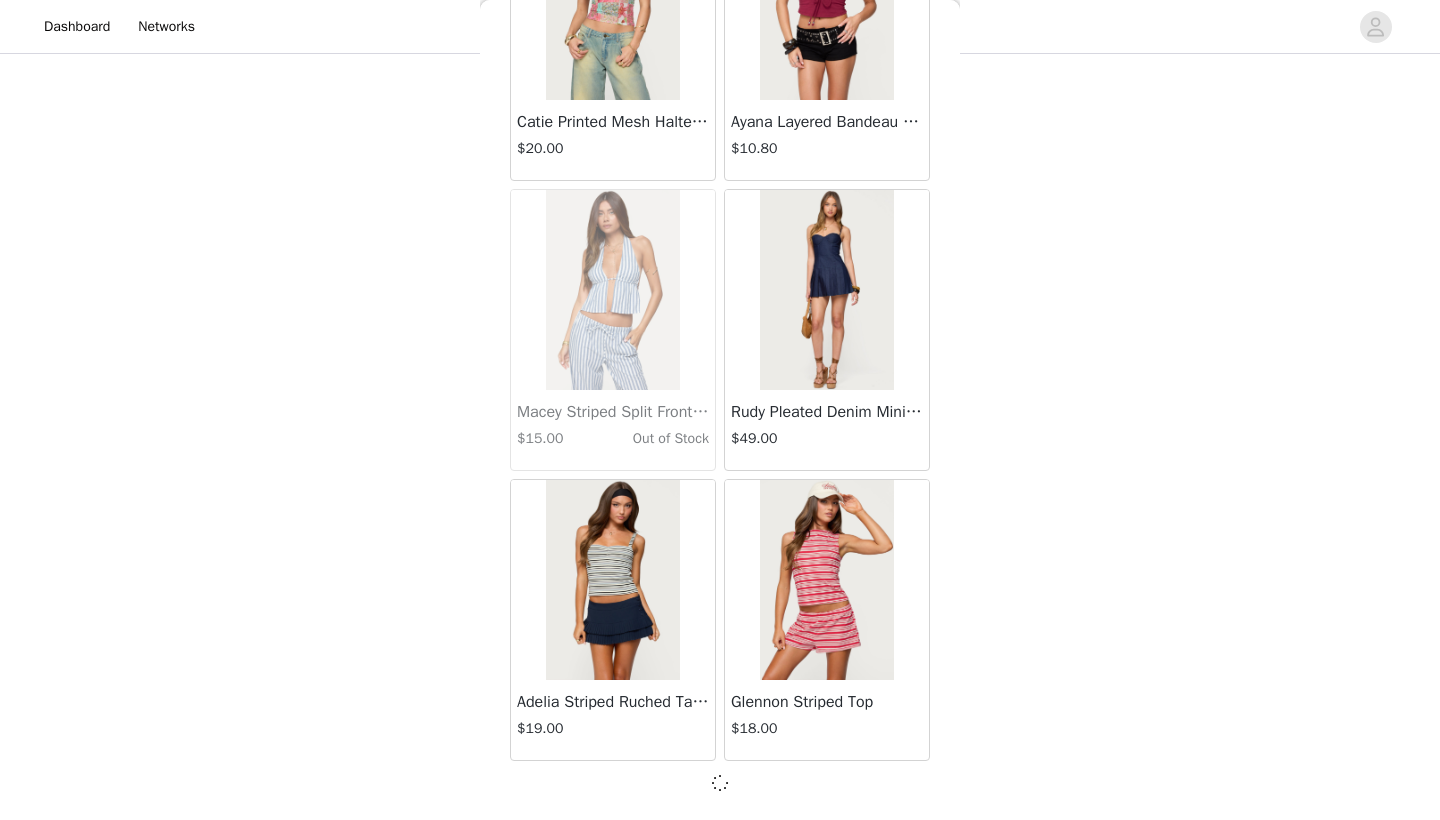 scroll, scrollTop: 19631, scrollLeft: 0, axis: vertical 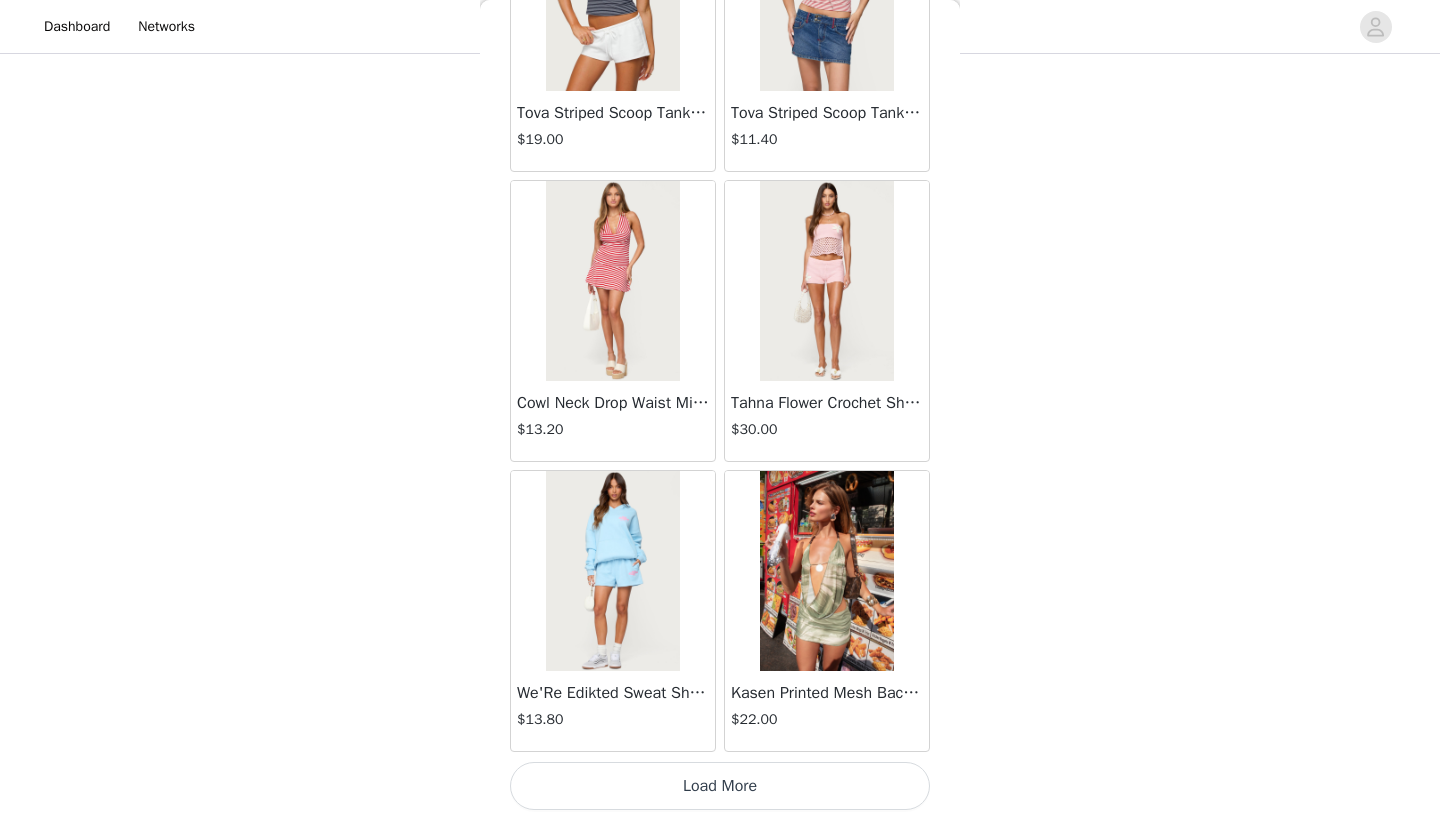 click on "Load More" at bounding box center [720, 786] 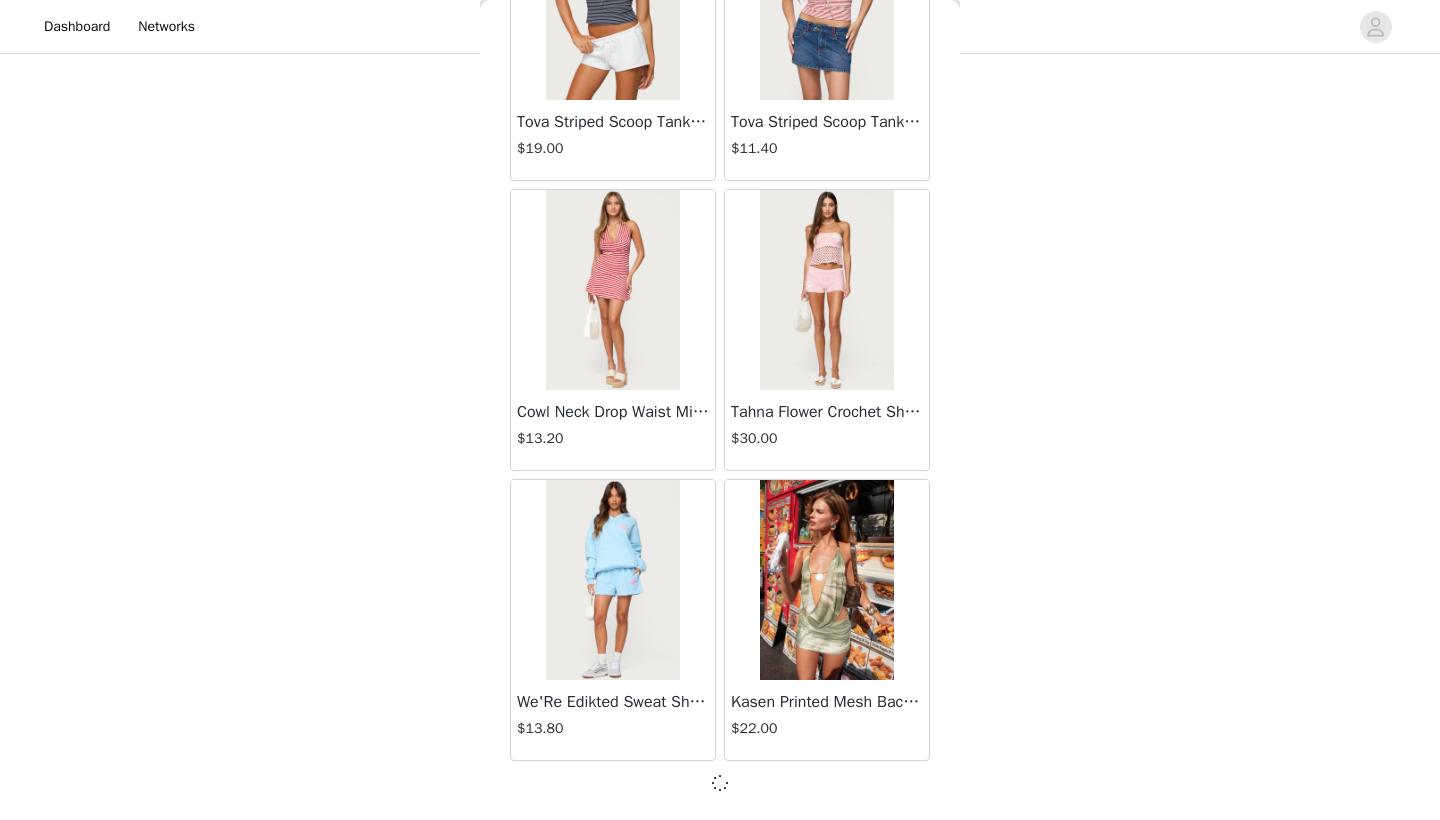 scroll, scrollTop: 22531, scrollLeft: 0, axis: vertical 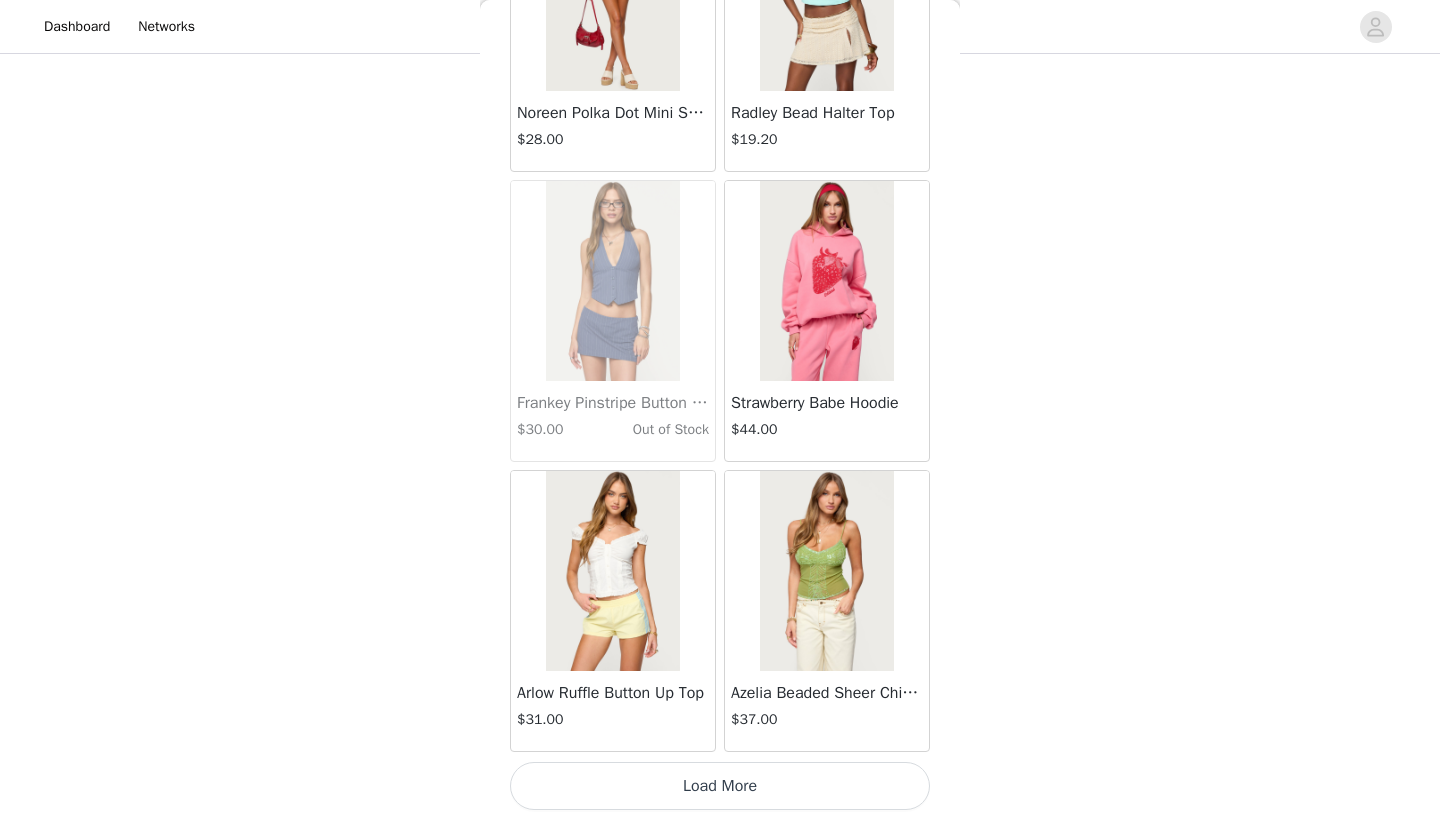 click on "Load More" at bounding box center (720, 786) 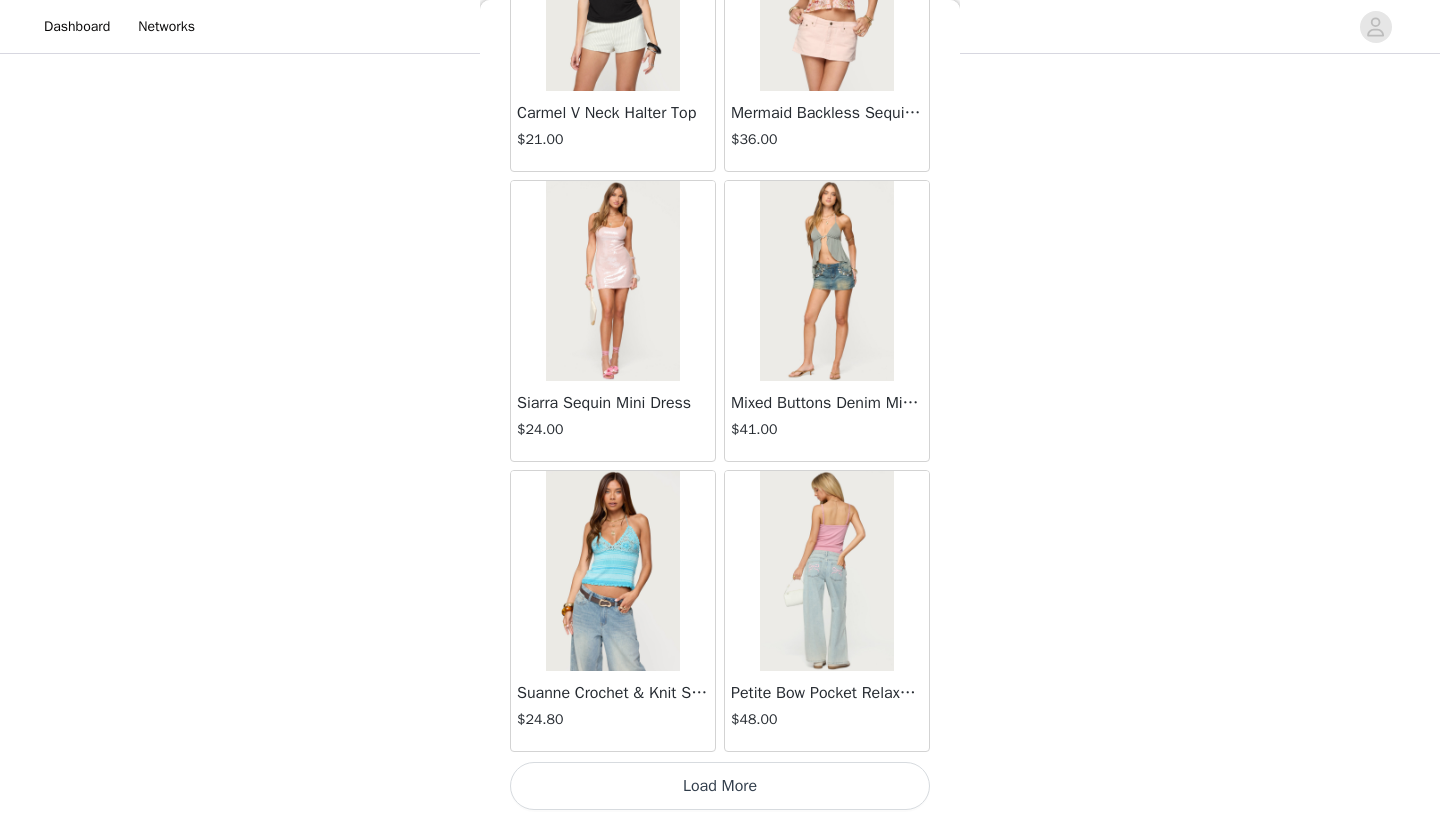 click on "Load More" at bounding box center [720, 786] 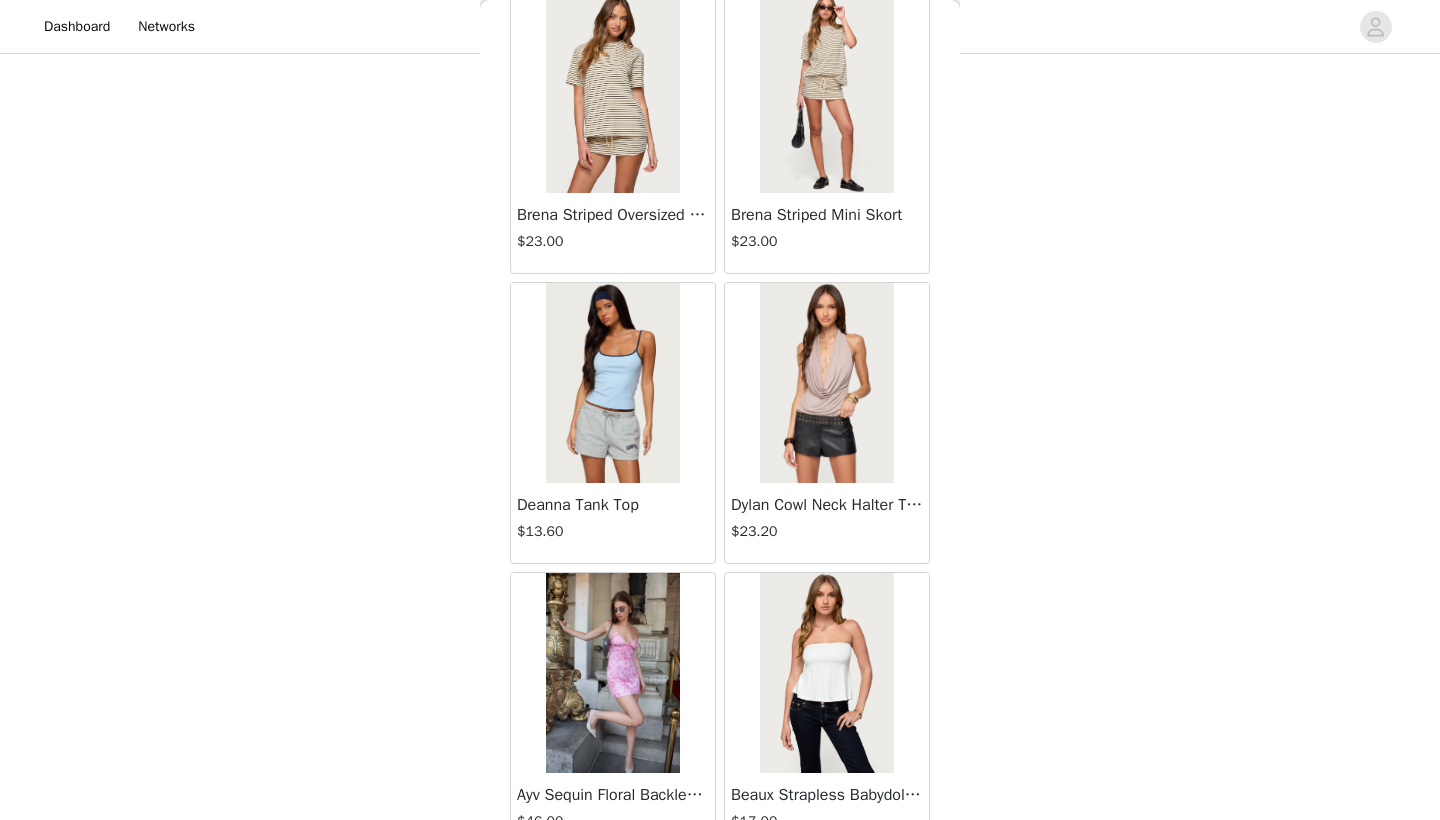 scroll, scrollTop: 30865, scrollLeft: 0, axis: vertical 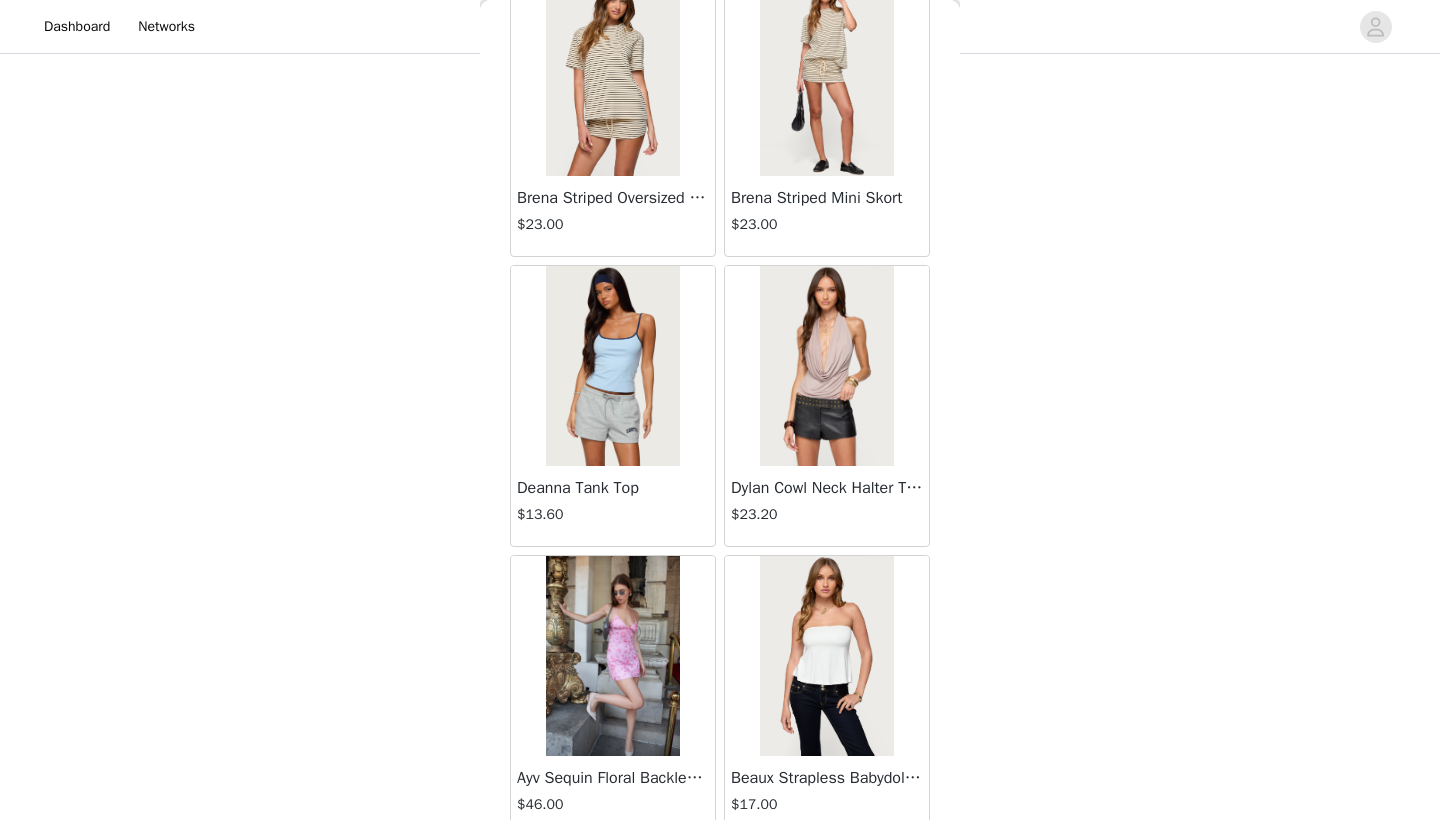 click at bounding box center [612, 366] 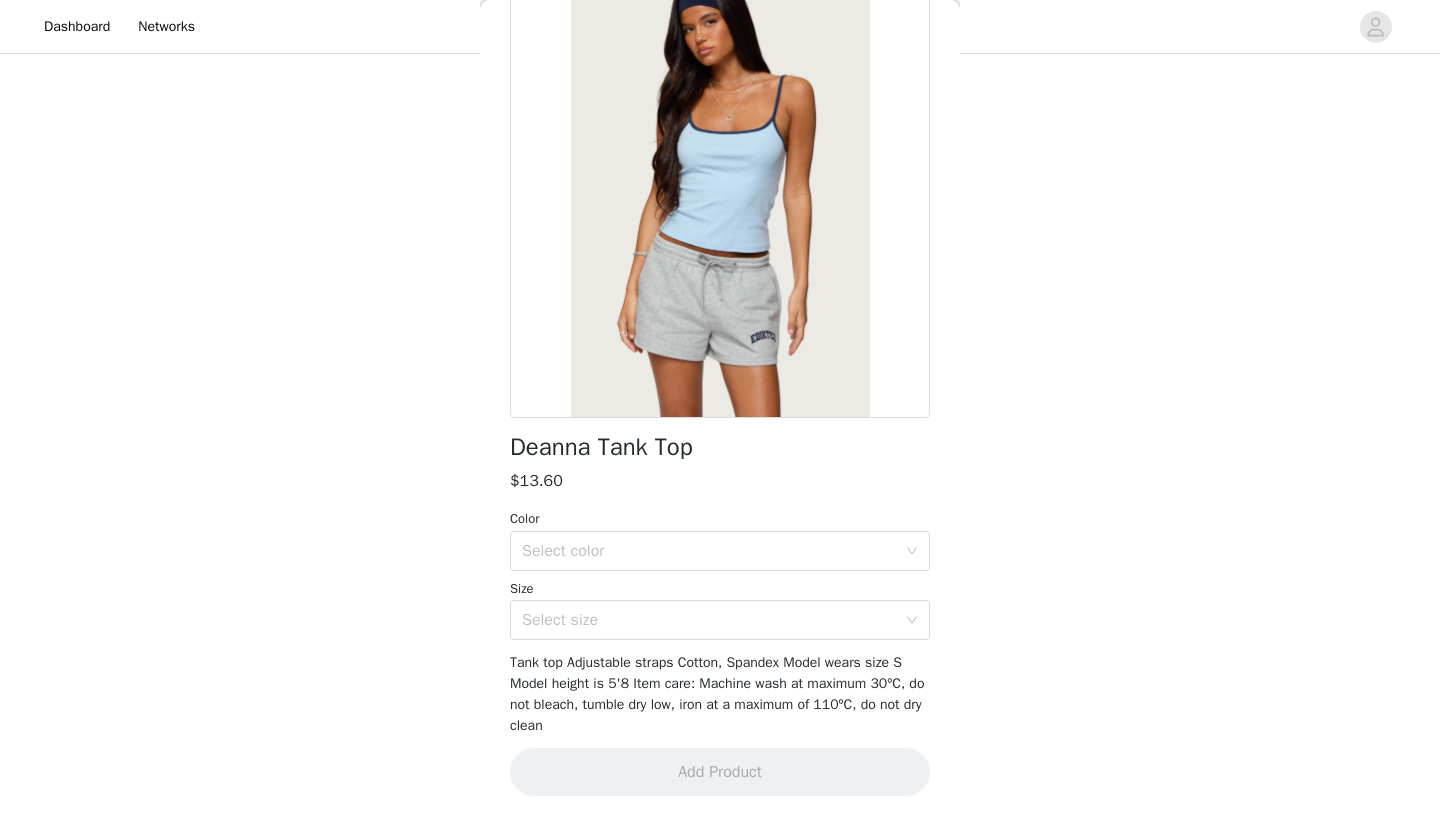 scroll, scrollTop: 131, scrollLeft: 0, axis: vertical 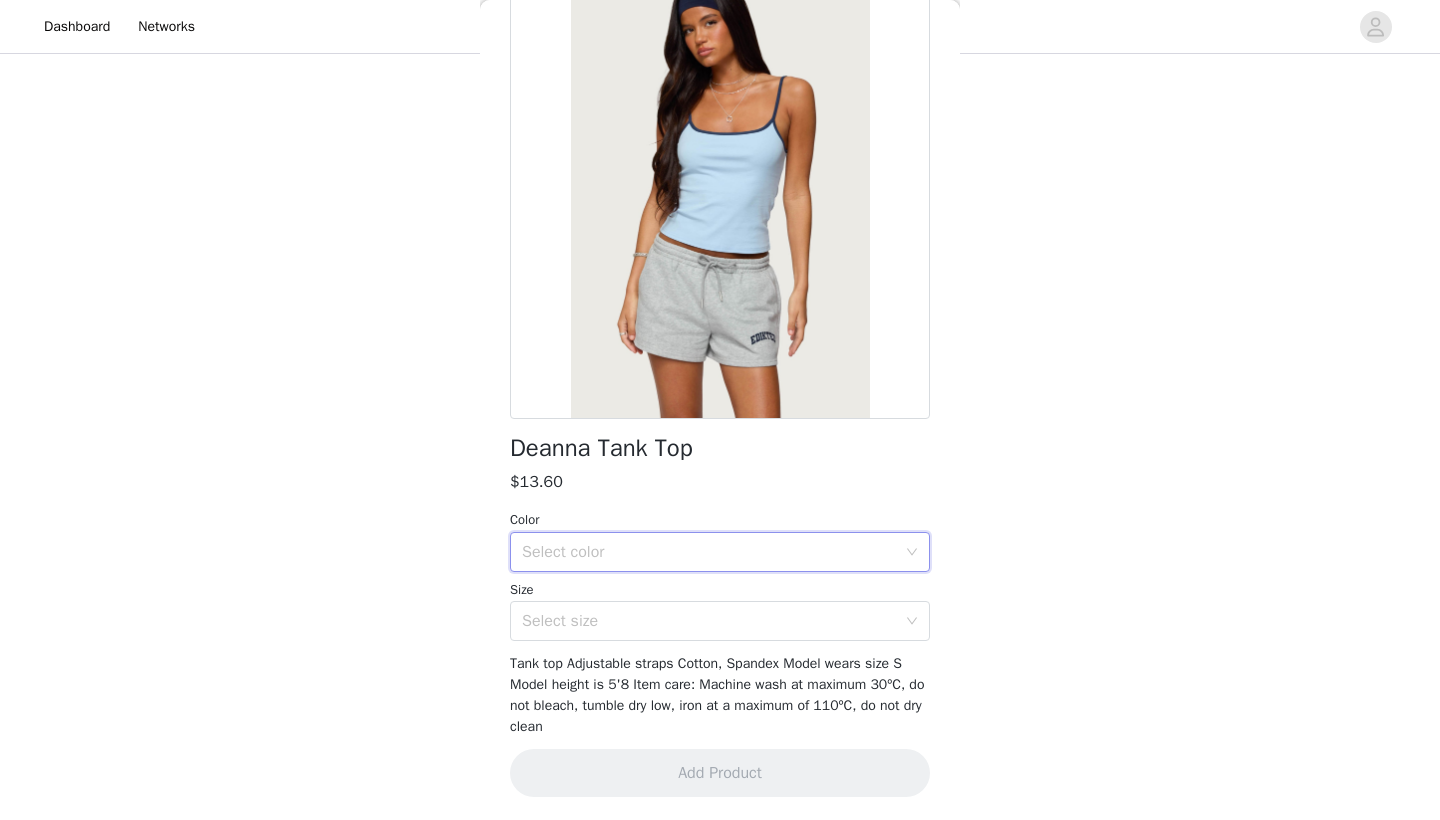 click on "Select color" at bounding box center (713, 552) 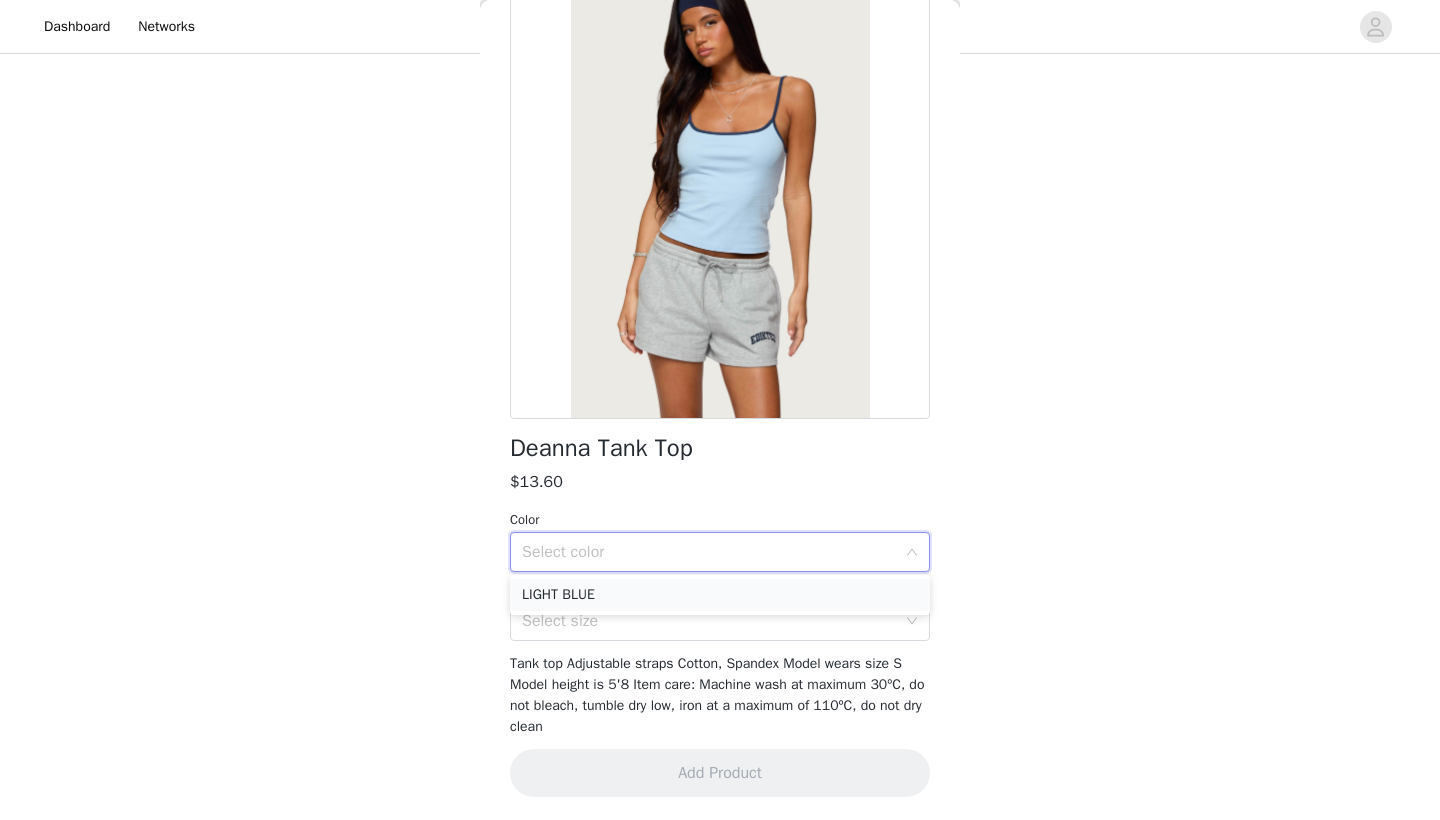 click on "LIGHT BLUE" at bounding box center [720, 595] 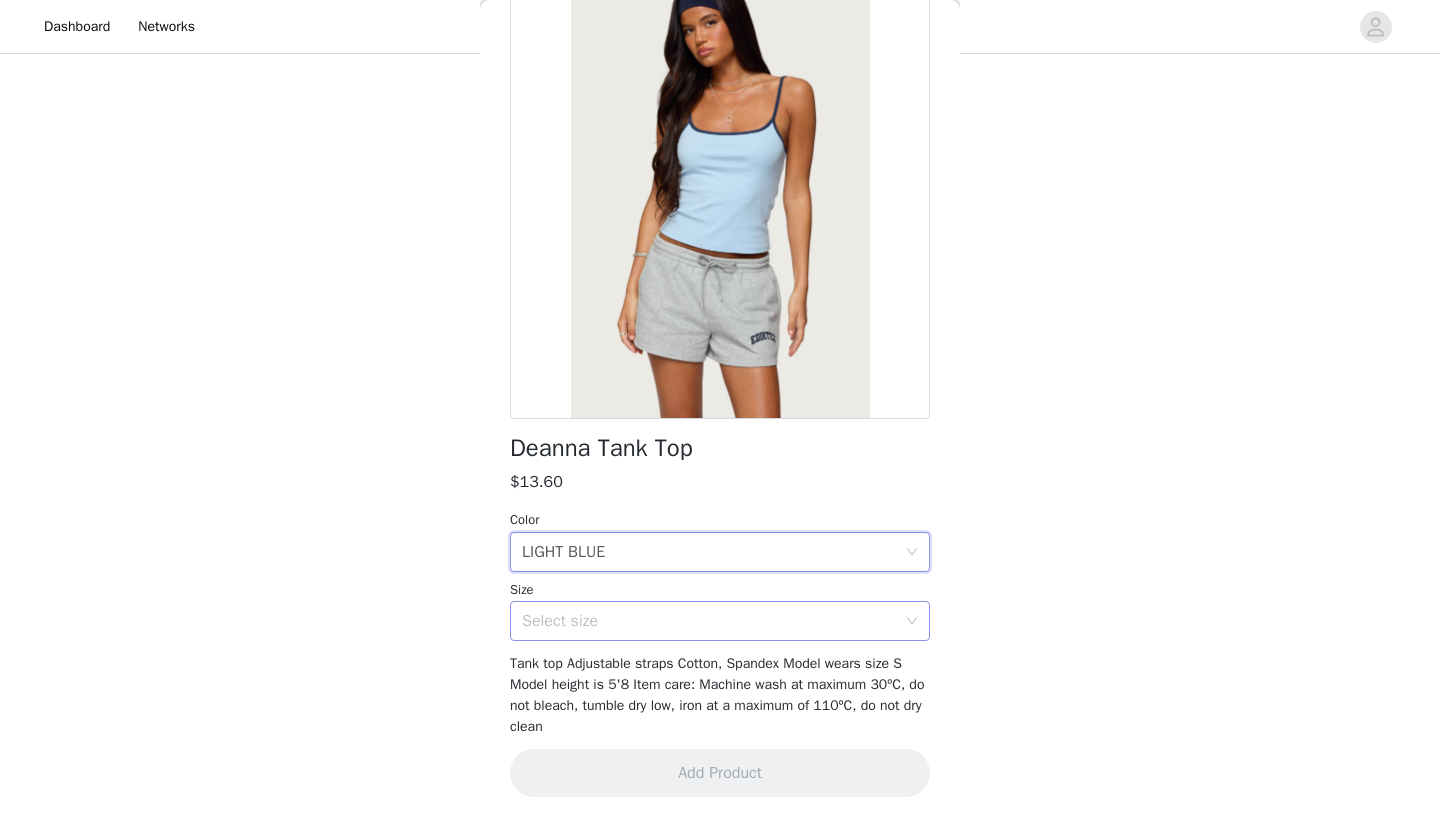 click on "Select size" at bounding box center (709, 621) 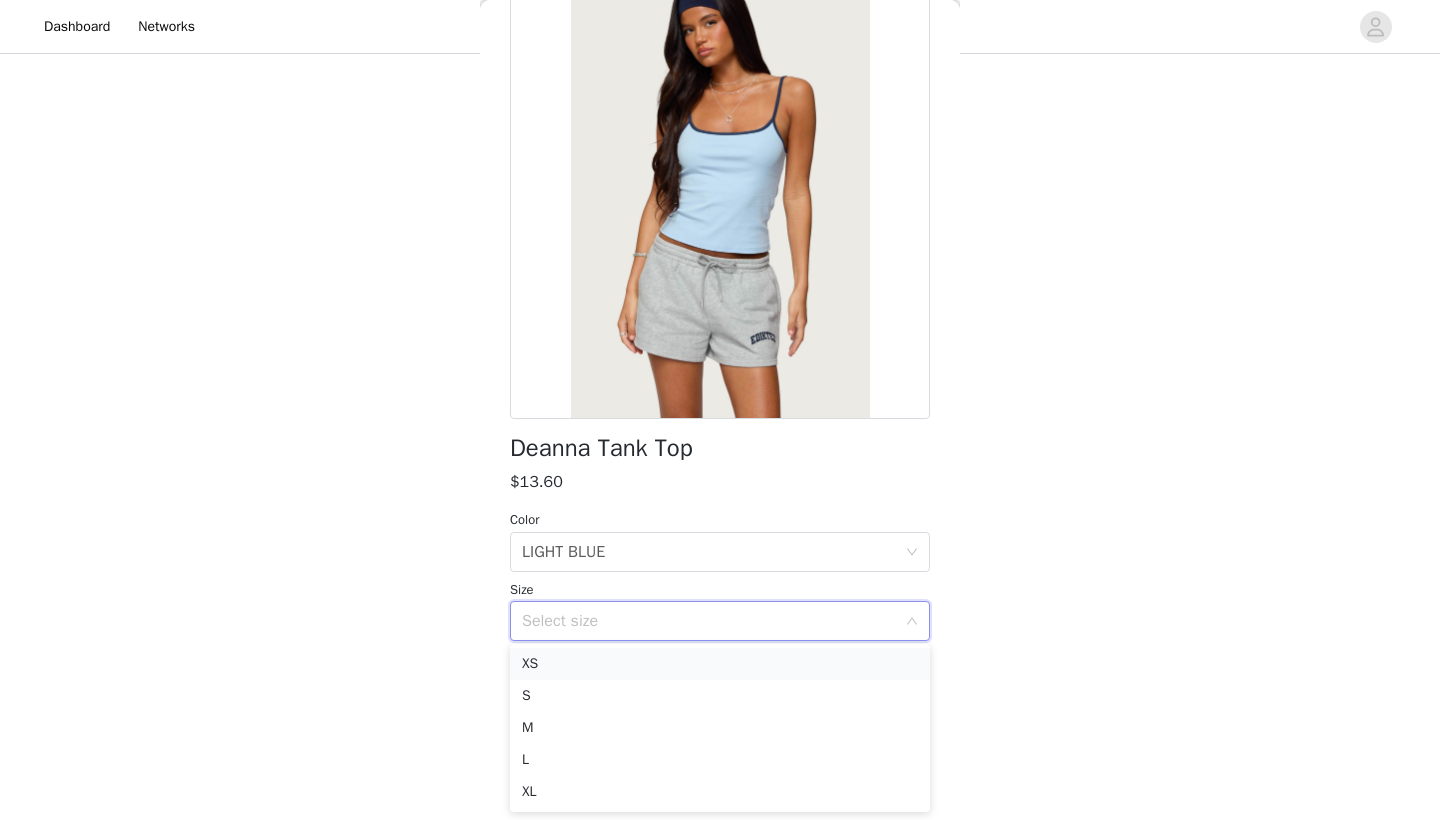 click on "XS" at bounding box center (720, 664) 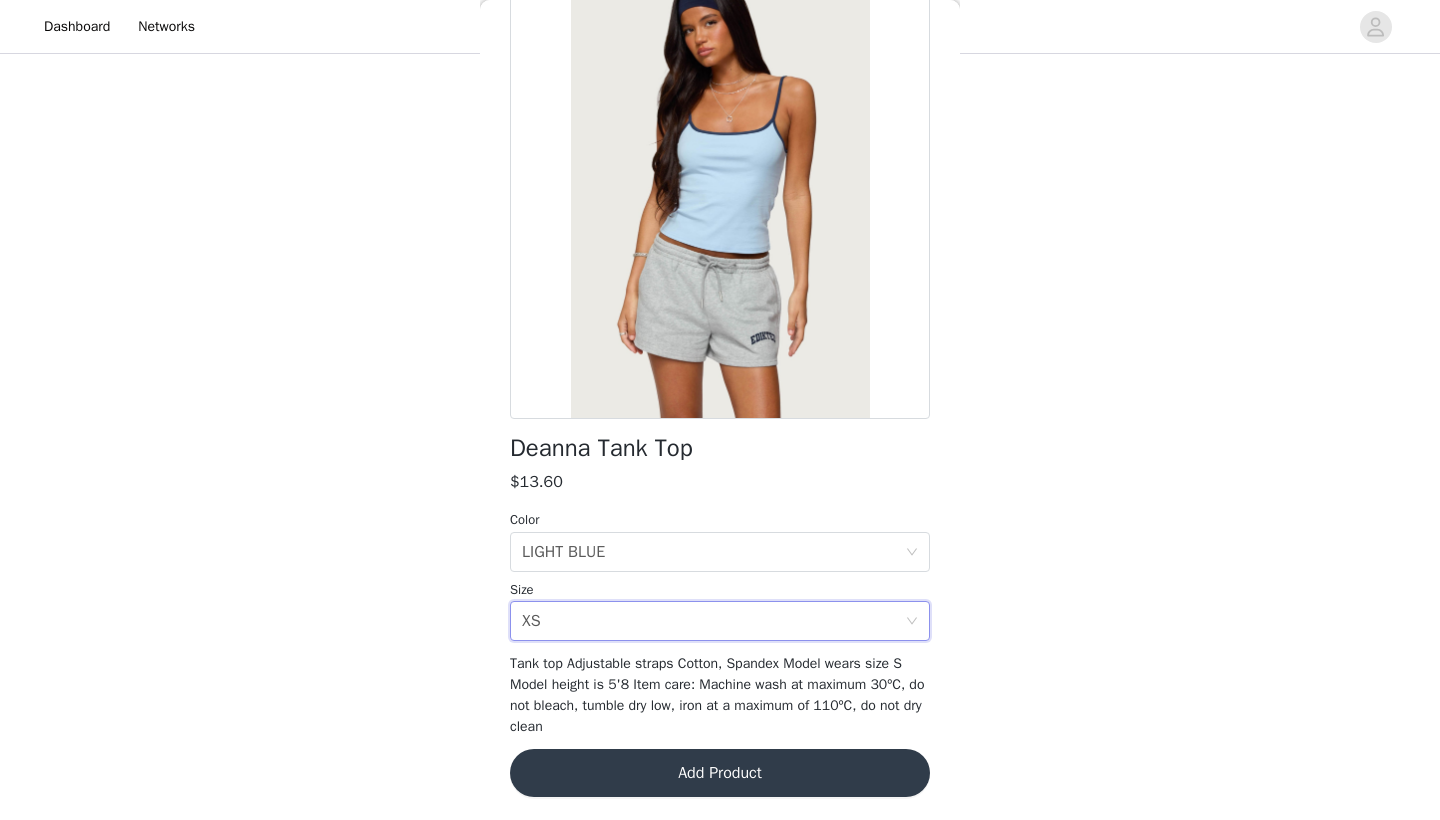click on "Add Product" at bounding box center [720, 773] 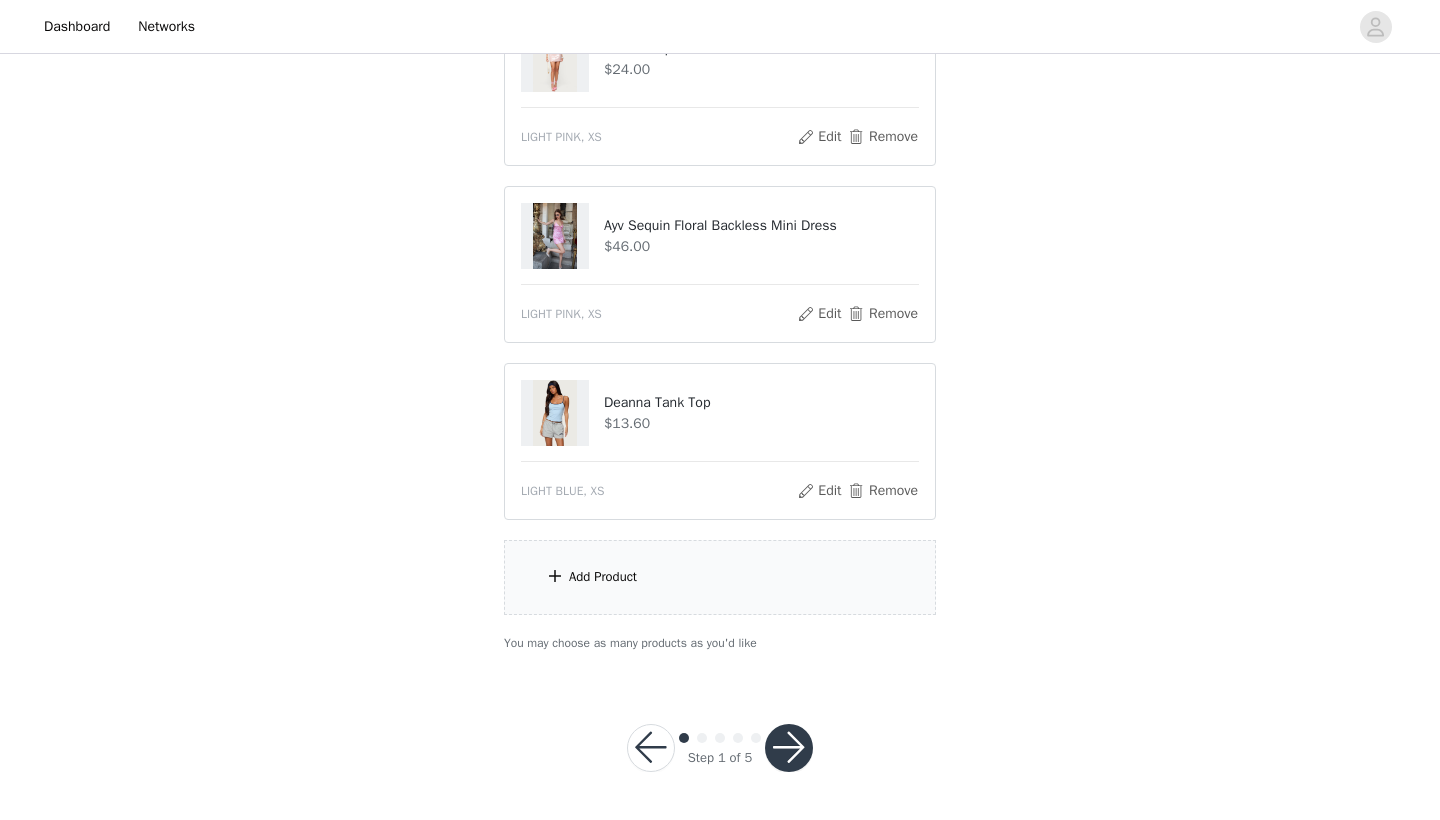 scroll, scrollTop: 620, scrollLeft: 0, axis: vertical 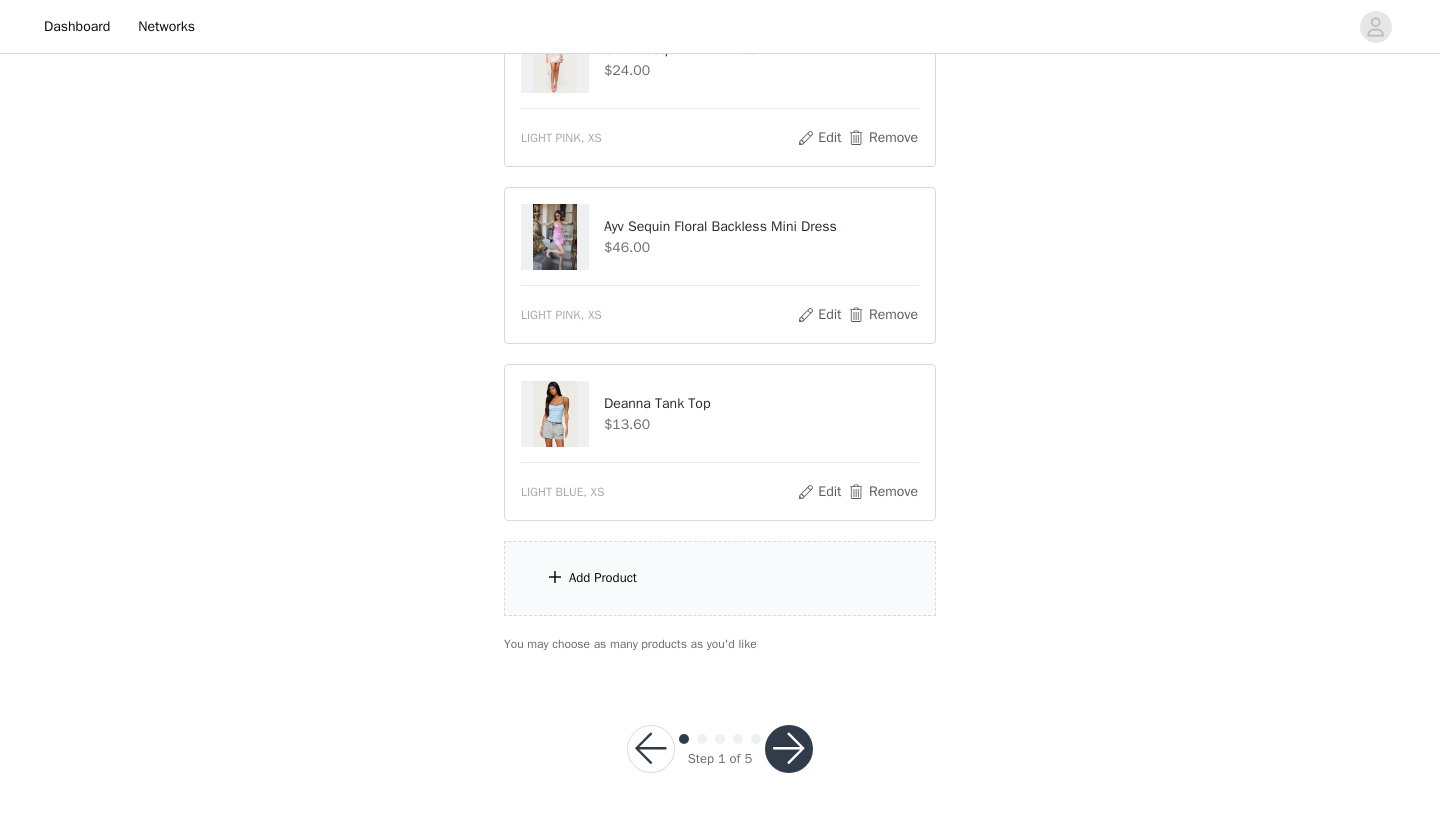 click on "Add Product" at bounding box center (720, 578) 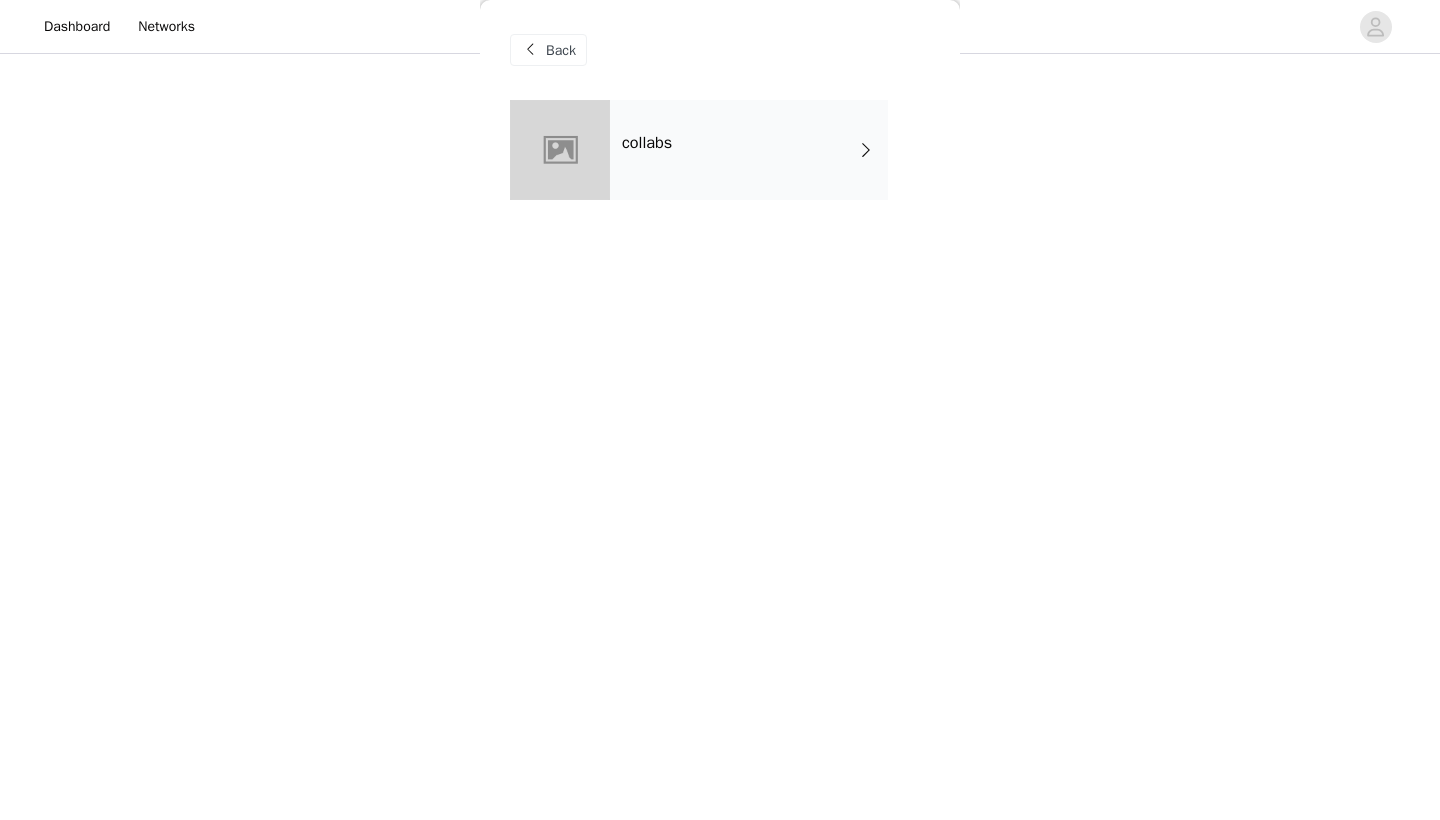 click on "collabs" at bounding box center [749, 150] 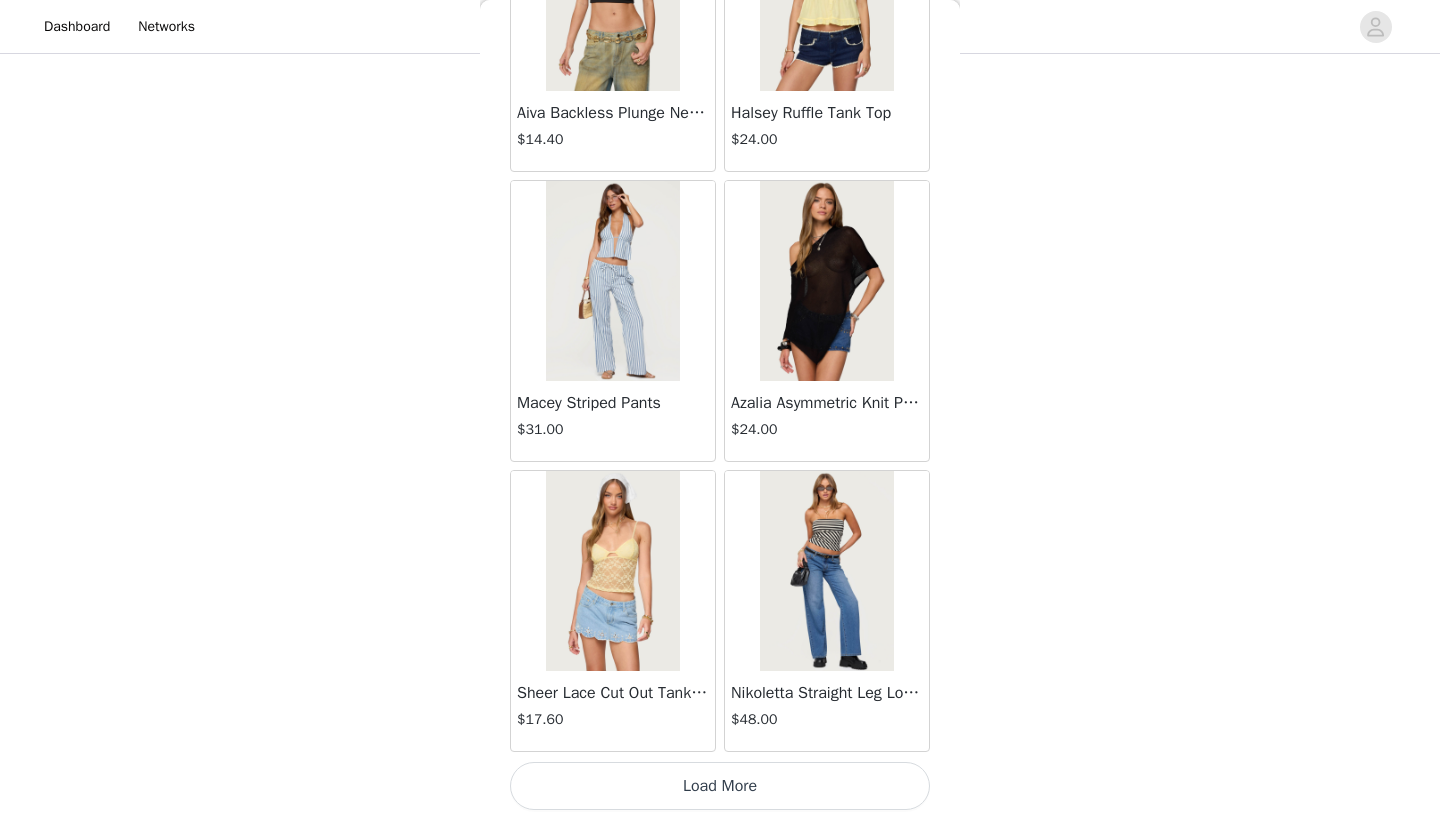 click on "Load More" at bounding box center [720, 786] 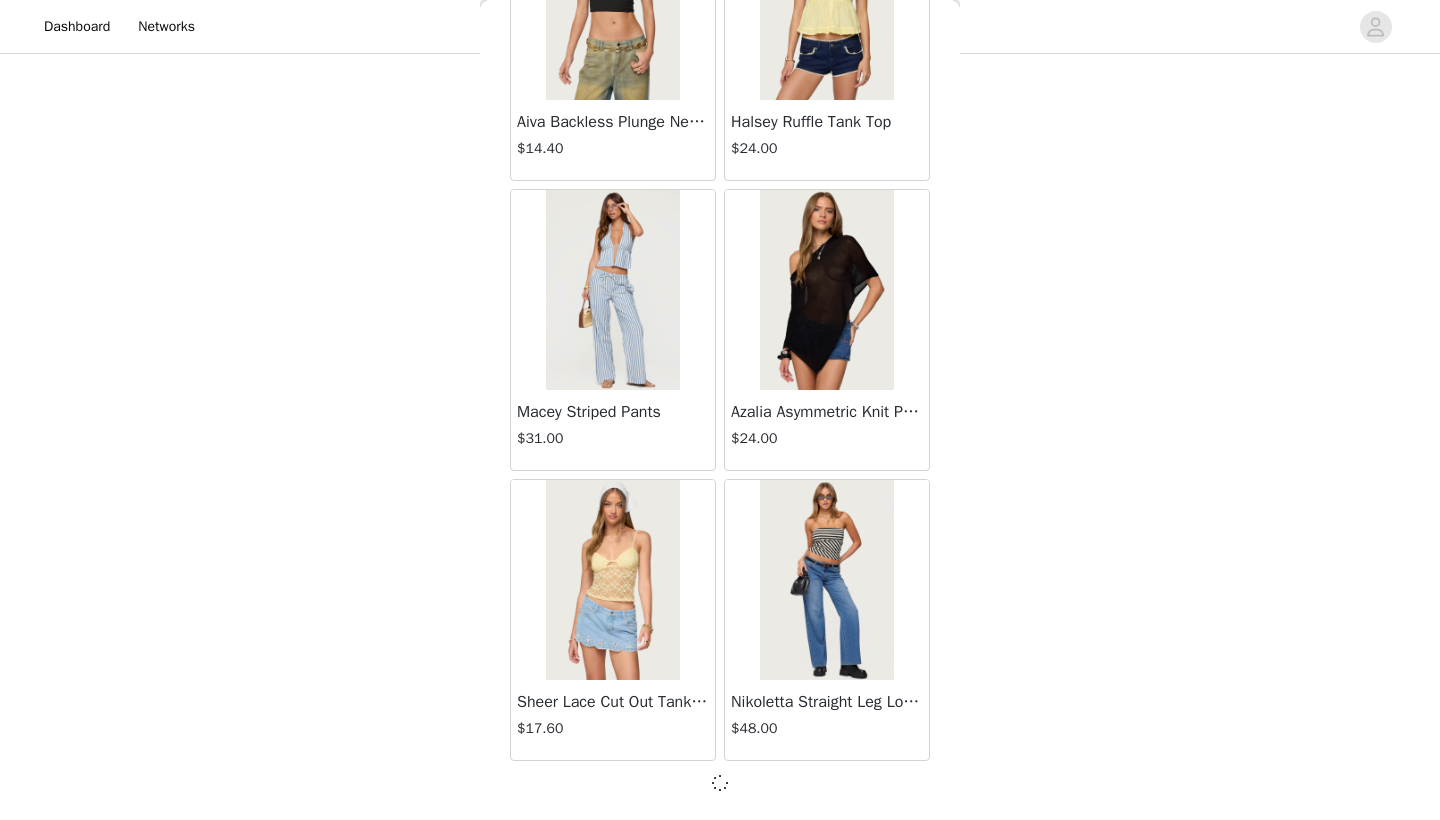 scroll, scrollTop: 2231, scrollLeft: 0, axis: vertical 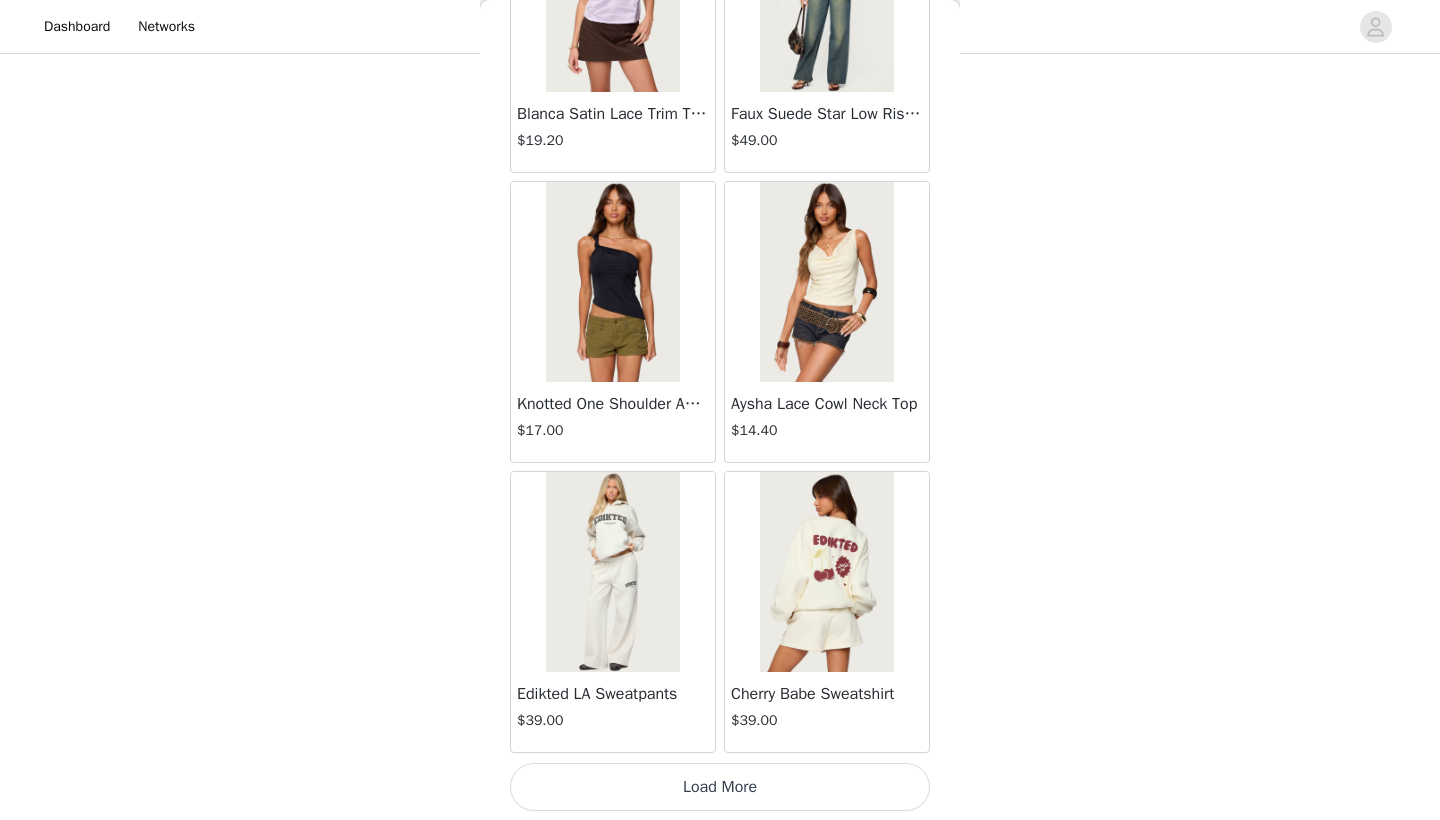 click on "Load More" at bounding box center (720, 787) 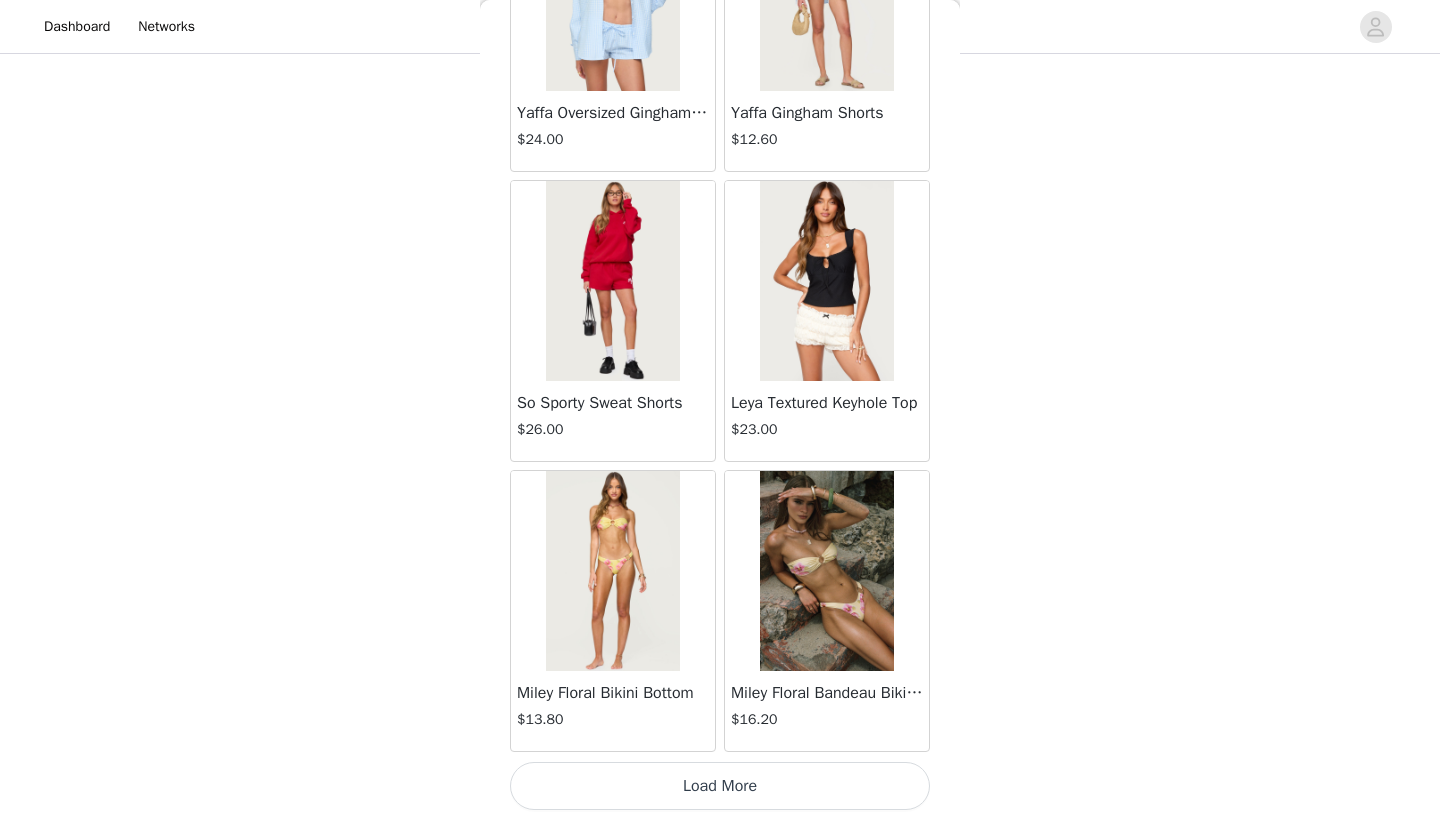 click on "Load More" at bounding box center [720, 786] 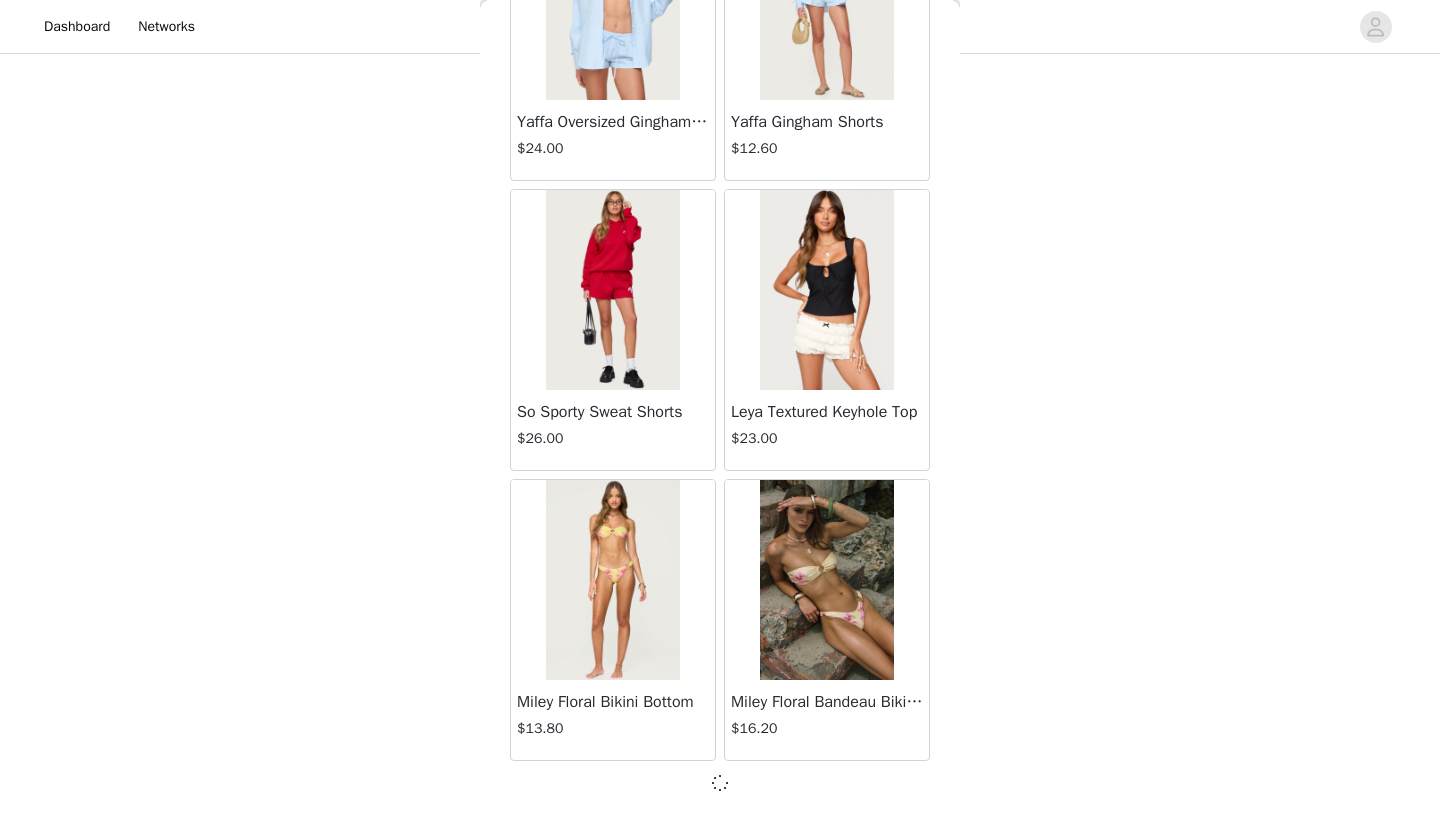 scroll, scrollTop: 8031, scrollLeft: 0, axis: vertical 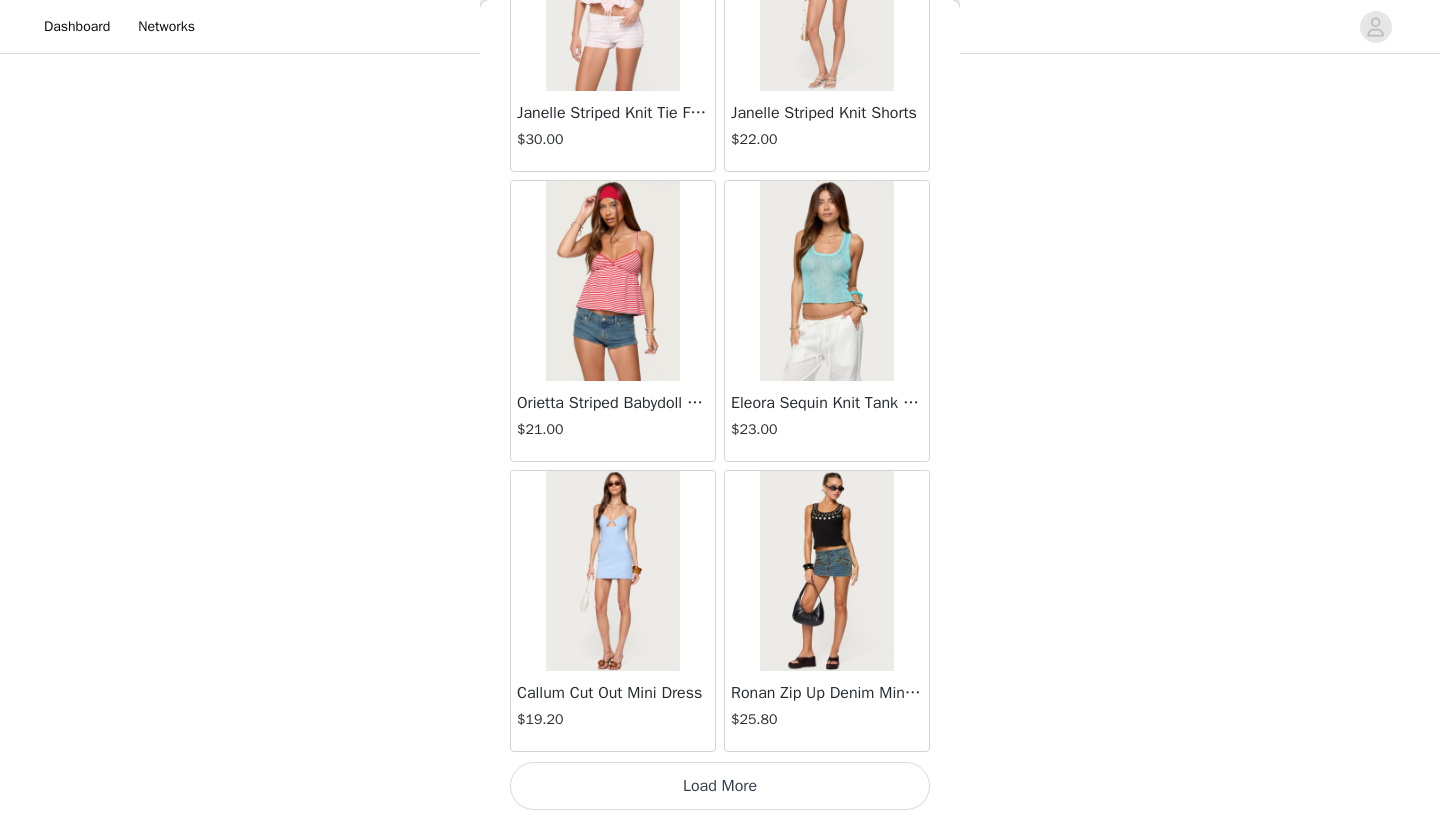 click on "Load More" at bounding box center (720, 786) 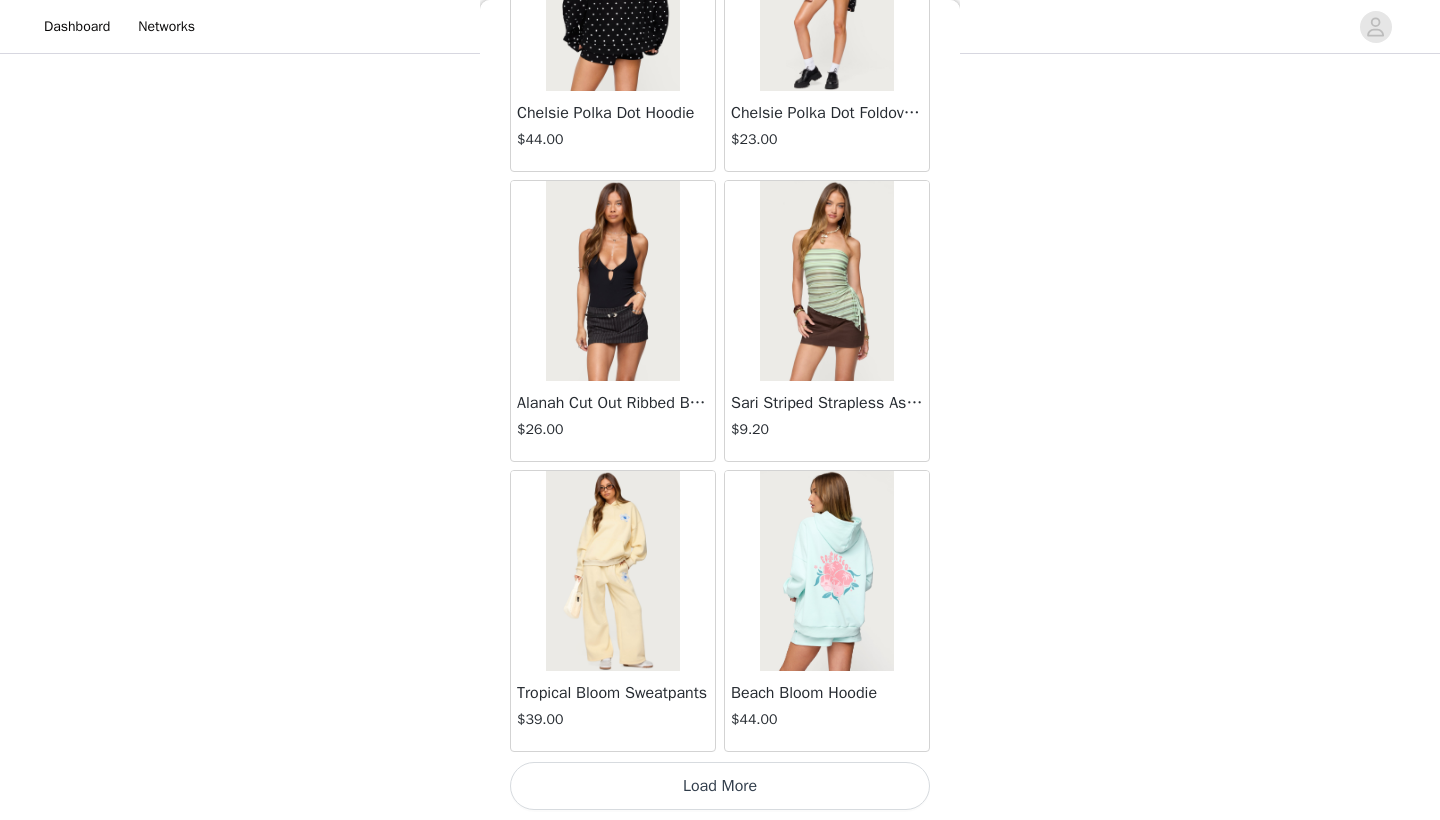 click on "Load More" at bounding box center (720, 786) 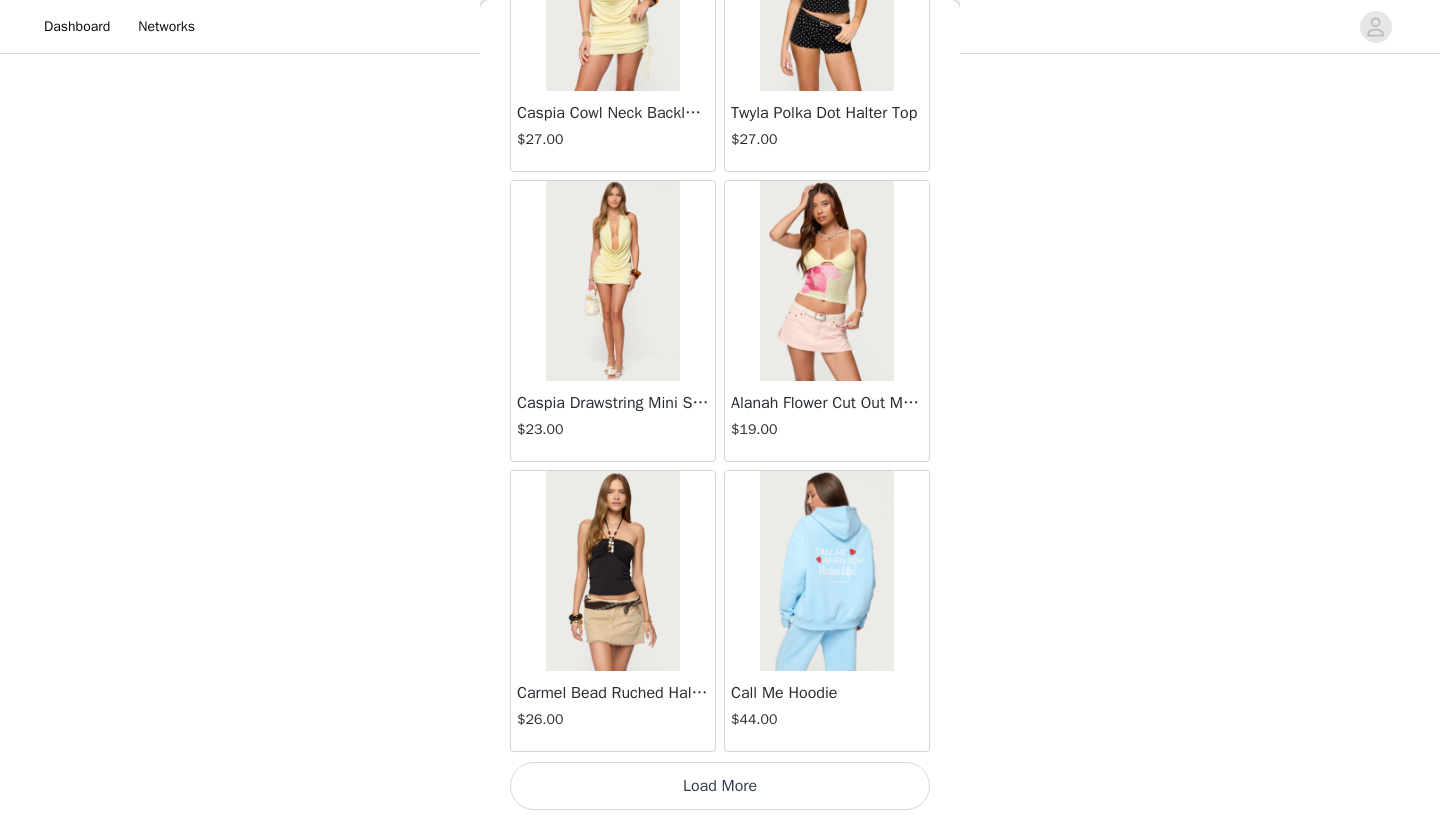 click on "Load More" at bounding box center (720, 786) 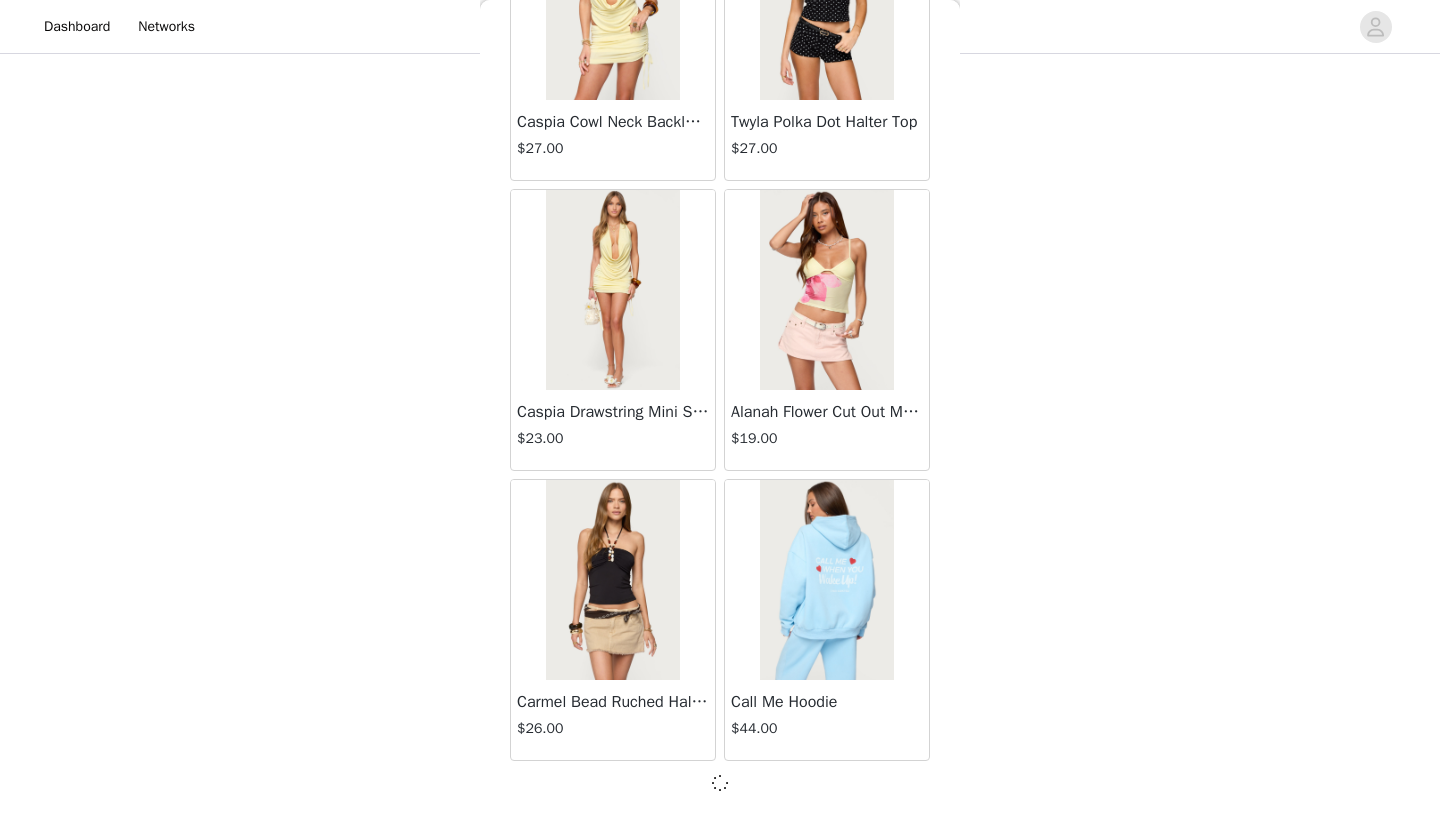 scroll, scrollTop: 16731, scrollLeft: 0, axis: vertical 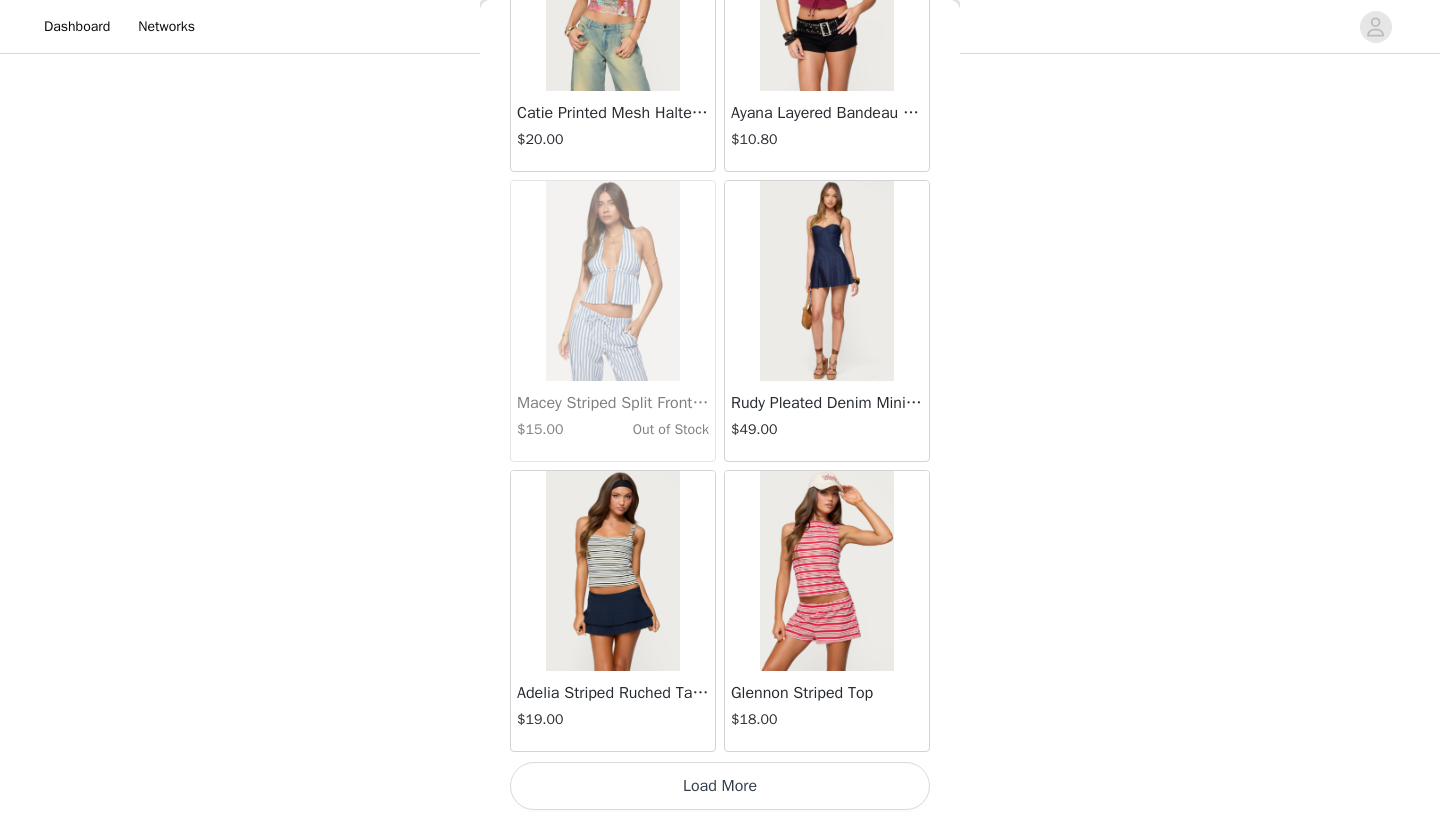 click on "Load More" at bounding box center [720, 786] 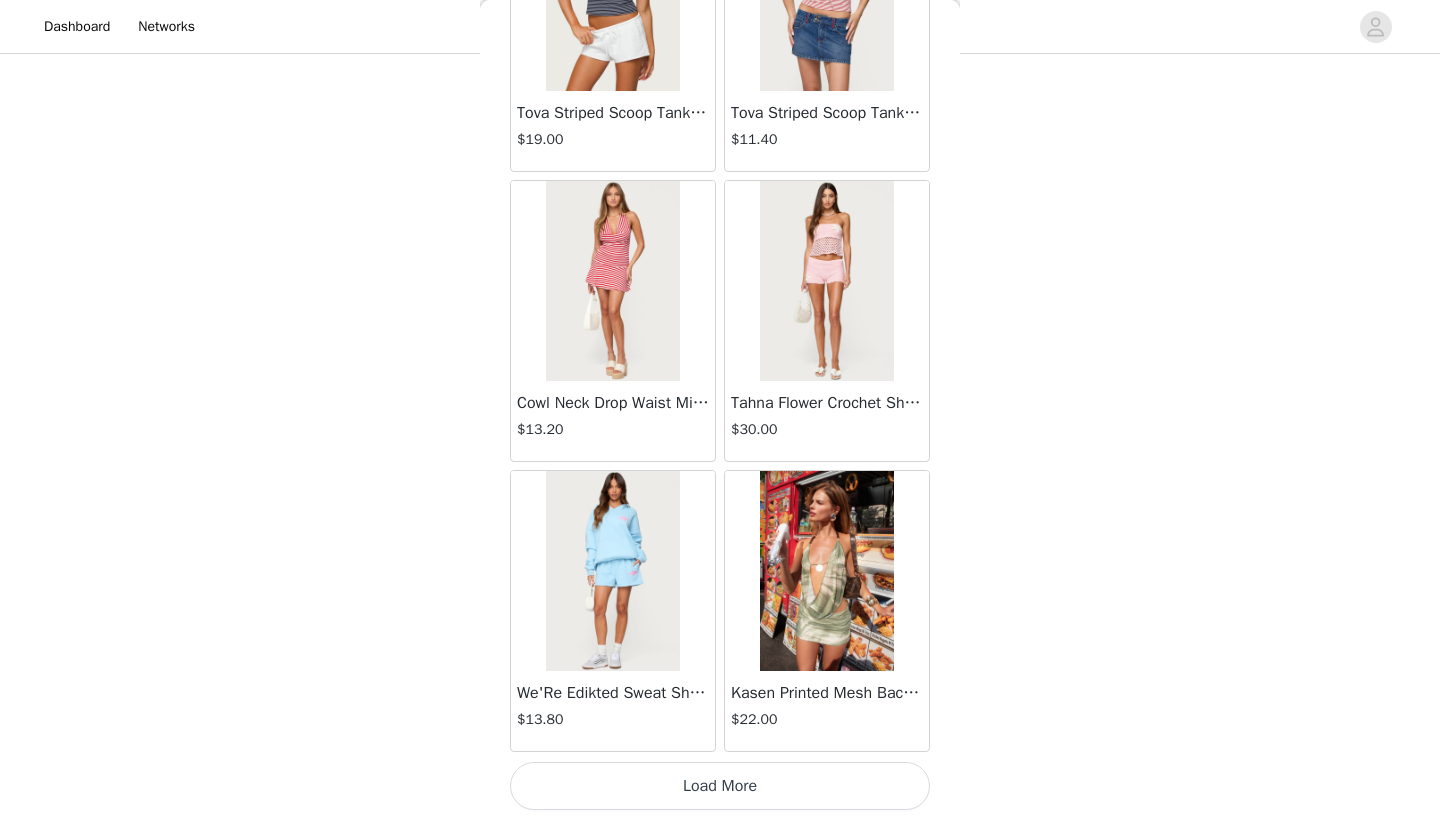 click on "Load More" at bounding box center (720, 786) 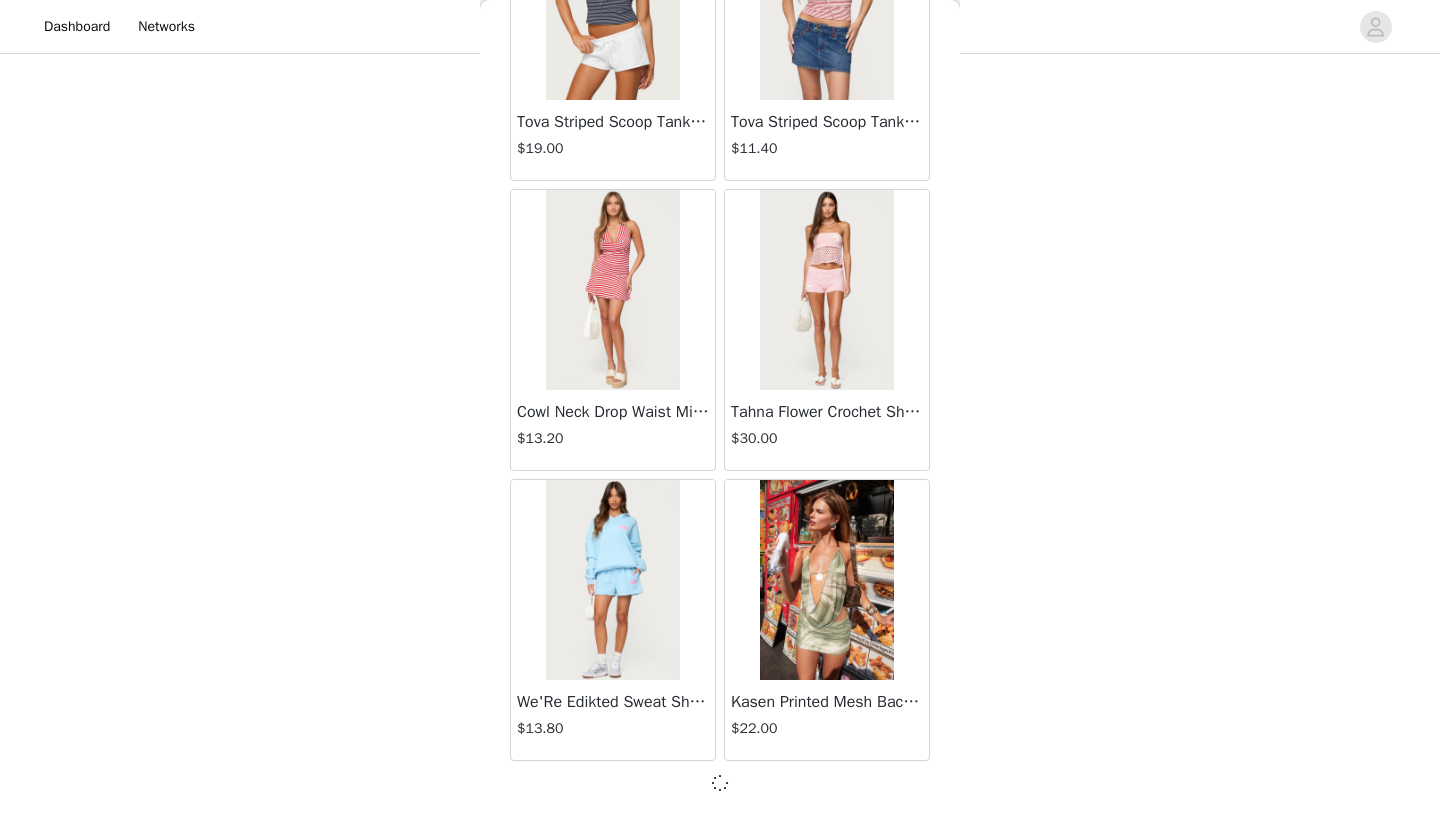 scroll, scrollTop: 22531, scrollLeft: 0, axis: vertical 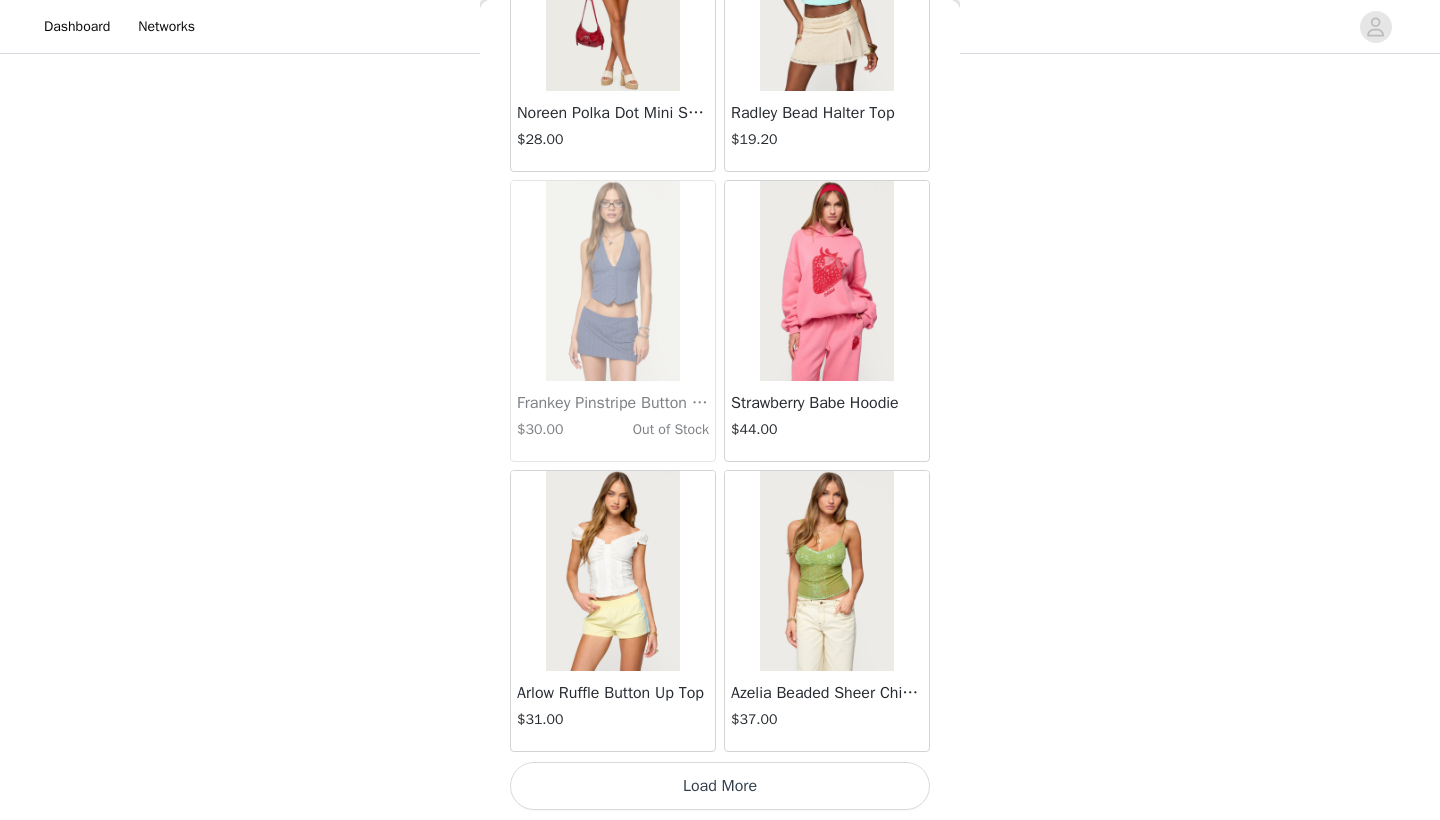 click on "Load More" at bounding box center (720, 786) 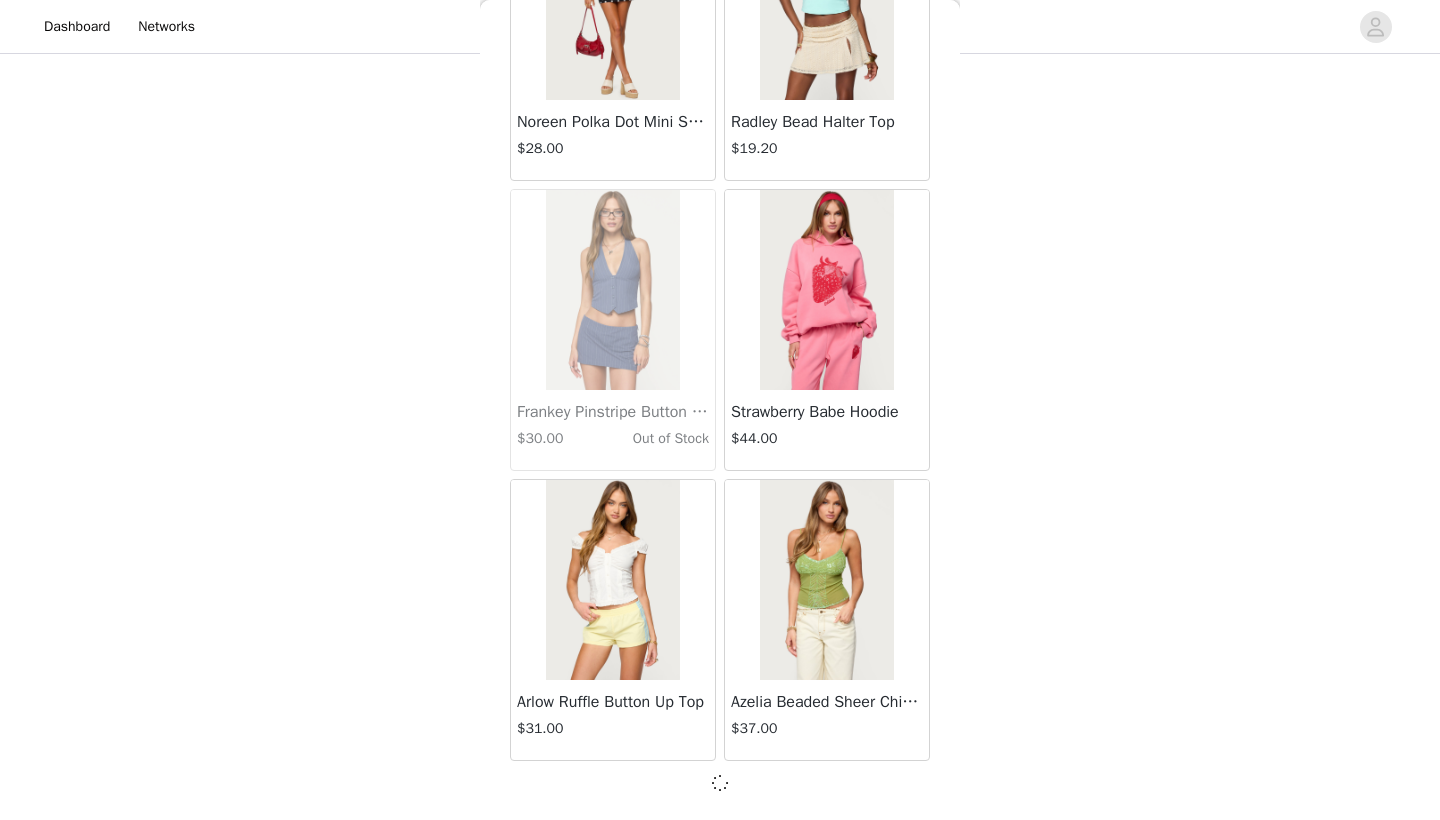 scroll, scrollTop: 25431, scrollLeft: 0, axis: vertical 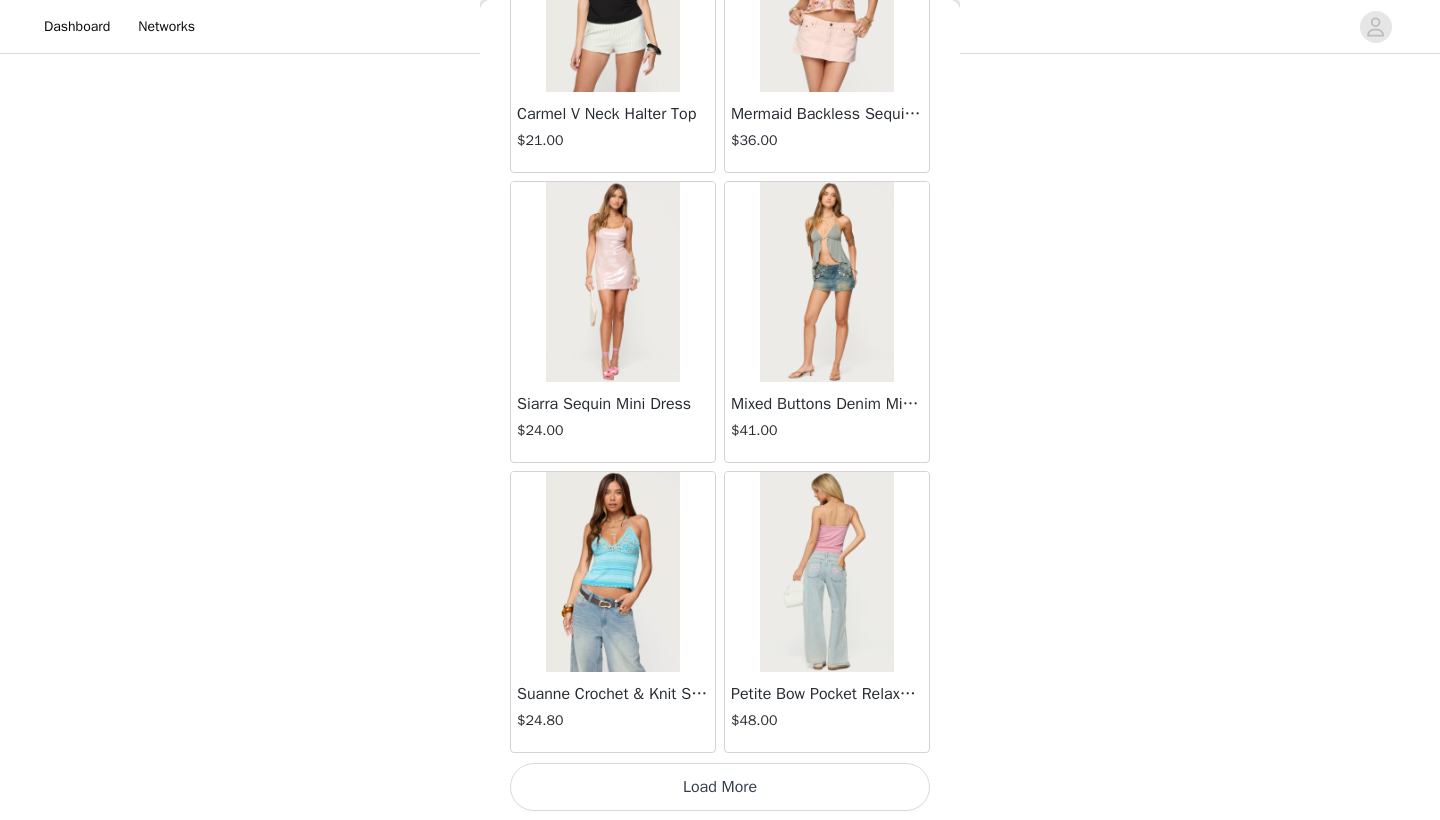 click on "Load More" at bounding box center (720, 787) 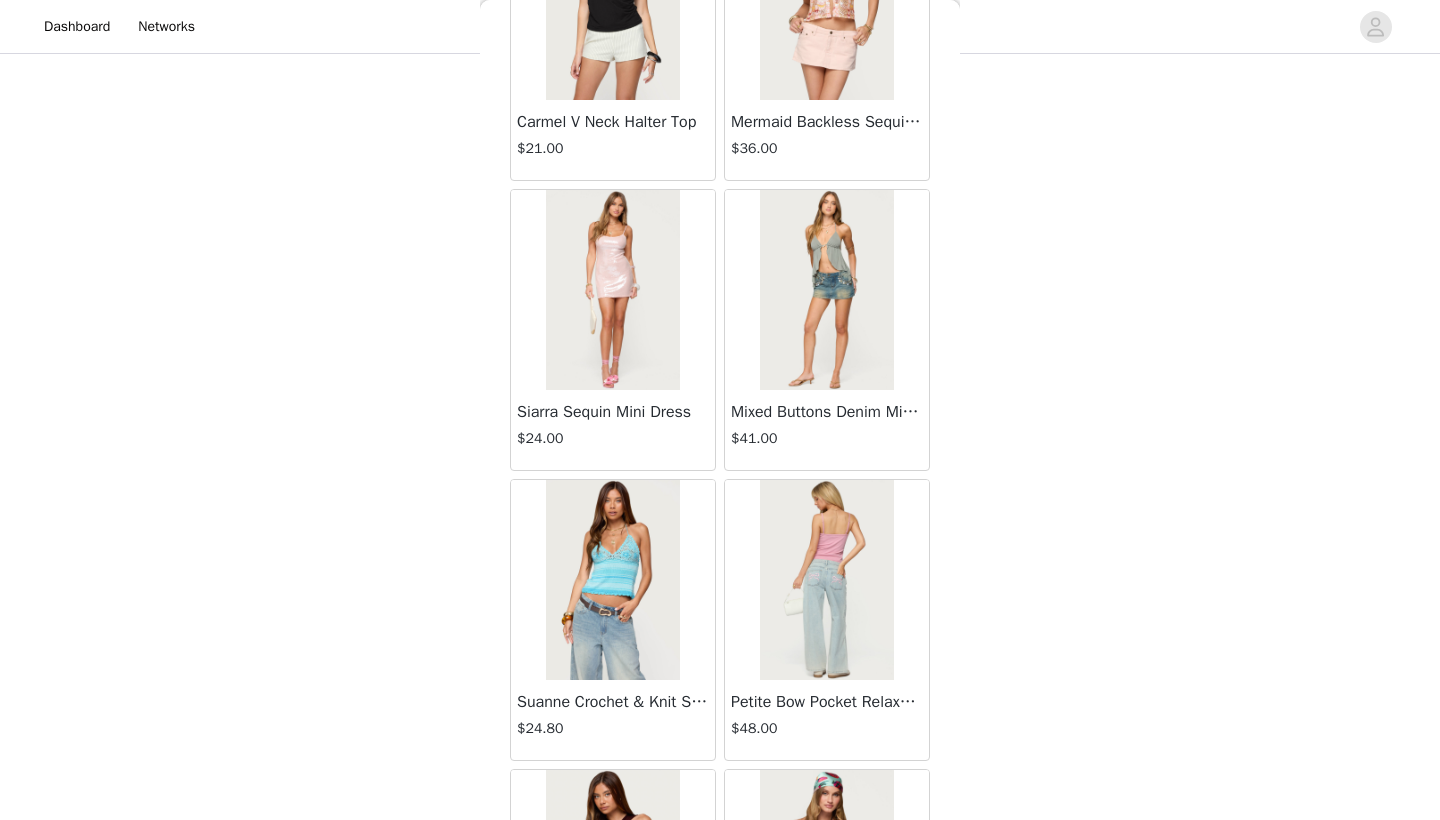 scroll, scrollTop: 623, scrollLeft: 0, axis: vertical 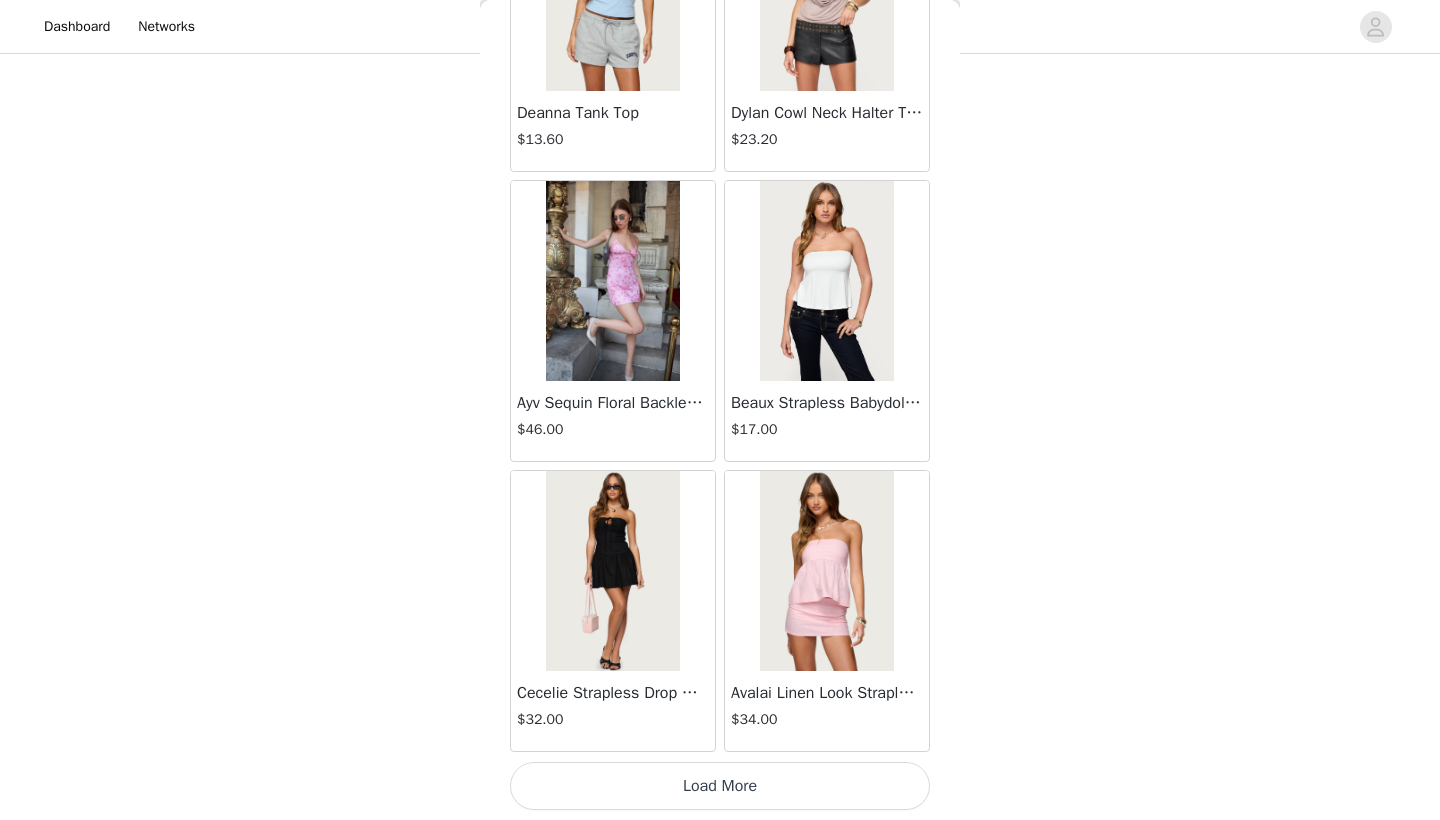 click on "Load More" at bounding box center (720, 786) 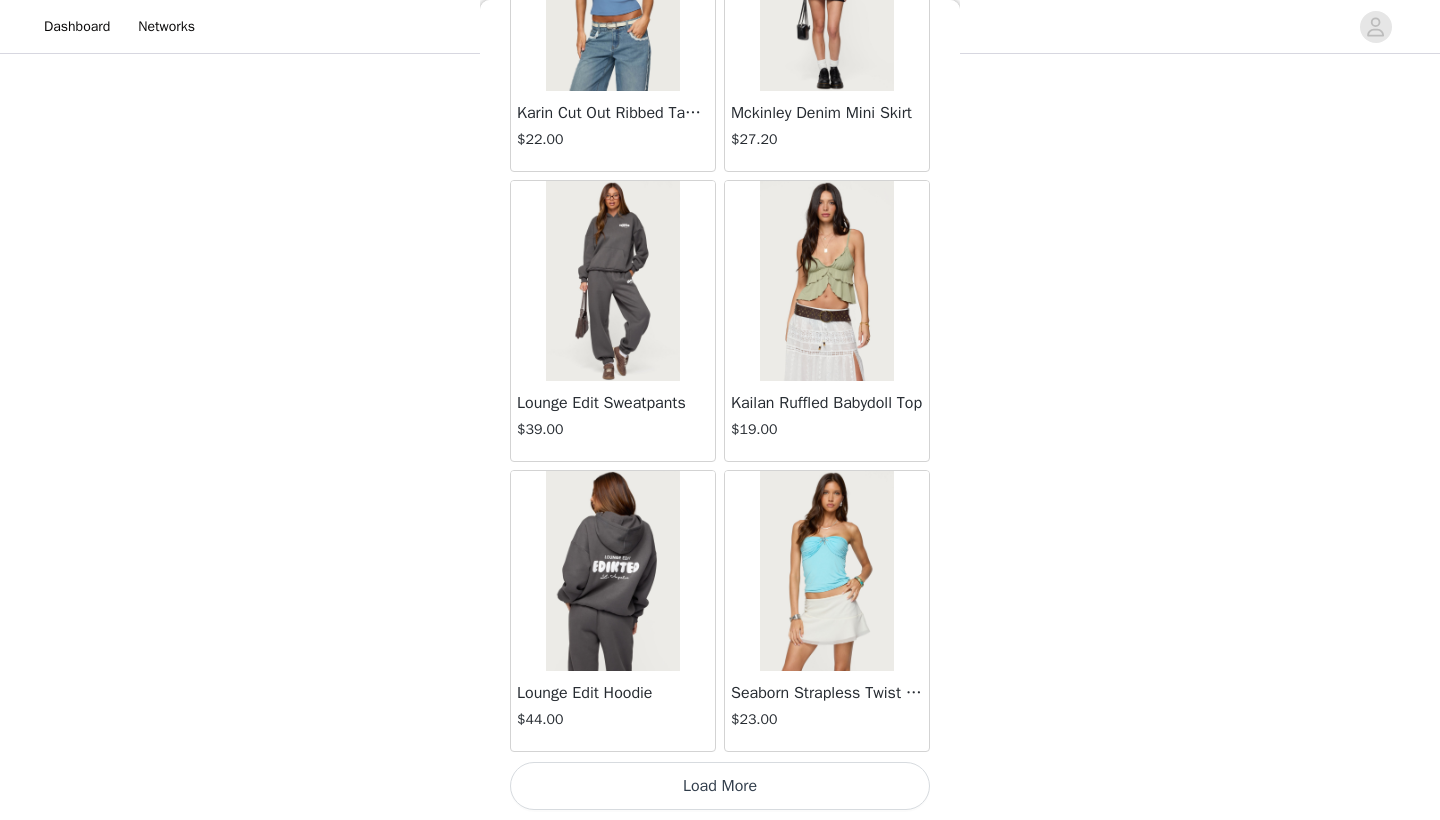 click on "Load More" at bounding box center [720, 786] 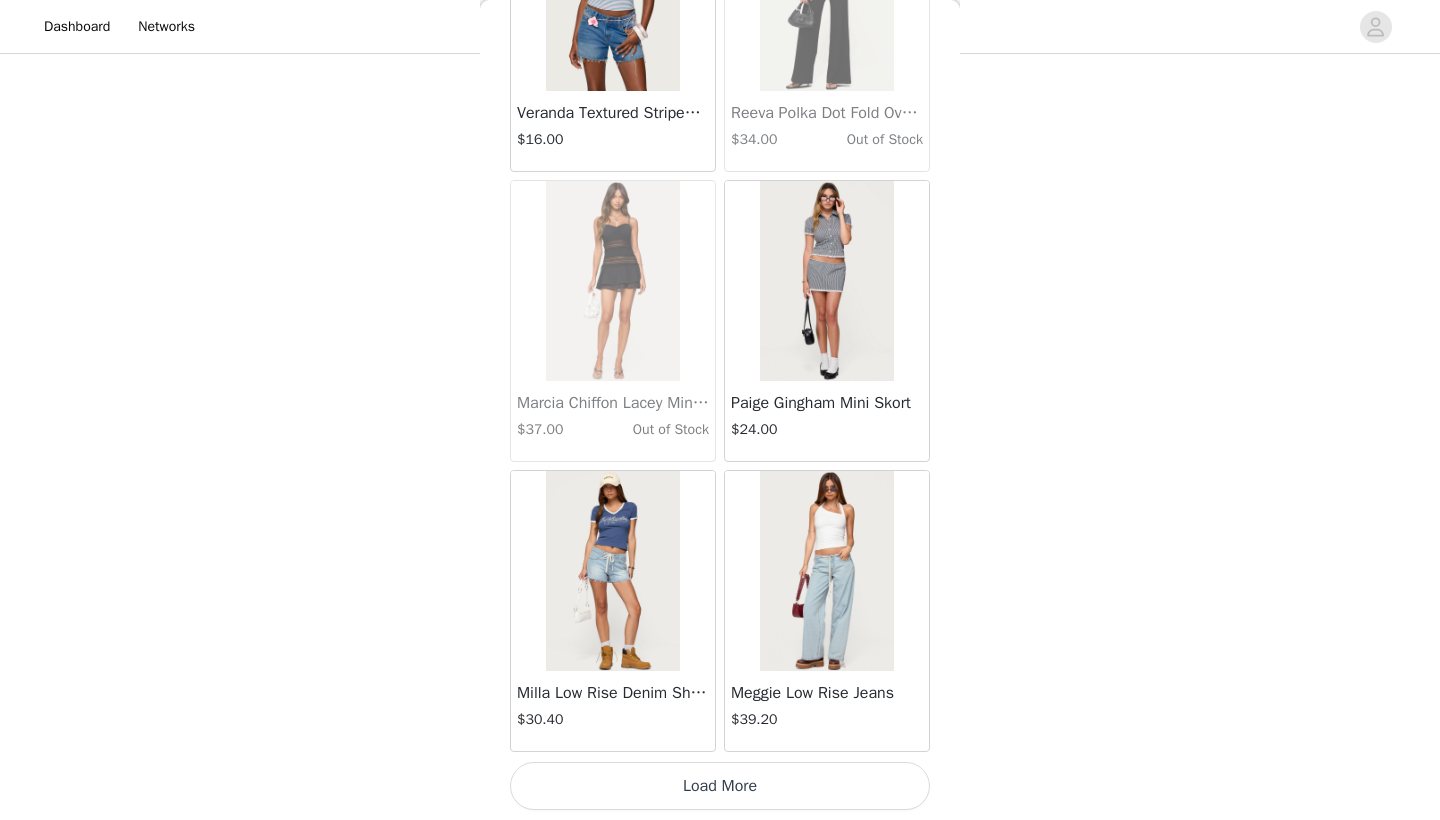 click on "Load More" at bounding box center [720, 786] 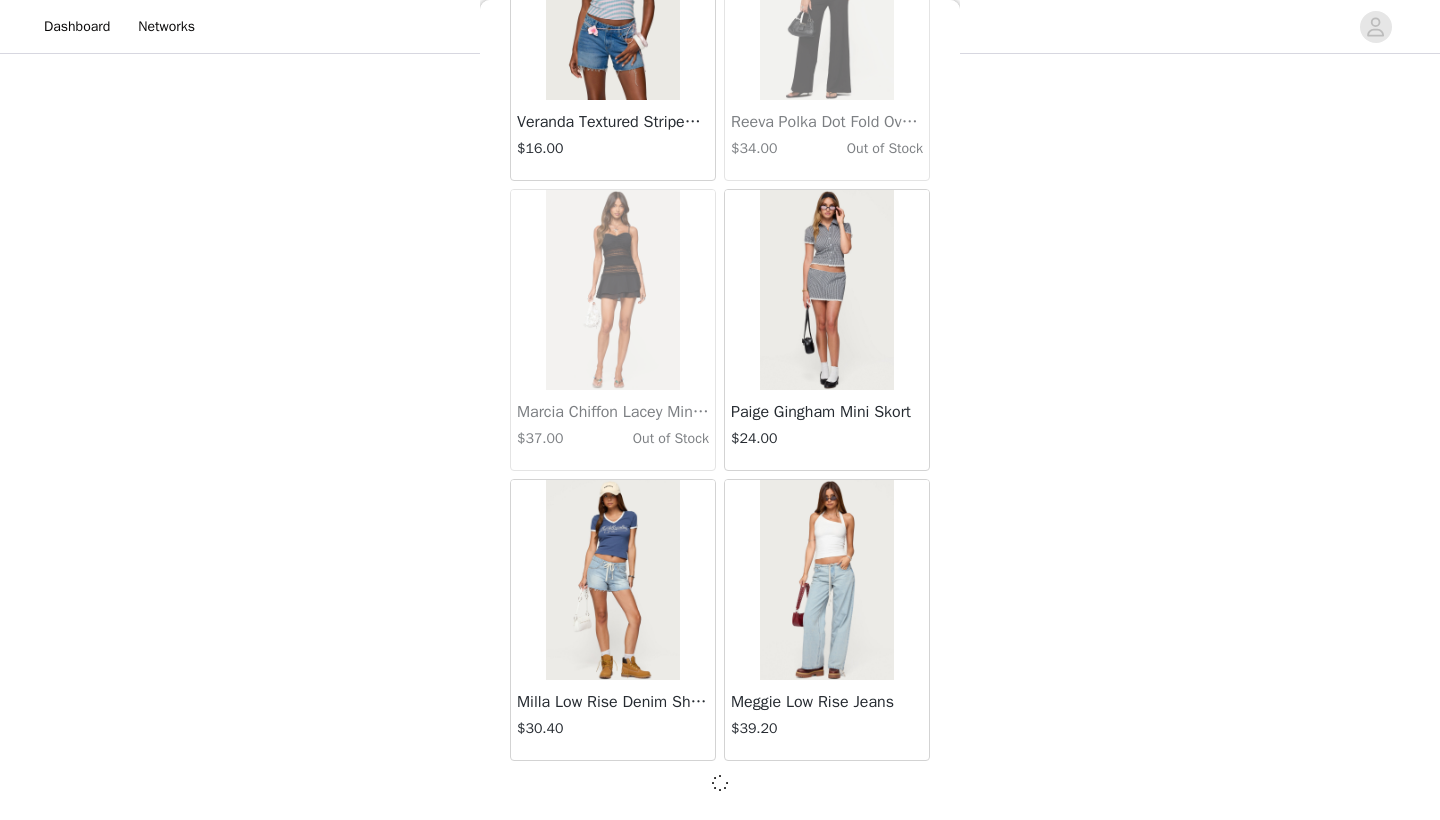 scroll, scrollTop: 37031, scrollLeft: 0, axis: vertical 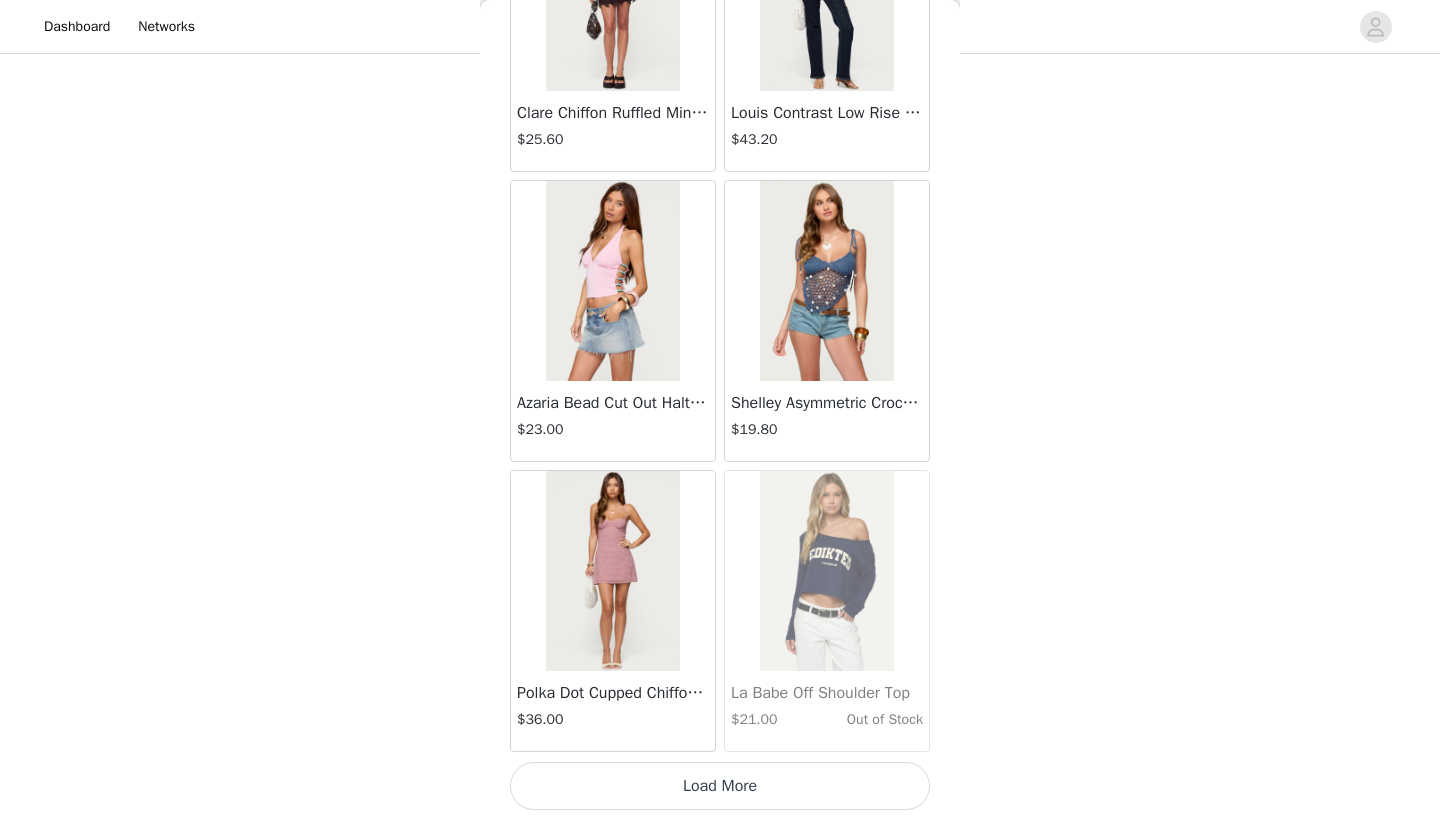 click on "Load More" at bounding box center (720, 786) 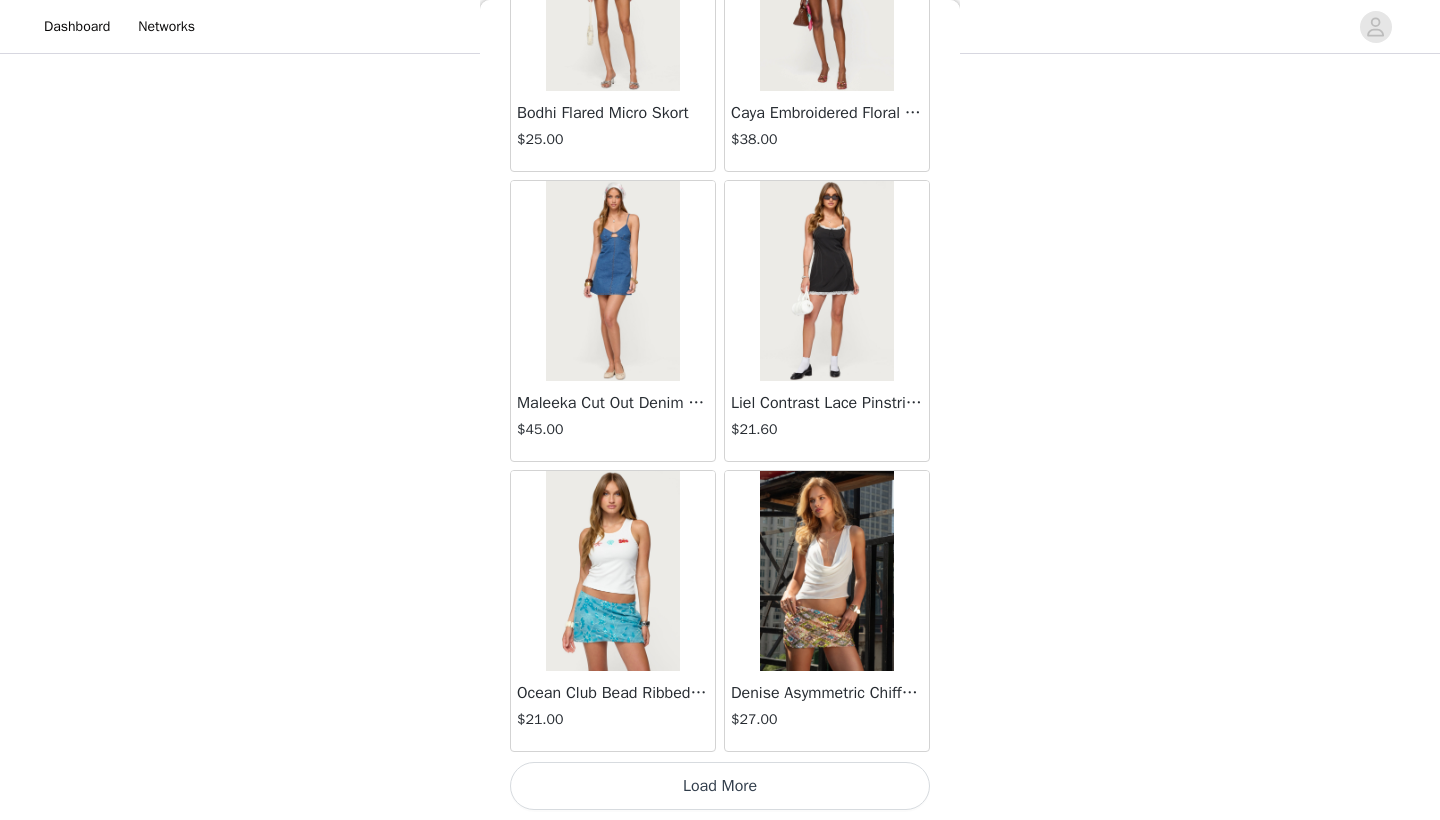 click on "Load More" at bounding box center [720, 786] 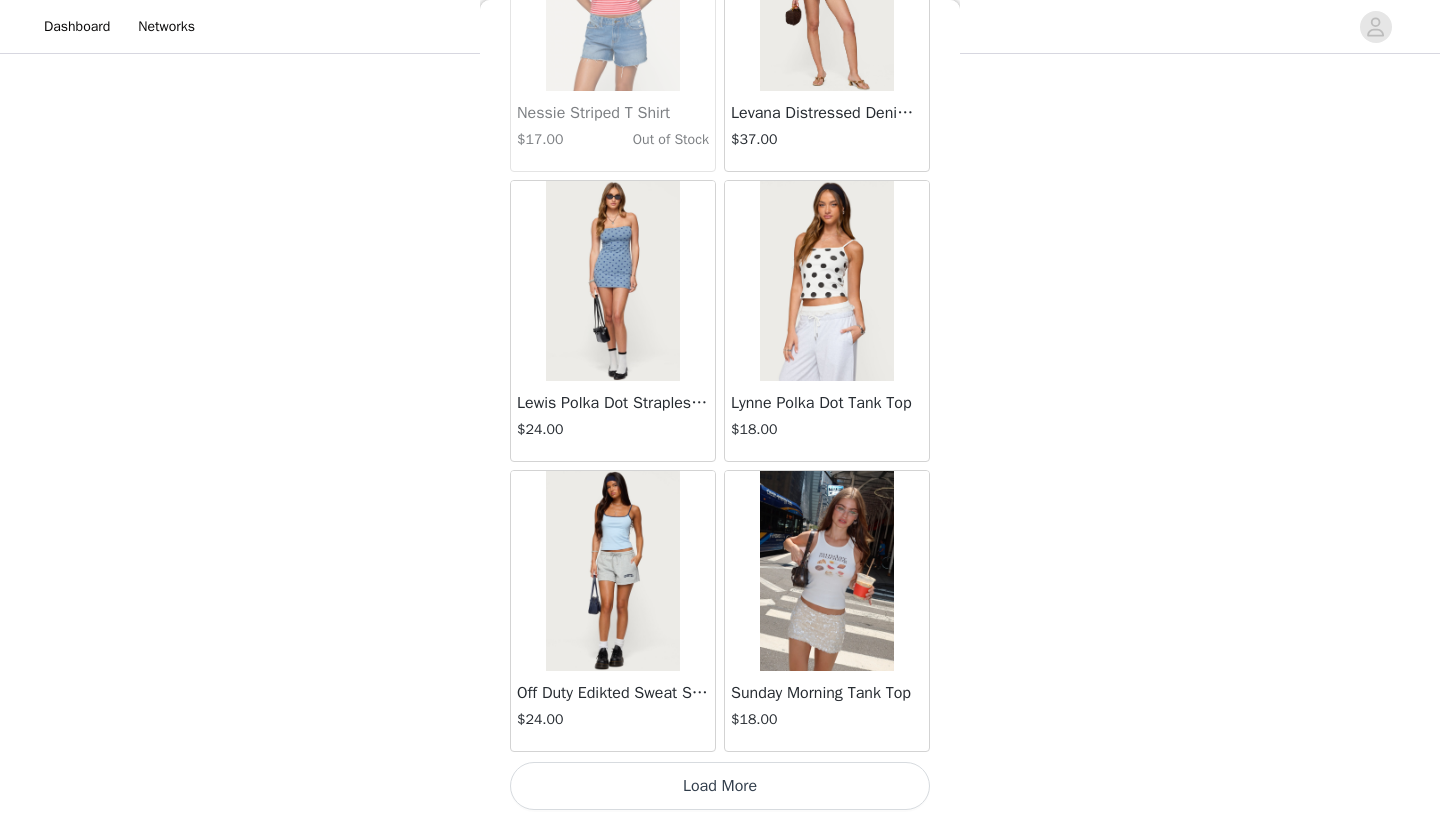 click on "Load More" at bounding box center [720, 786] 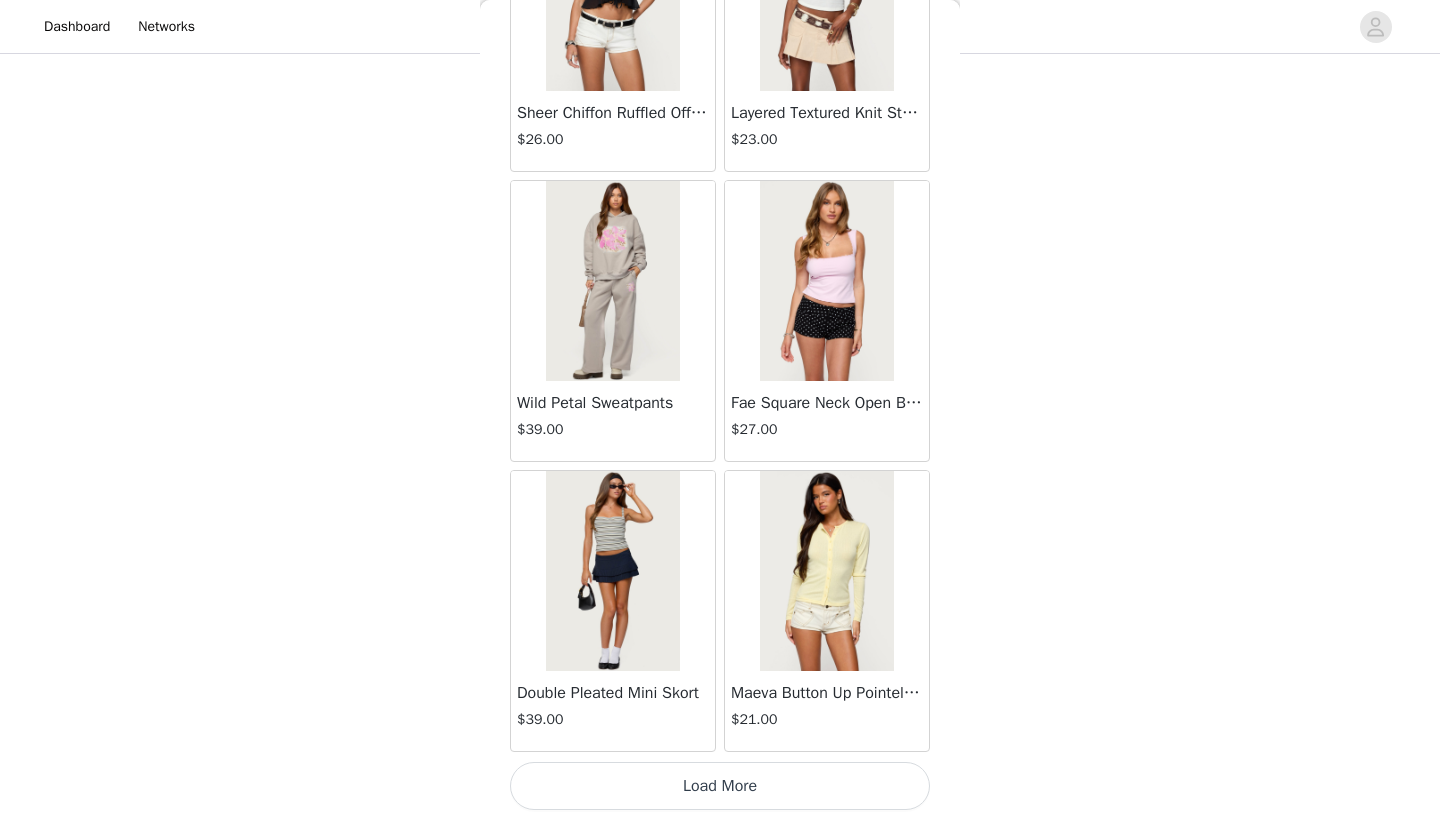 click on "Load More" at bounding box center (720, 786) 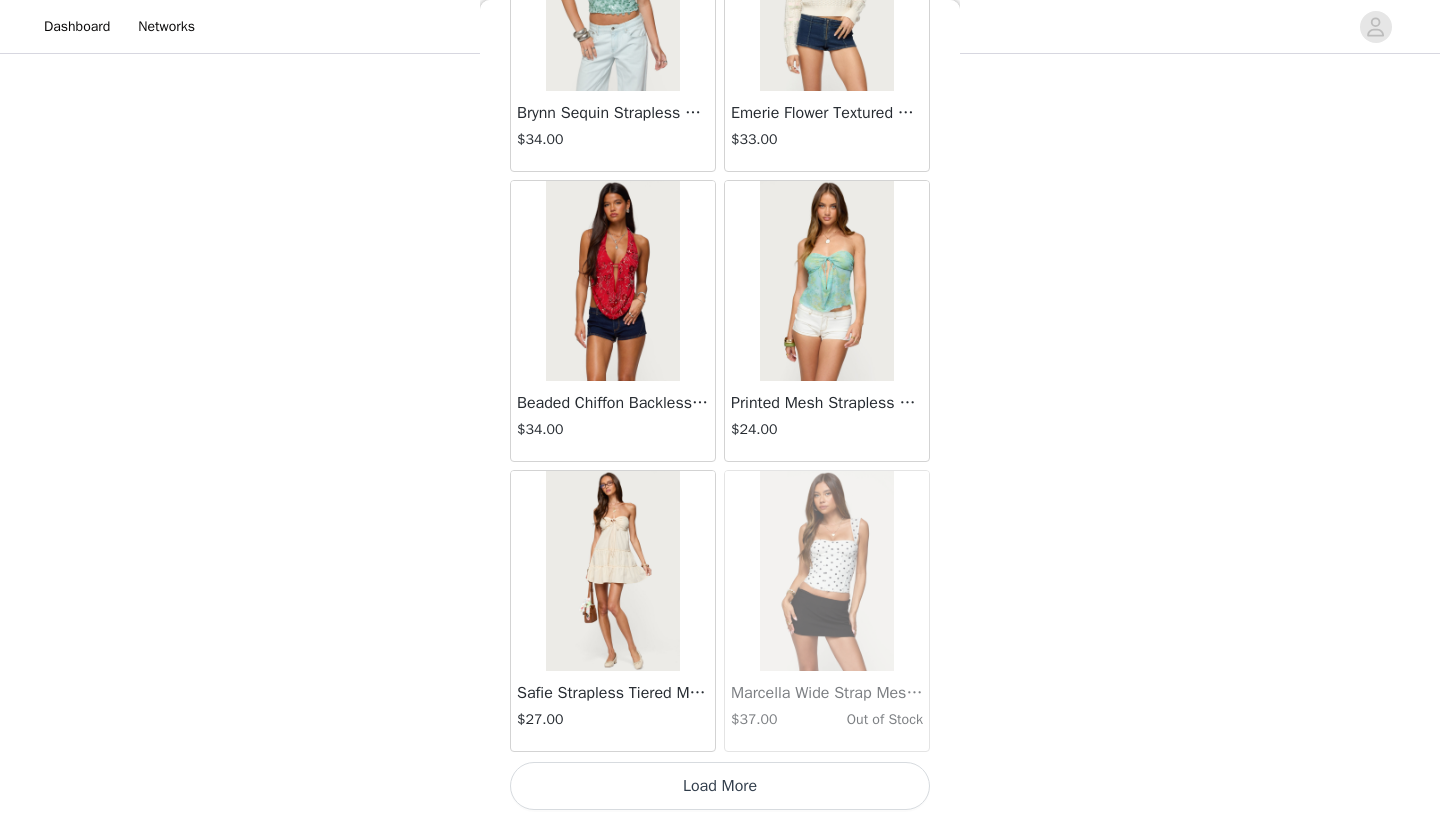 click on "Load More" at bounding box center [720, 786] 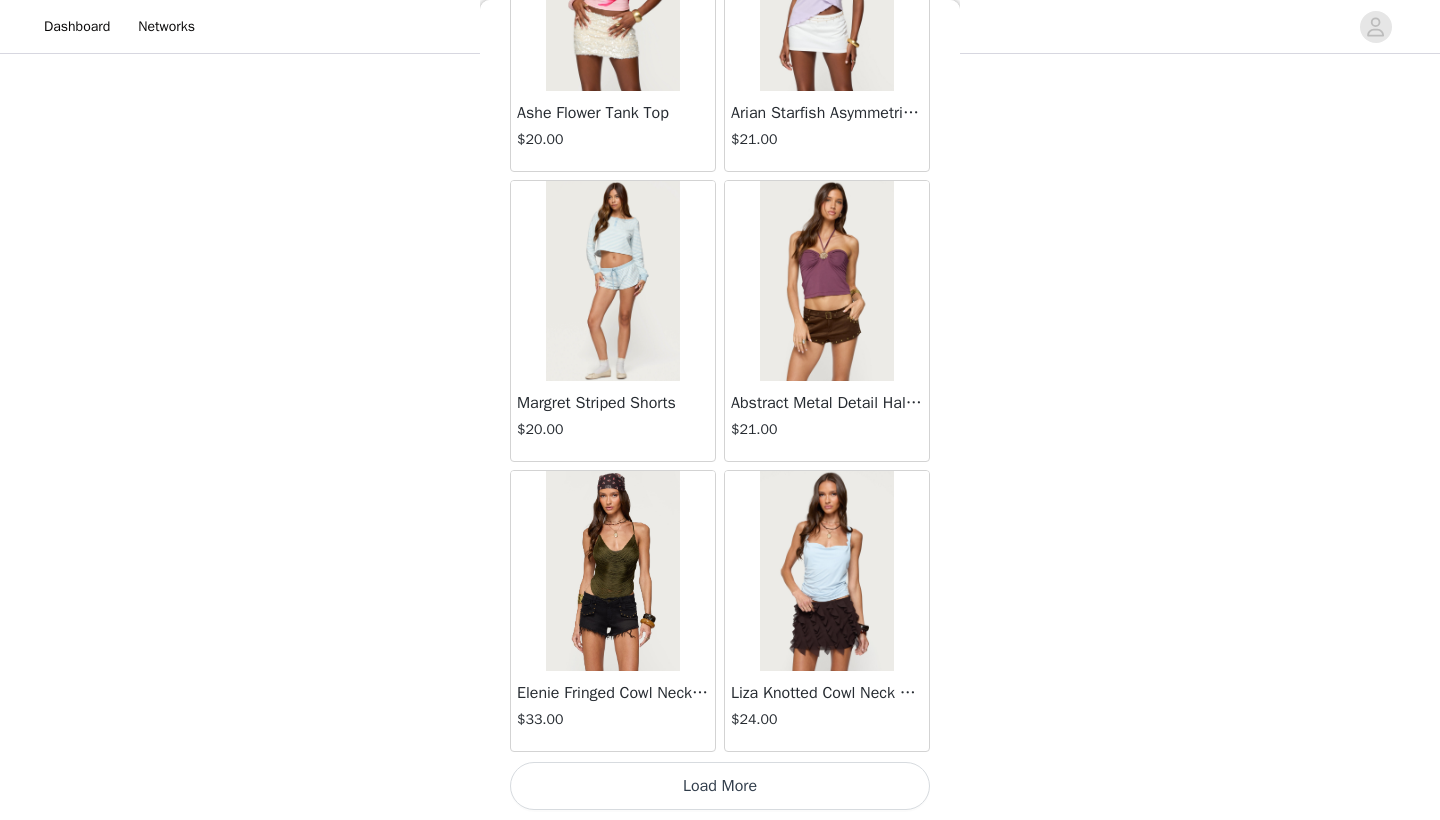 click on "Load More" at bounding box center (720, 786) 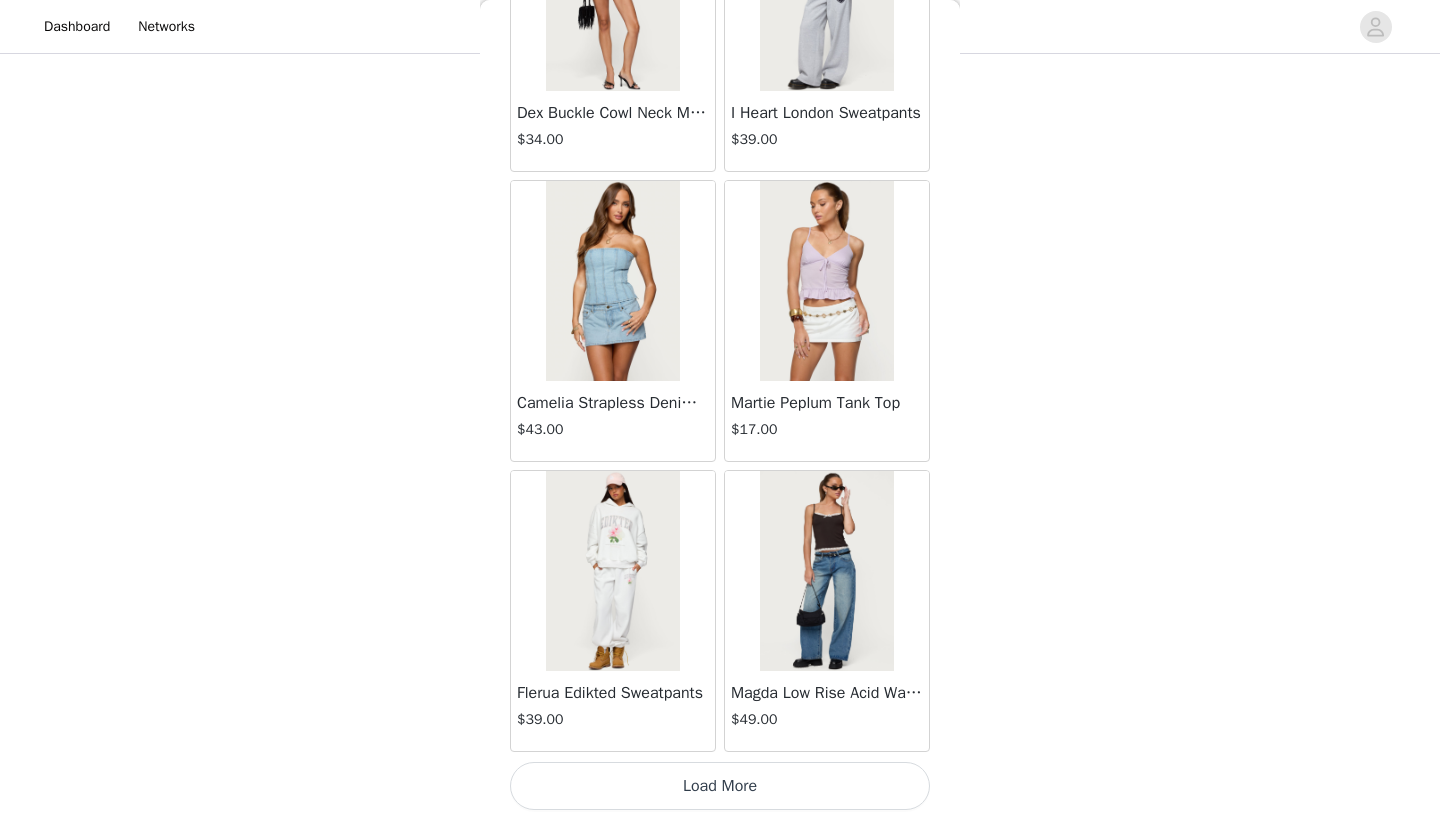click on "Load More" at bounding box center (720, 786) 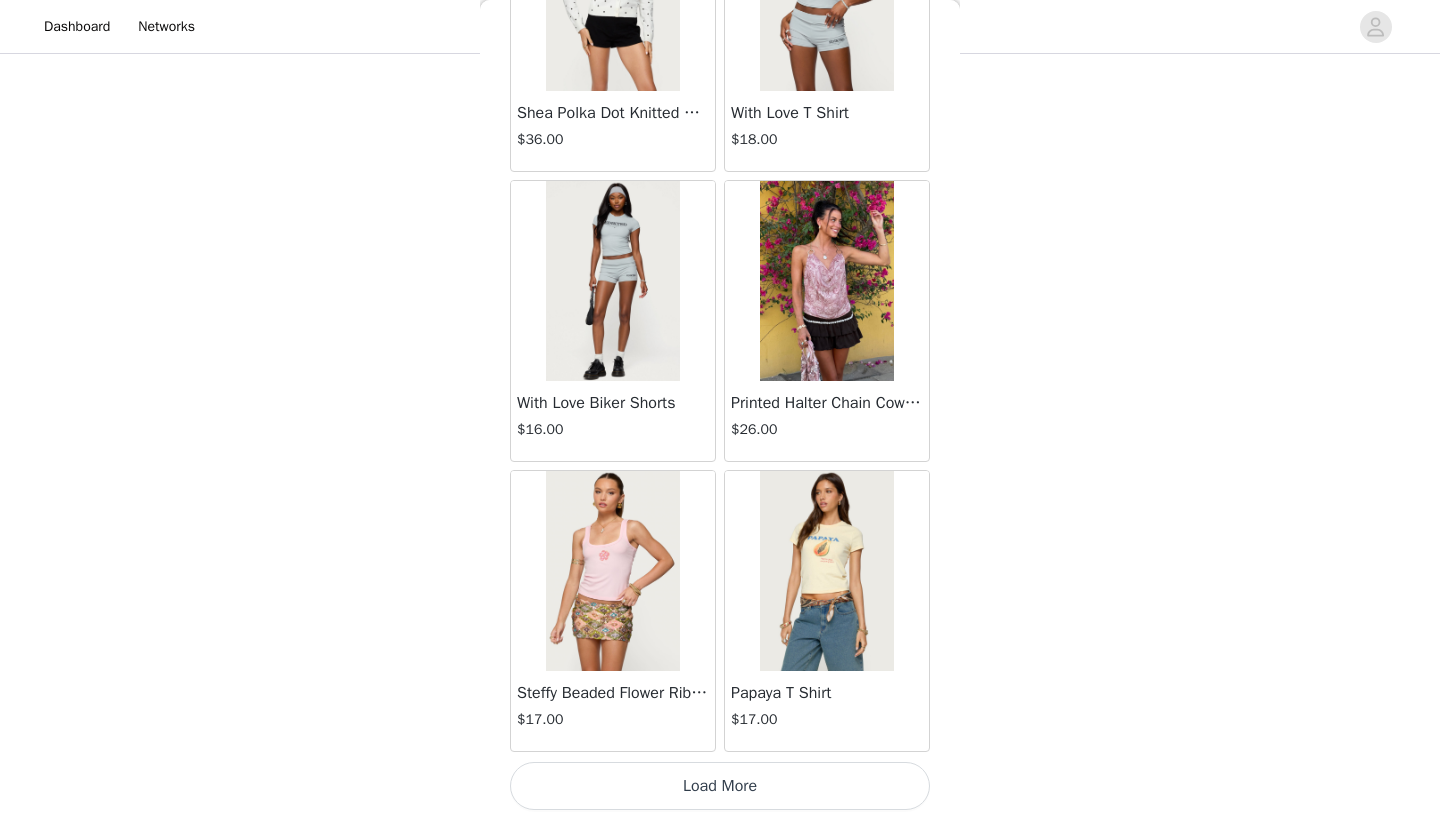 click on "Load More" at bounding box center [720, 786] 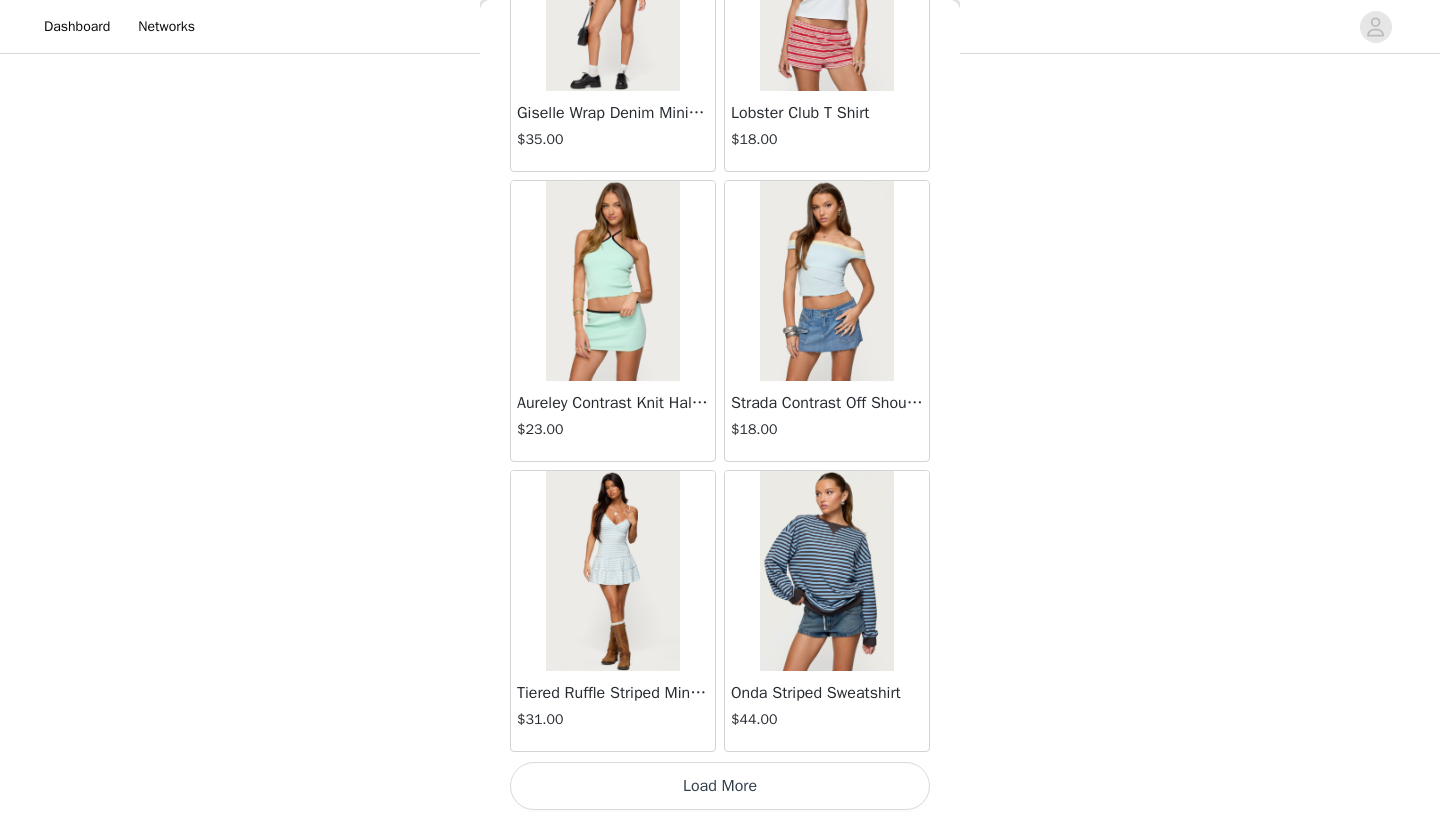 click on "Load More" at bounding box center [720, 786] 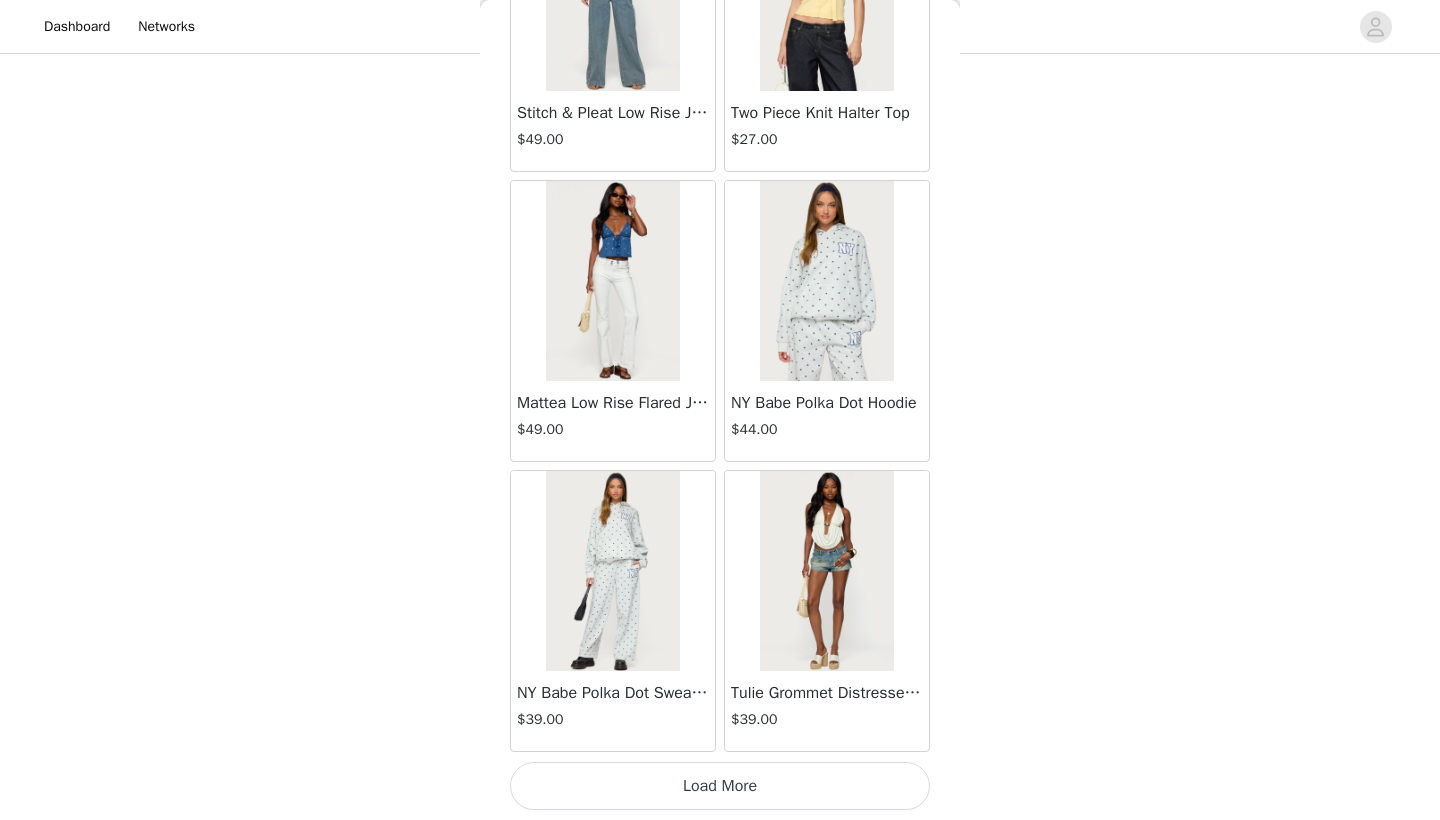 click on "Load More" at bounding box center [720, 786] 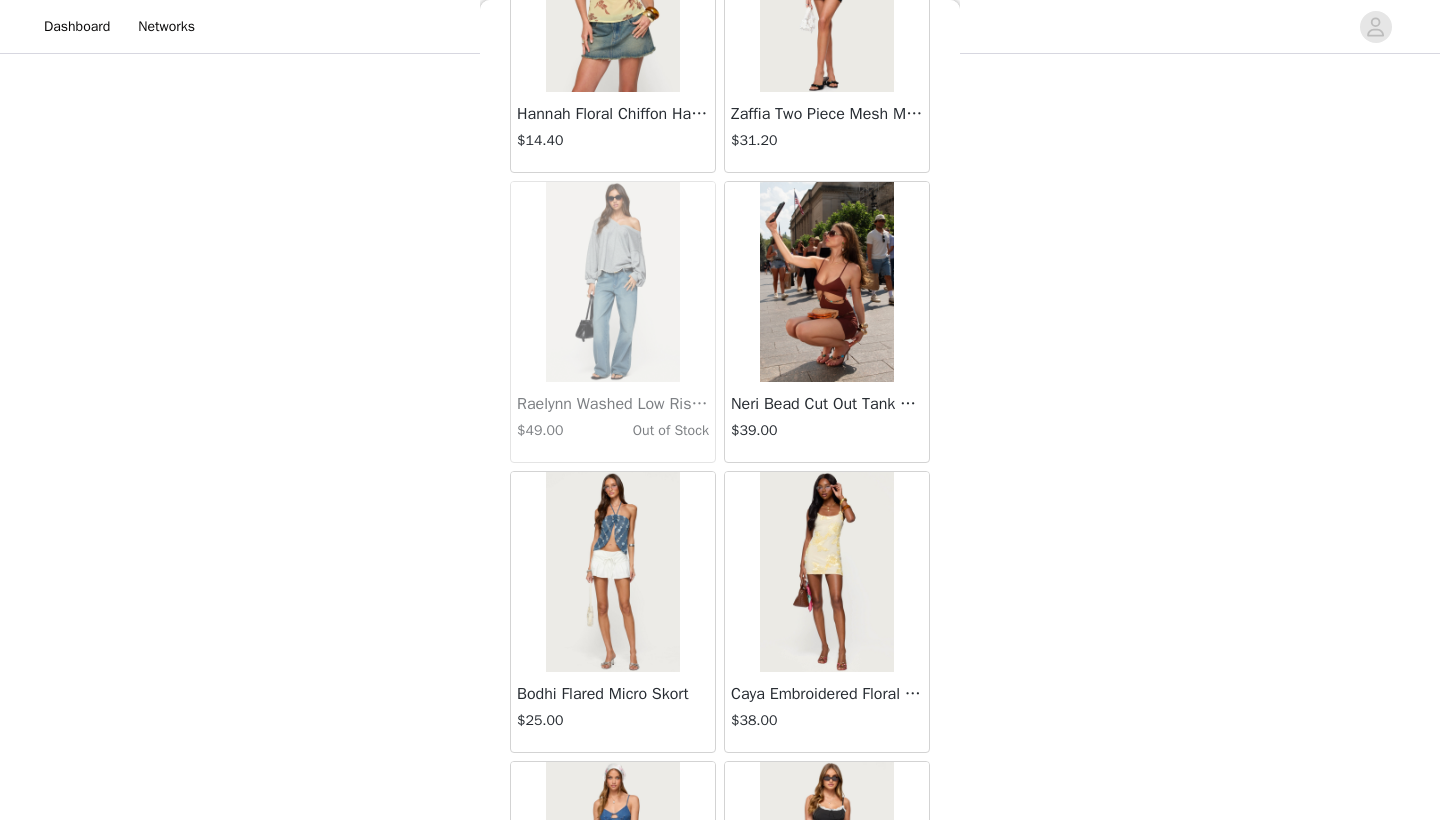 scroll, scrollTop: 42264, scrollLeft: 0, axis: vertical 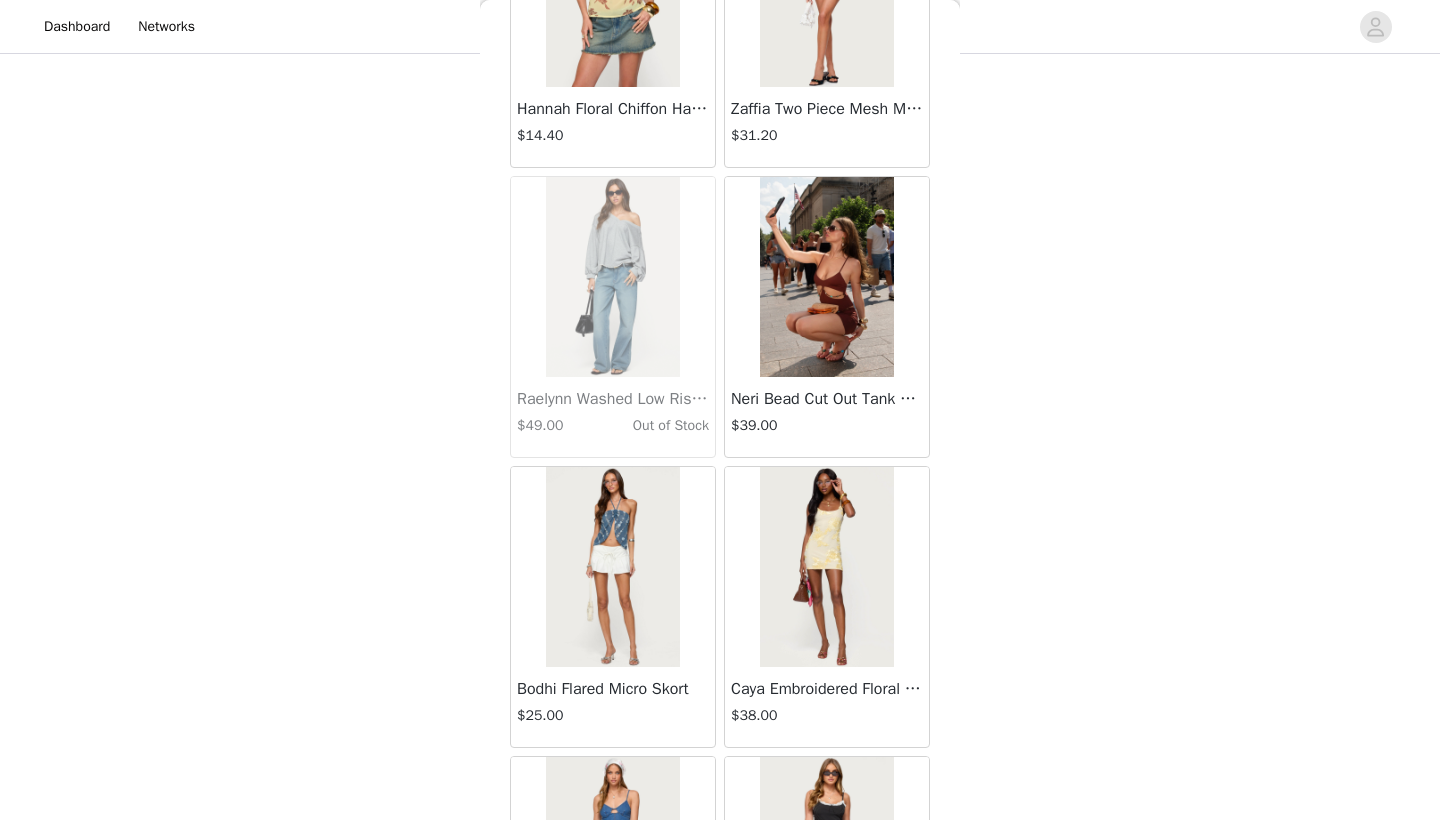 click at bounding box center [826, 567] 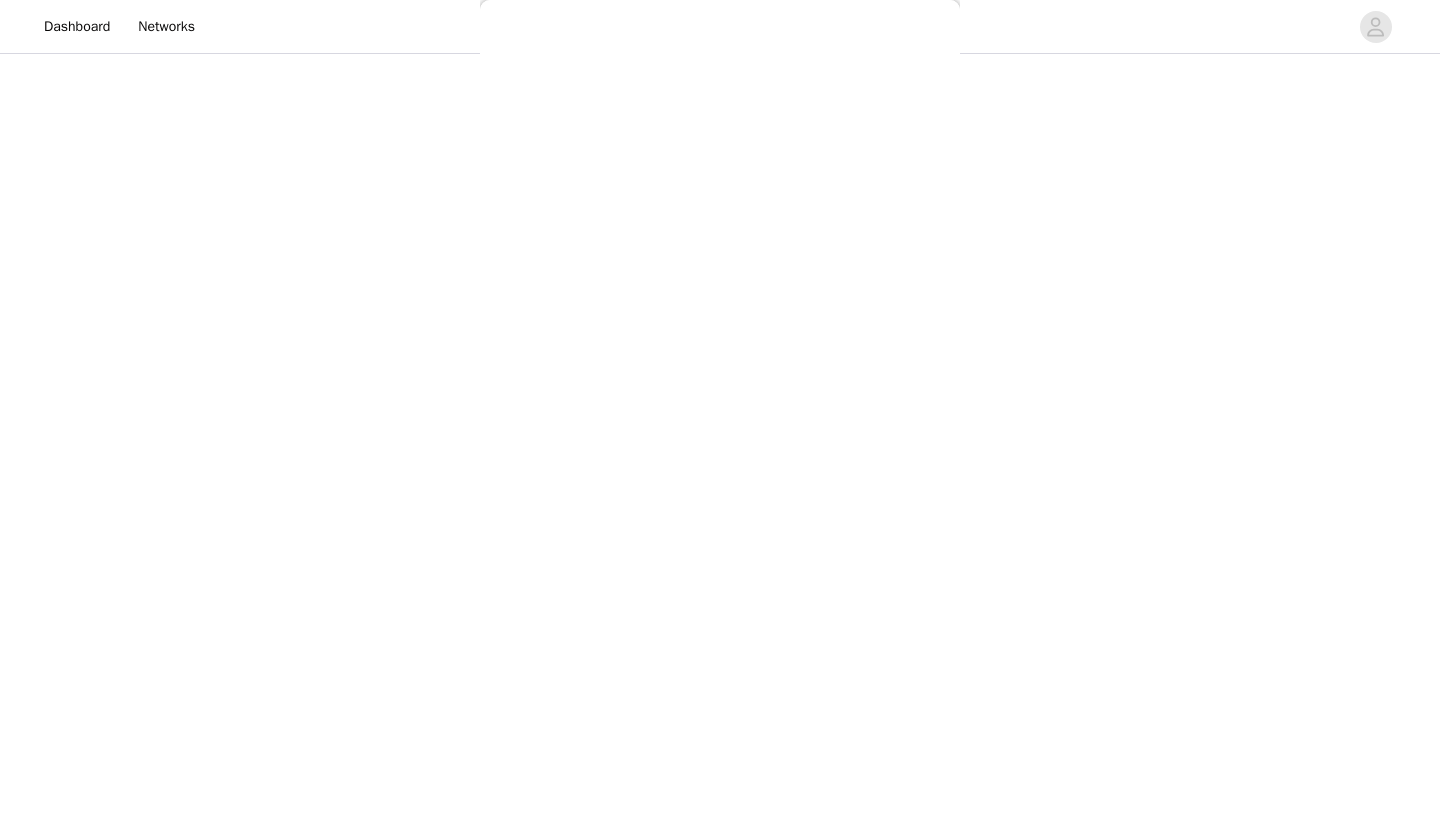 scroll, scrollTop: 158, scrollLeft: 0, axis: vertical 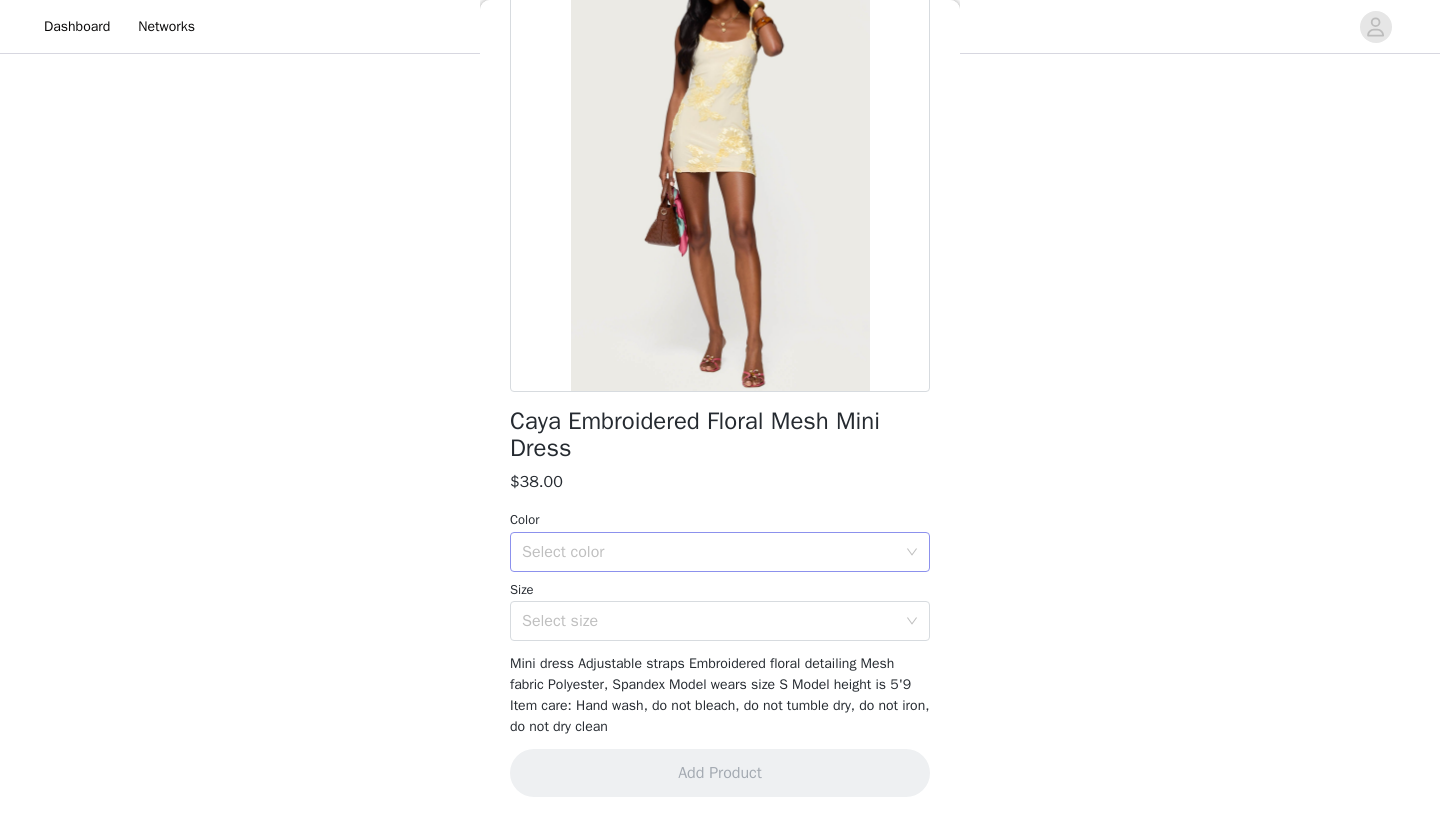 click on "Select color" at bounding box center [709, 552] 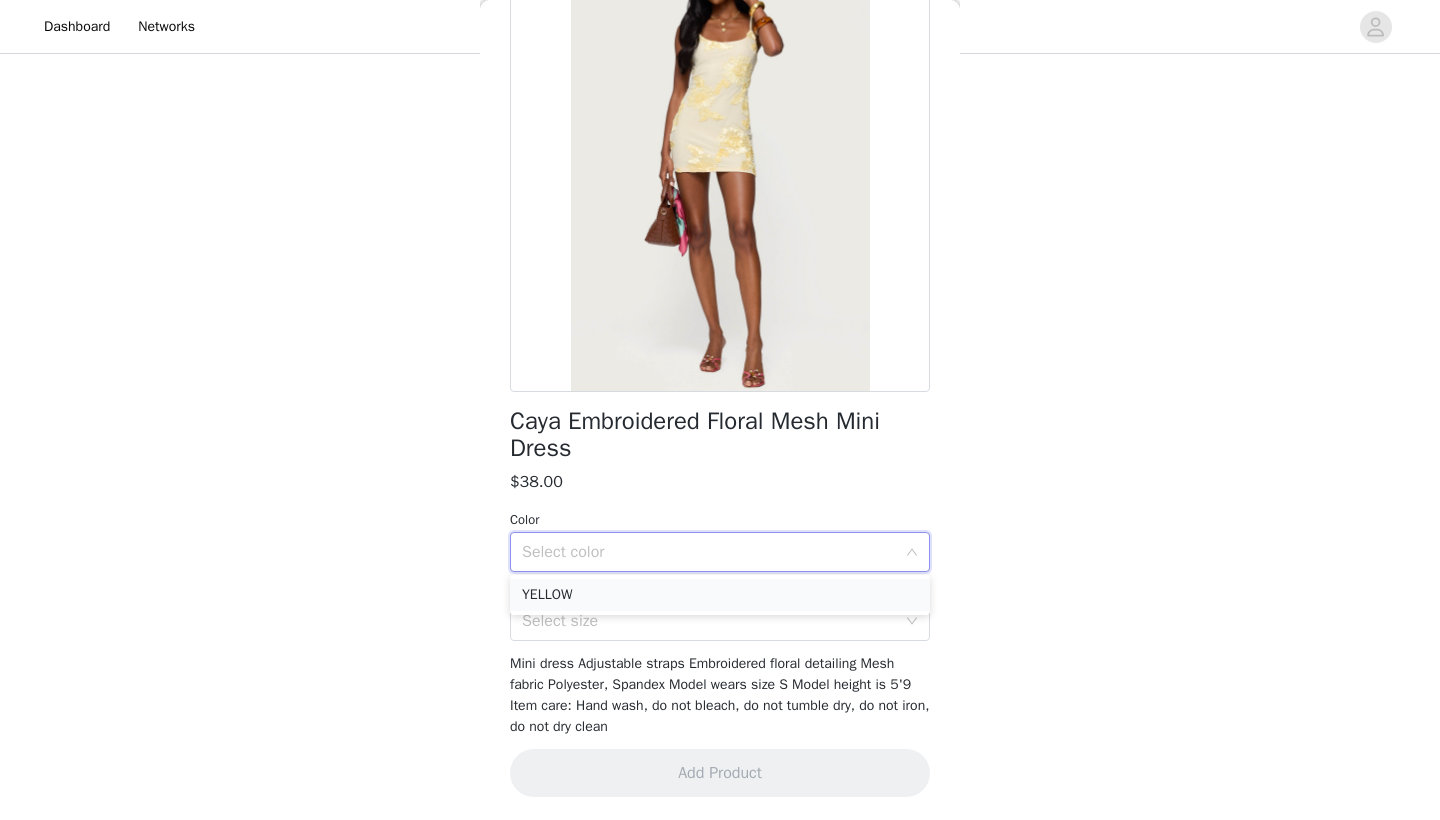 click on "YELLOW" at bounding box center [720, 595] 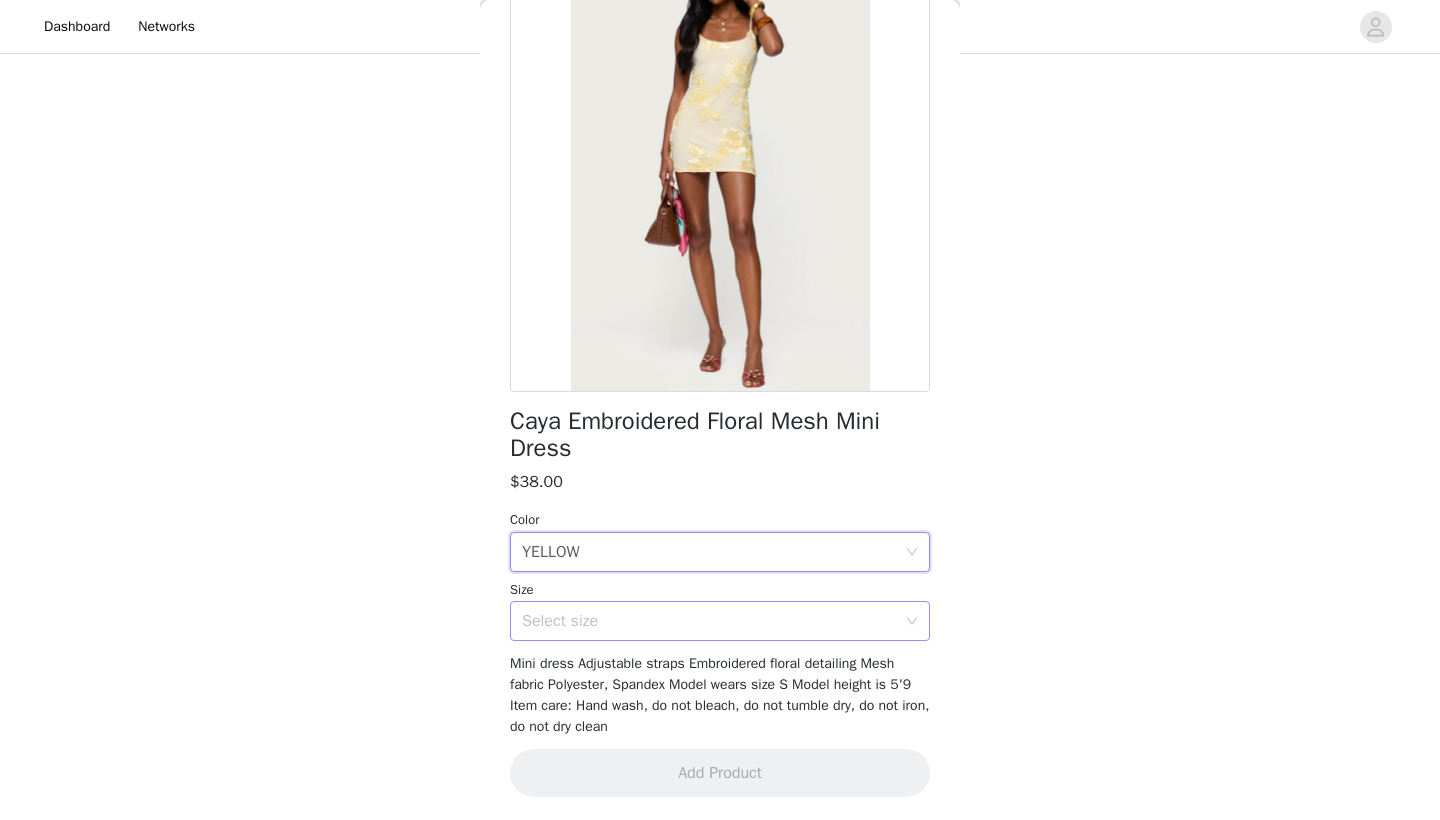 click on "Select size" at bounding box center (709, 621) 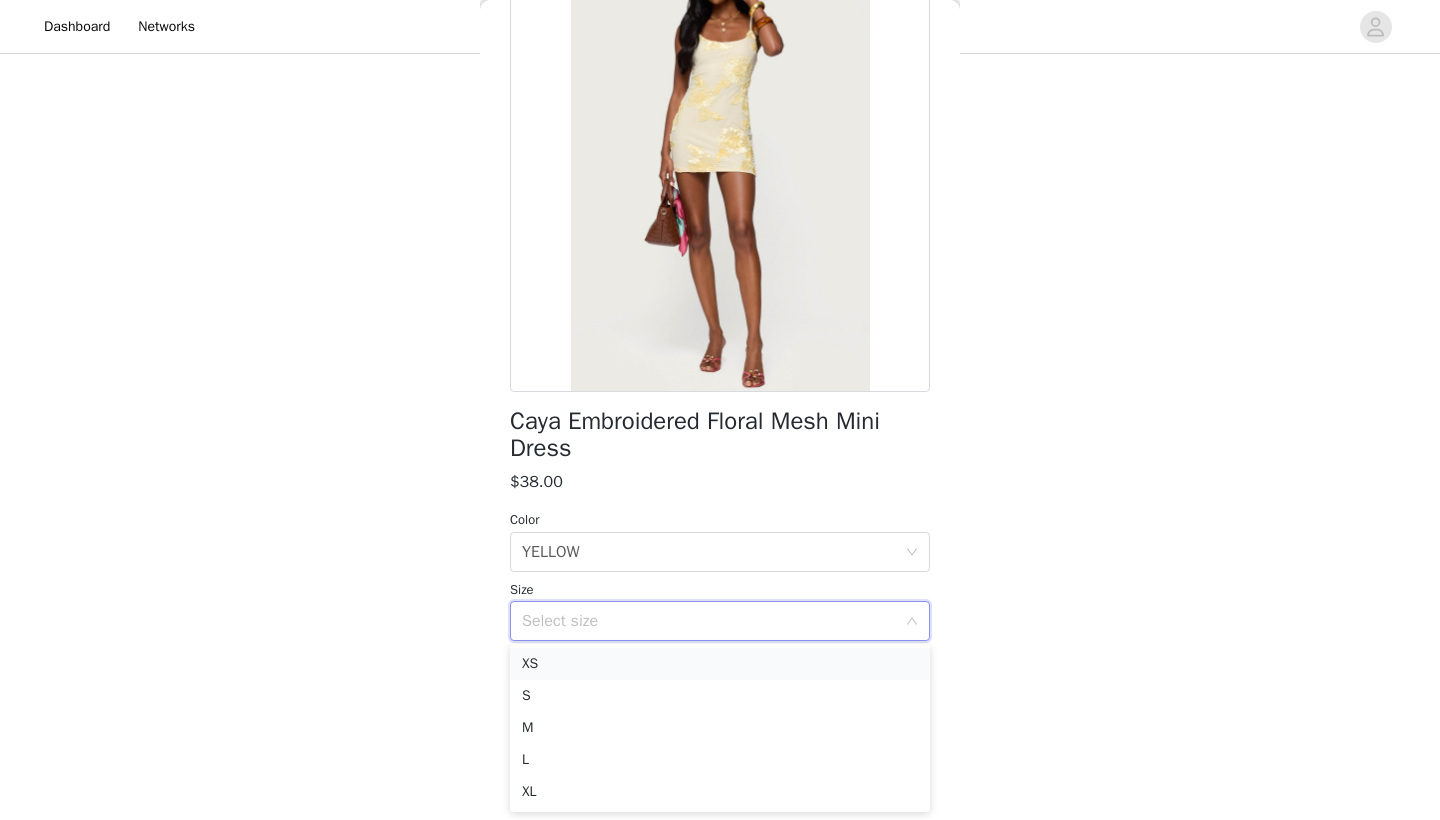 click on "XS" at bounding box center [720, 664] 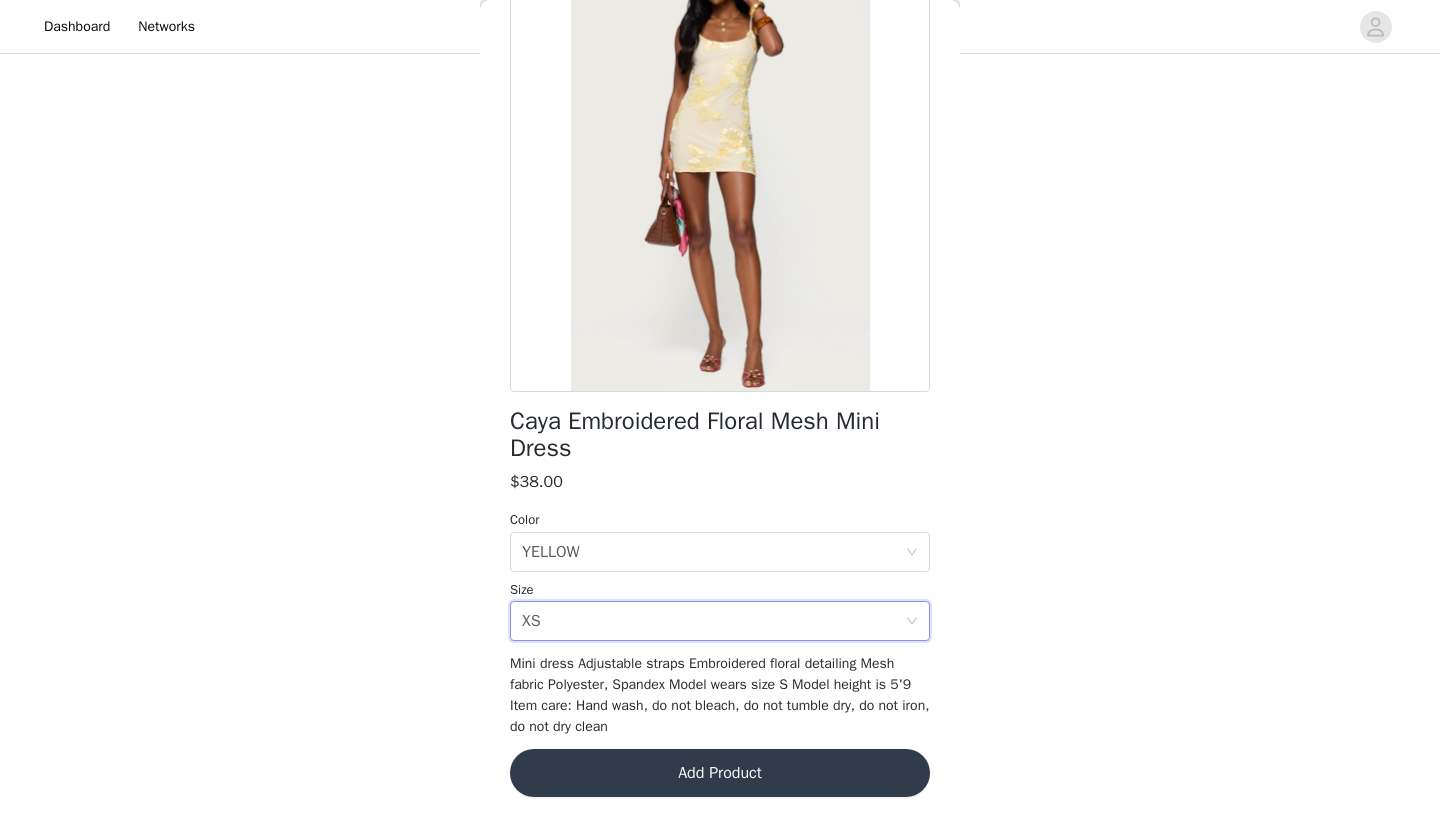 click on "Add Product" at bounding box center [720, 773] 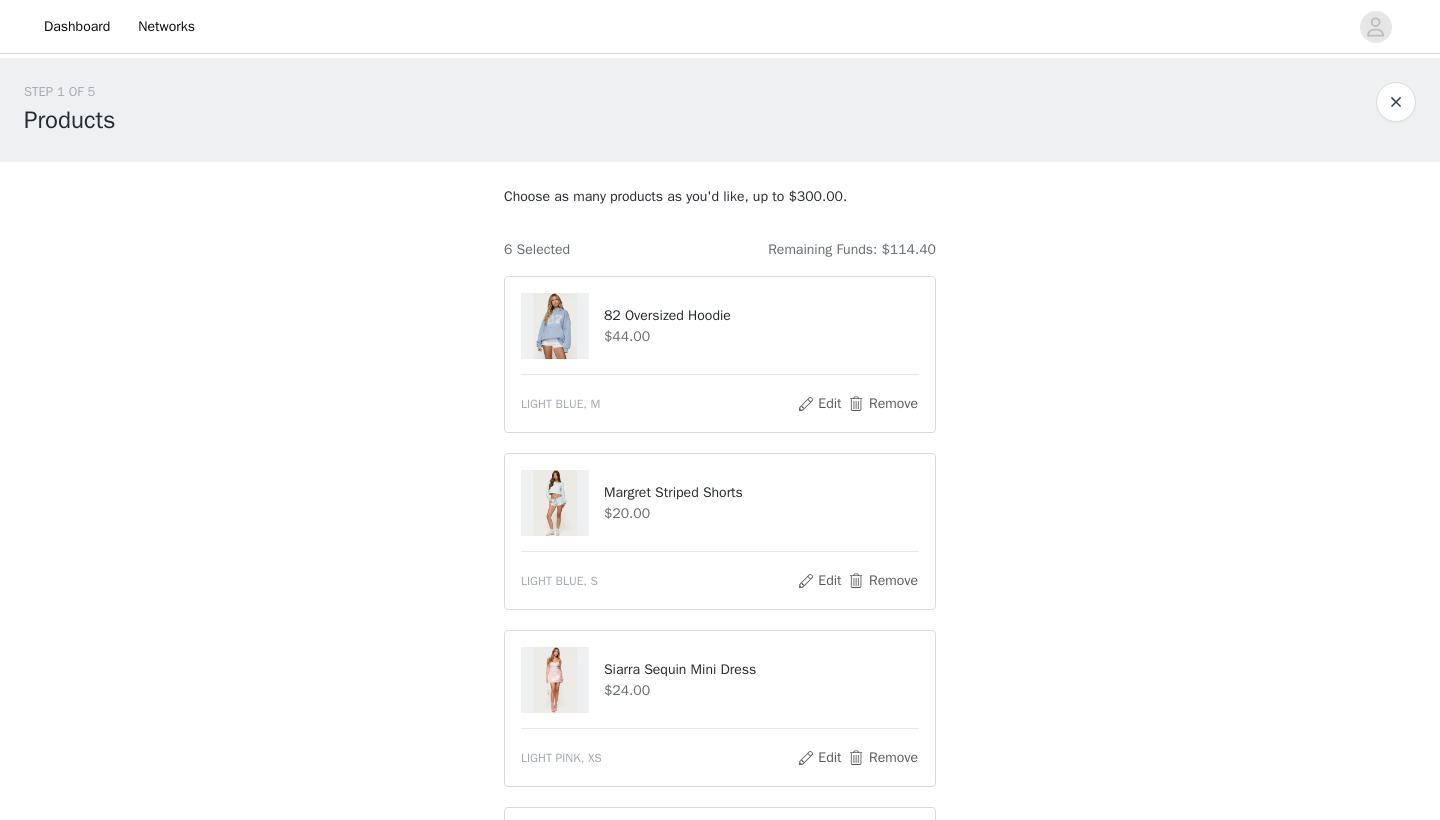 scroll, scrollTop: 0, scrollLeft: 0, axis: both 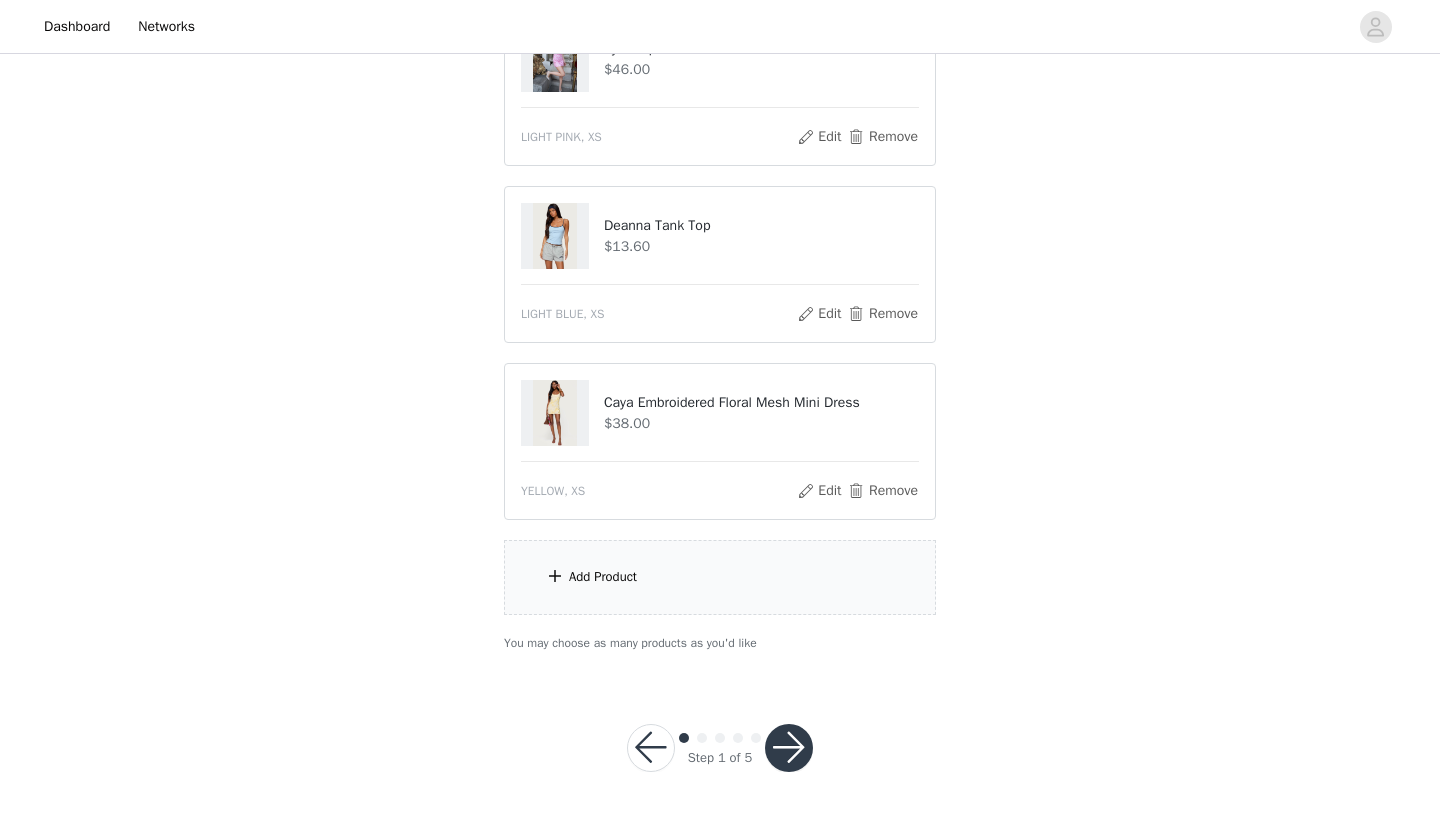 click on "Add Product" at bounding box center [720, 577] 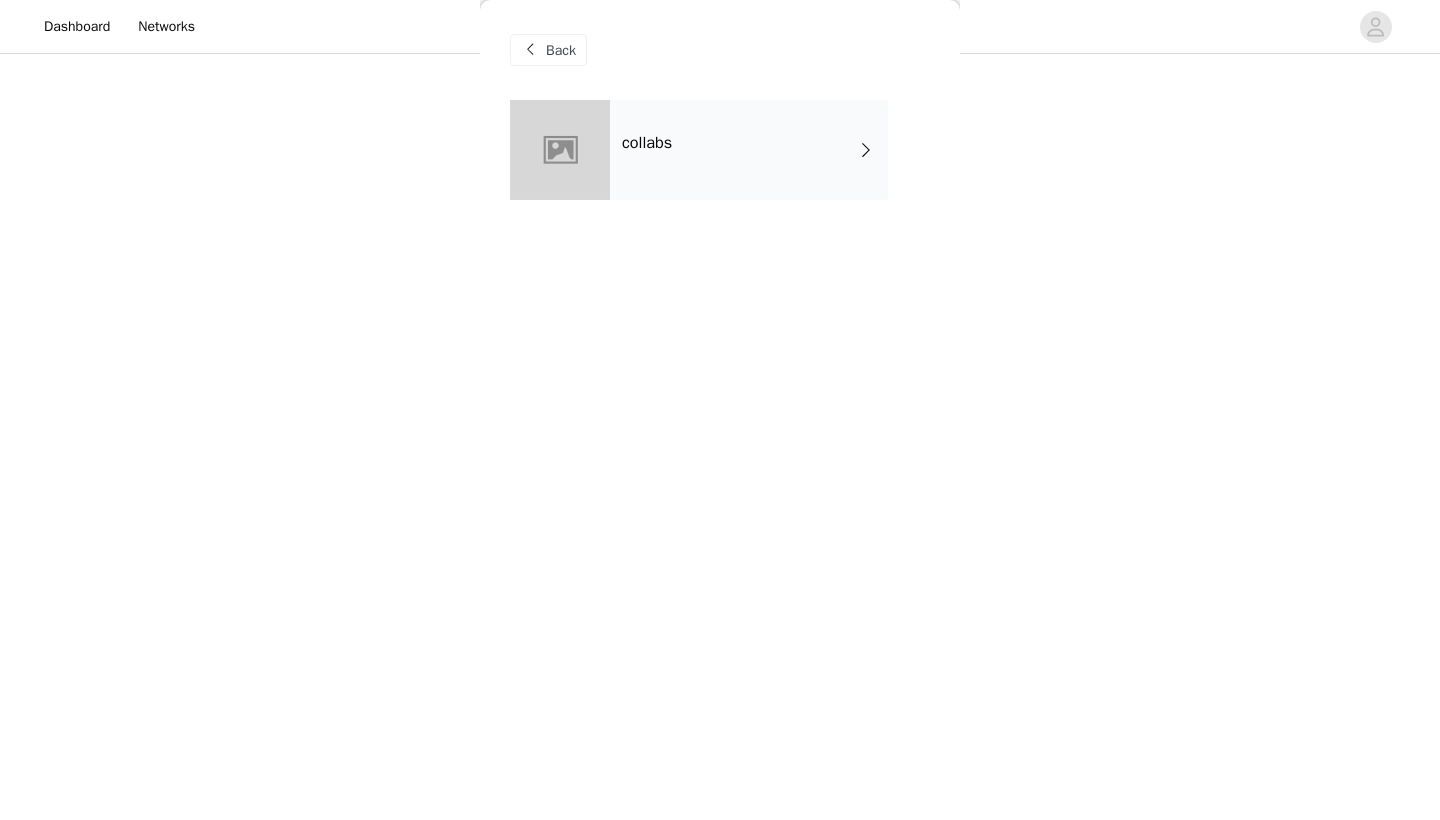 scroll, scrollTop: 797, scrollLeft: 0, axis: vertical 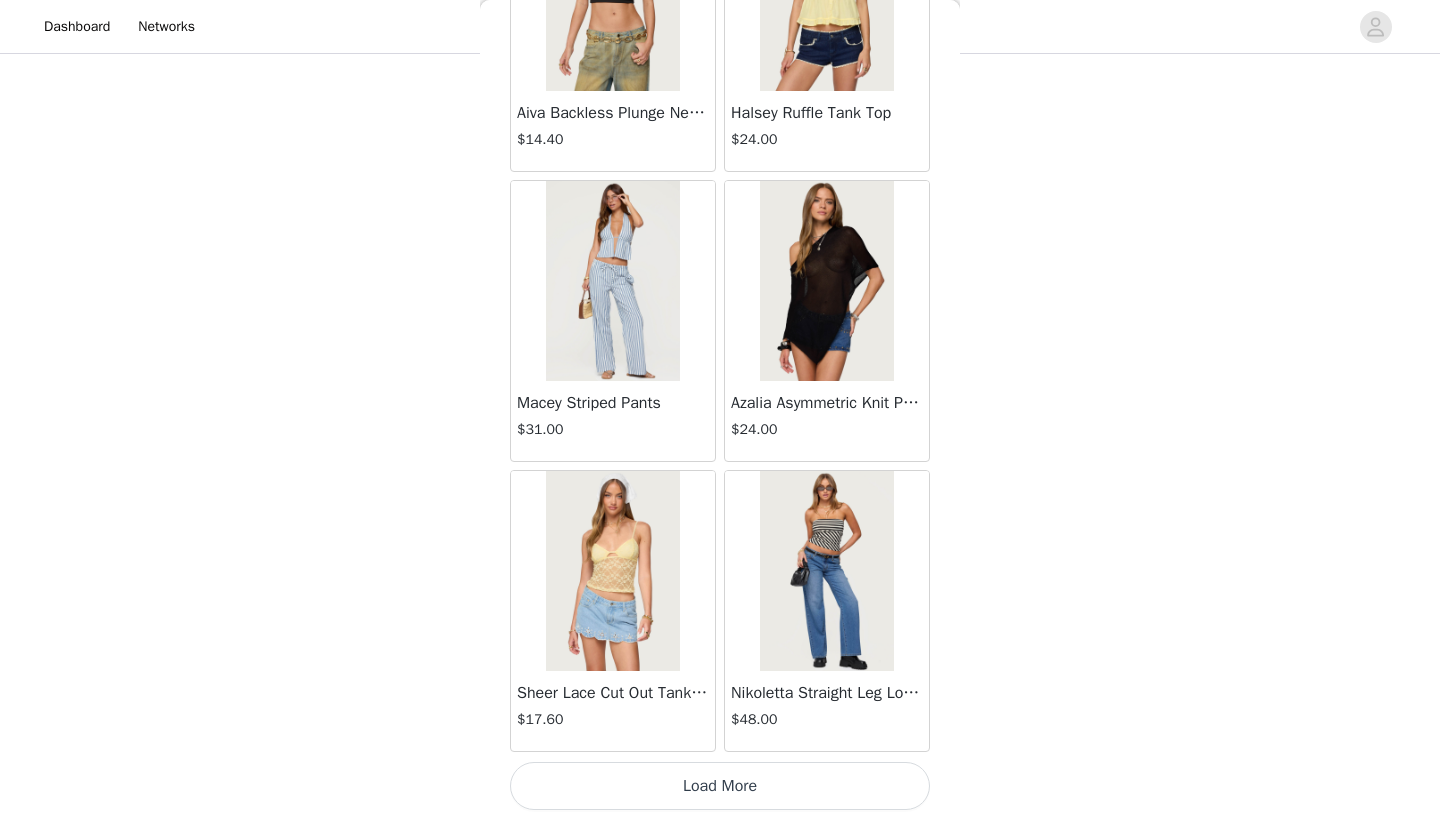click on "Load More" at bounding box center (720, 786) 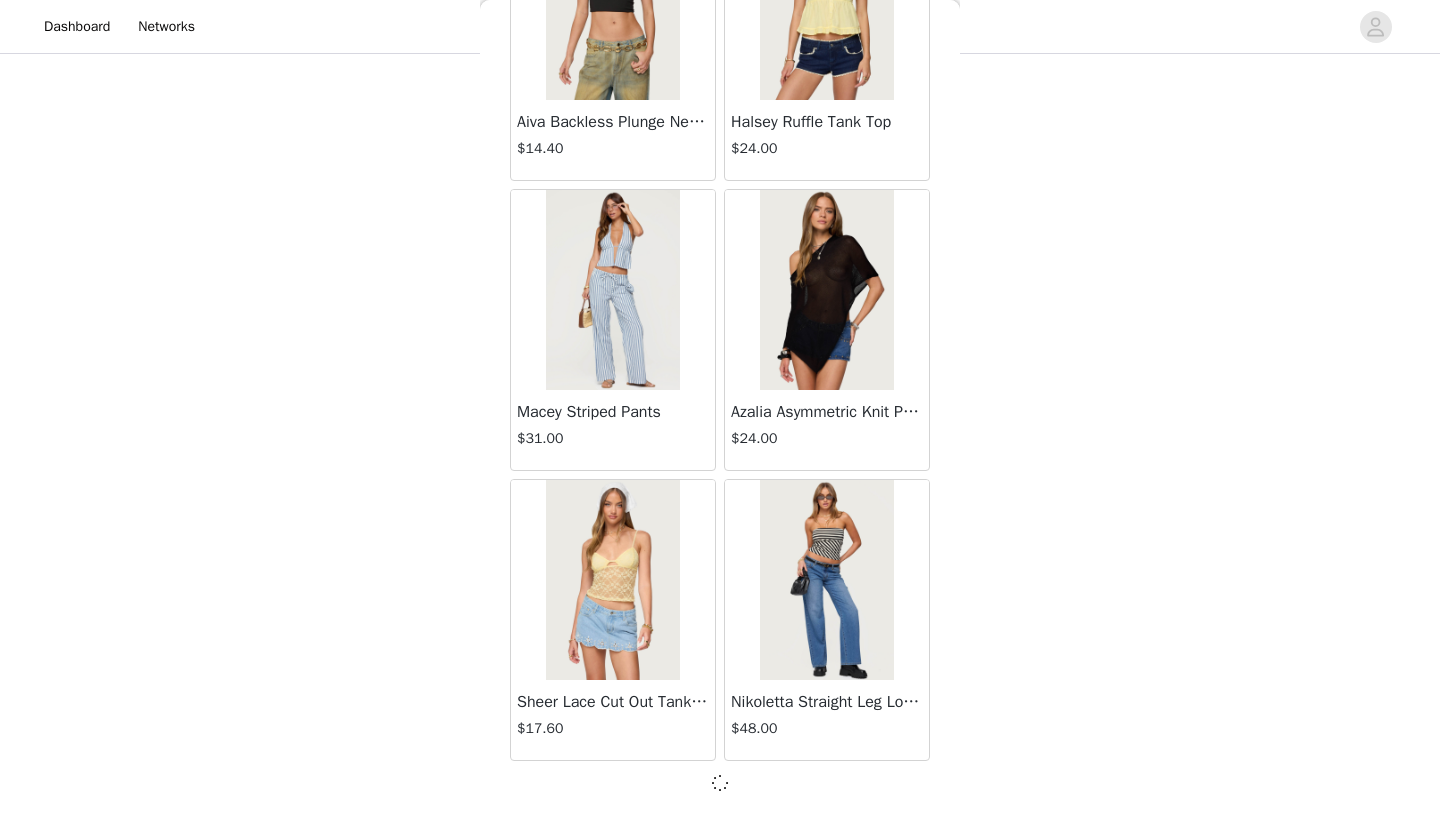 scroll, scrollTop: 2231, scrollLeft: 0, axis: vertical 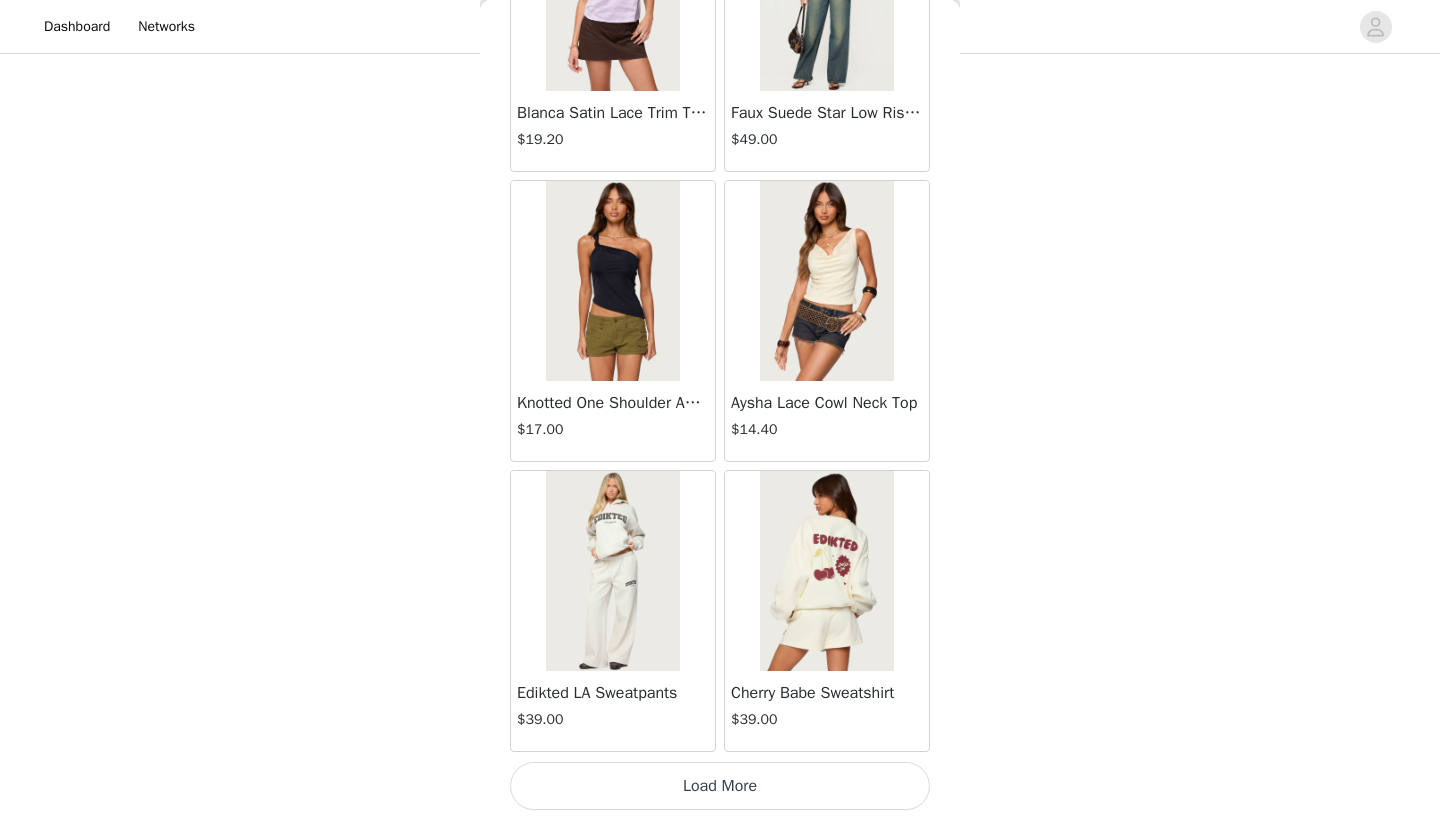 click on "Load More" at bounding box center (720, 786) 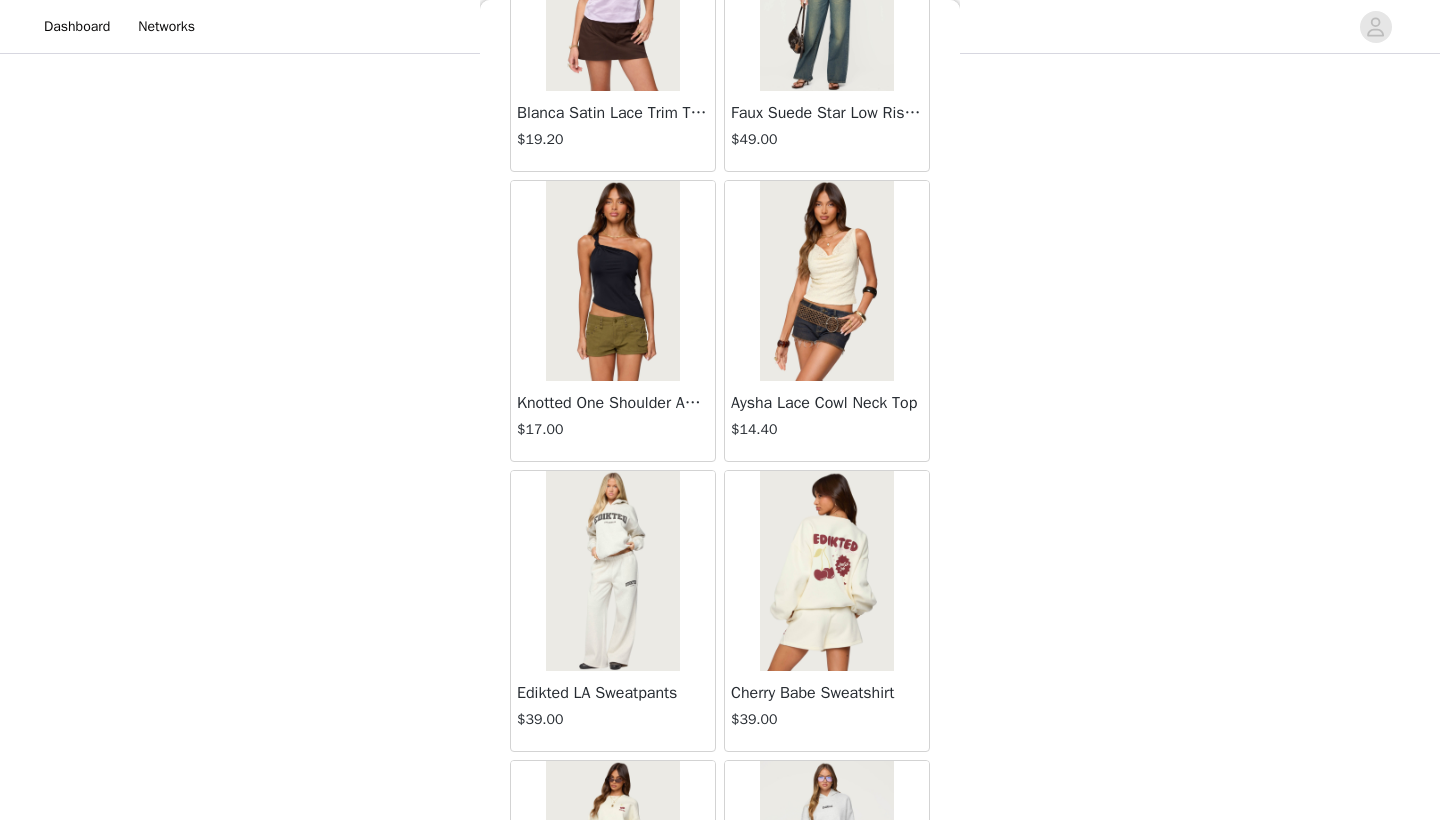 scroll, scrollTop: 805, scrollLeft: 0, axis: vertical 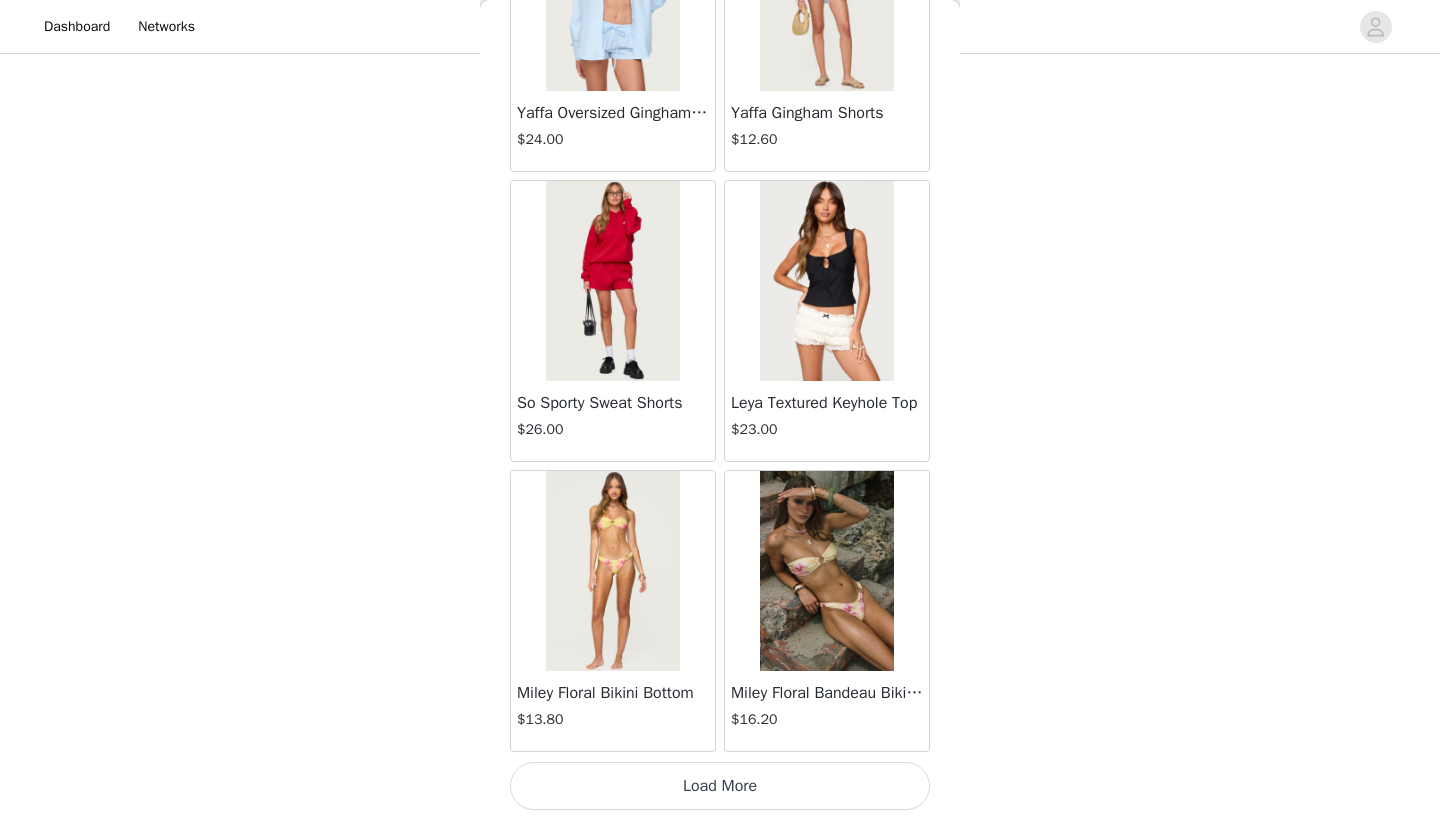 click on "Load More" at bounding box center [720, 786] 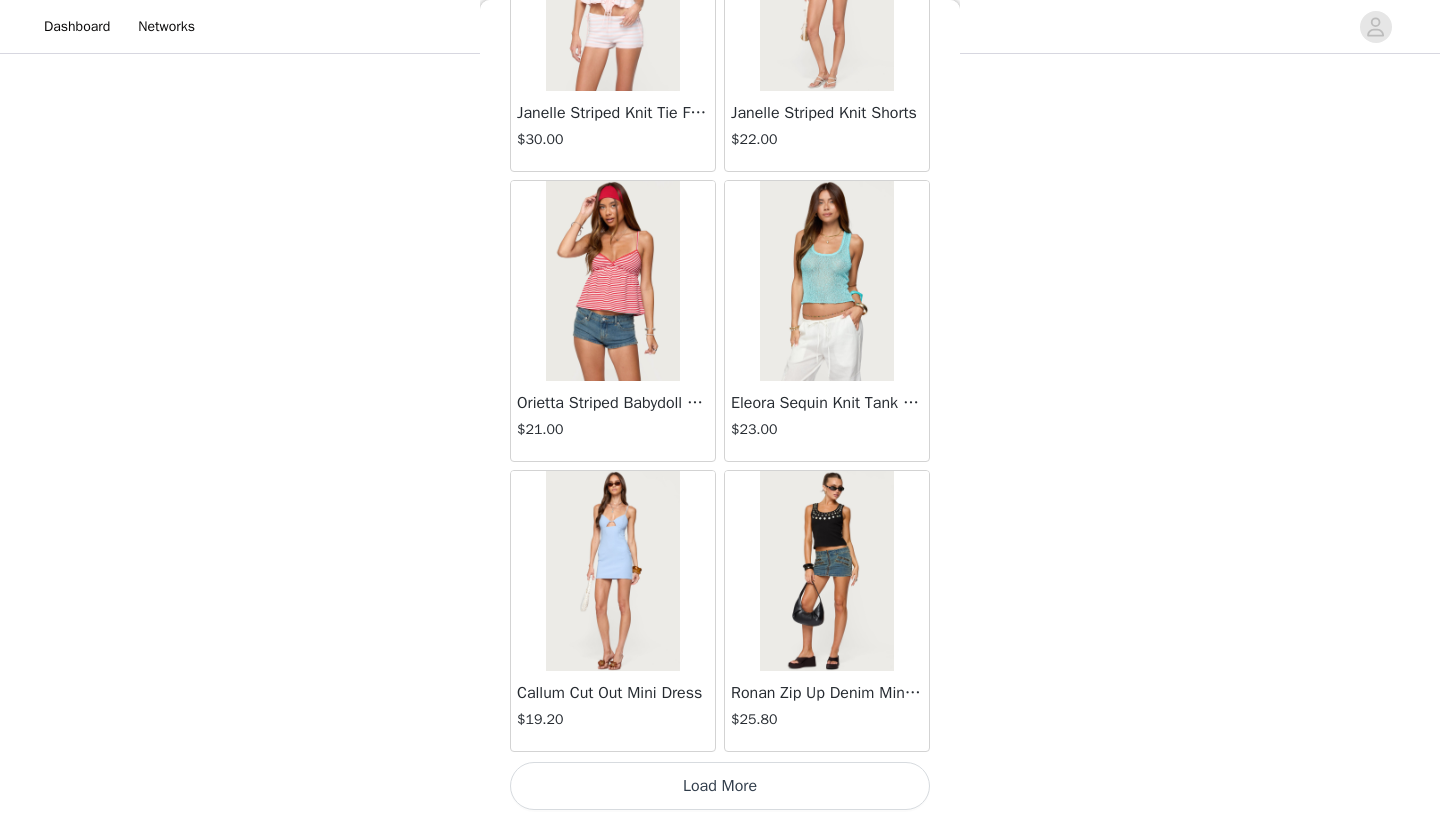 scroll, scrollTop: 10940, scrollLeft: 0, axis: vertical 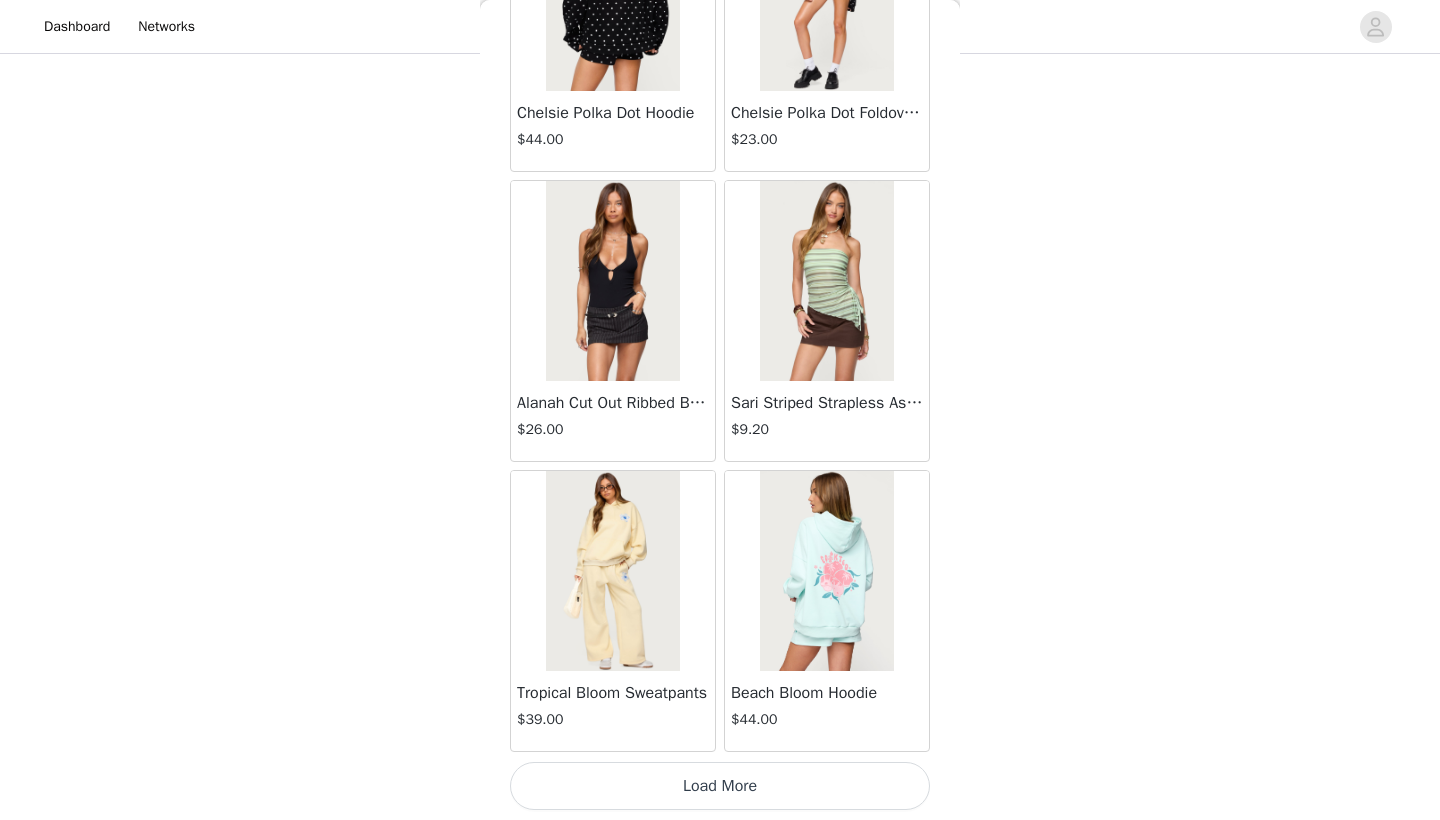 click on "Load More" at bounding box center [720, 786] 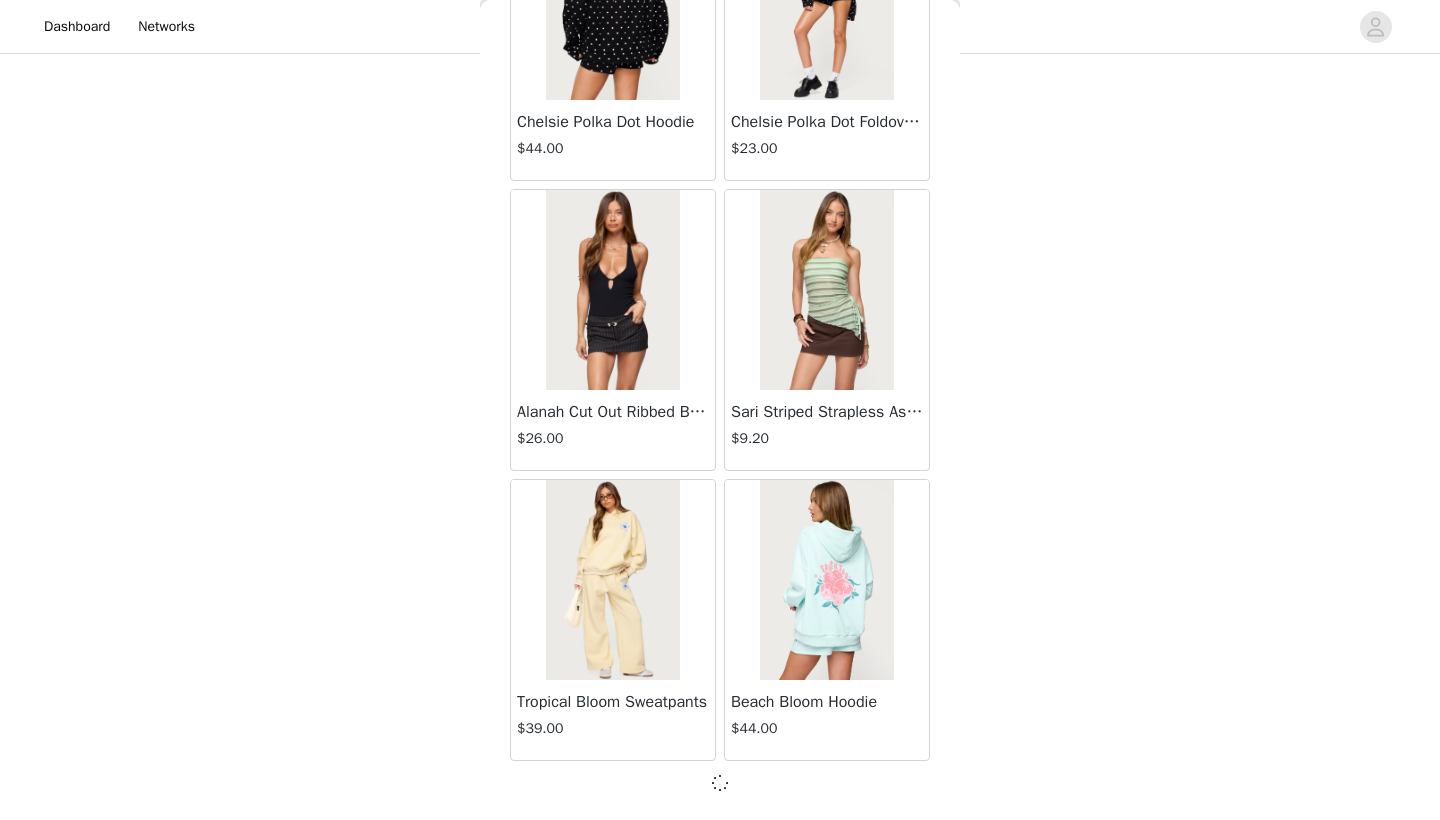 scroll, scrollTop: 13831, scrollLeft: 0, axis: vertical 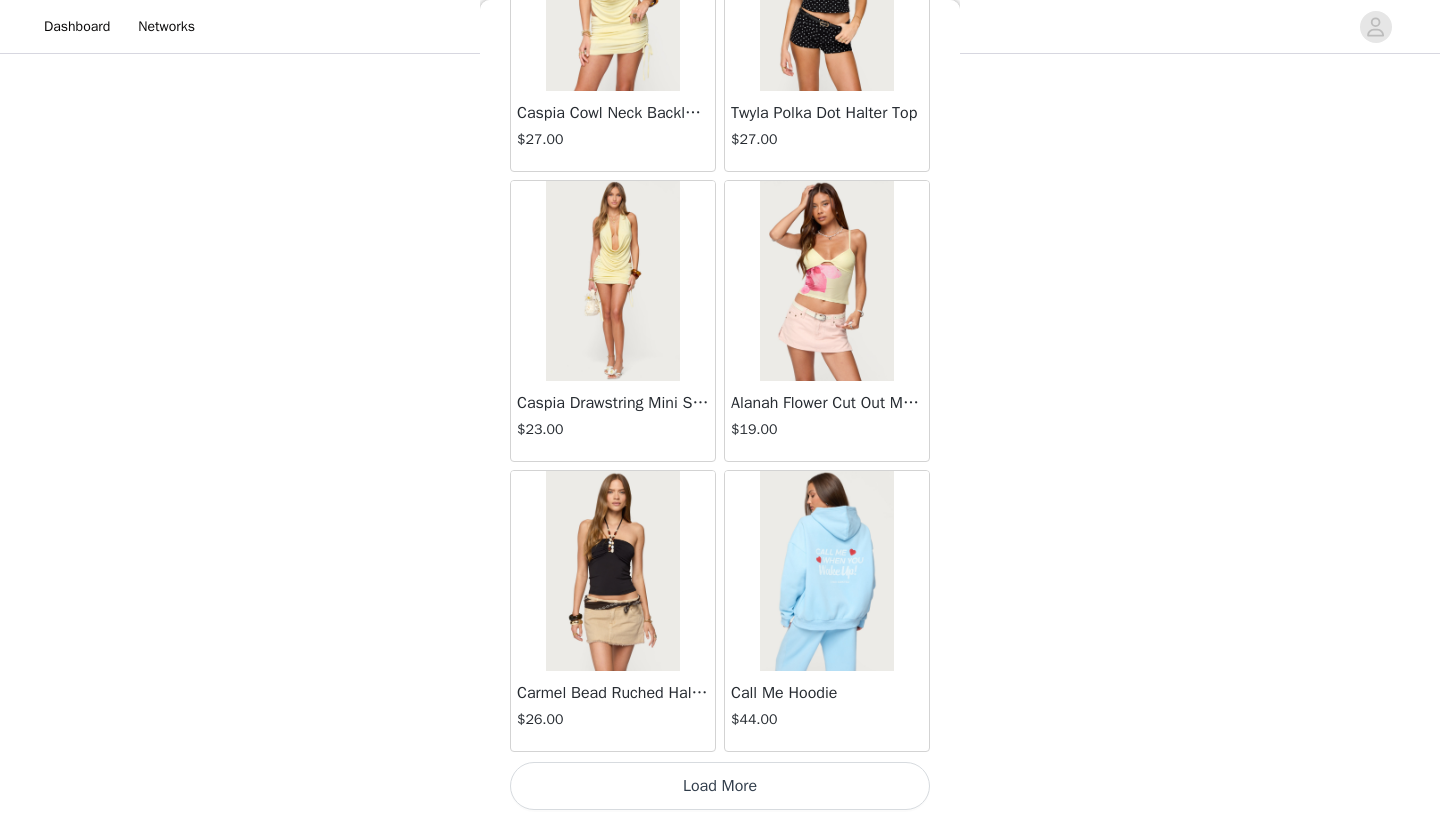 click on "Load More" at bounding box center [720, 786] 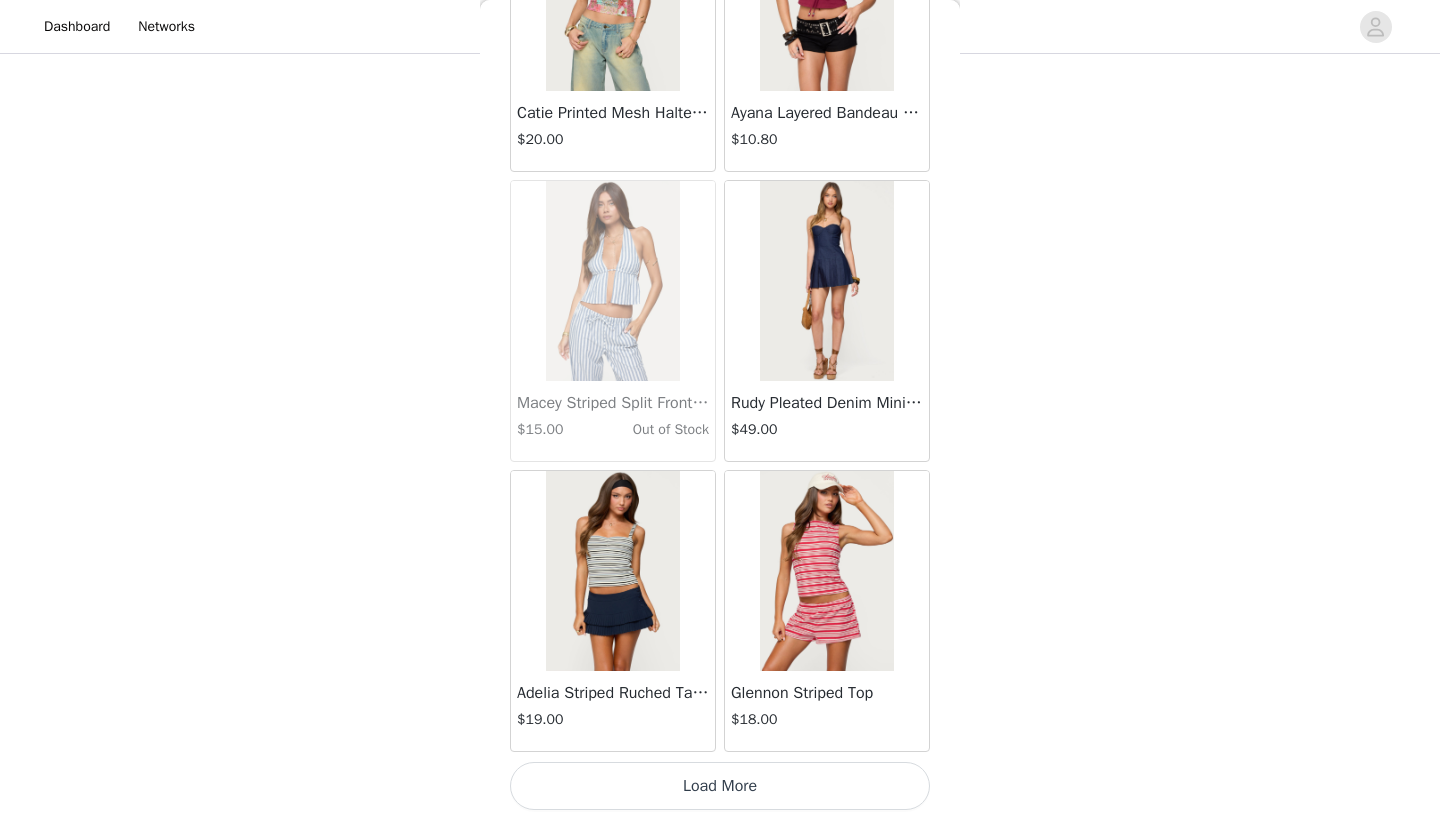click on "Load More" at bounding box center [720, 786] 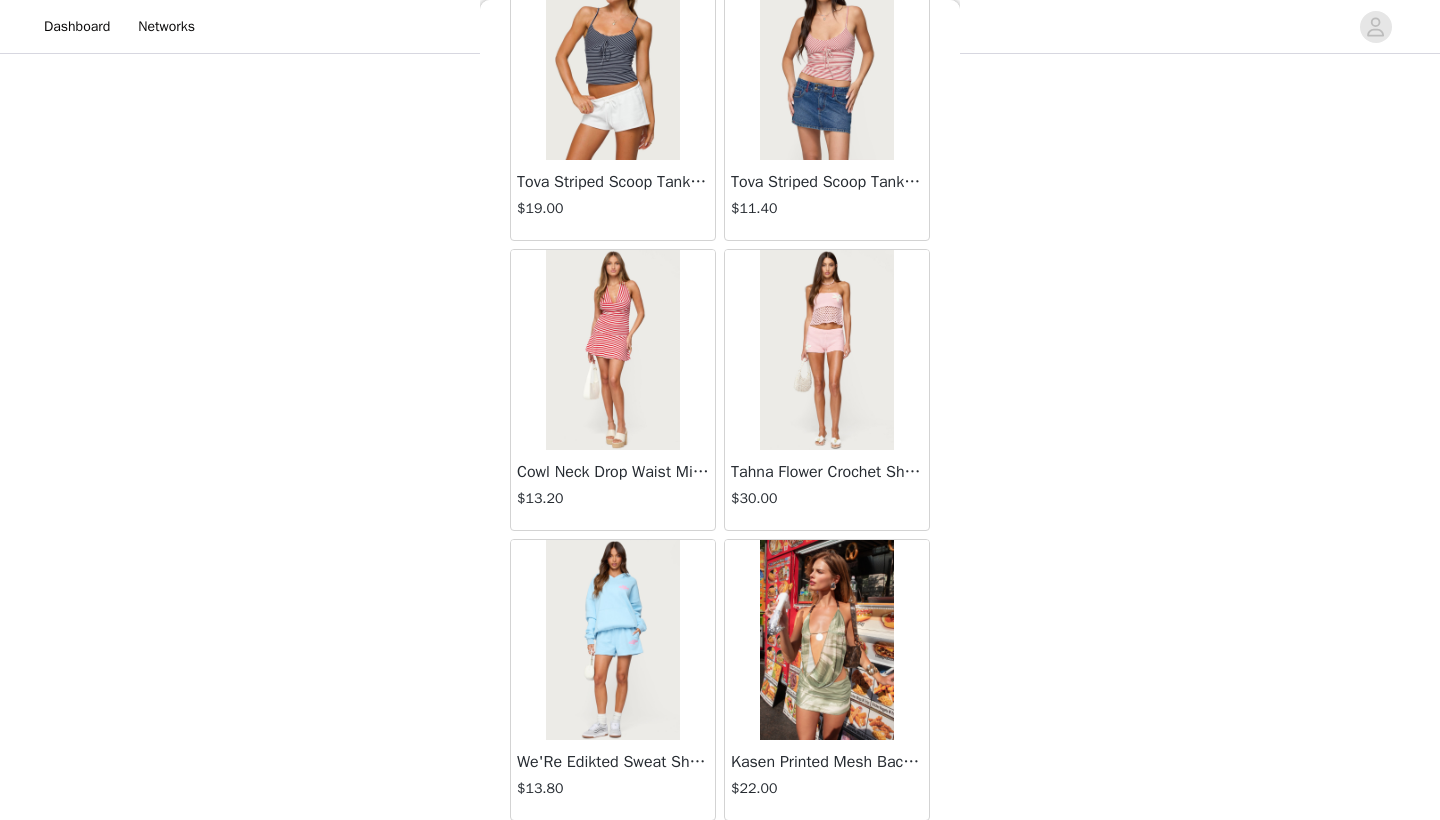 scroll, scrollTop: 22540, scrollLeft: 0, axis: vertical 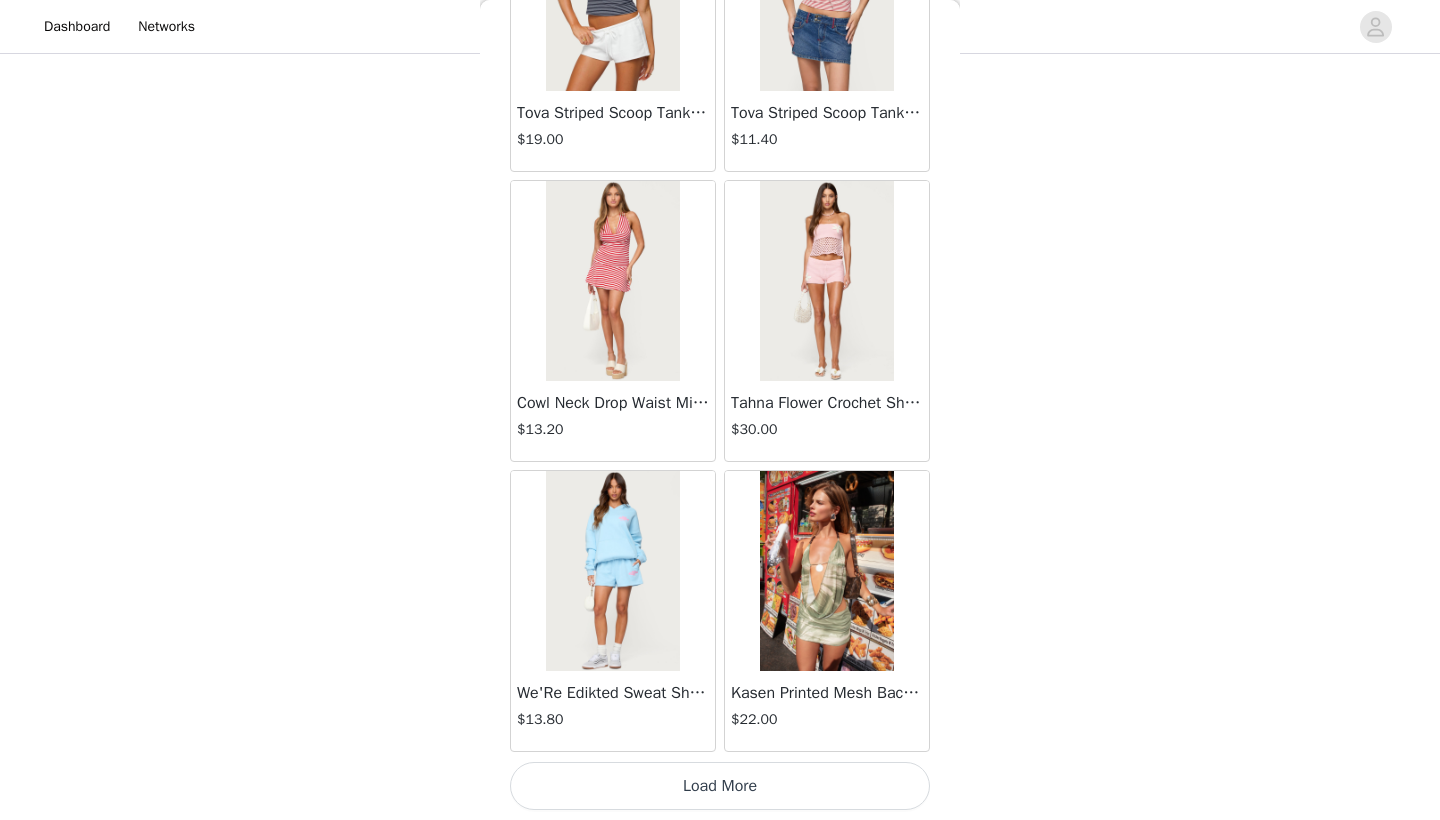 click on "Load More" at bounding box center [720, 786] 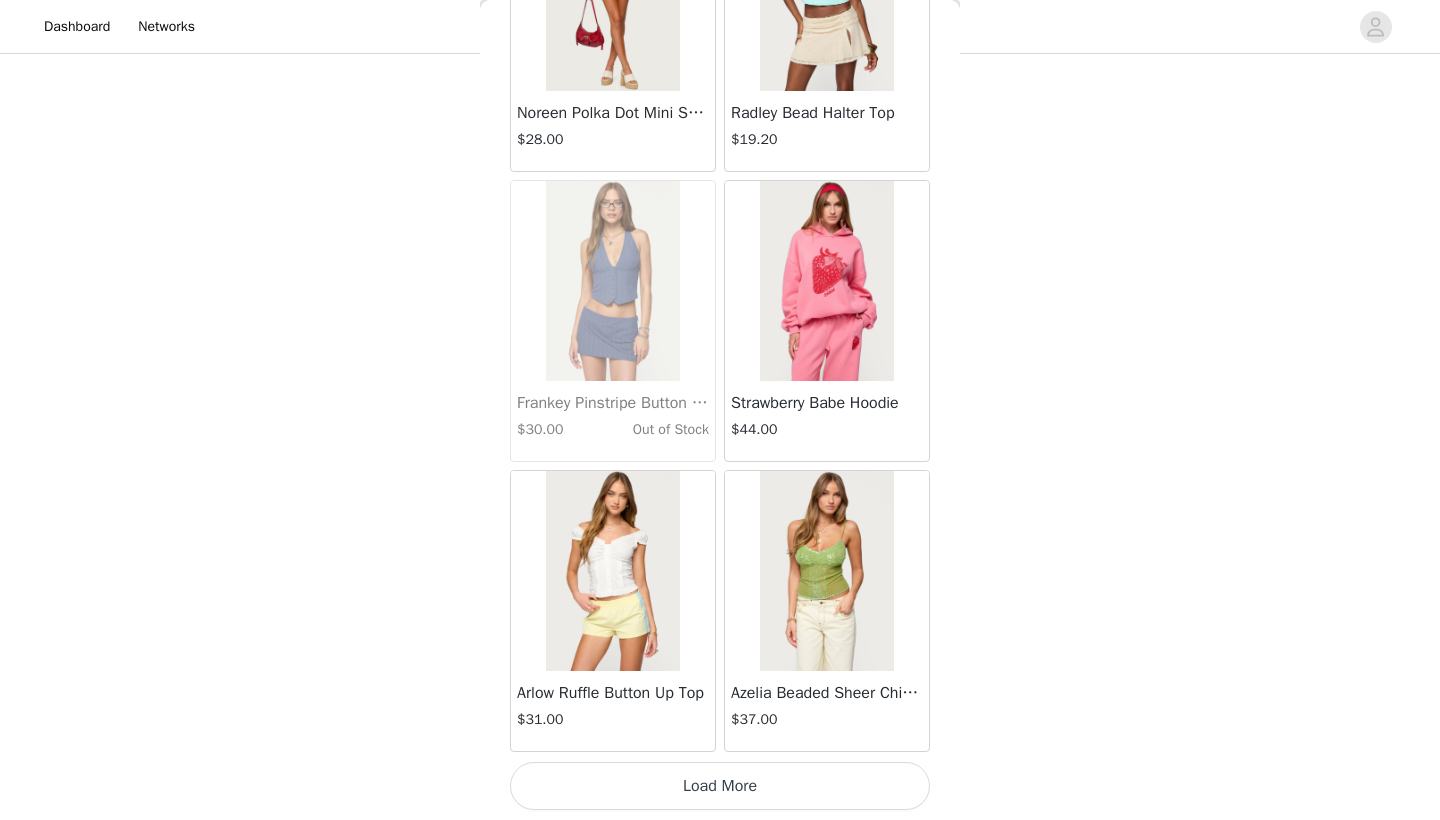 click on "Load More" at bounding box center [720, 786] 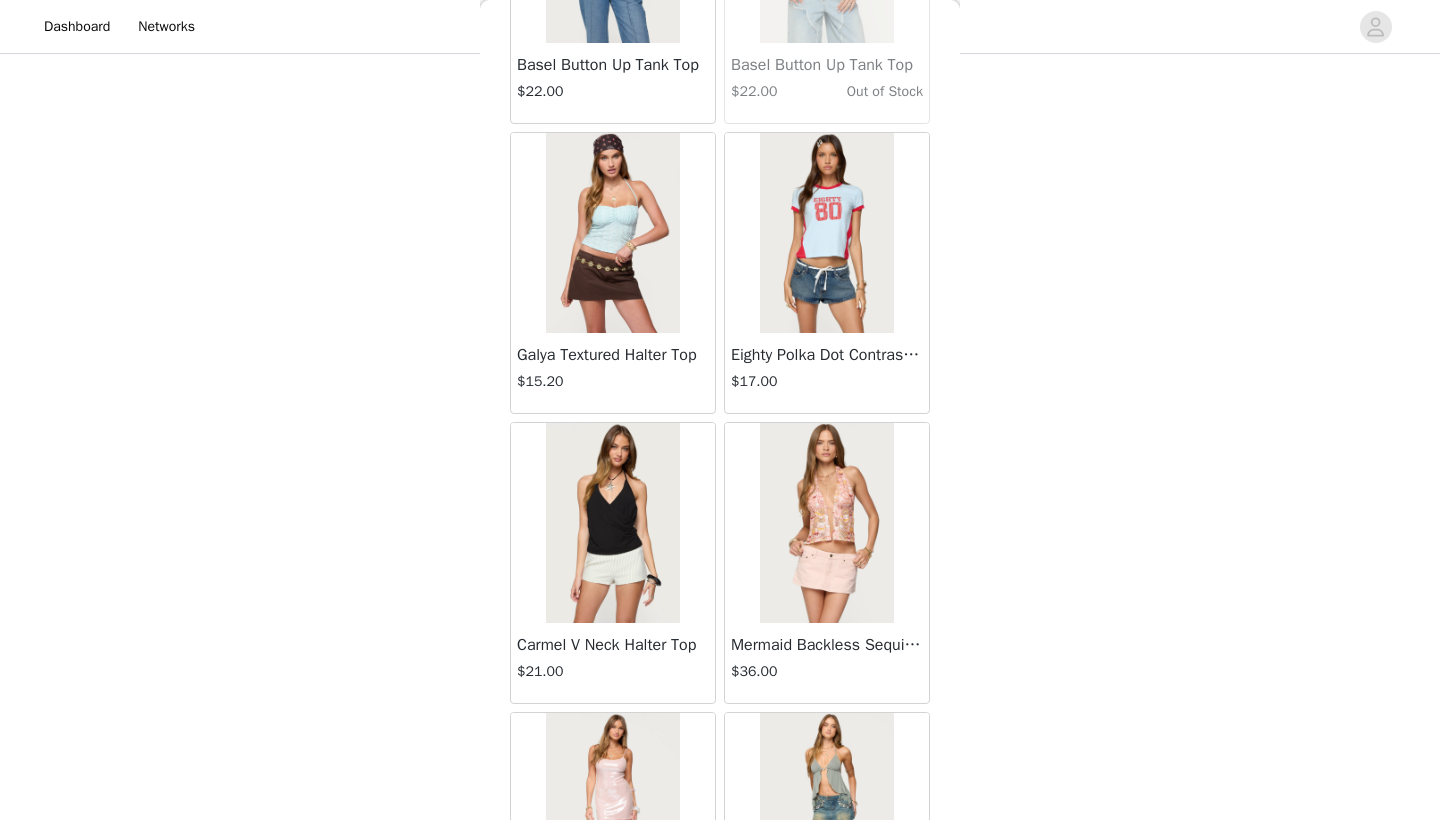 scroll, scrollTop: 27813, scrollLeft: 0, axis: vertical 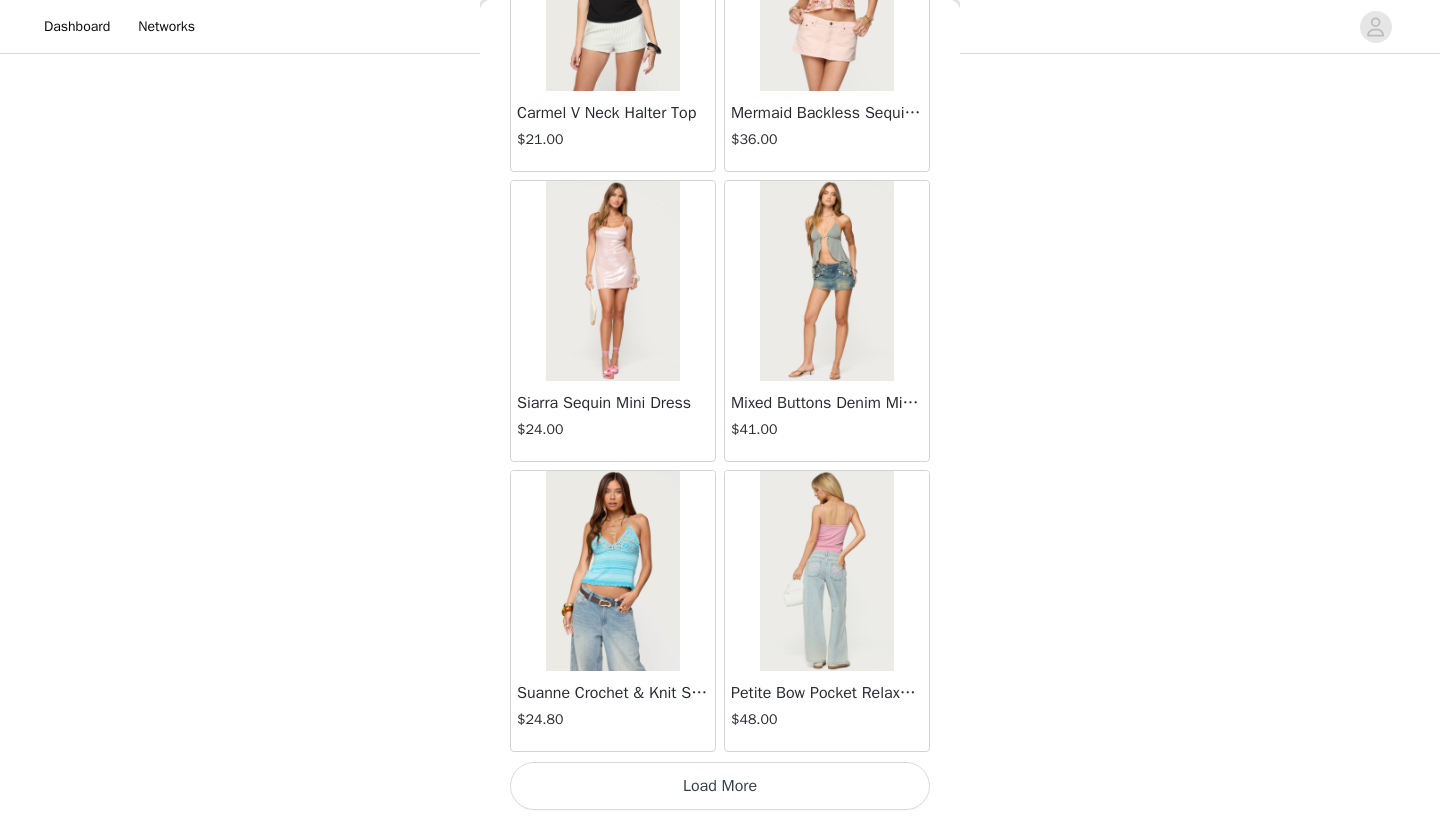 click on "Load More" at bounding box center [720, 786] 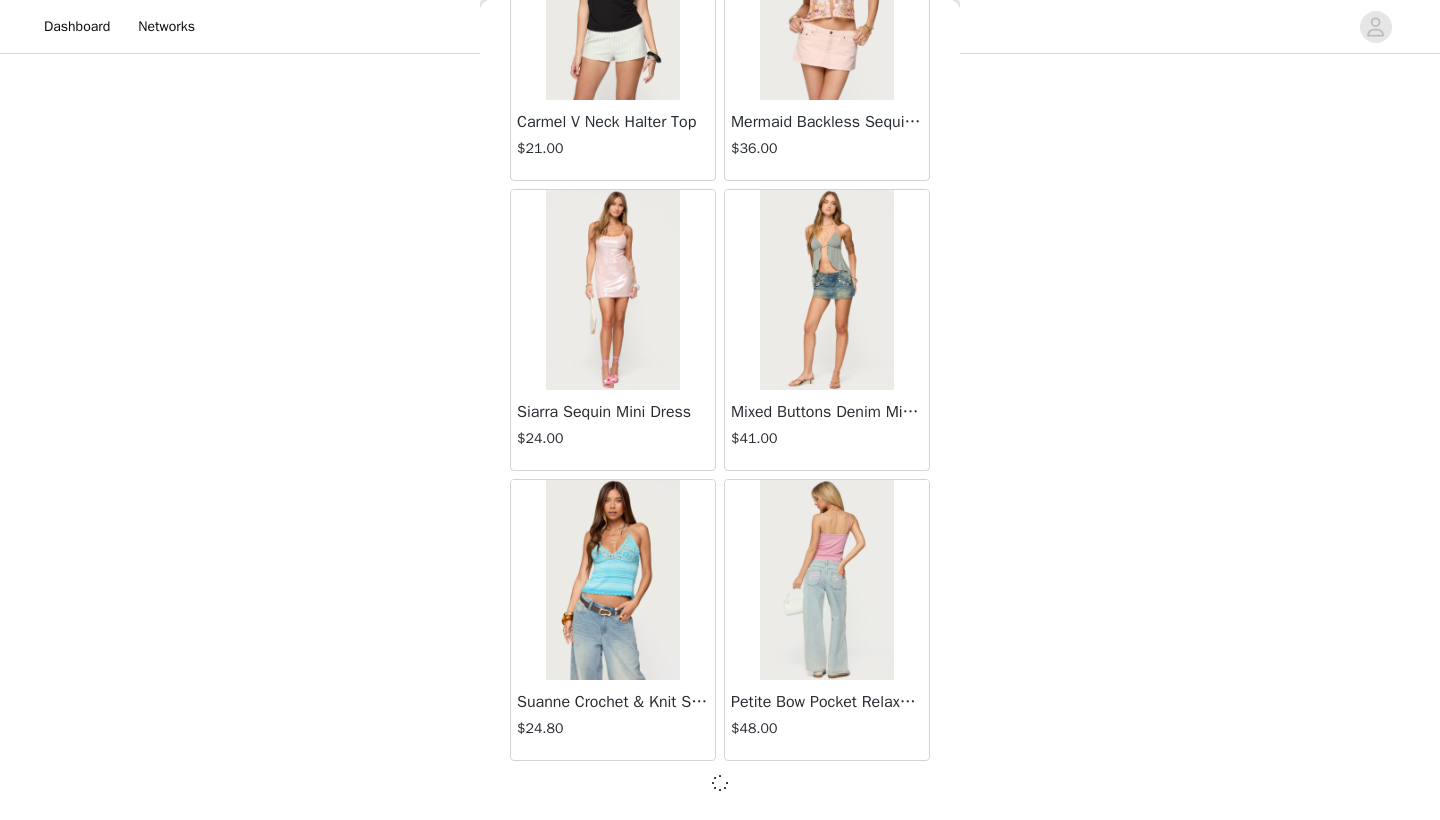 scroll, scrollTop: 28331, scrollLeft: 0, axis: vertical 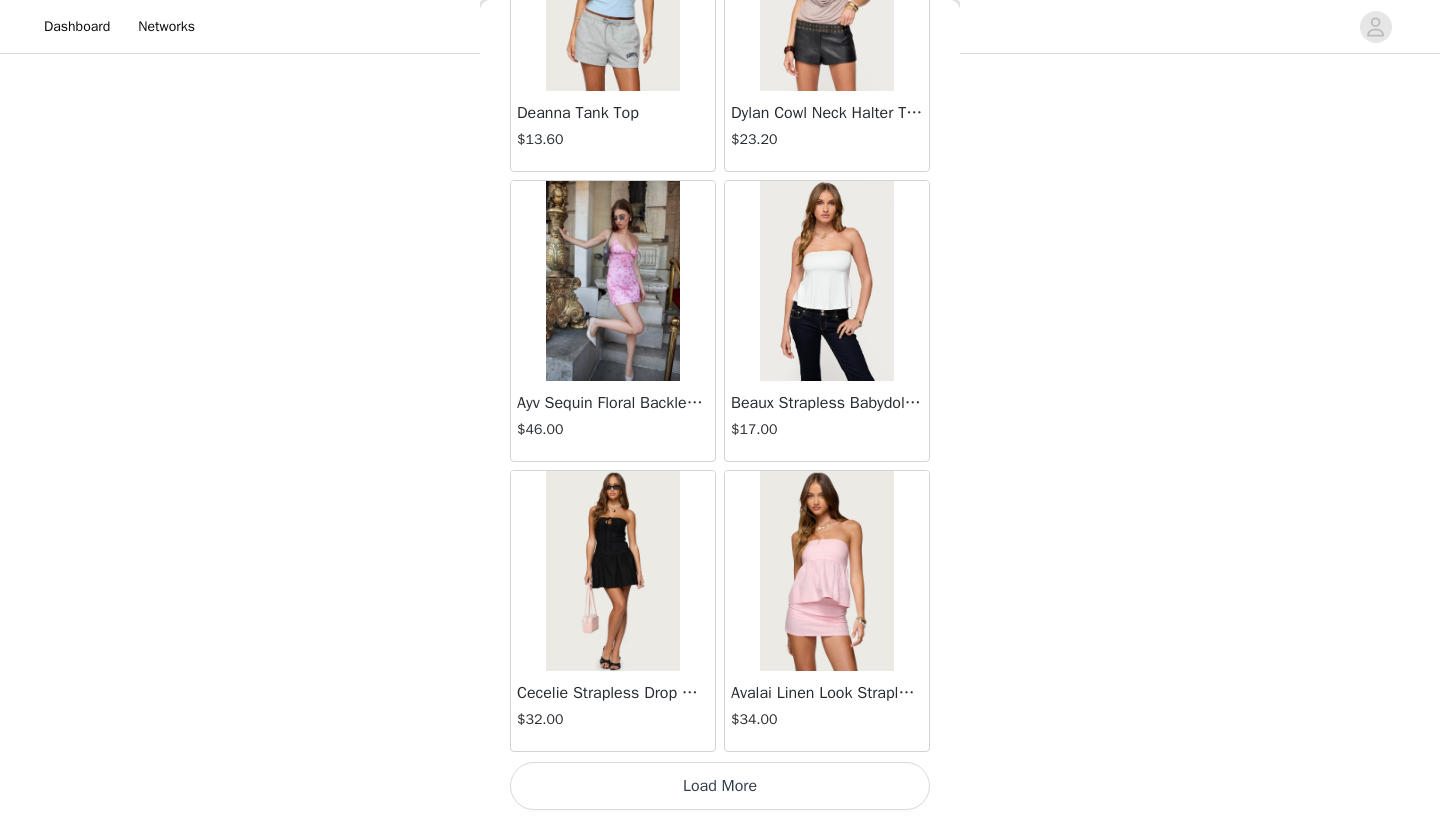 click on "Load More" at bounding box center (720, 786) 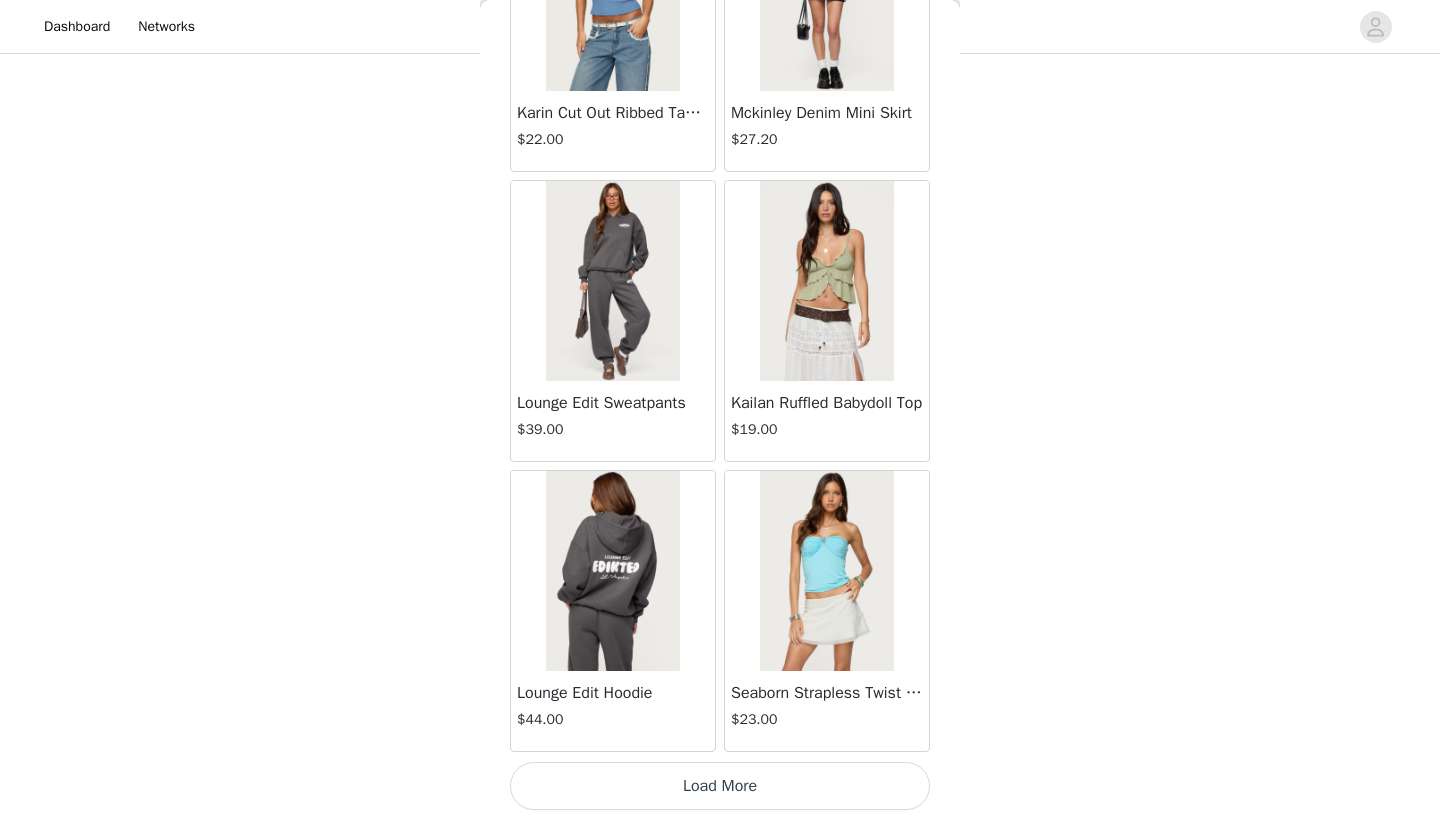 scroll, scrollTop: 34144, scrollLeft: 0, axis: vertical 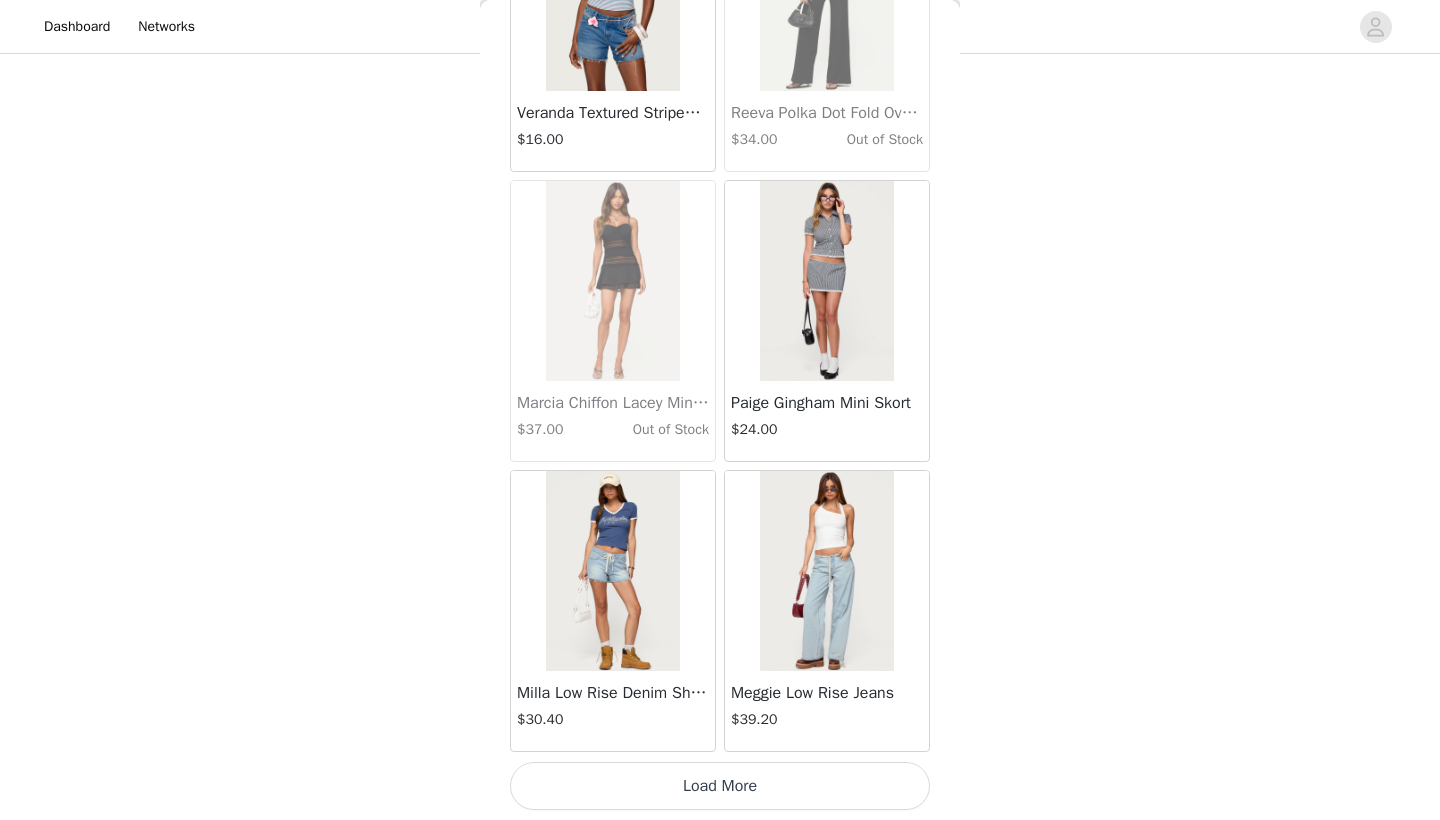 click on "Load More" at bounding box center (720, 786) 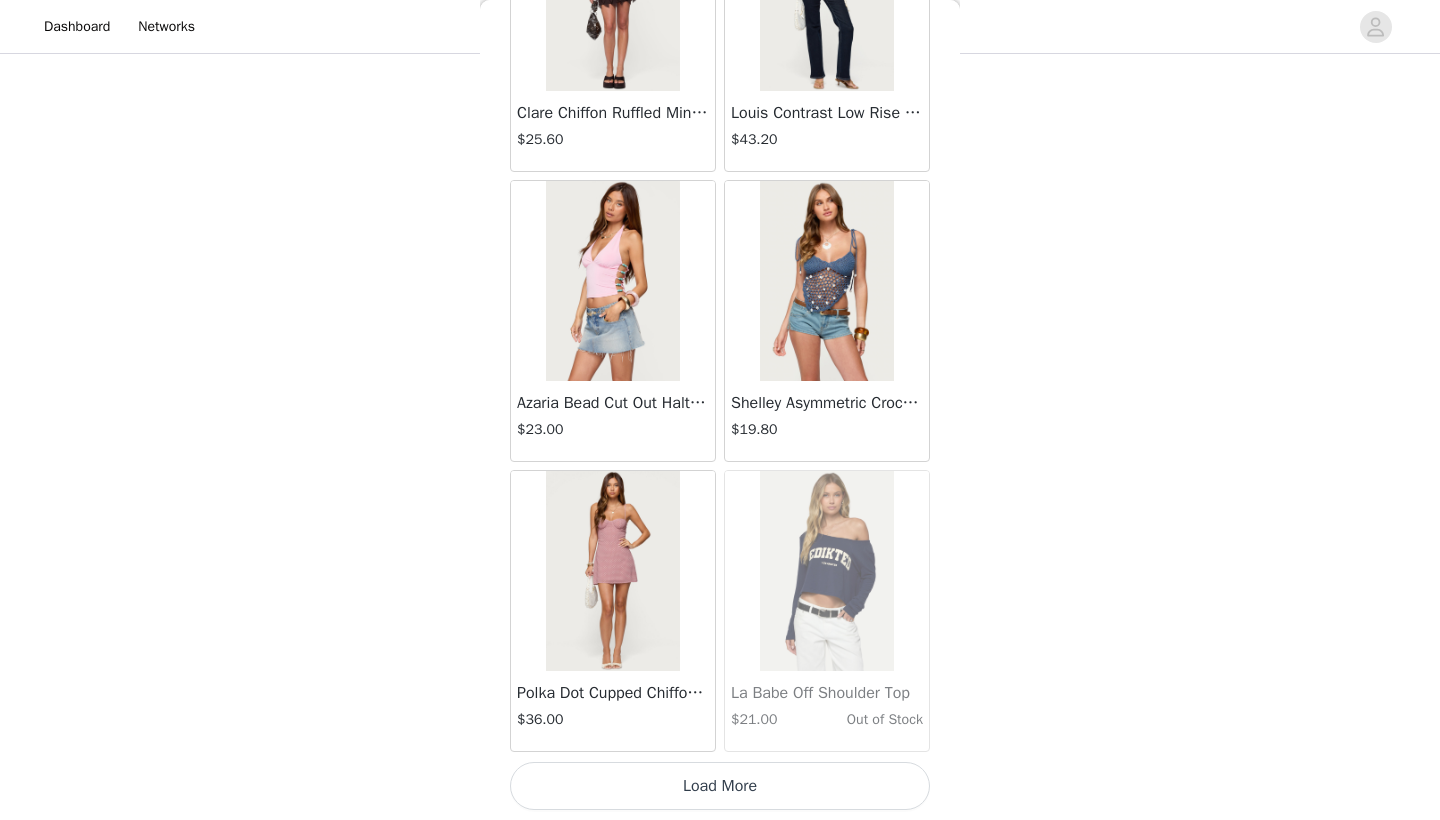 scroll, scrollTop: 39940, scrollLeft: 0, axis: vertical 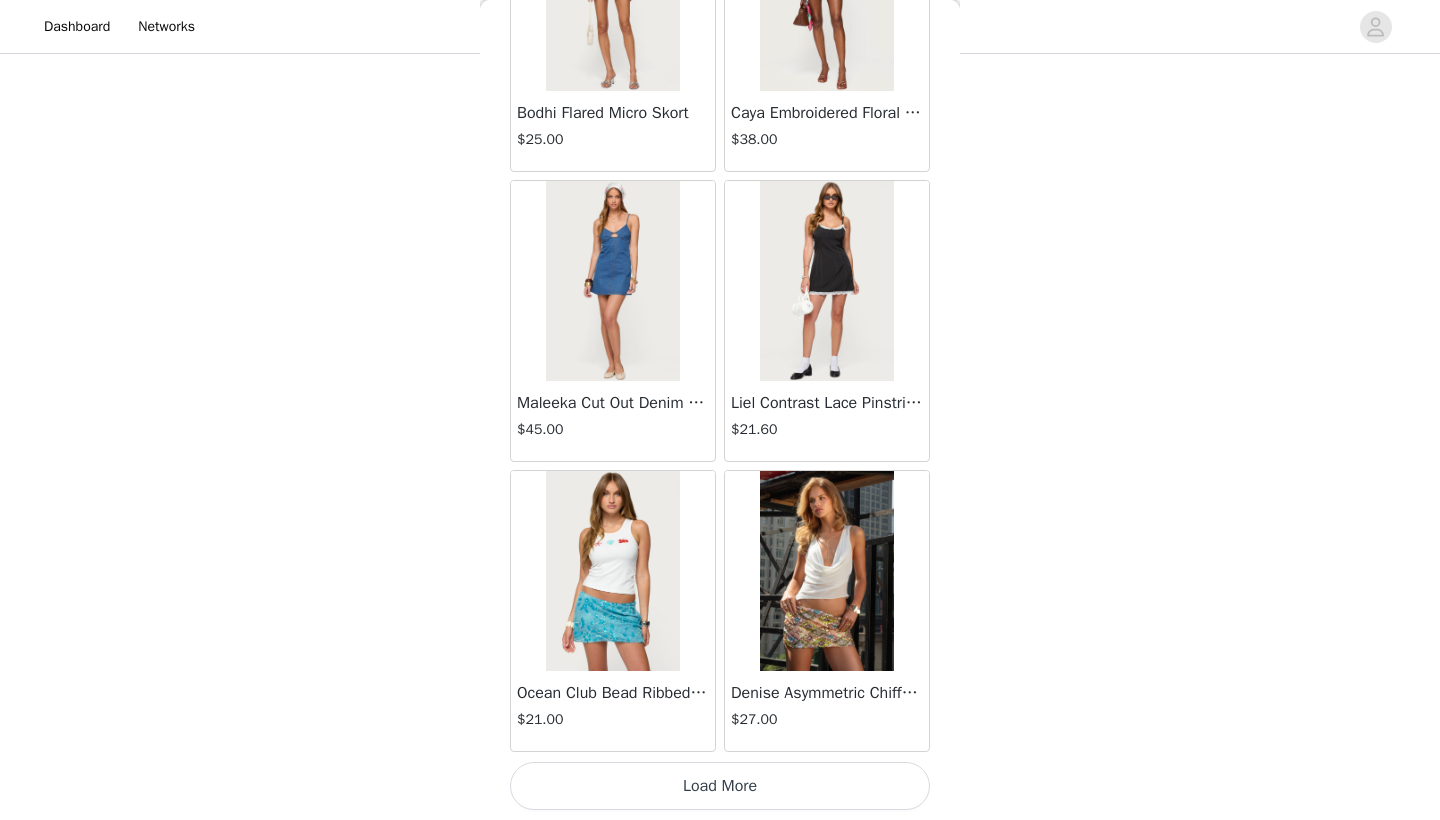 click on "Load More" at bounding box center [720, 786] 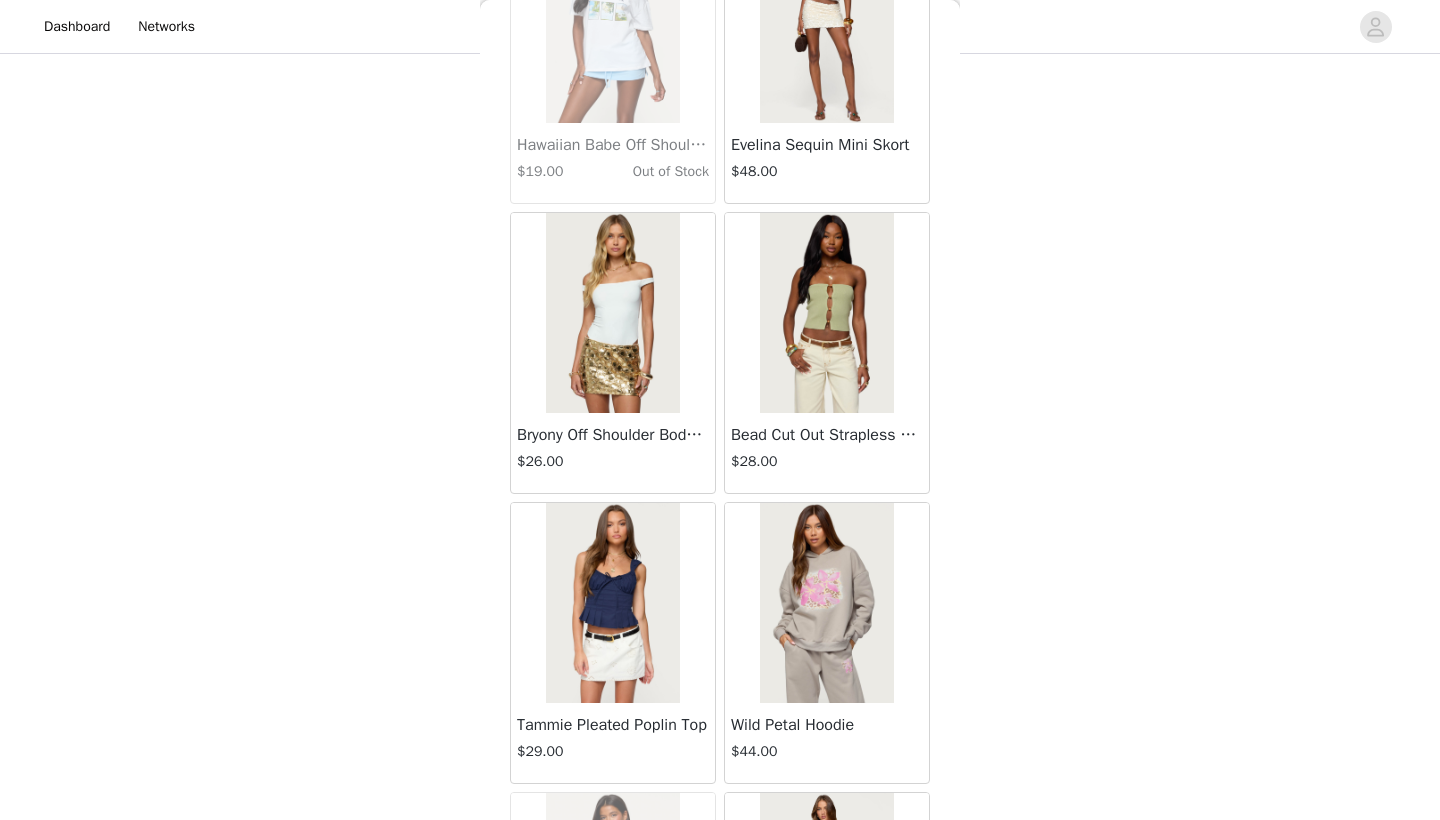 scroll, scrollTop: 45071, scrollLeft: 0, axis: vertical 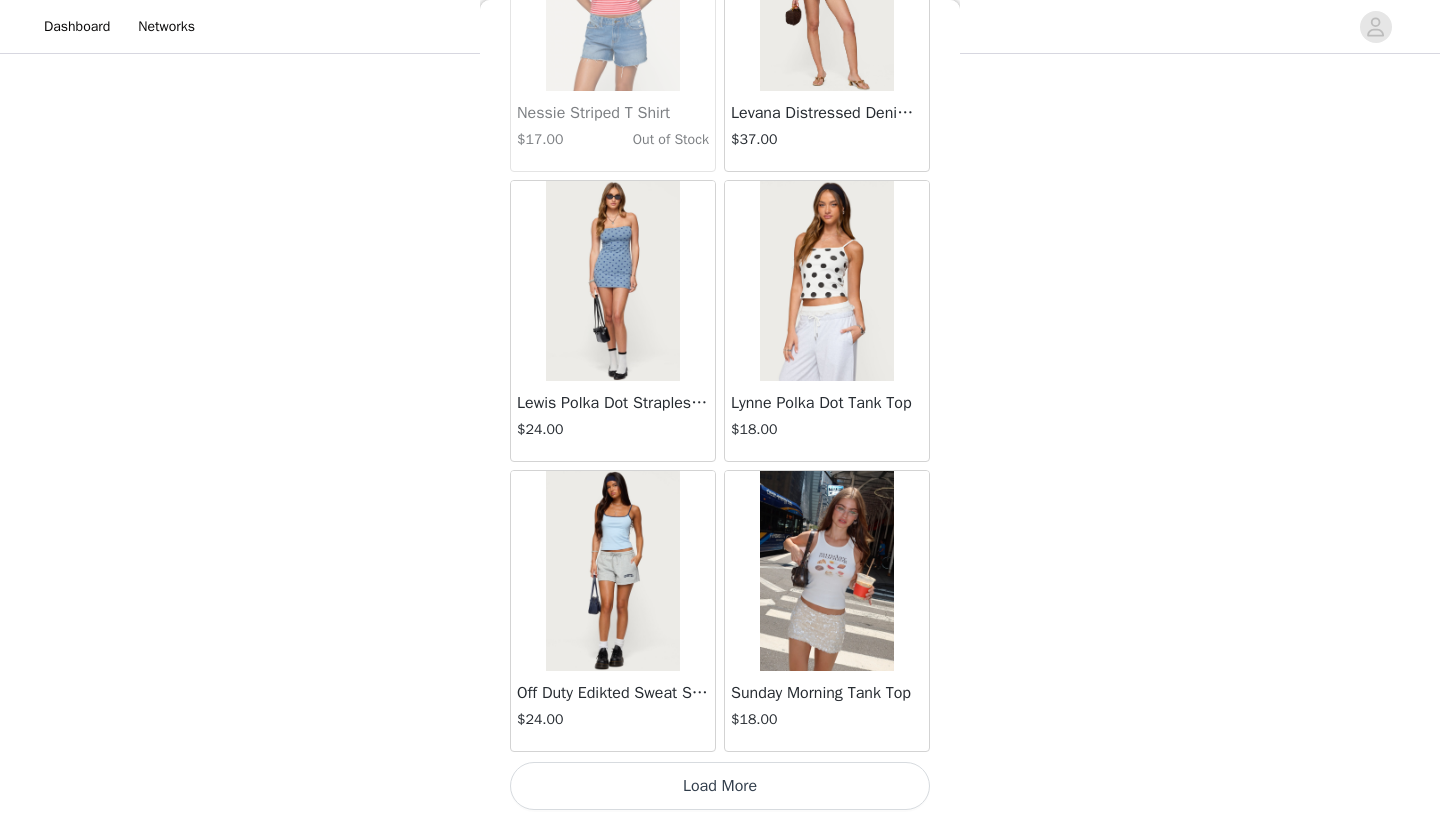 click on "Load More" at bounding box center (720, 786) 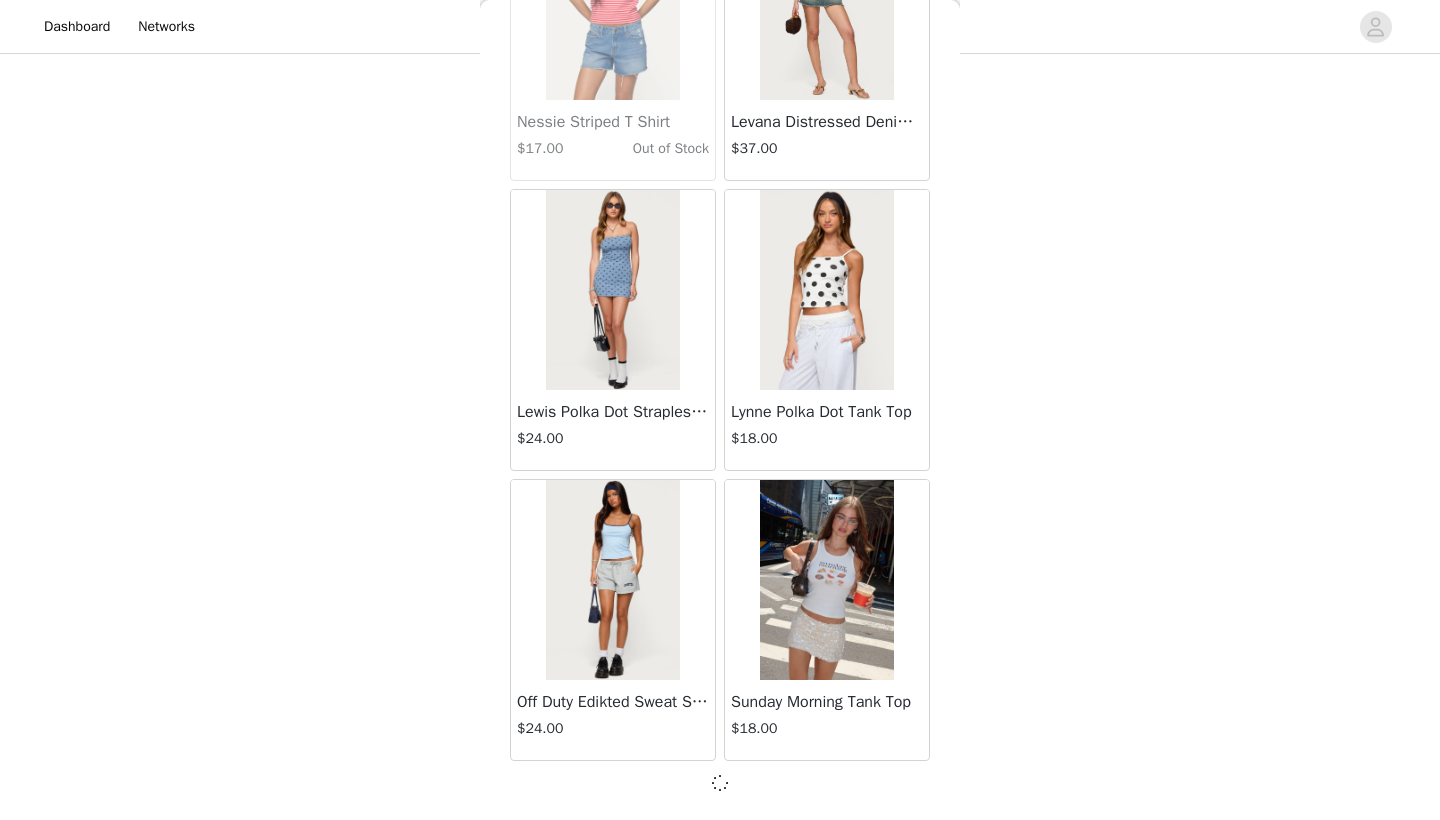 scroll, scrollTop: 45731, scrollLeft: 0, axis: vertical 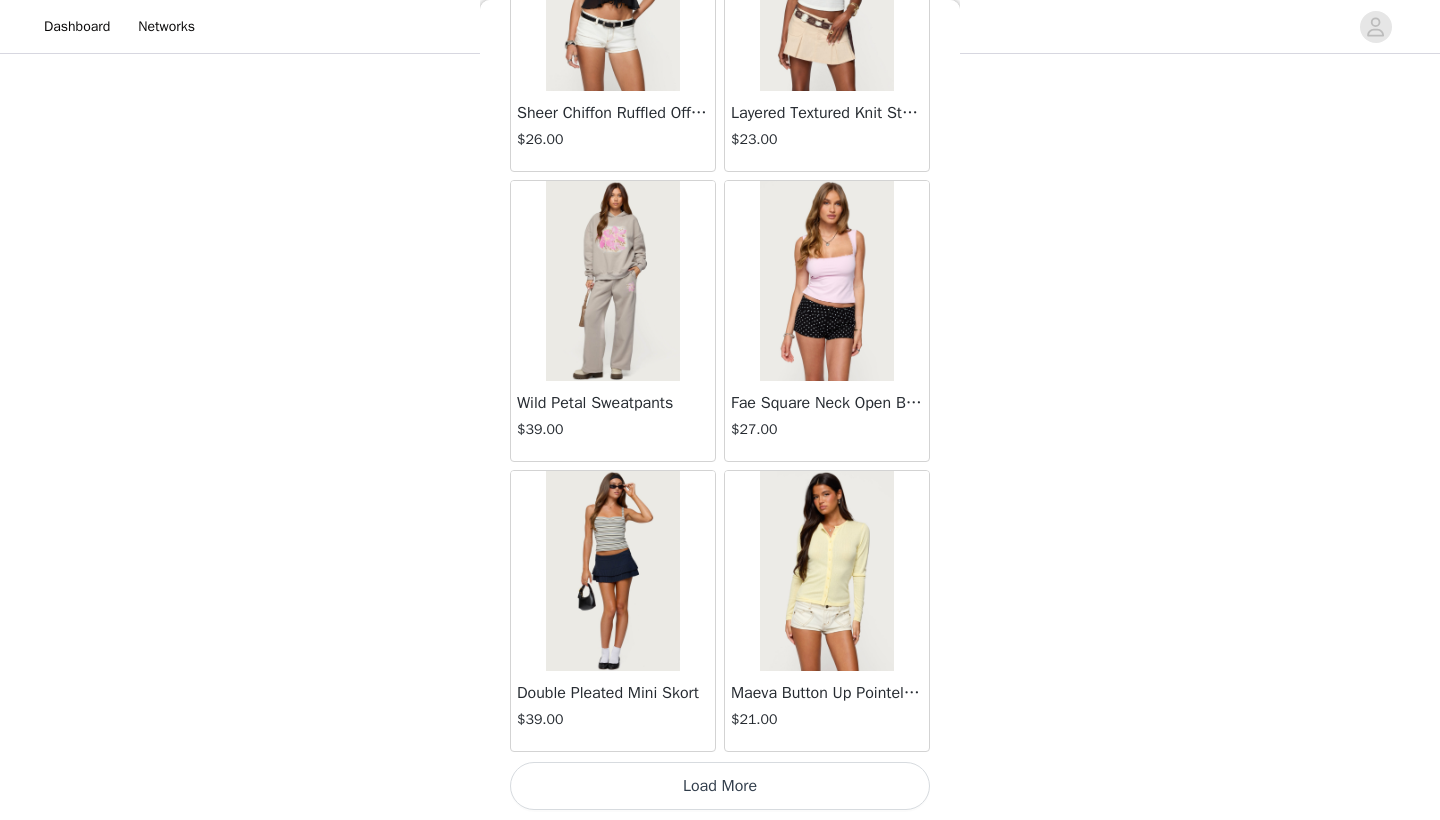 click on "Jaynee Halter Top   $7.60       Tropical Fruits Graphic T Shirt   $19.00       Patti Floral Mini Dress   $27.20       Starrie Panel Stitch Low Rise Jeans   $53.00       Fringe Sequin Crochet Poncho   $39.00       Macee Gingham Romper   $34.00       Malena Asymmetric Halter Top   $9.20       Clementina Eyelet Bodysuit   $18.40       Edikted LA Hoodie   $44.00       Keryn Striped Asymmetric Top   $14.40       Helsa Grommet T Shirt   $18.40       Dragon Lily Layered Chiffon Halter top   $24.00       Khalia Backless Cut Out Halter Top   $22.00       Floral Split Low Rise Jeans   $42.40       Aiva Backless Plunge Neck Halter Top   $14.40       Halsey Ruffle Tank Top   $24.00       Macey Striped Pants   $31.00       Azalia Asymmetric Knit Poncho   $24.00       Sheer Lace Cut Out Tank Top   $17.60       Nikoletta Straight Leg Low Rise Jeans   $48.00       Teela Lacey Low Rise Carpenter Jeans   $41.60       Rylan Striped Fold Over Mini Skort   $17.60       Rachey Backless Ruched Top   $15.20         $32.00" at bounding box center [720, -23862] 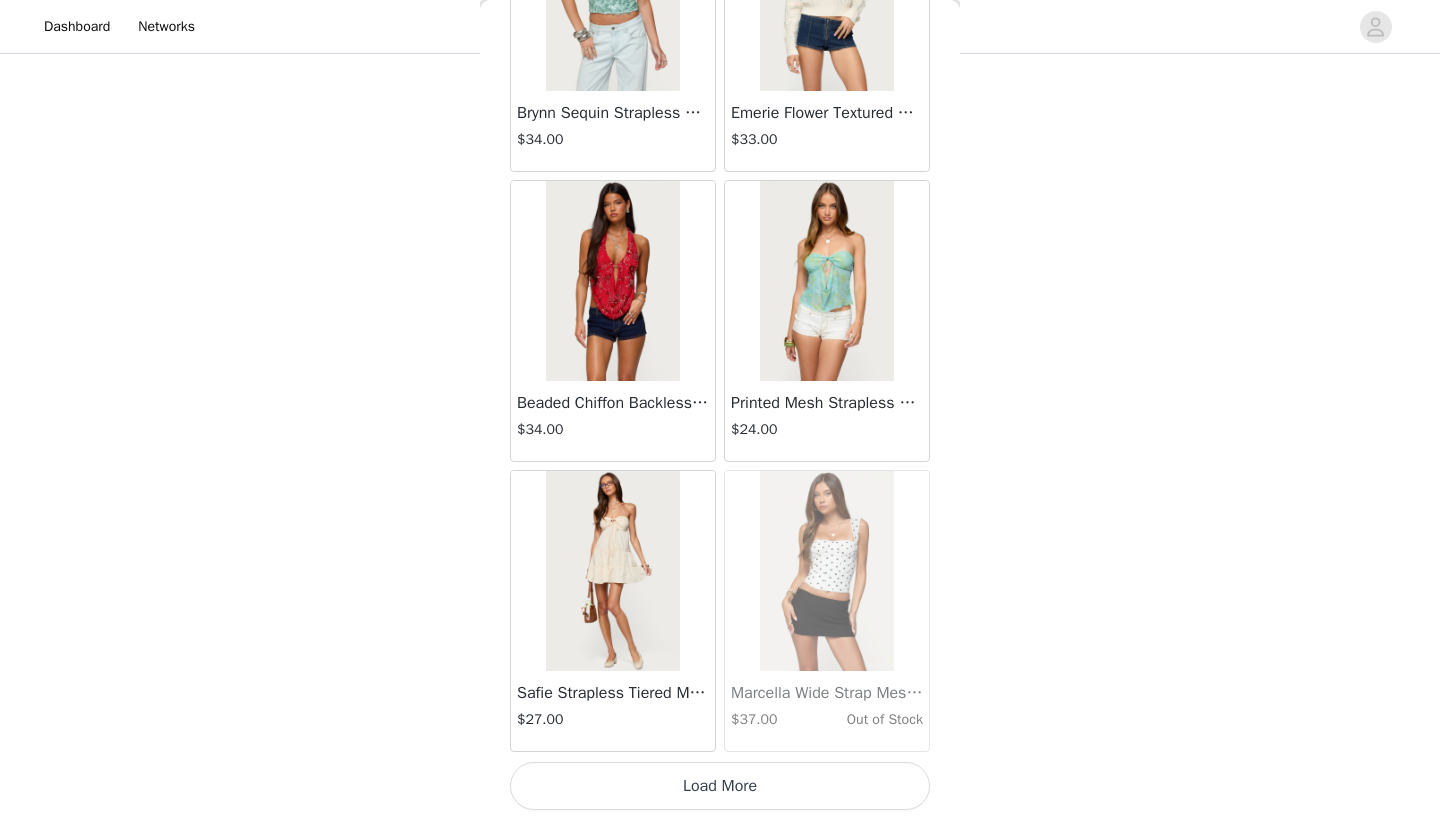 scroll, scrollTop: 51540, scrollLeft: 0, axis: vertical 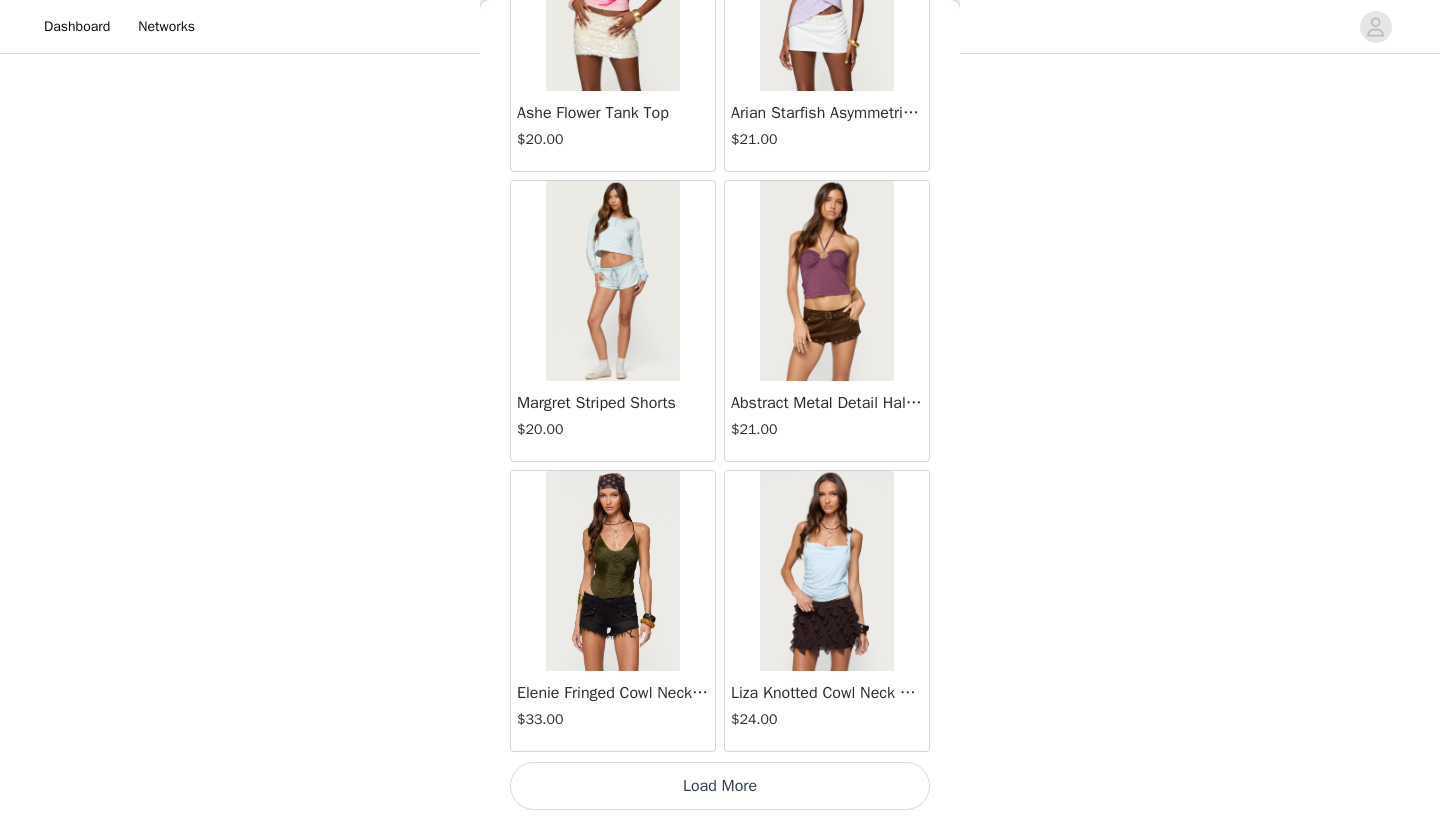 click on "Load More" at bounding box center (720, 786) 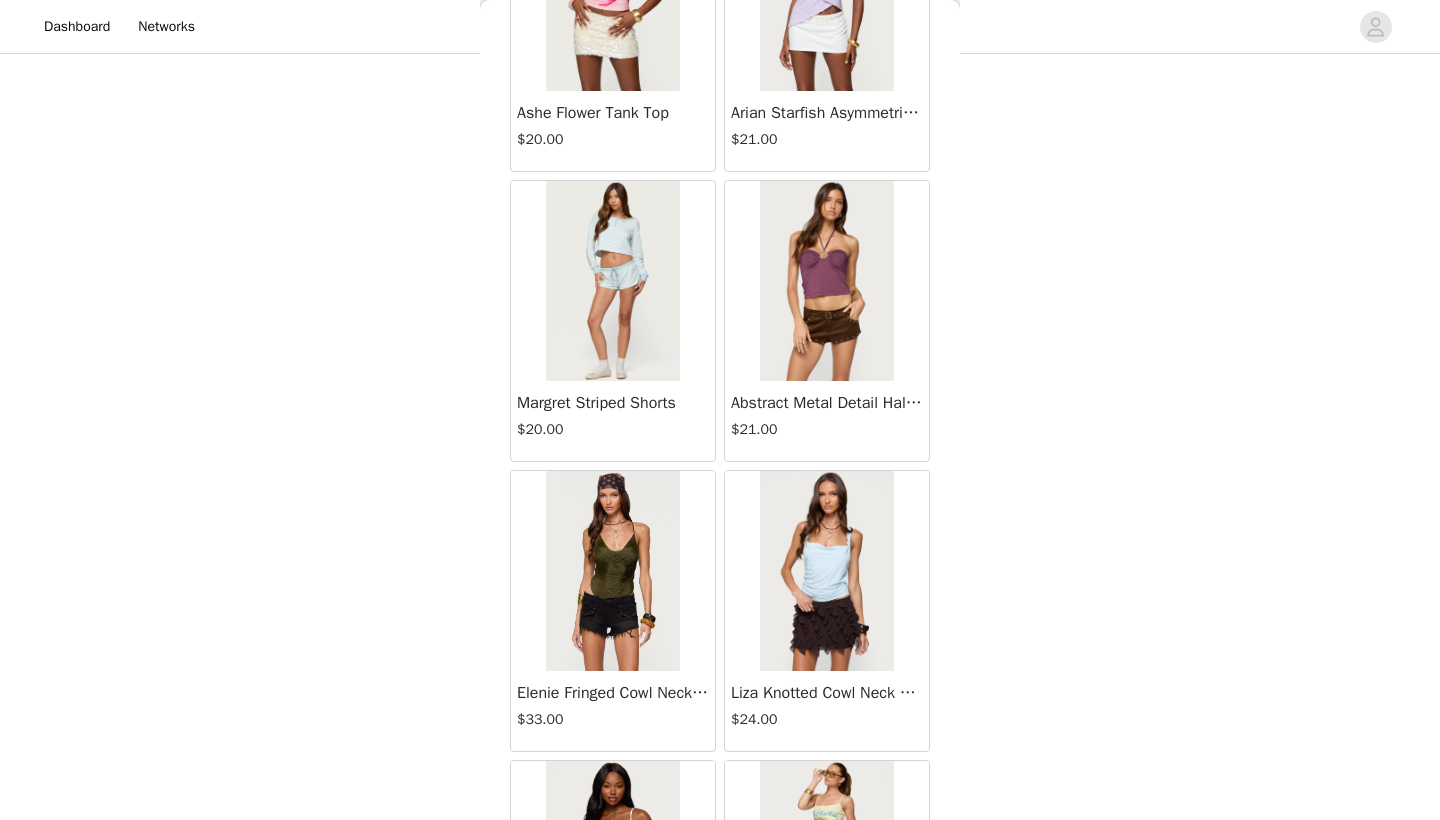 scroll, scrollTop: 805, scrollLeft: 0, axis: vertical 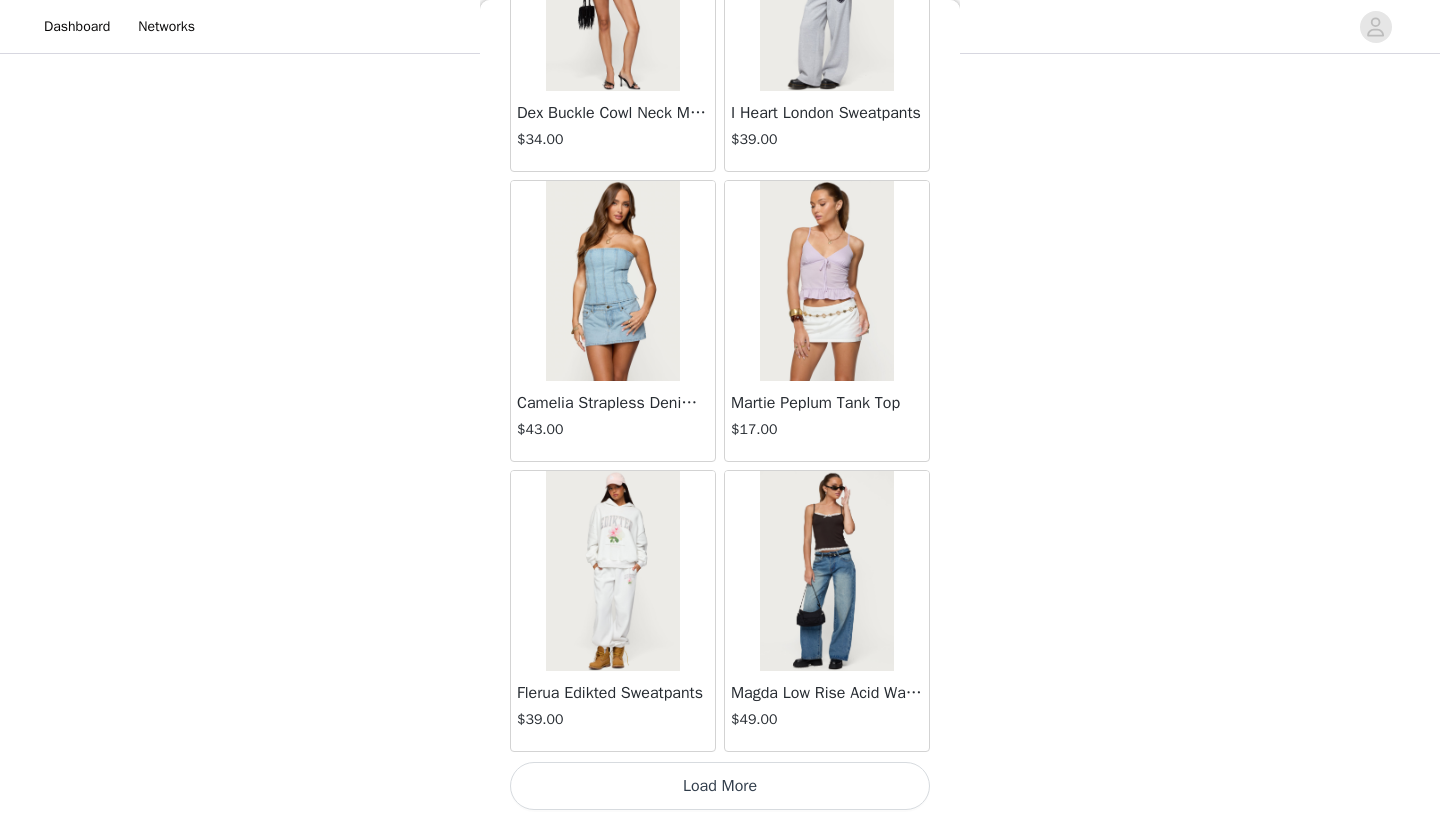 click on "Load More" at bounding box center (720, 786) 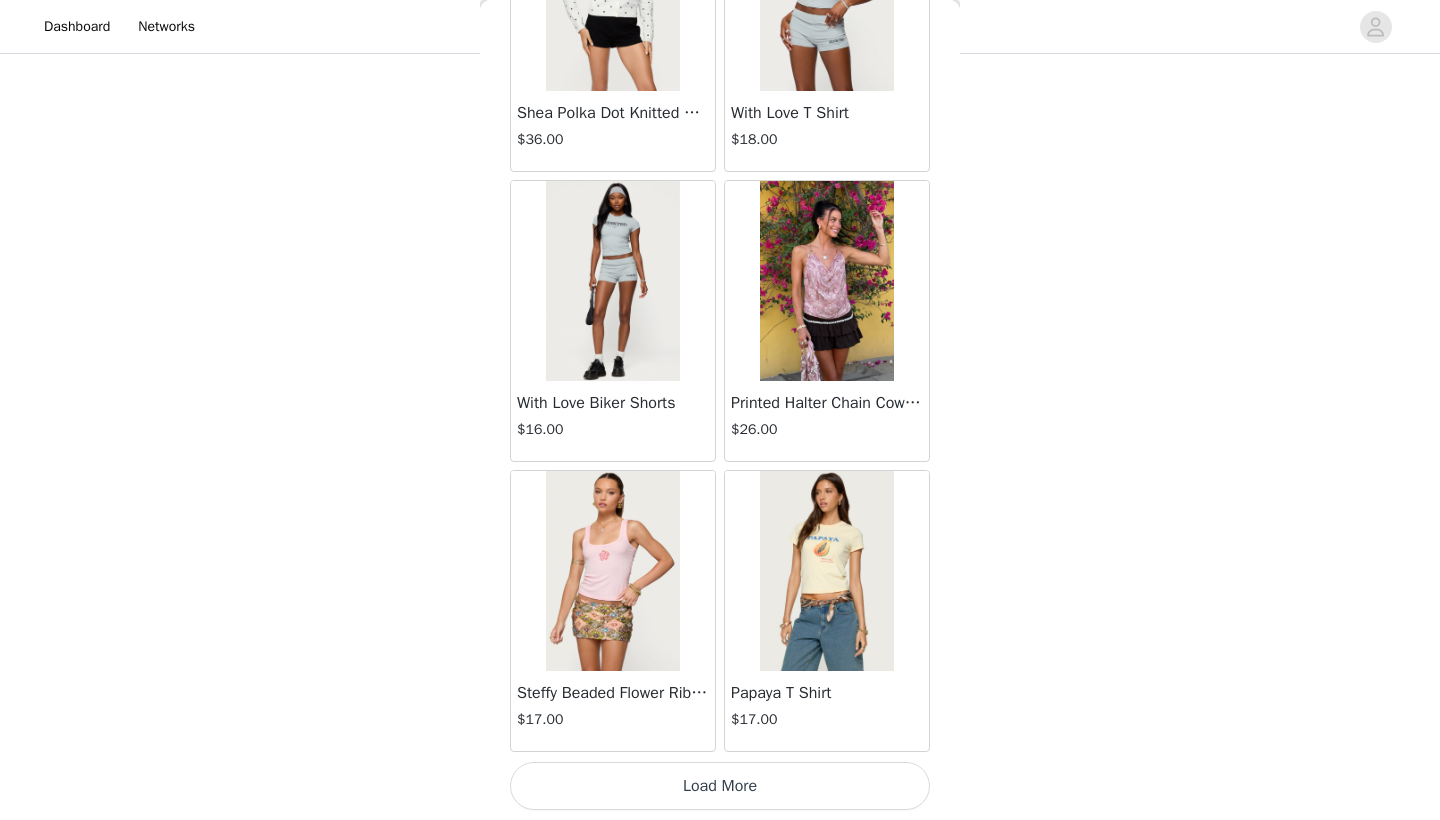 click on "Load More" at bounding box center (720, 786) 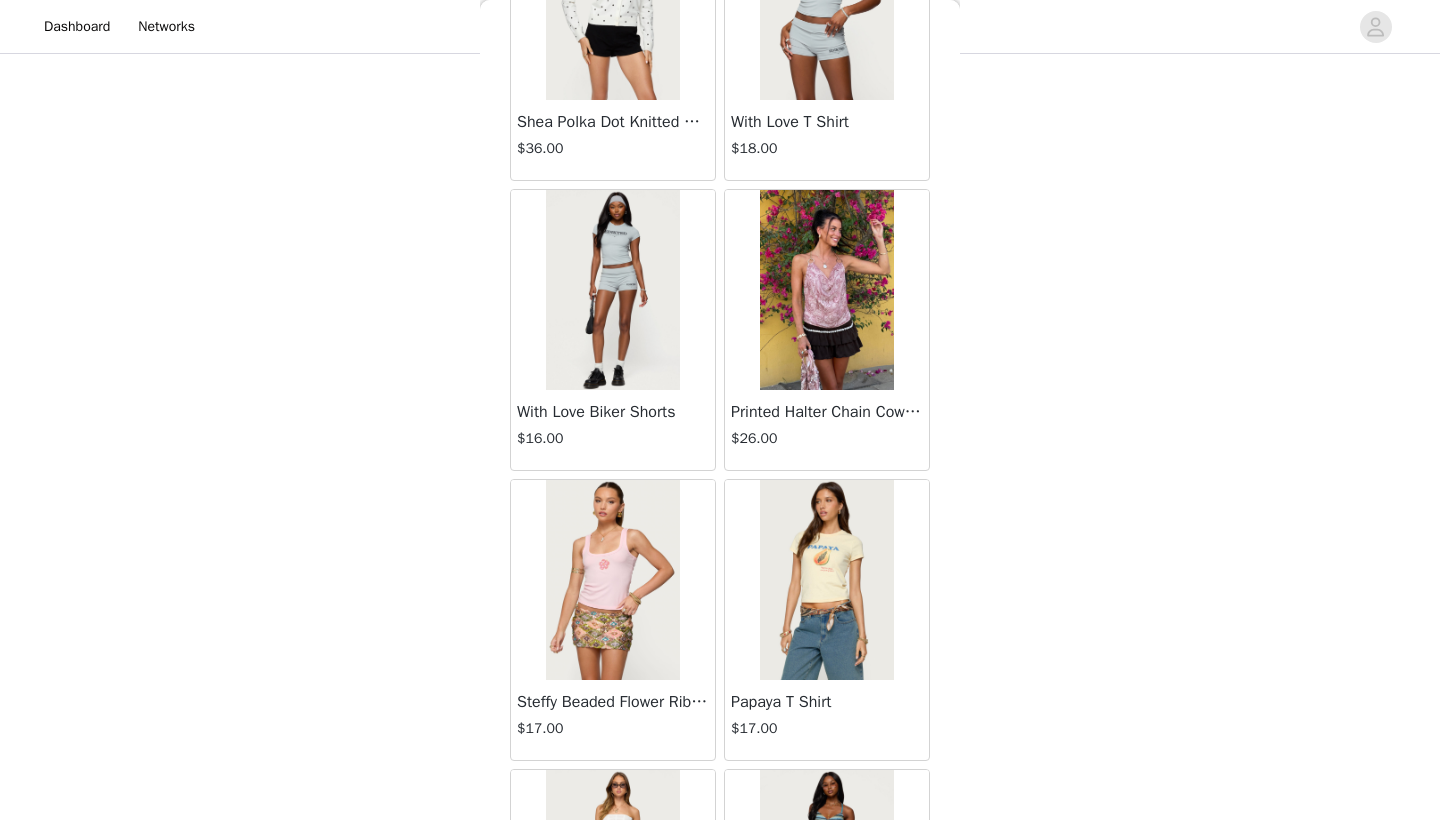 scroll, scrollTop: 798, scrollLeft: 0, axis: vertical 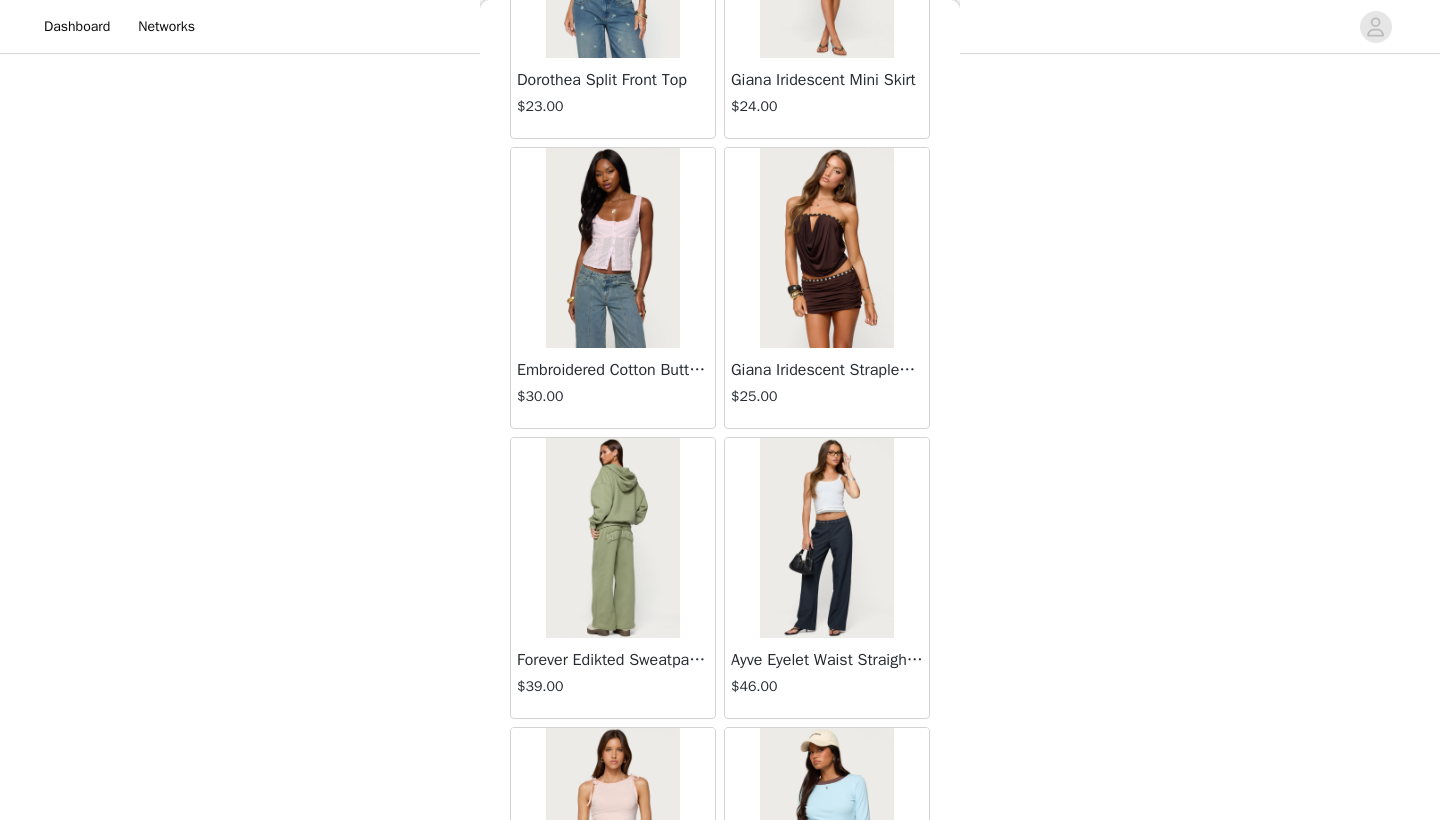 click on "Embroidered Cotton Button Up Top   $30.00" at bounding box center [613, 388] 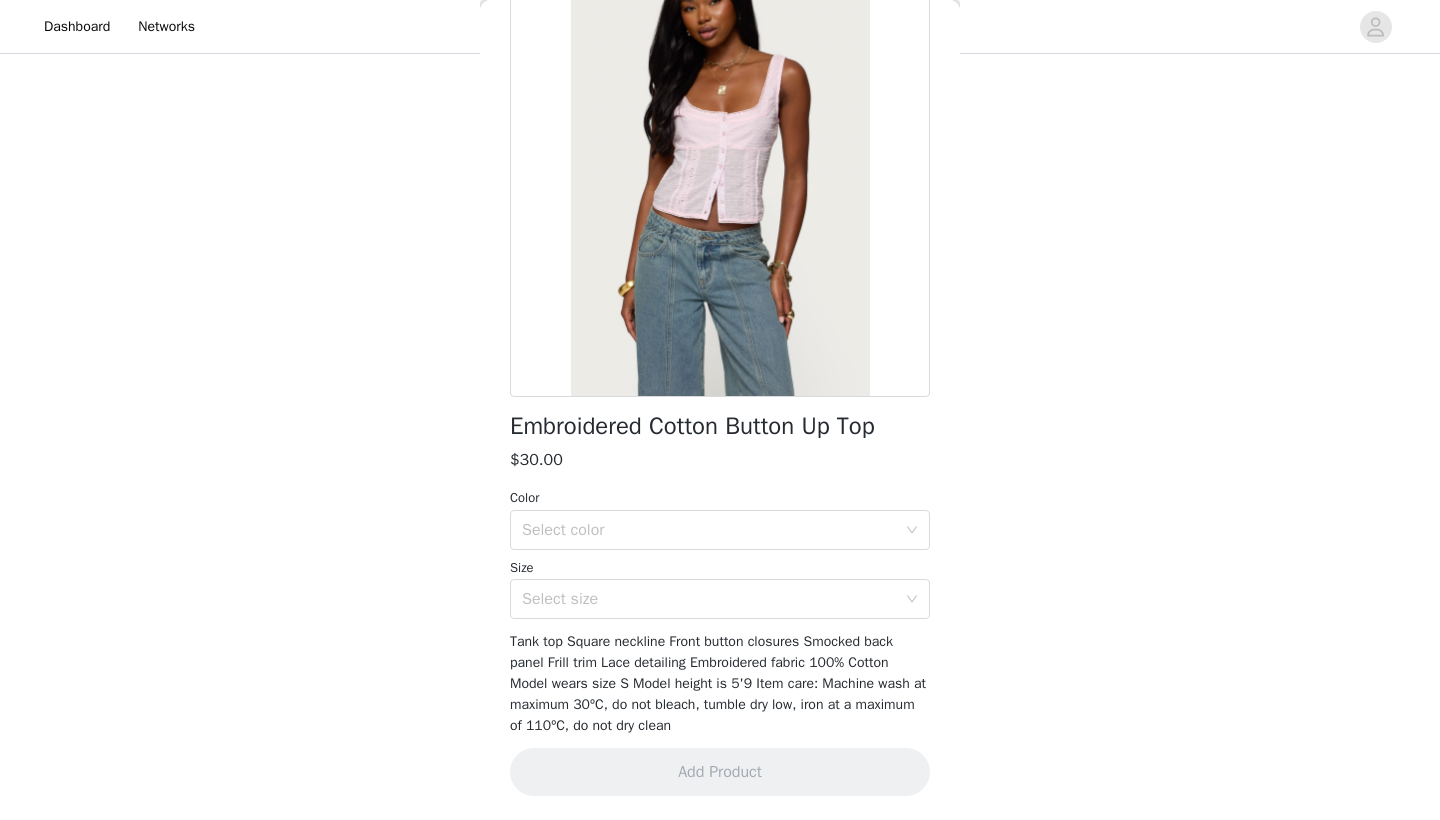 scroll, scrollTop: 152, scrollLeft: 0, axis: vertical 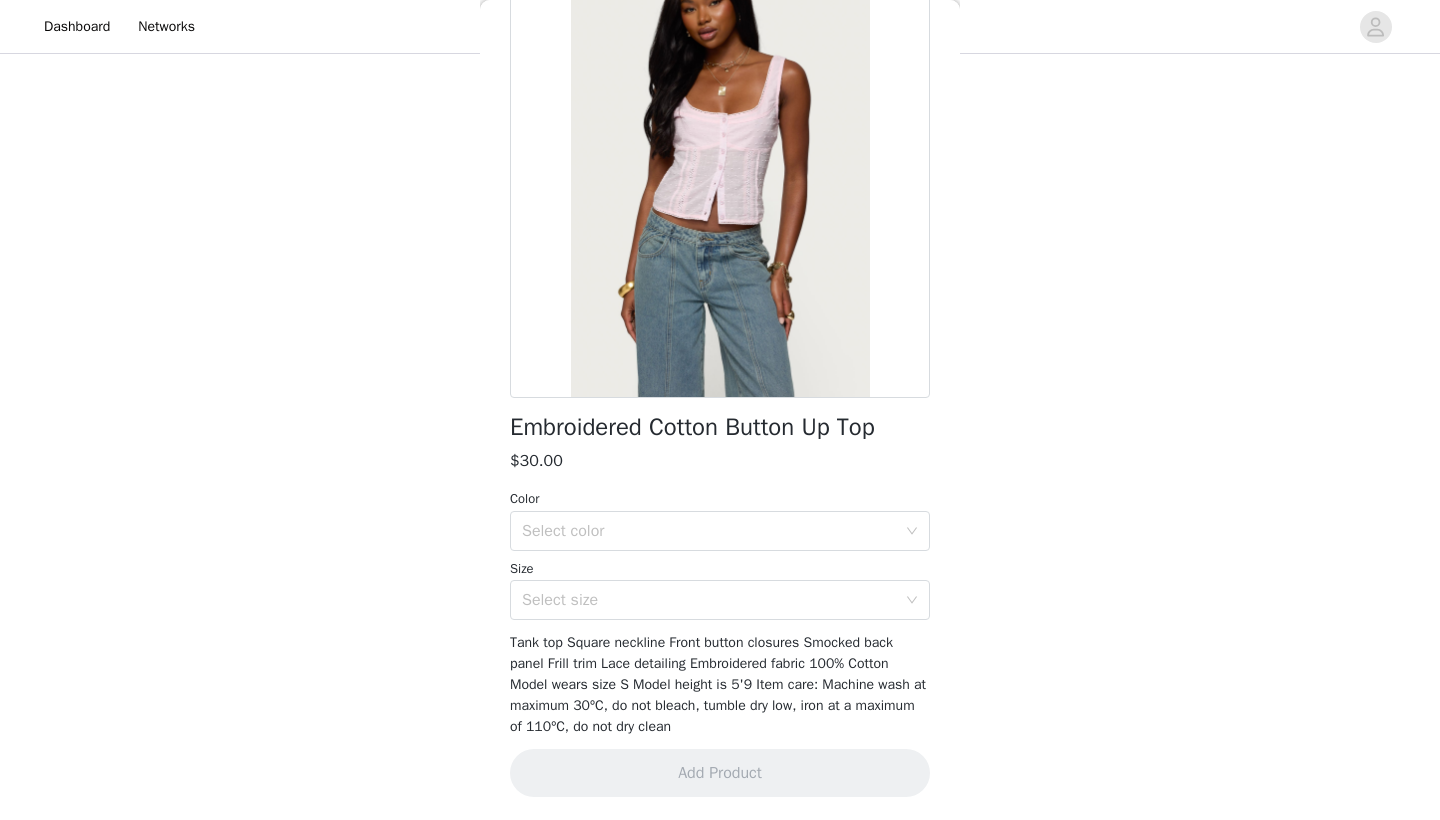 click on "Color" at bounding box center [720, 499] 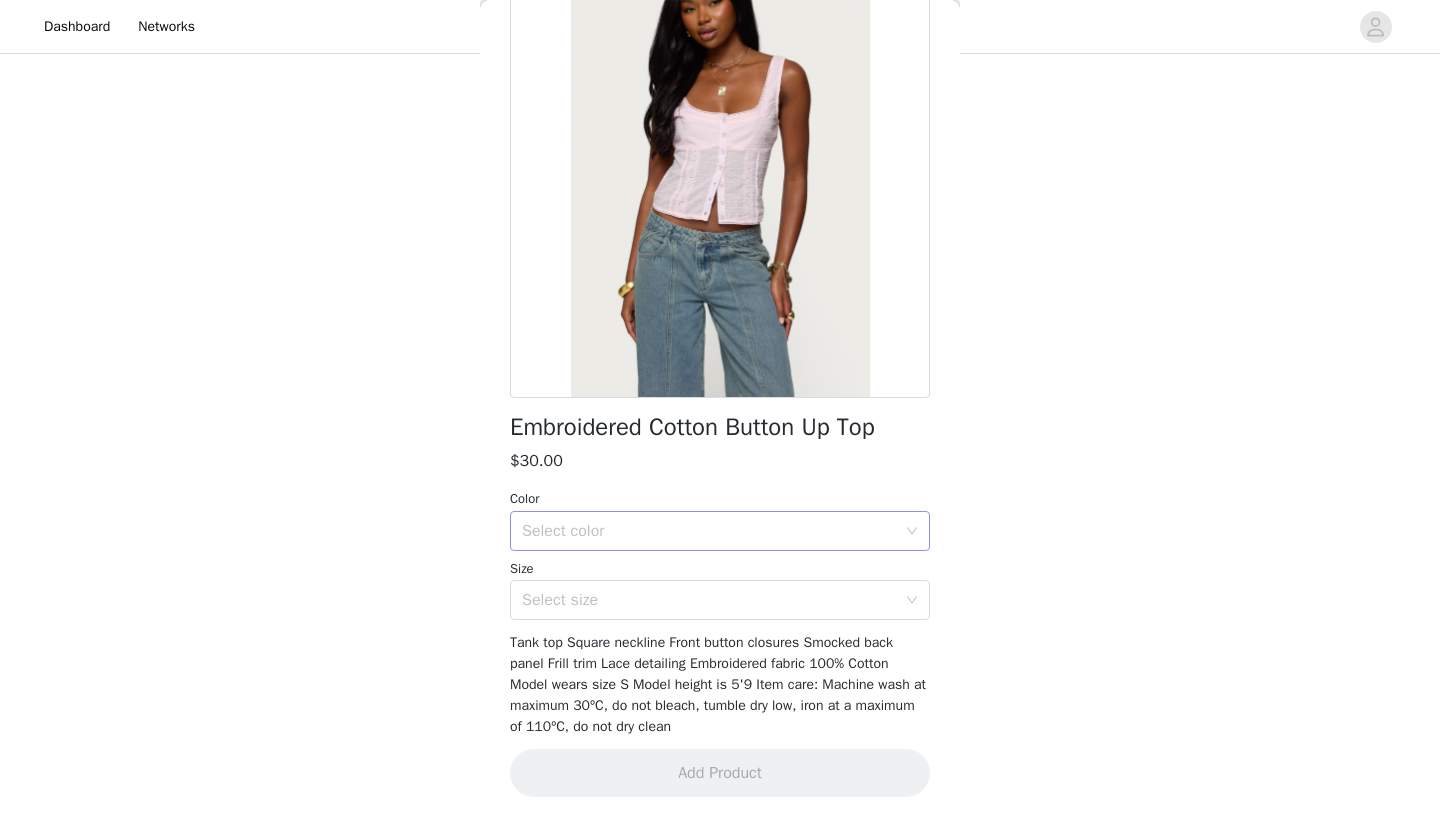 click on "Select color" at bounding box center (713, 531) 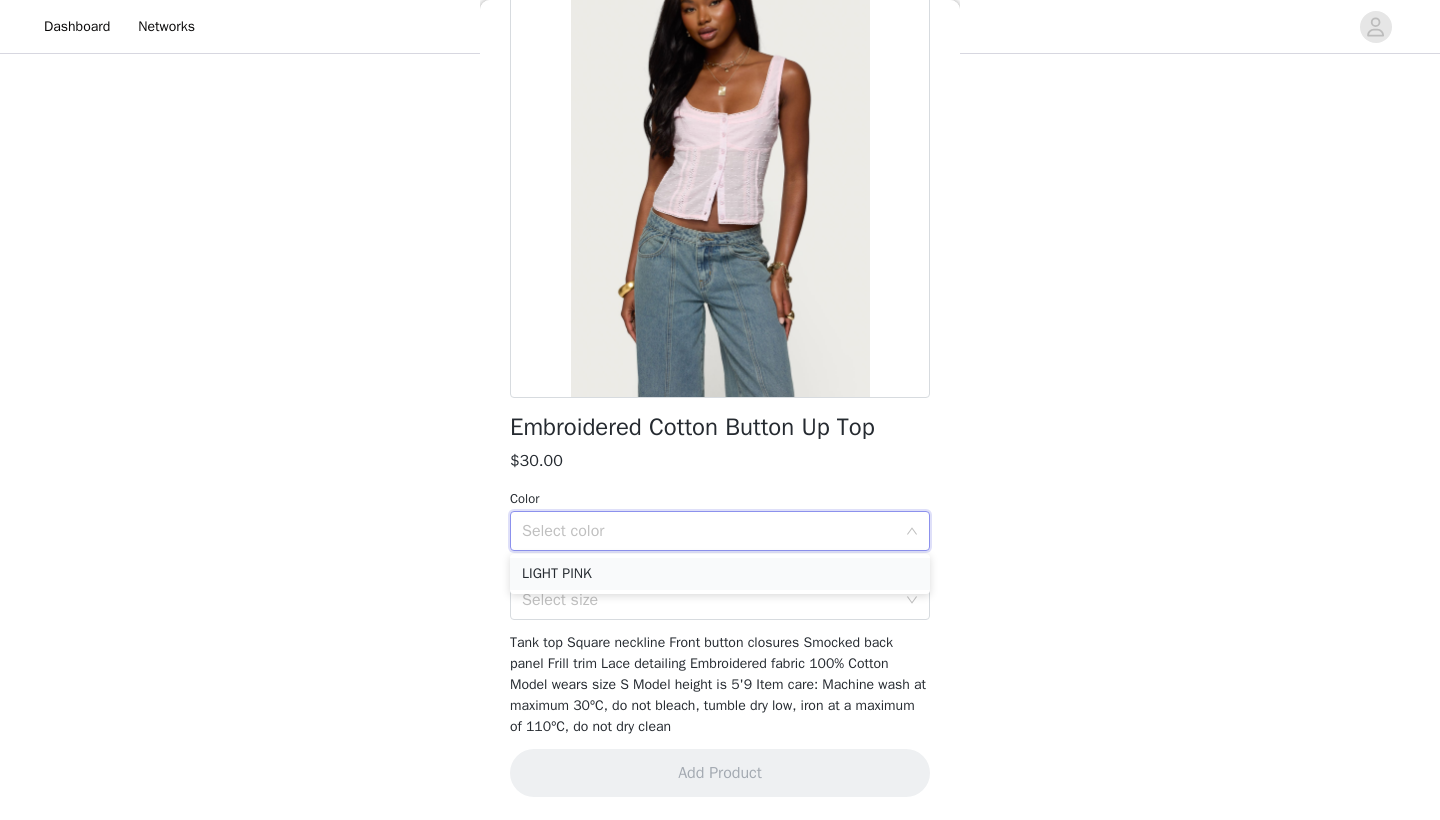 click on "LIGHT PINK" at bounding box center [720, 574] 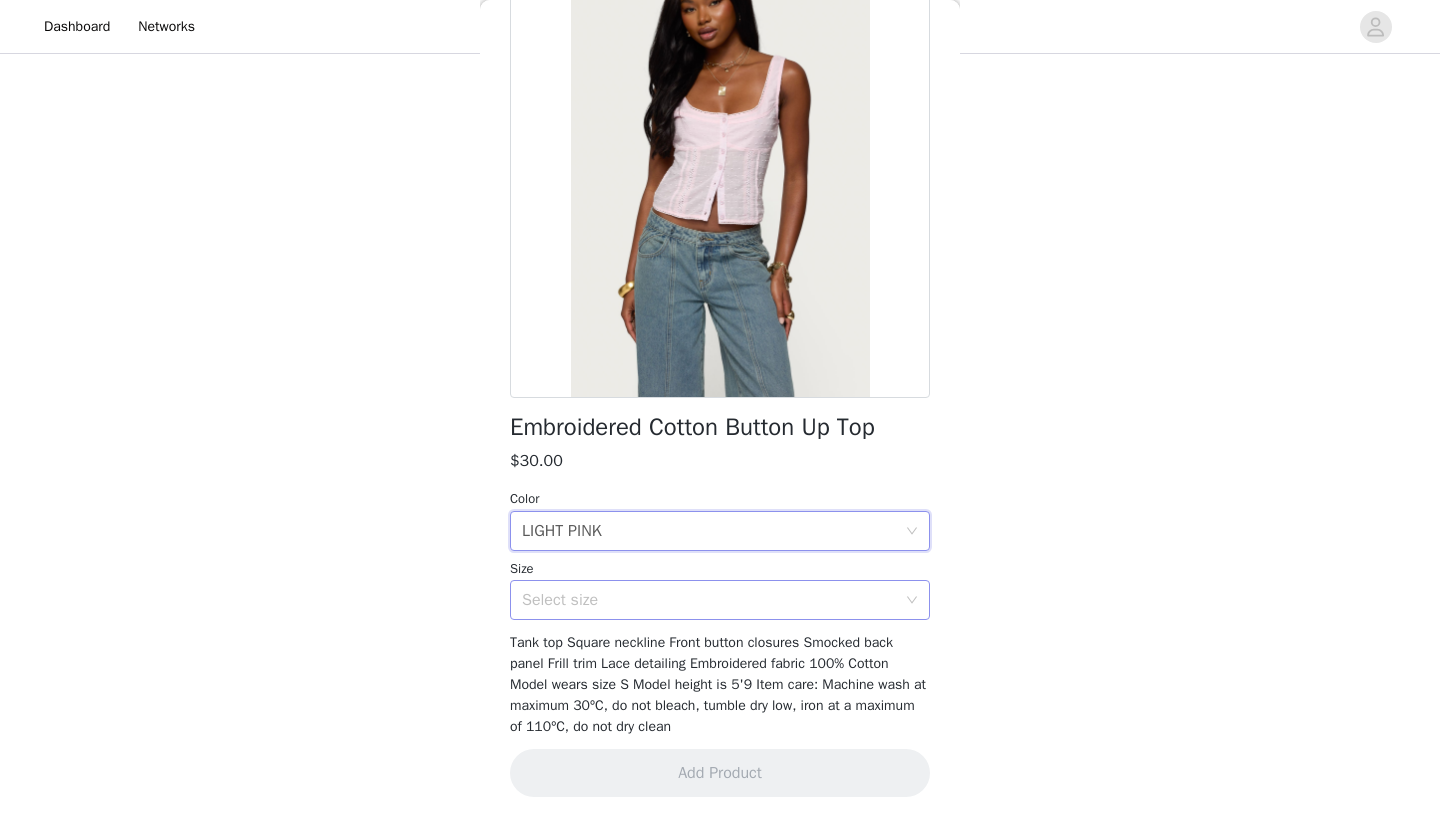 click on "Select size" at bounding box center [709, 600] 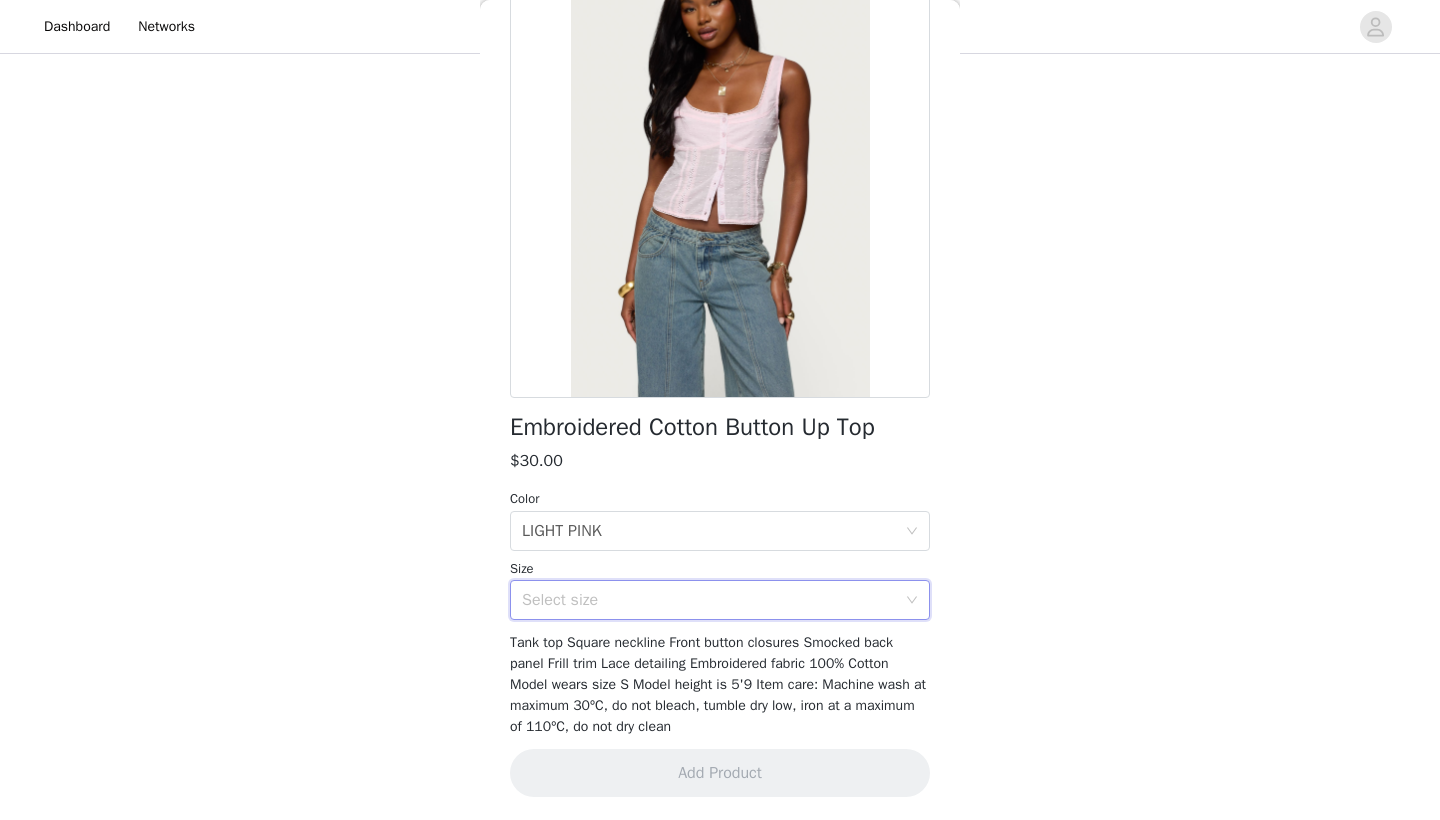 click on "STEP 1 OF 5
Products
Choose as many products as you'd like, up to $300.00.       6 Selected   Remaining Funds: $114.40         82 Oversized Hoodie     $44.00       LIGHT BLUE, M       Edit   Remove     Margret Striped Shorts     $20.00       LIGHT BLUE, S       Edit   Remove     Siarra Sequin Mini Dress     $24.00       LIGHT PINK, XS       Edit   Remove     Ayv Sequin Floral Backless Mini Dress     $46.00       LIGHT PINK, XS       Edit   Remove     Deanna Tank Top     $13.60       LIGHT BLUE, XS       Edit   Remove     Caya Embroidered Floral Mesh Mini Dress     $38.00       YELLOW, XS       Edit   Remove     Add Product     You may choose as many products as you'd like     Back     Embroidered Cotton Button Up Top       $30.00         Color   Select color LIGHT PINK Size   Select size     Add Product" at bounding box center (720, -31) 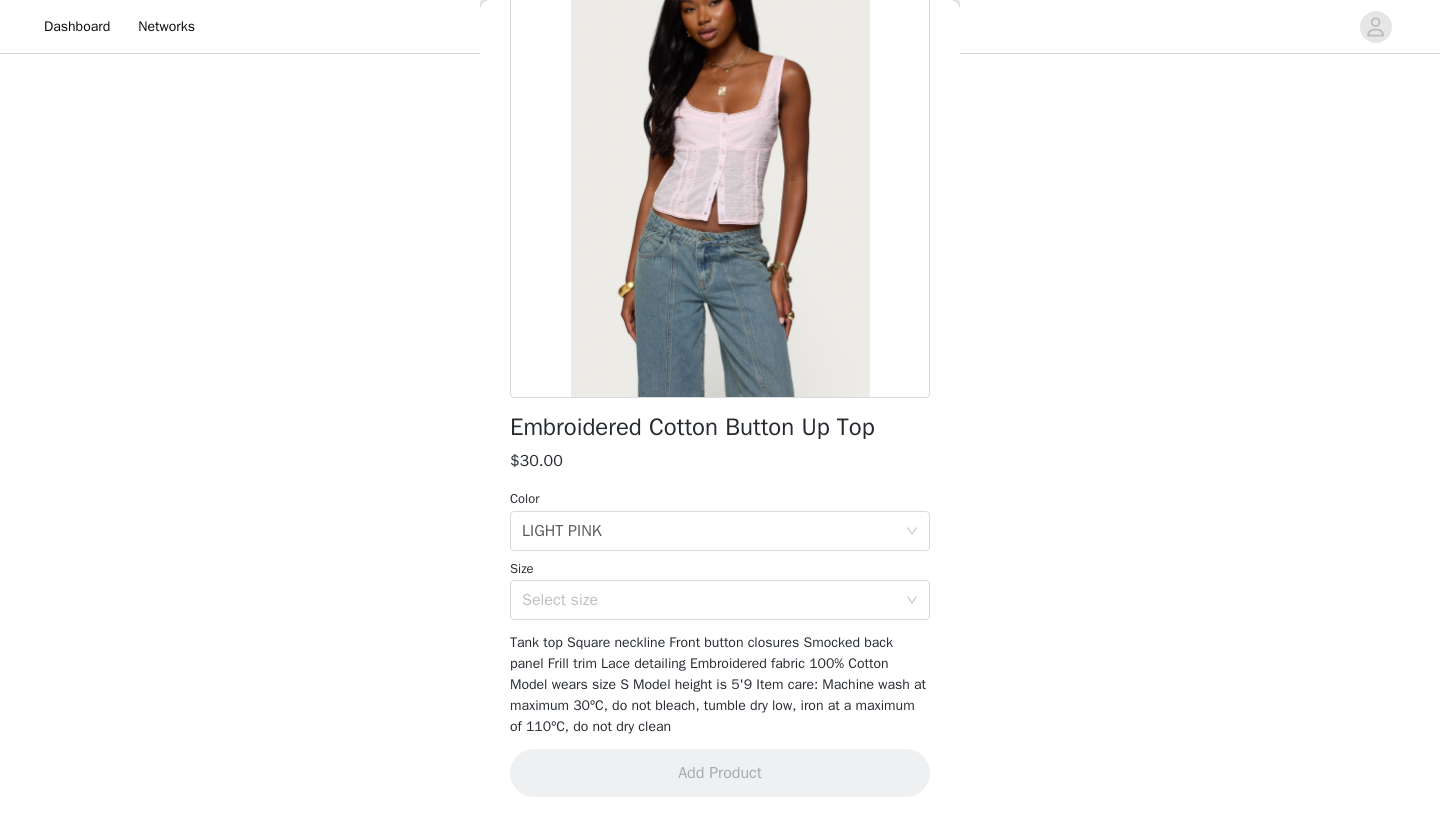 scroll, scrollTop: 752, scrollLeft: 0, axis: vertical 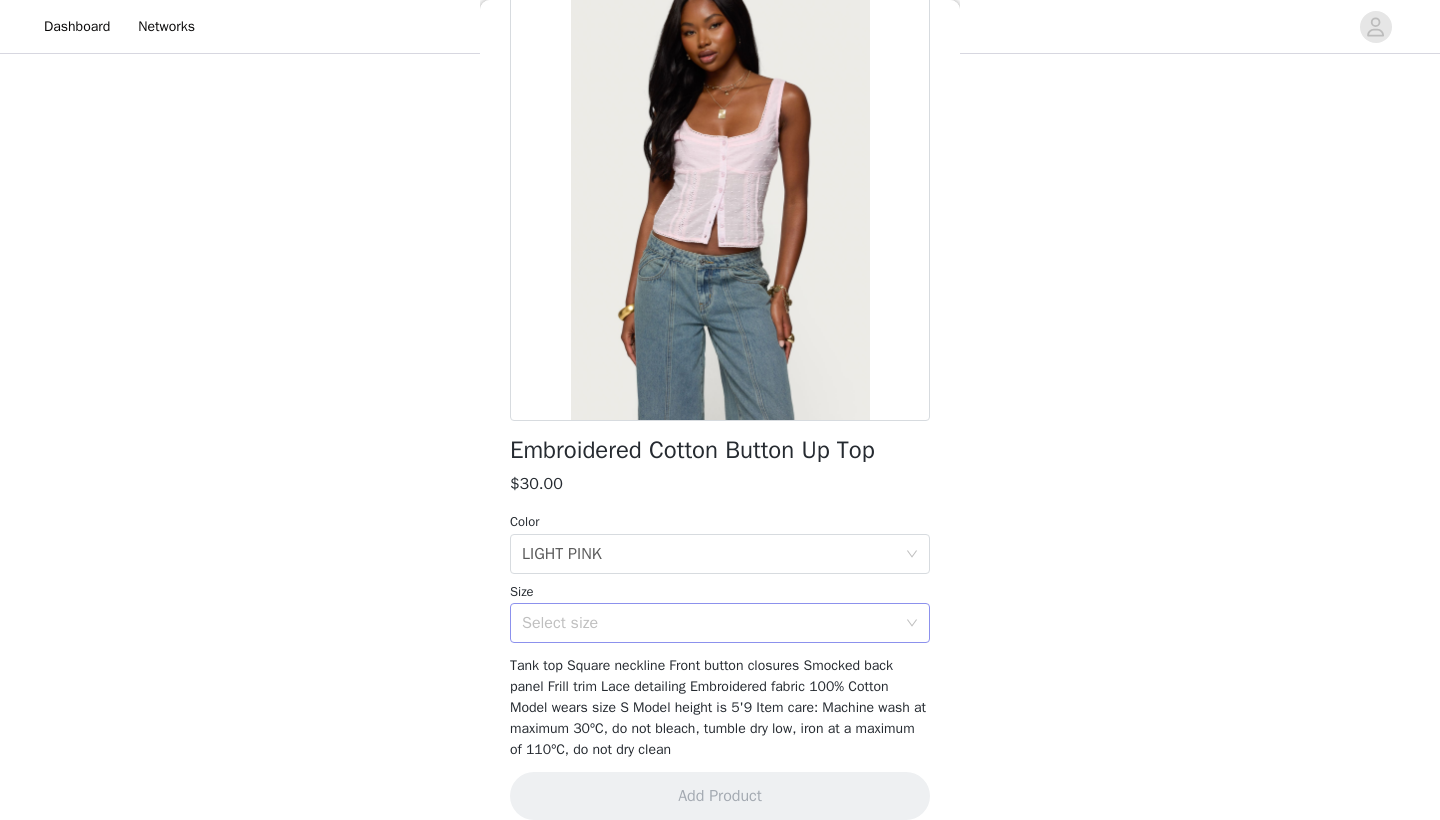 click on "Select size" at bounding box center (709, 623) 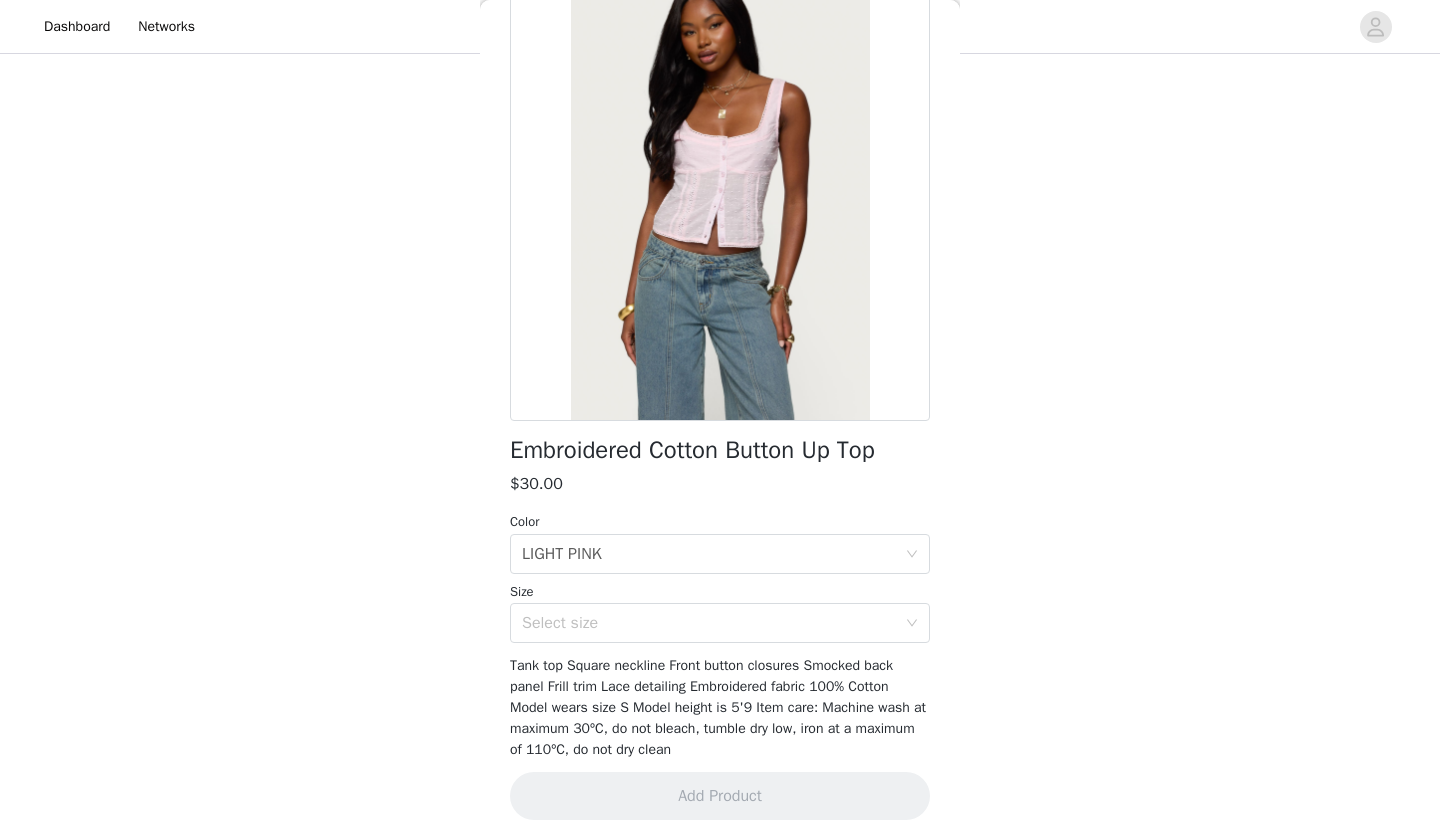 click on "Embroidered Cotton Button Up Top       $30.00         Color   Select color LIGHT PINK Size   Select size   Tank top Square neckline Front button closures Smocked back panel Frill trim Lace detailing Embroidered fabric 100% Cotton Model wears size S Model height is 5'9 Item care: Machine wash at maximum 30ºC, do not bleach, tumble dry low, iron at a maximum of 110ºC, do not dry clean   Add Product" at bounding box center [720, 407] 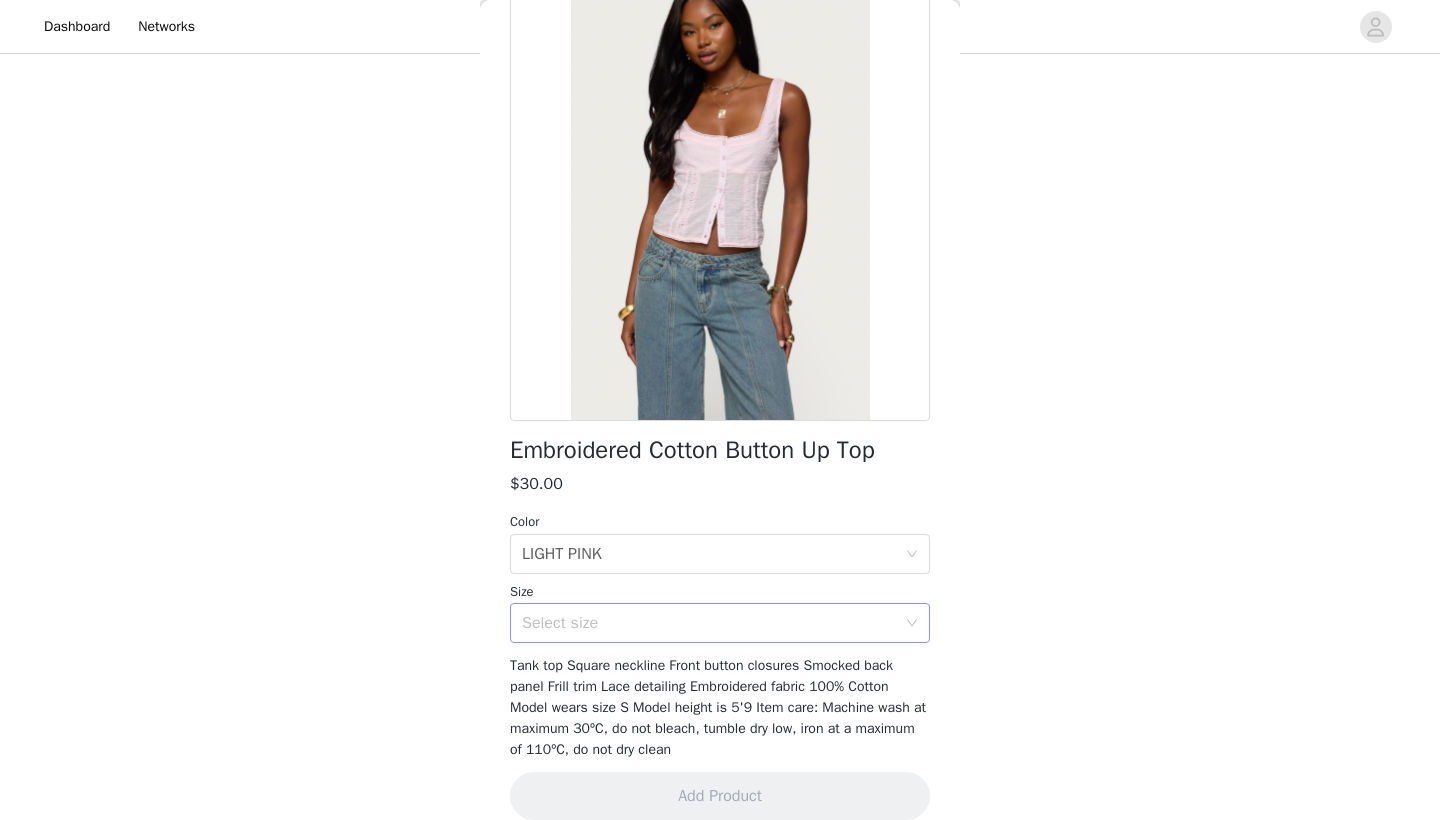 click on "Select size" at bounding box center (713, 623) 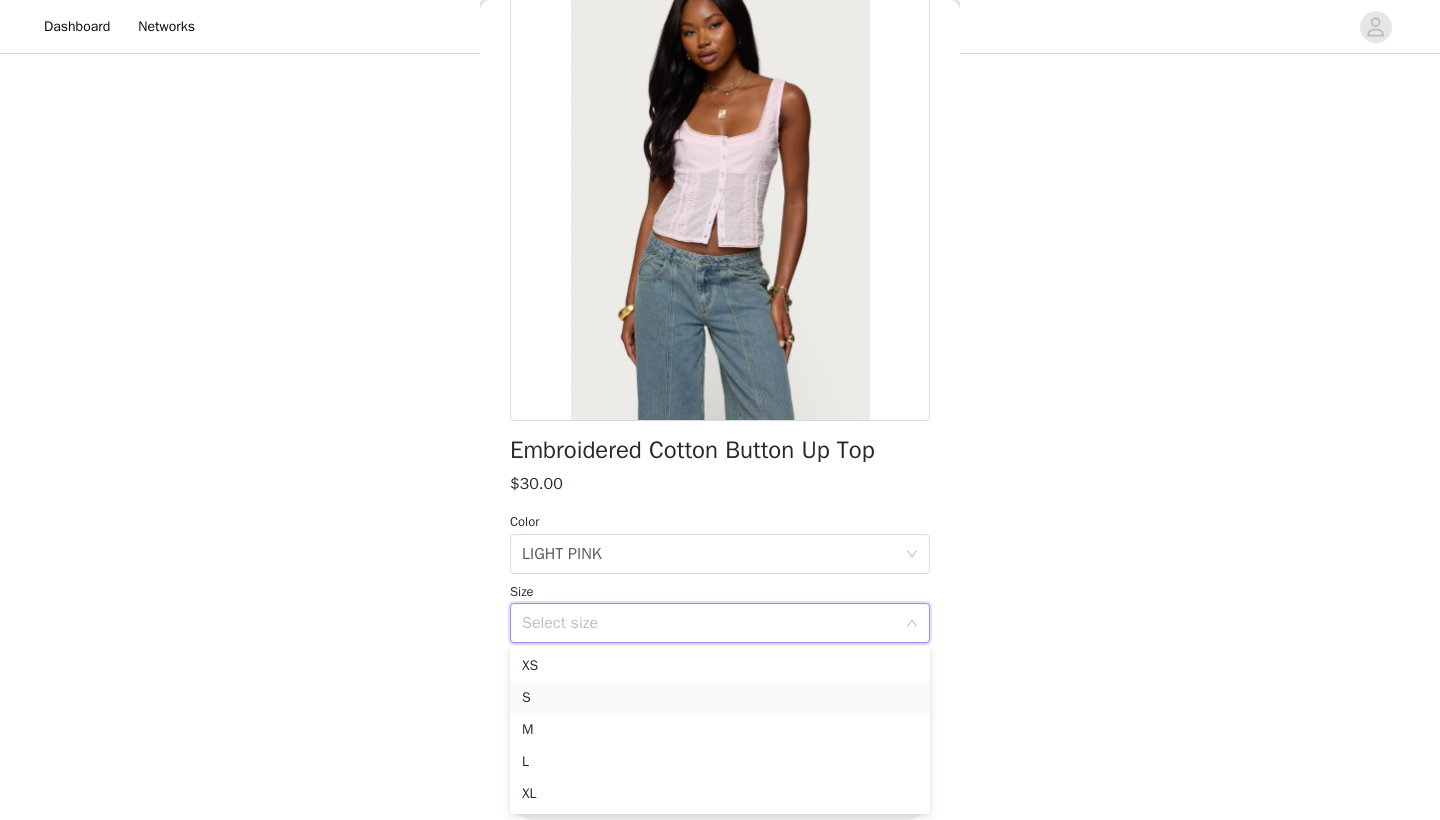 click on "S" at bounding box center (720, 698) 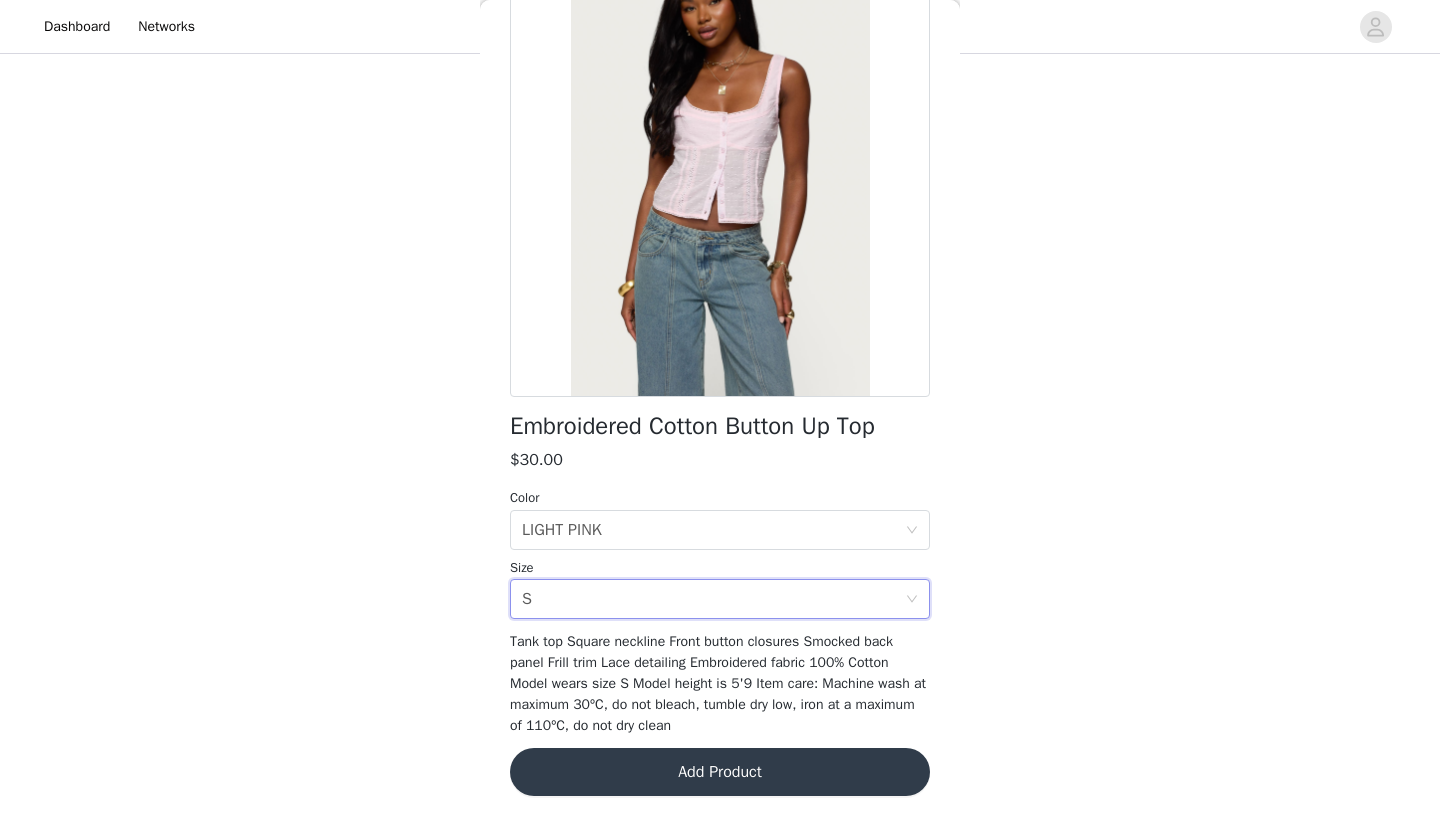 scroll, scrollTop: 152, scrollLeft: 0, axis: vertical 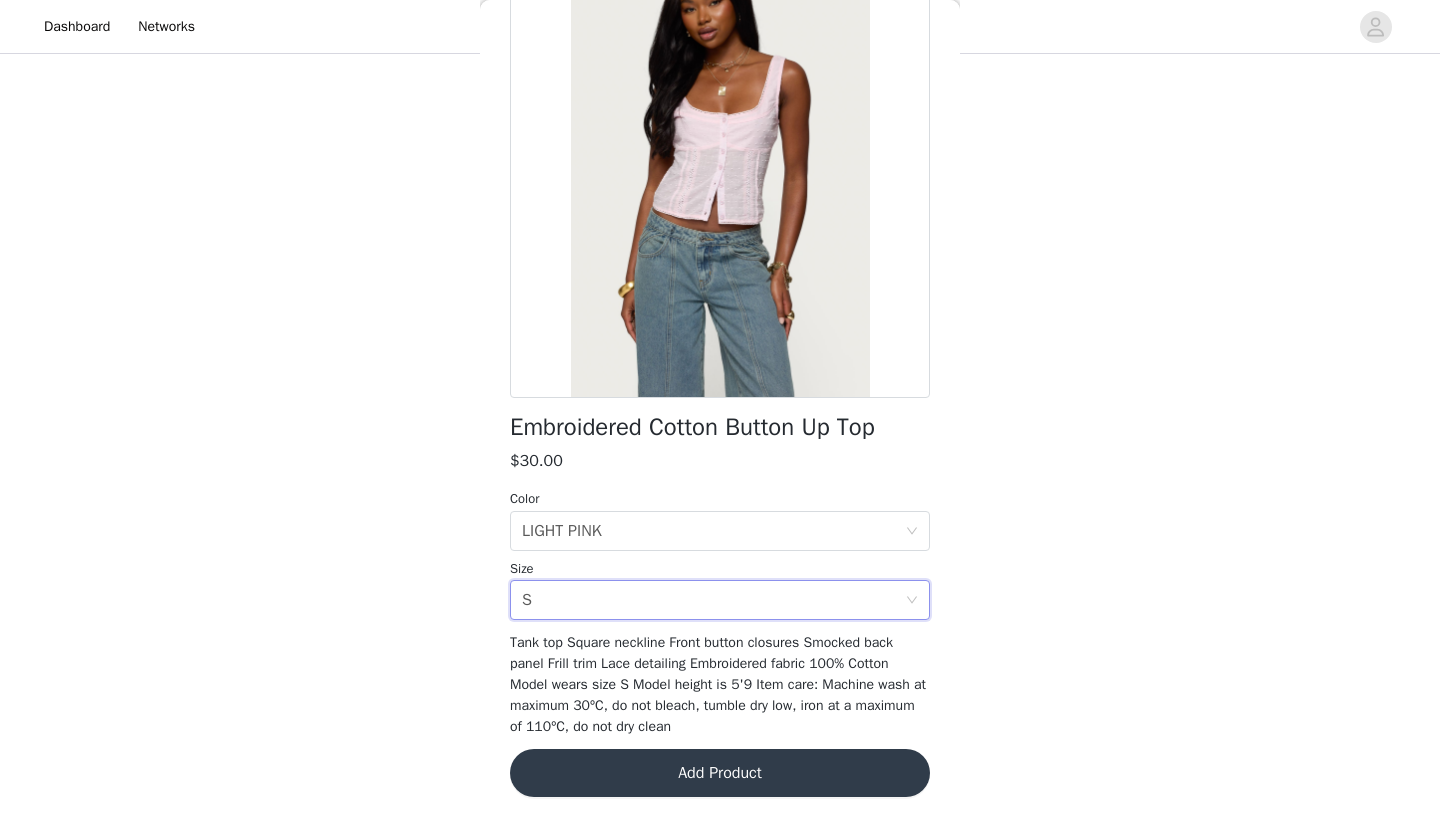 click on "Add Product" at bounding box center [720, 773] 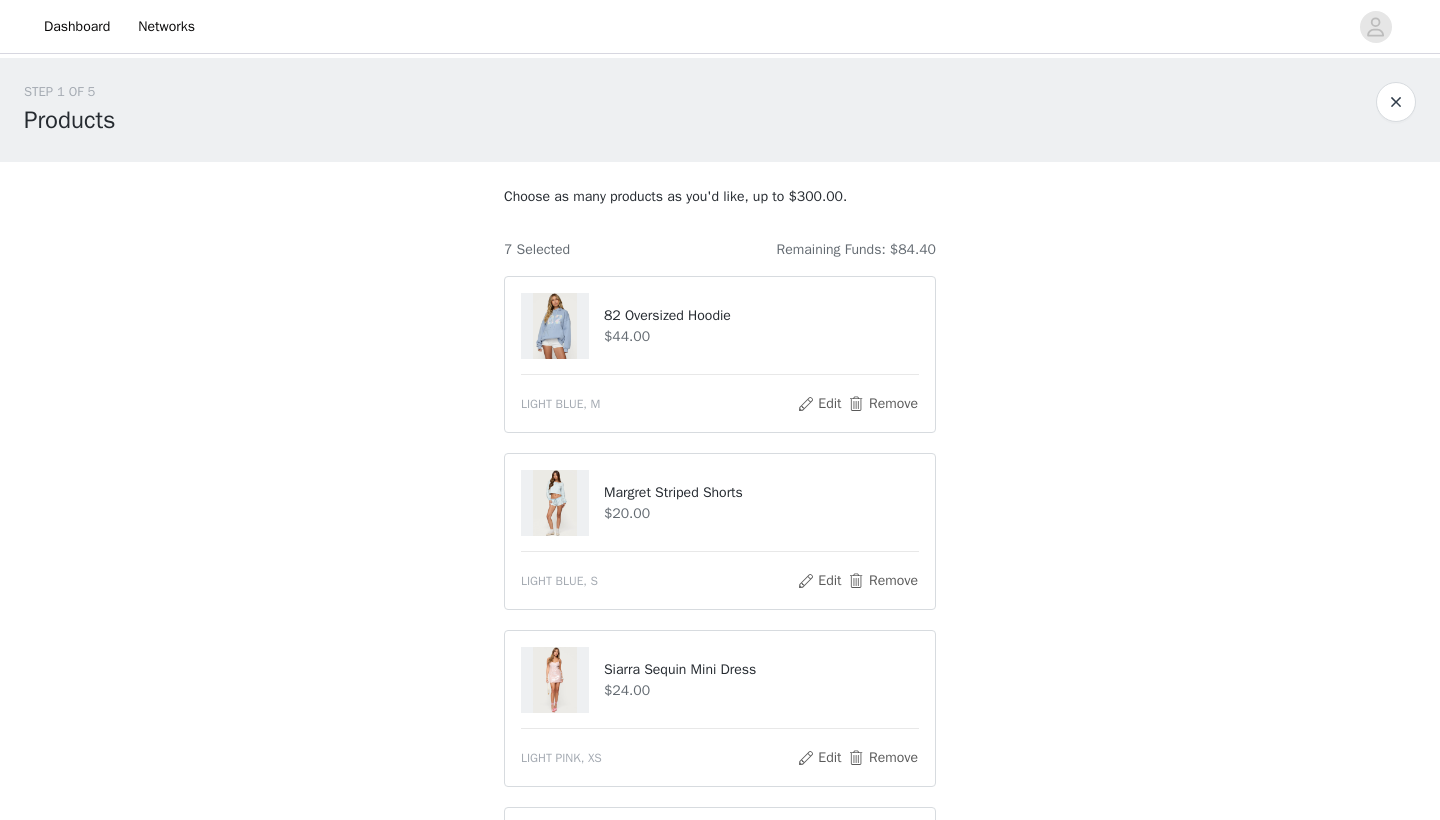 scroll, scrollTop: 0, scrollLeft: 0, axis: both 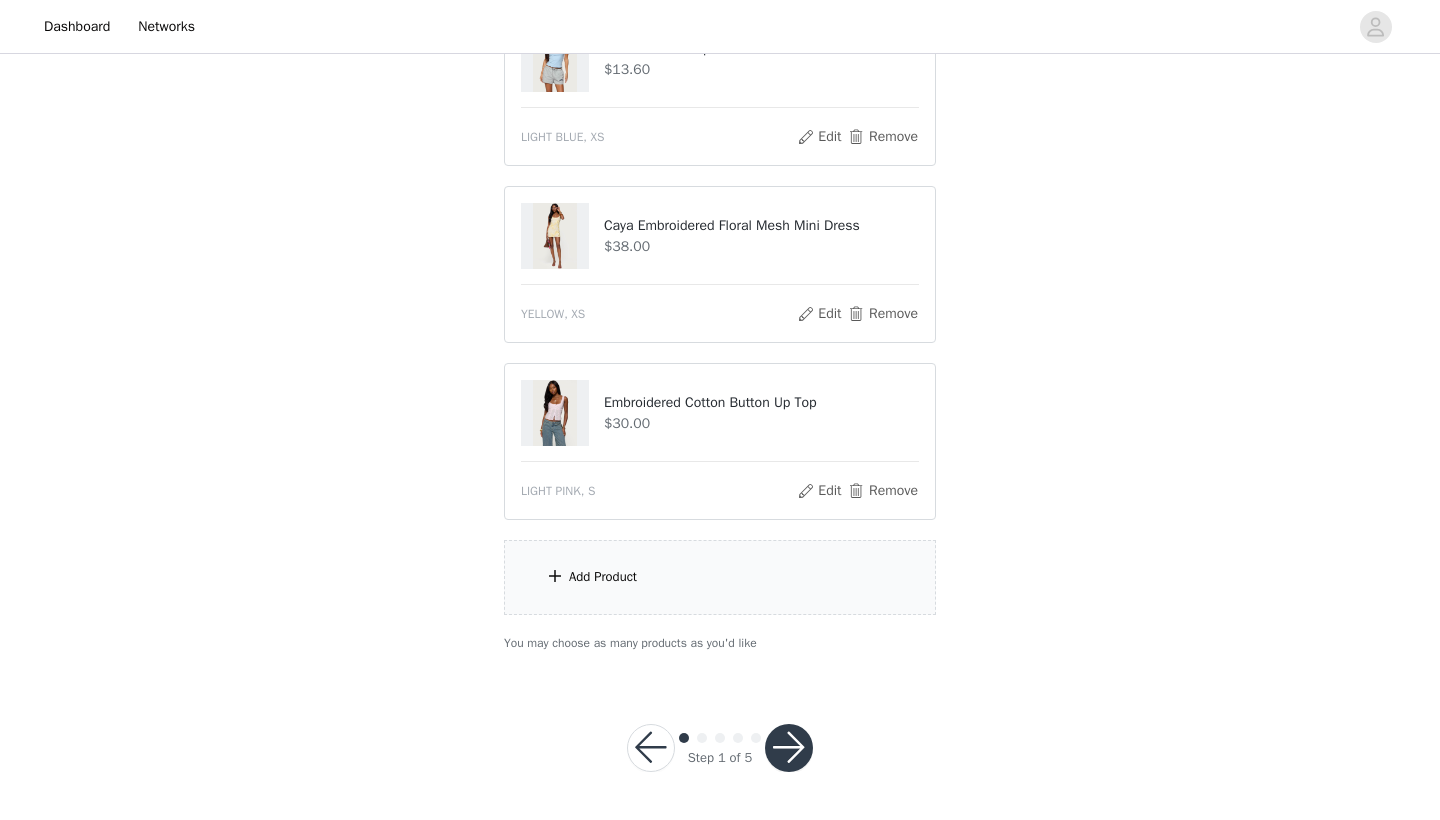 click on "Add Product" at bounding box center (720, 577) 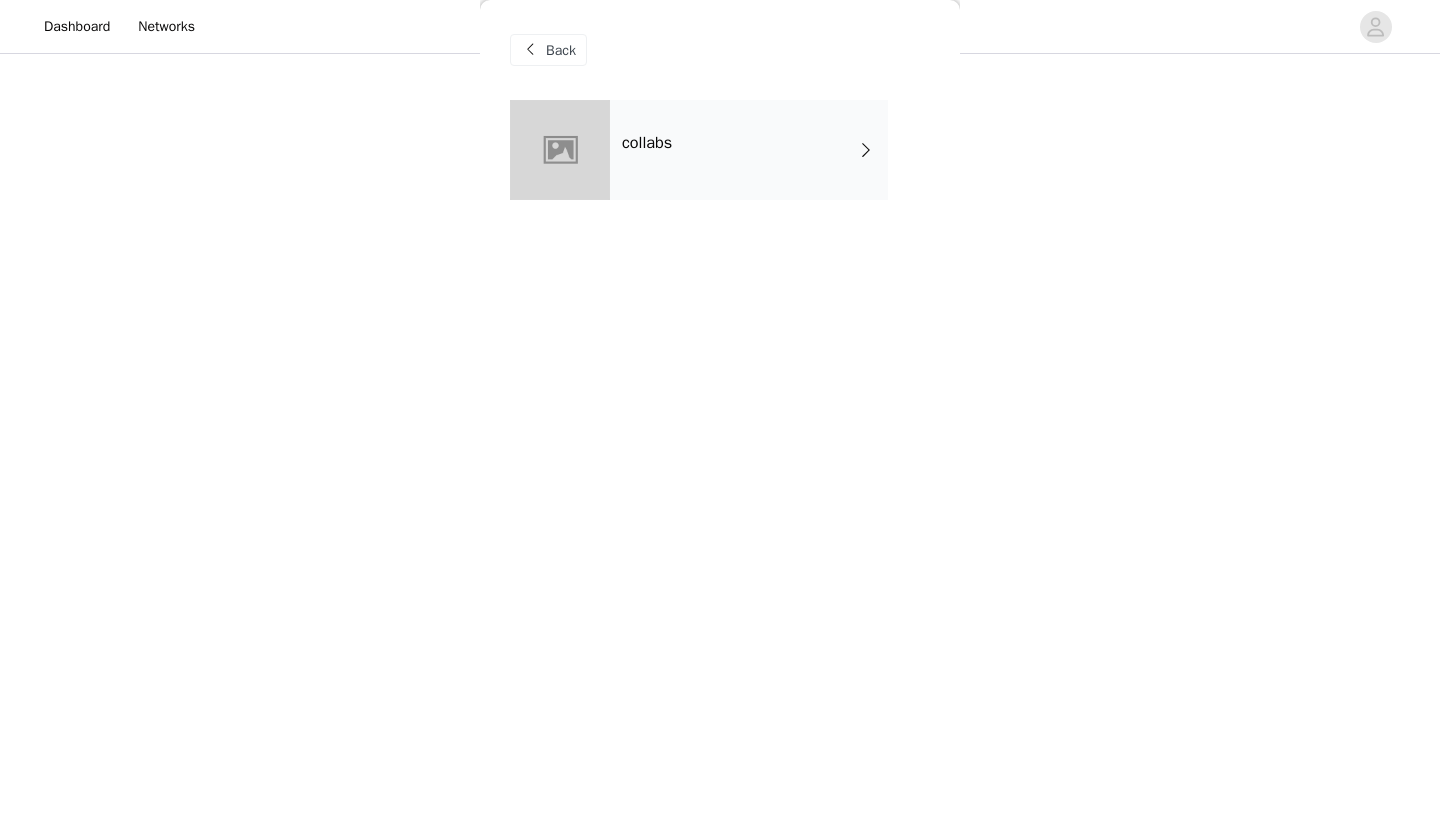 click on "collabs" at bounding box center [749, 150] 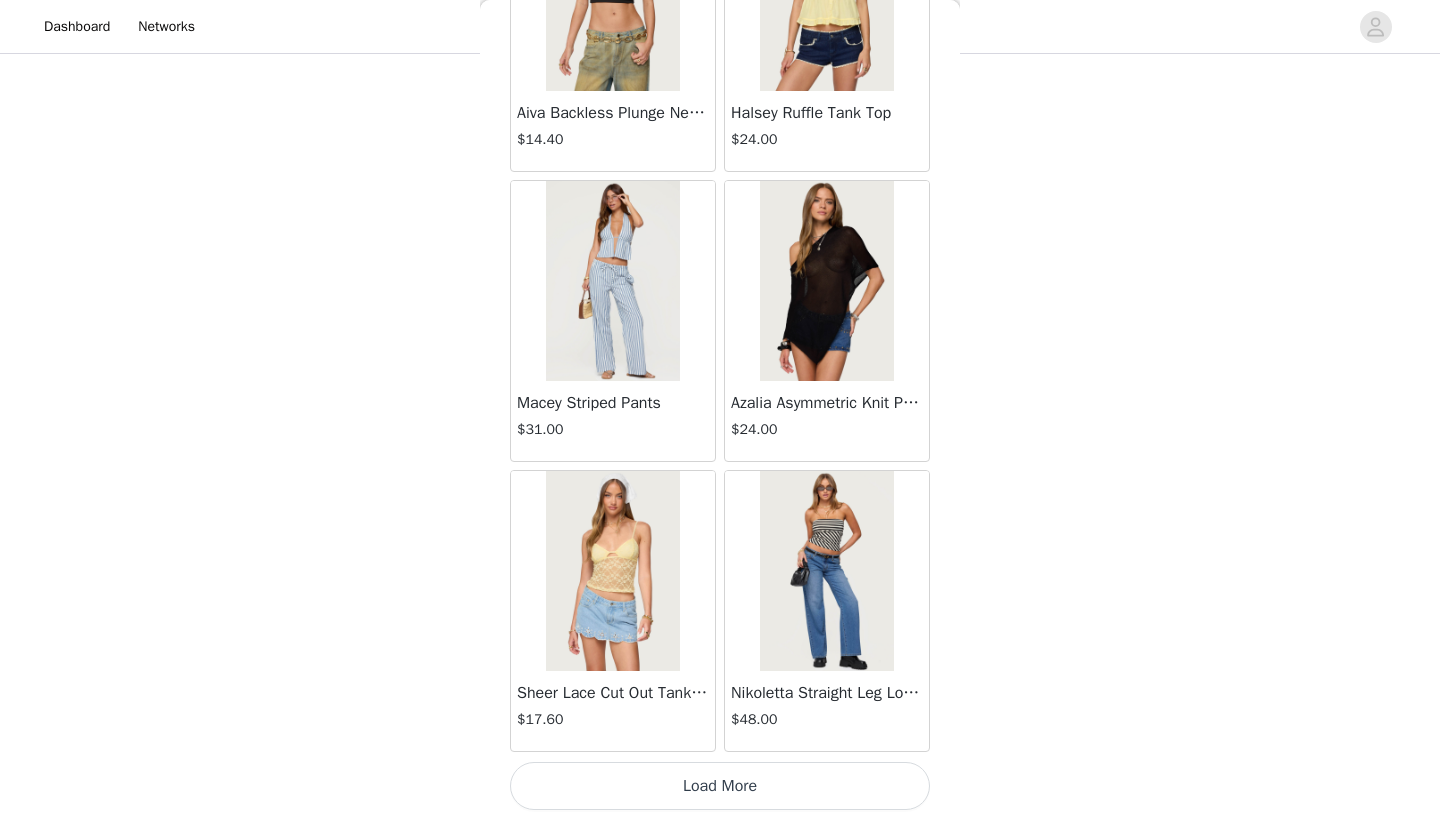 click on "Load More" at bounding box center [720, 786] 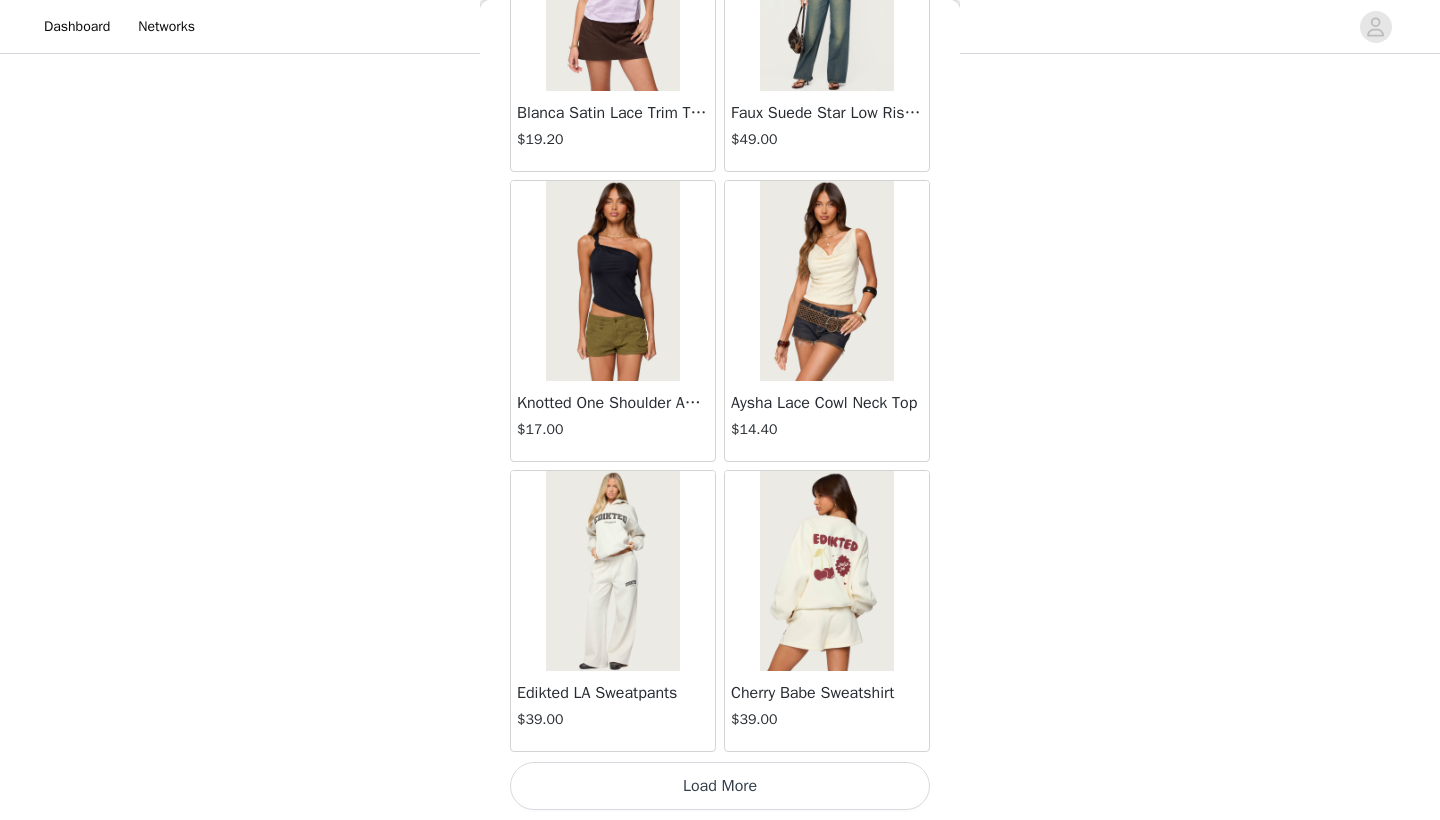 click on "Load More" at bounding box center (720, 786) 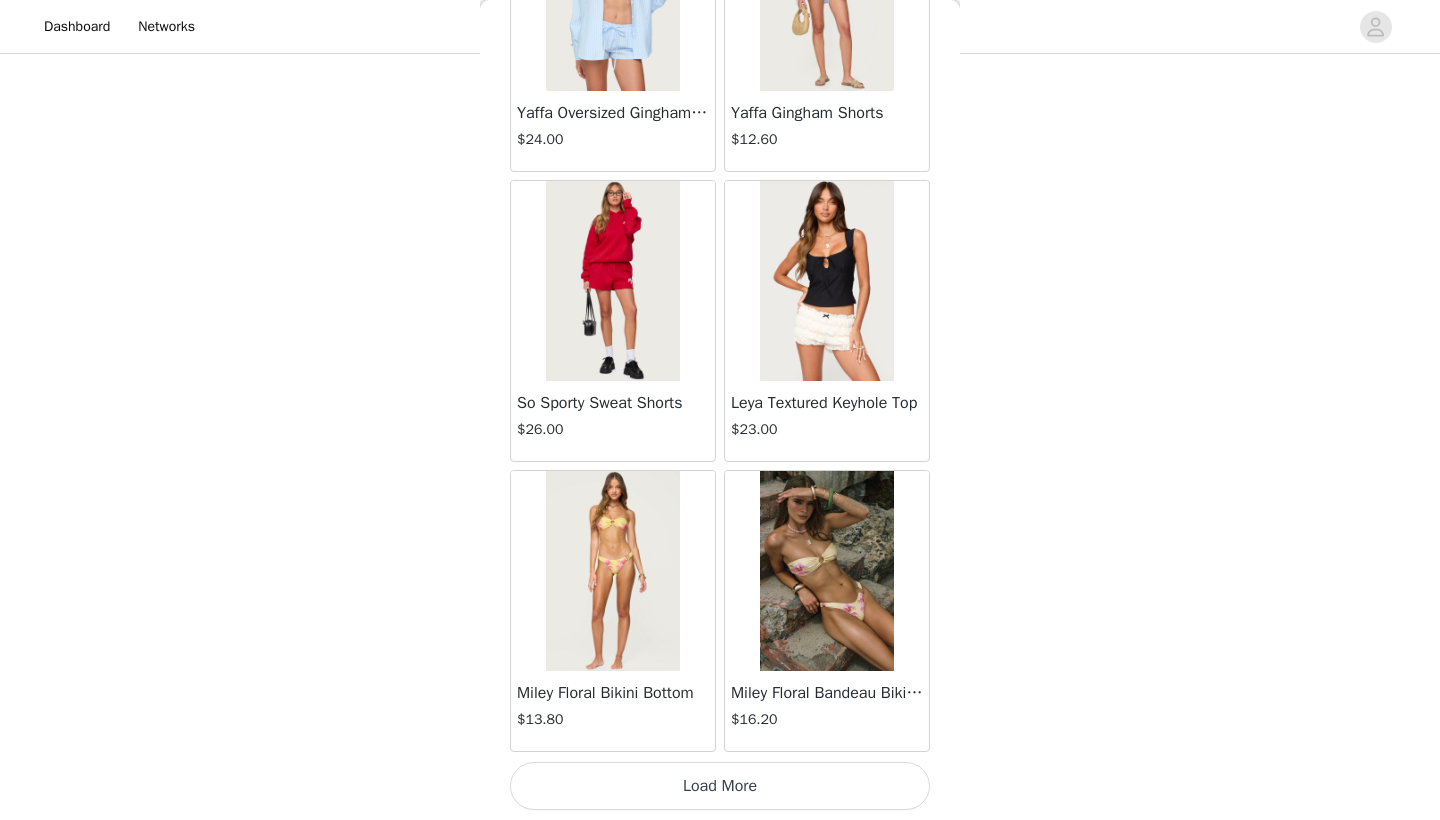 scroll, scrollTop: 8040, scrollLeft: 0, axis: vertical 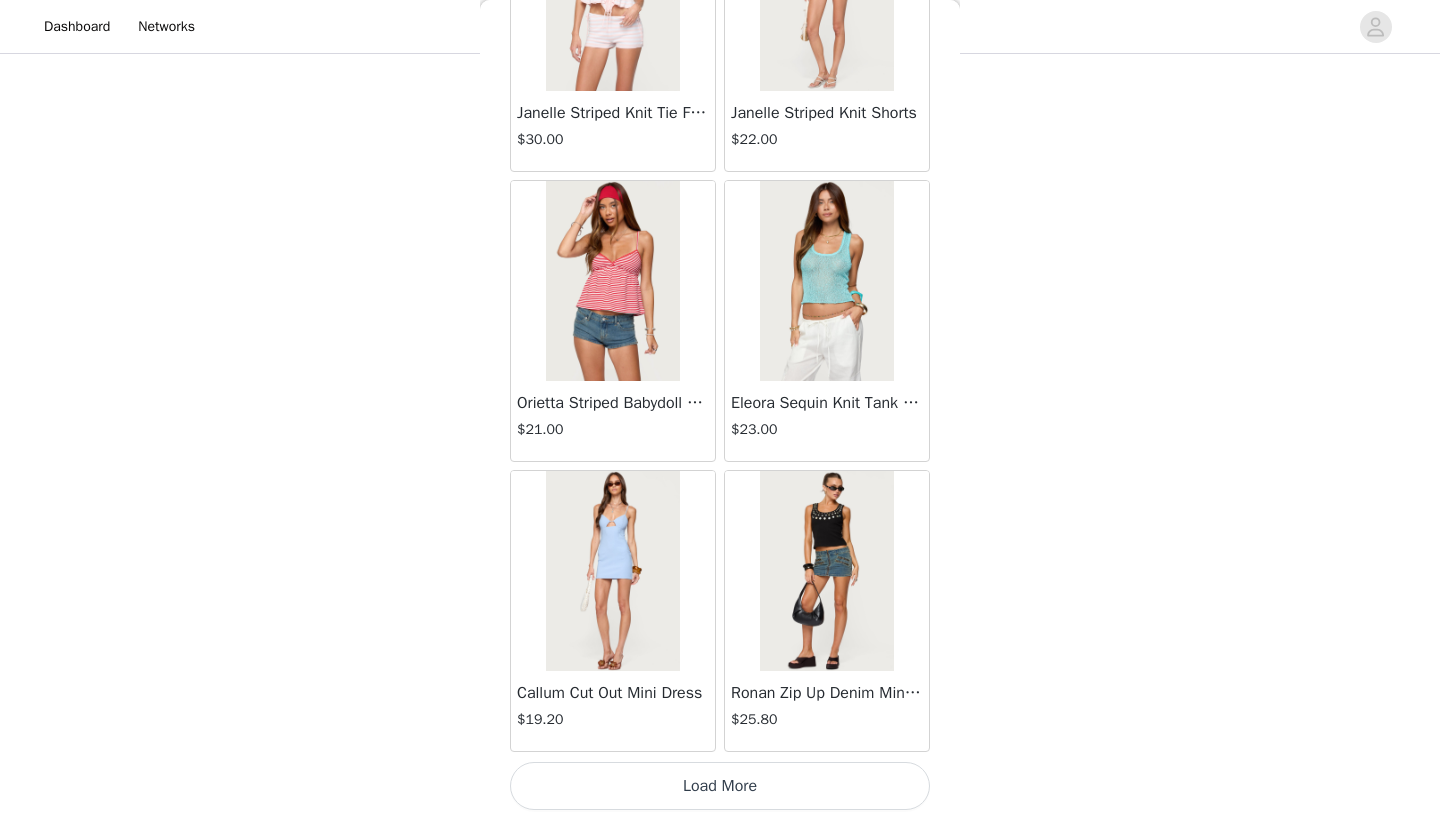 click on "Load More" at bounding box center [720, 786] 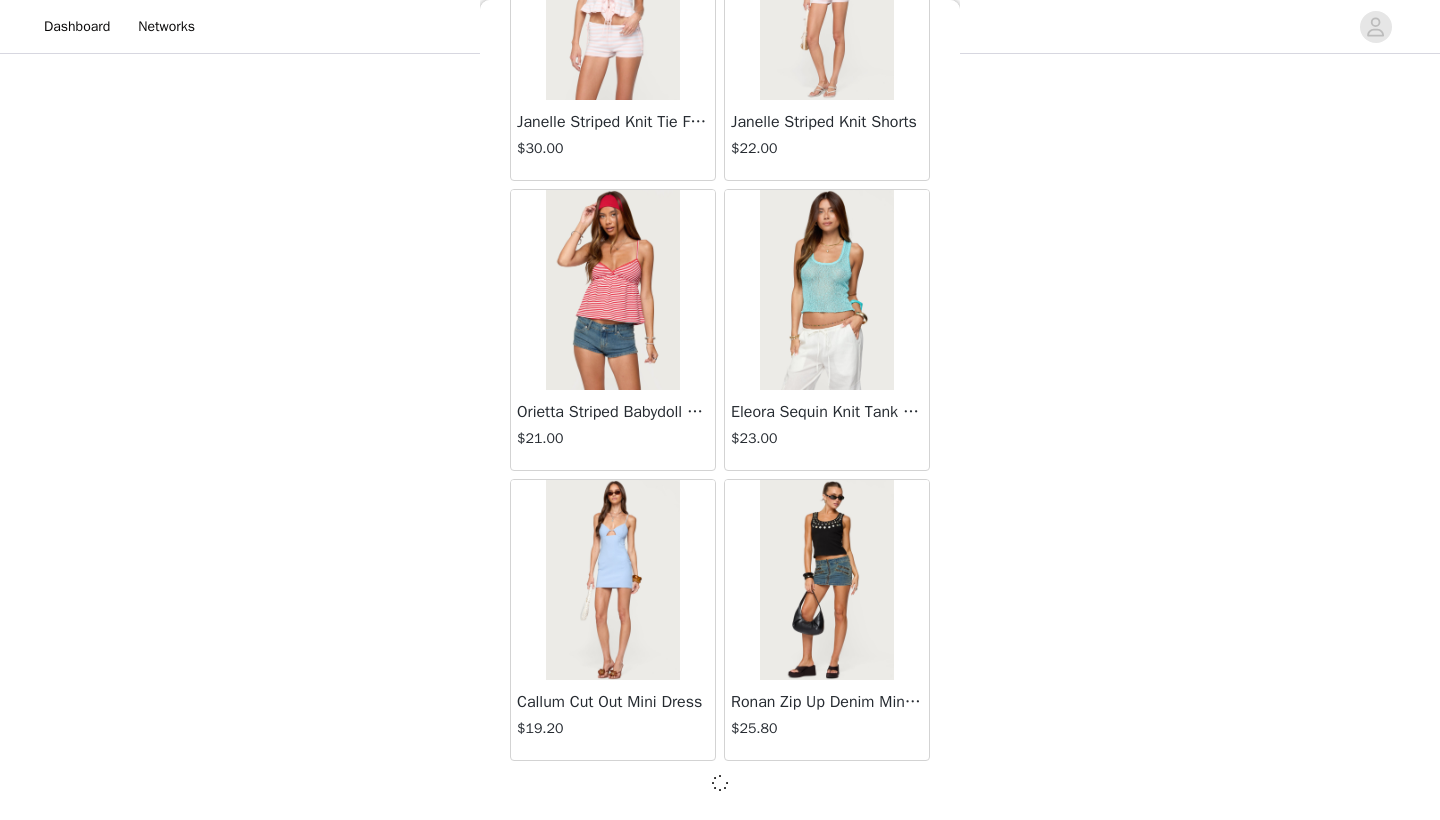 scroll, scrollTop: 10931, scrollLeft: 0, axis: vertical 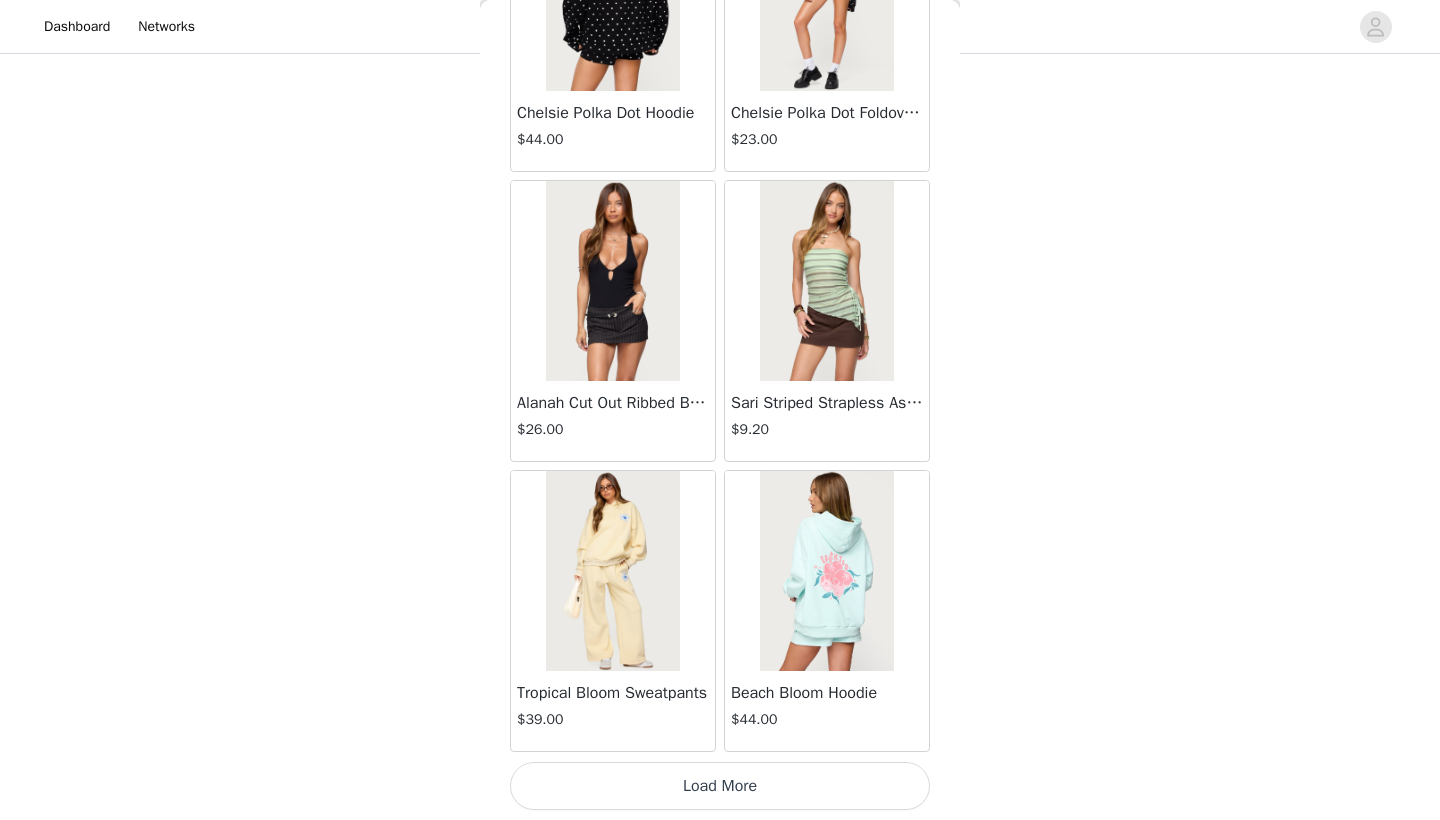 click on "Load More" at bounding box center [720, 786] 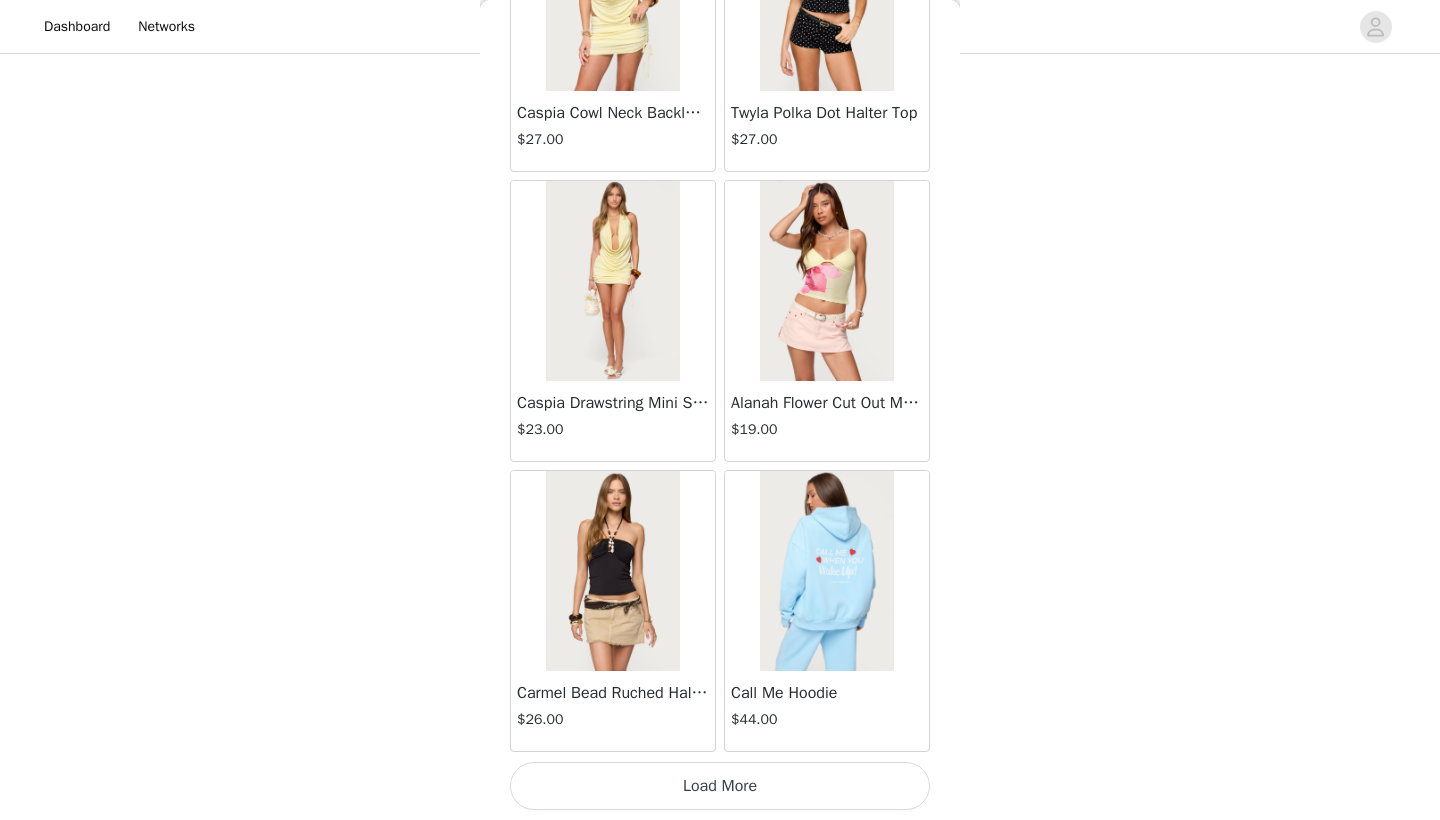 click on "Load More" at bounding box center (720, 786) 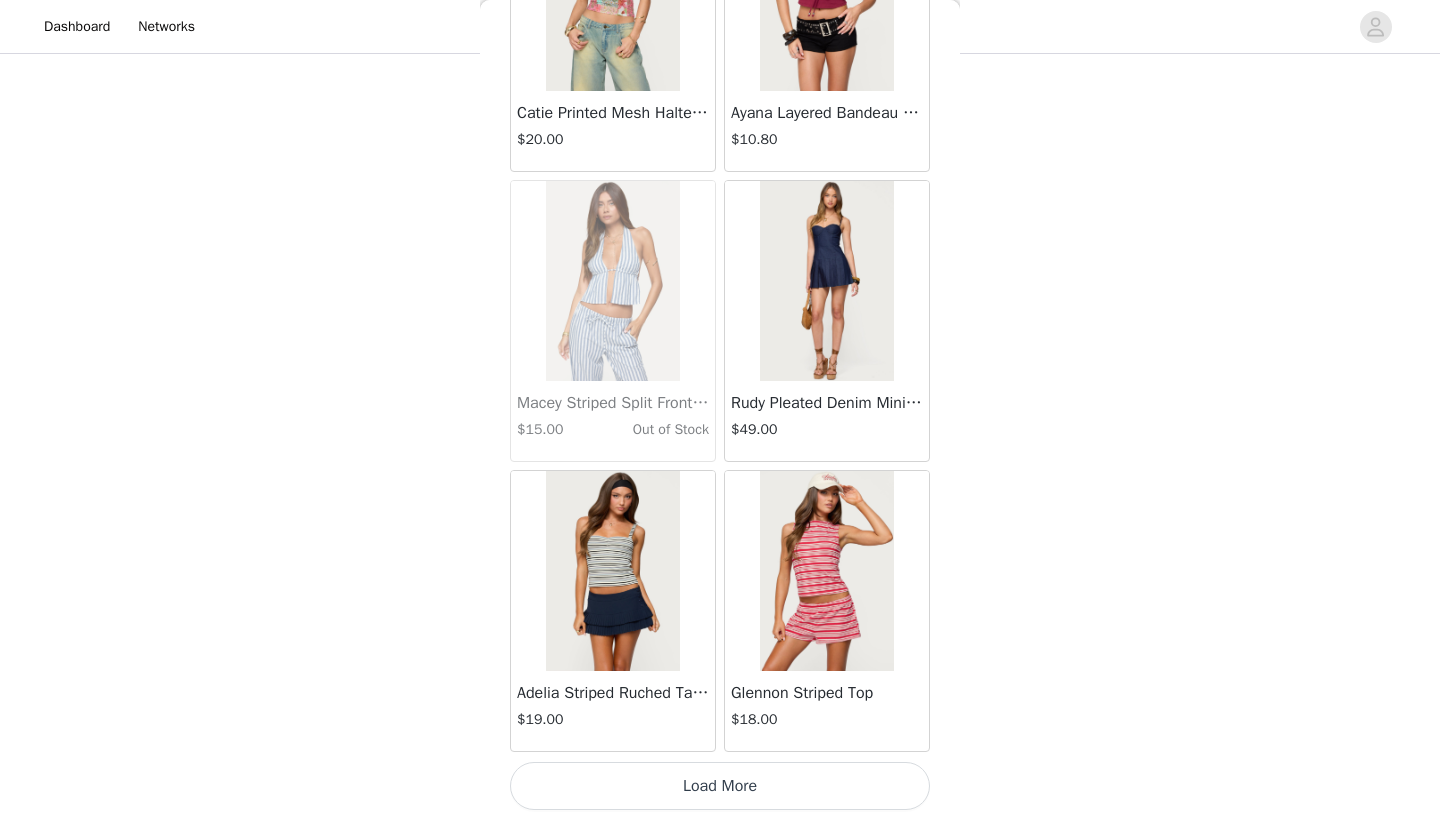 click on "Load More" at bounding box center [720, 786] 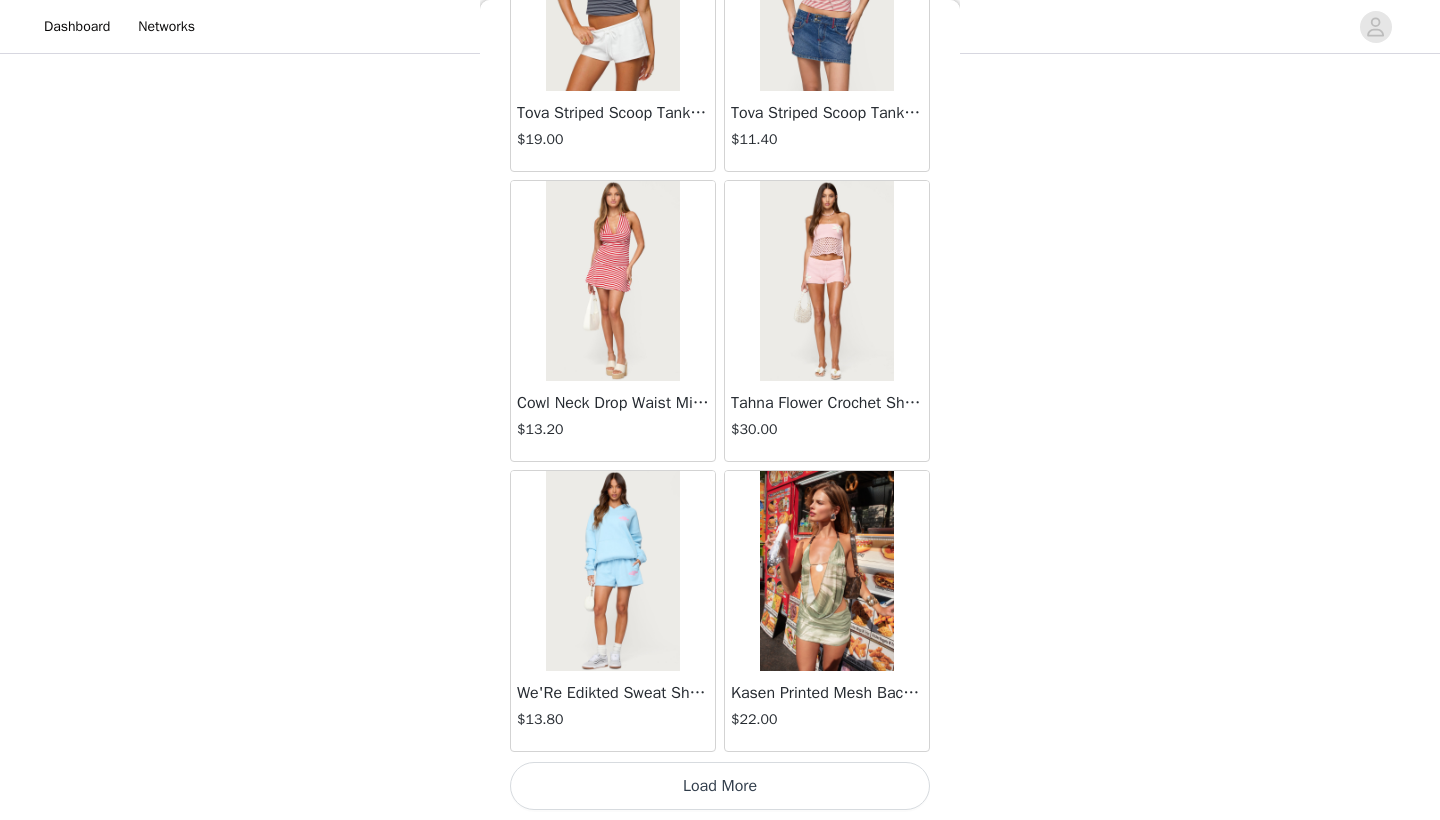 click on "Load More" at bounding box center (720, 786) 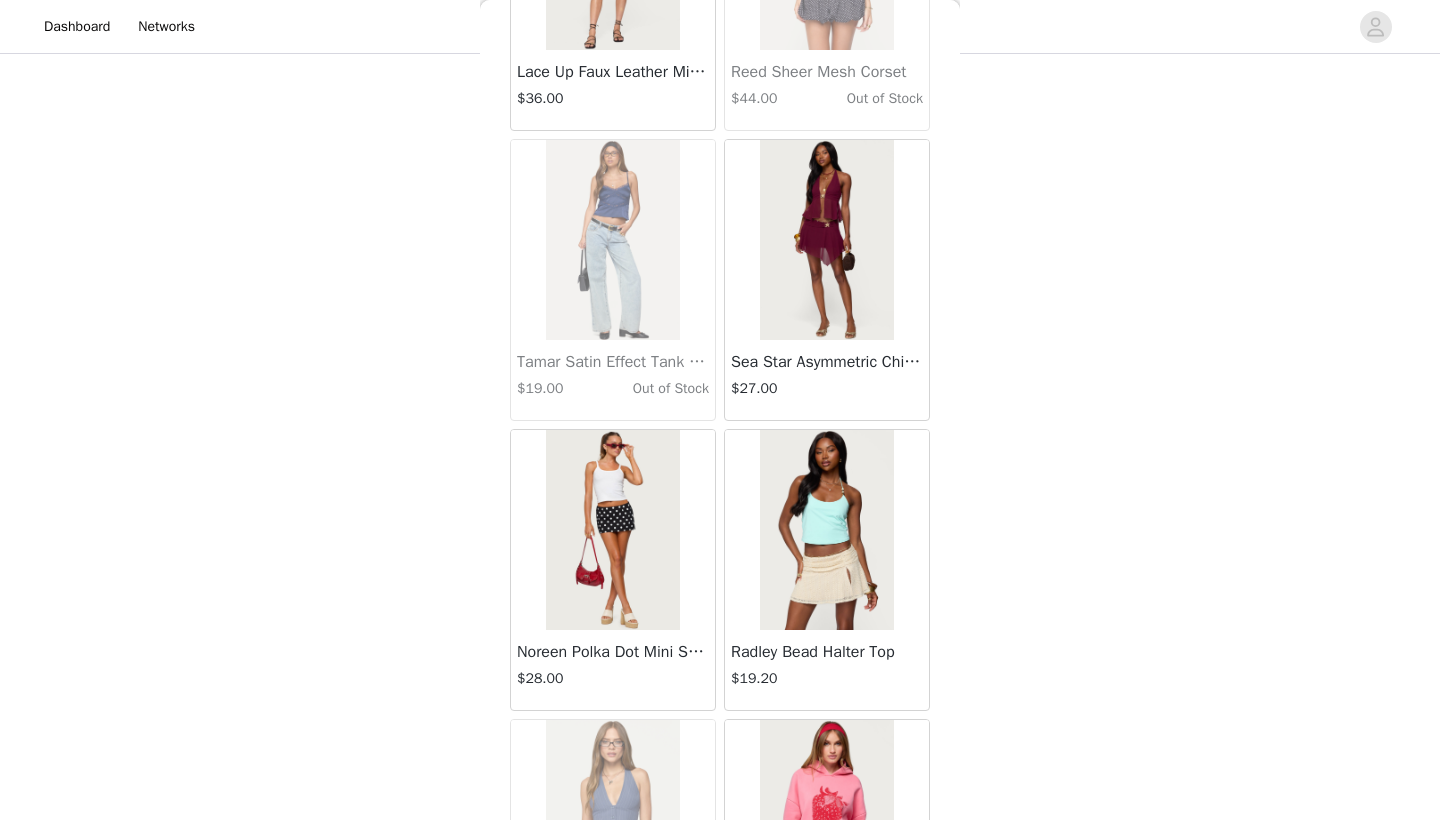 scroll, scrollTop: 24971, scrollLeft: 0, axis: vertical 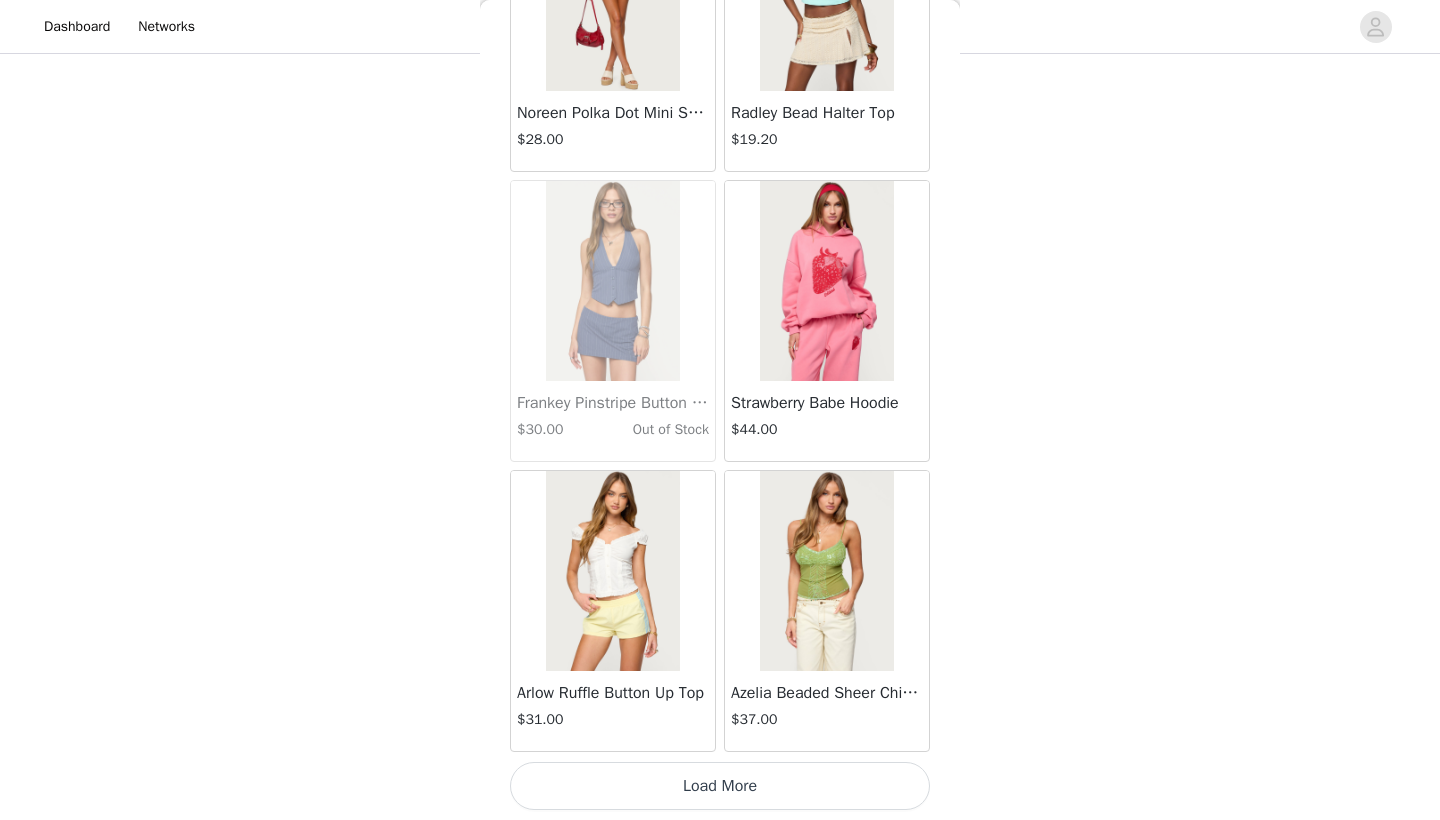 click on "Load More" at bounding box center (720, 786) 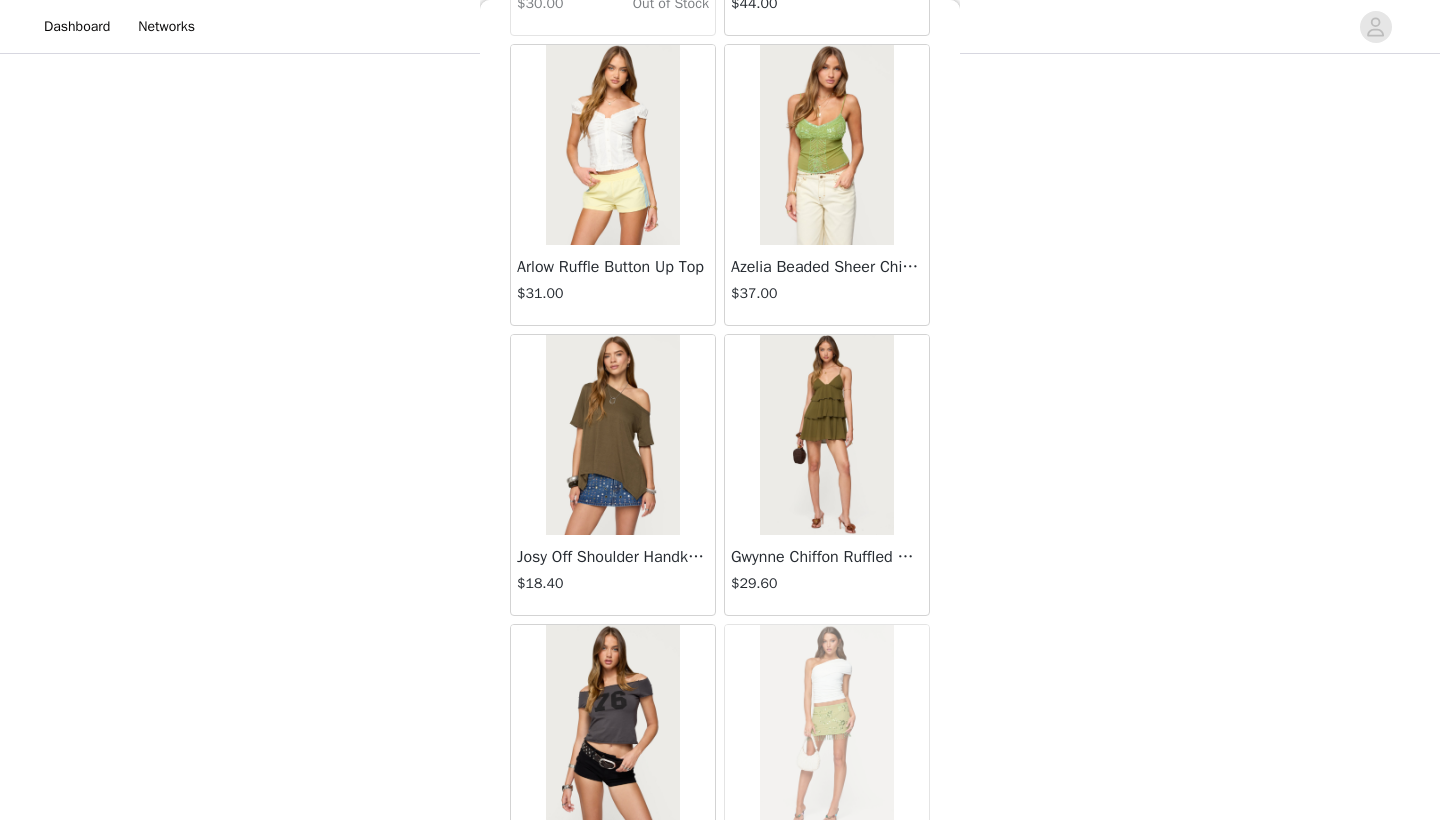 scroll, scrollTop: 28340, scrollLeft: 0, axis: vertical 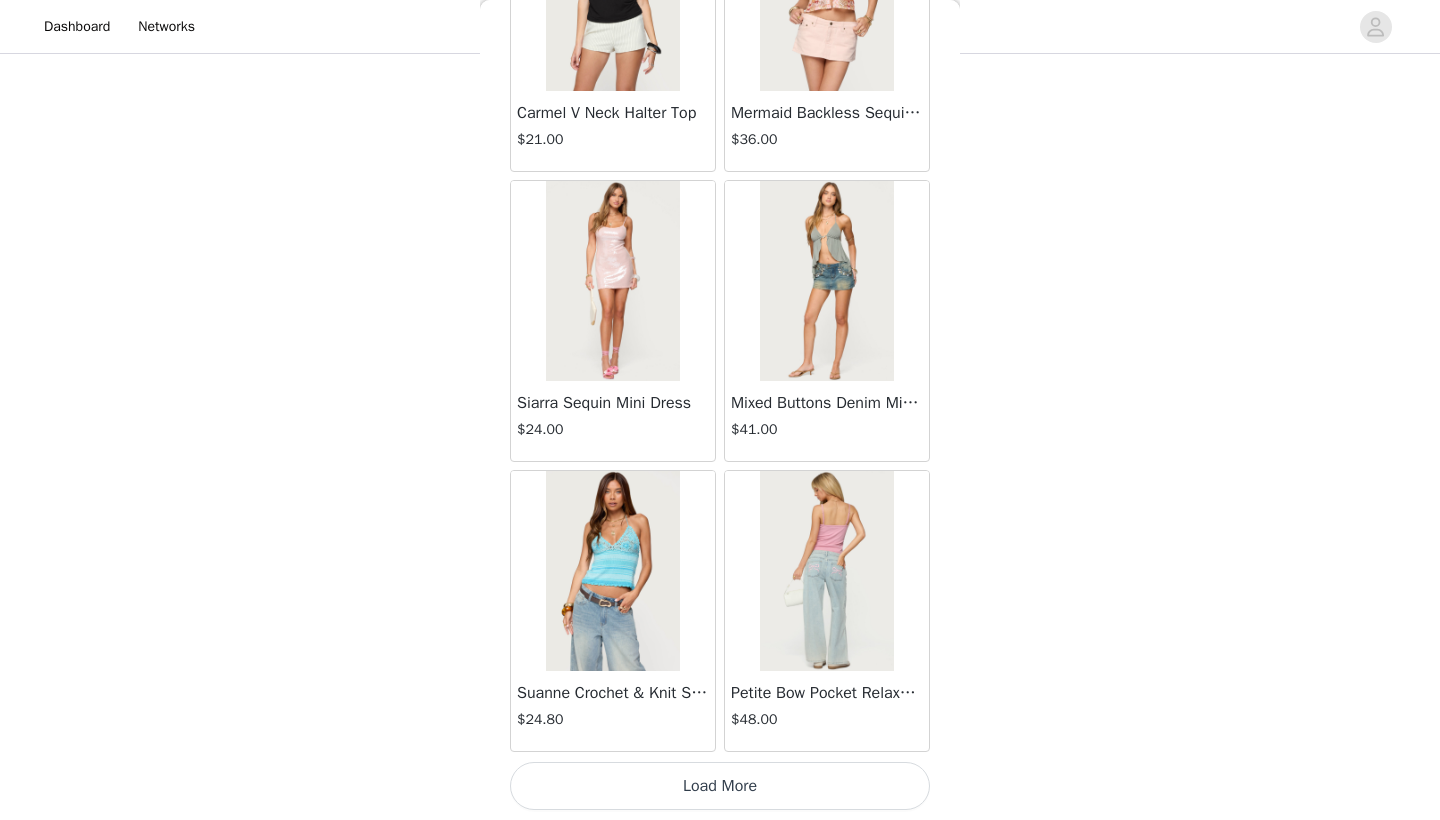 click on "Load More" at bounding box center [720, 786] 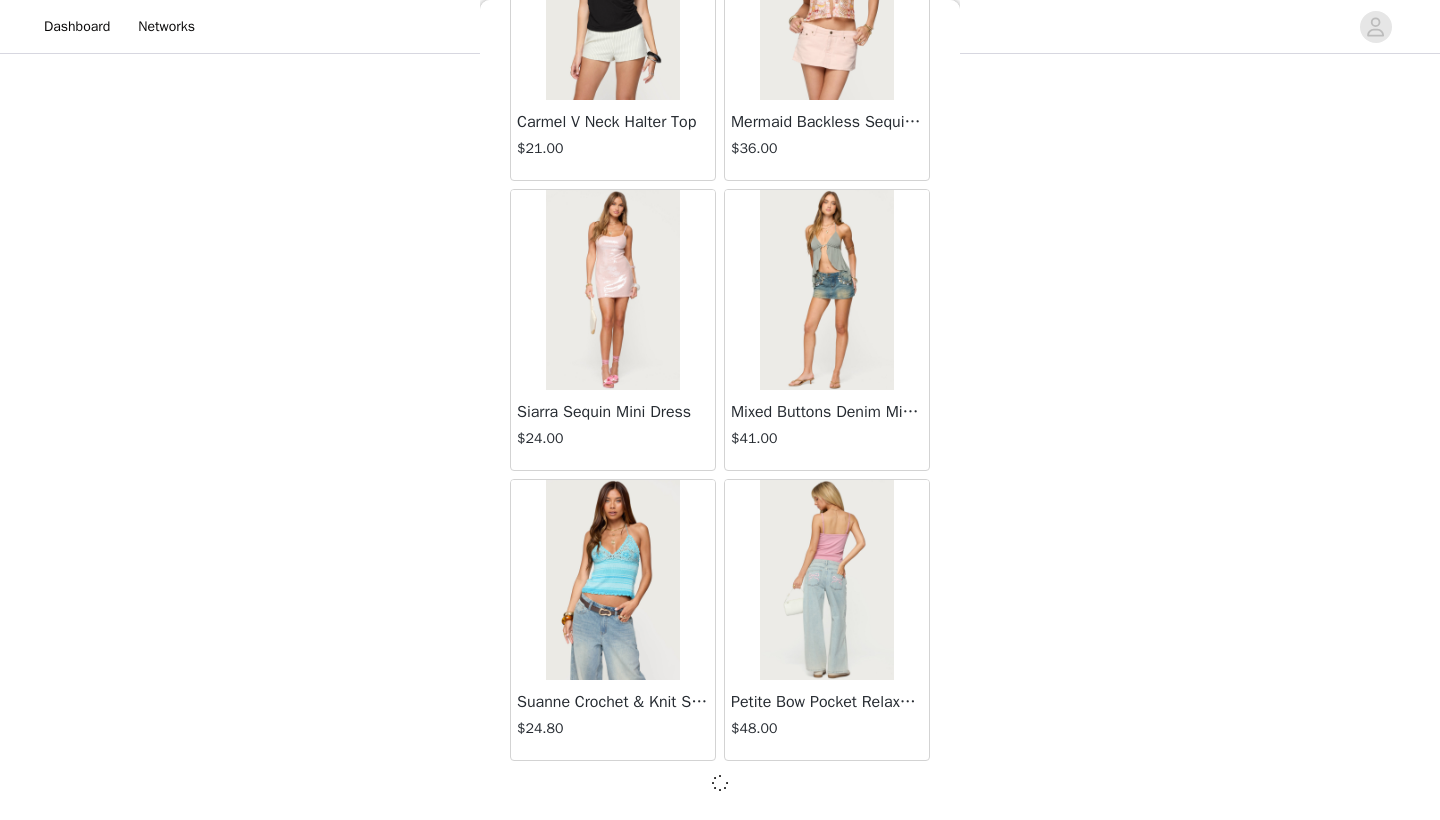 scroll, scrollTop: 28331, scrollLeft: 0, axis: vertical 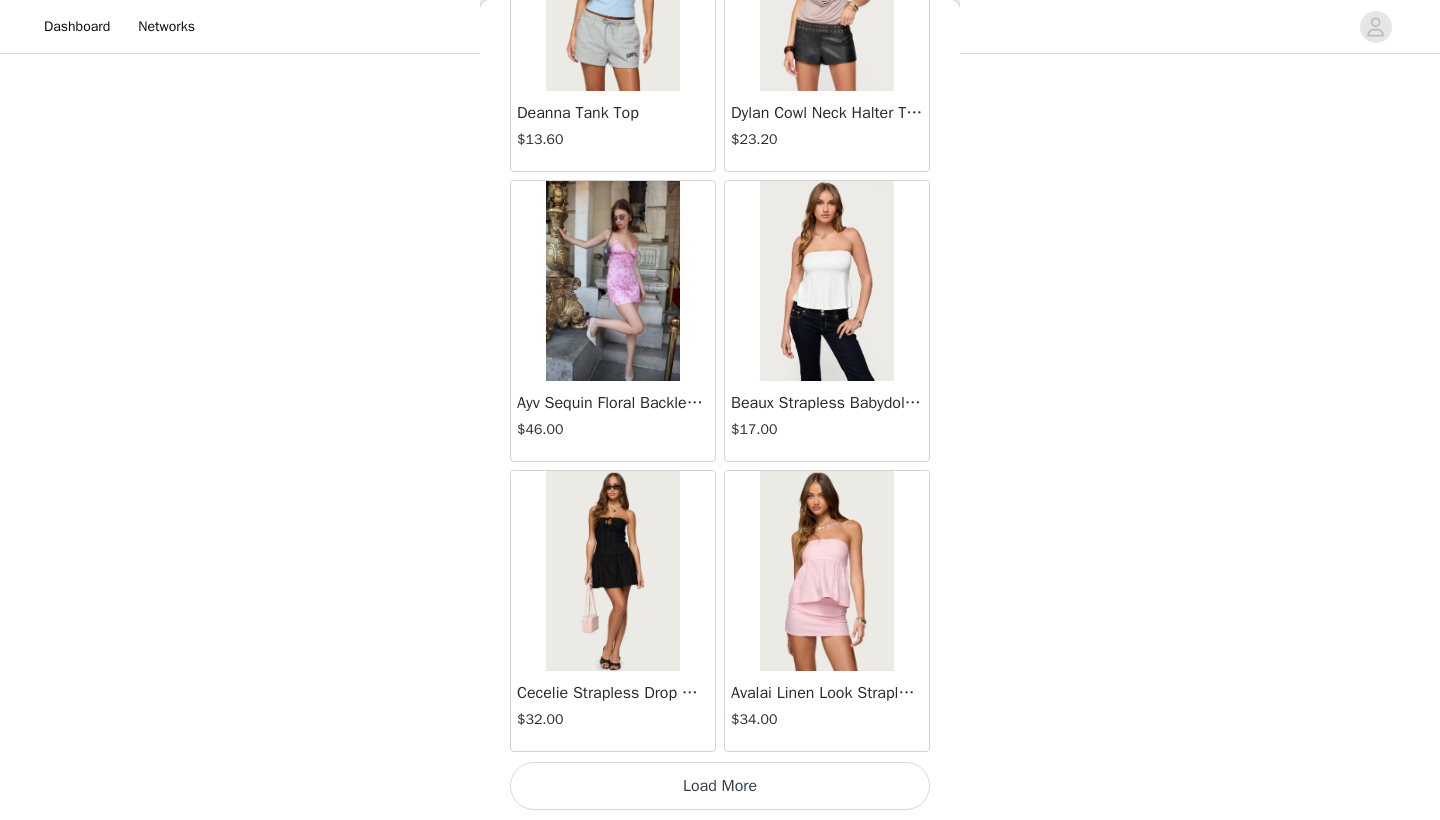 click on "Load More" at bounding box center (720, 786) 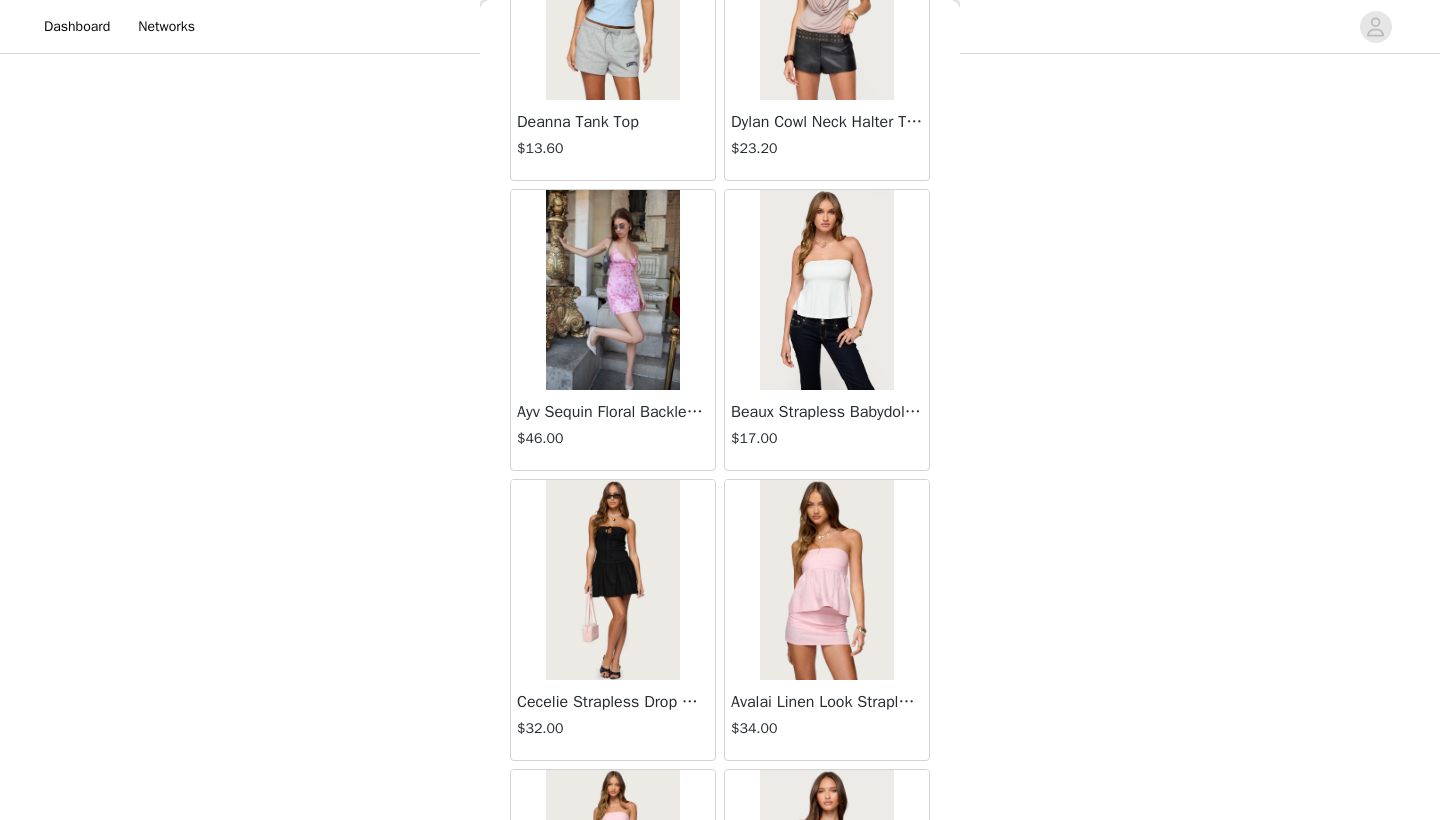 scroll, scrollTop: 978, scrollLeft: 0, axis: vertical 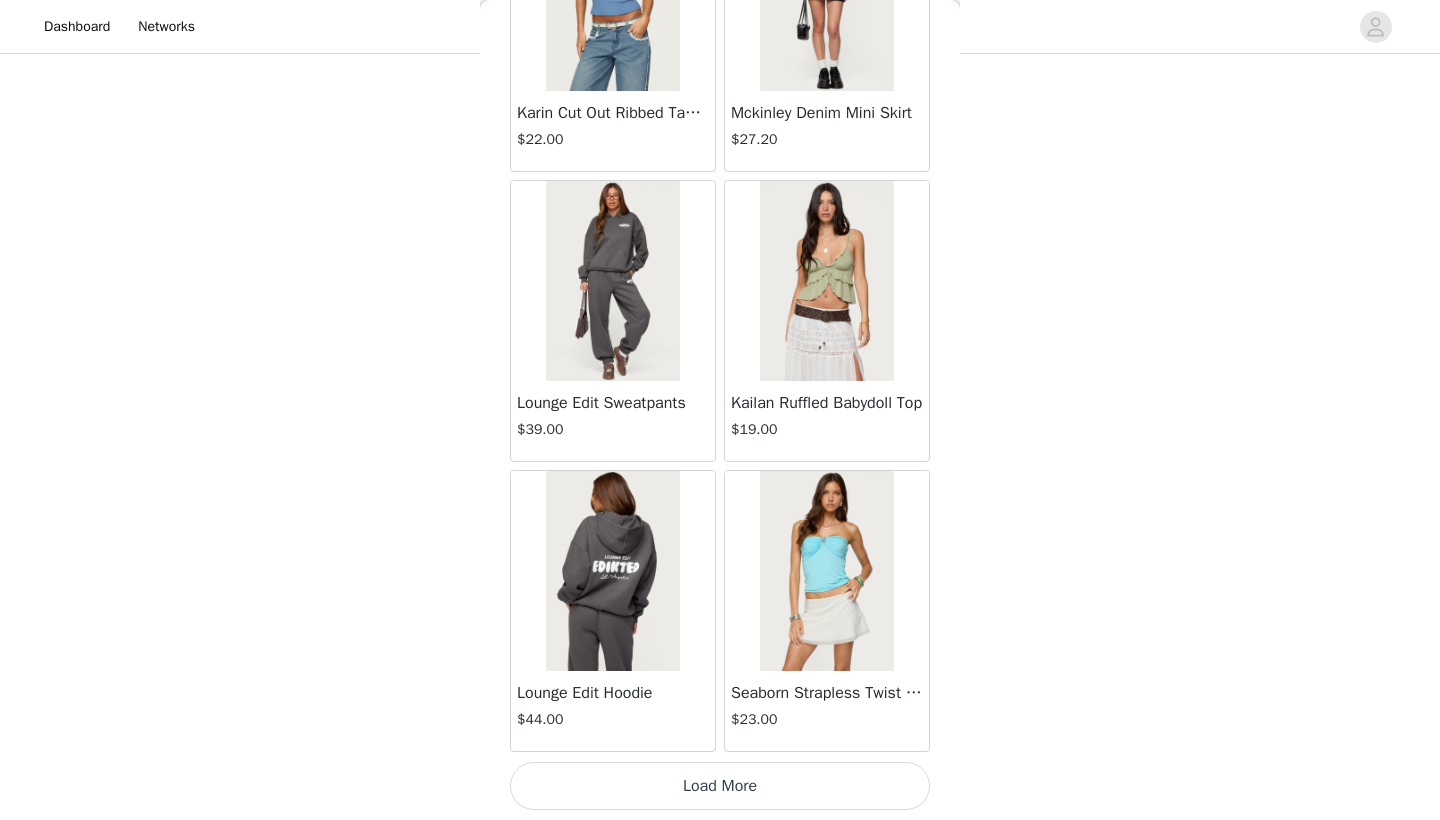click on "Load More" at bounding box center [720, 786] 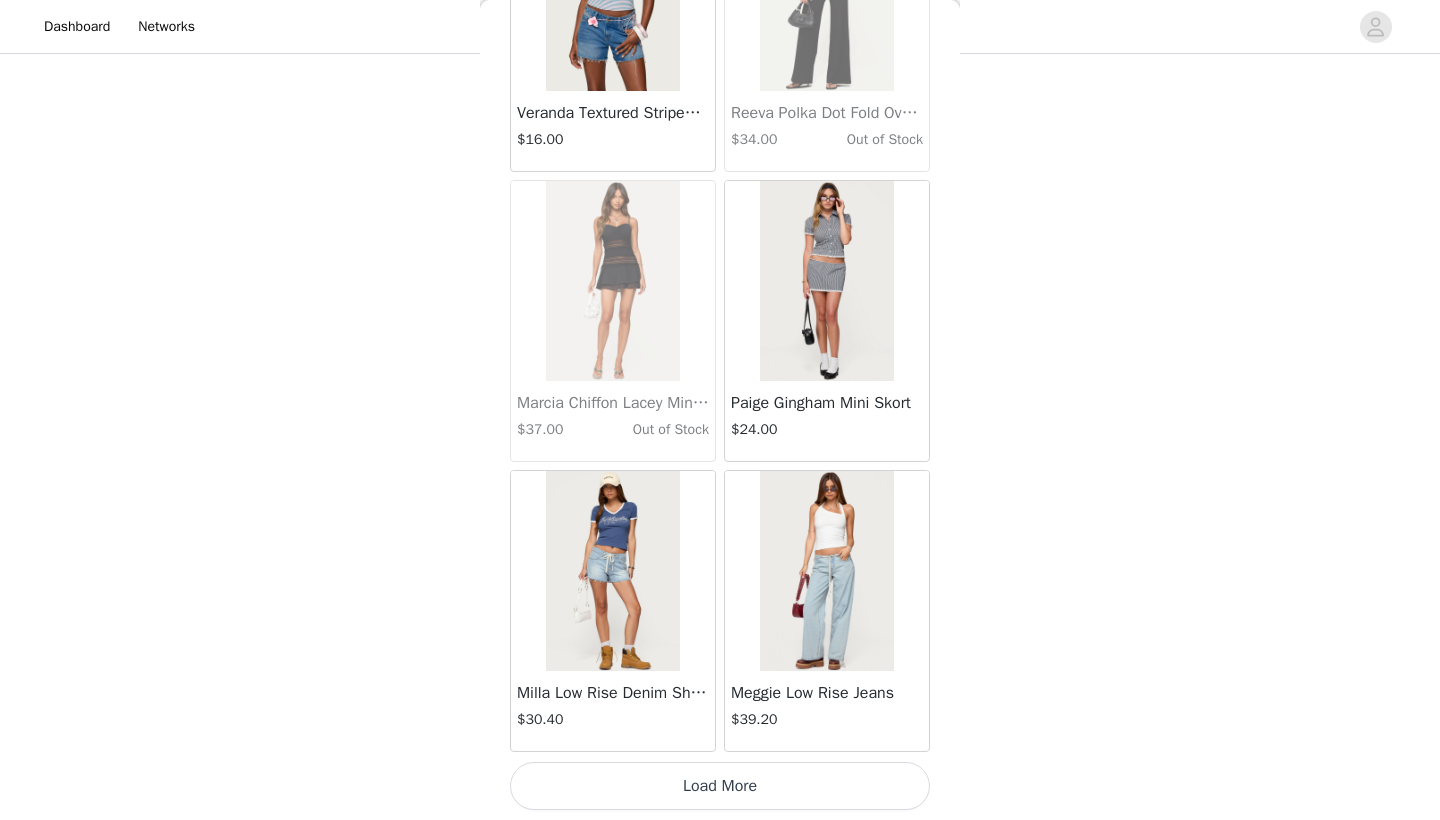 click on "Load More" at bounding box center (720, 786) 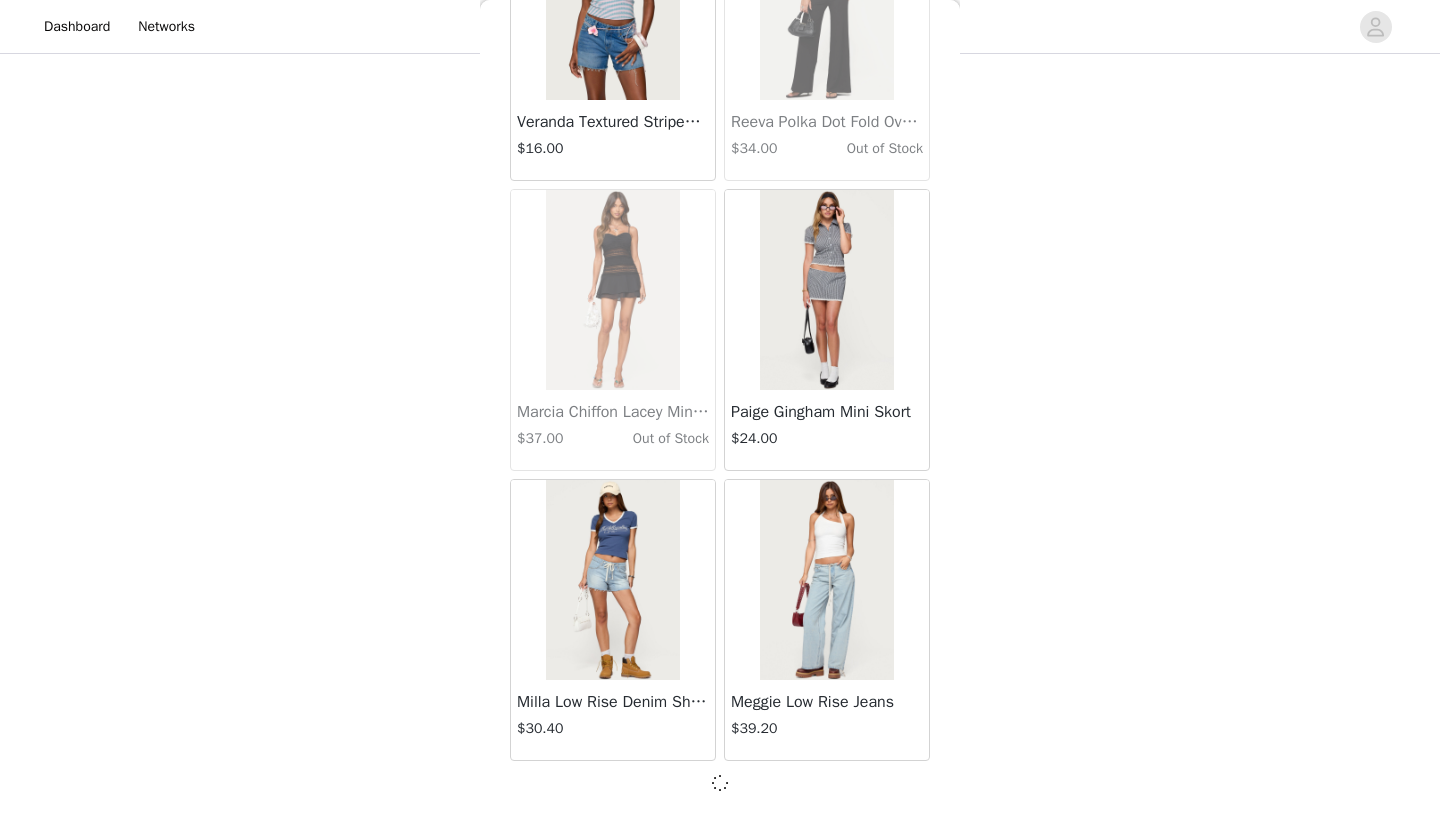 scroll, scrollTop: 37031, scrollLeft: 0, axis: vertical 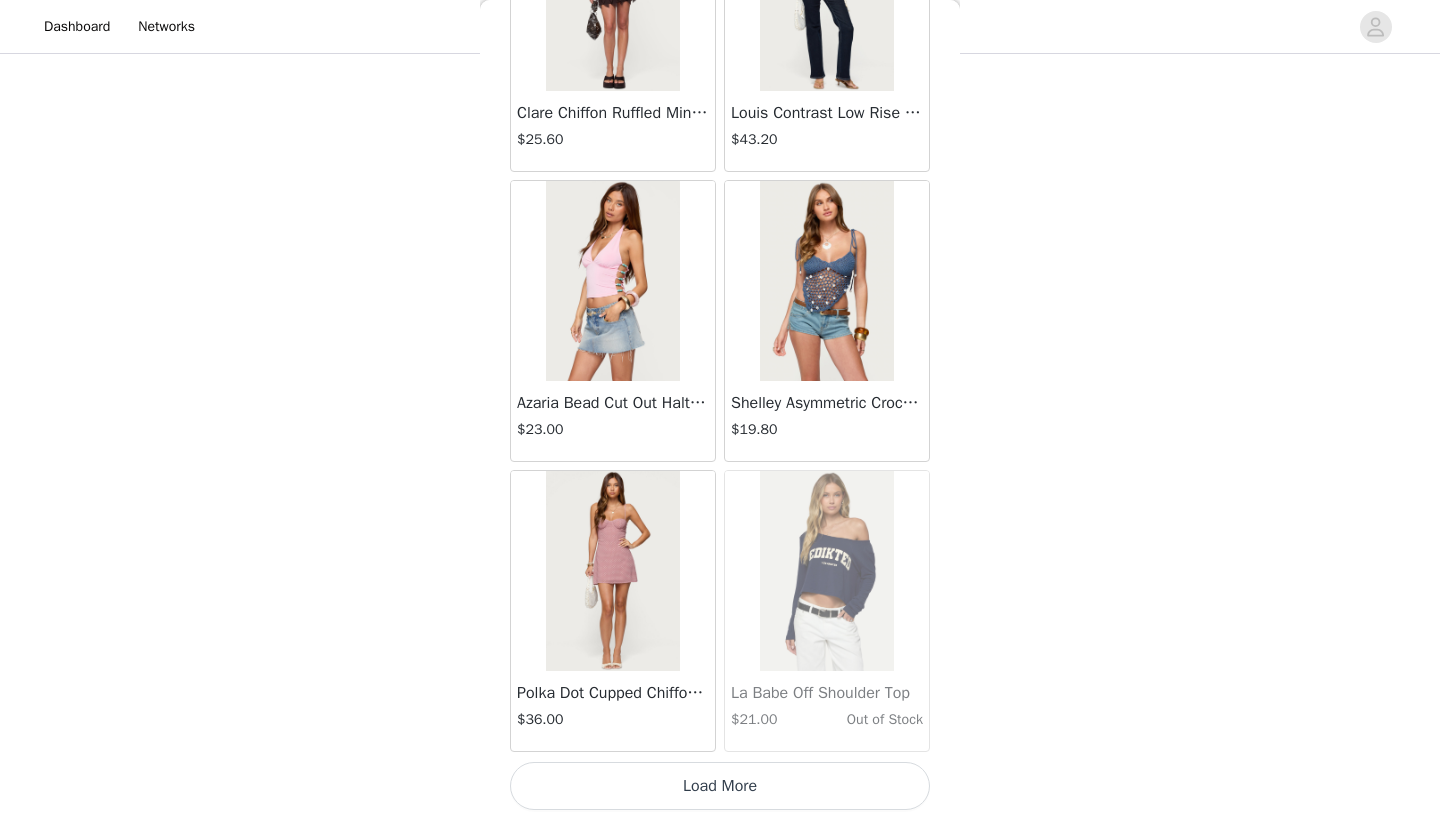 click on "Load More" at bounding box center (720, 786) 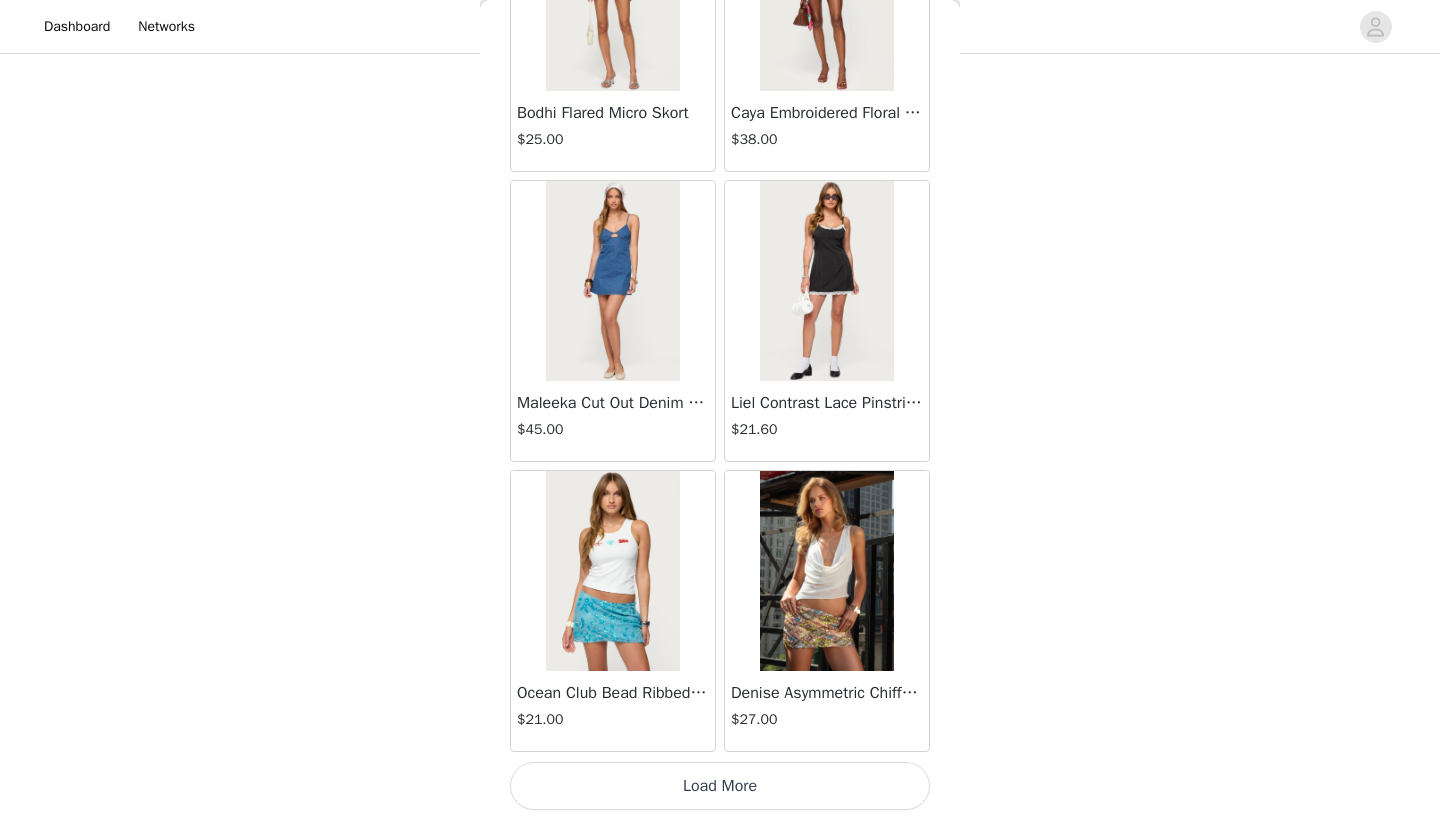 click on "Load More" at bounding box center [720, 786] 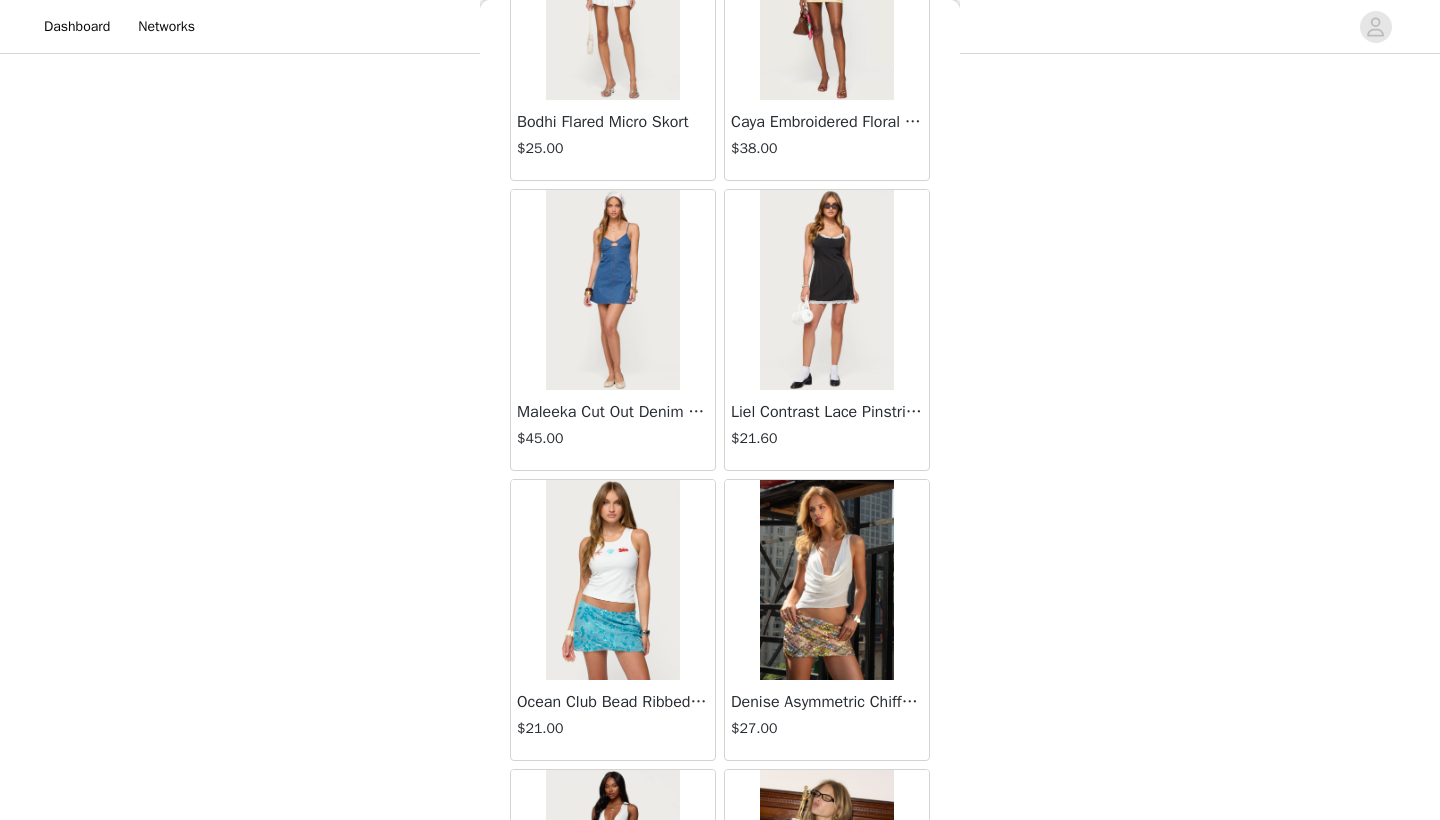 scroll, scrollTop: 978, scrollLeft: 0, axis: vertical 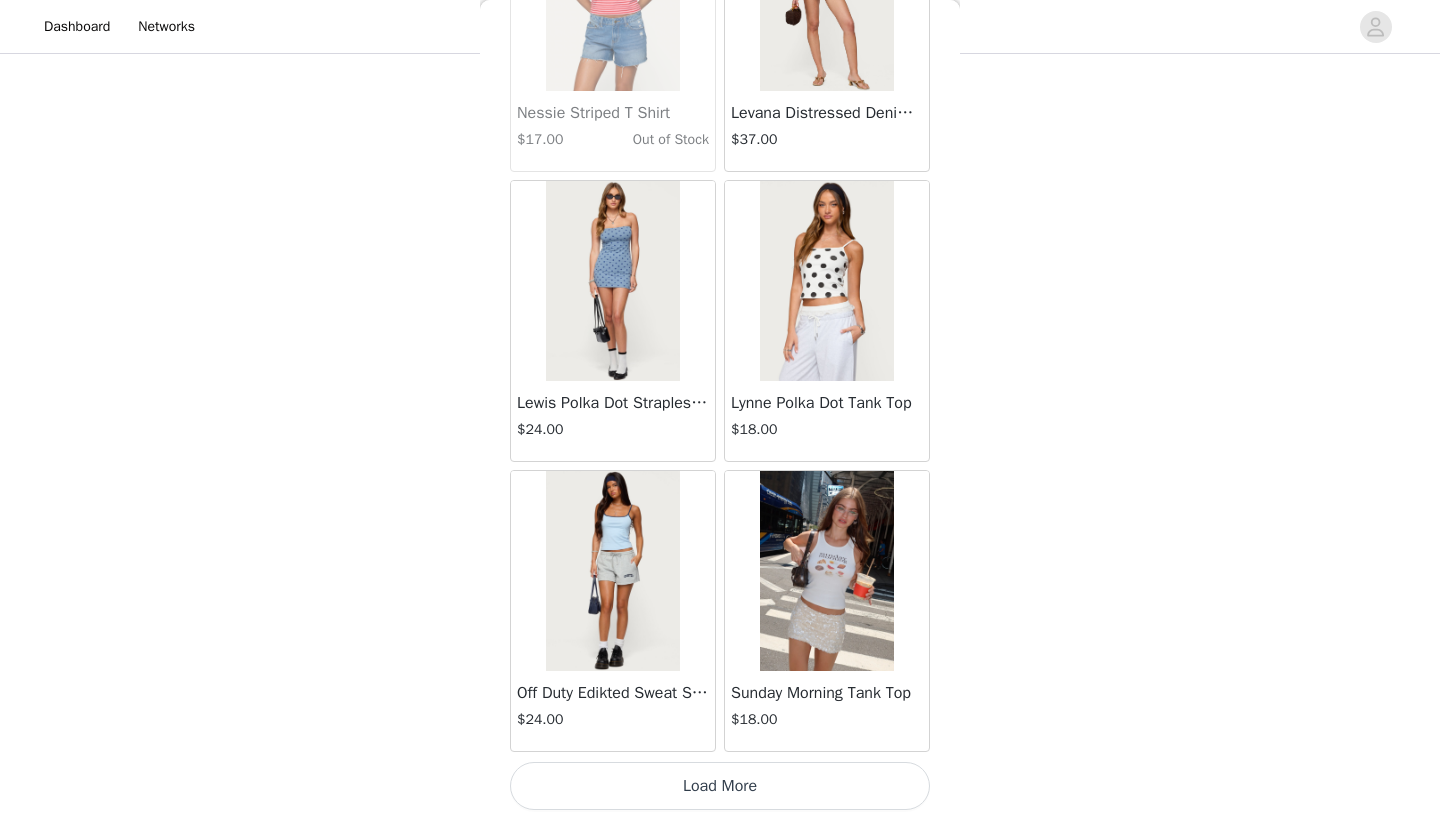 click on "Load More" at bounding box center (720, 786) 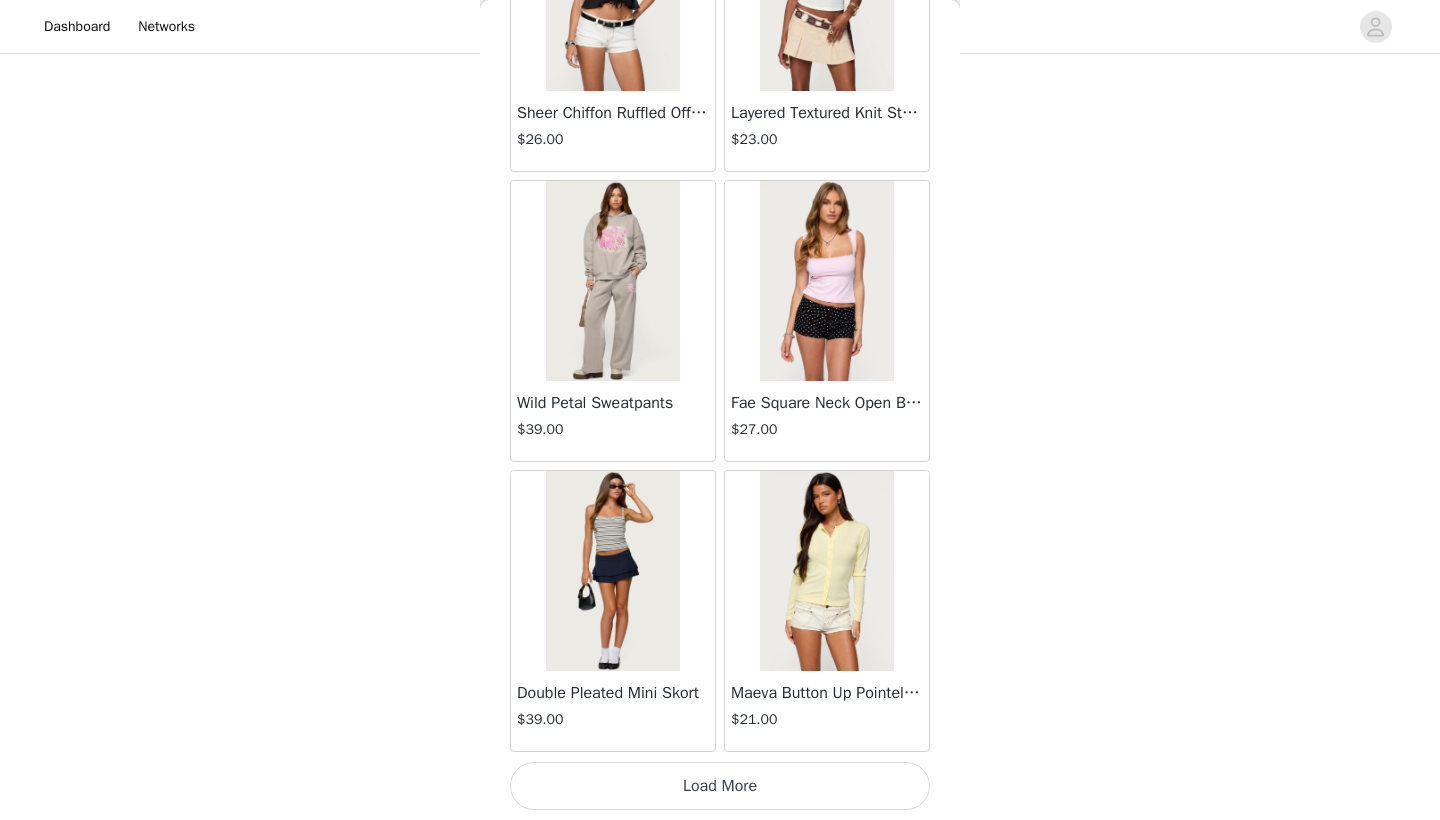 scroll, scrollTop: 48640, scrollLeft: 0, axis: vertical 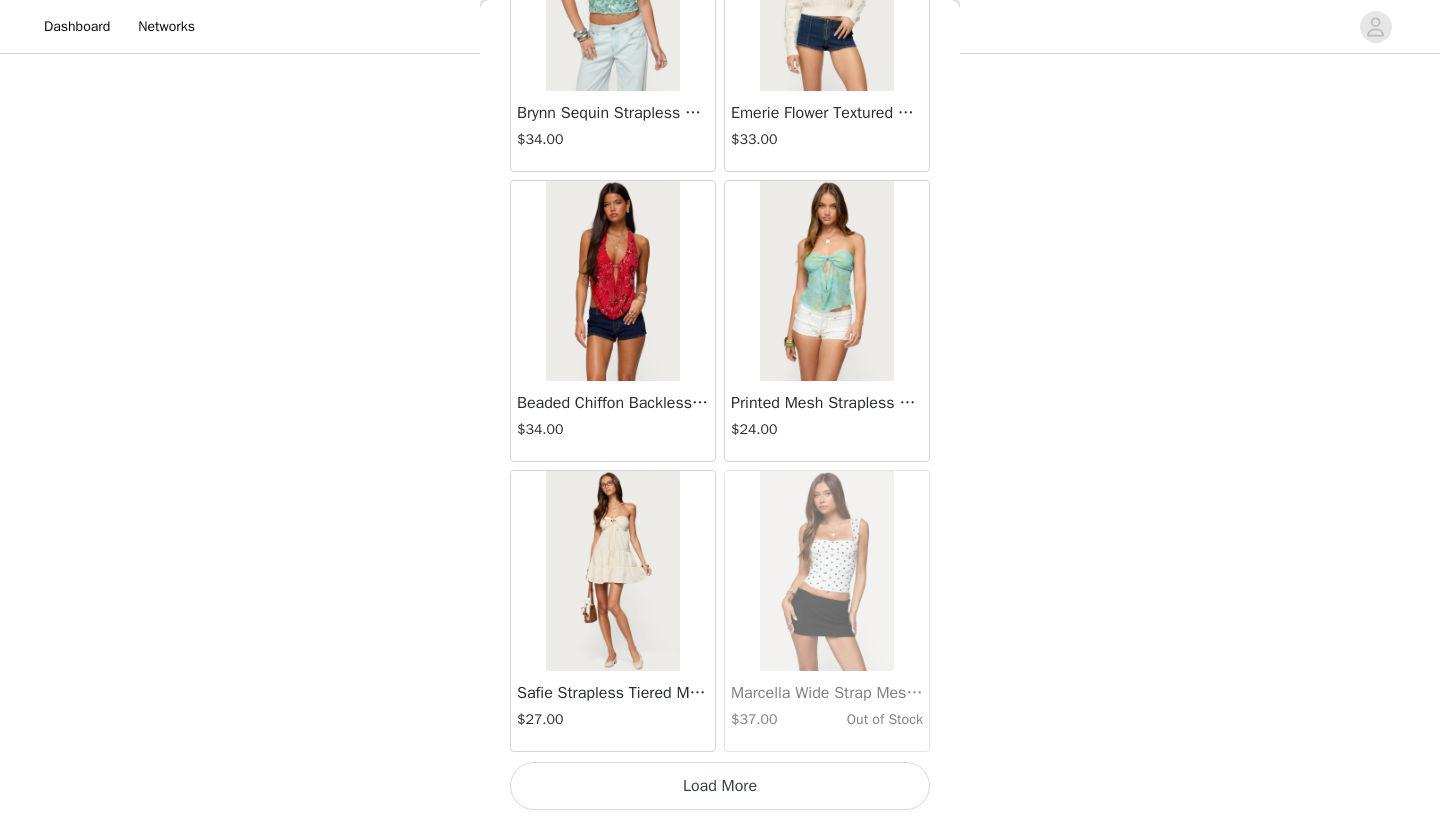 click on "Load More" at bounding box center (720, 786) 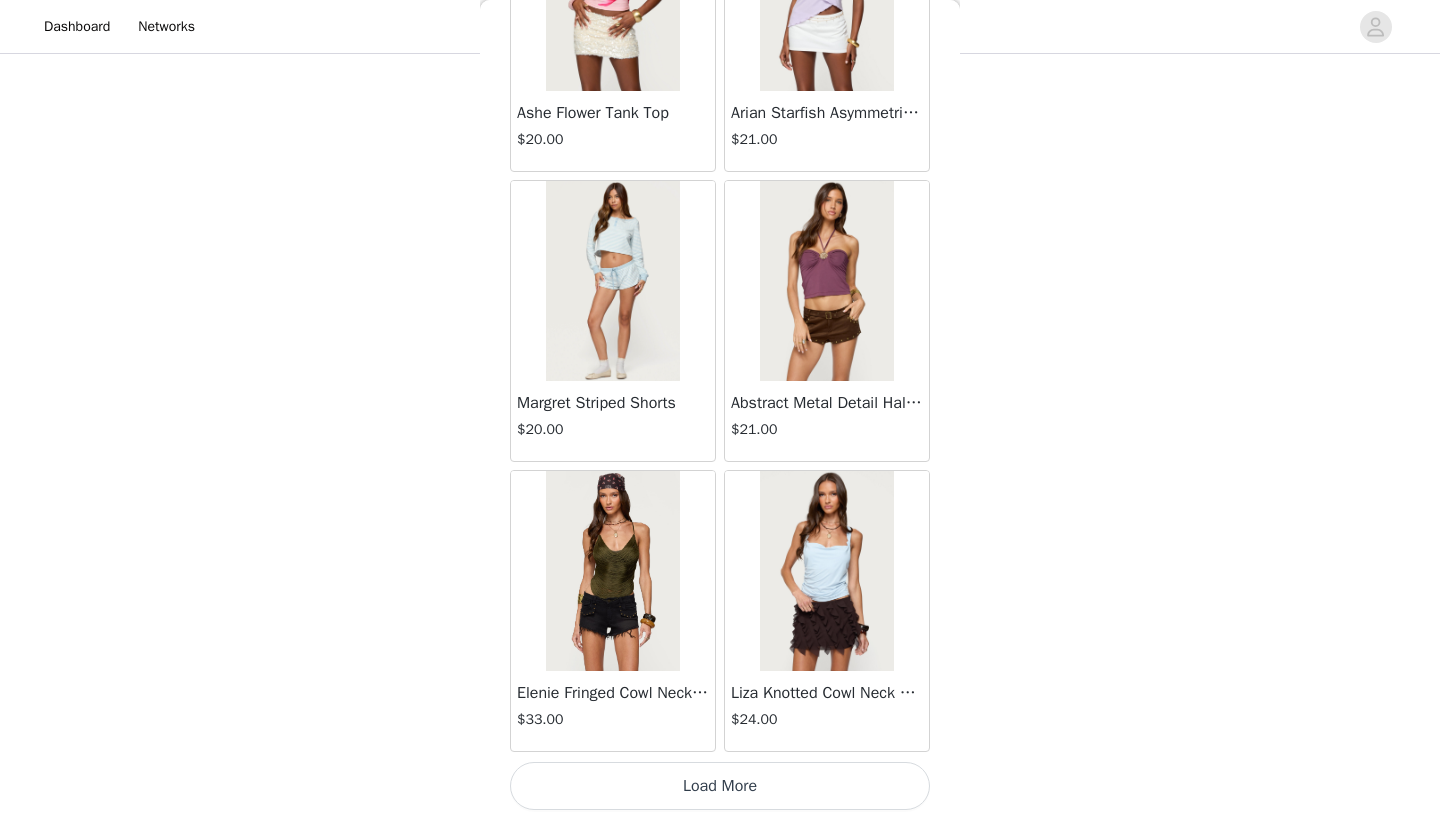 scroll, scrollTop: 54440, scrollLeft: 0, axis: vertical 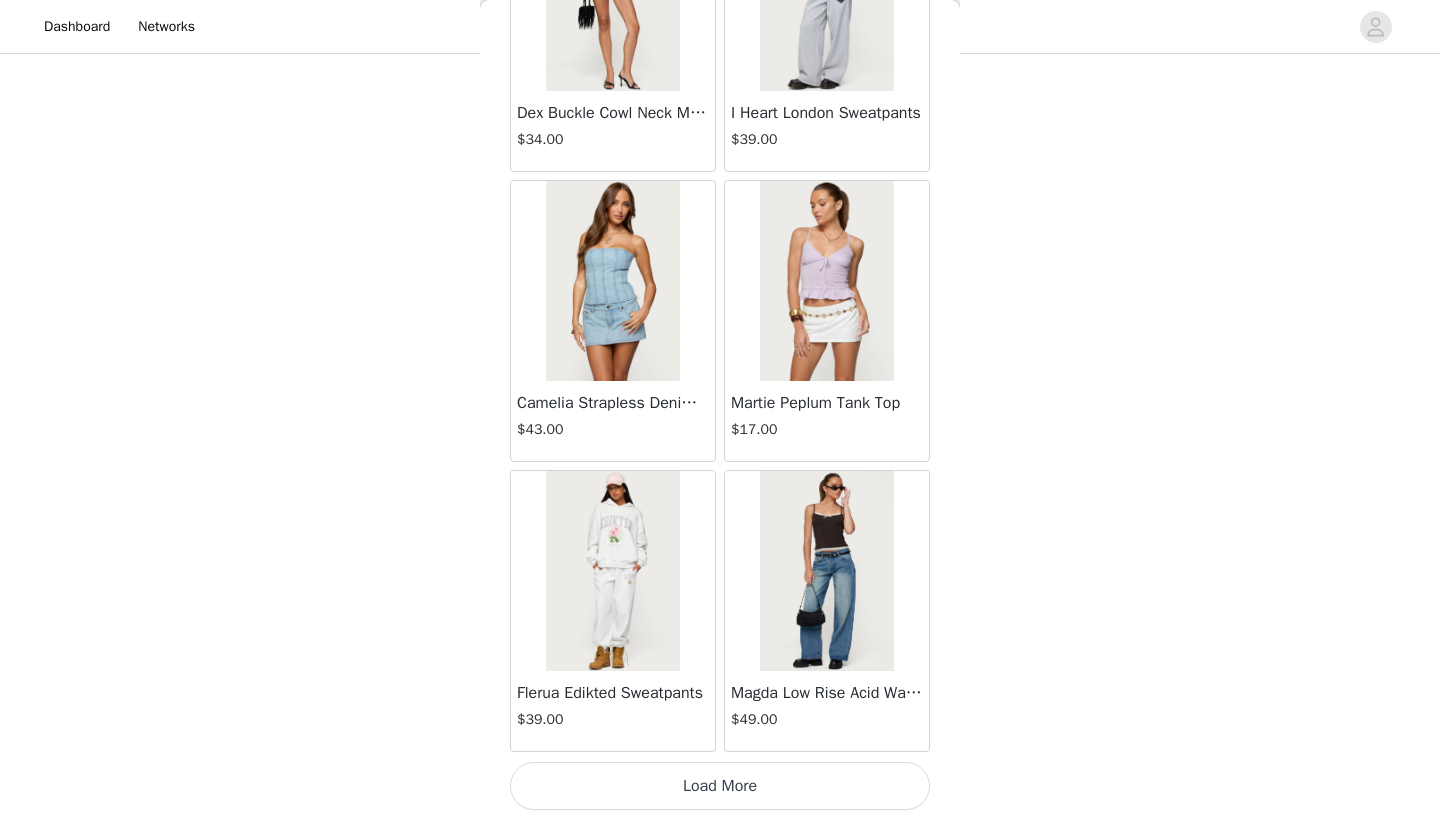 click on "Load More" at bounding box center (720, 786) 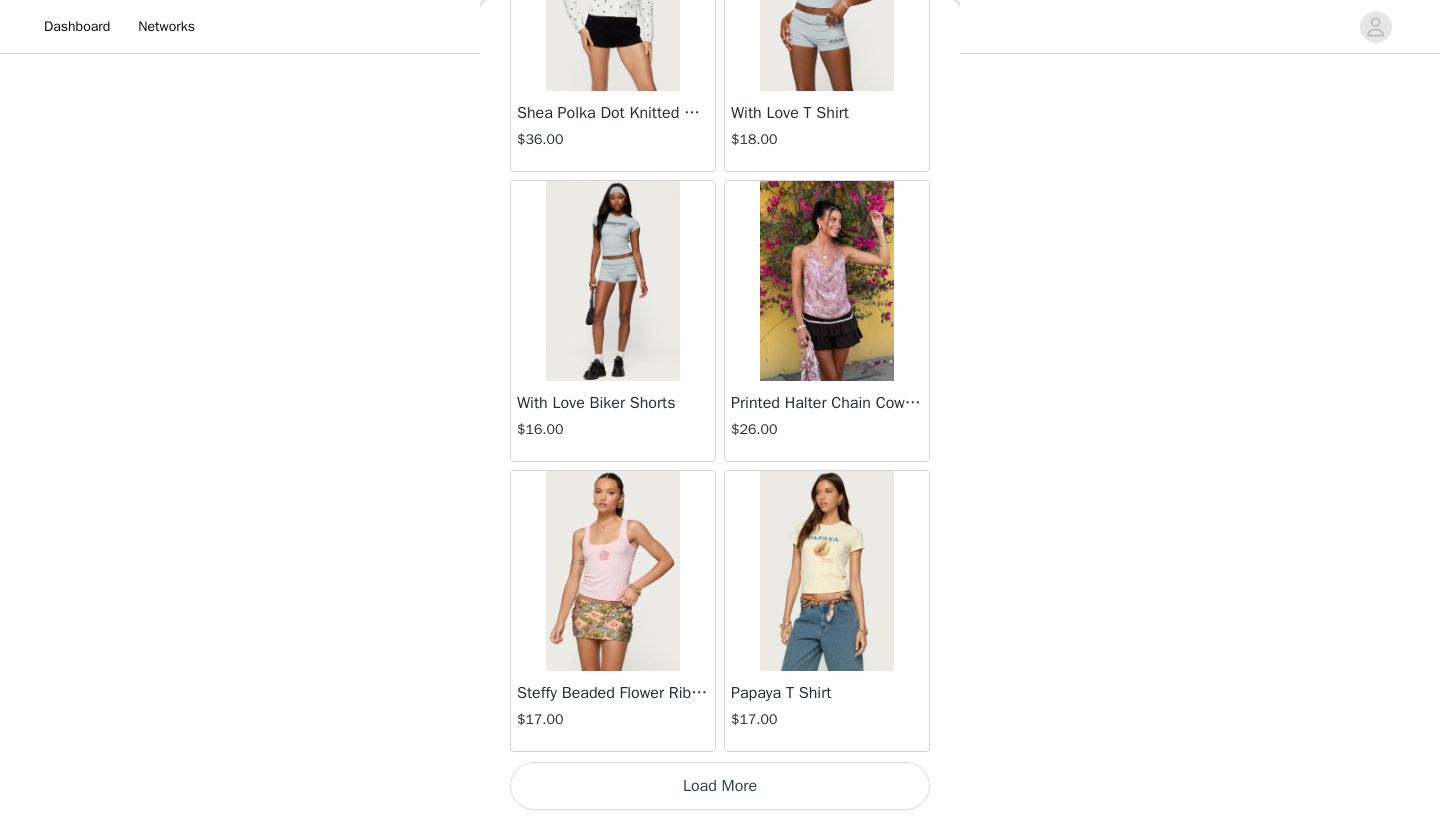 click on "Load More" at bounding box center [720, 786] 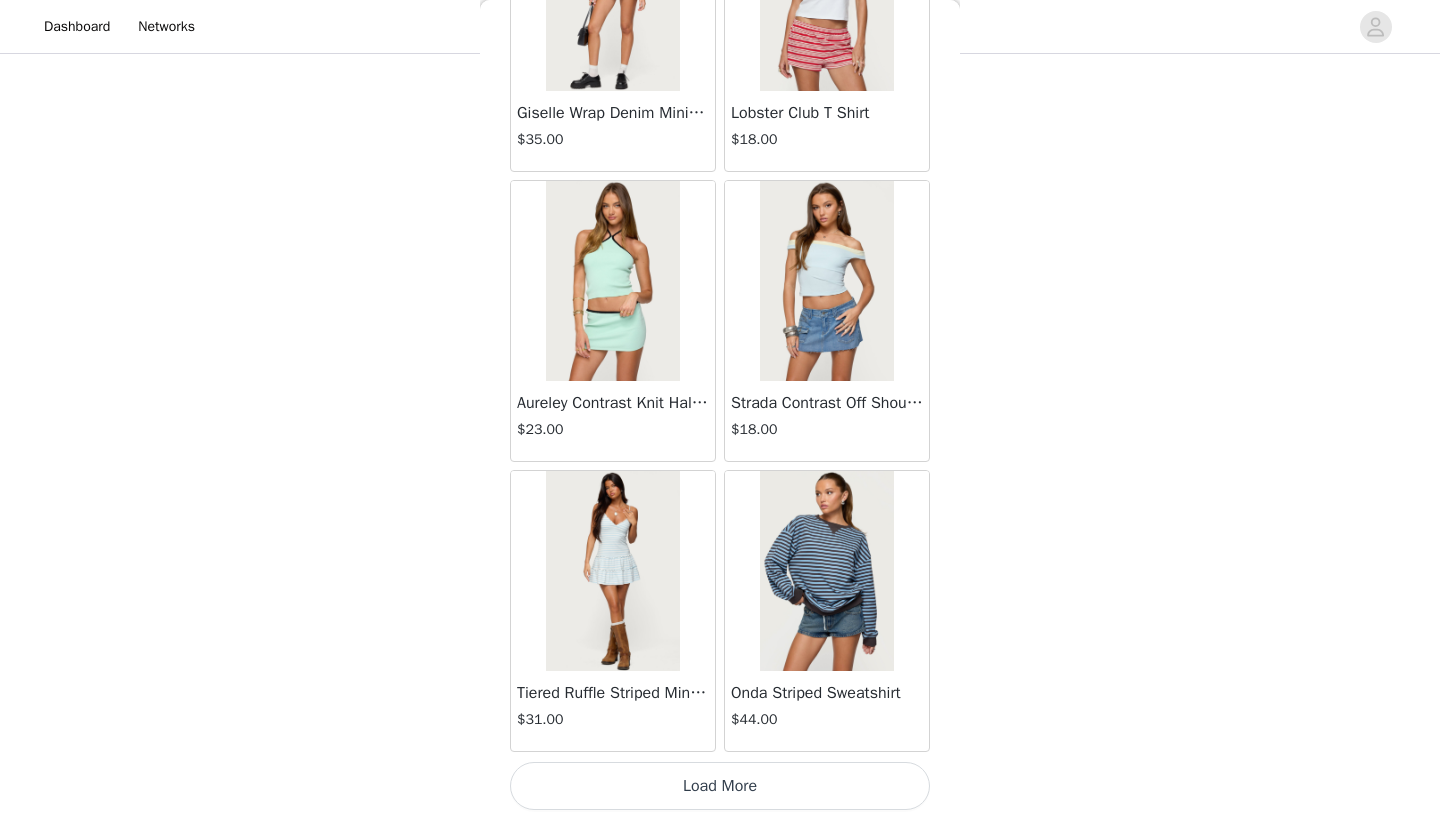 click on "Load More" at bounding box center [720, 786] 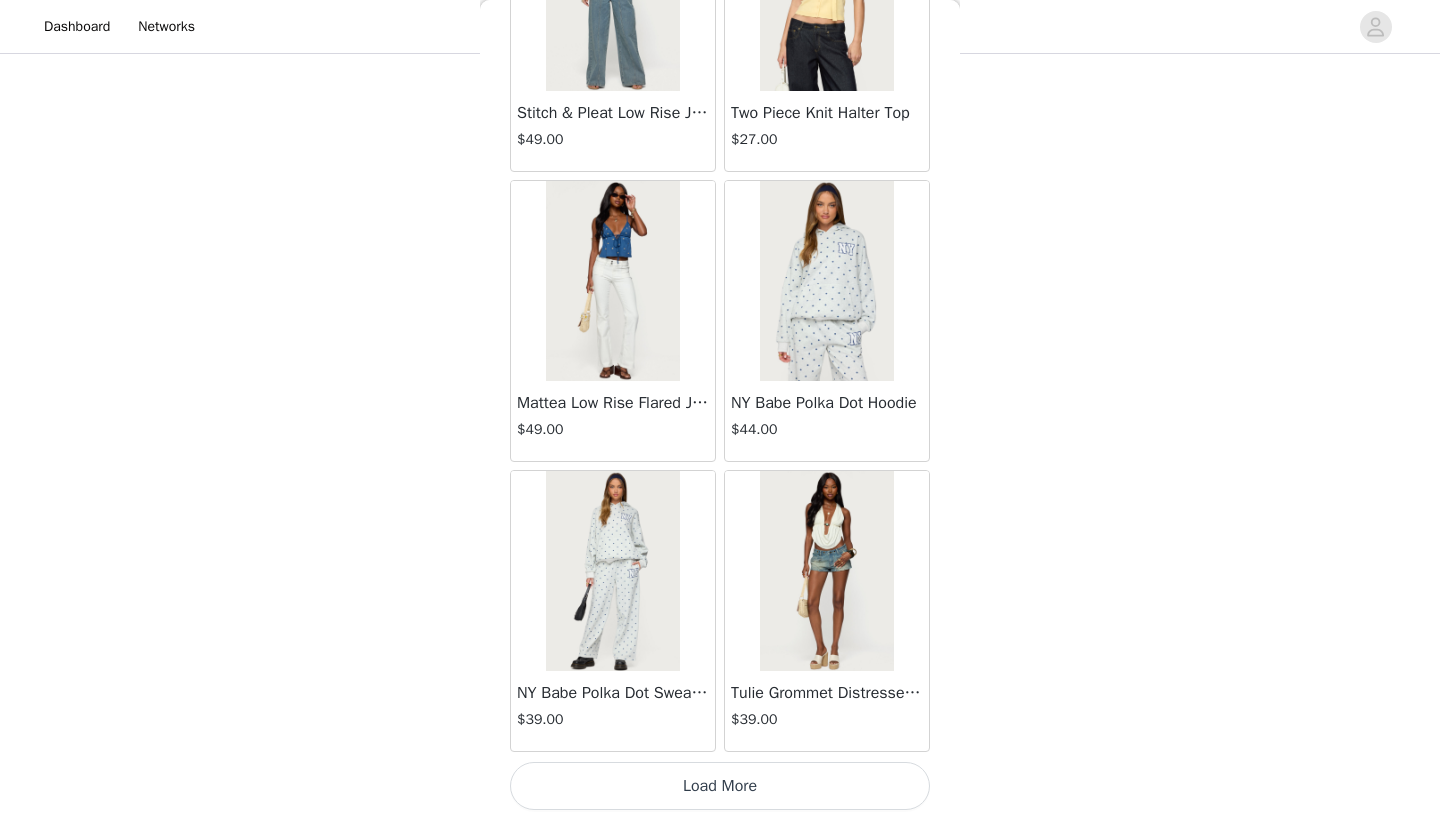 click on "Load More" at bounding box center [720, 786] 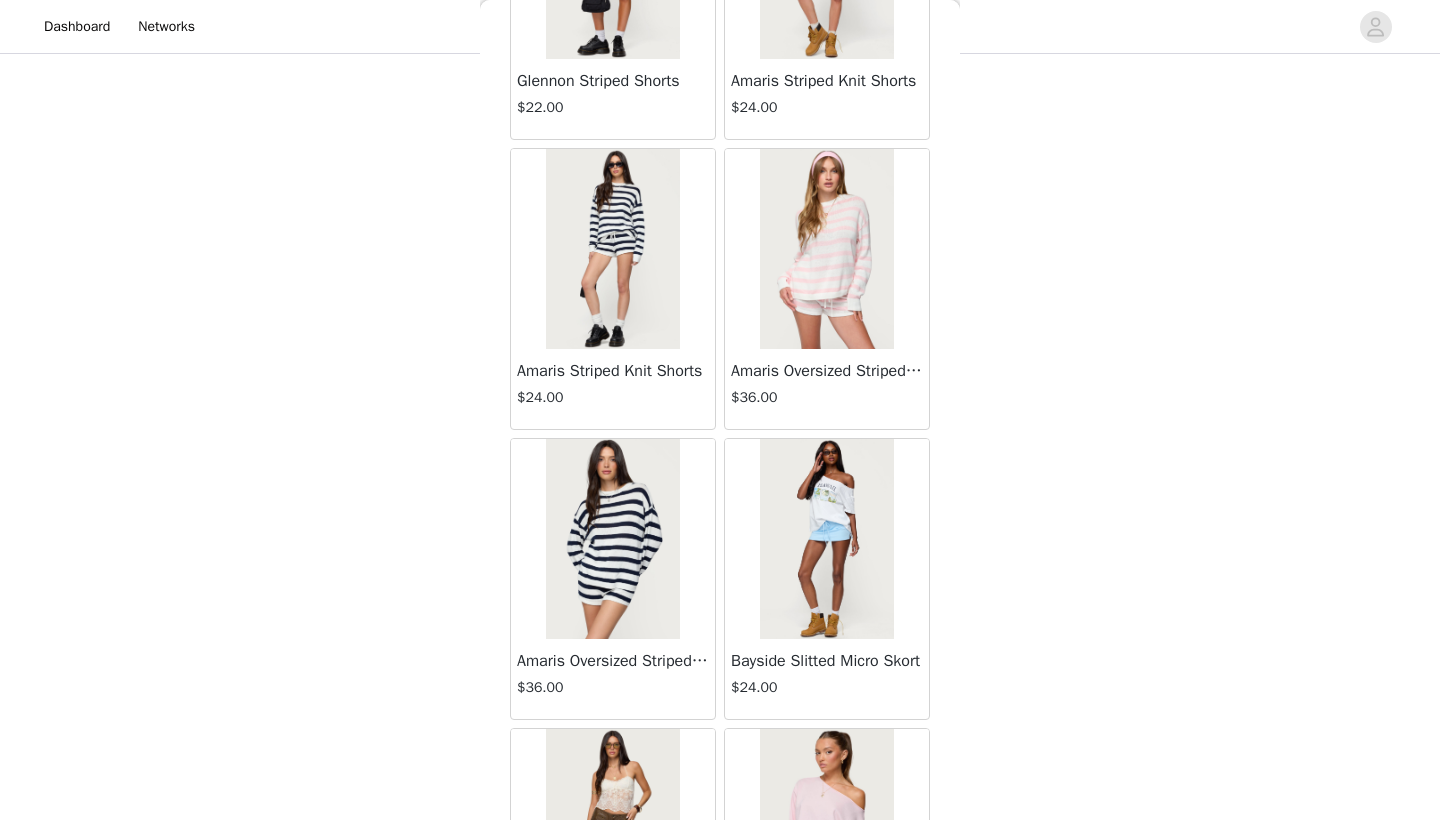 scroll, scrollTop: 20586, scrollLeft: 0, axis: vertical 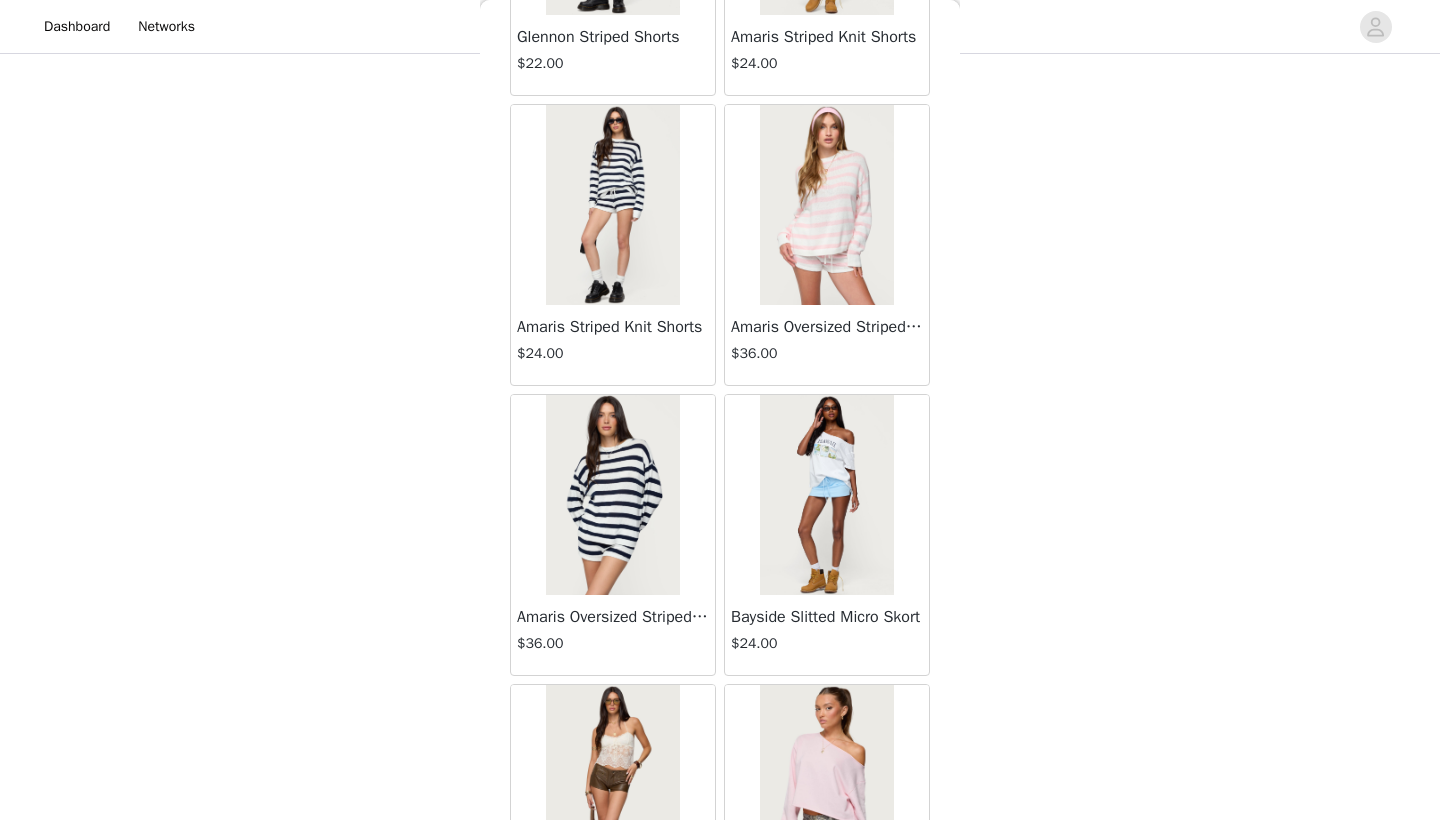 click at bounding box center [826, 205] 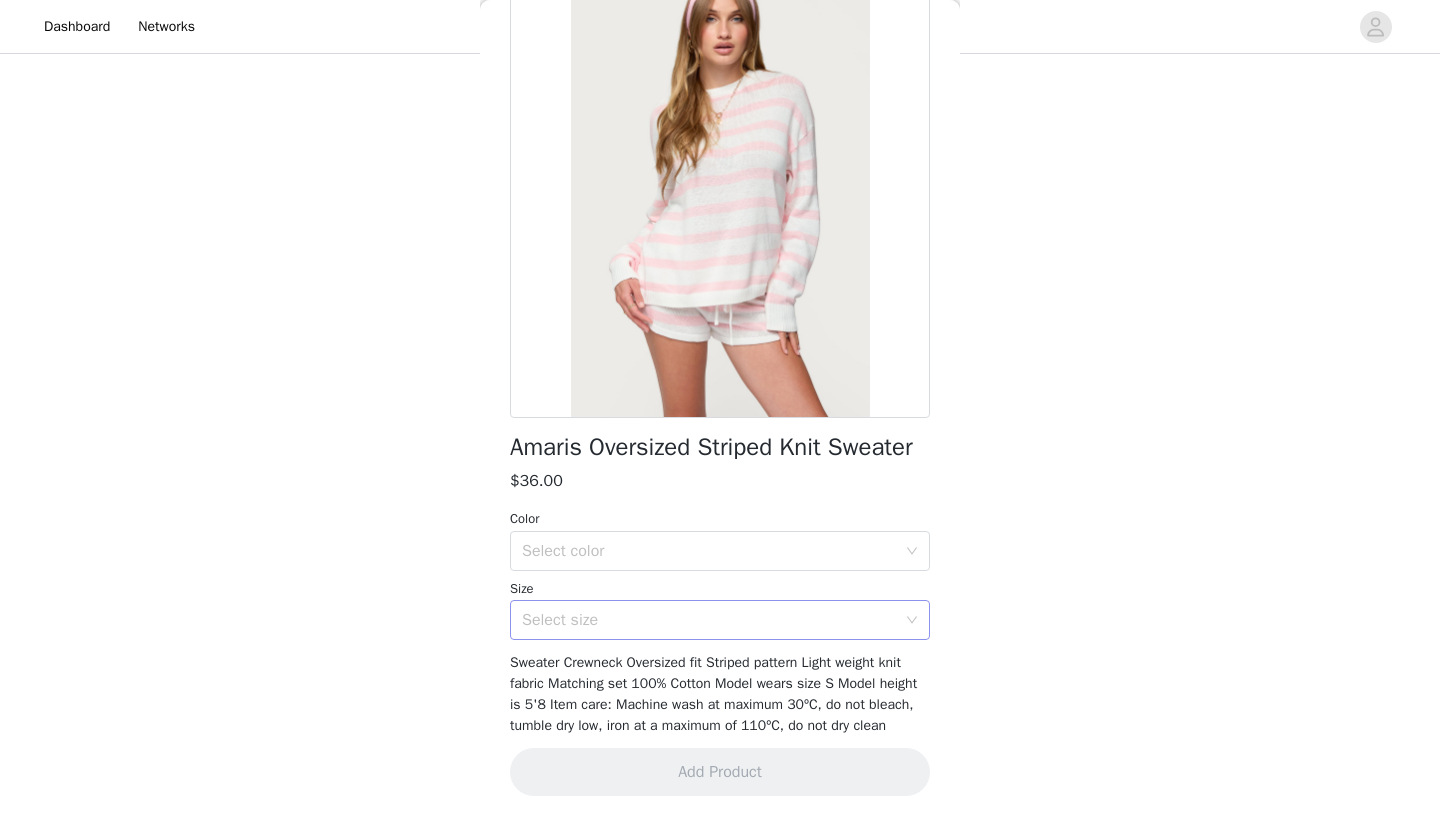 scroll, scrollTop: 179, scrollLeft: 0, axis: vertical 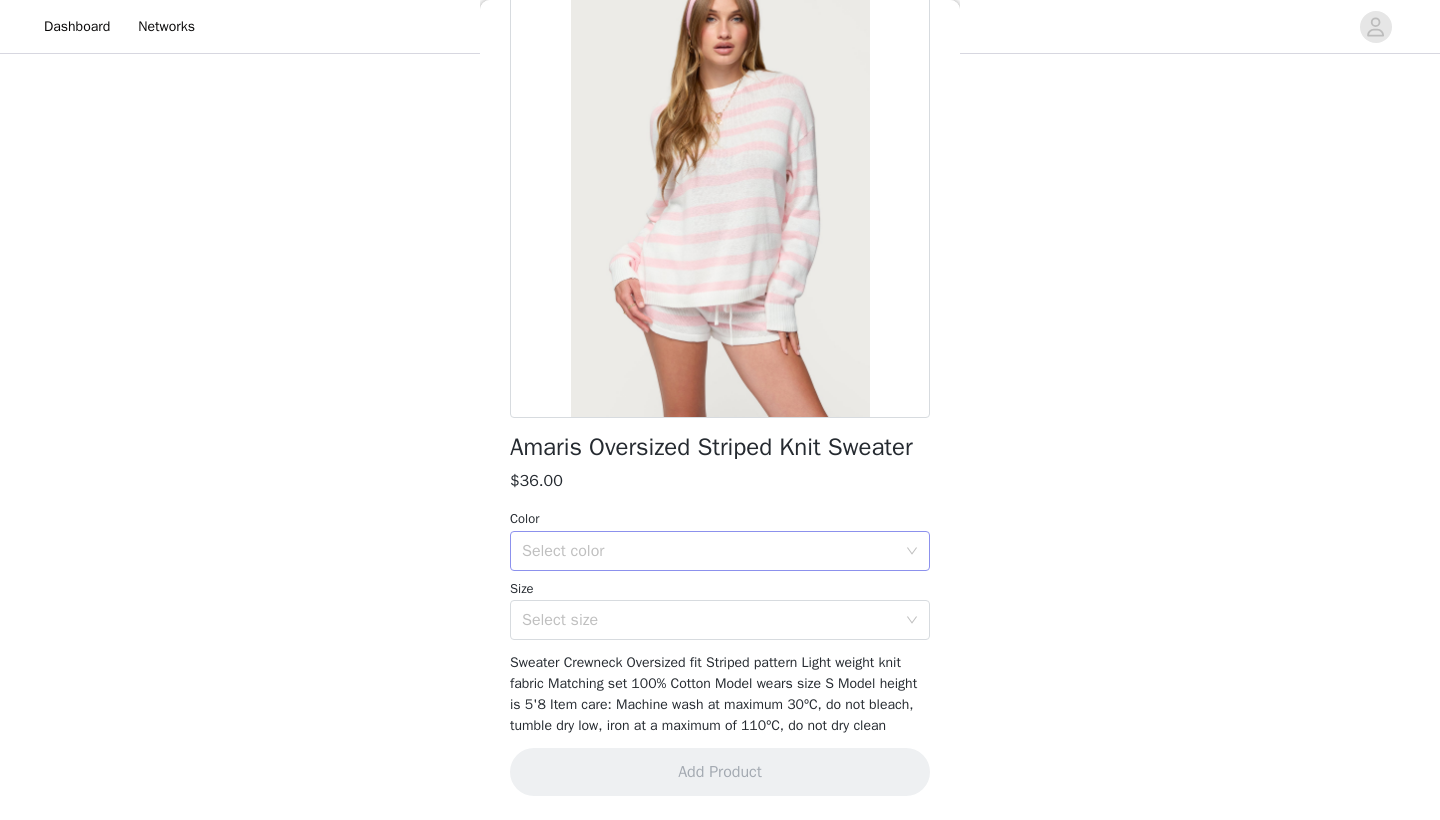 click on "Select color" at bounding box center (709, 551) 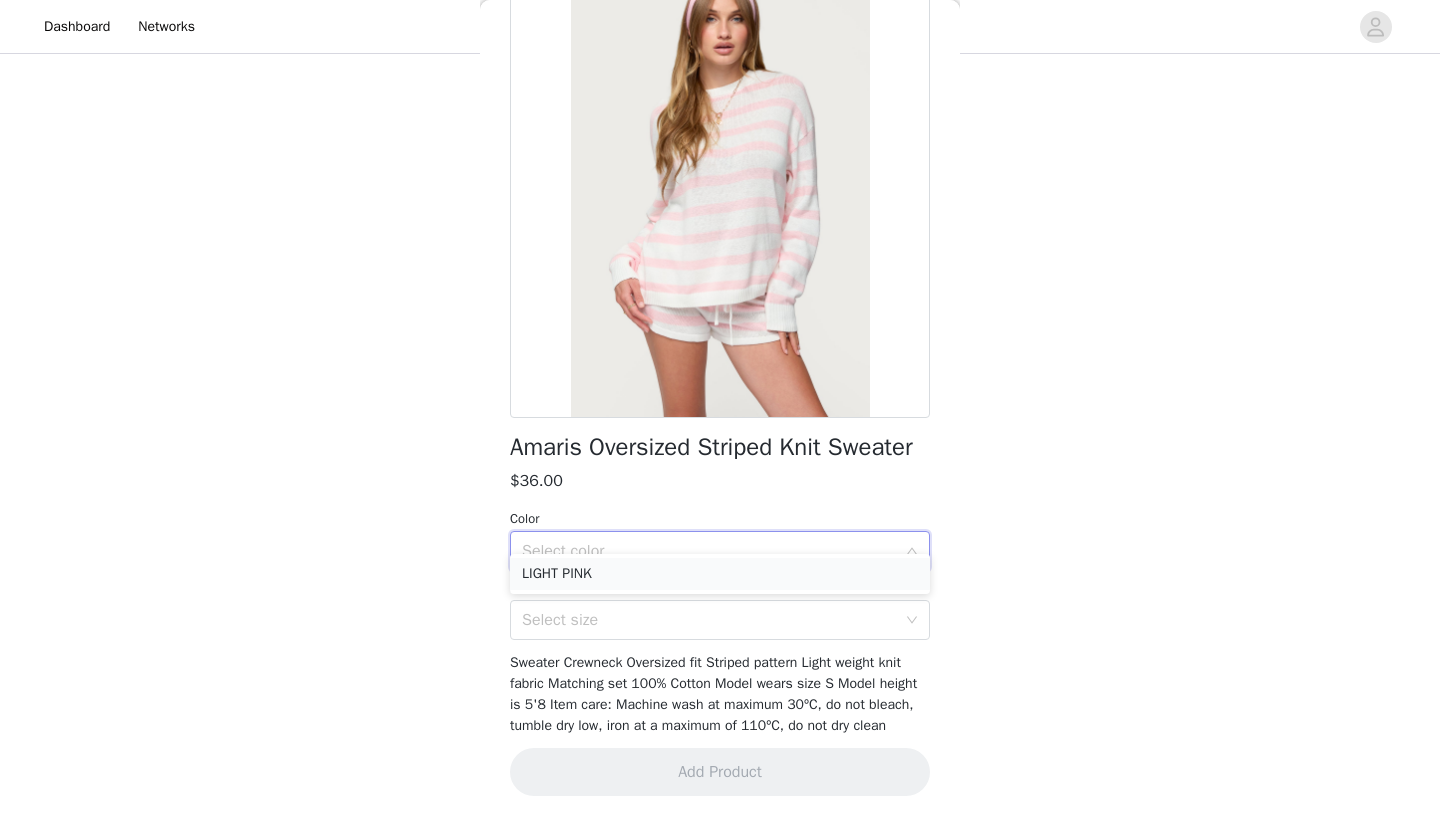 click on "LIGHT PINK" at bounding box center [720, 574] 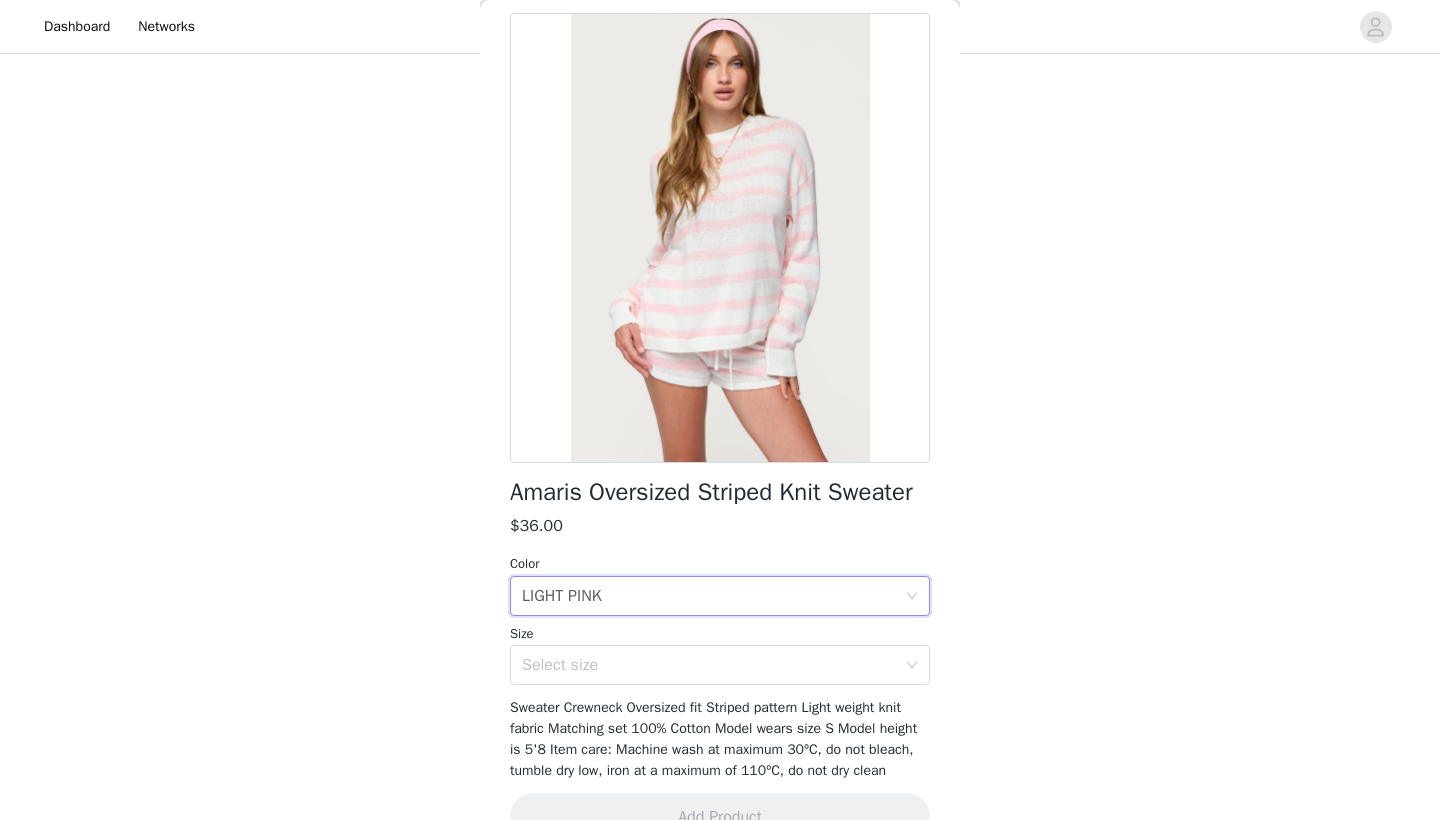scroll, scrollTop: 87, scrollLeft: 0, axis: vertical 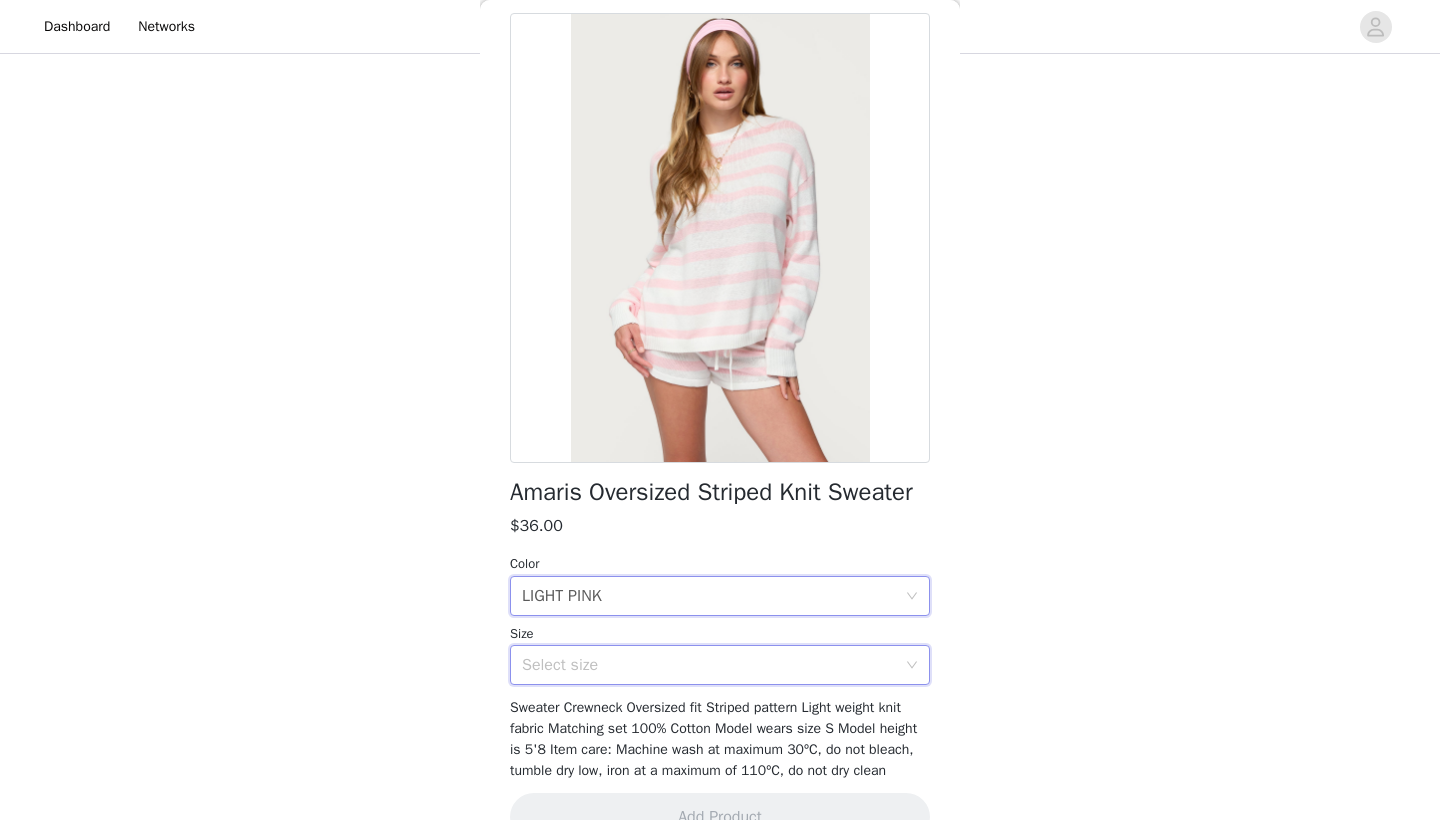 click on "Select size" at bounding box center (713, 665) 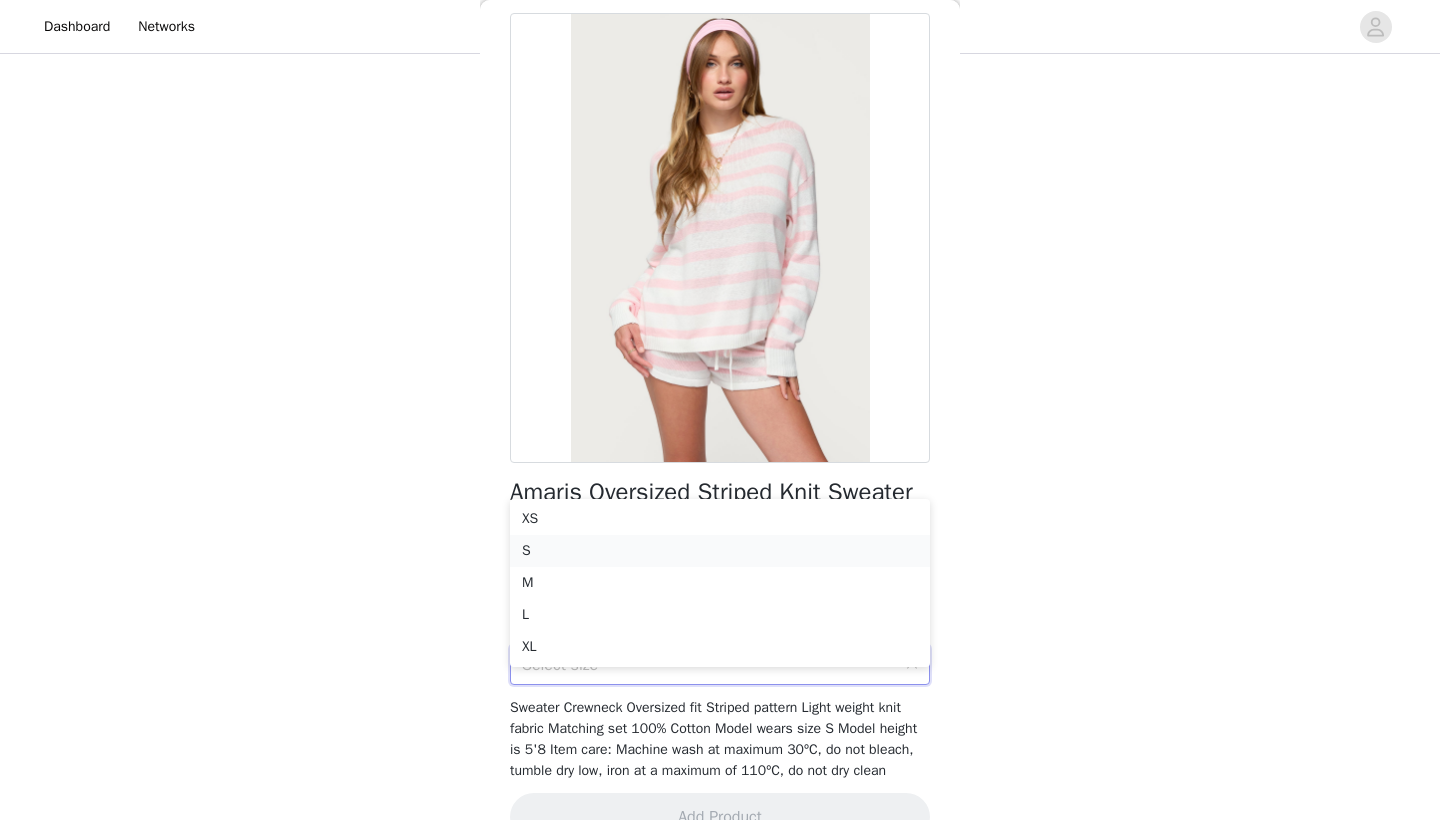click on "S" at bounding box center [720, 551] 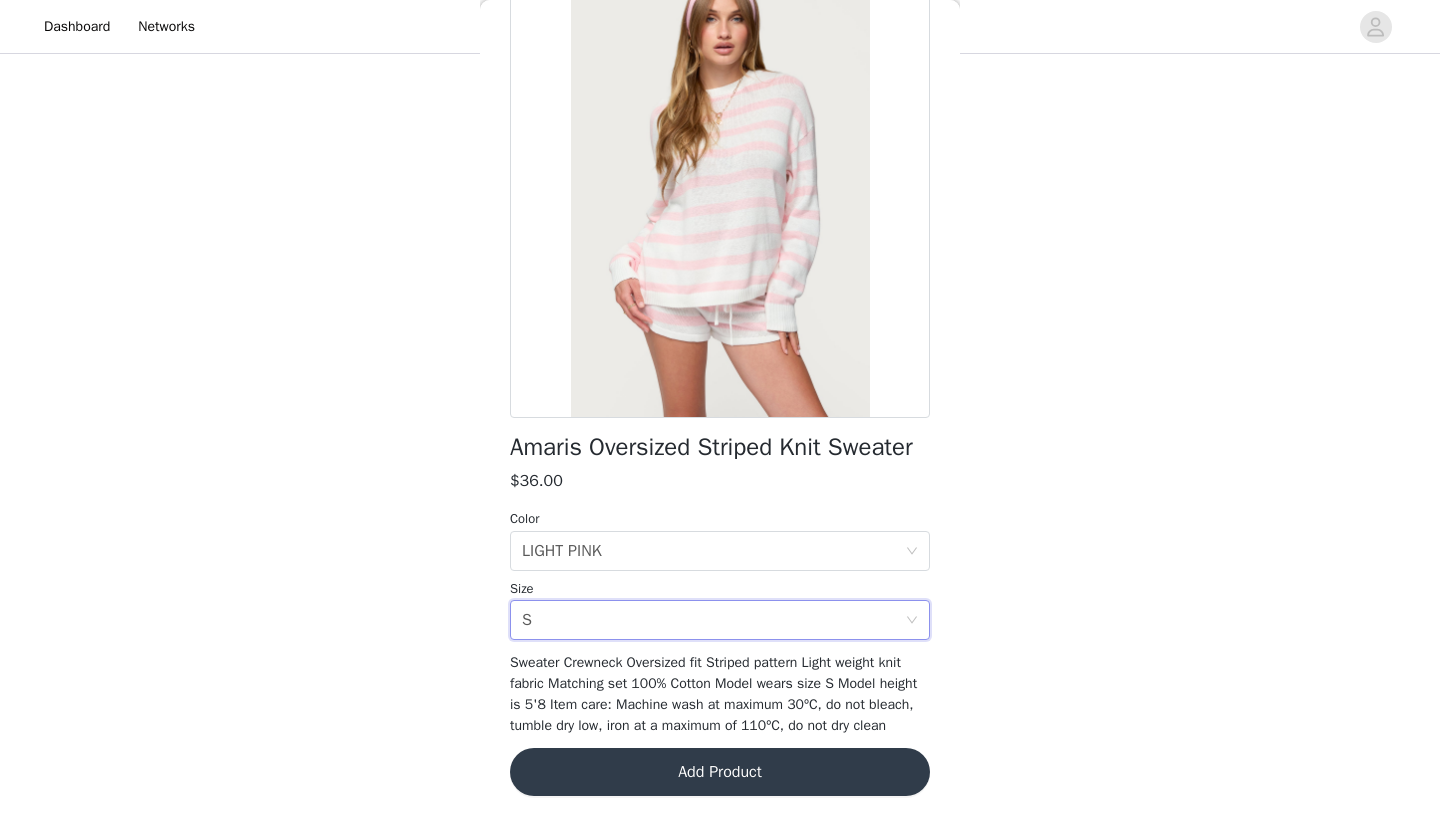 scroll, scrollTop: 179, scrollLeft: 0, axis: vertical 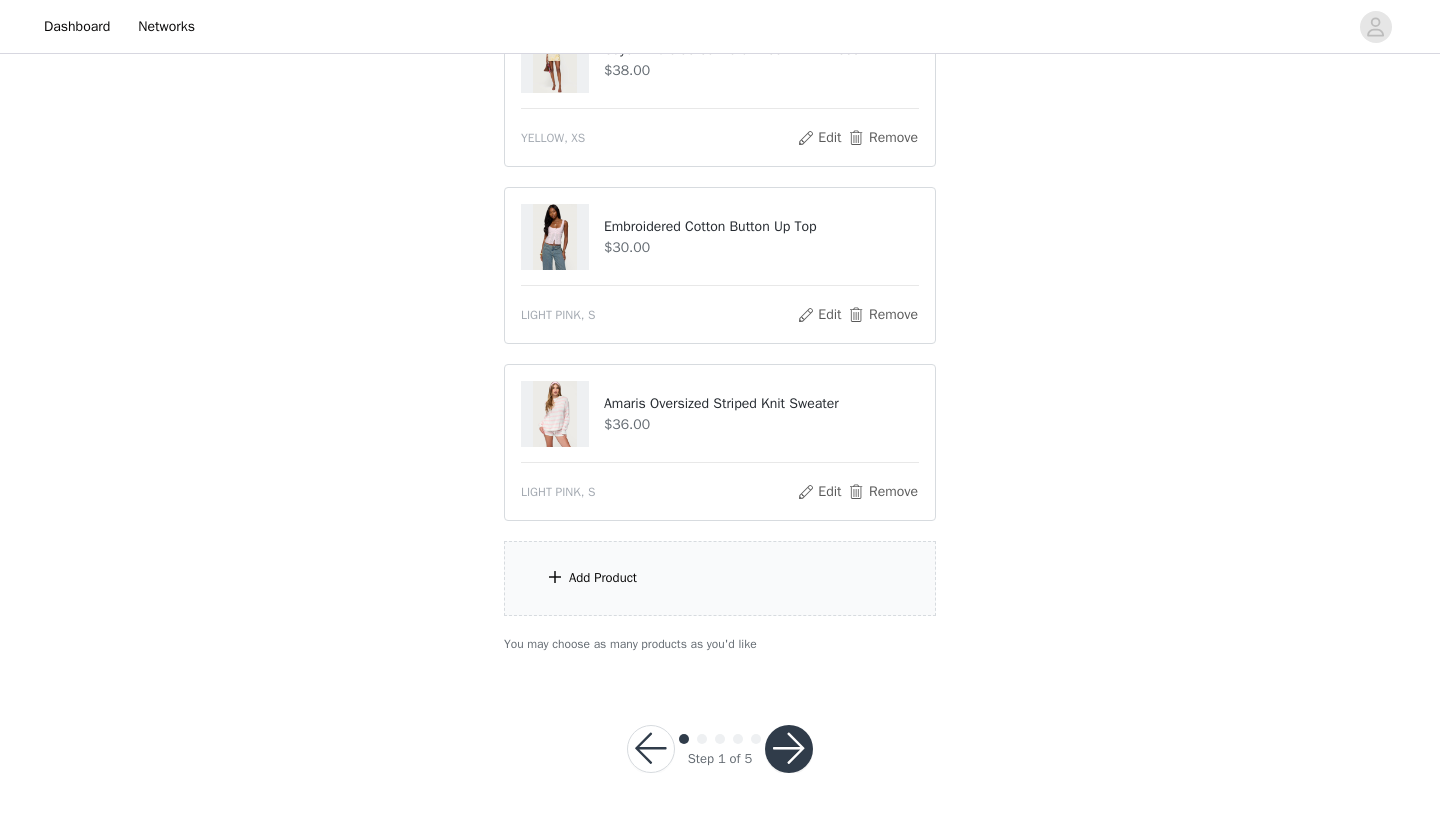 click on "Add Product" at bounding box center (720, 578) 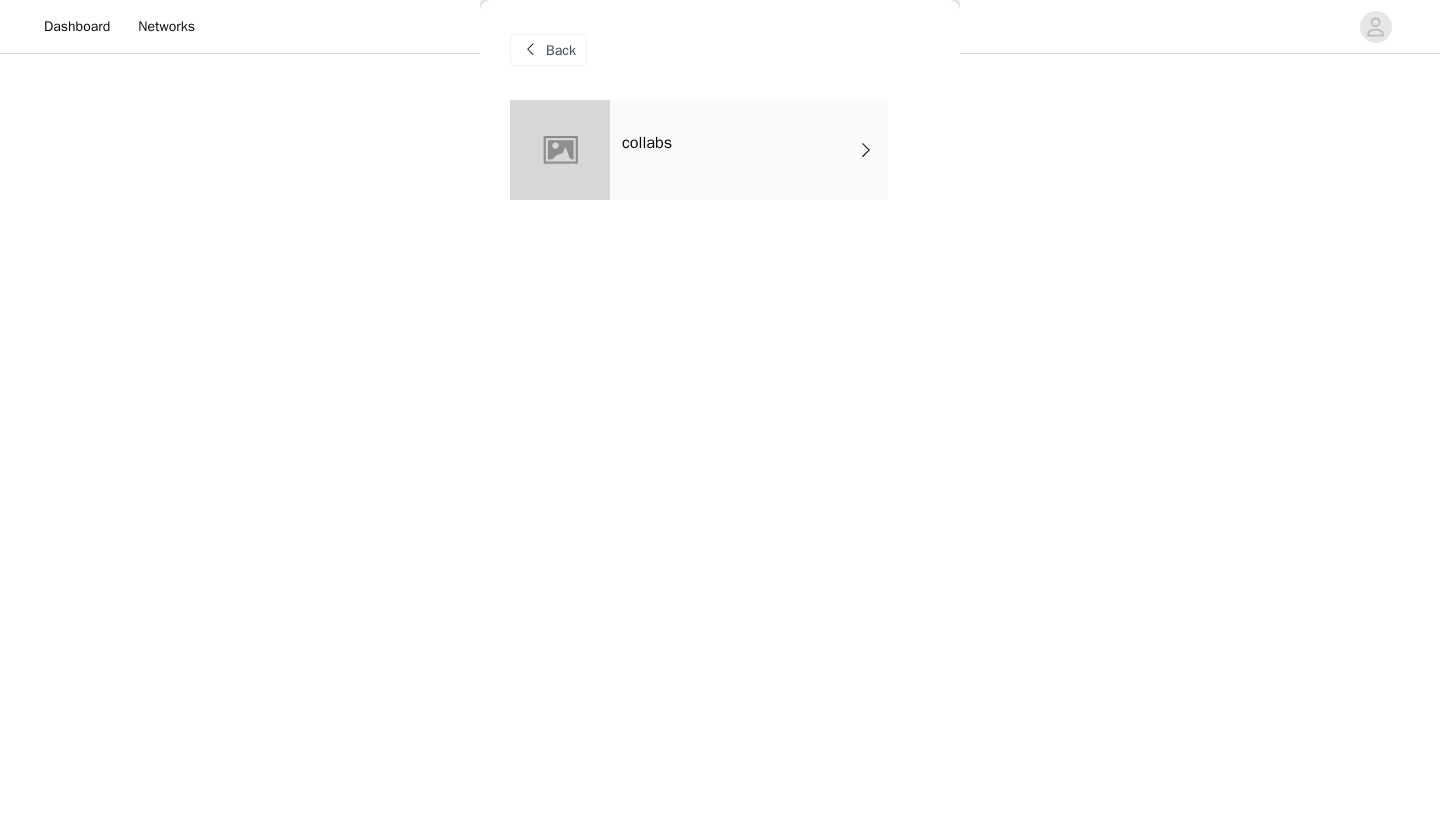 click on "collabs" at bounding box center (749, 150) 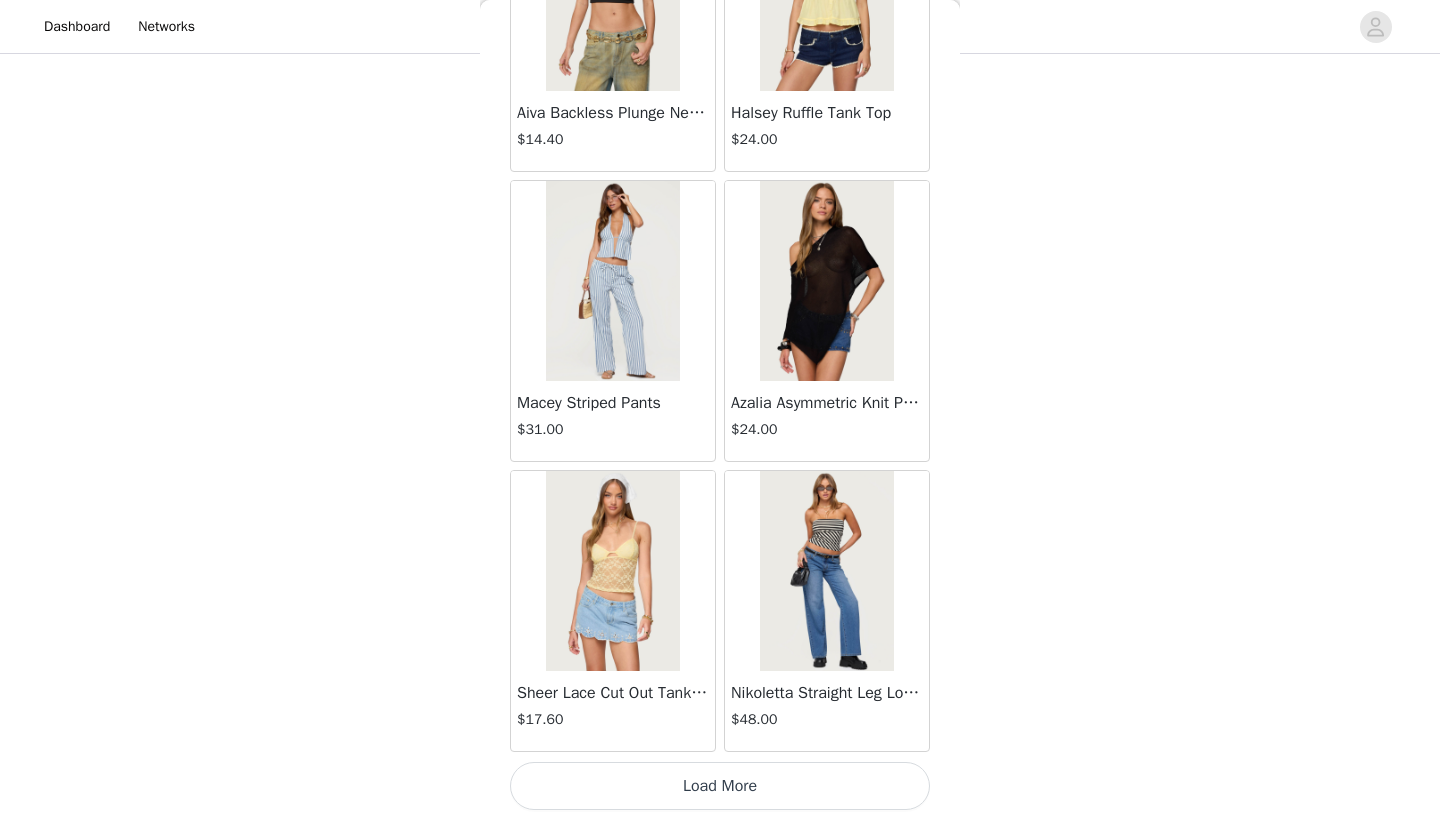 scroll, scrollTop: 2240, scrollLeft: 0, axis: vertical 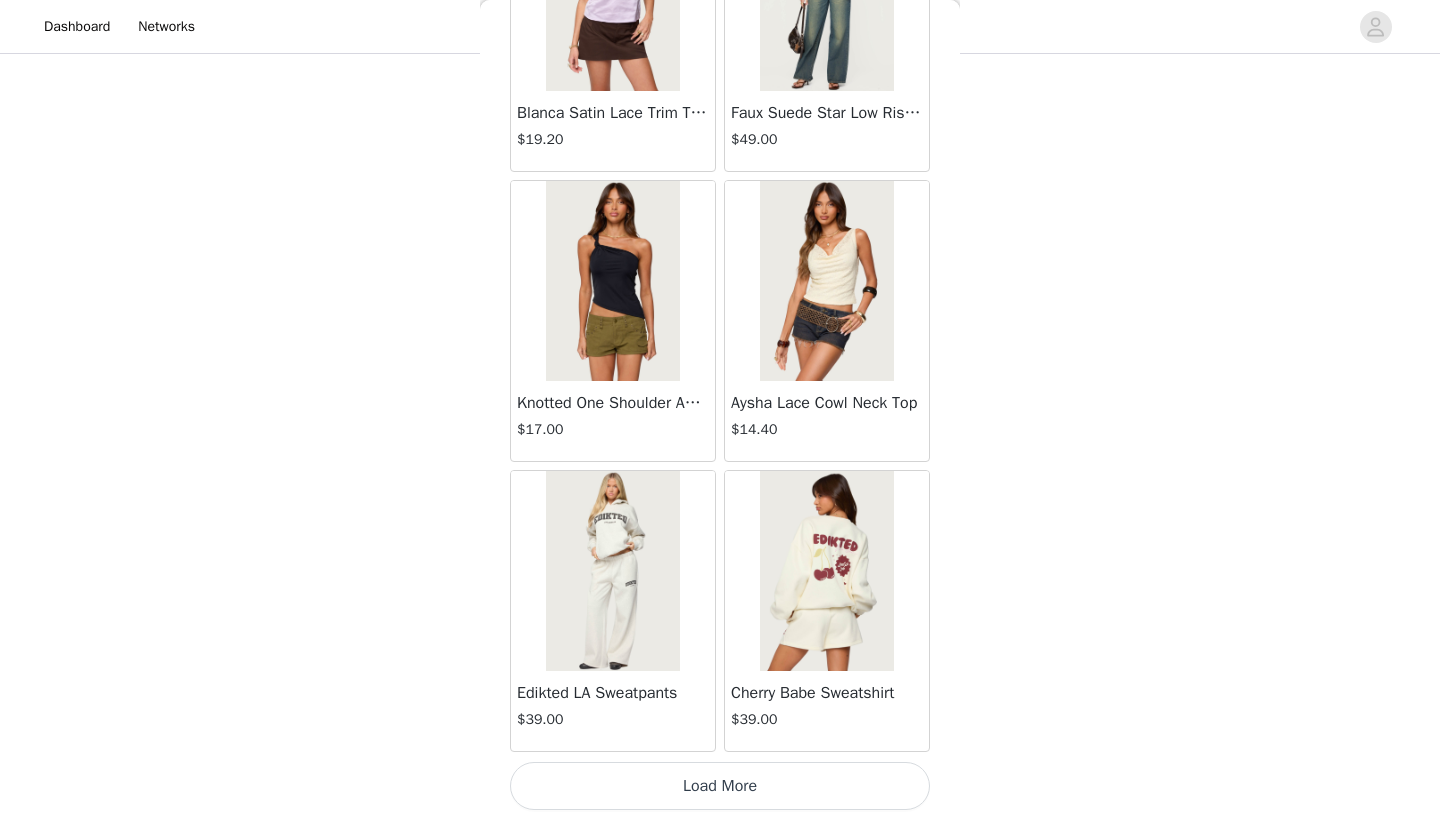 click on "Load More" at bounding box center [720, 786] 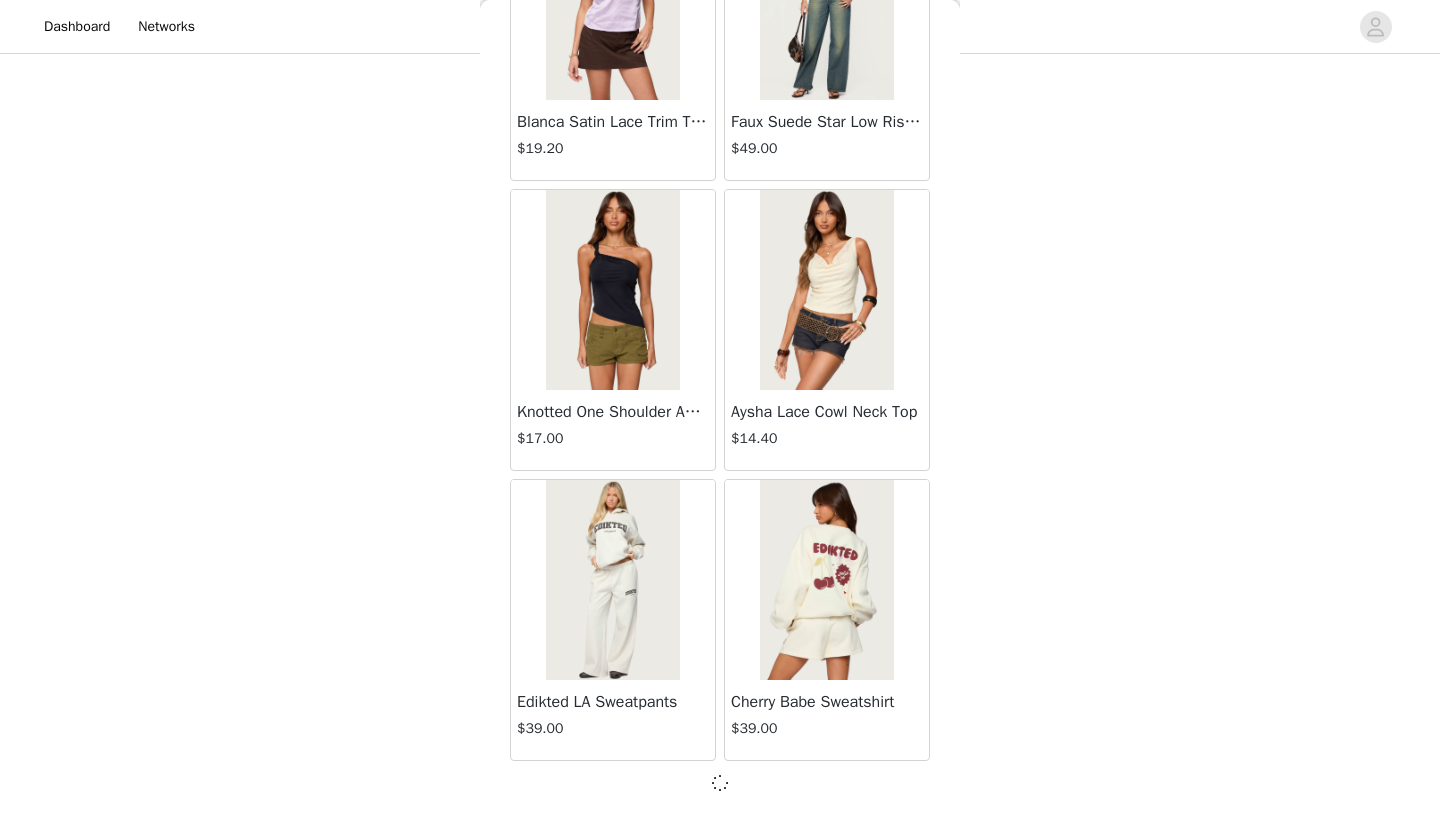 scroll, scrollTop: 5131, scrollLeft: 0, axis: vertical 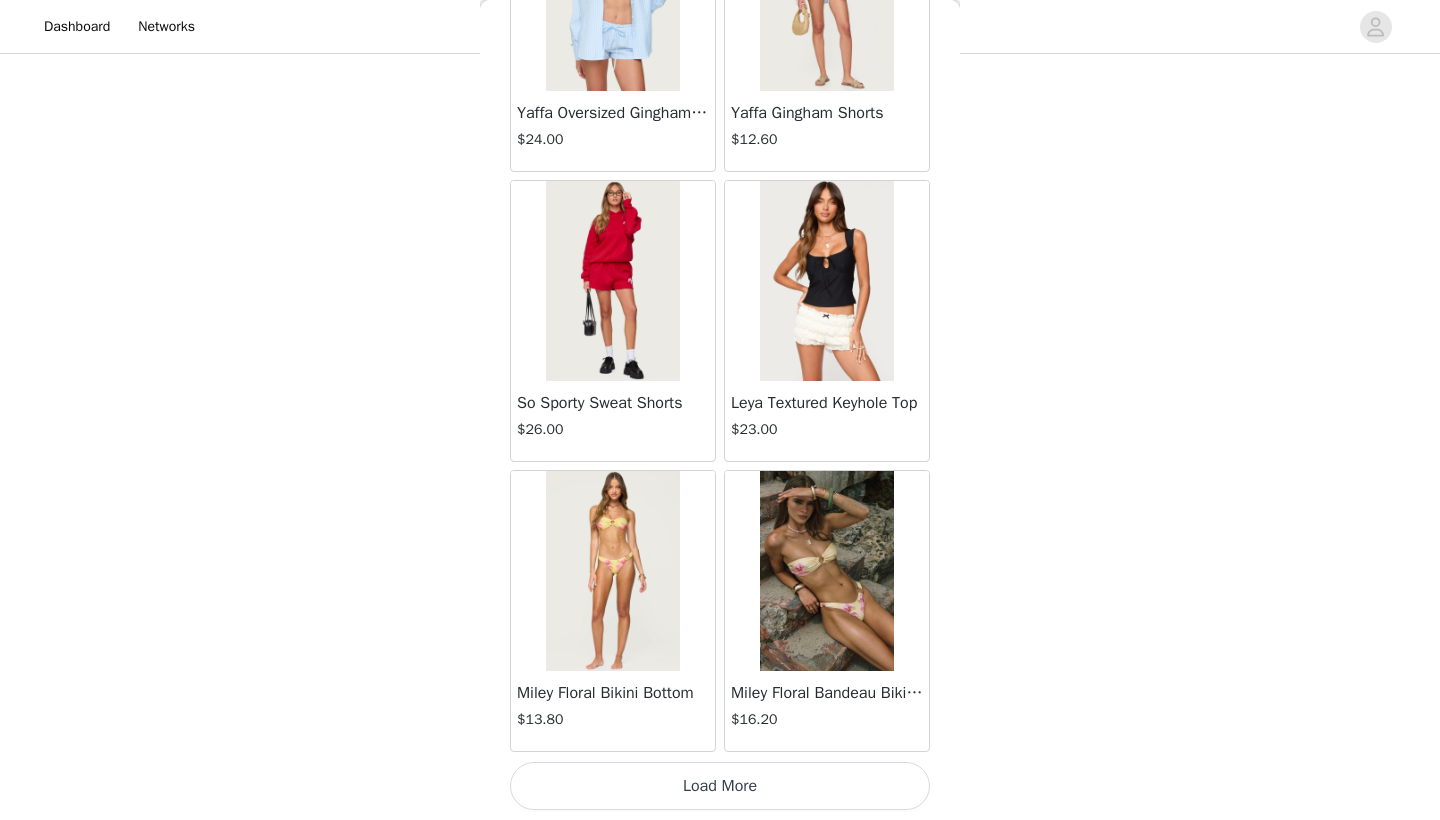 click on "Load More" at bounding box center (720, 786) 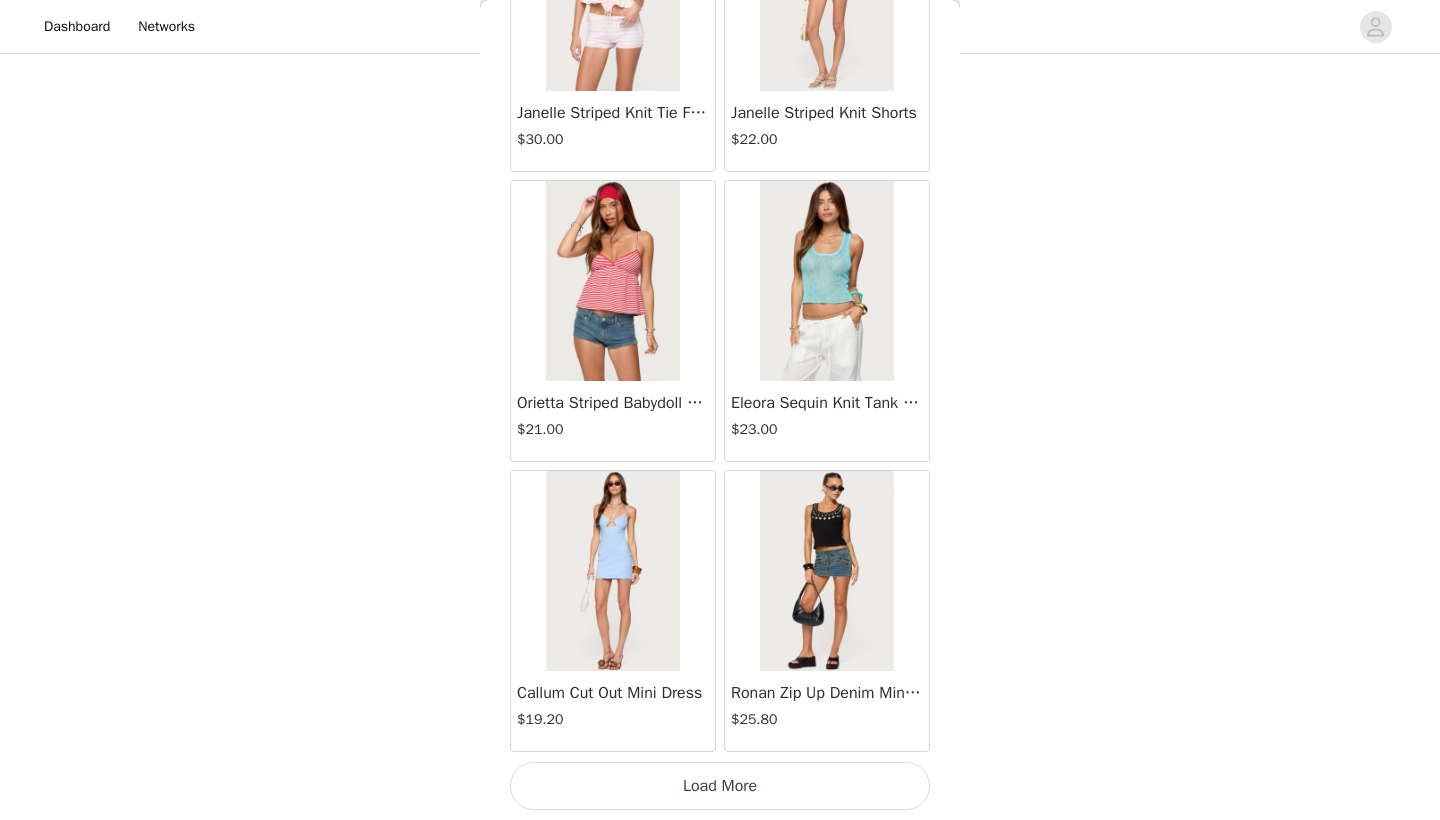 click on "Load More" at bounding box center [720, 786] 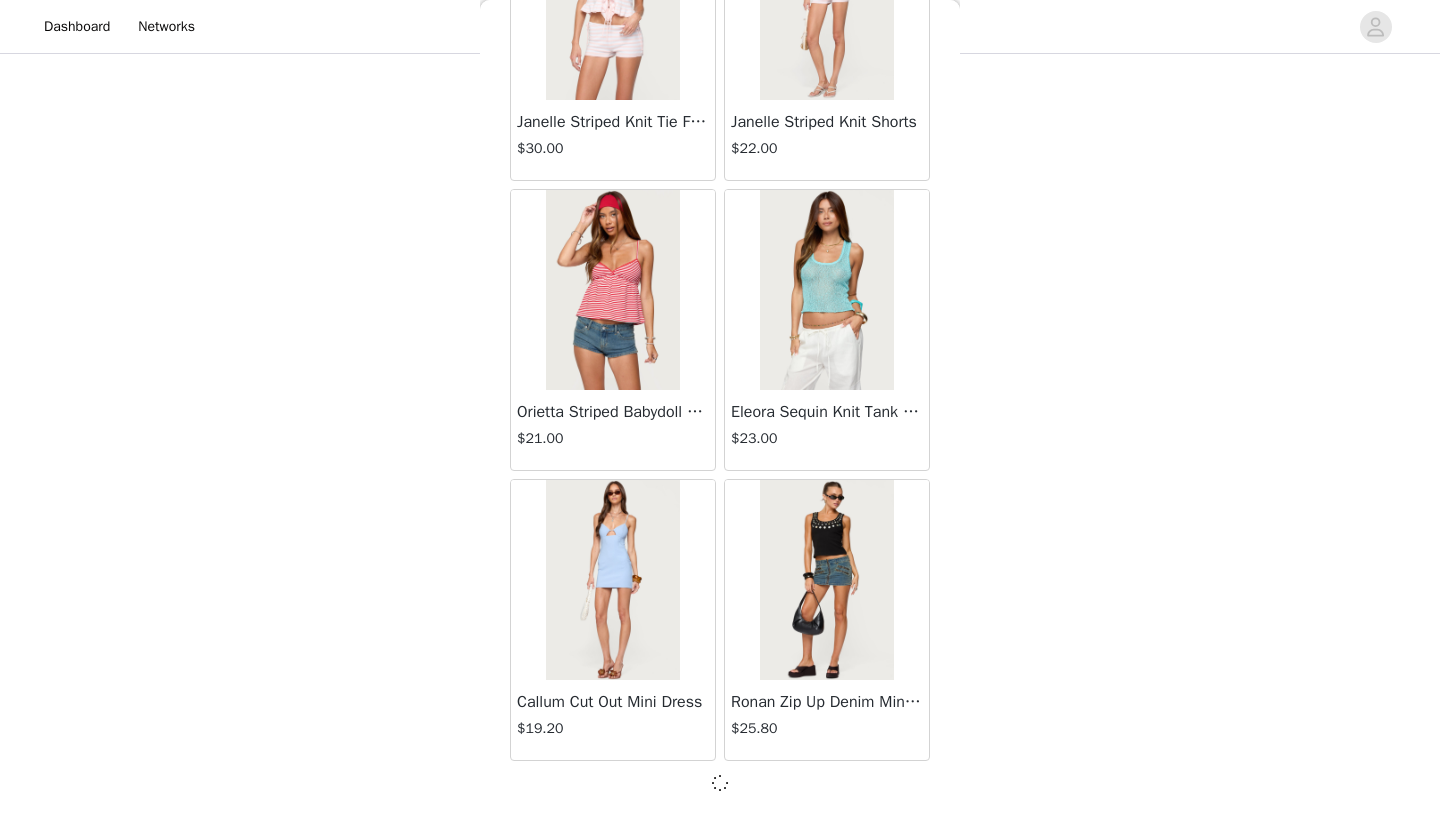 scroll, scrollTop: 10931, scrollLeft: 0, axis: vertical 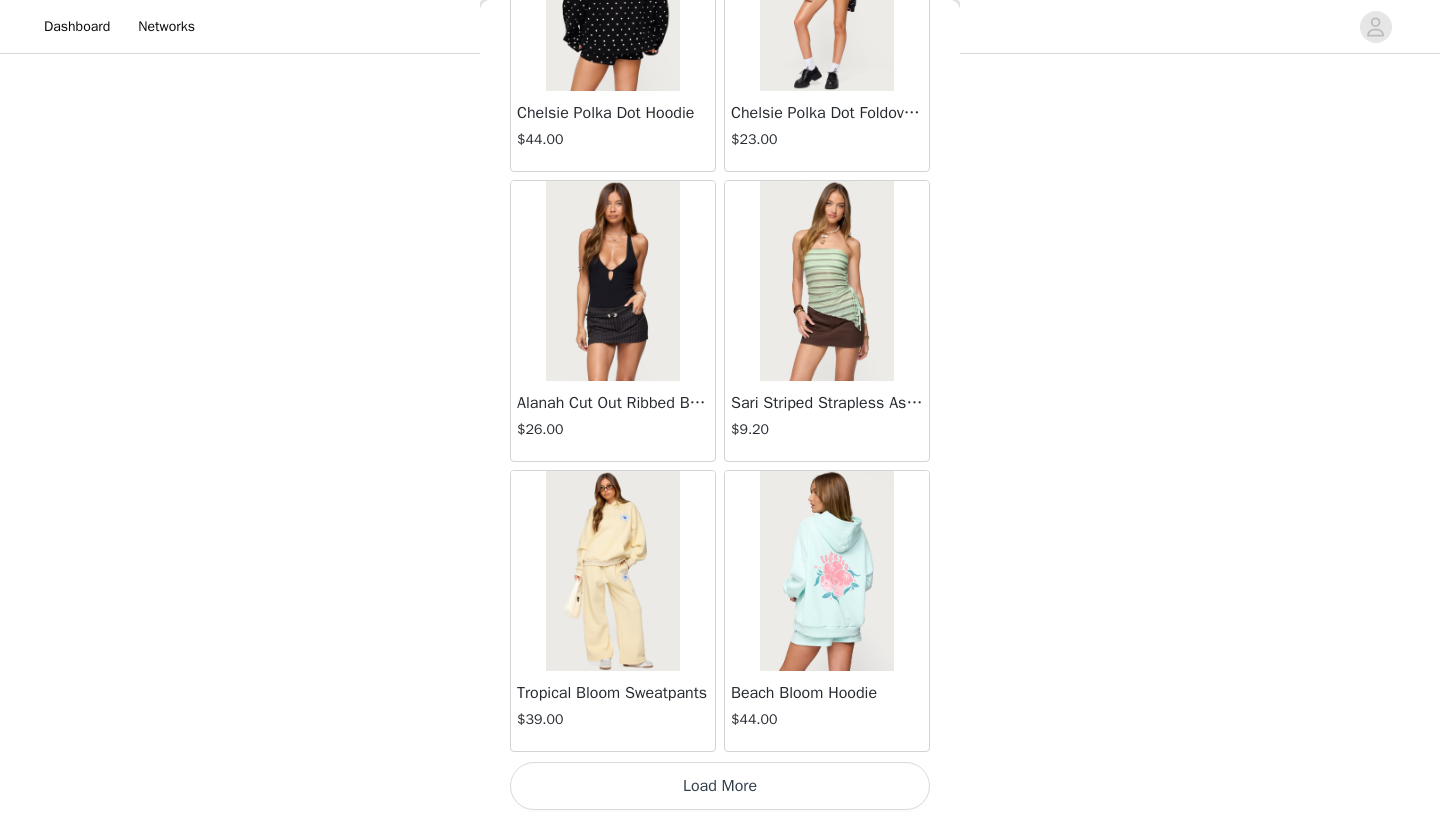 click on "Load More" at bounding box center [720, 786] 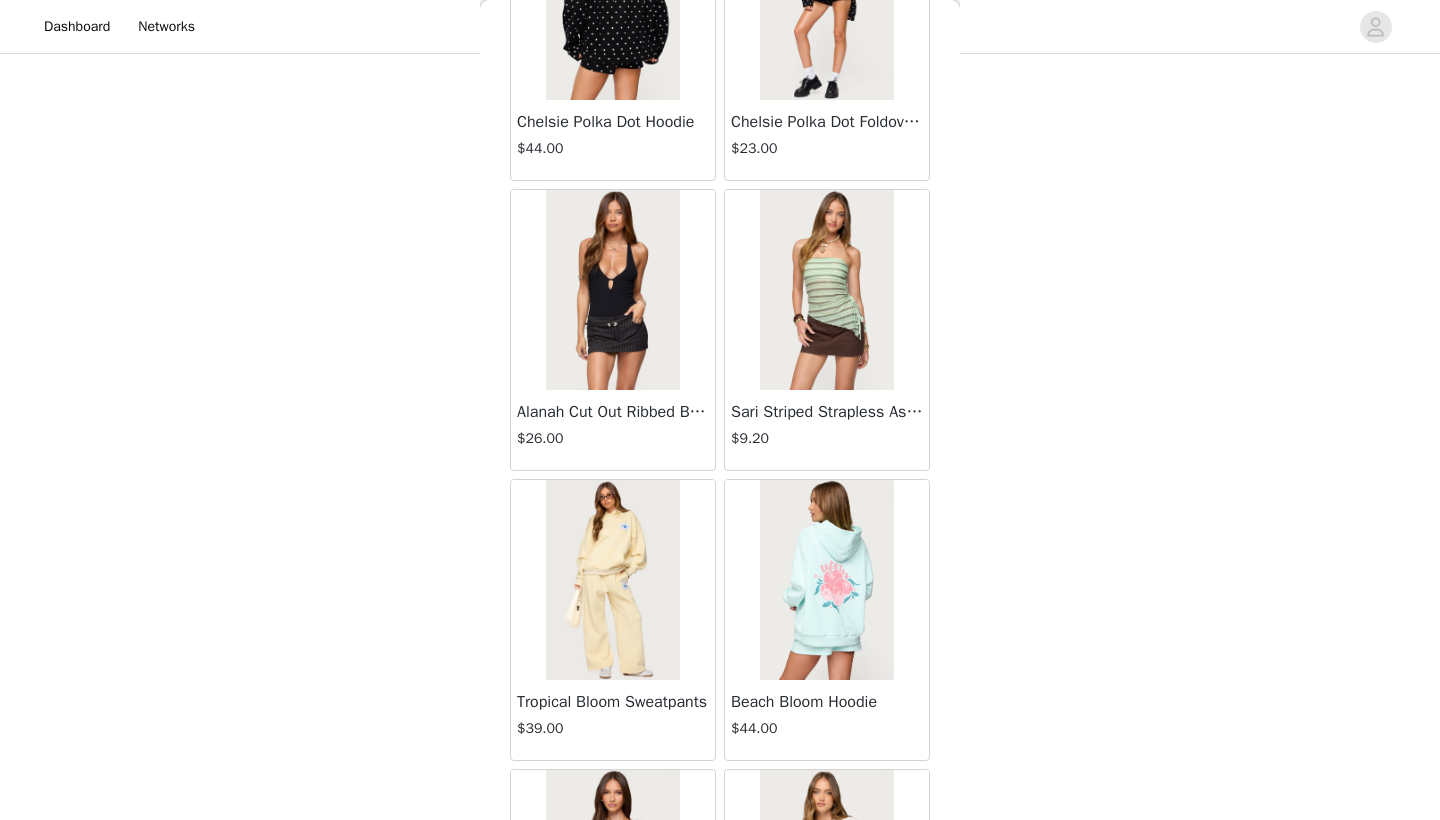 scroll, scrollTop: 1156, scrollLeft: 0, axis: vertical 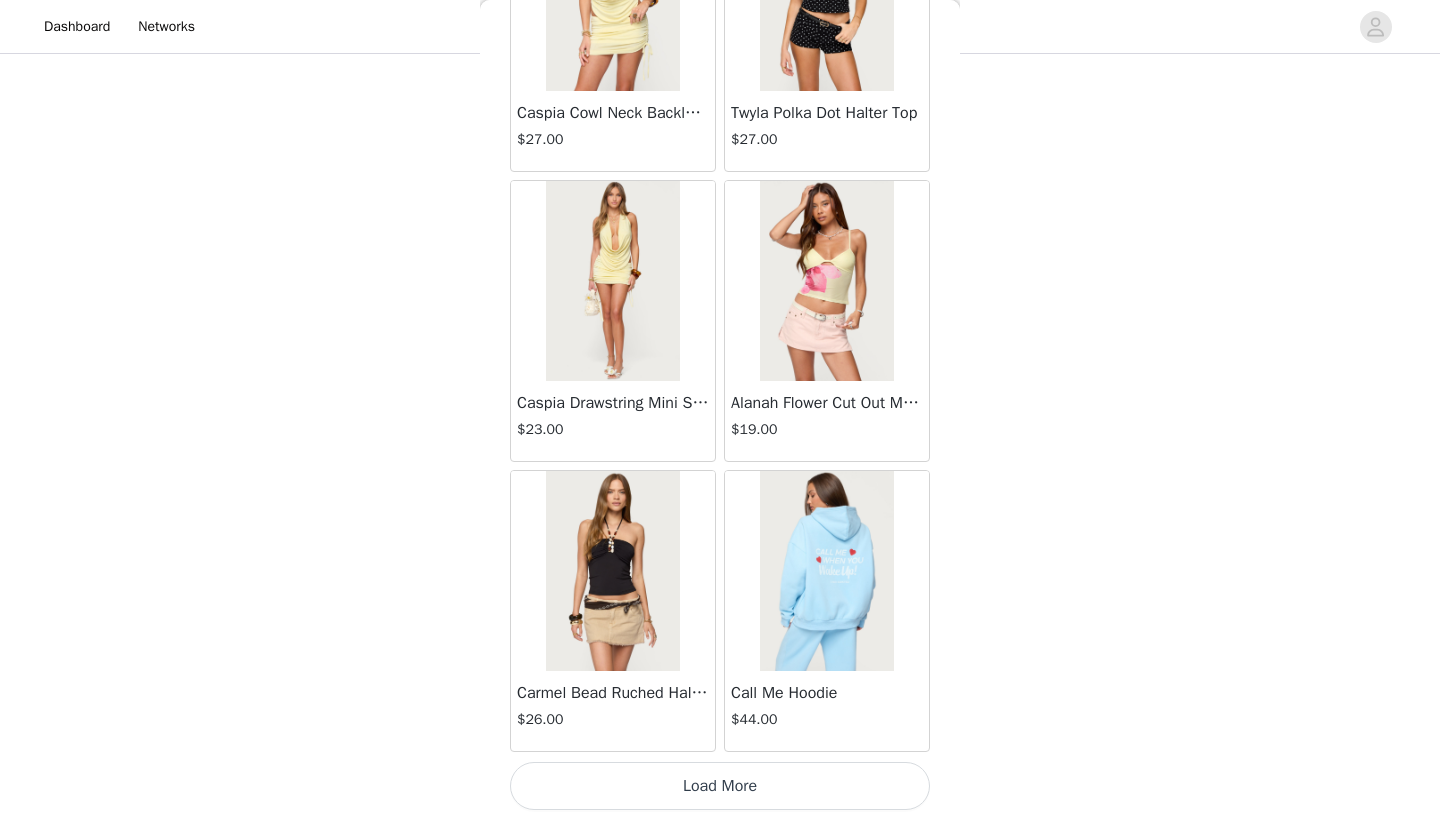 click on "Load More" at bounding box center (720, 786) 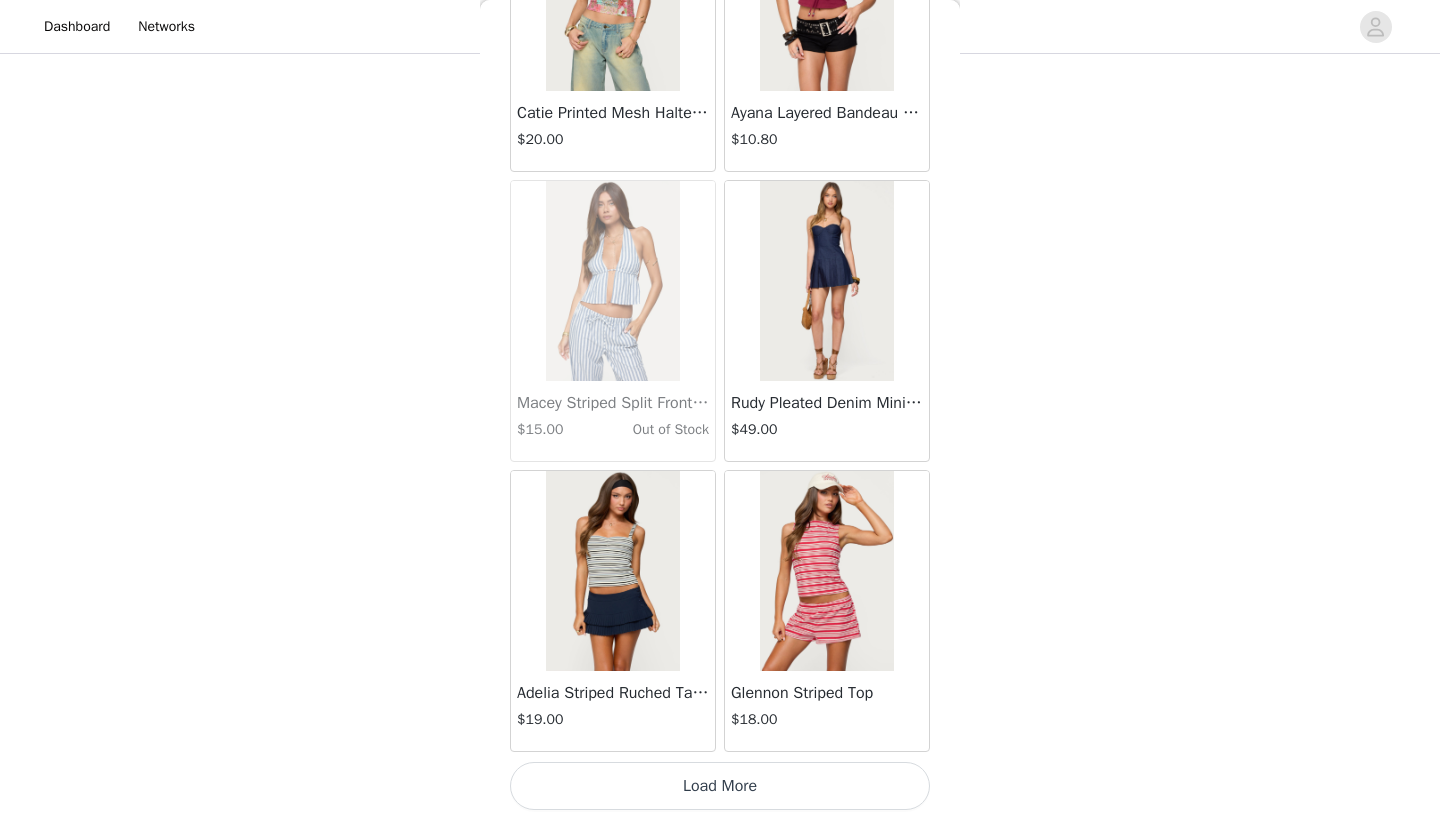 click on "Load More" at bounding box center (720, 786) 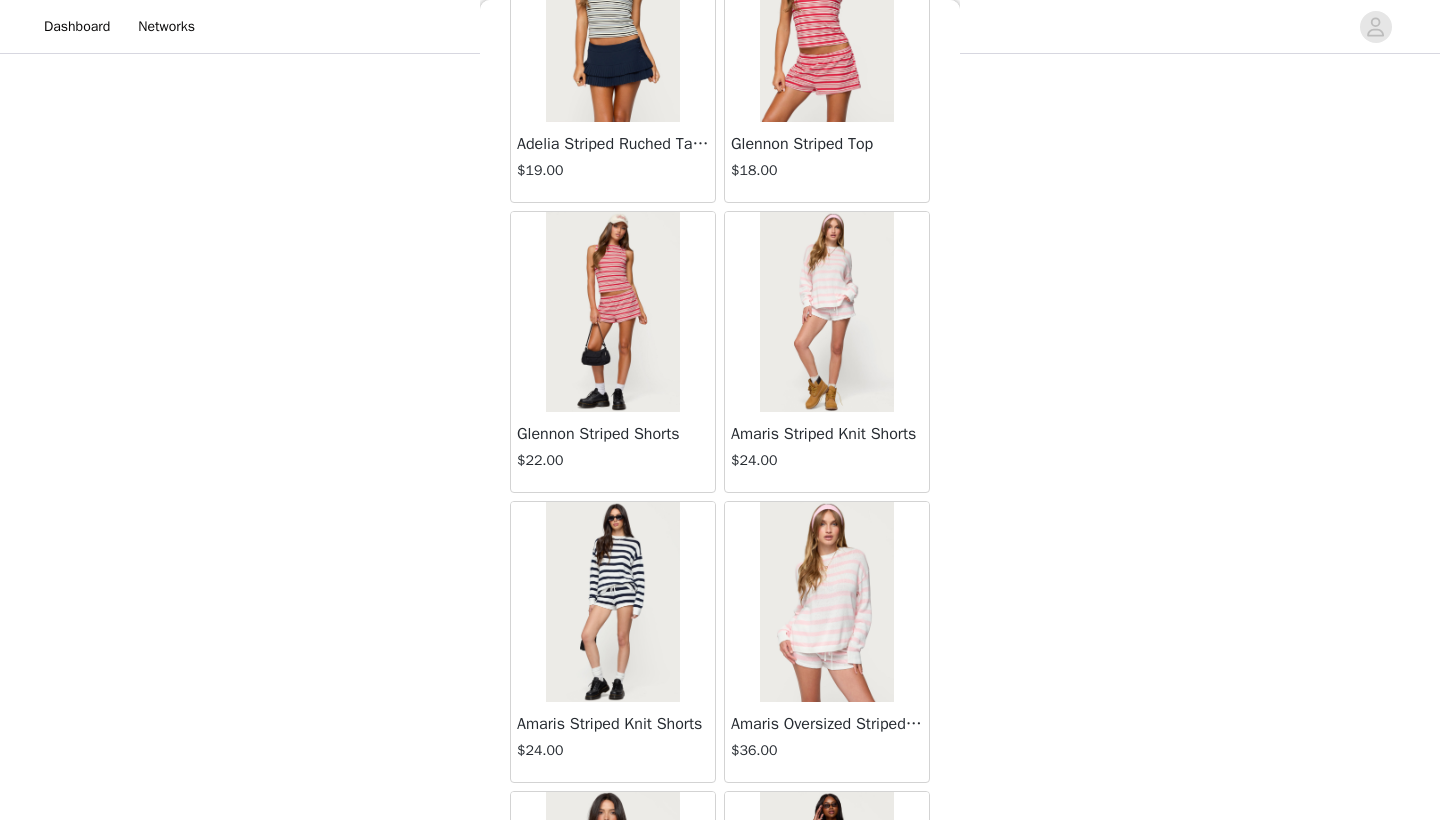 click at bounding box center [826, 312] 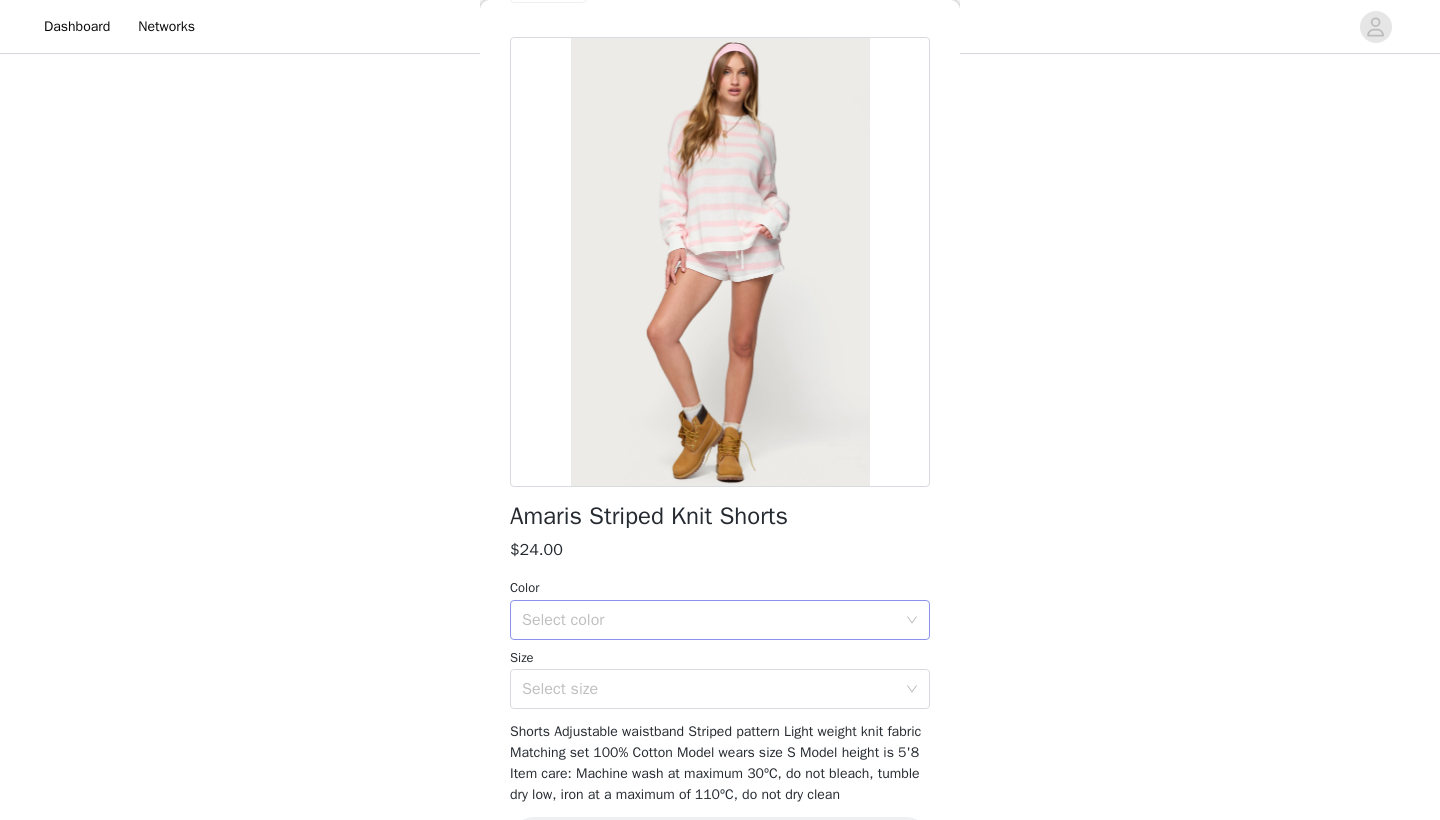 click on "Select color" at bounding box center [713, 620] 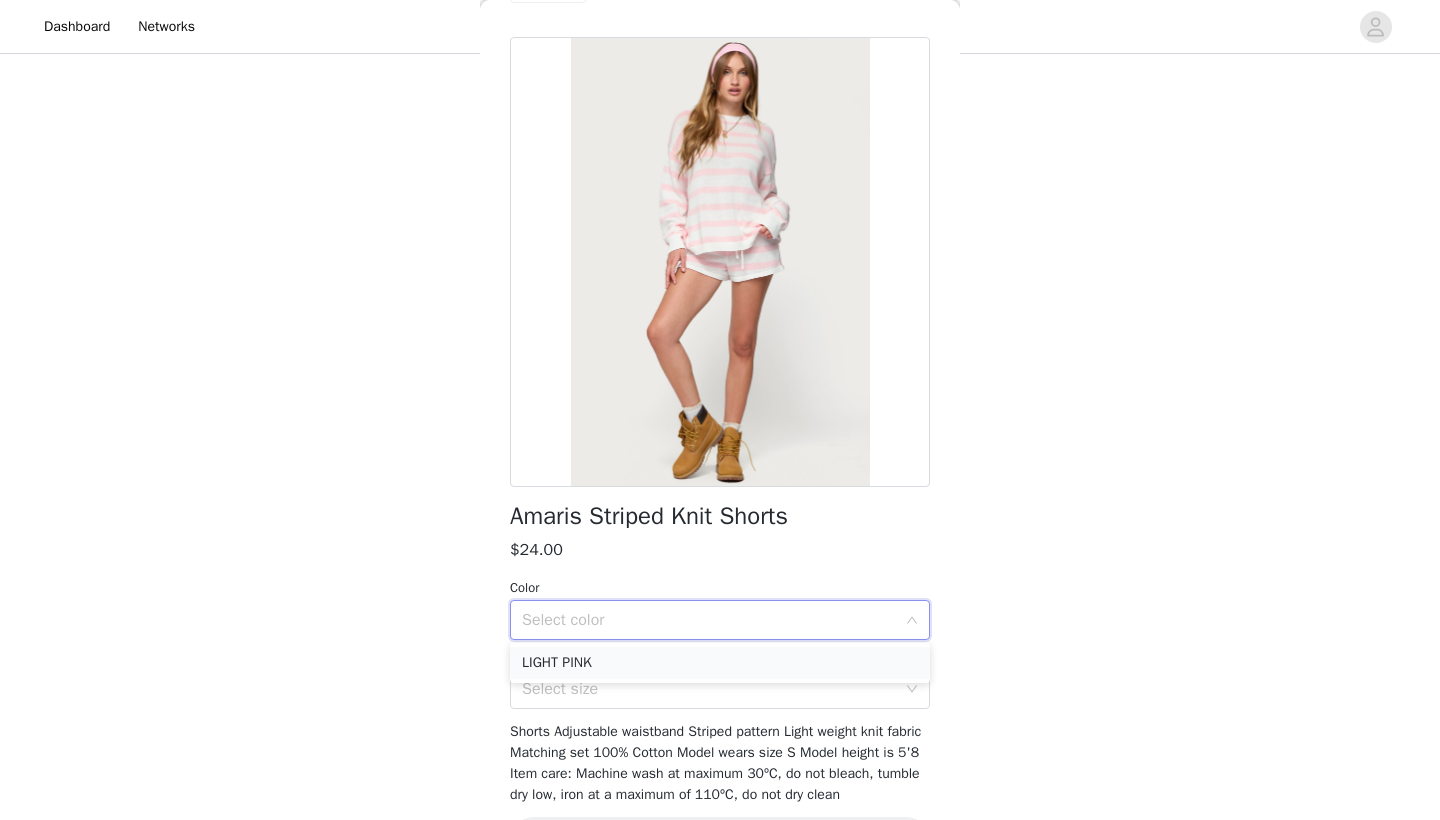 click on "LIGHT PINK" at bounding box center (720, 663) 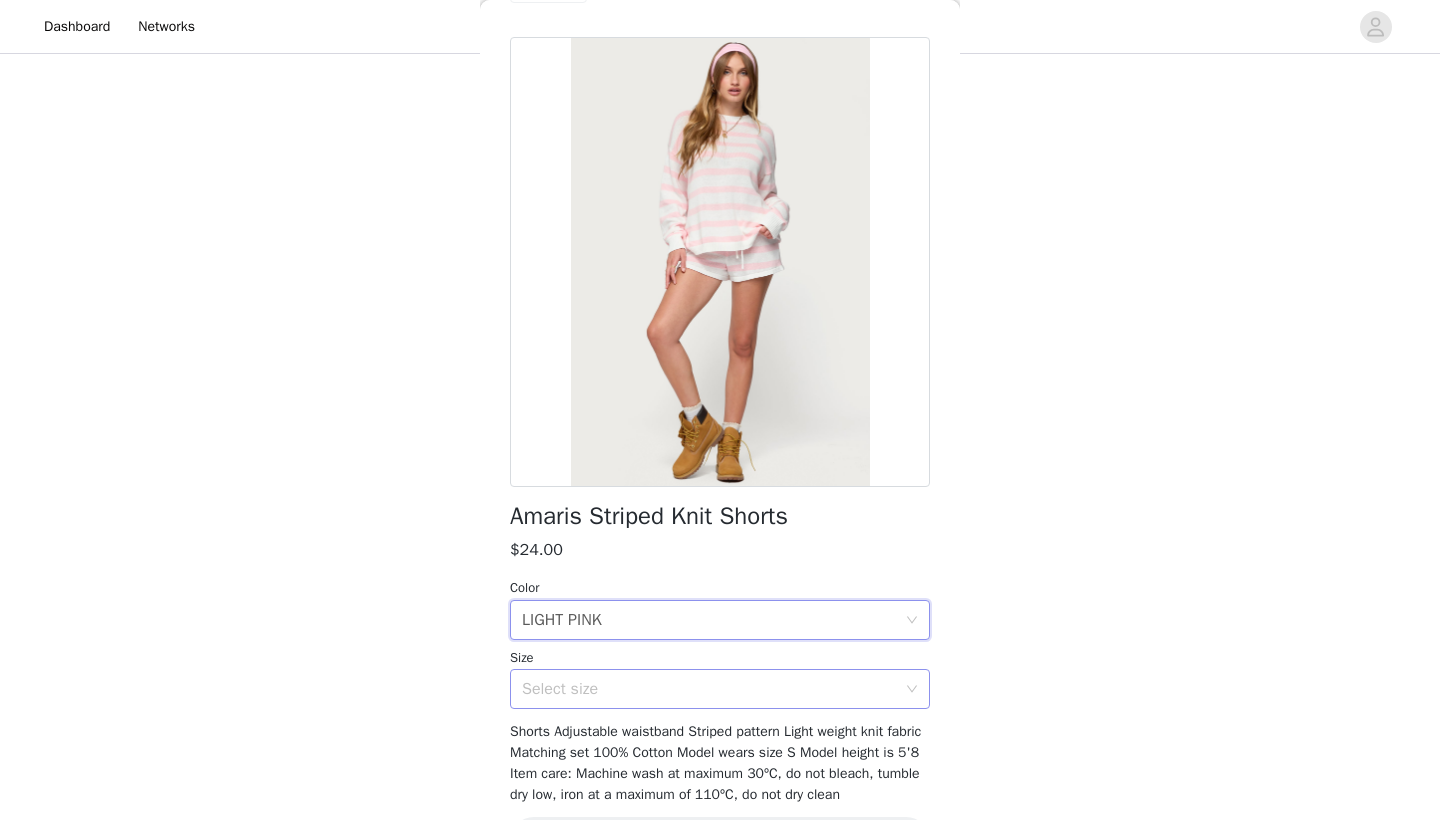 click on "Select size" at bounding box center (709, 689) 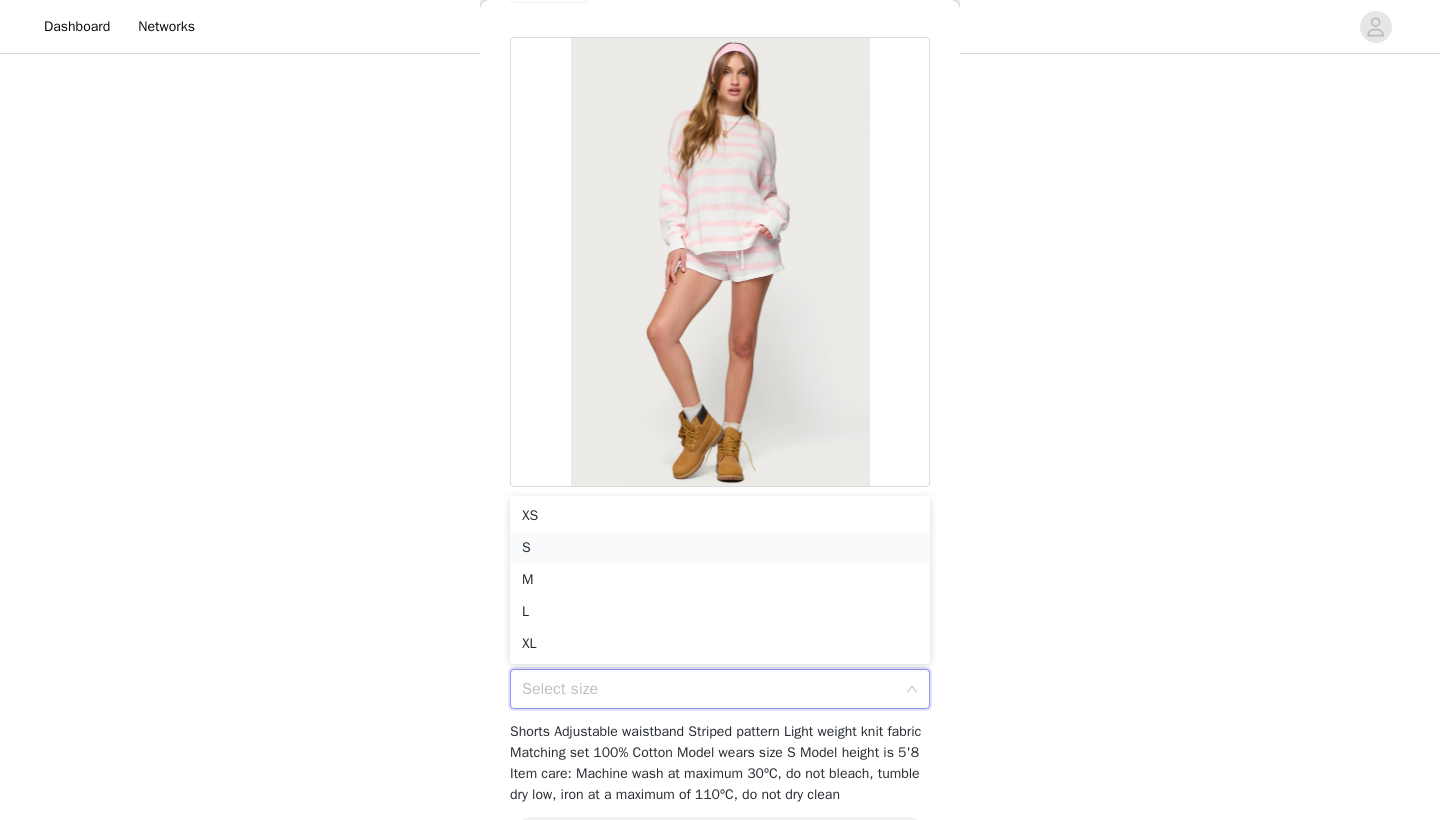 click on "S" at bounding box center (720, 548) 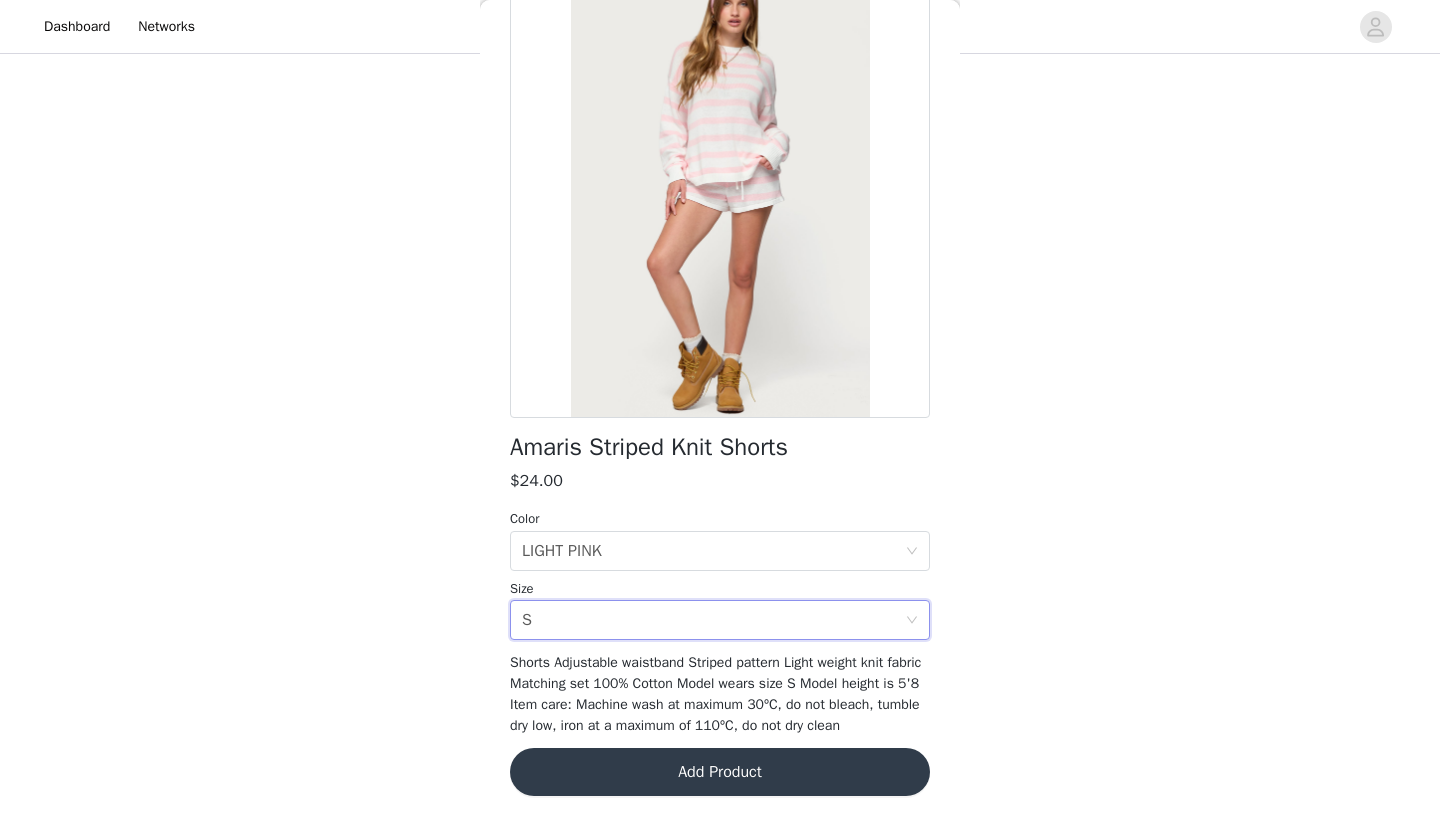 click on "Add Product" at bounding box center (720, 772) 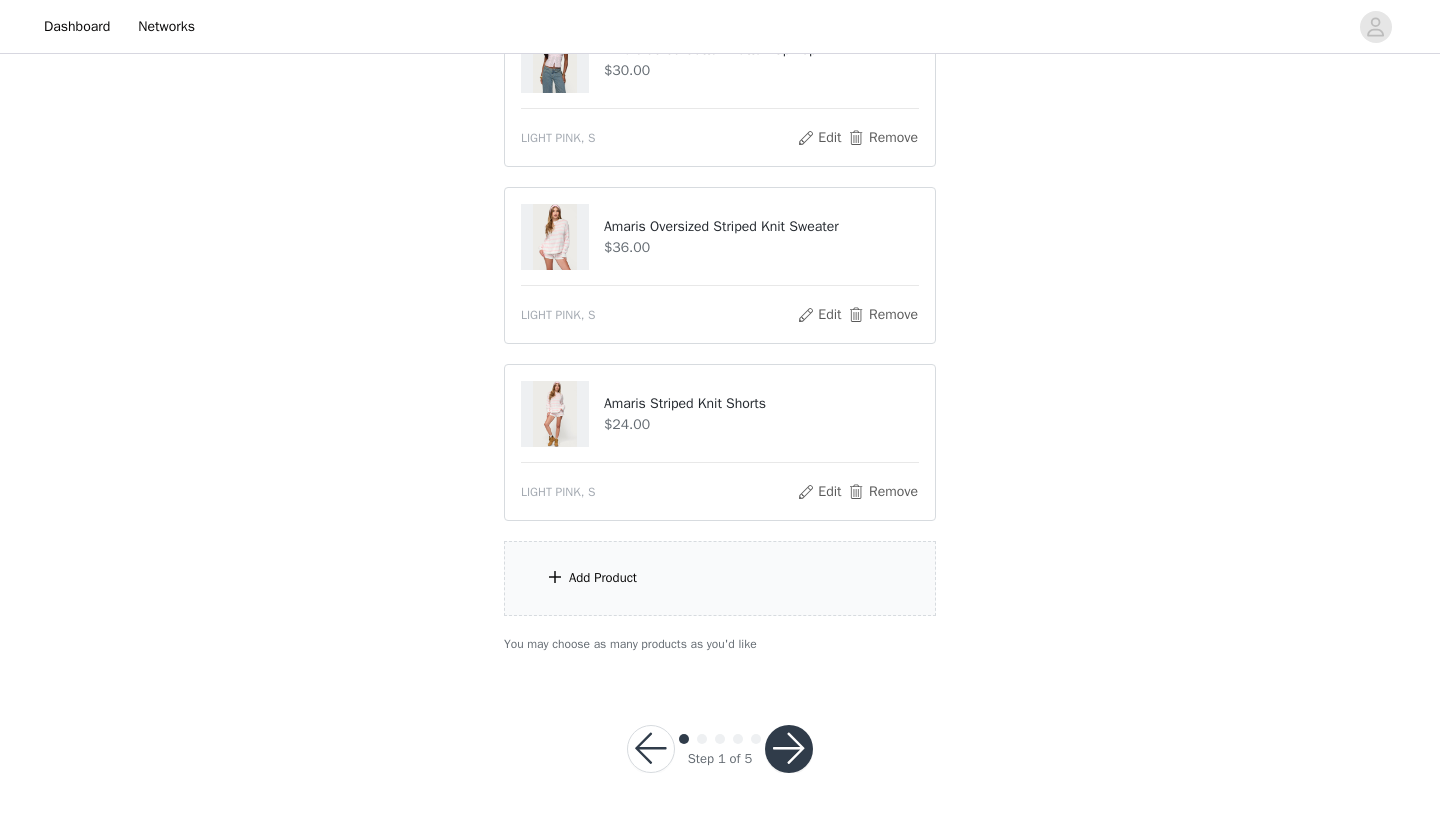 click on "Add Product" at bounding box center (720, 578) 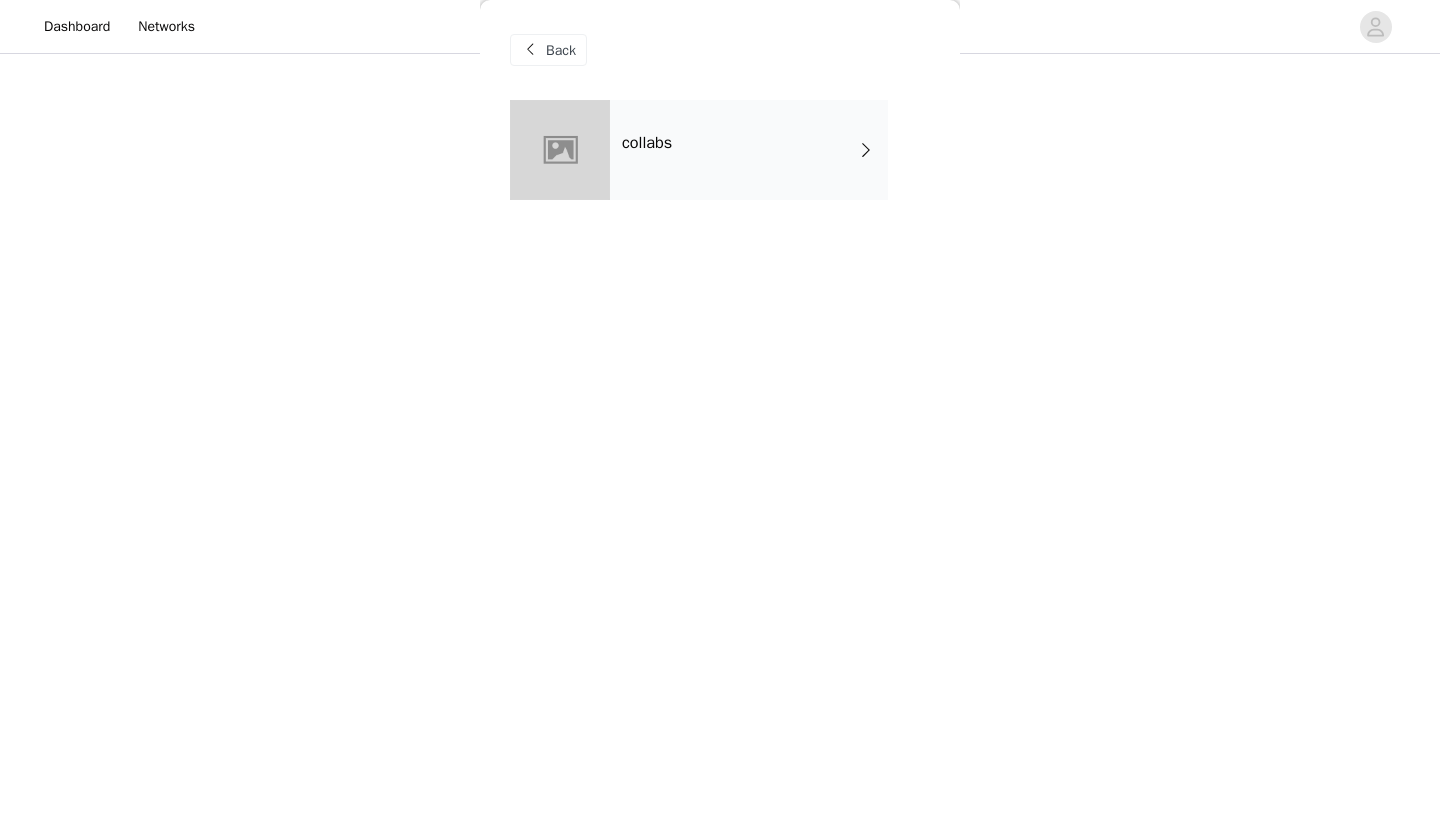 click on "collabs" at bounding box center [749, 150] 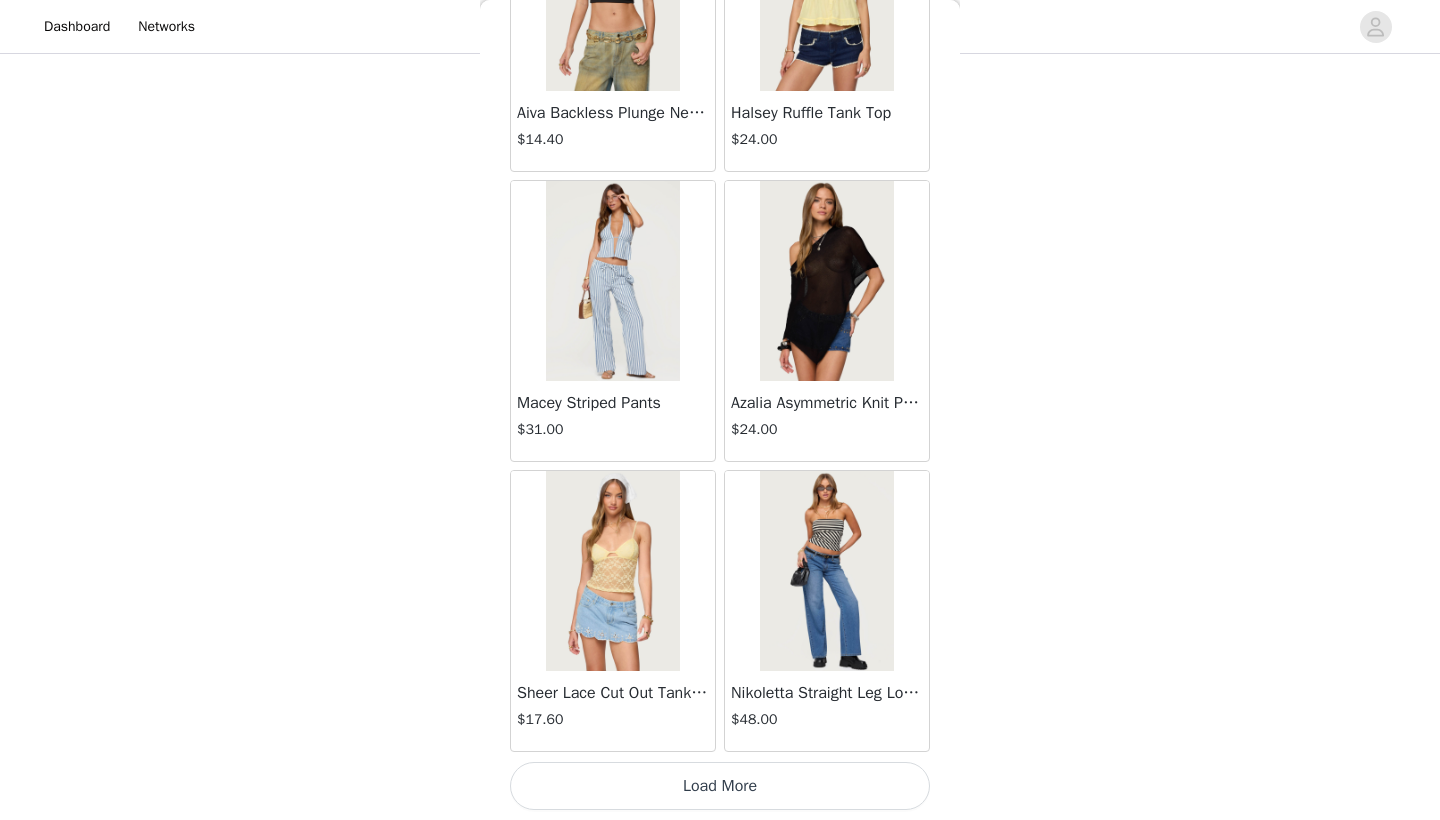 scroll, scrollTop: 2240, scrollLeft: 0, axis: vertical 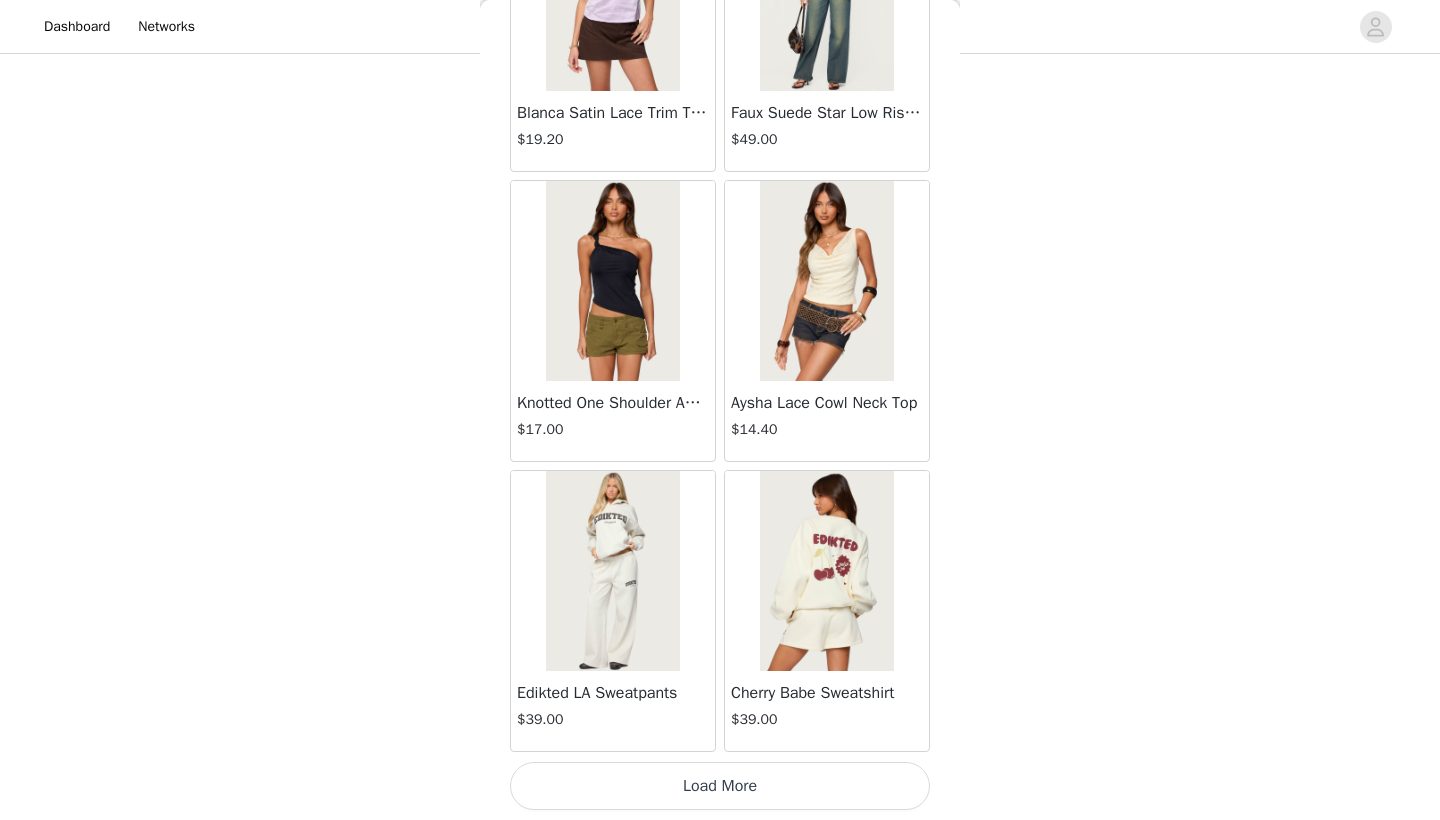 click on "Load More" at bounding box center (720, 786) 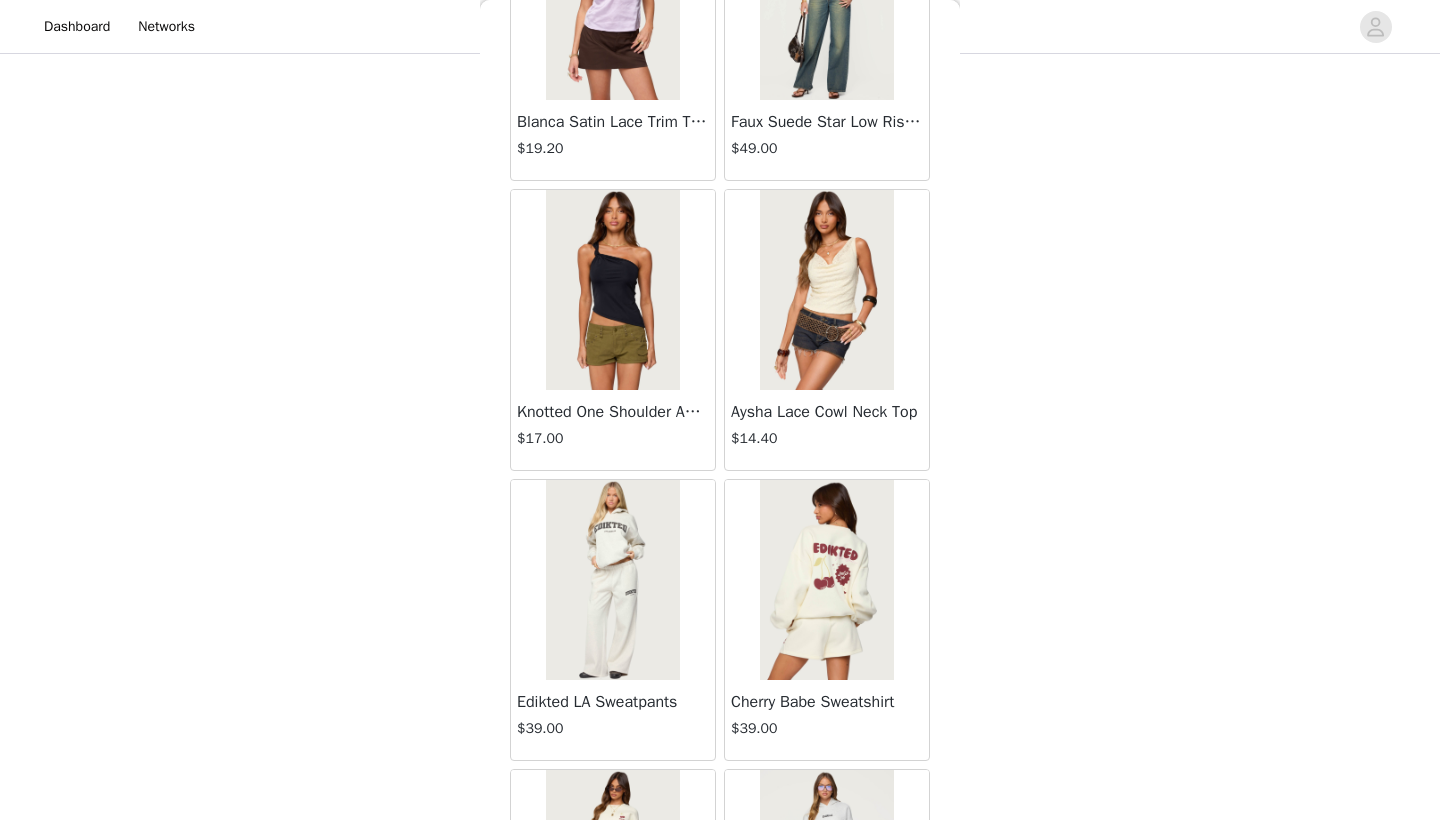 scroll, scrollTop: 1329, scrollLeft: 0, axis: vertical 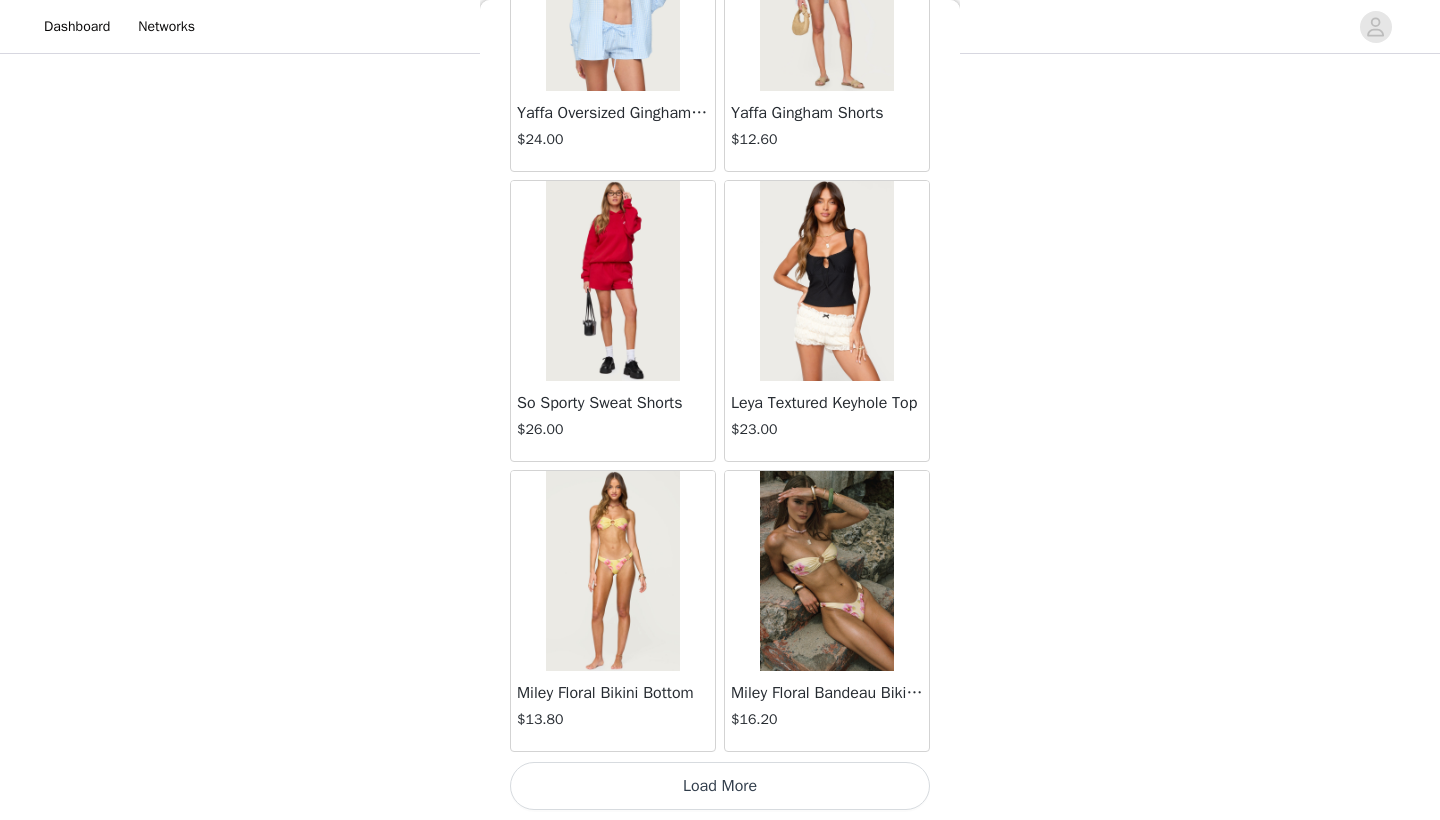 click on "Load More" at bounding box center (720, 786) 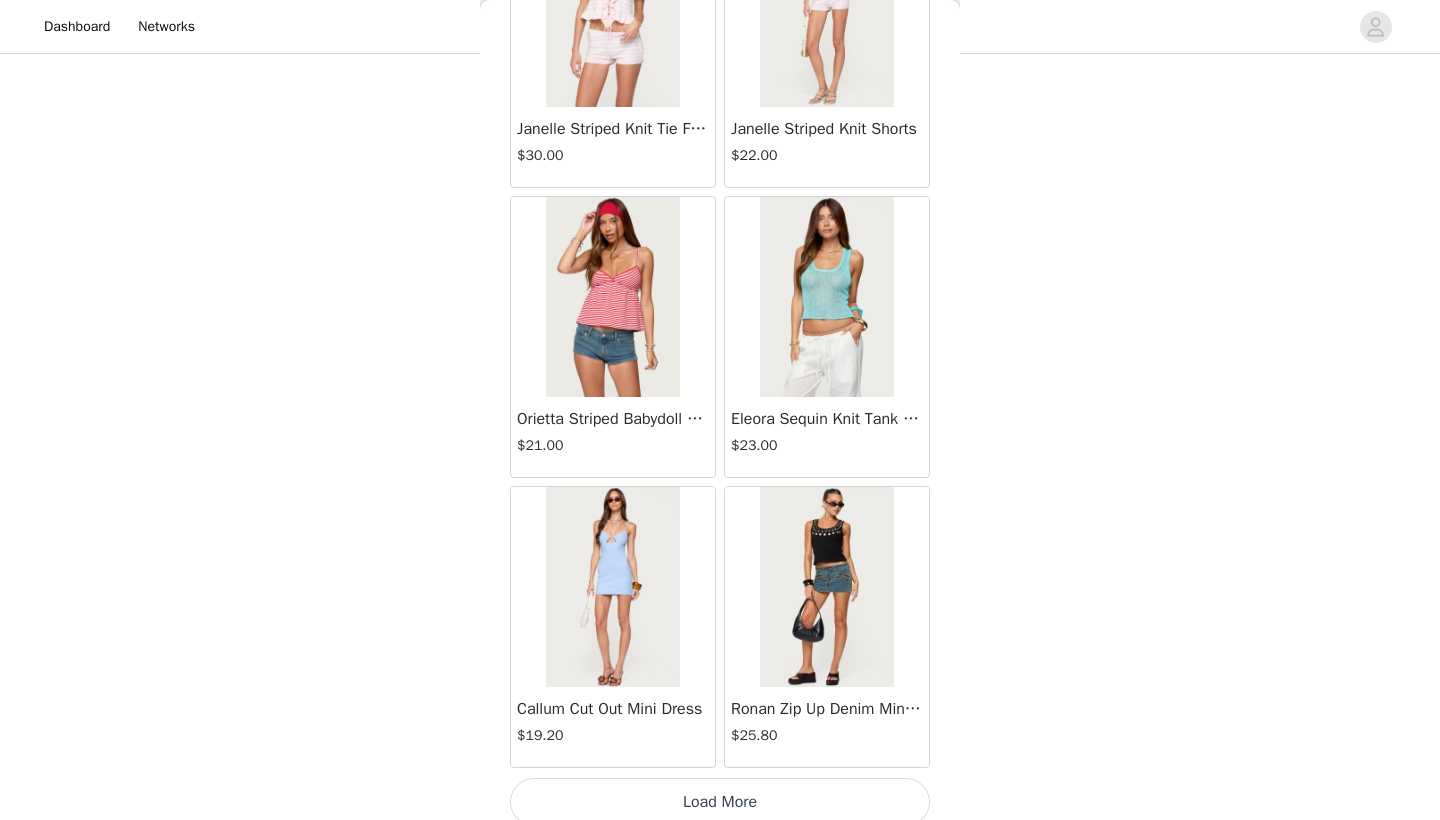 scroll, scrollTop: 10941, scrollLeft: 0, axis: vertical 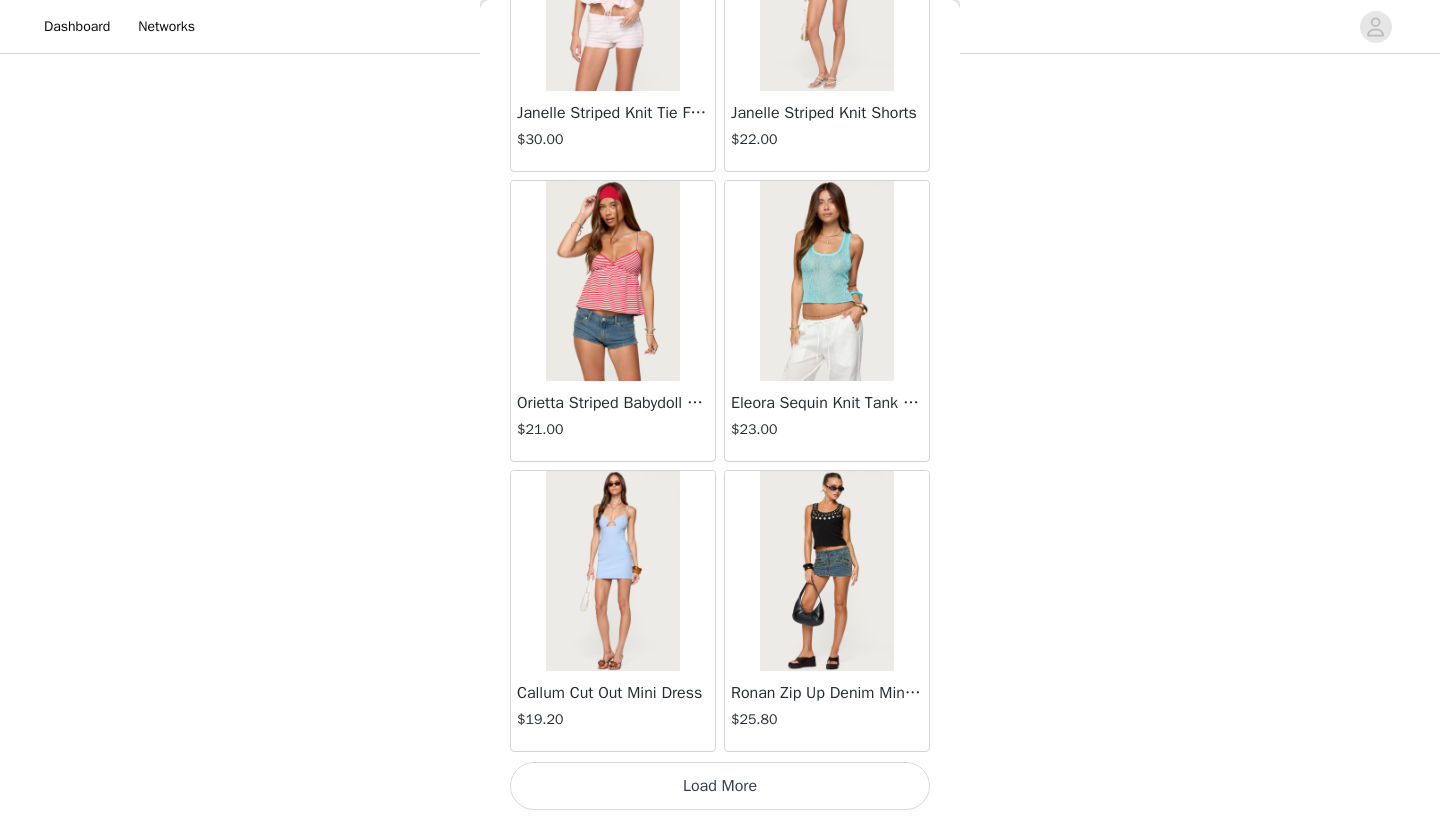 click on "Load More" at bounding box center [720, 786] 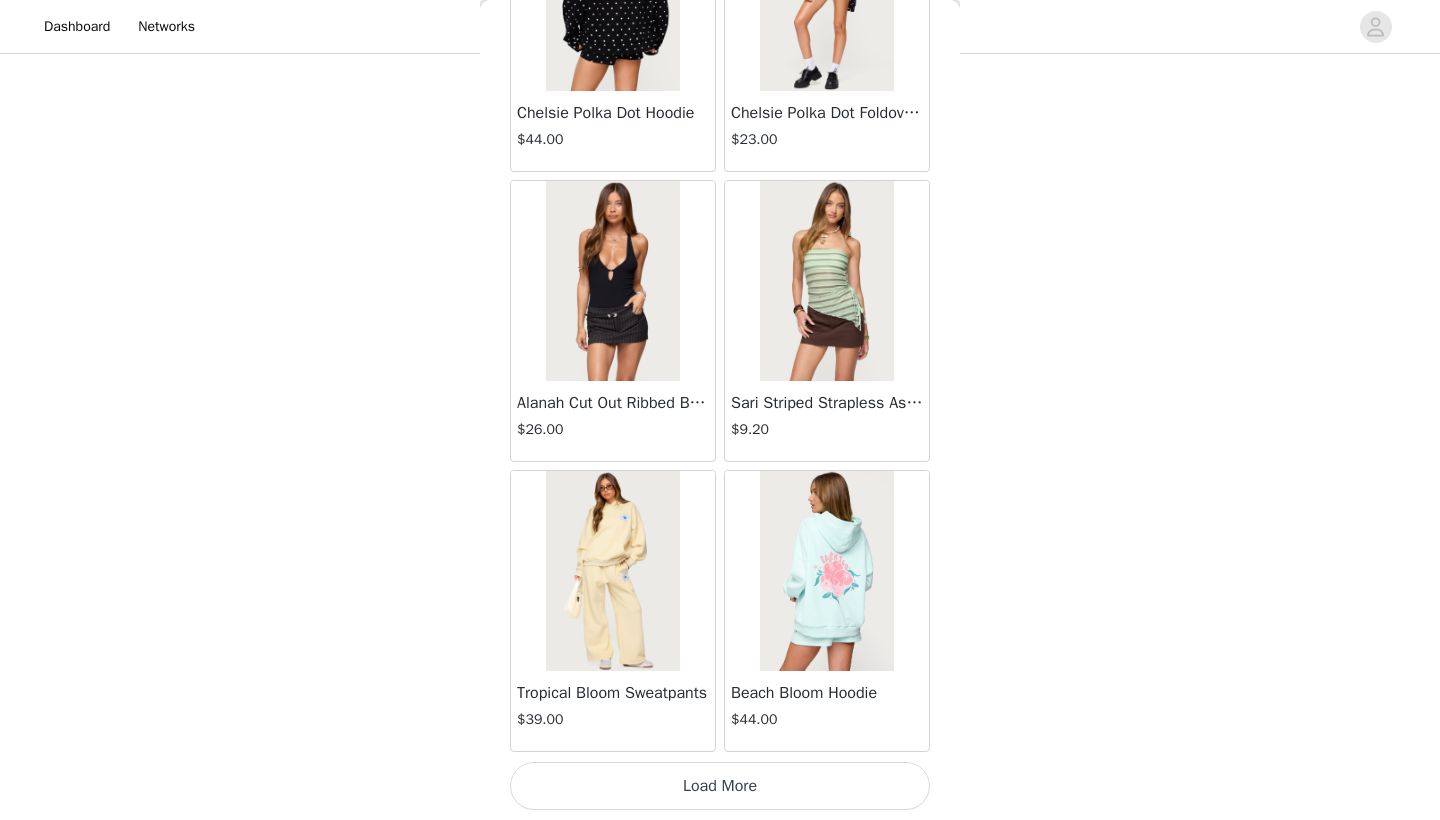 scroll, scrollTop: 13840, scrollLeft: 0, axis: vertical 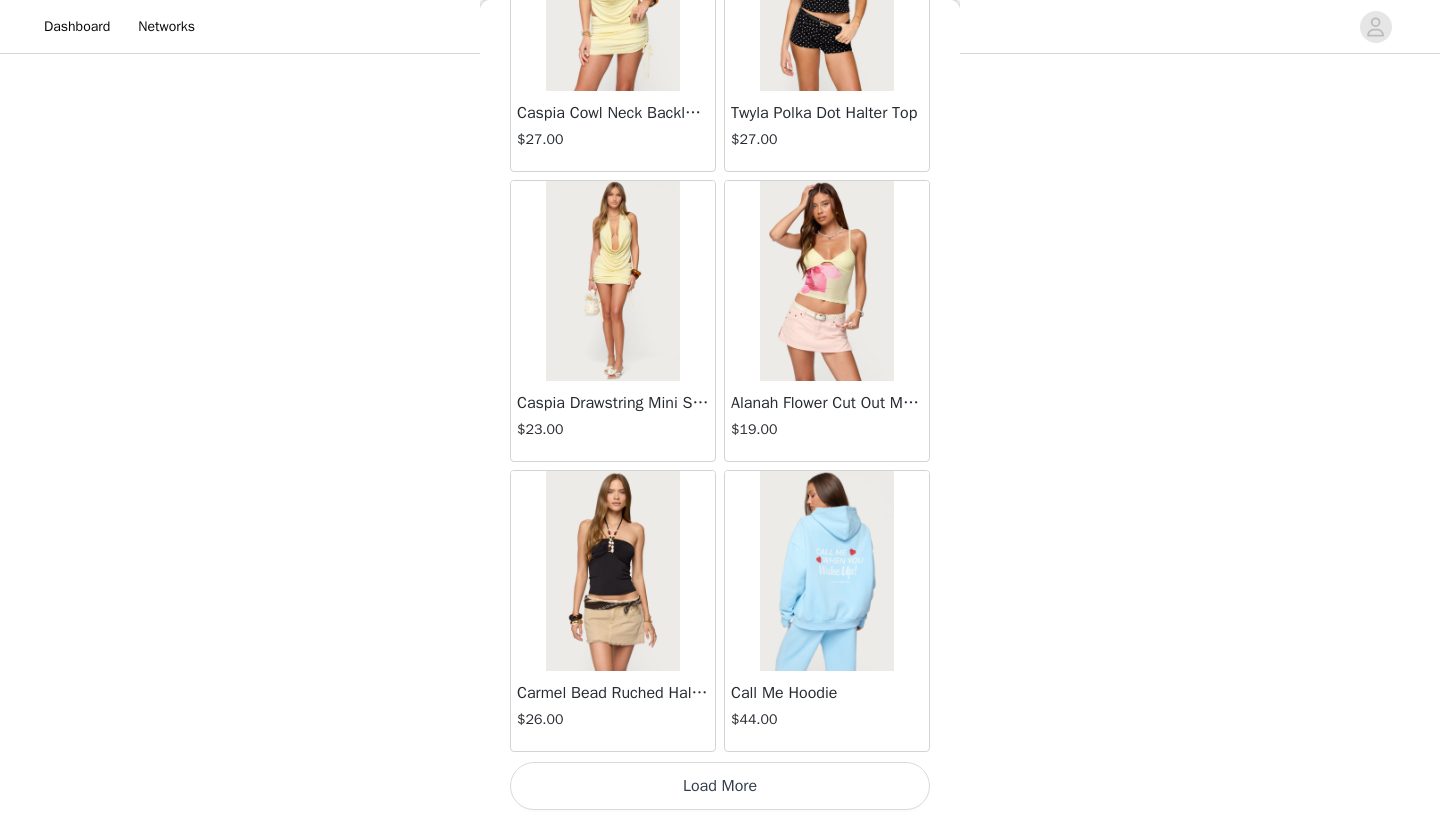 click on "Load More" at bounding box center (720, 786) 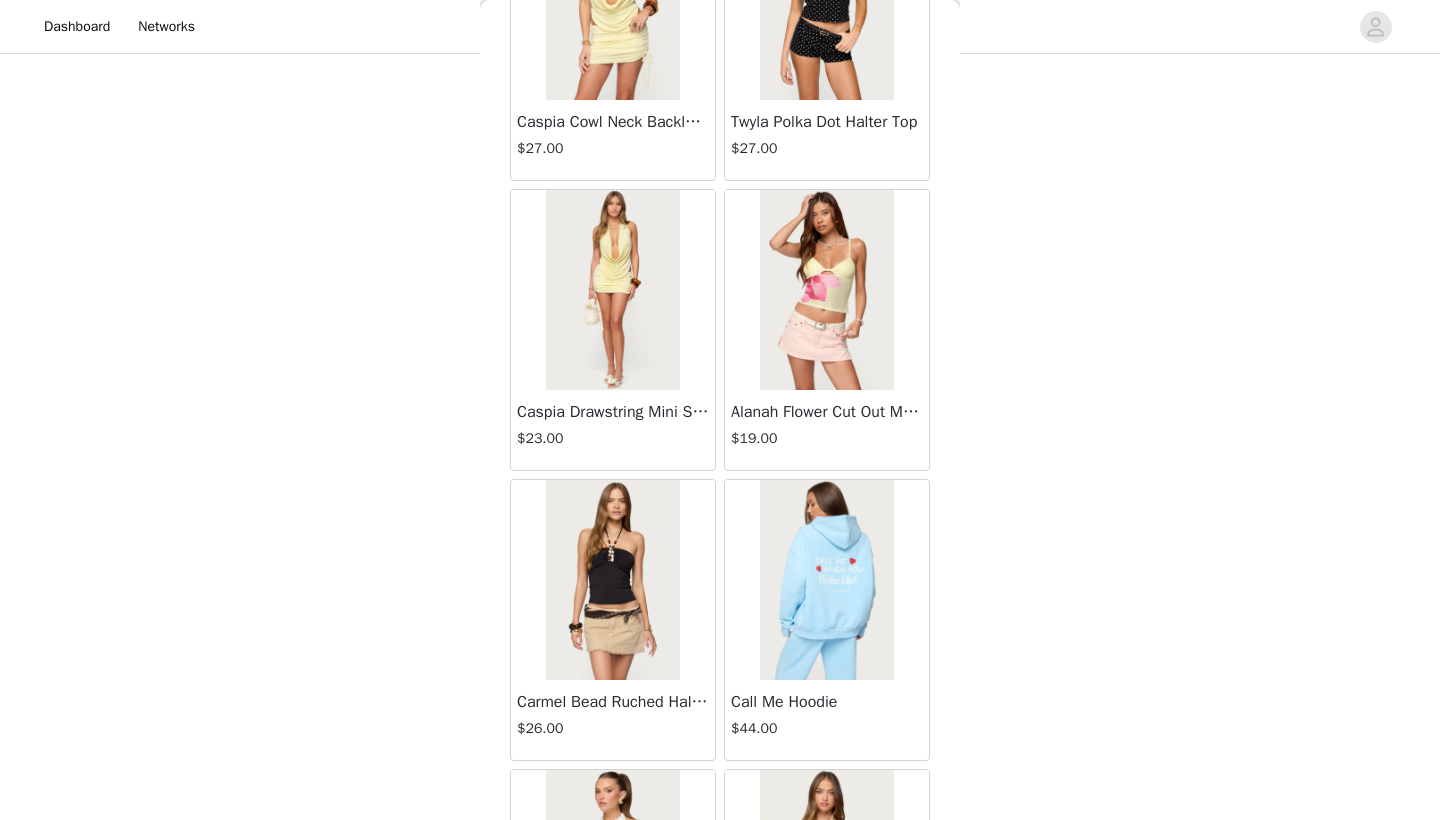 scroll, scrollTop: 1329, scrollLeft: 0, axis: vertical 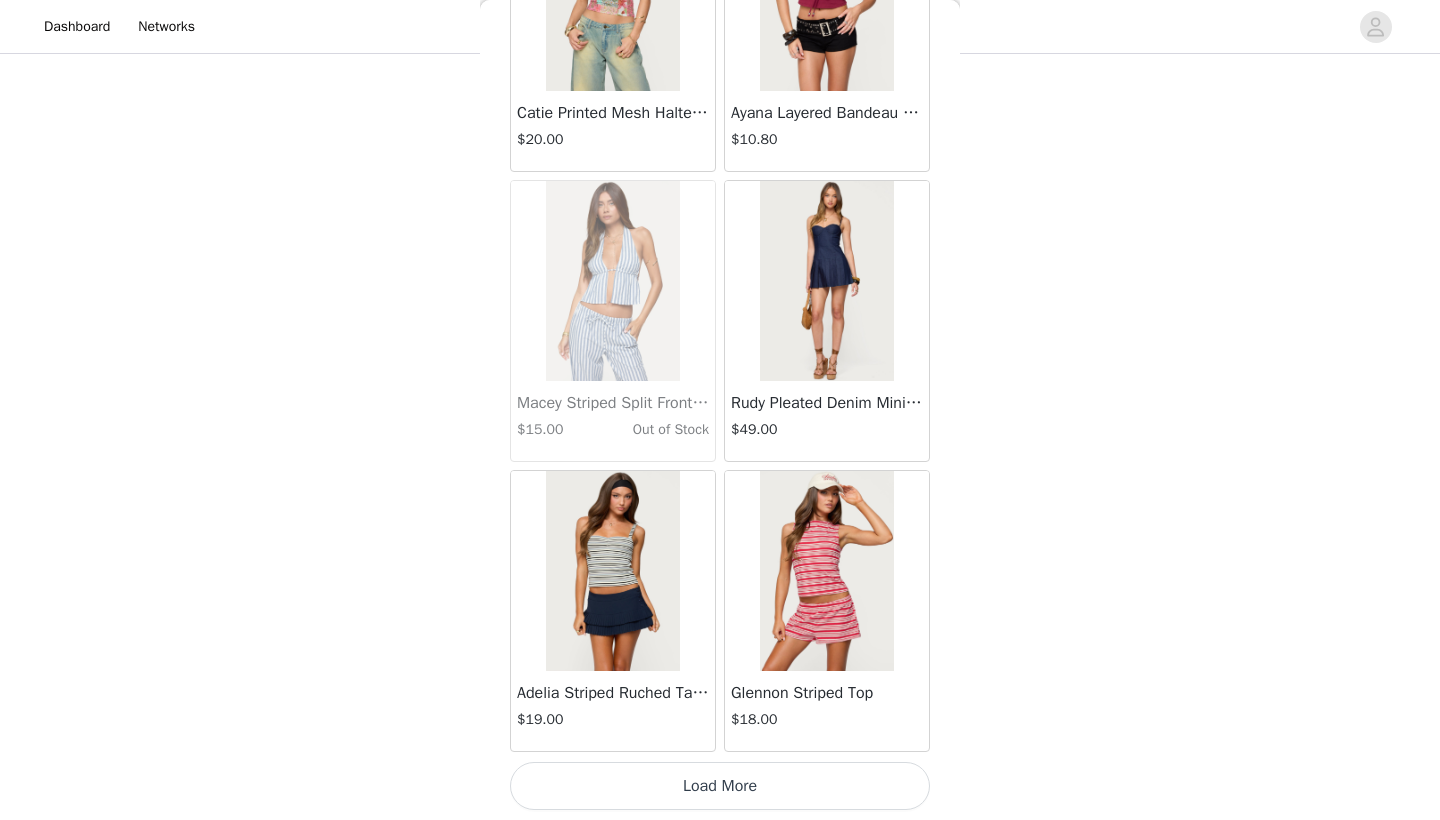 click on "Load More" at bounding box center (720, 786) 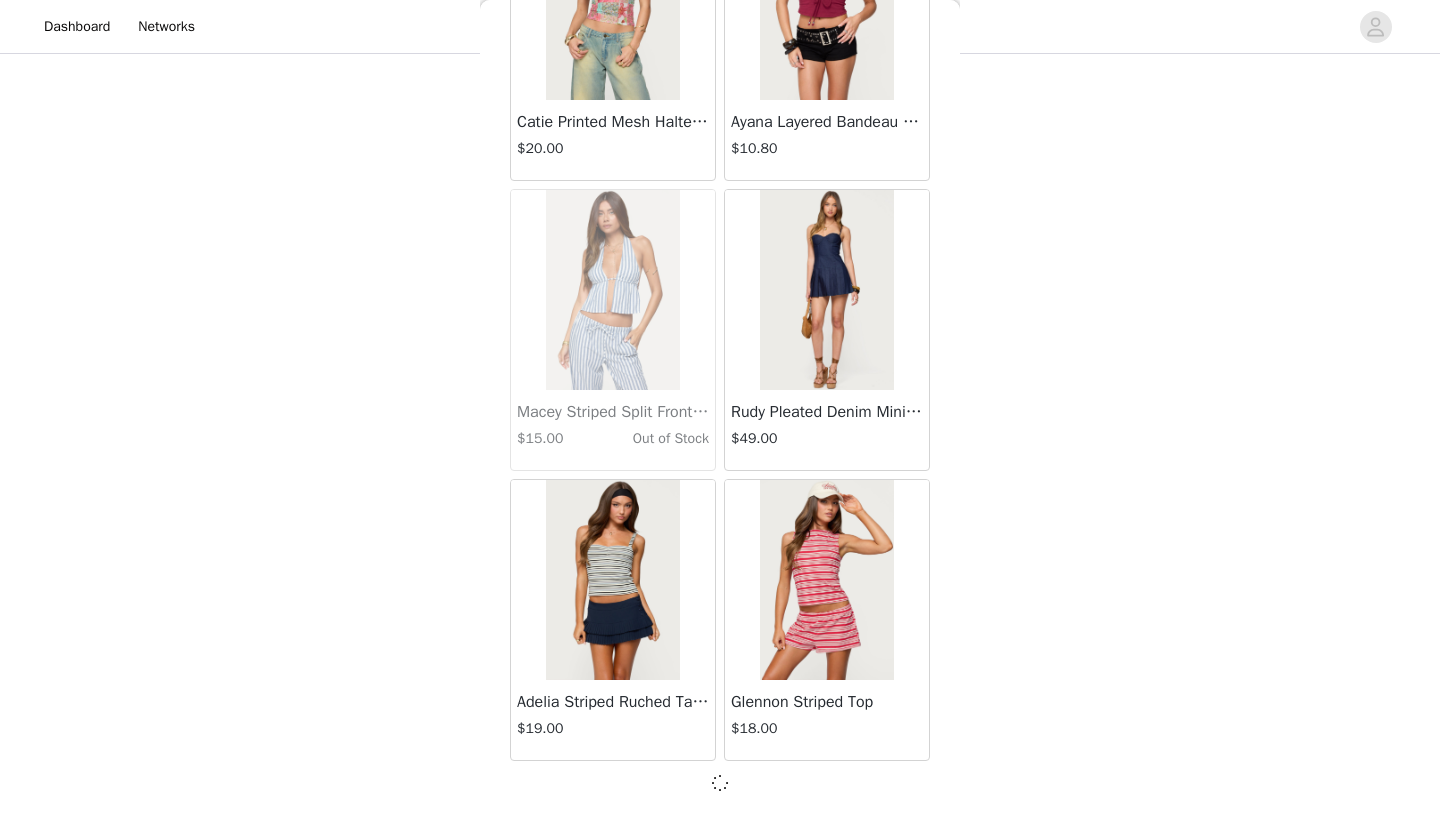 scroll, scrollTop: 19631, scrollLeft: 0, axis: vertical 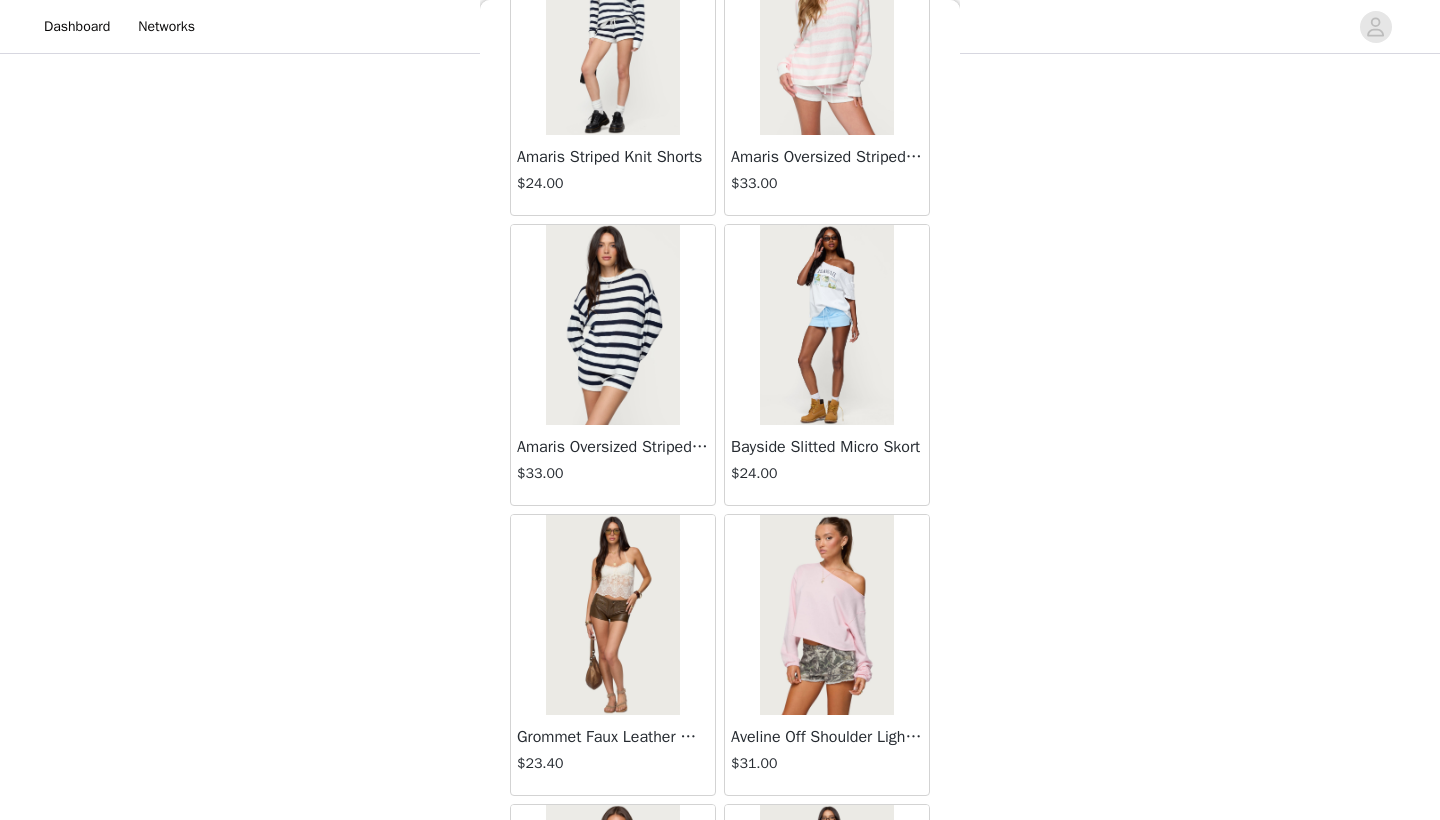 click at bounding box center [826, 325] 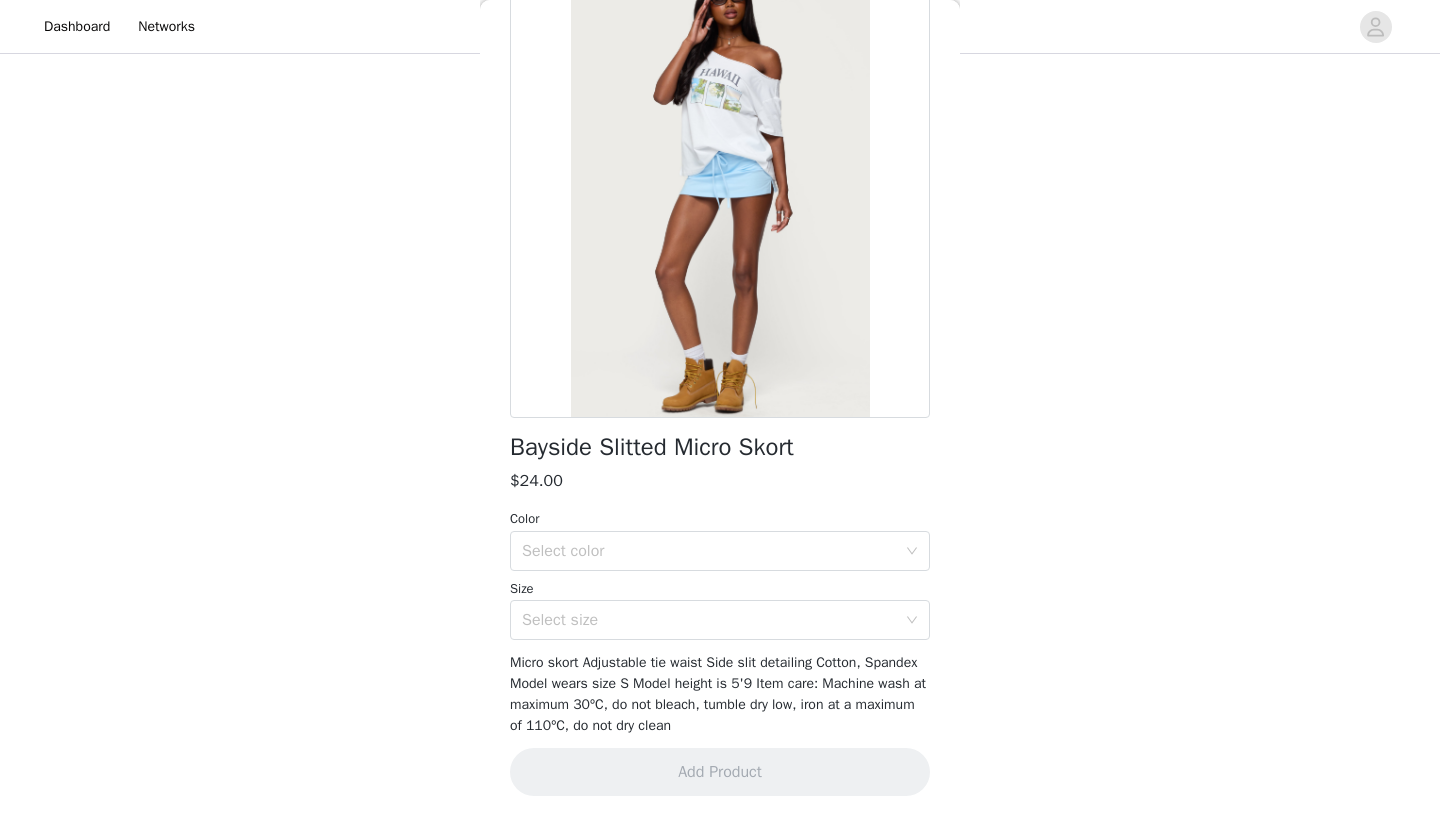 scroll, scrollTop: 131, scrollLeft: 0, axis: vertical 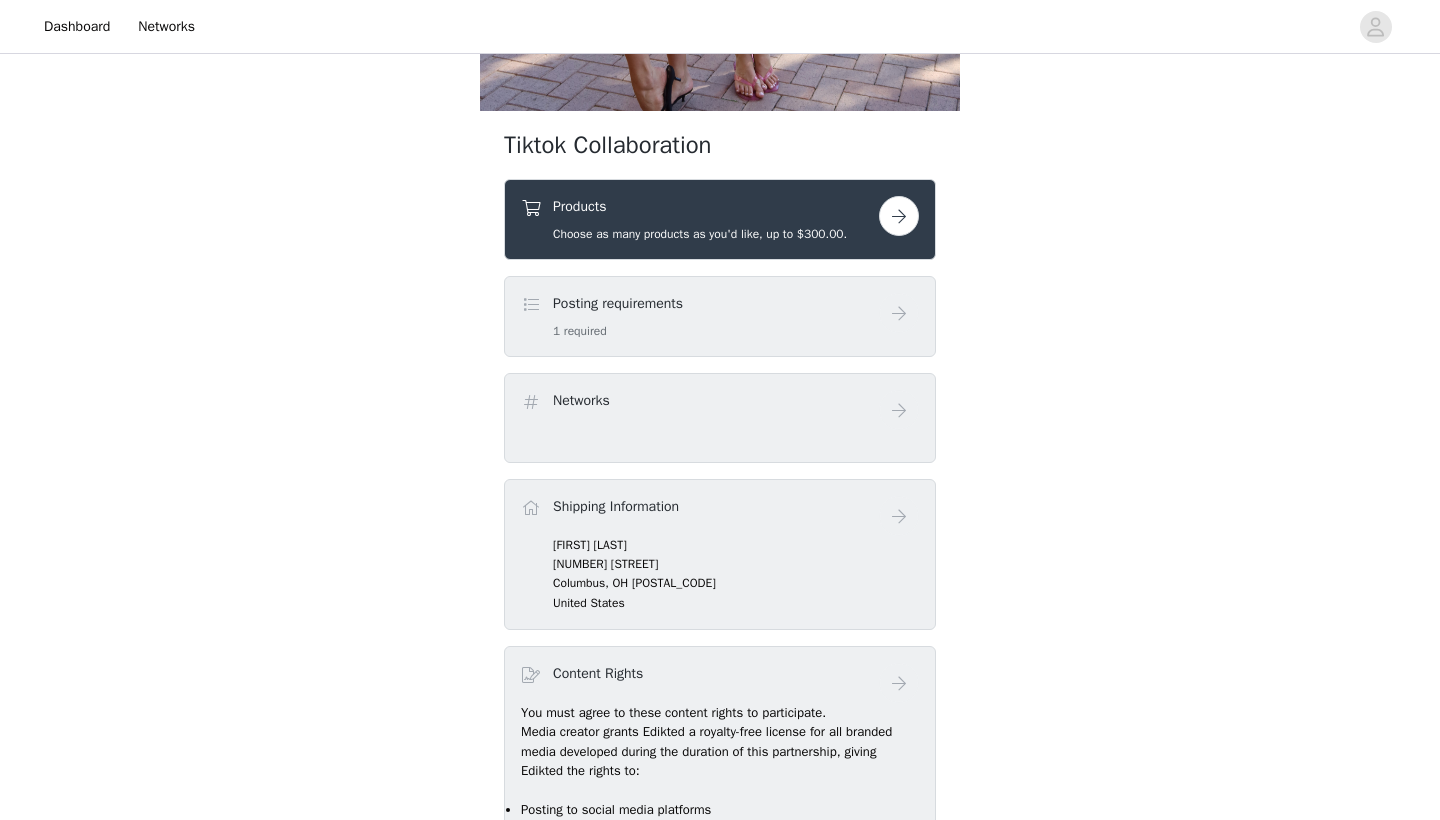 click on "Products" at bounding box center (700, 206) 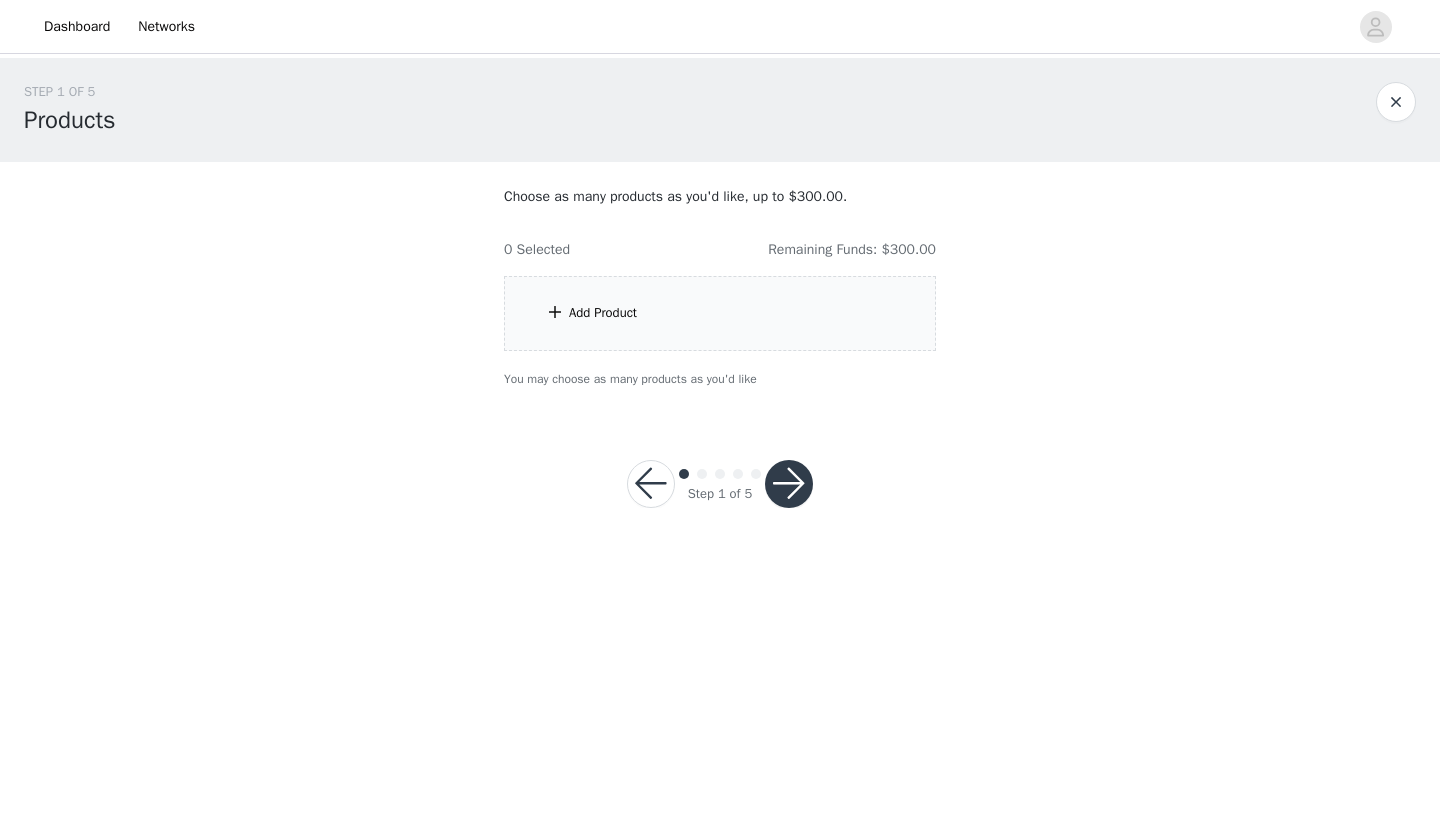 scroll, scrollTop: 0, scrollLeft: 0, axis: both 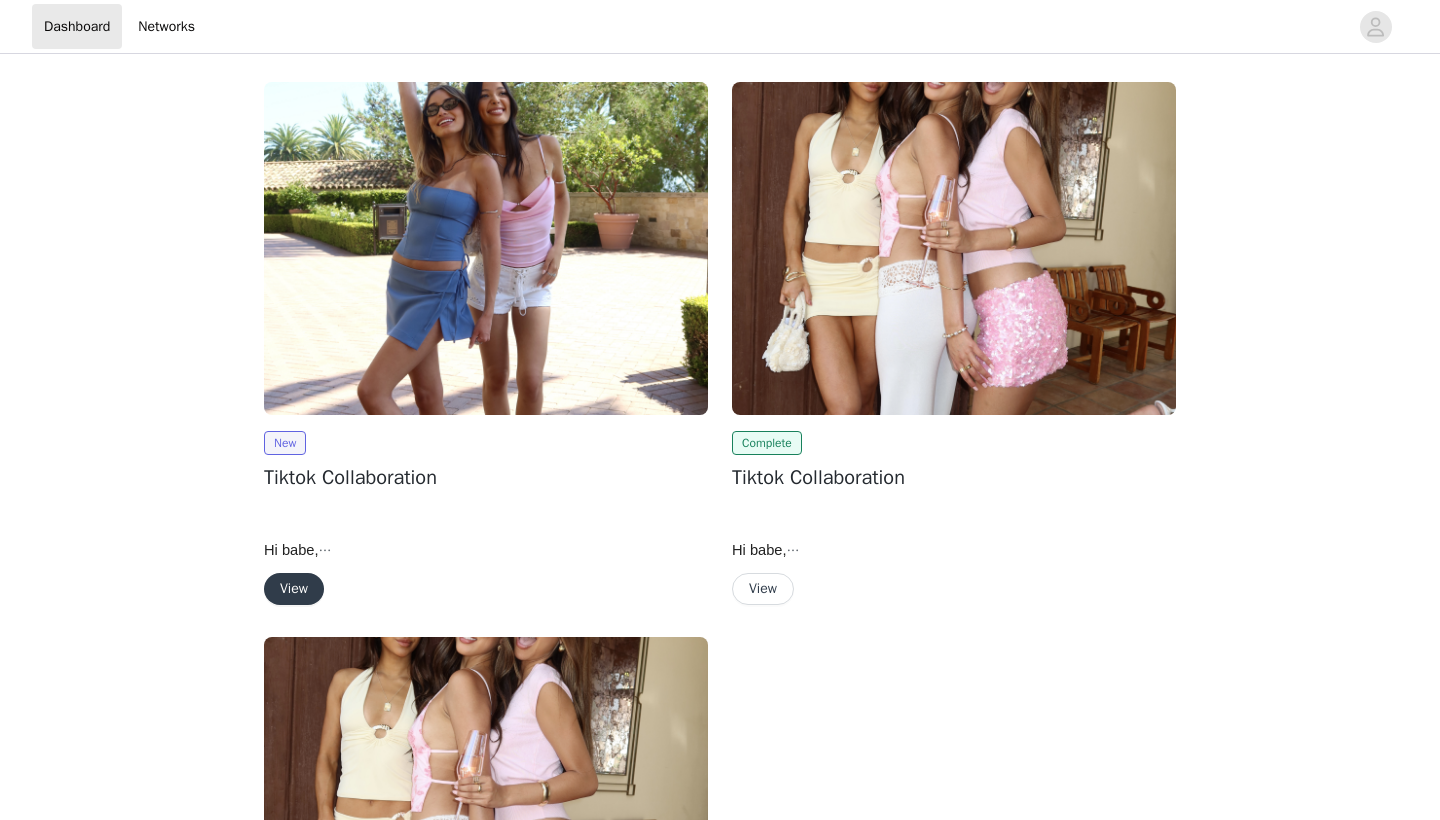 click on "View" at bounding box center (294, 589) 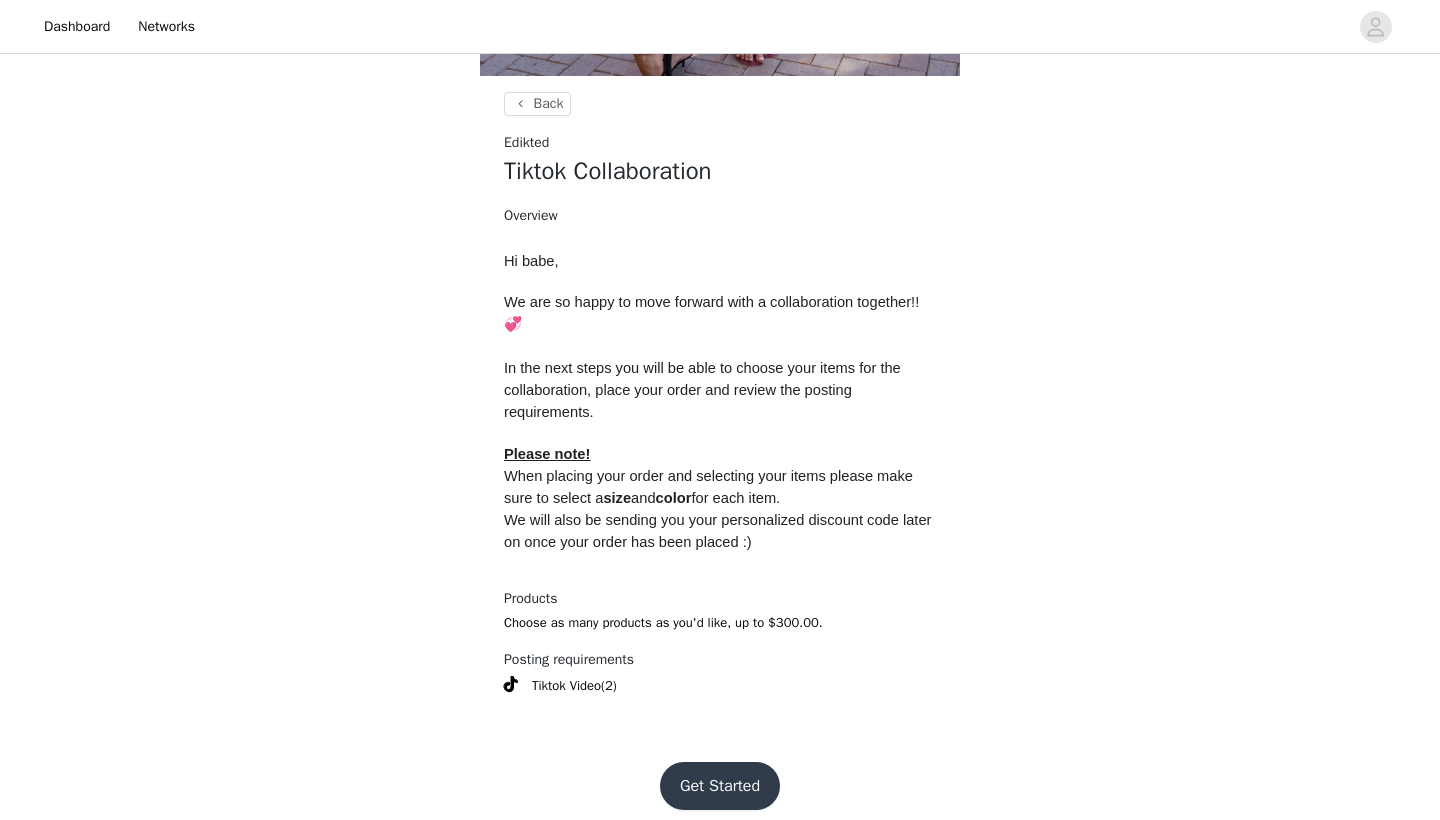 scroll, scrollTop: 581, scrollLeft: 0, axis: vertical 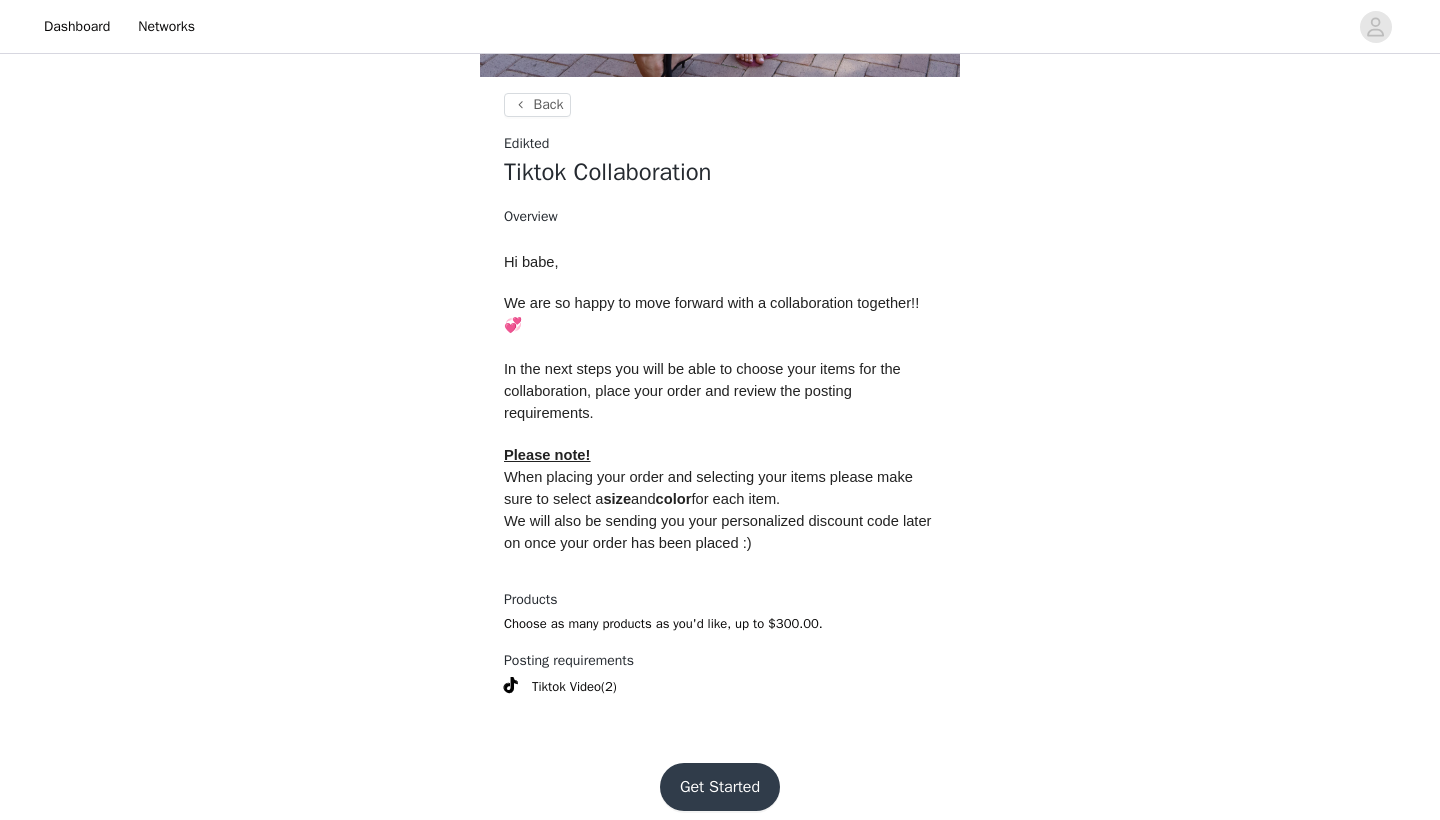 click on "Get Started" at bounding box center [720, 787] 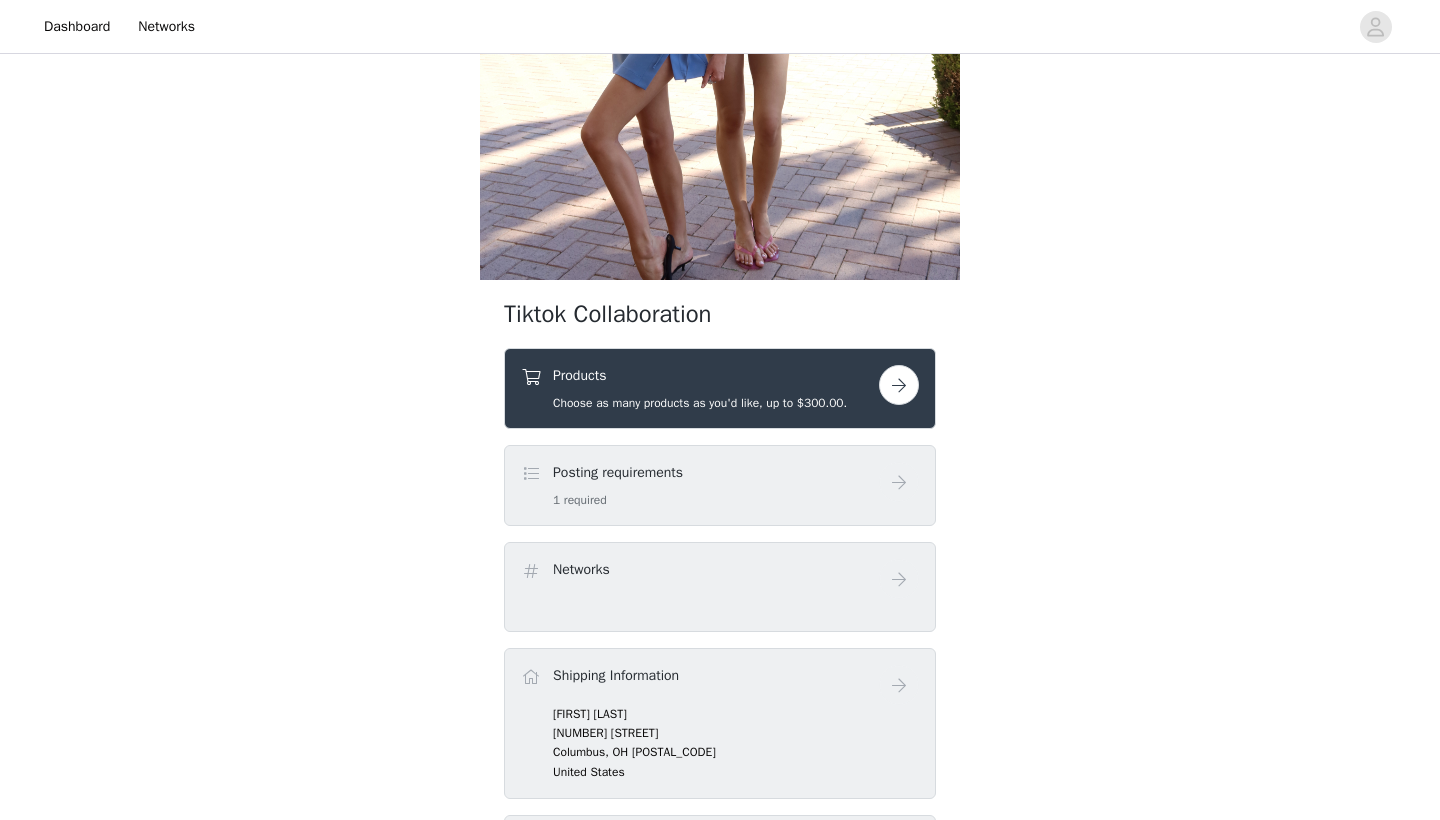scroll, scrollTop: 600, scrollLeft: 0, axis: vertical 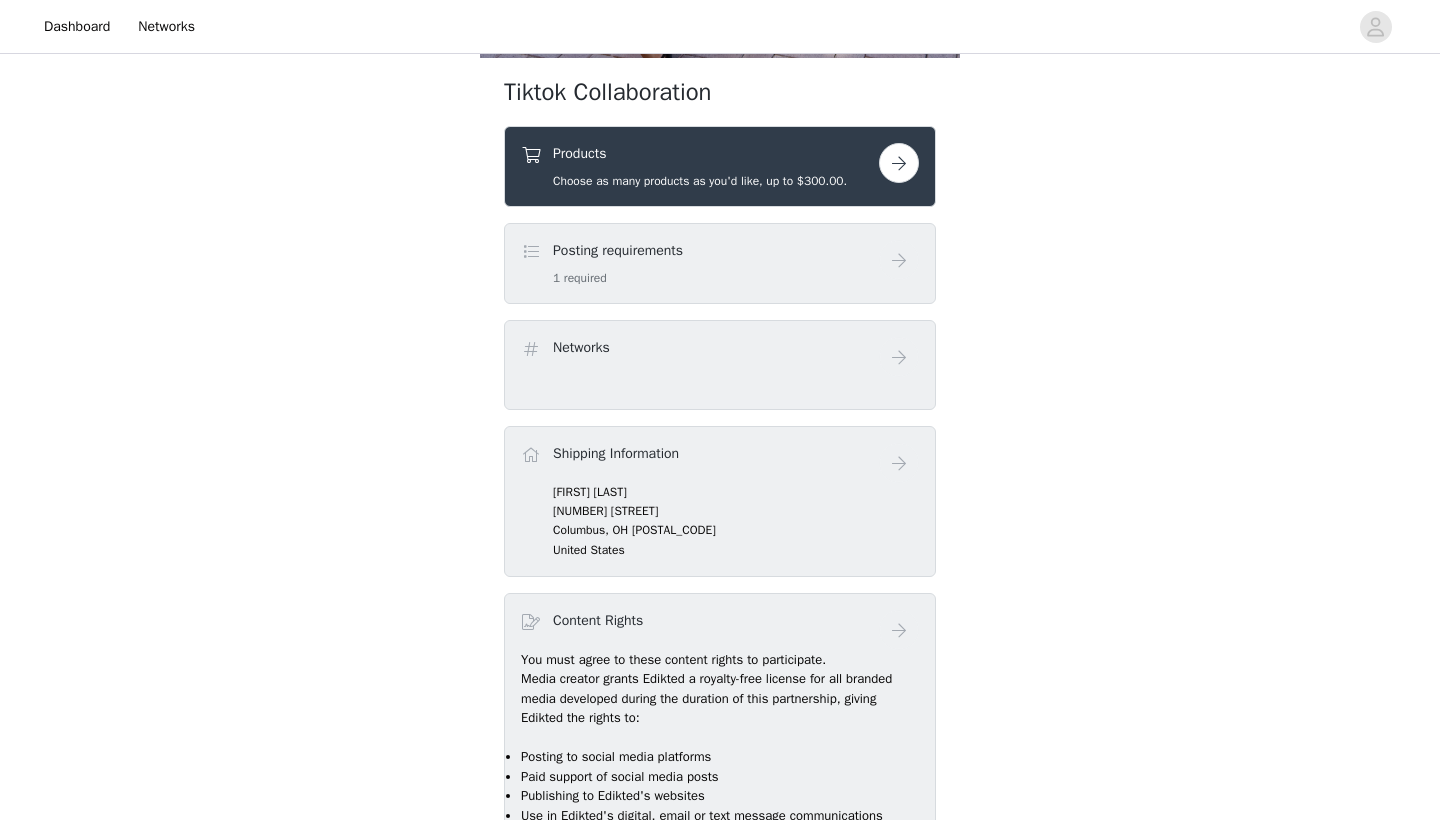 click on "Choose as many products as you'd like, up to $300.00." at bounding box center (700, 181) 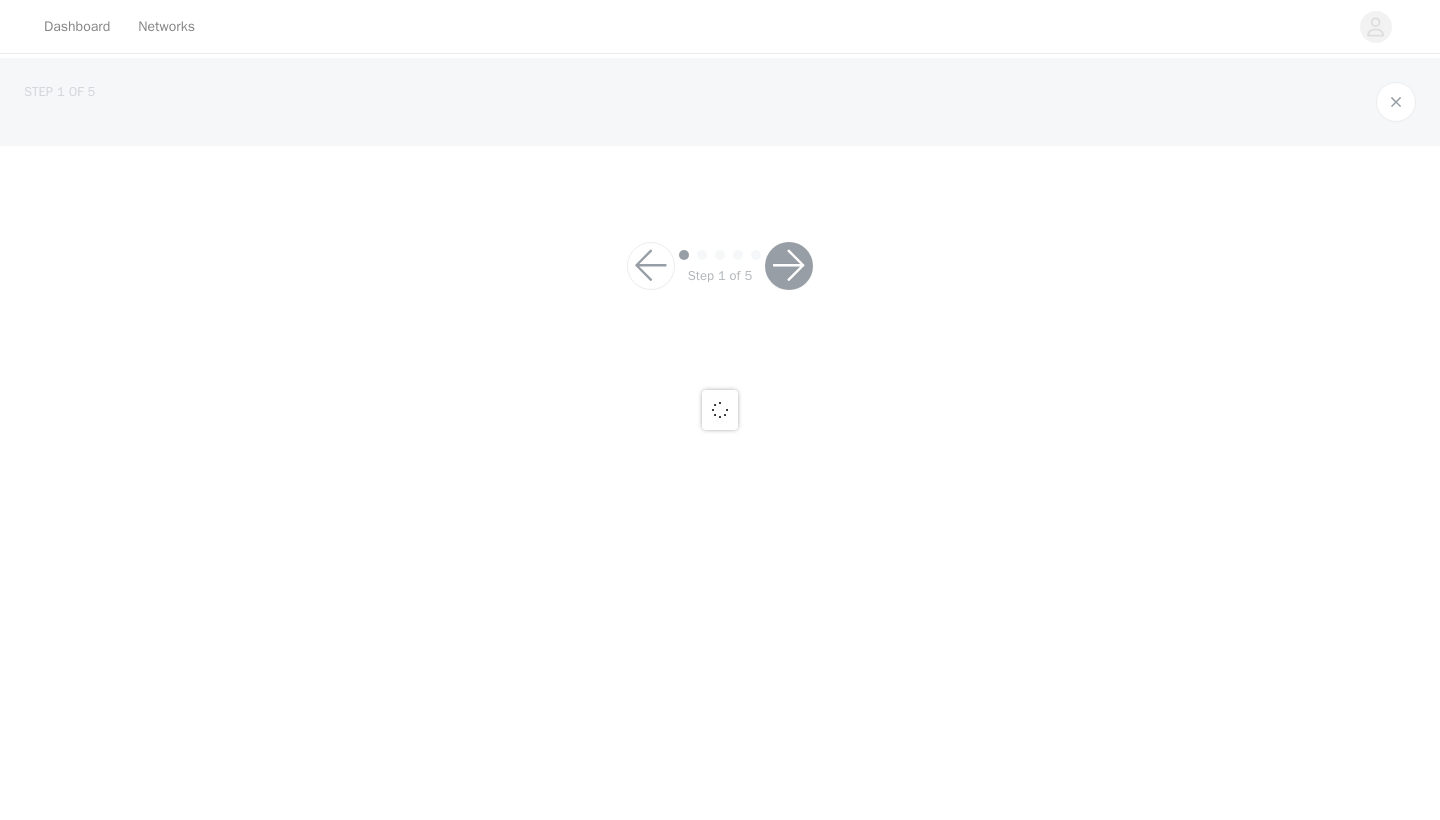 scroll, scrollTop: 0, scrollLeft: 0, axis: both 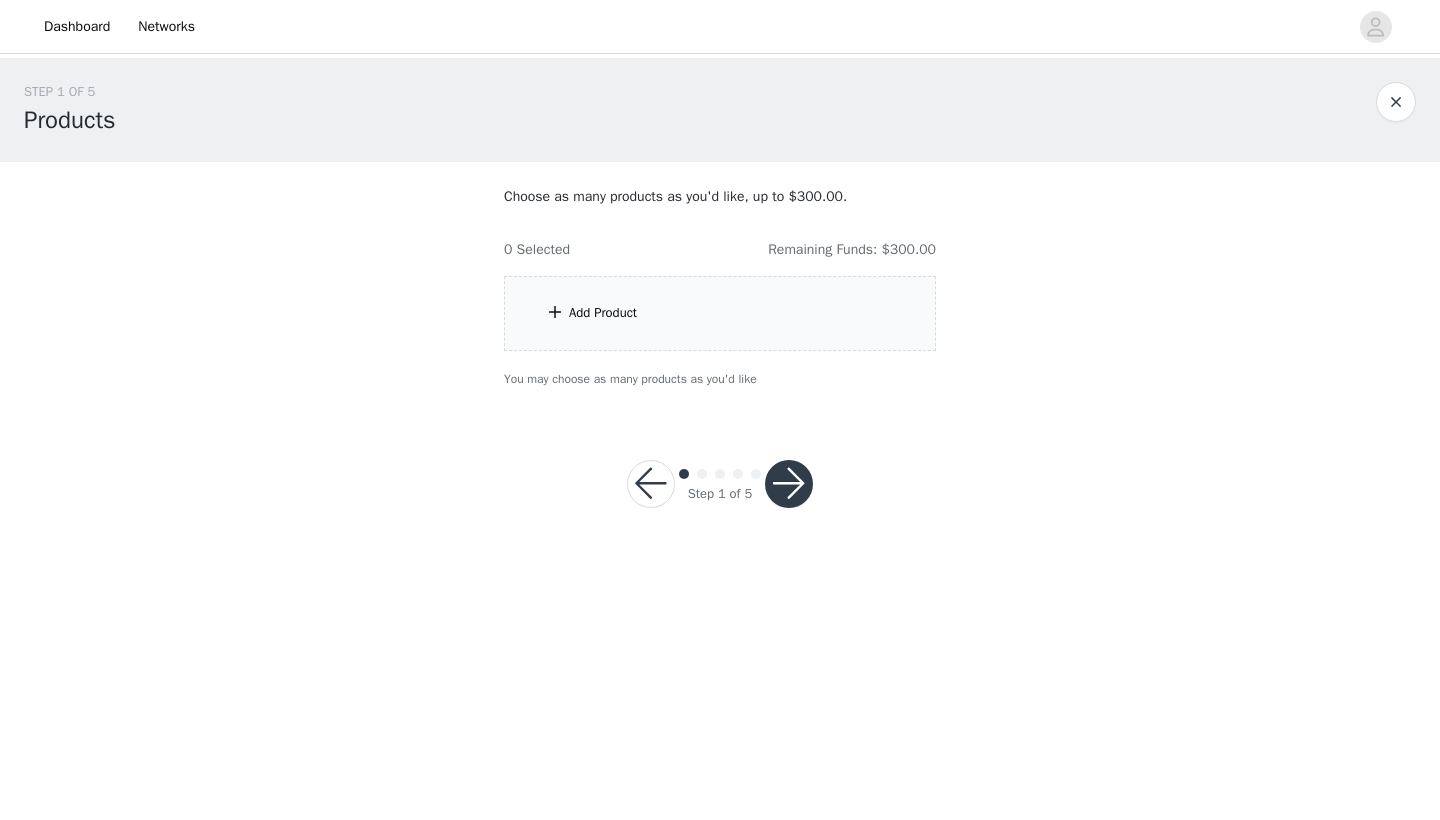click on "Add Product" at bounding box center (720, 313) 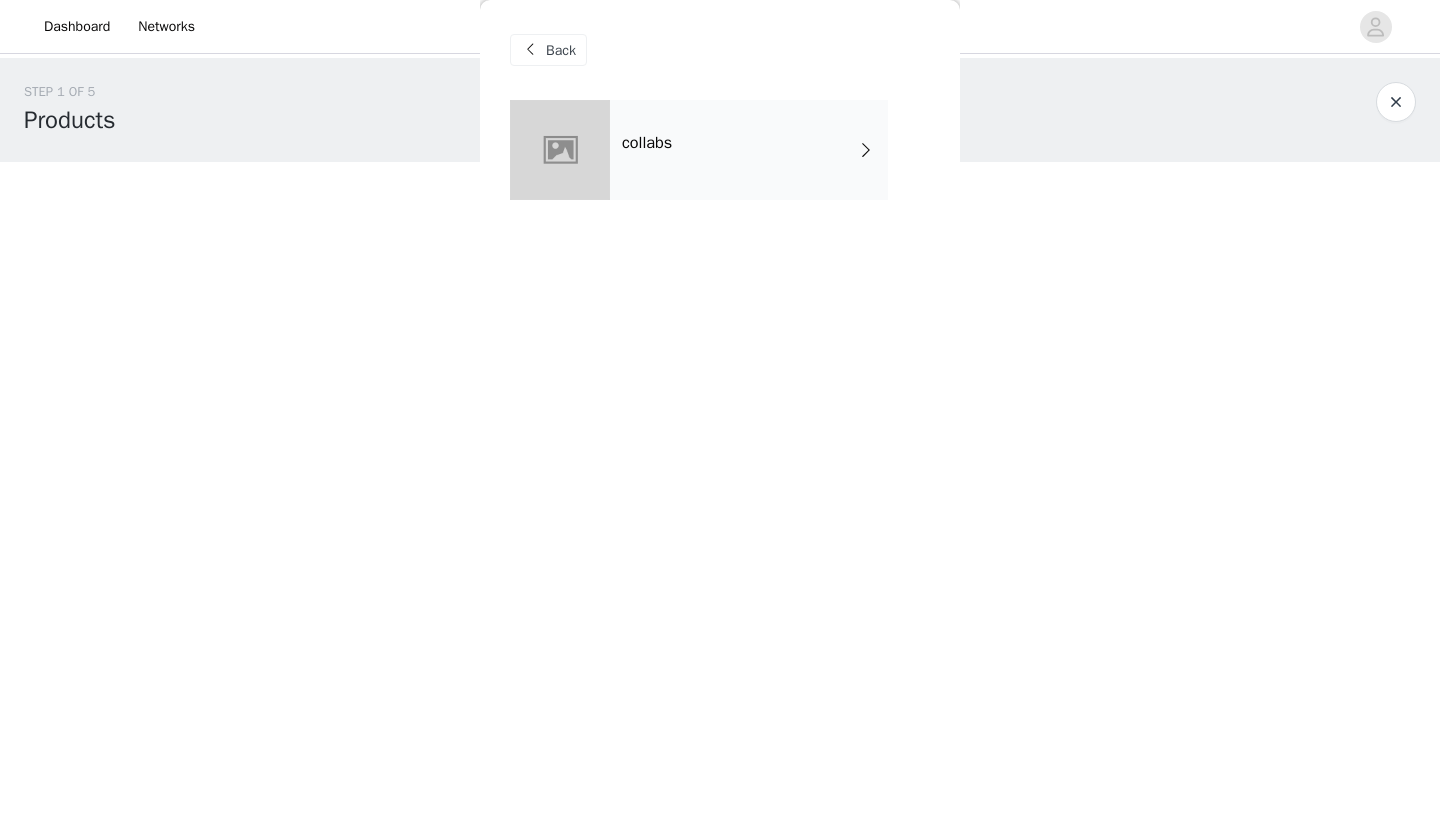 click on "collabs" at bounding box center [720, 165] 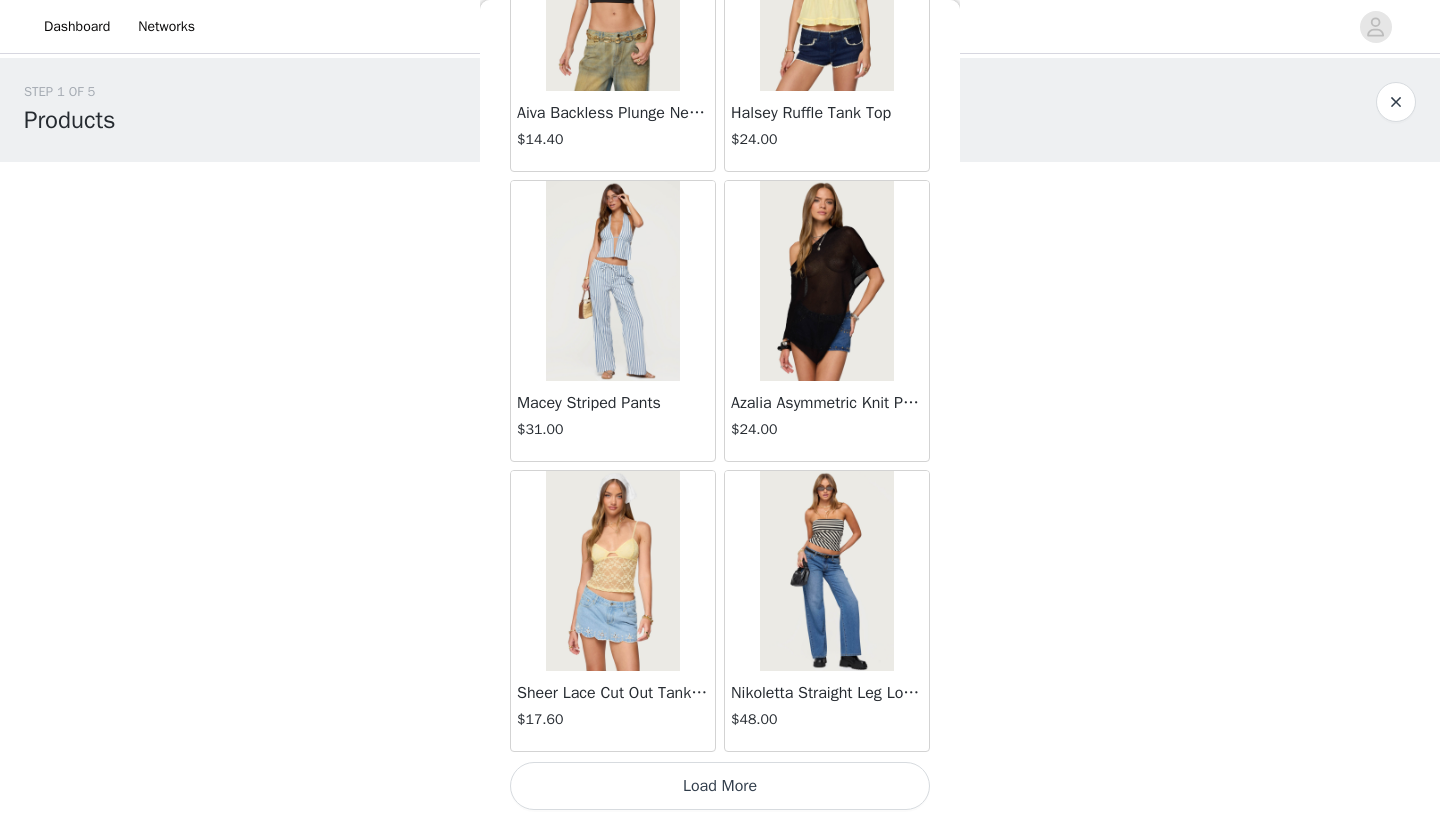 scroll, scrollTop: 2240, scrollLeft: 0, axis: vertical 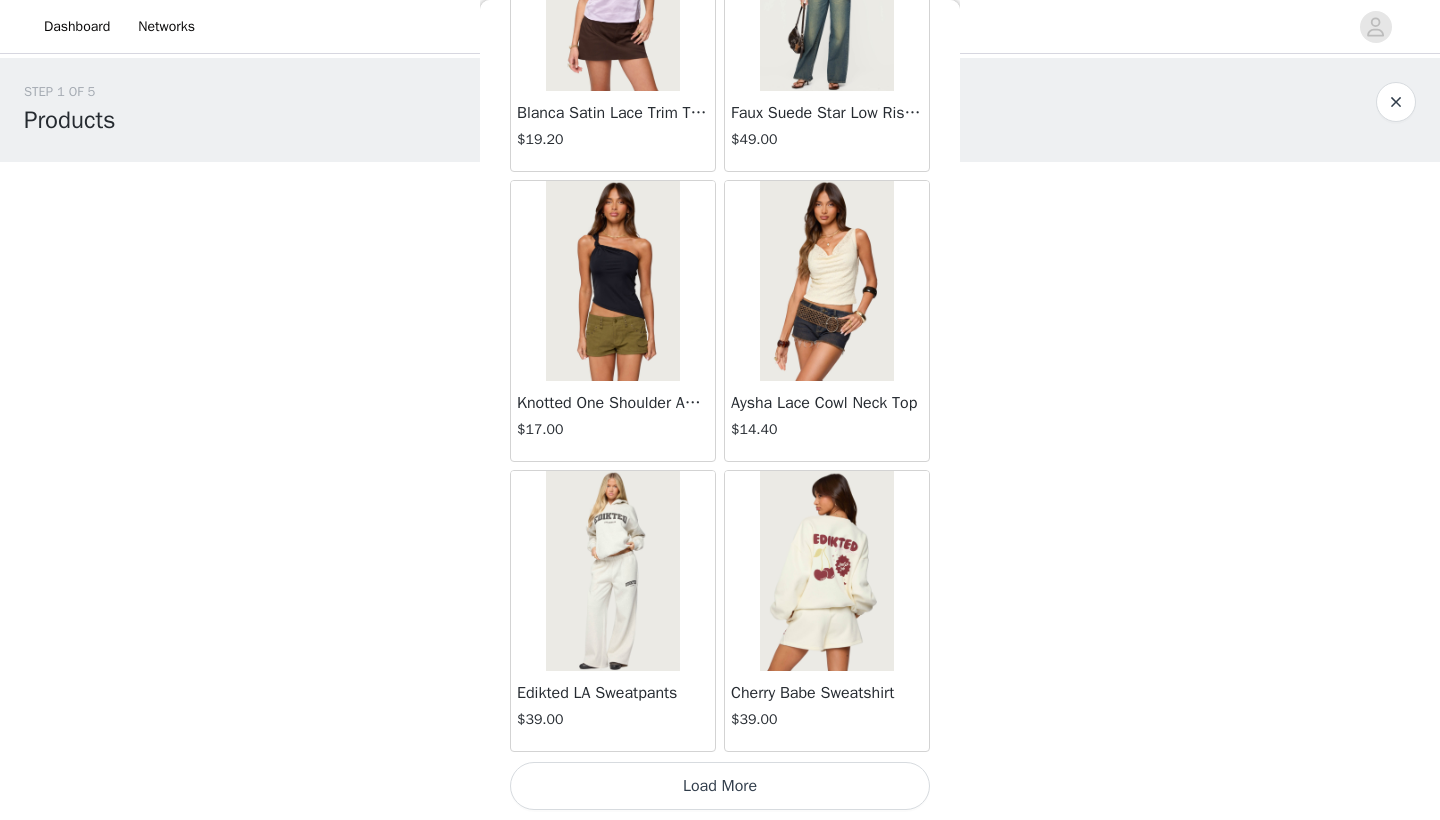 click on "Load More" at bounding box center [720, 786] 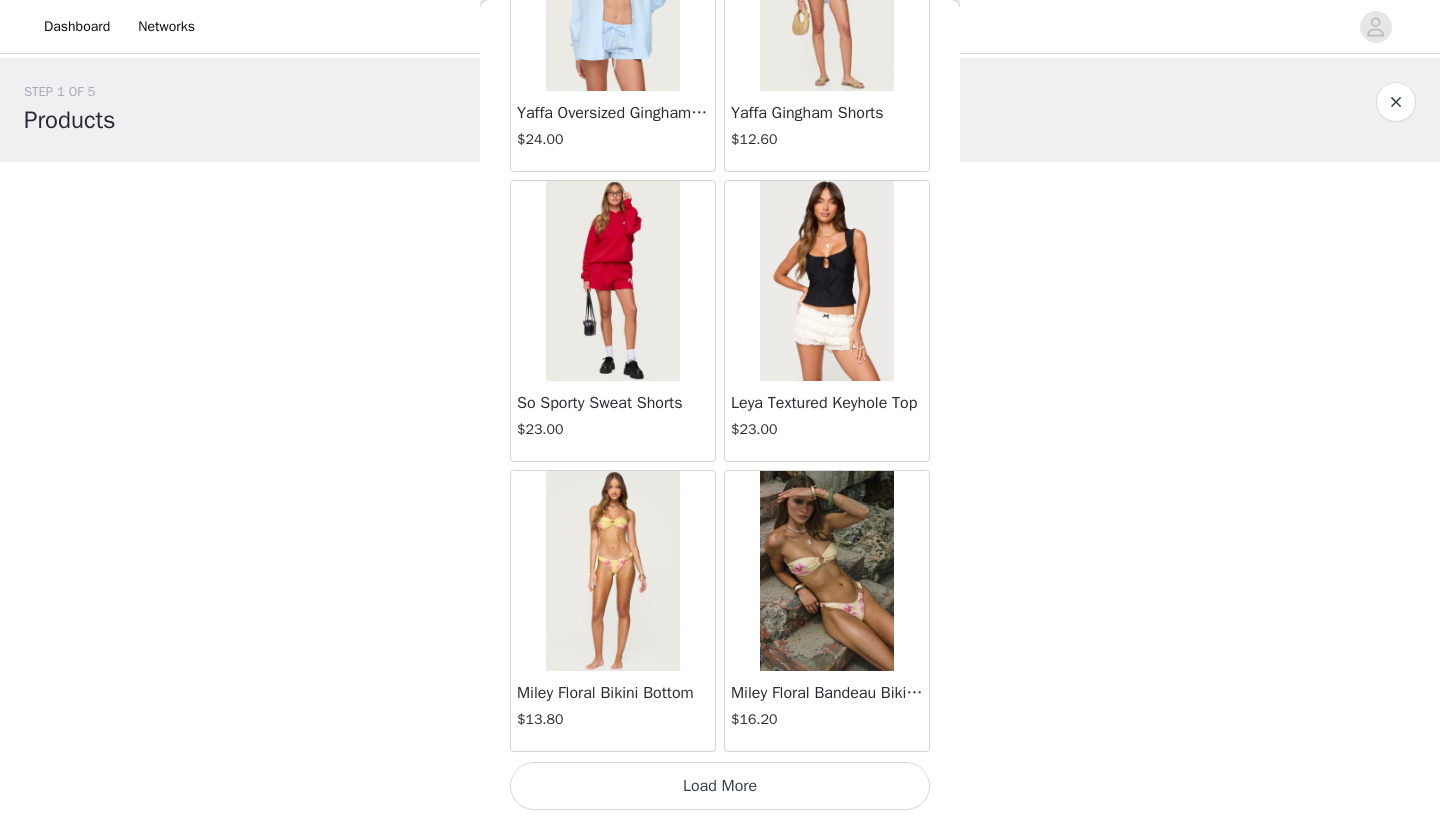 click on "Load More" at bounding box center (720, 786) 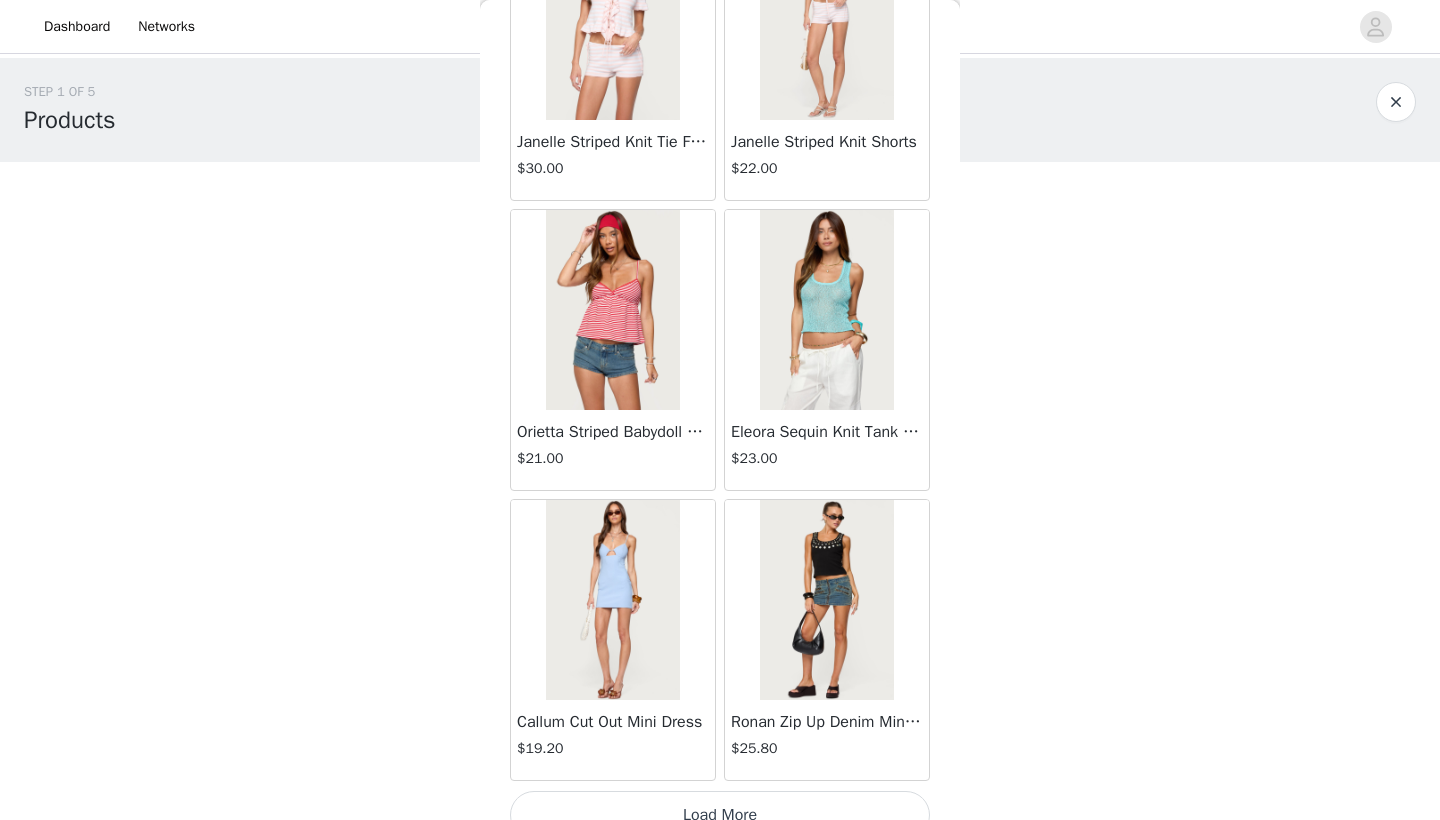 scroll, scrollTop: 10940, scrollLeft: 0, axis: vertical 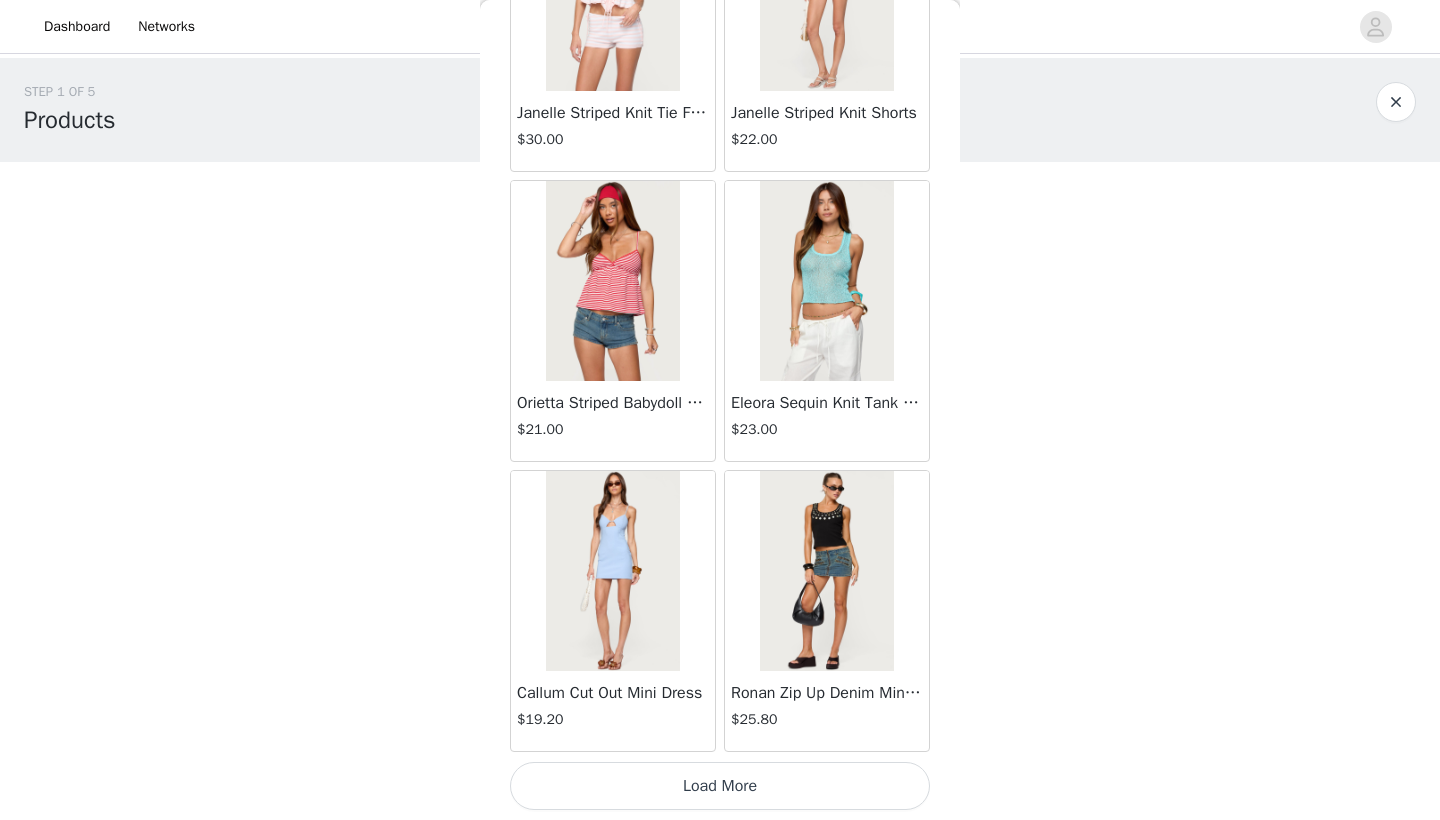 click on "Load More" at bounding box center (720, 786) 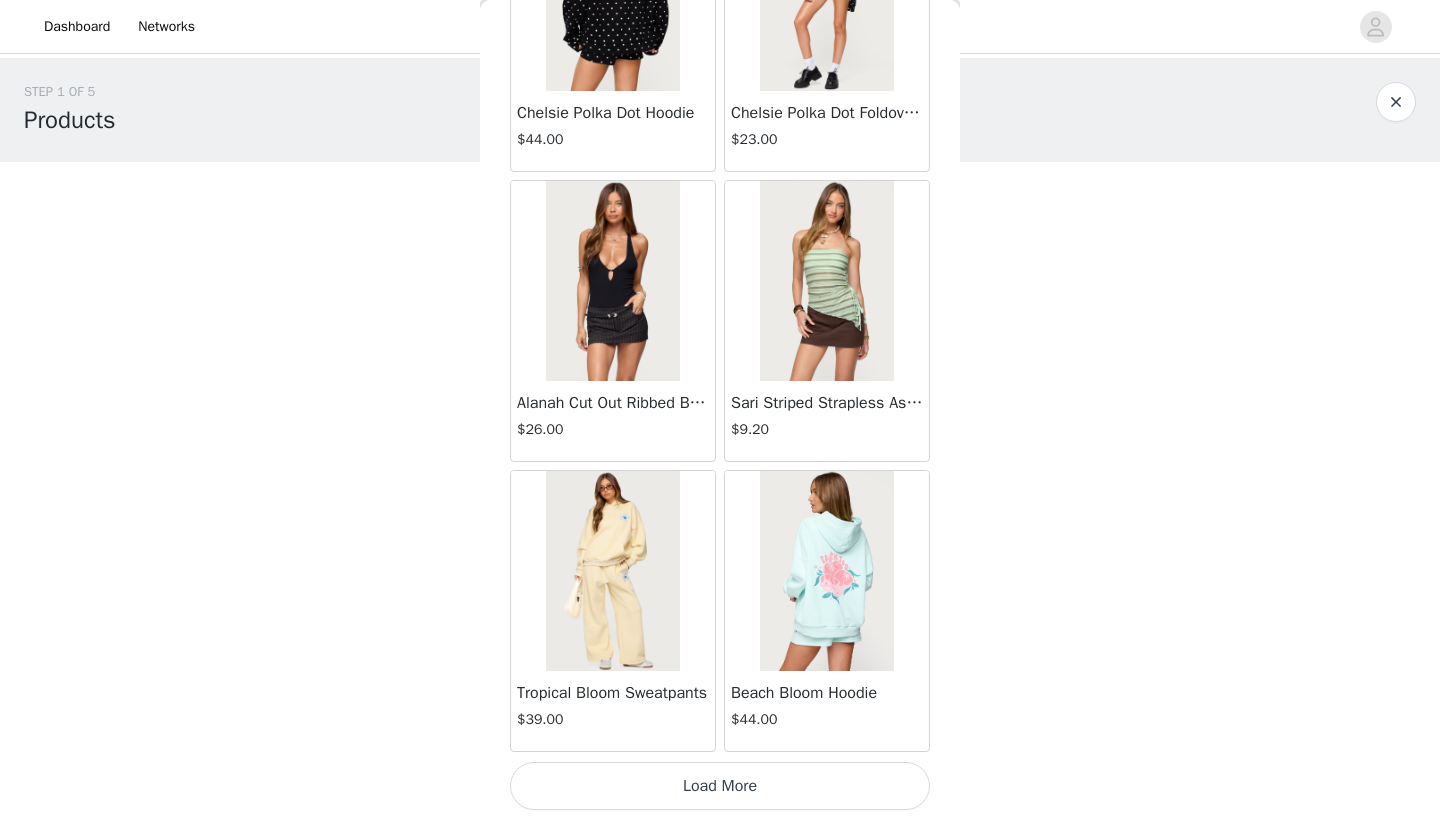 scroll, scrollTop: 13840, scrollLeft: 0, axis: vertical 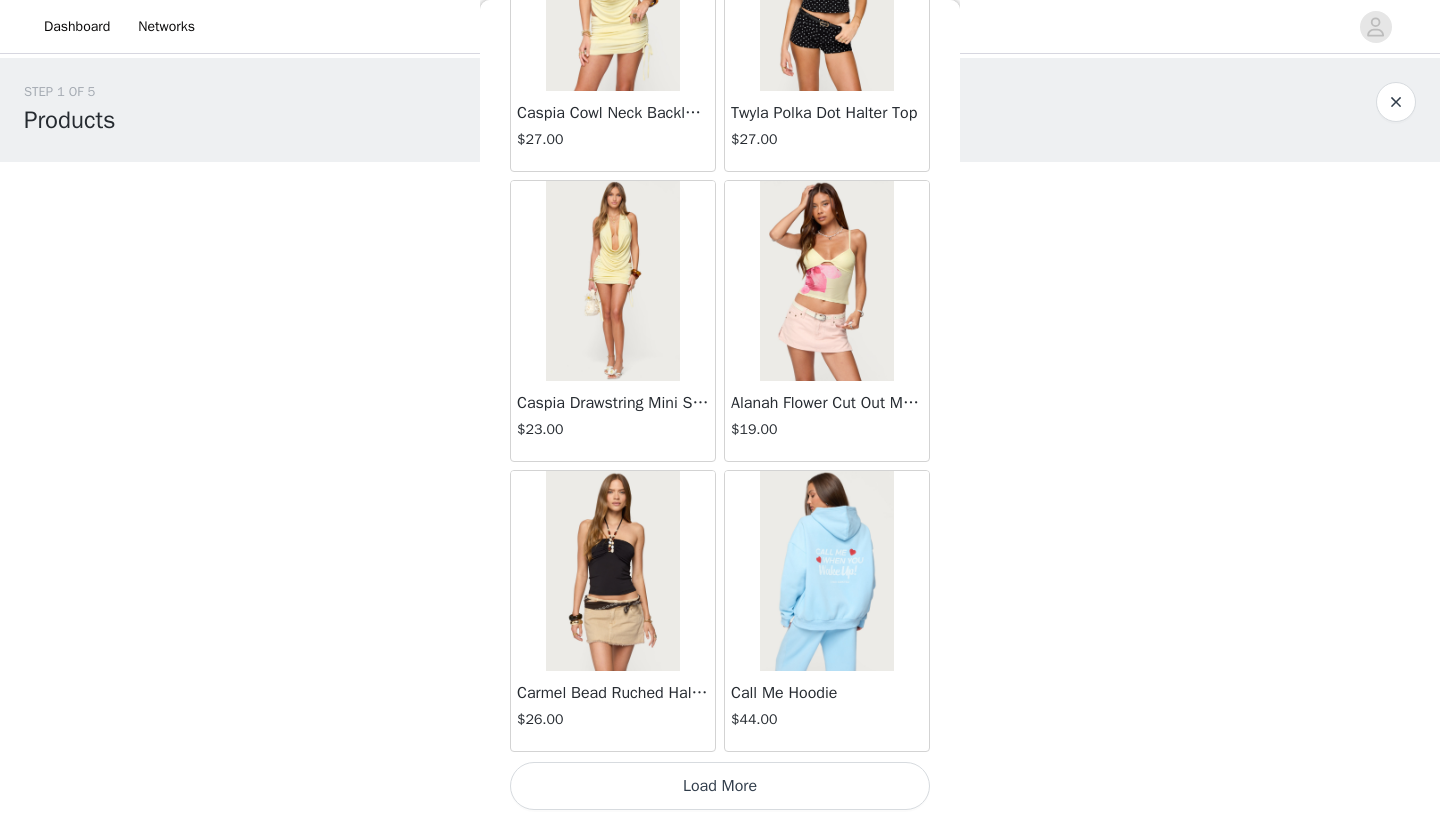 click on "Load More" at bounding box center (720, 786) 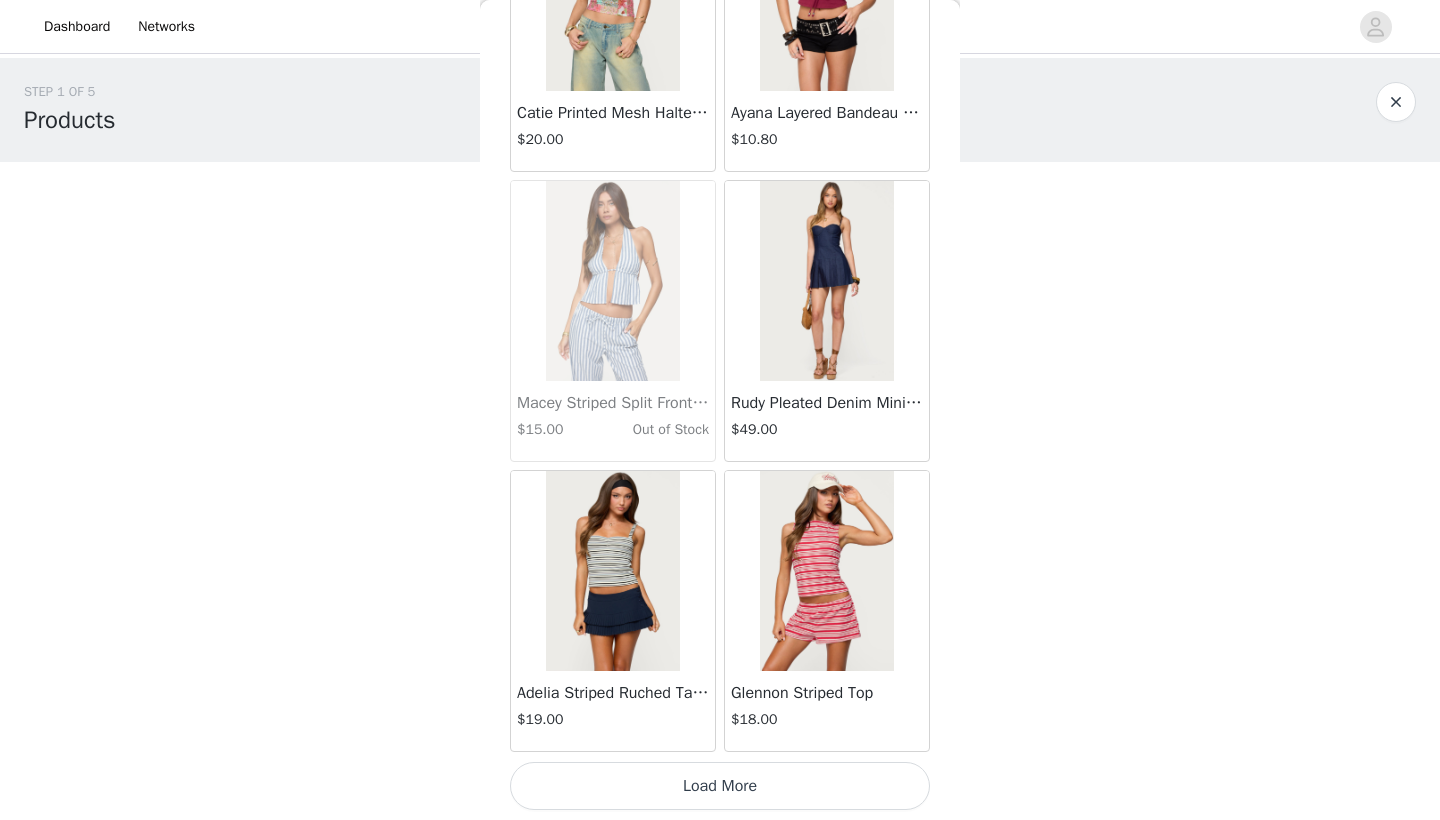 scroll, scrollTop: 19640, scrollLeft: 0, axis: vertical 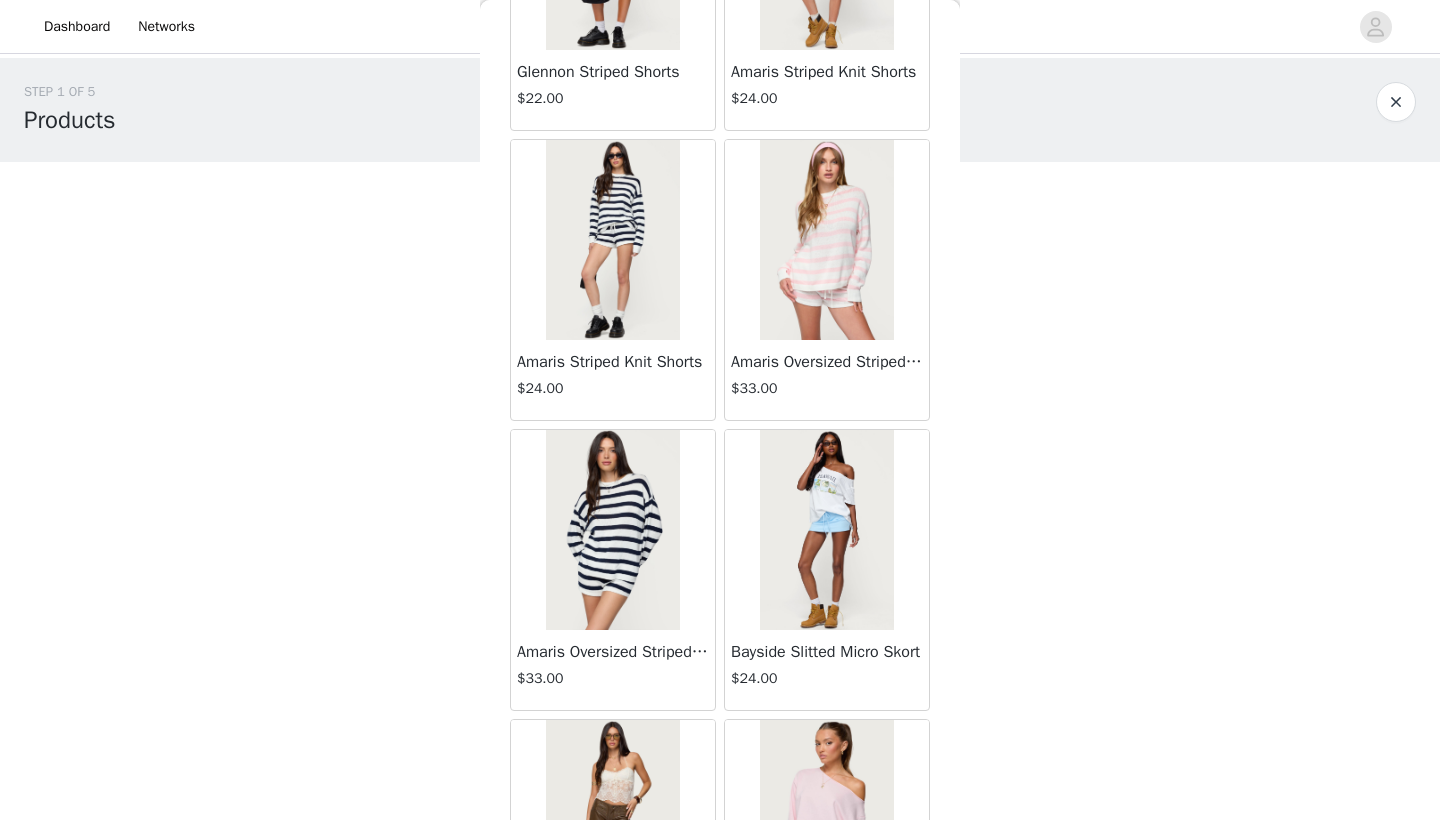 click at bounding box center (826, 240) 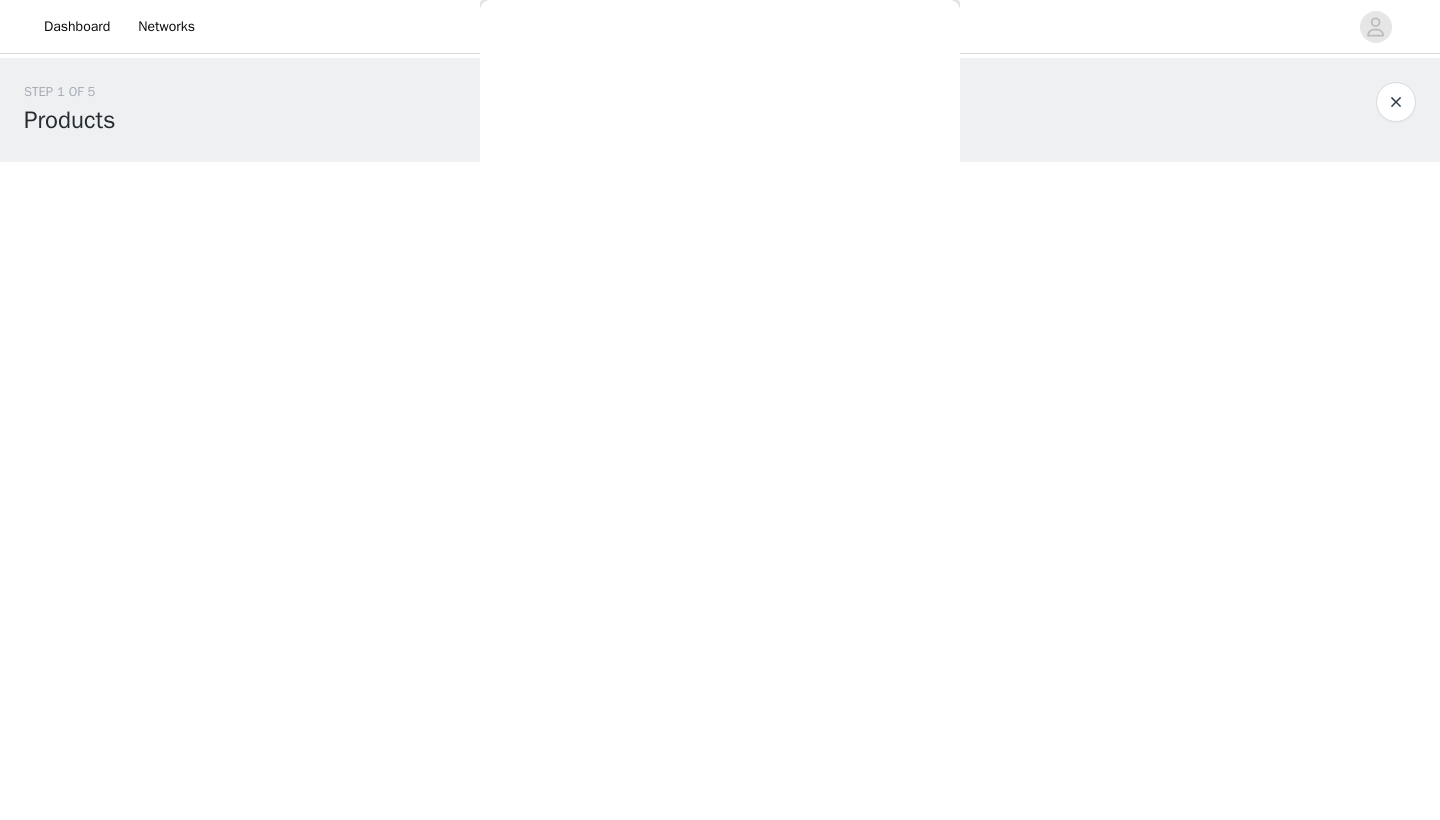 scroll, scrollTop: 179, scrollLeft: 0, axis: vertical 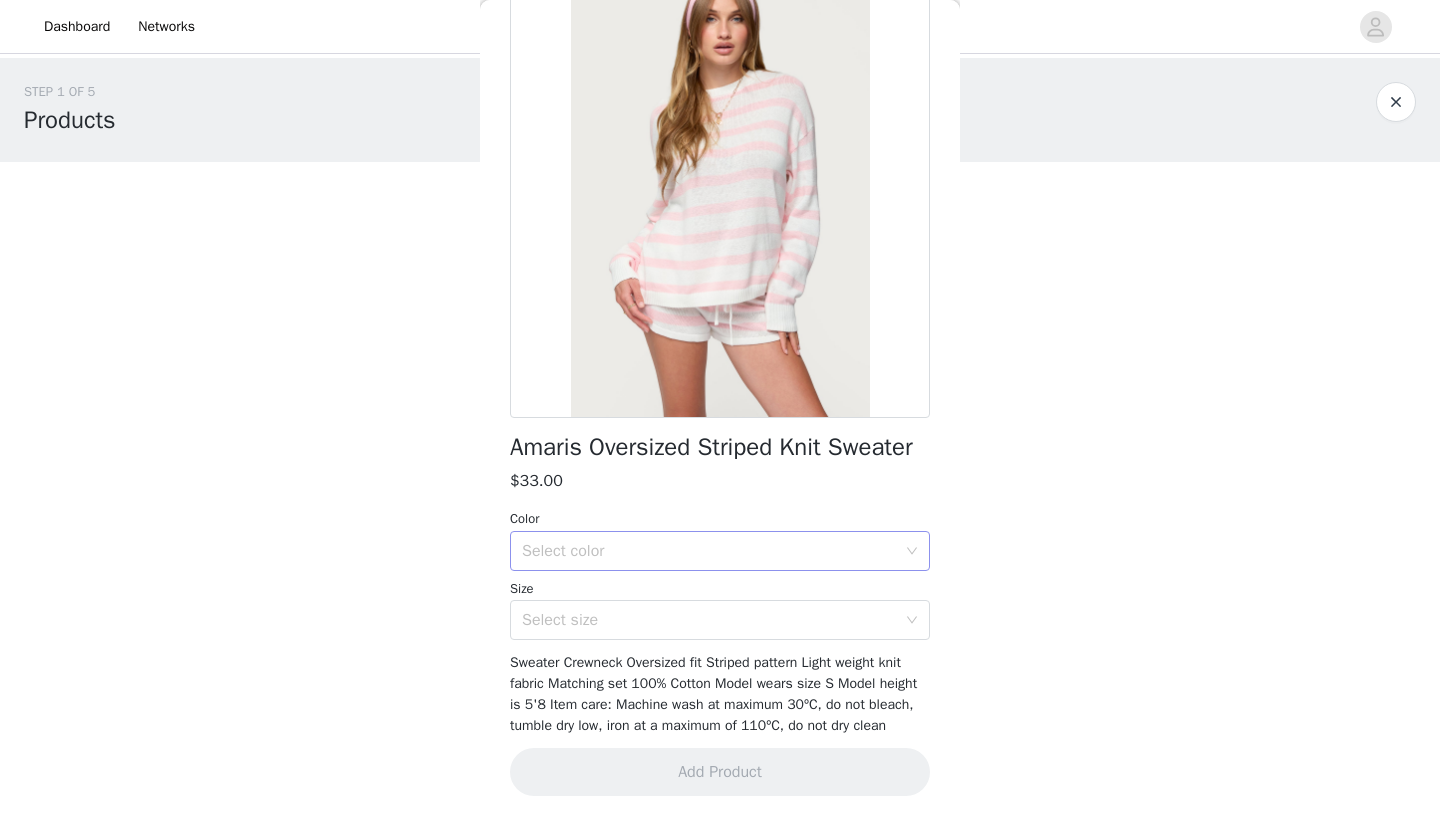 click on "Select color" at bounding box center (713, 551) 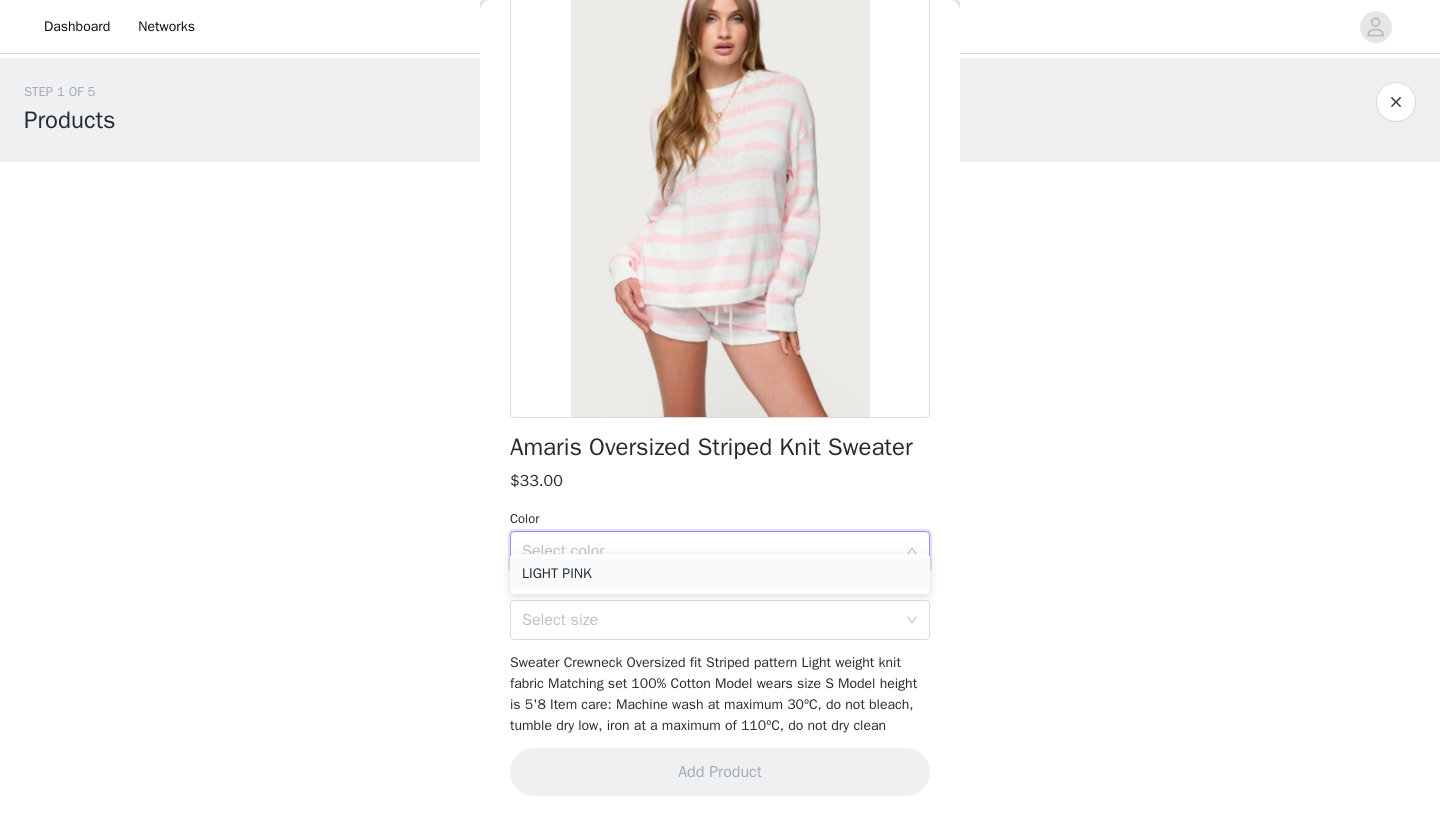 click on "LIGHT PINK" at bounding box center [720, 574] 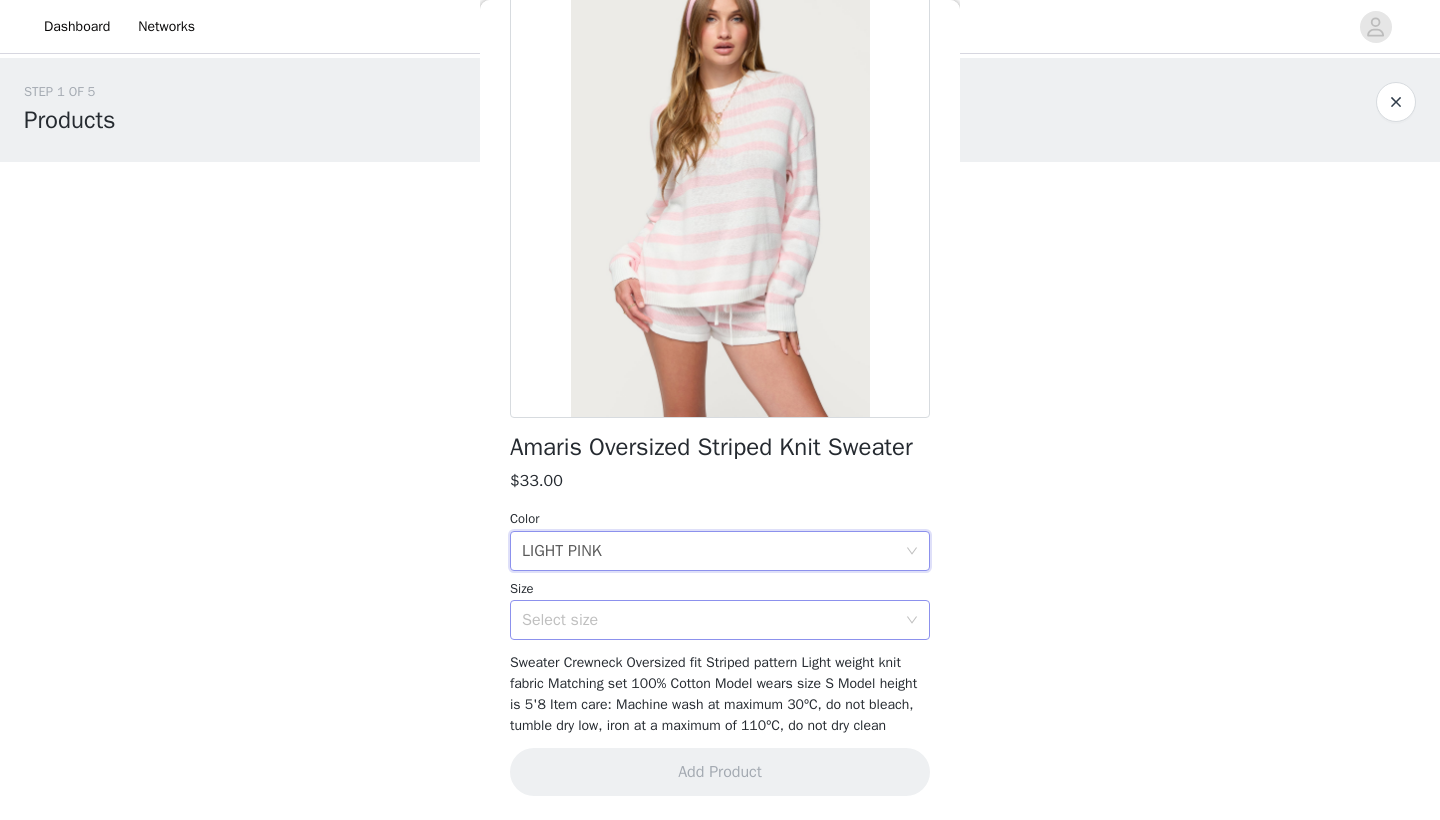 click on "Select size" at bounding box center (709, 620) 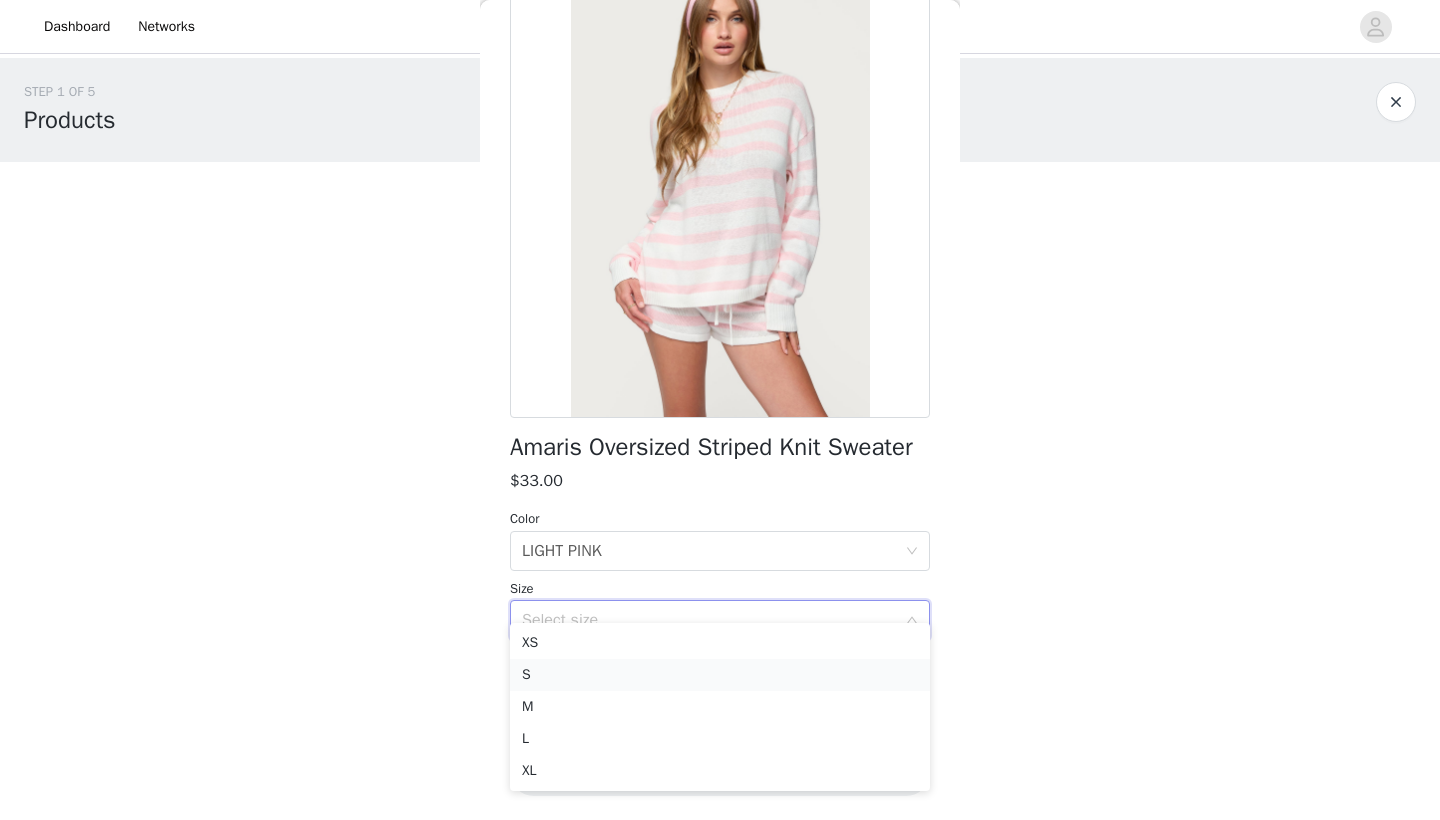 click on "S" at bounding box center (720, 675) 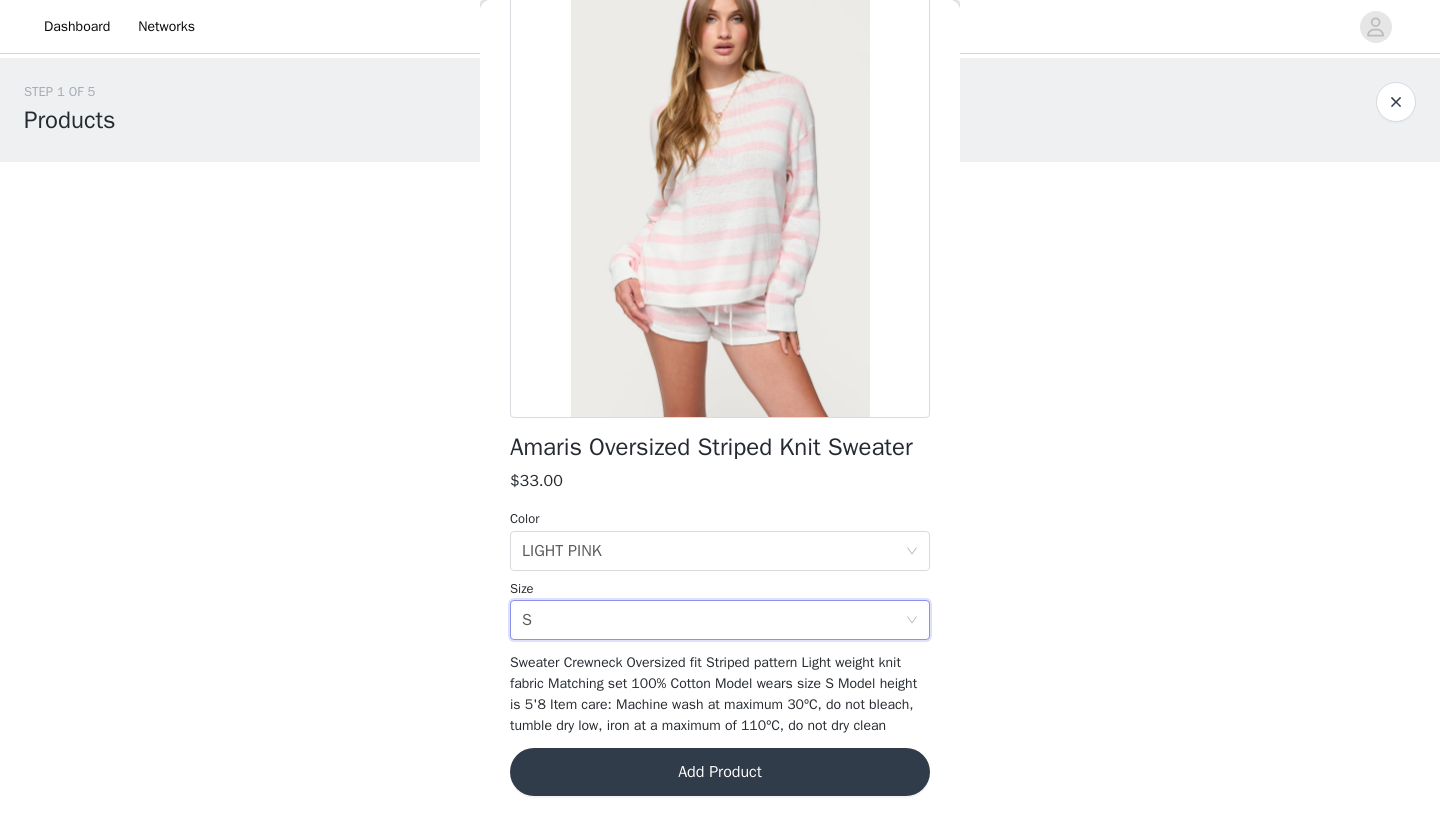 click on "Add Product" at bounding box center (720, 772) 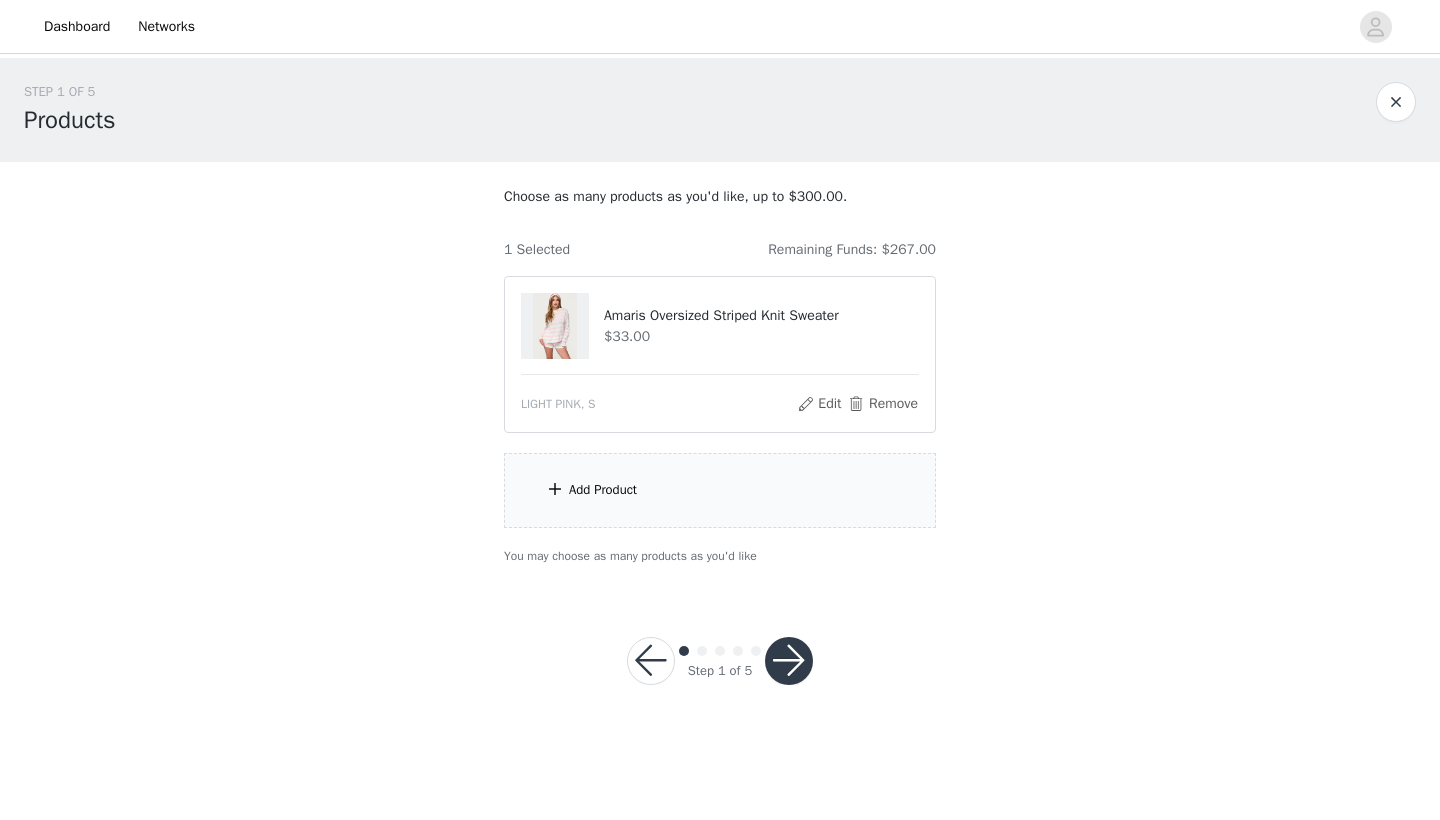 click on "Add Product" at bounding box center (720, 490) 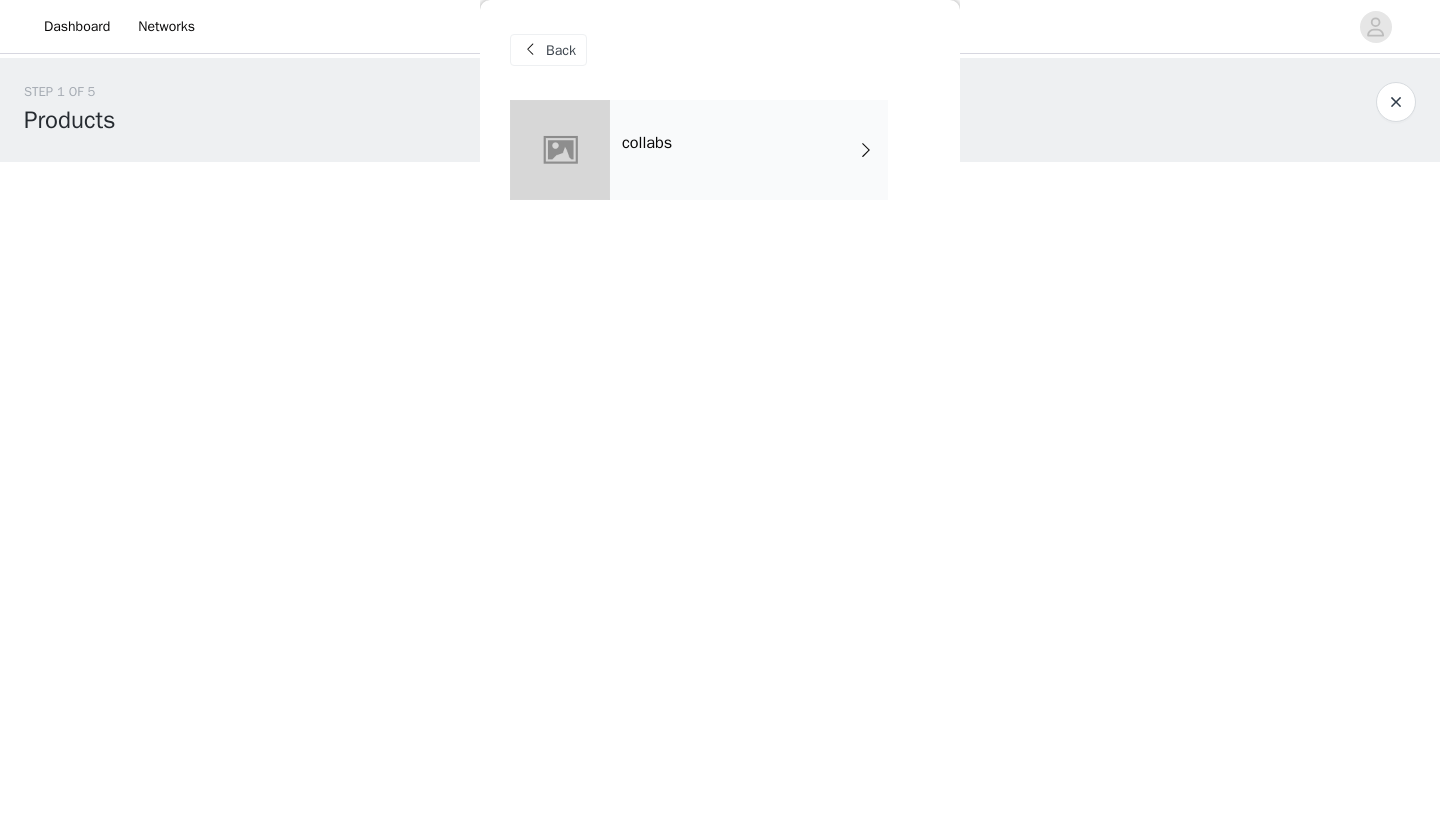 click on "collabs" at bounding box center (749, 150) 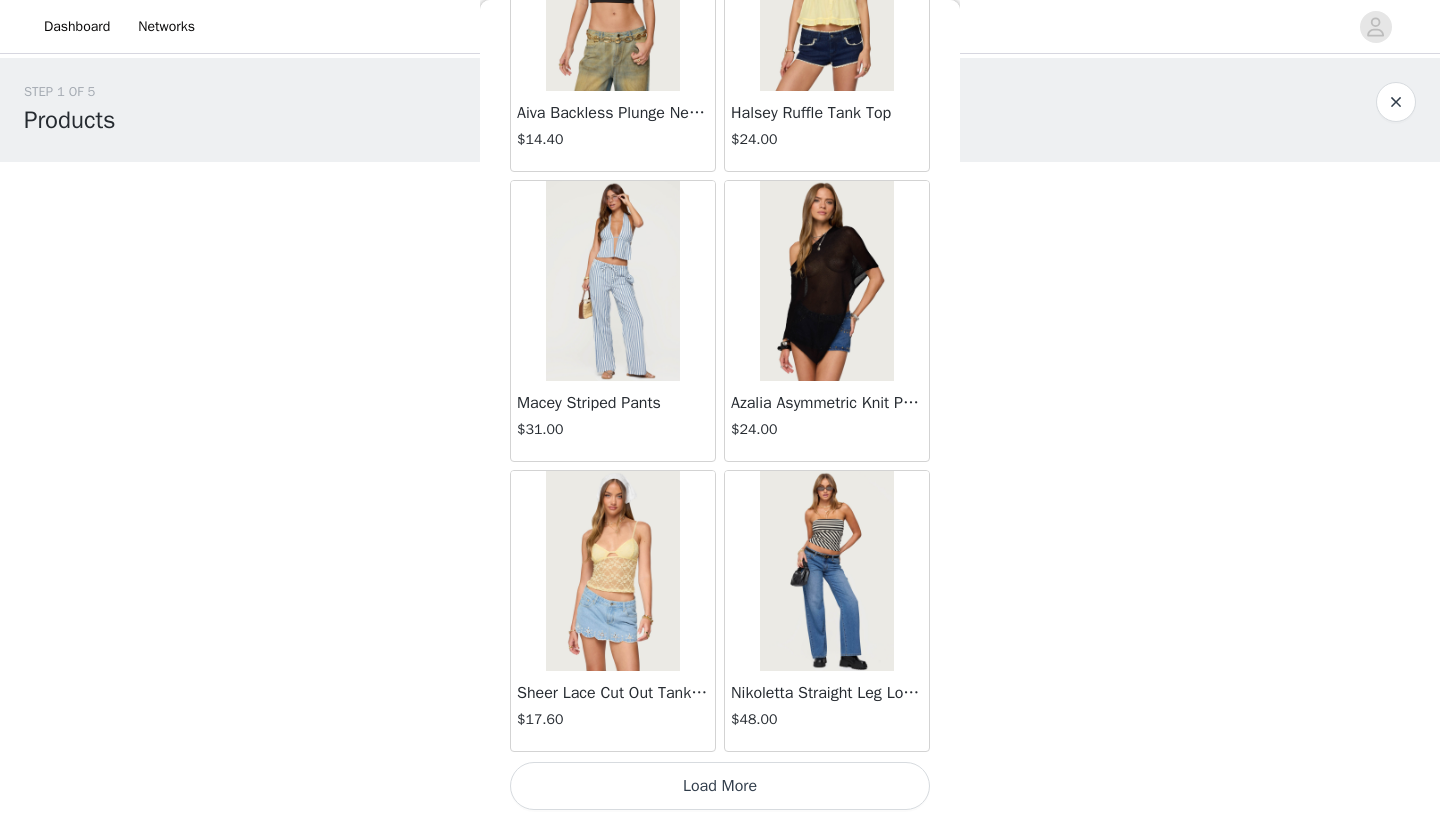 click on "Load More" at bounding box center (720, 786) 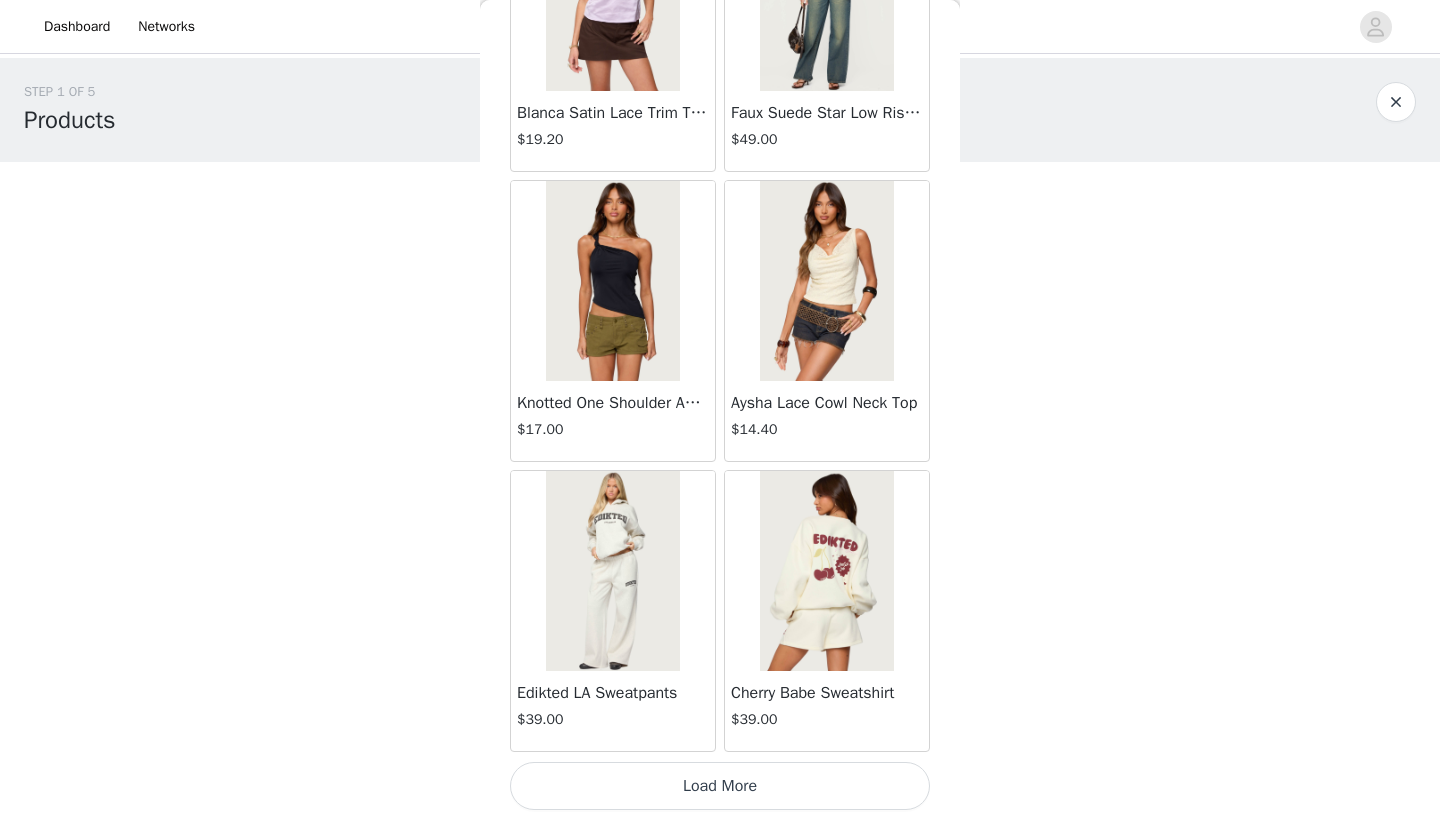 click on "Load More" at bounding box center (720, 786) 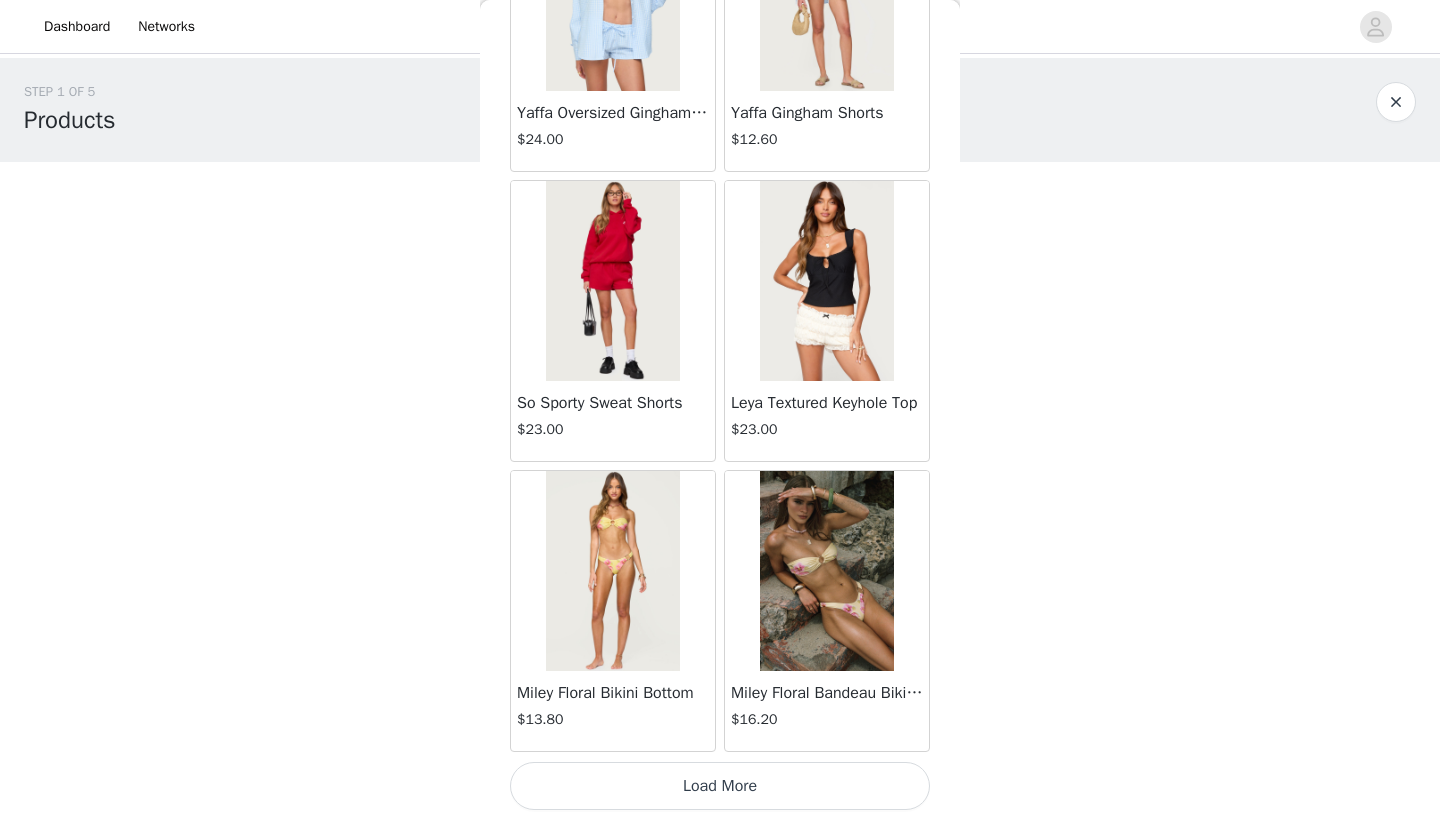 click on "Load More" at bounding box center [720, 786] 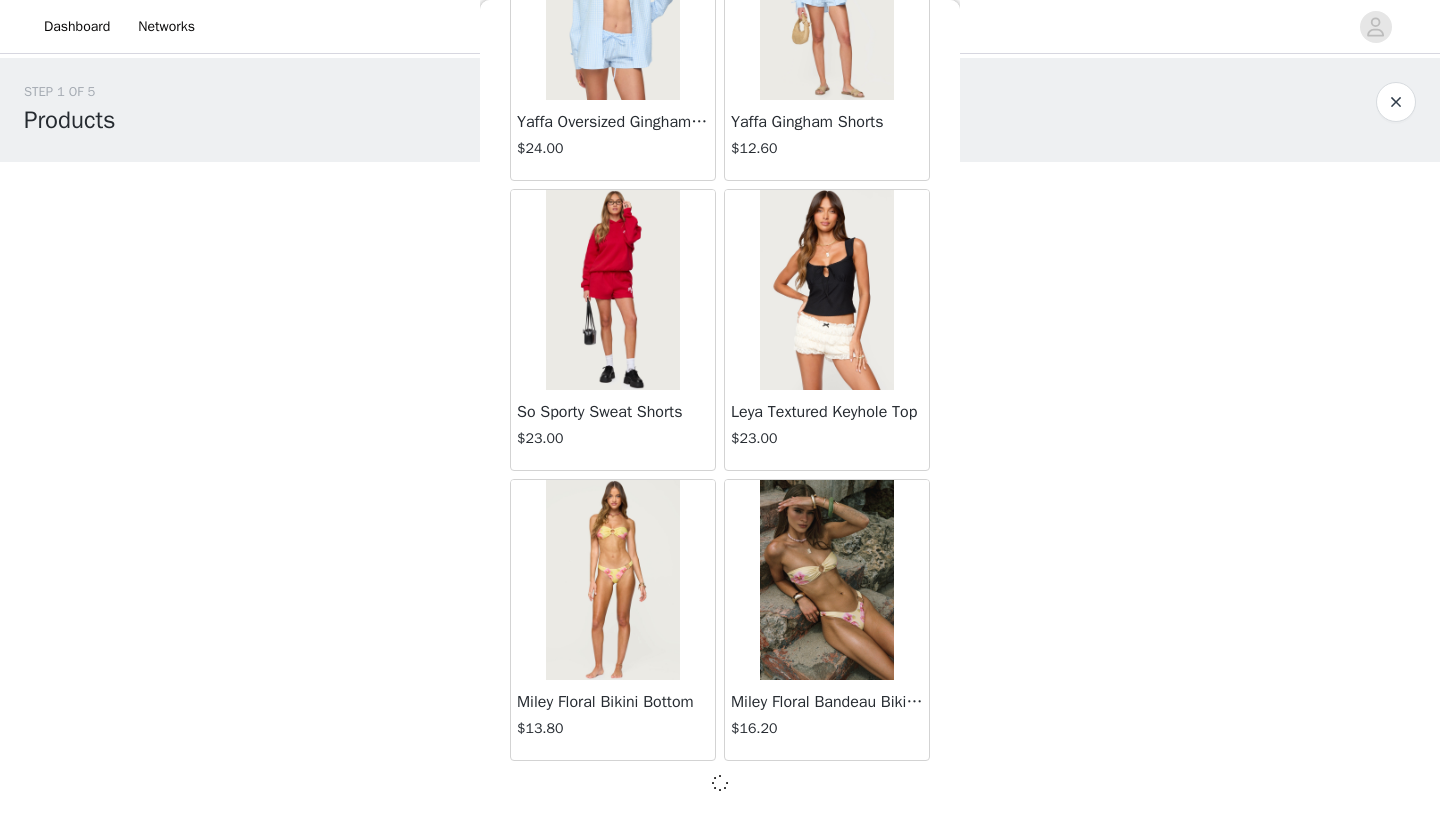 scroll, scrollTop: 8031, scrollLeft: 0, axis: vertical 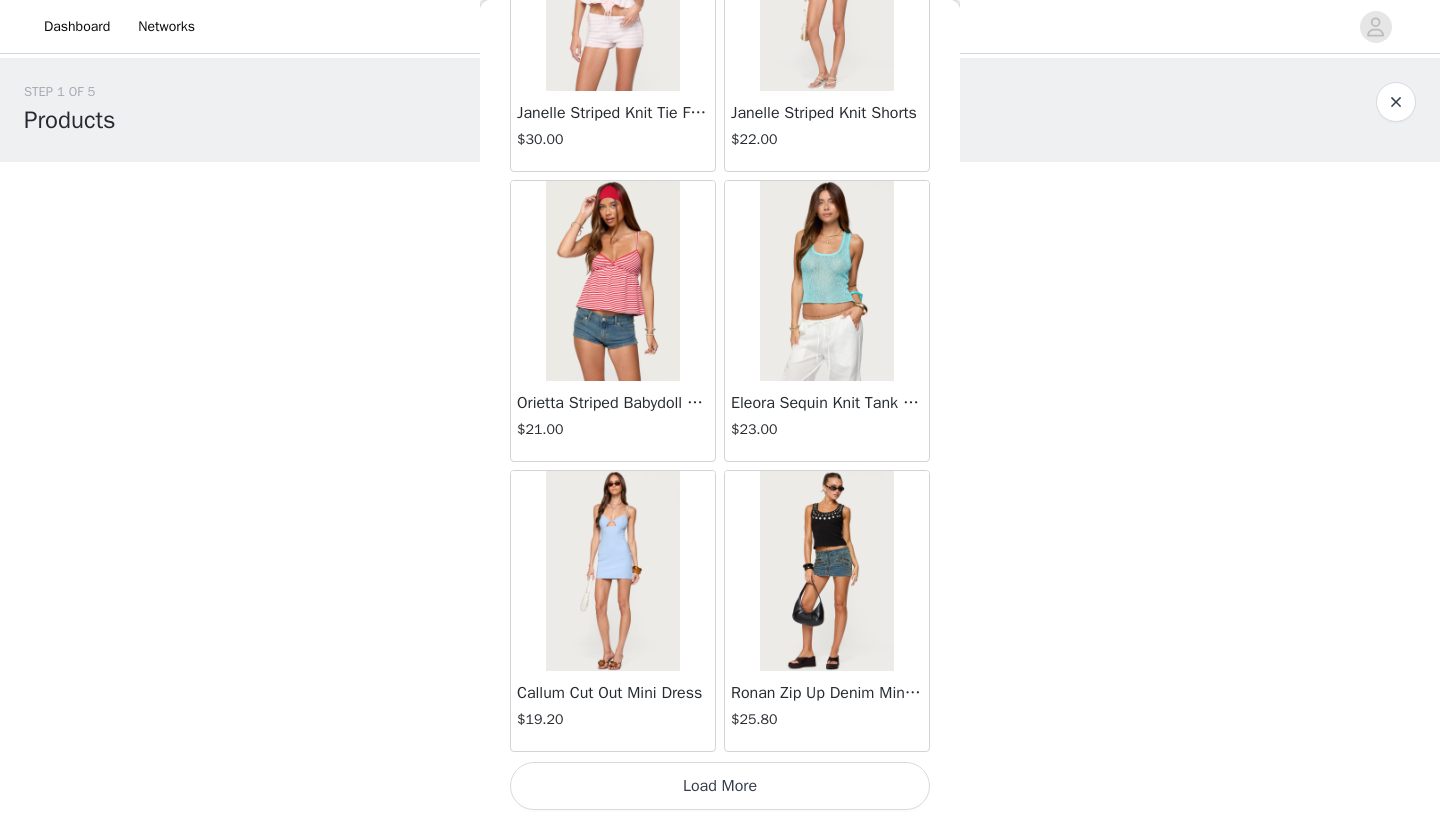 click on "Load More" at bounding box center (720, 786) 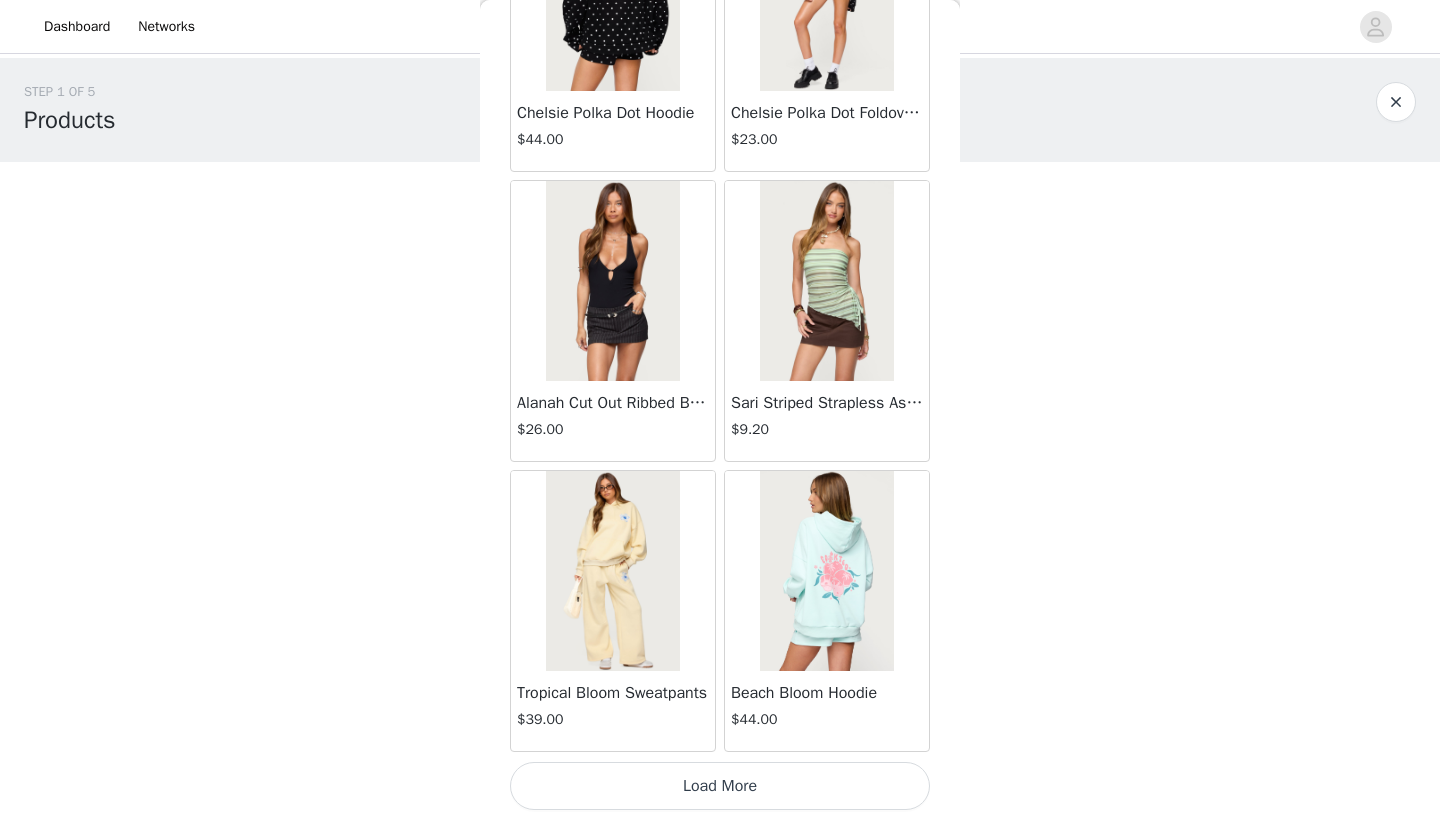 click on "Load More" at bounding box center [720, 786] 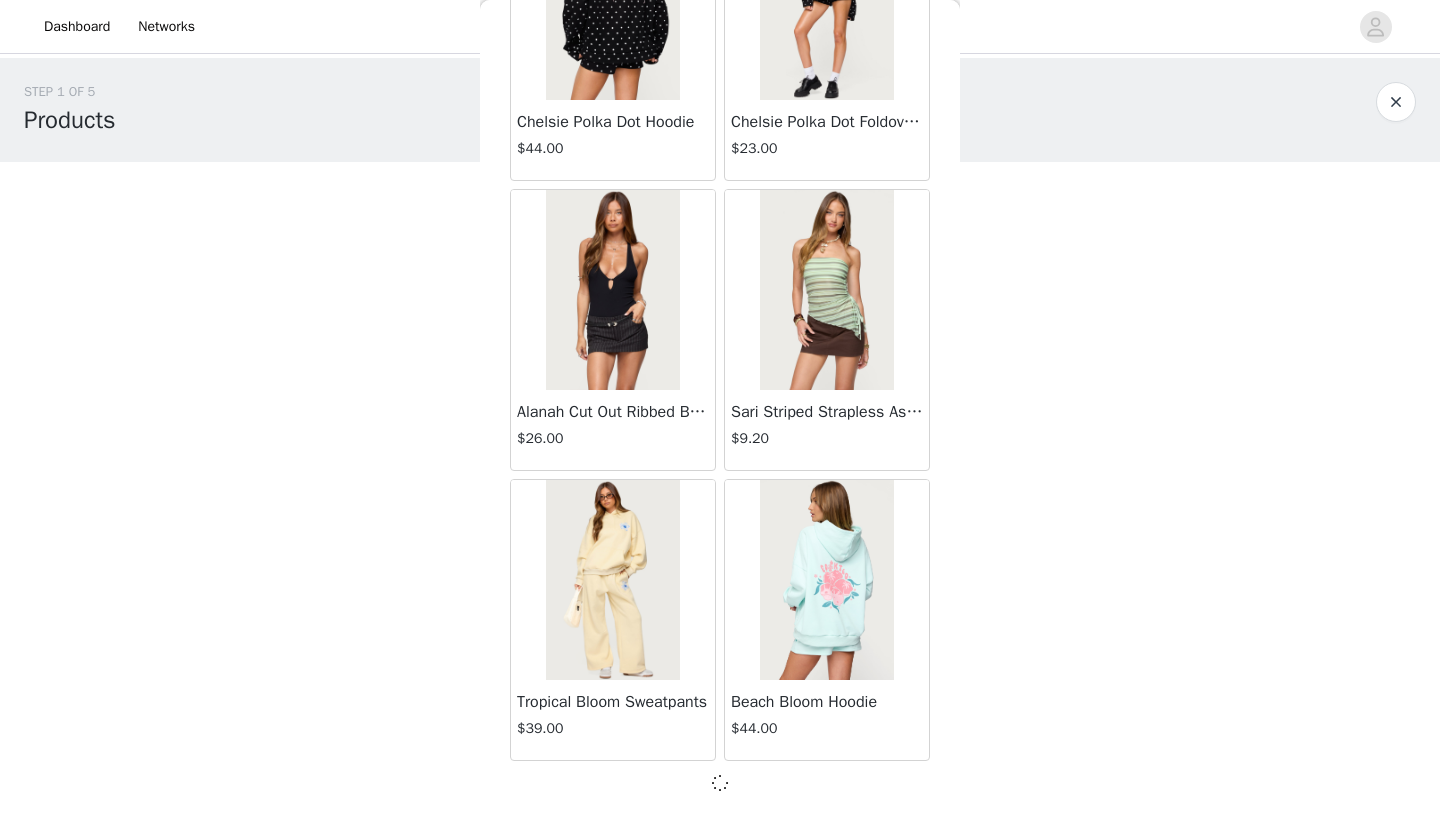 scroll, scrollTop: 13831, scrollLeft: 0, axis: vertical 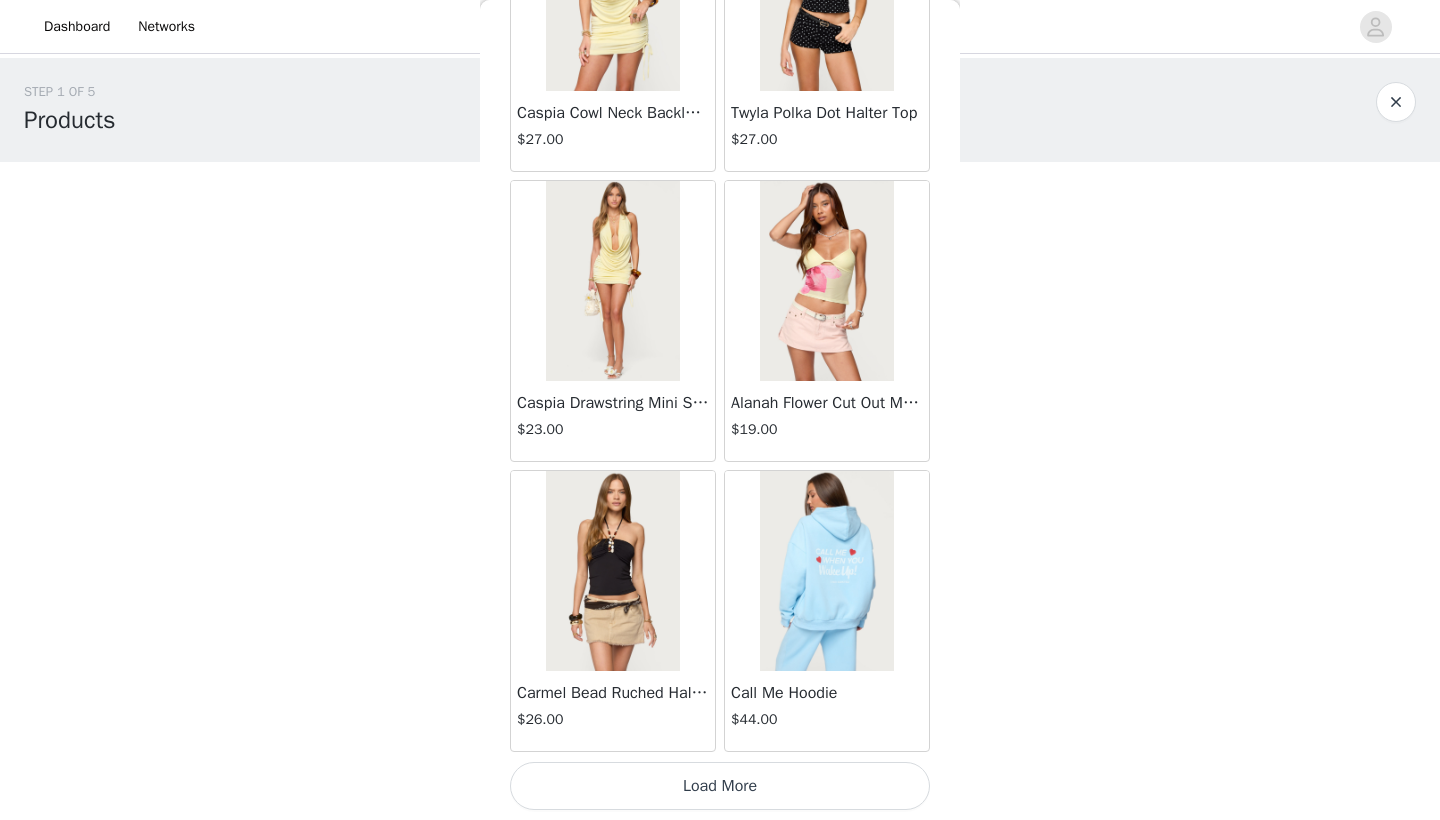 click on "Load More" at bounding box center (720, 786) 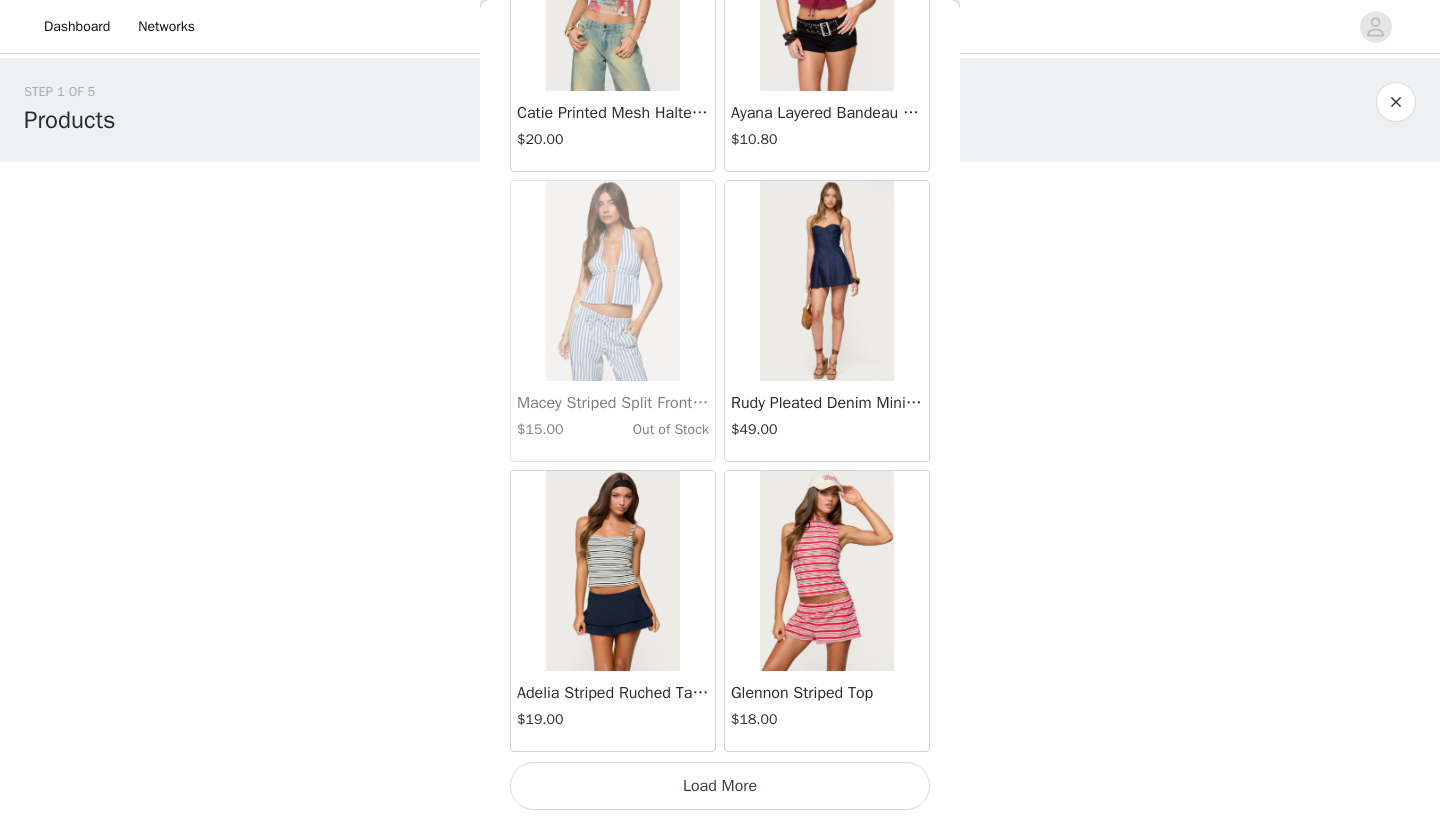 scroll, scrollTop: 19640, scrollLeft: 0, axis: vertical 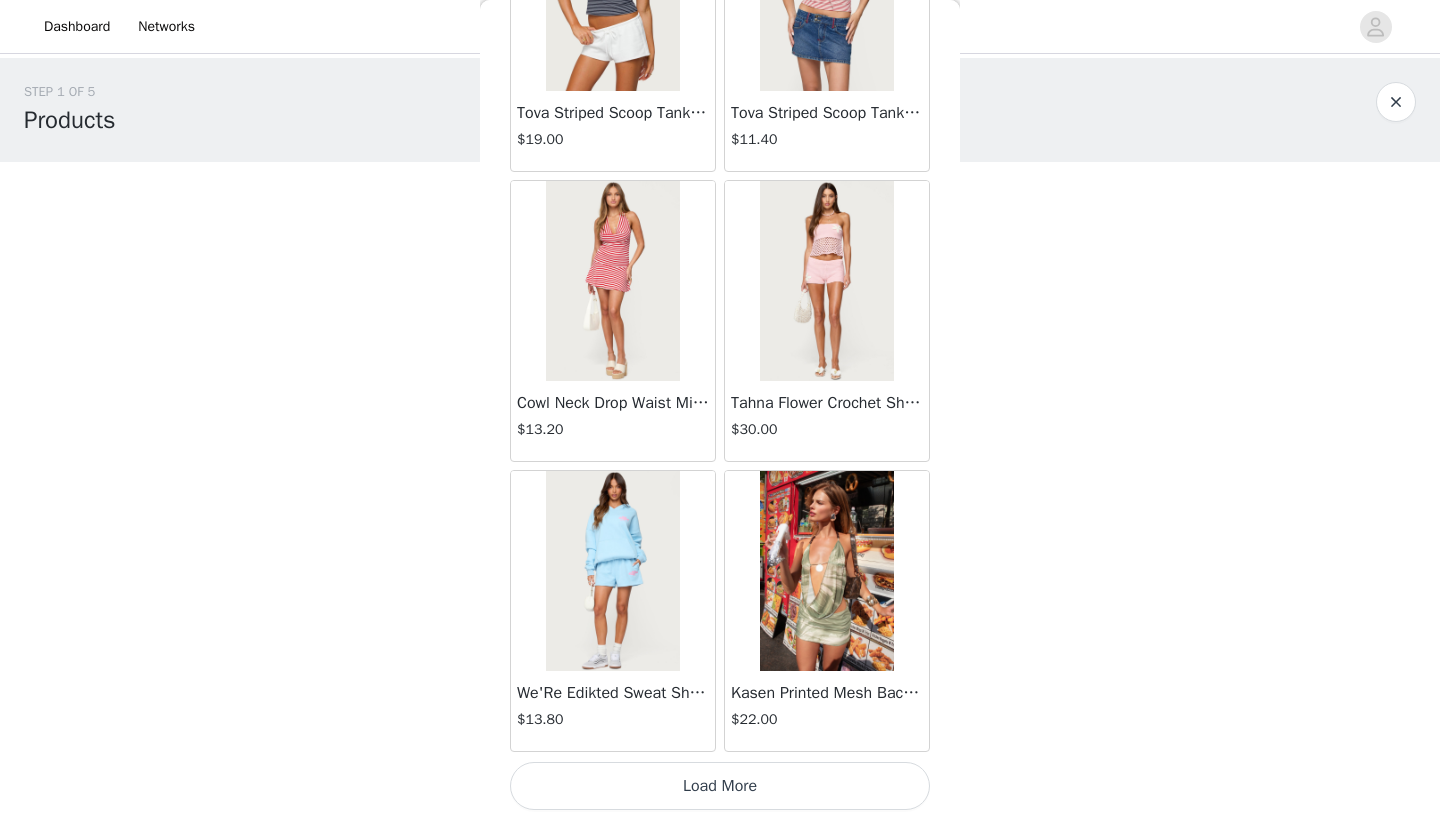 click on "Load More" at bounding box center (720, 786) 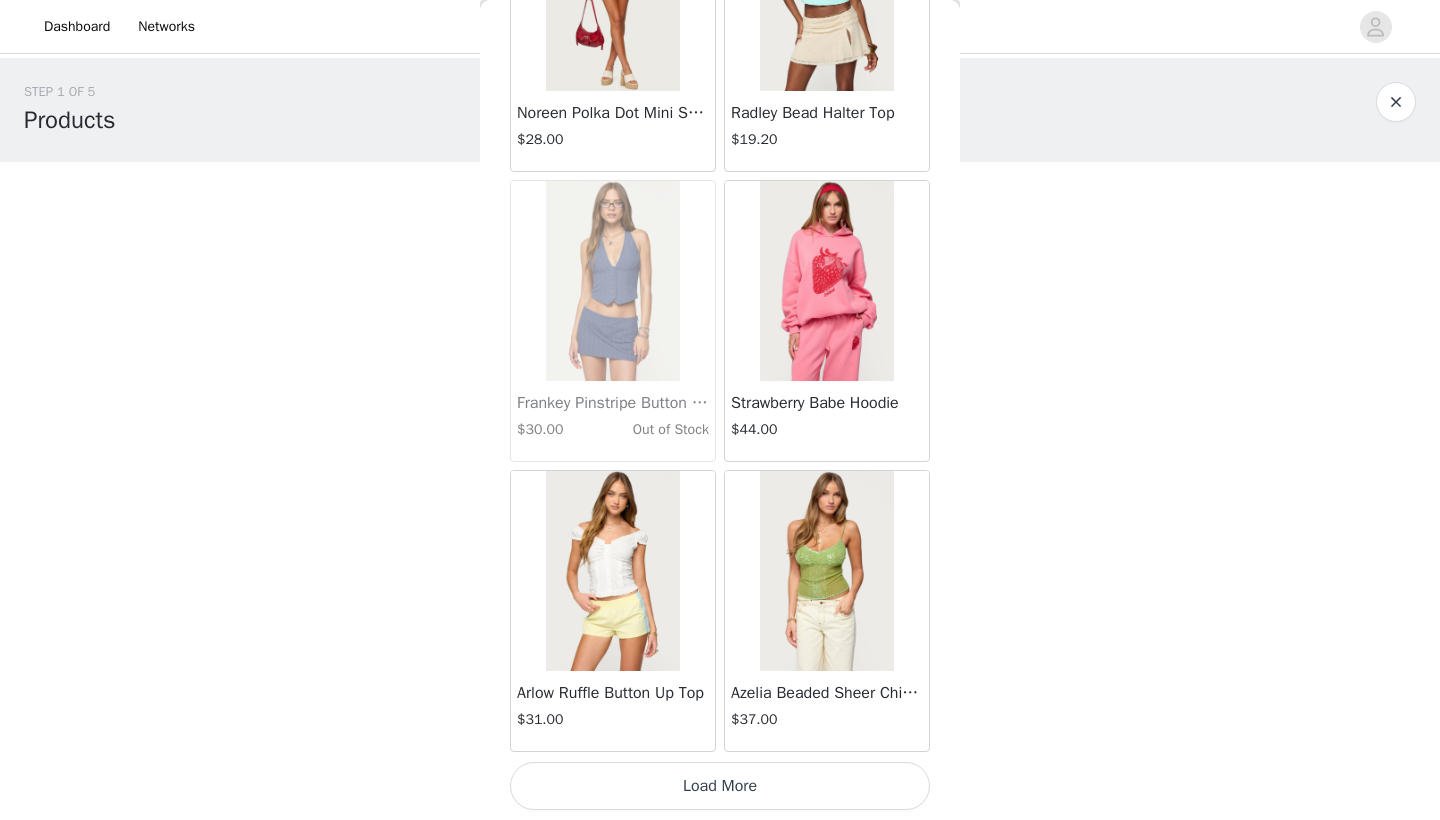 scroll, scrollTop: 25440, scrollLeft: 0, axis: vertical 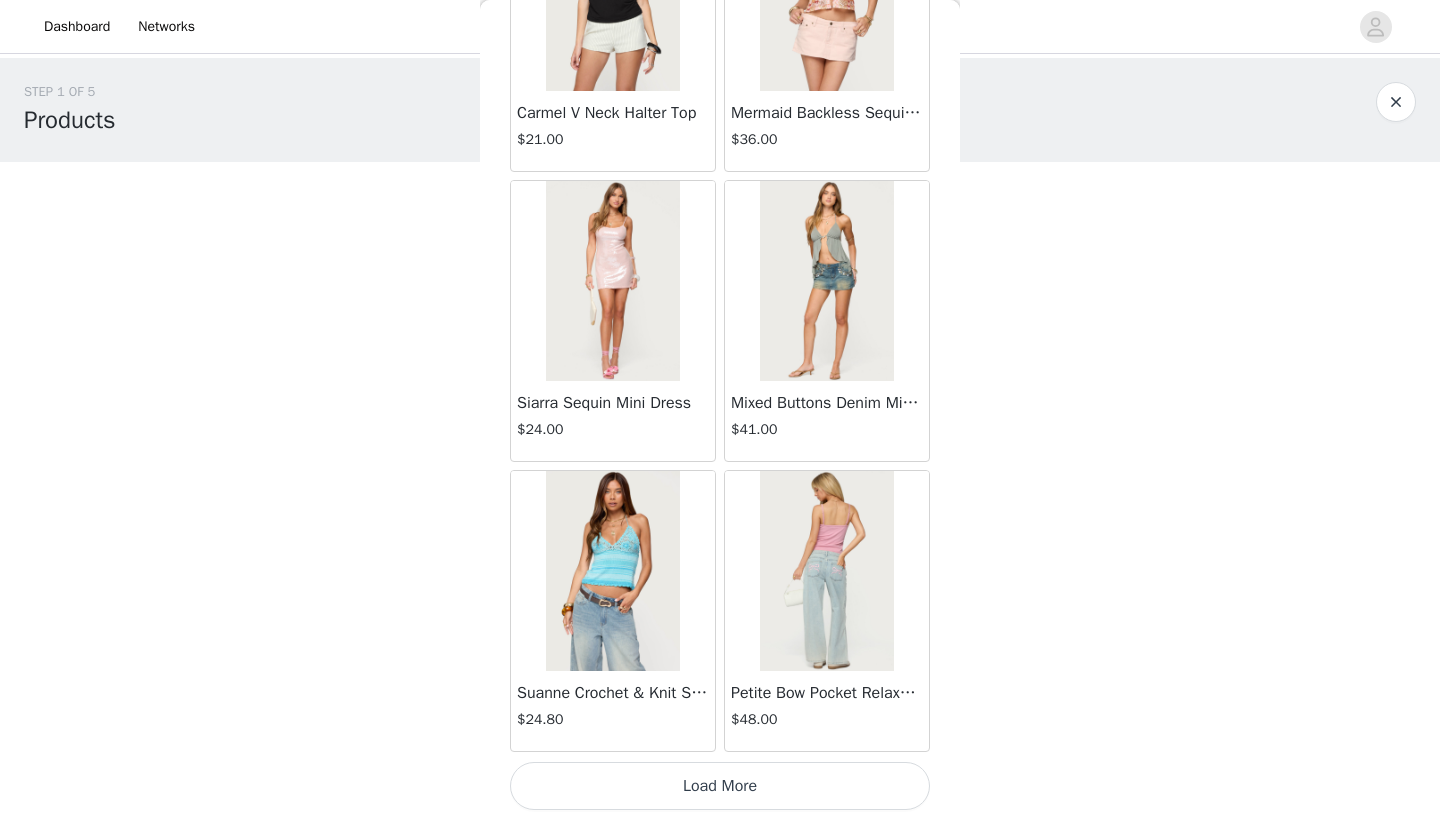 click at bounding box center [612, 281] 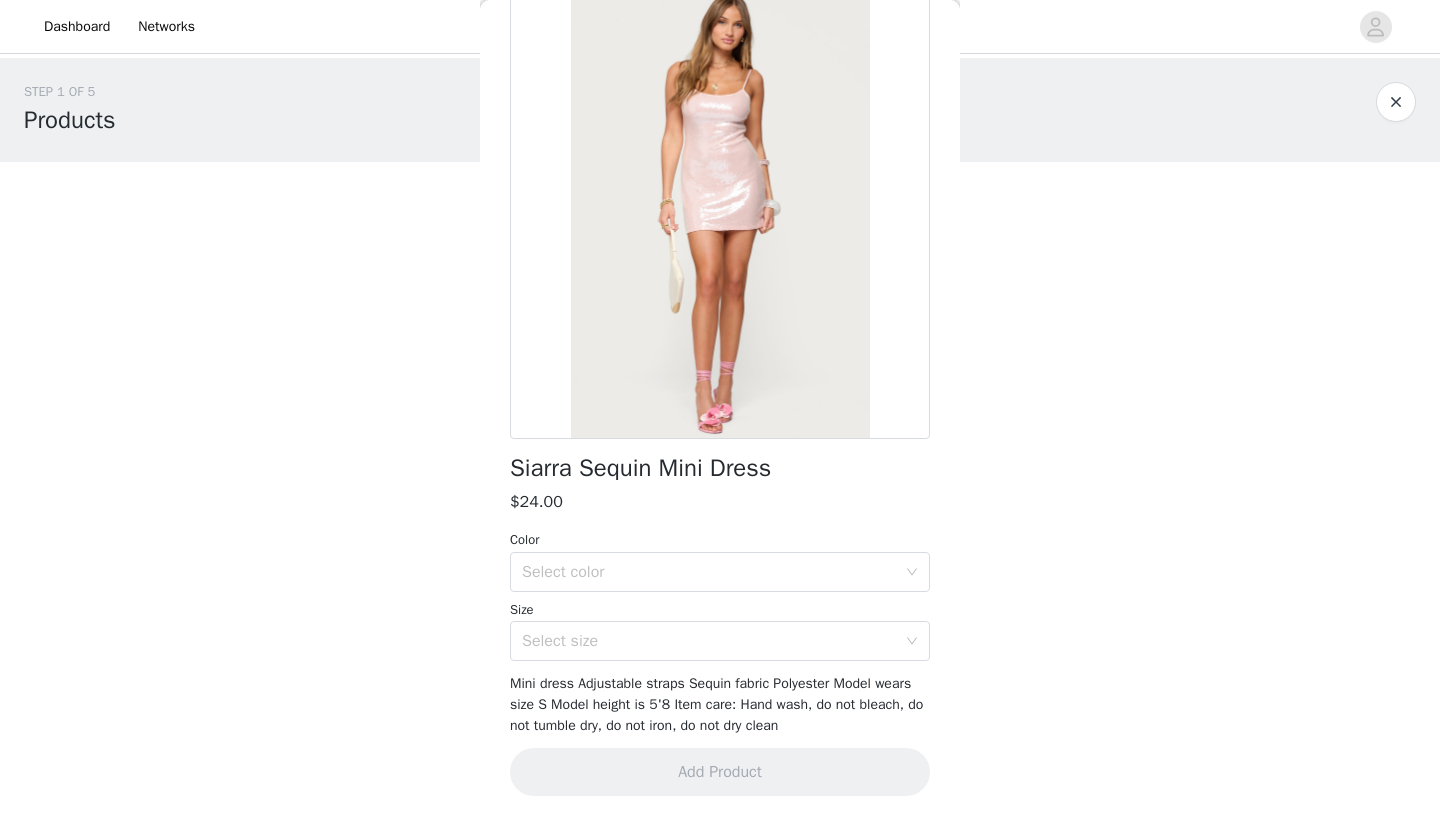 scroll, scrollTop: 110, scrollLeft: 0, axis: vertical 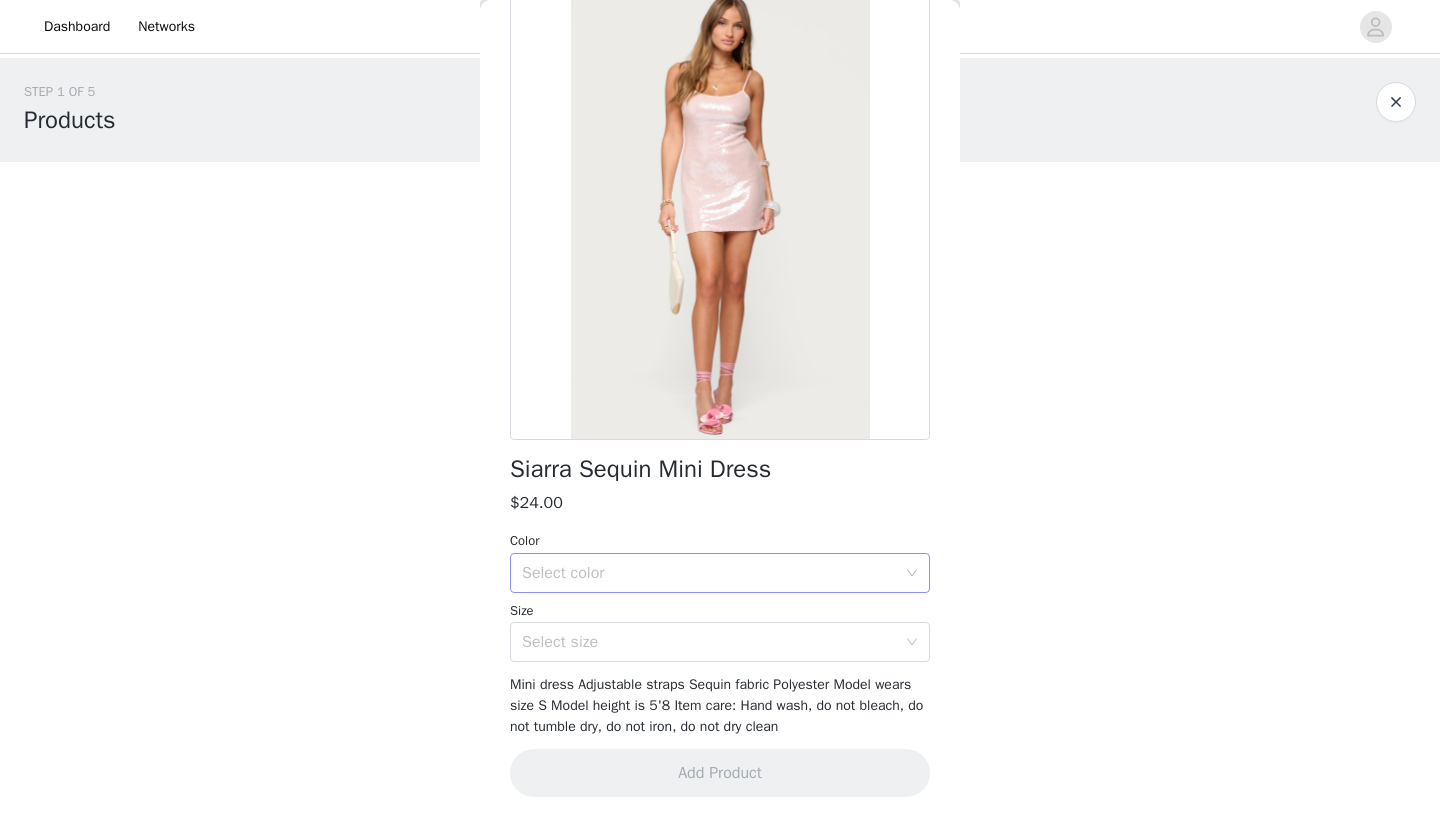 click on "Select color" at bounding box center (713, 573) 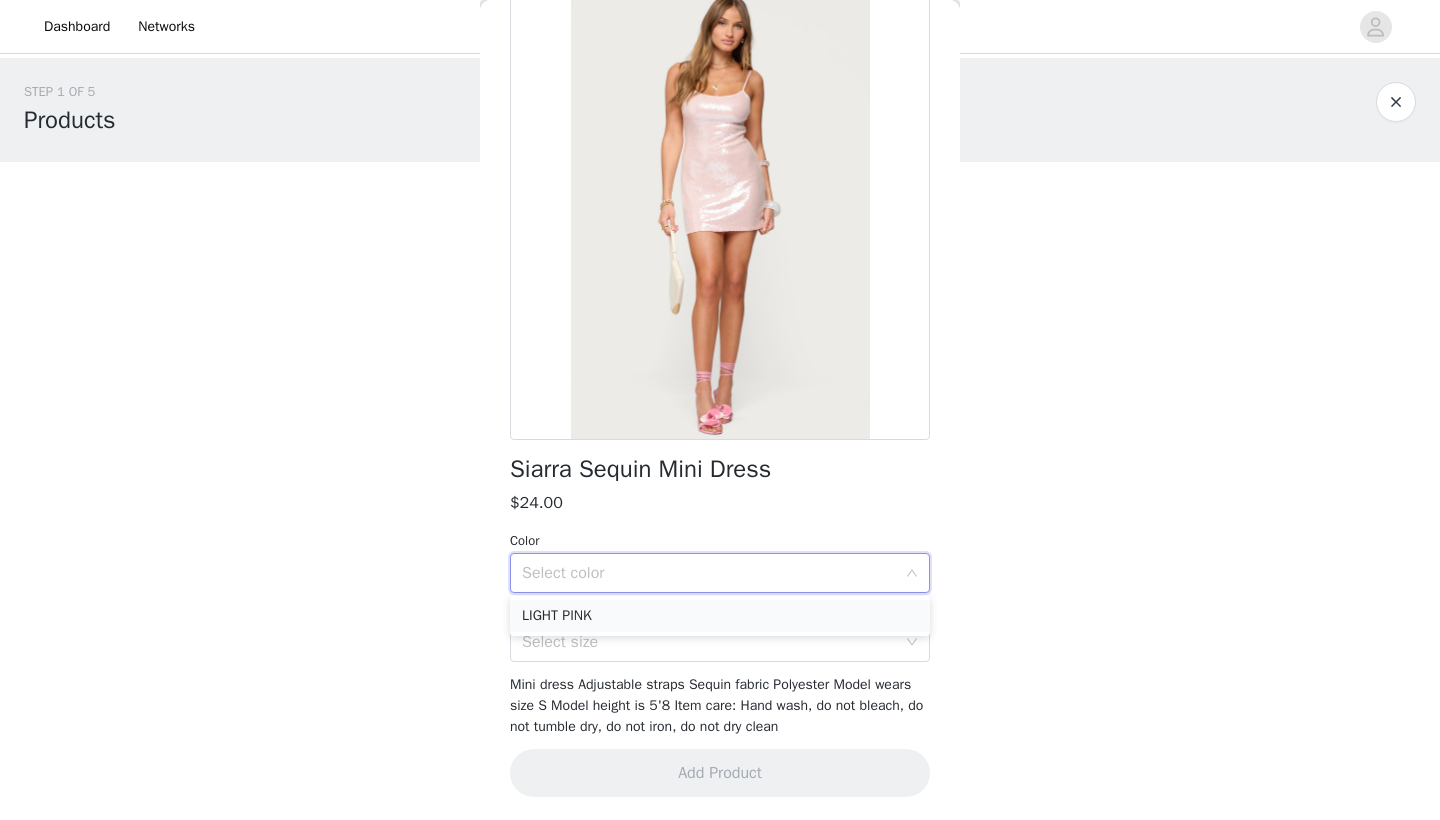 click on "LIGHT PINK" at bounding box center (720, 616) 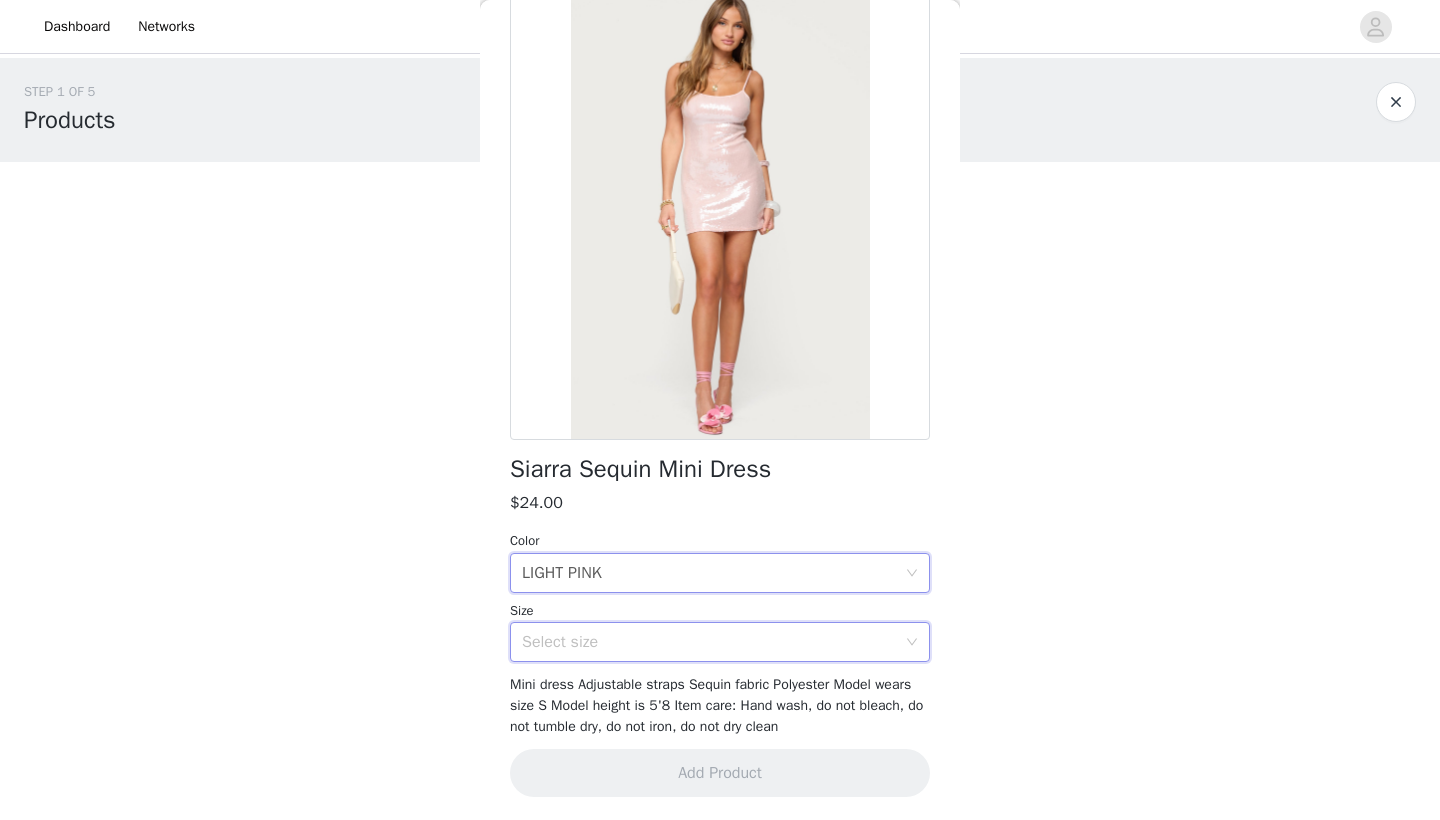 click on "Select size" at bounding box center (713, 642) 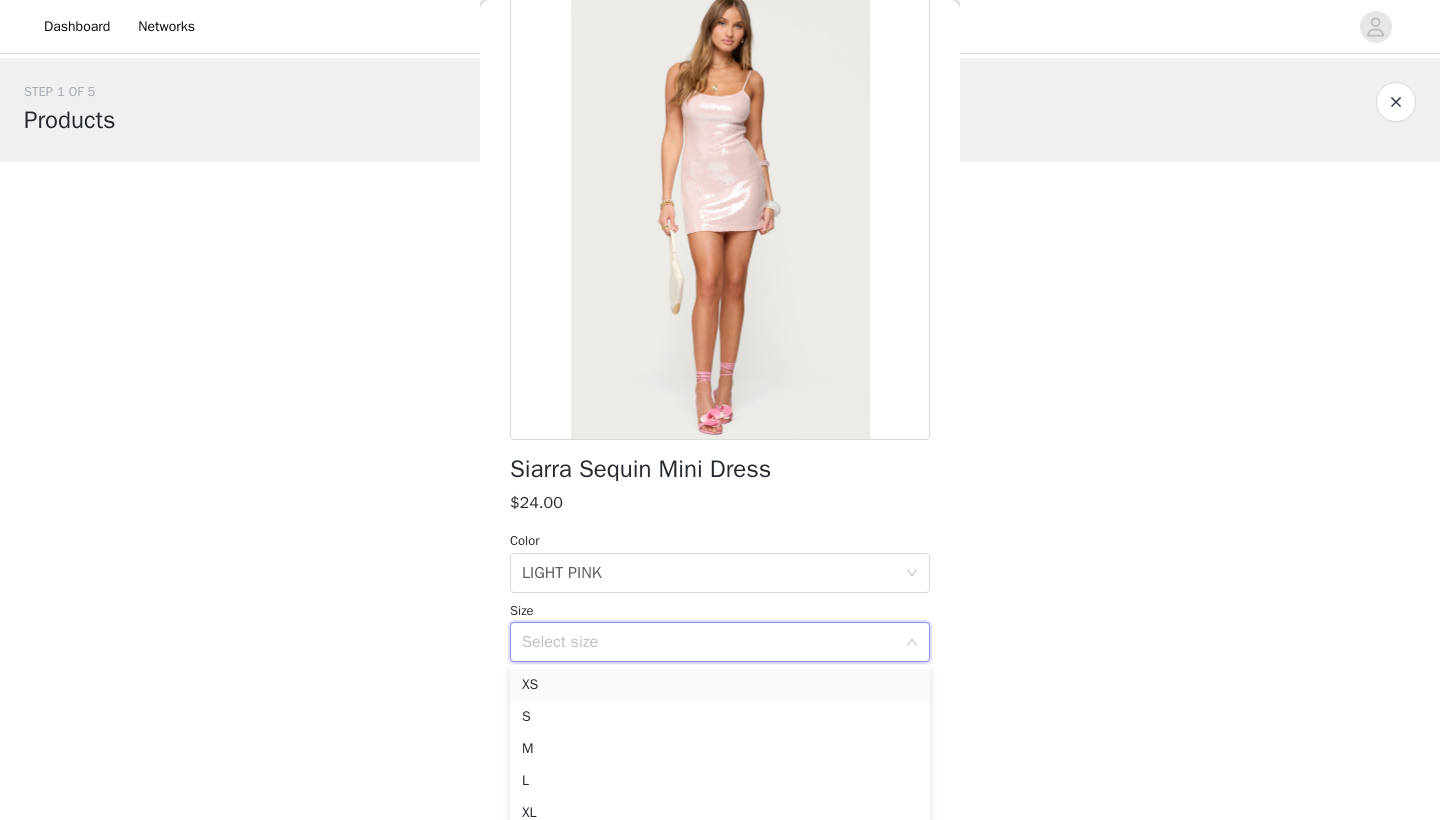 click on "XS" at bounding box center (720, 685) 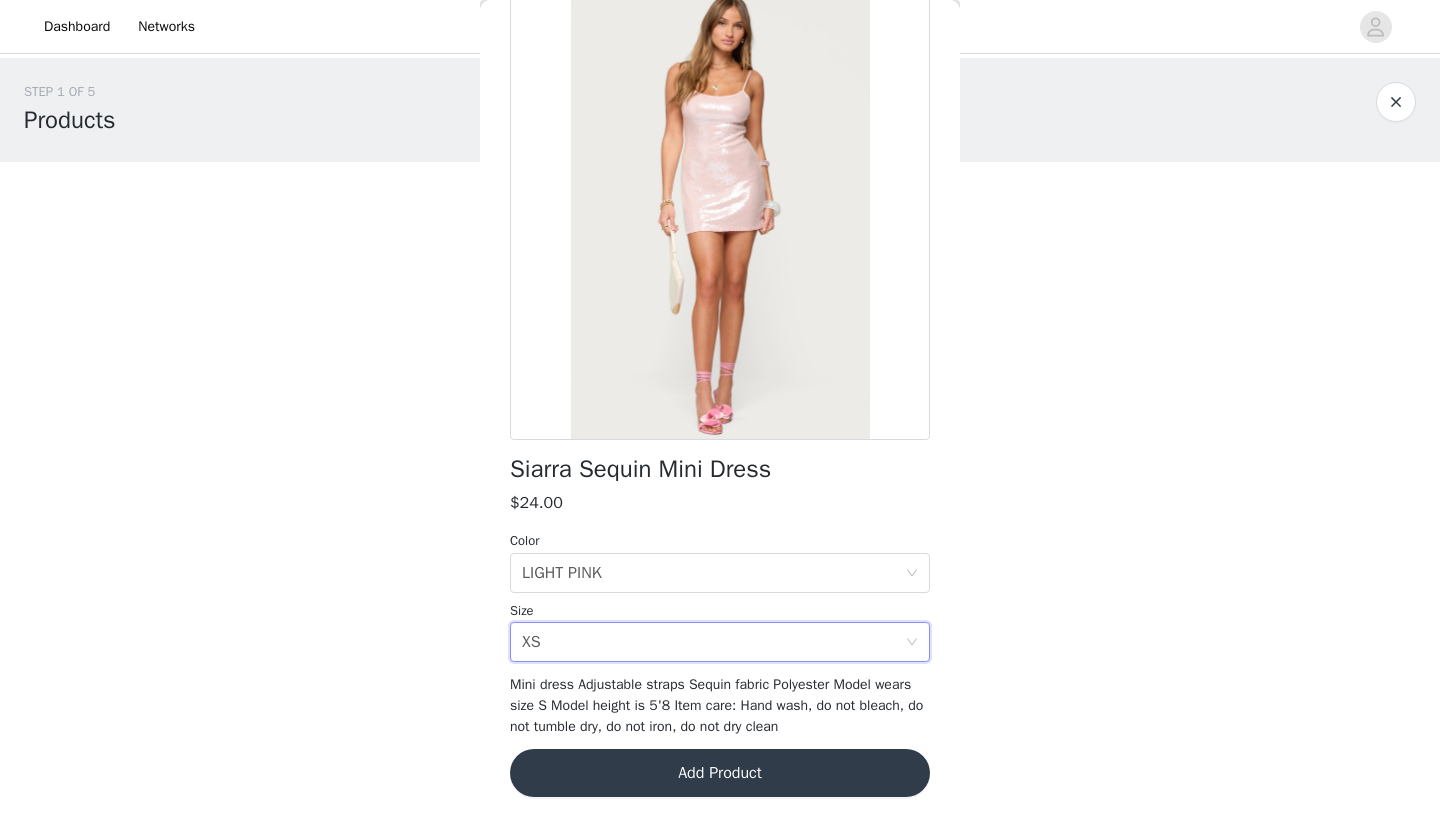click on "Add Product" at bounding box center (720, 773) 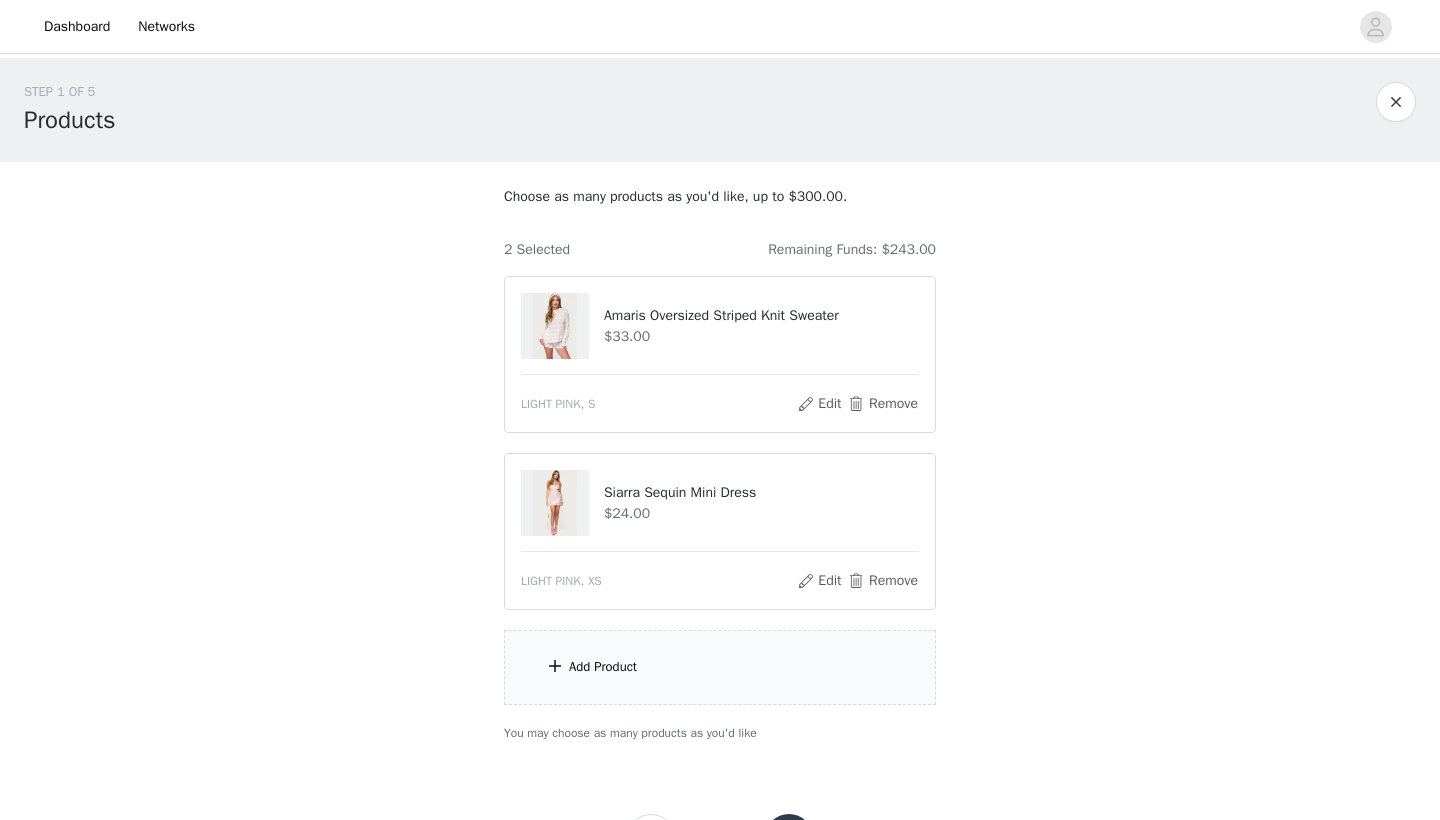 click on "Add Product" at bounding box center (720, 667) 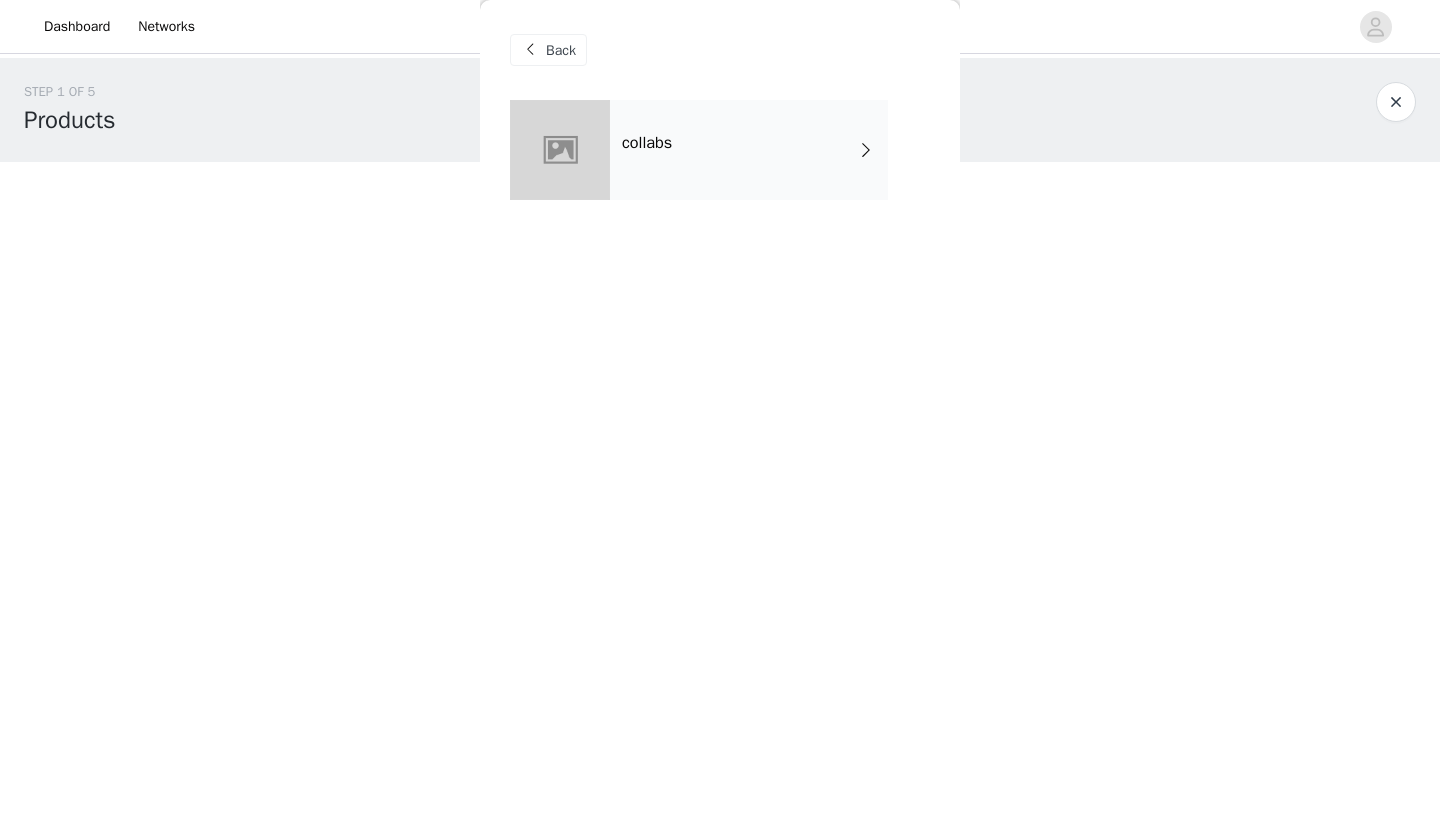 click on "collabs" at bounding box center [749, 150] 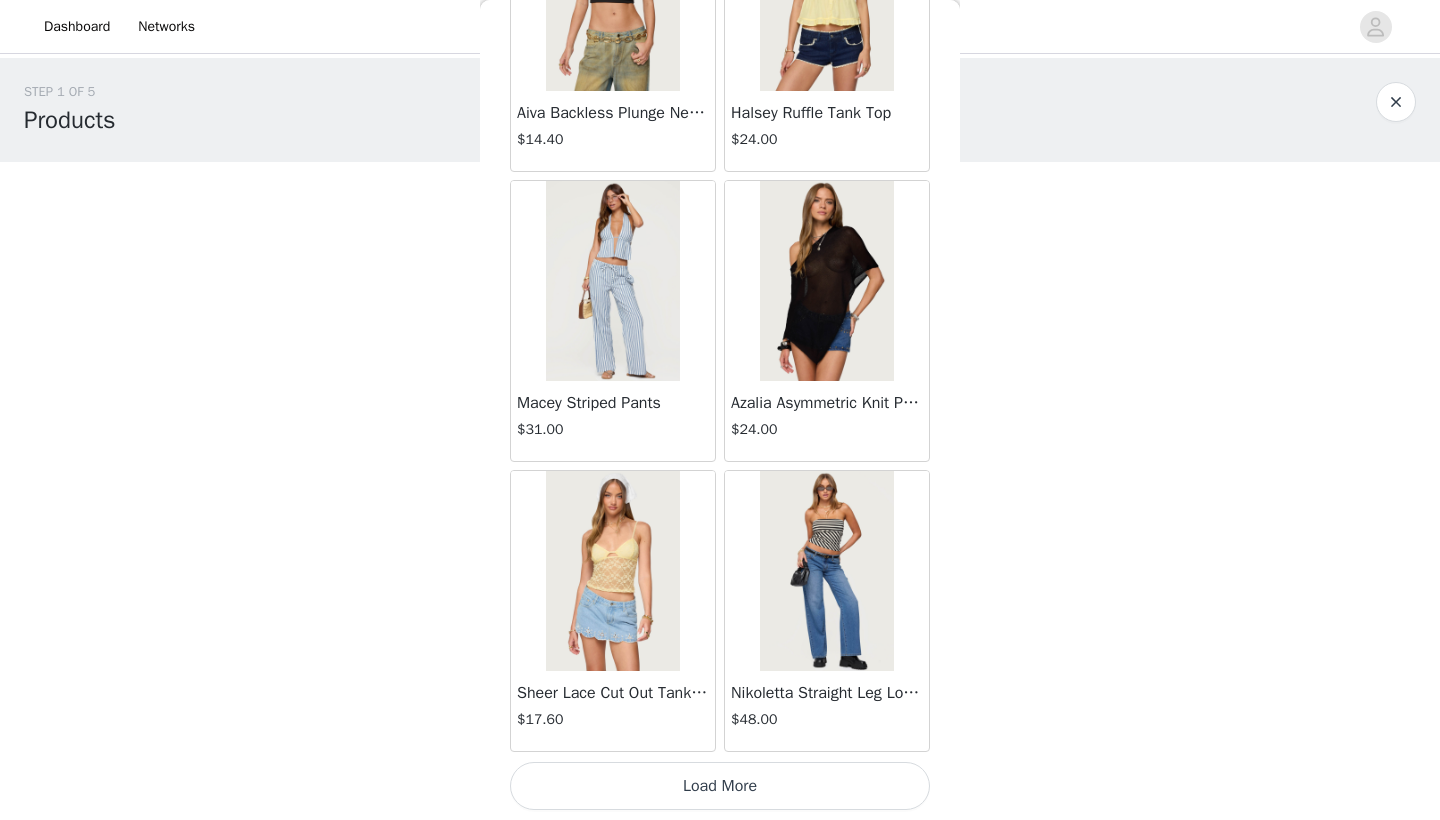 click on "Load More" at bounding box center (720, 786) 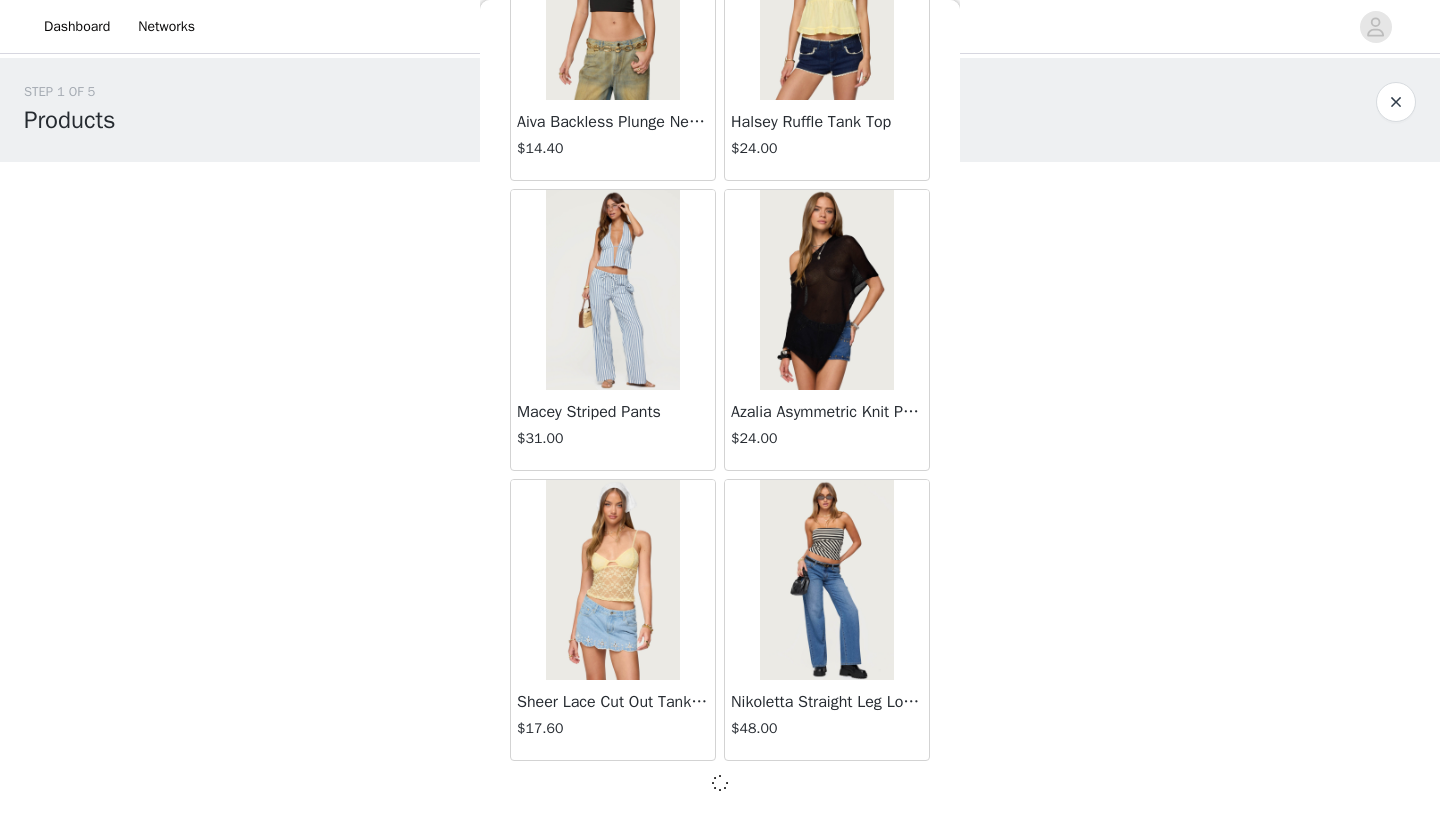 scroll, scrollTop: 2231, scrollLeft: 0, axis: vertical 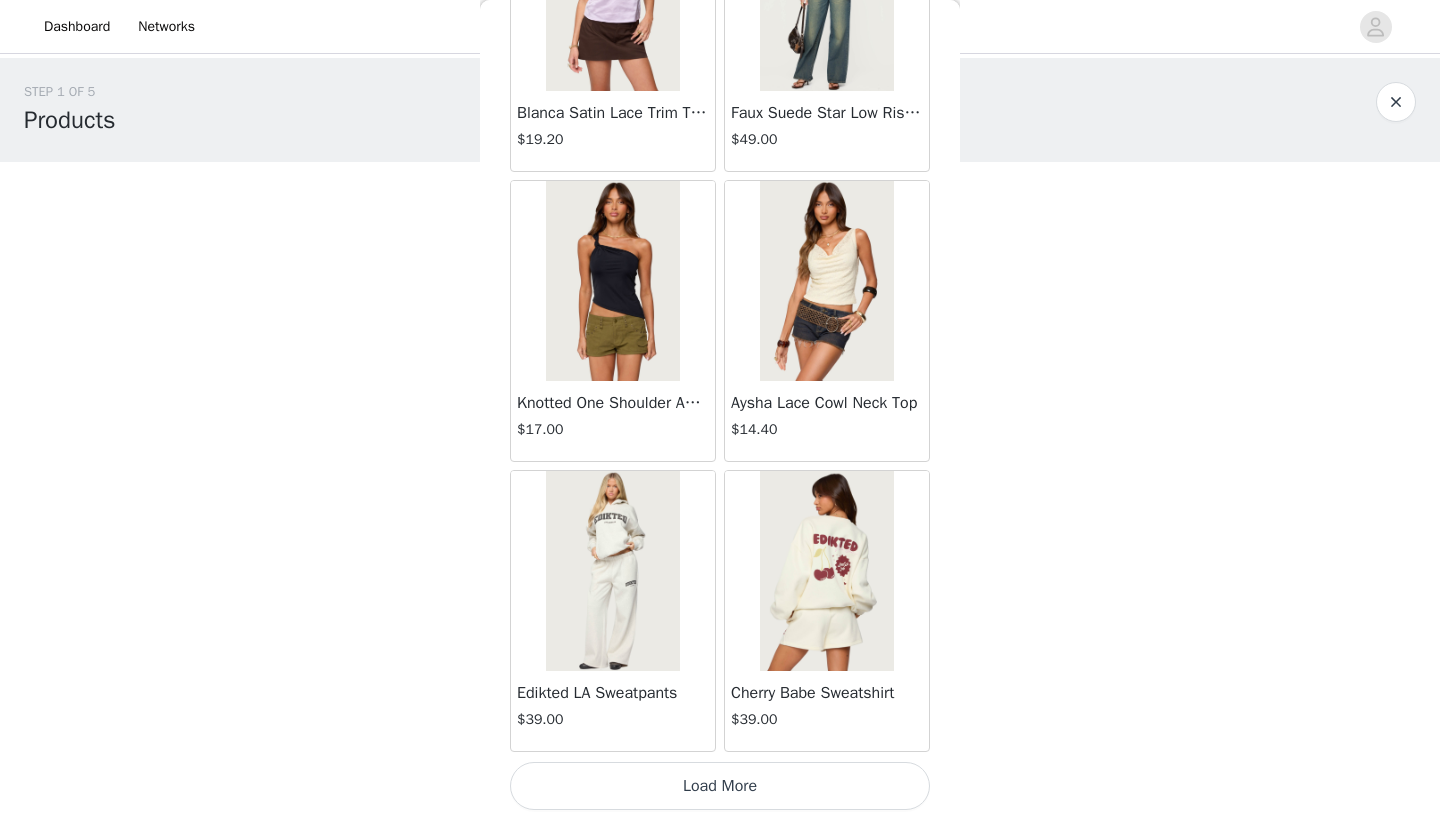click on "Load More" at bounding box center [720, 786] 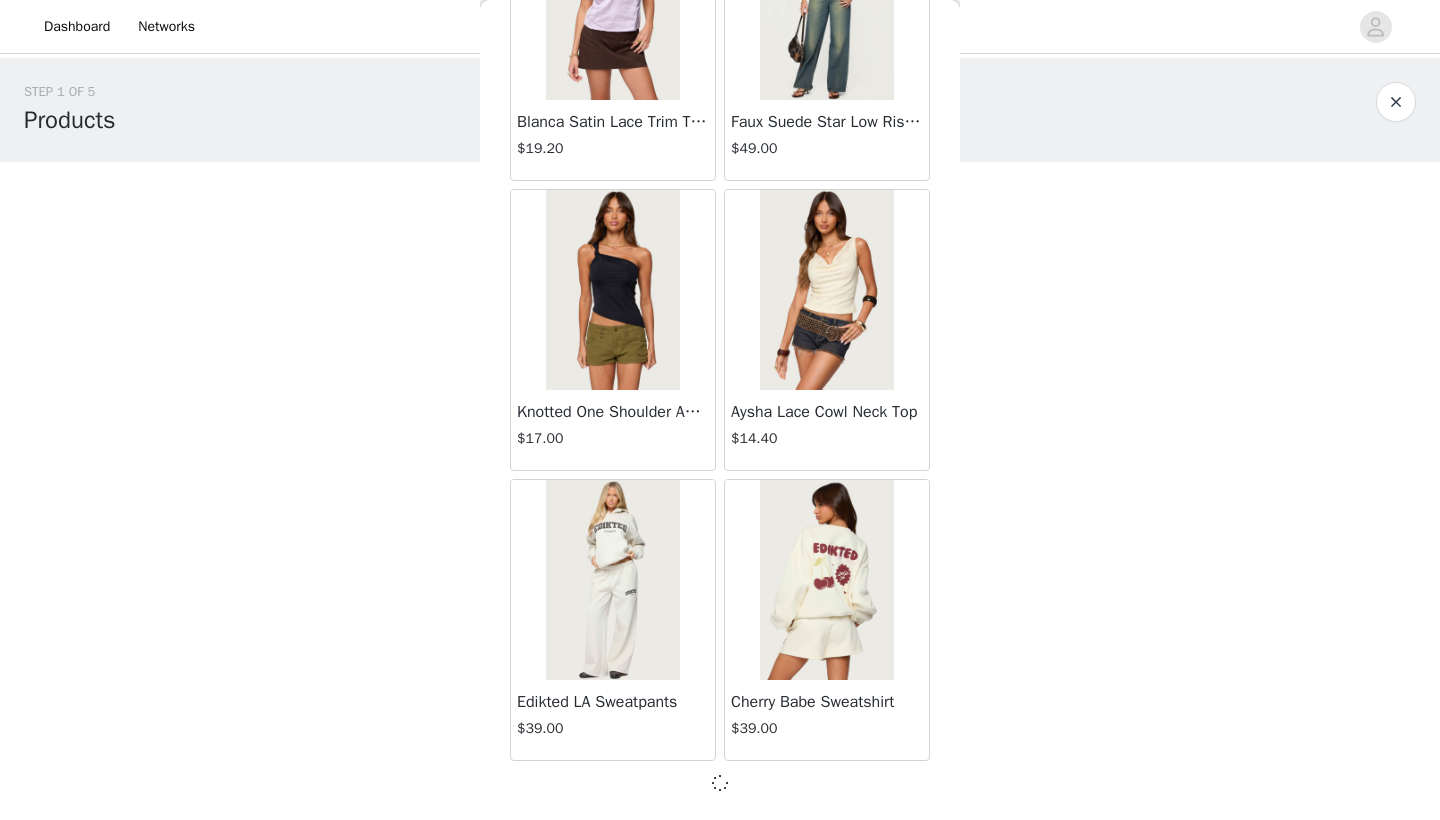 scroll, scrollTop: 5131, scrollLeft: 0, axis: vertical 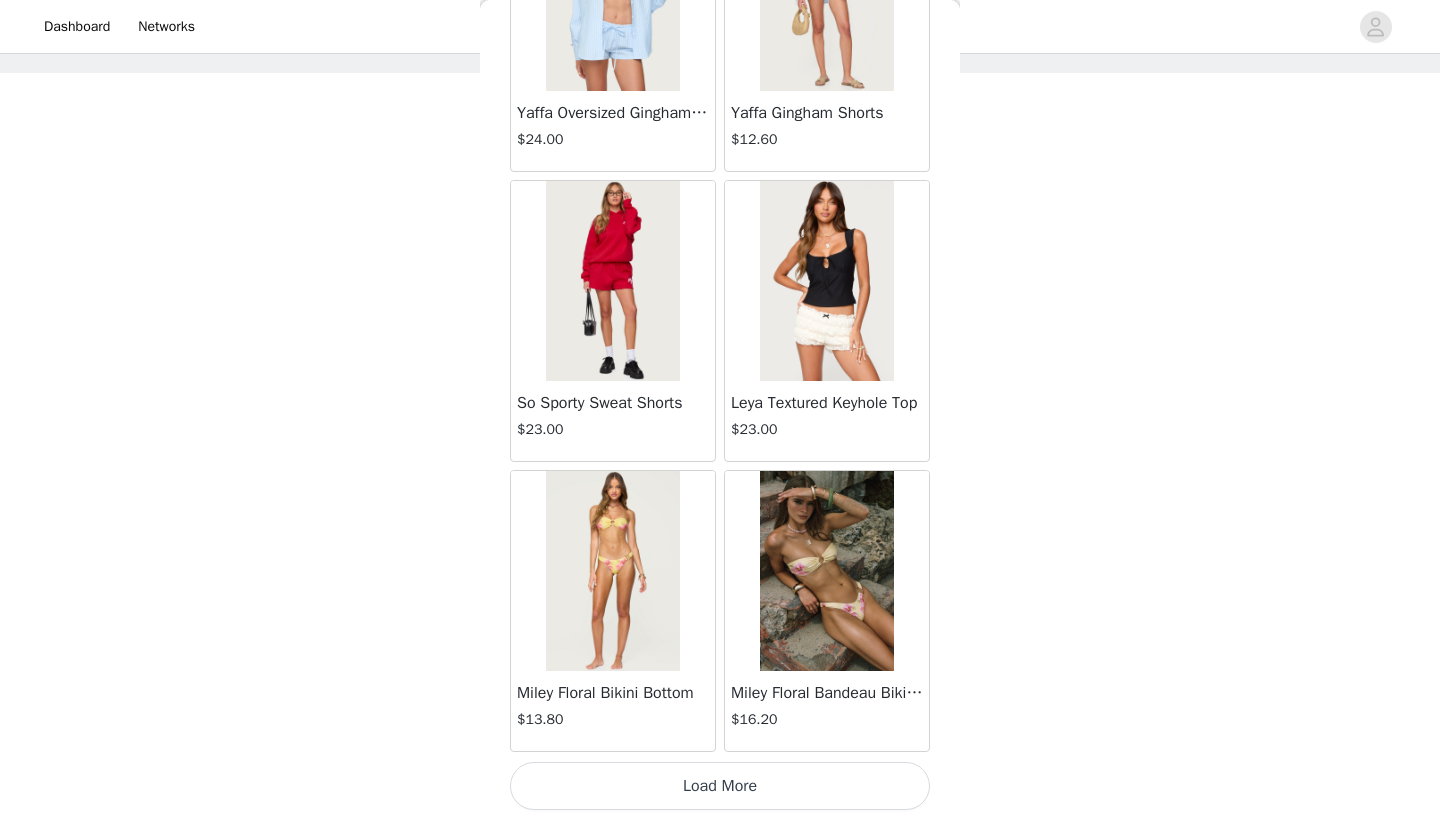 click on "Load More" at bounding box center [720, 786] 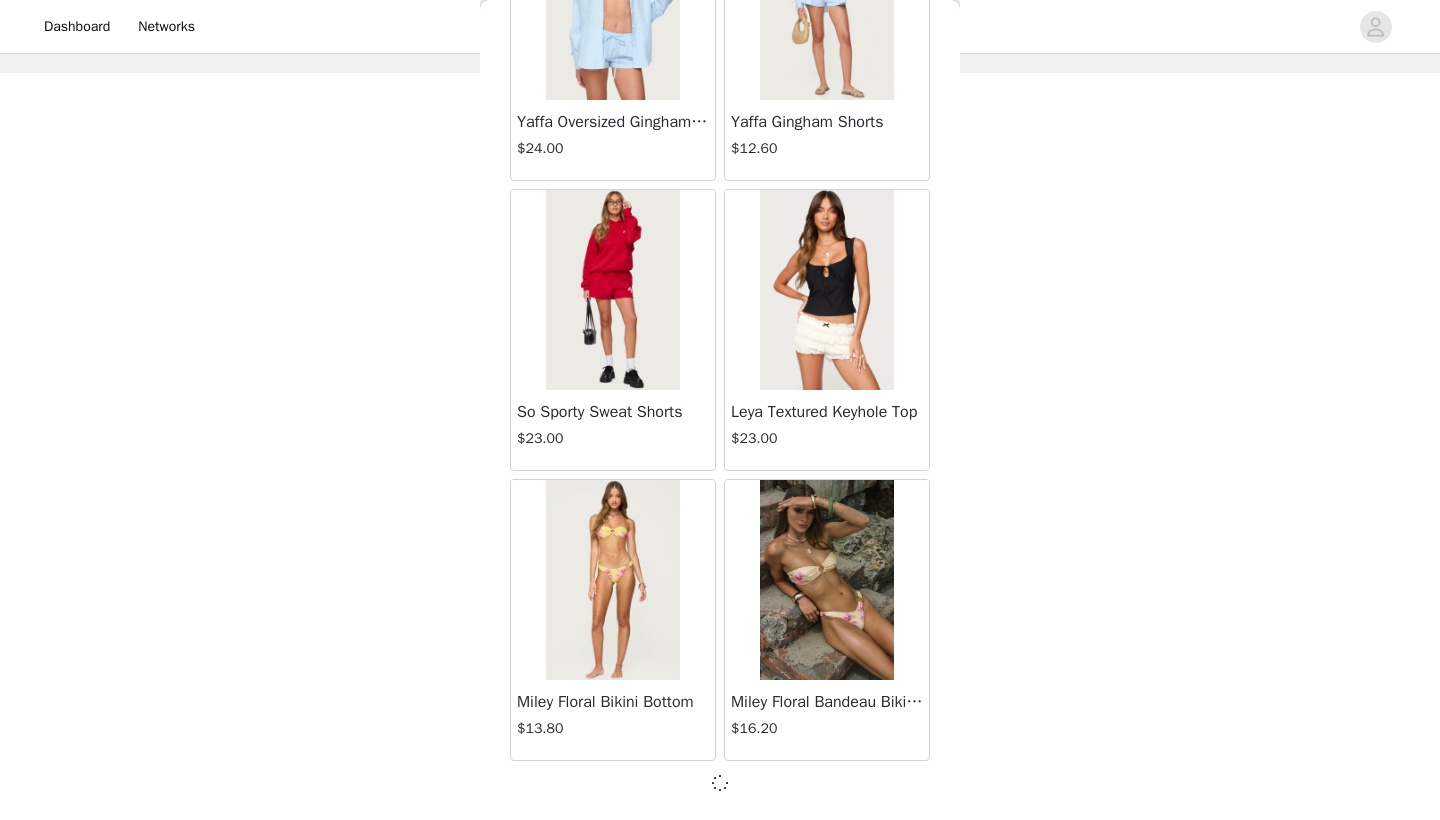 scroll, scrollTop: 8031, scrollLeft: 0, axis: vertical 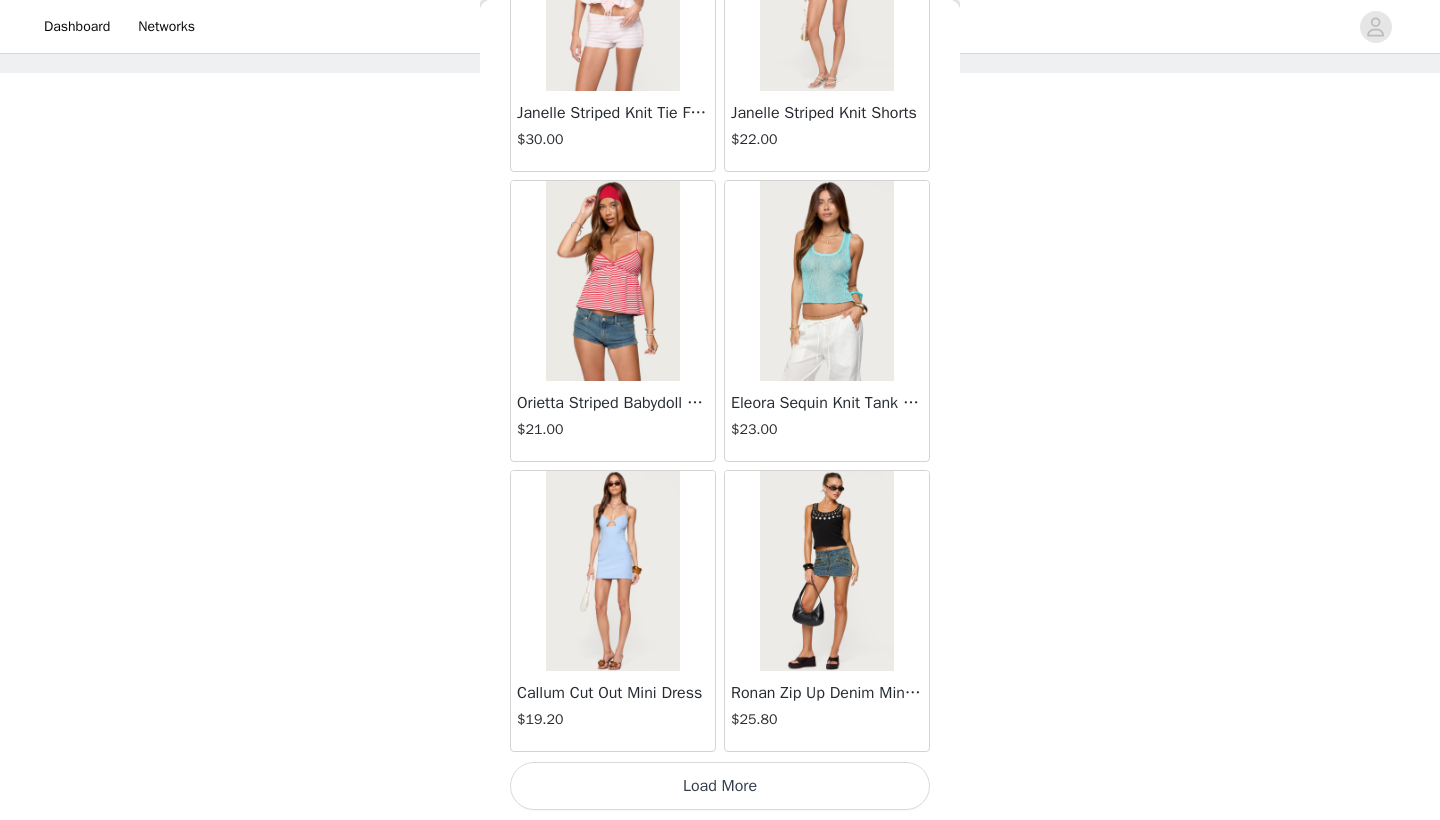 click on "Load More" at bounding box center (720, 786) 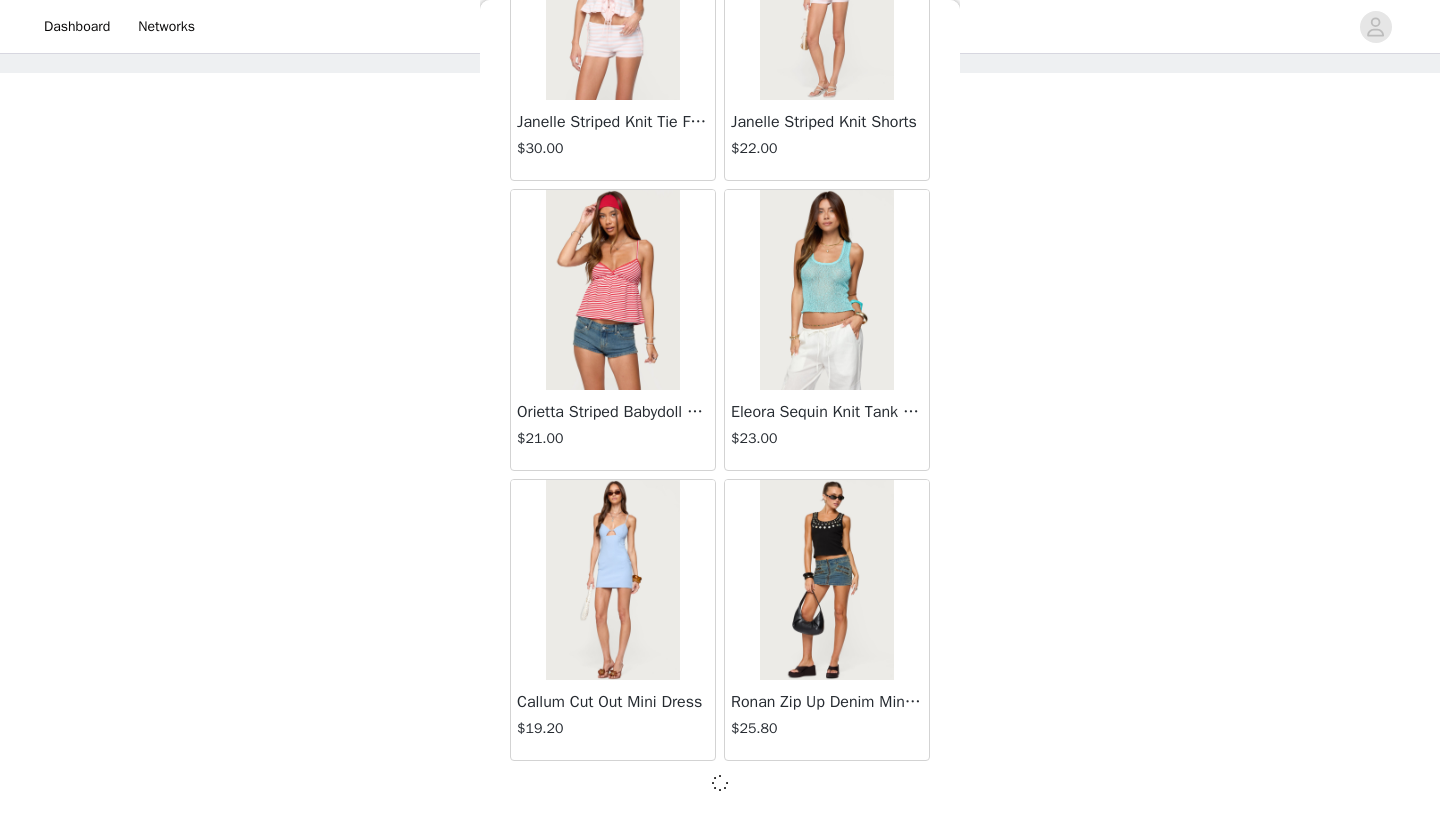 scroll, scrollTop: 10931, scrollLeft: 0, axis: vertical 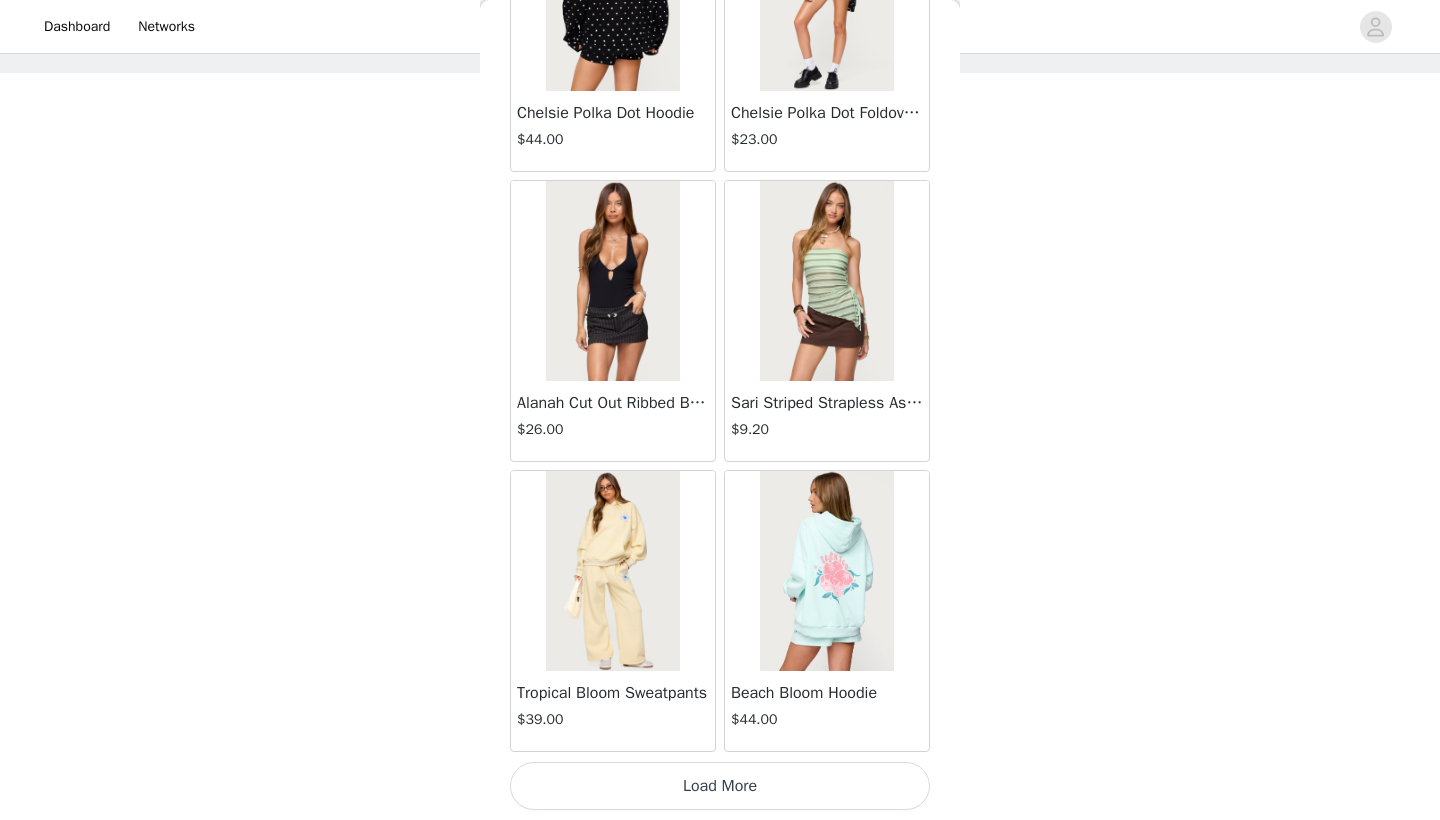 click on "Load More" at bounding box center [720, 786] 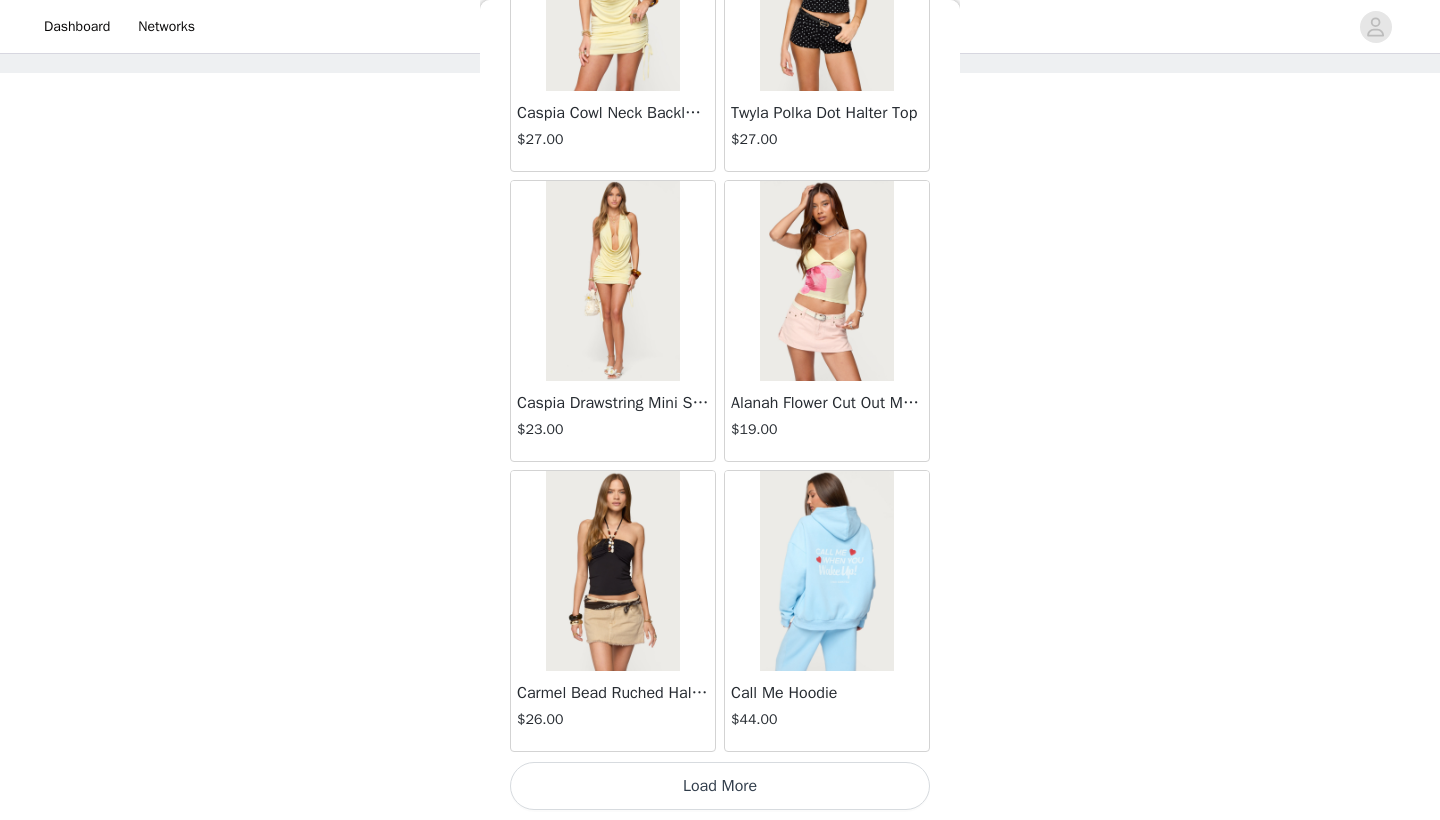 click on "Load More" at bounding box center [720, 786] 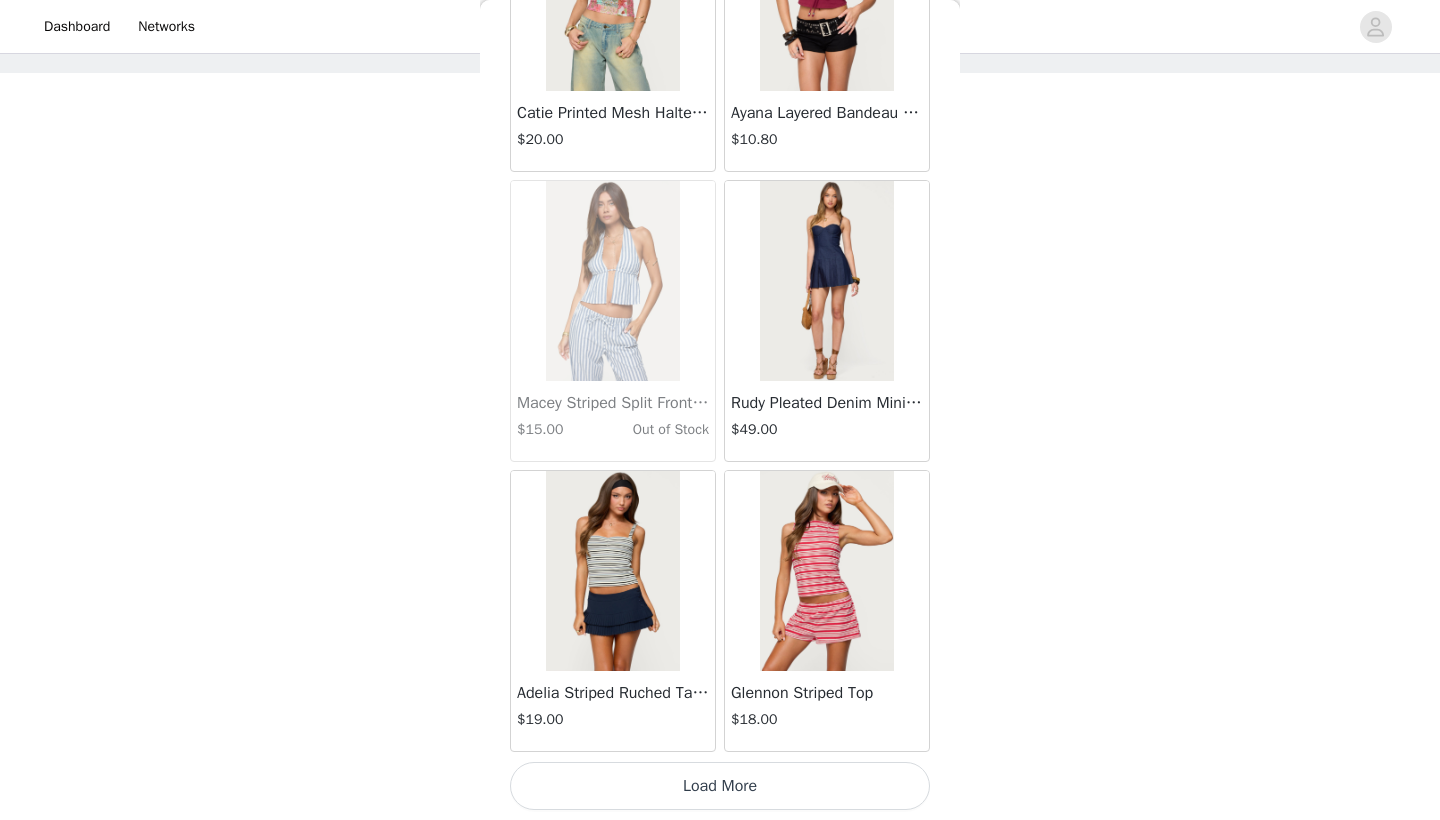 scroll, scrollTop: 19631, scrollLeft: 0, axis: vertical 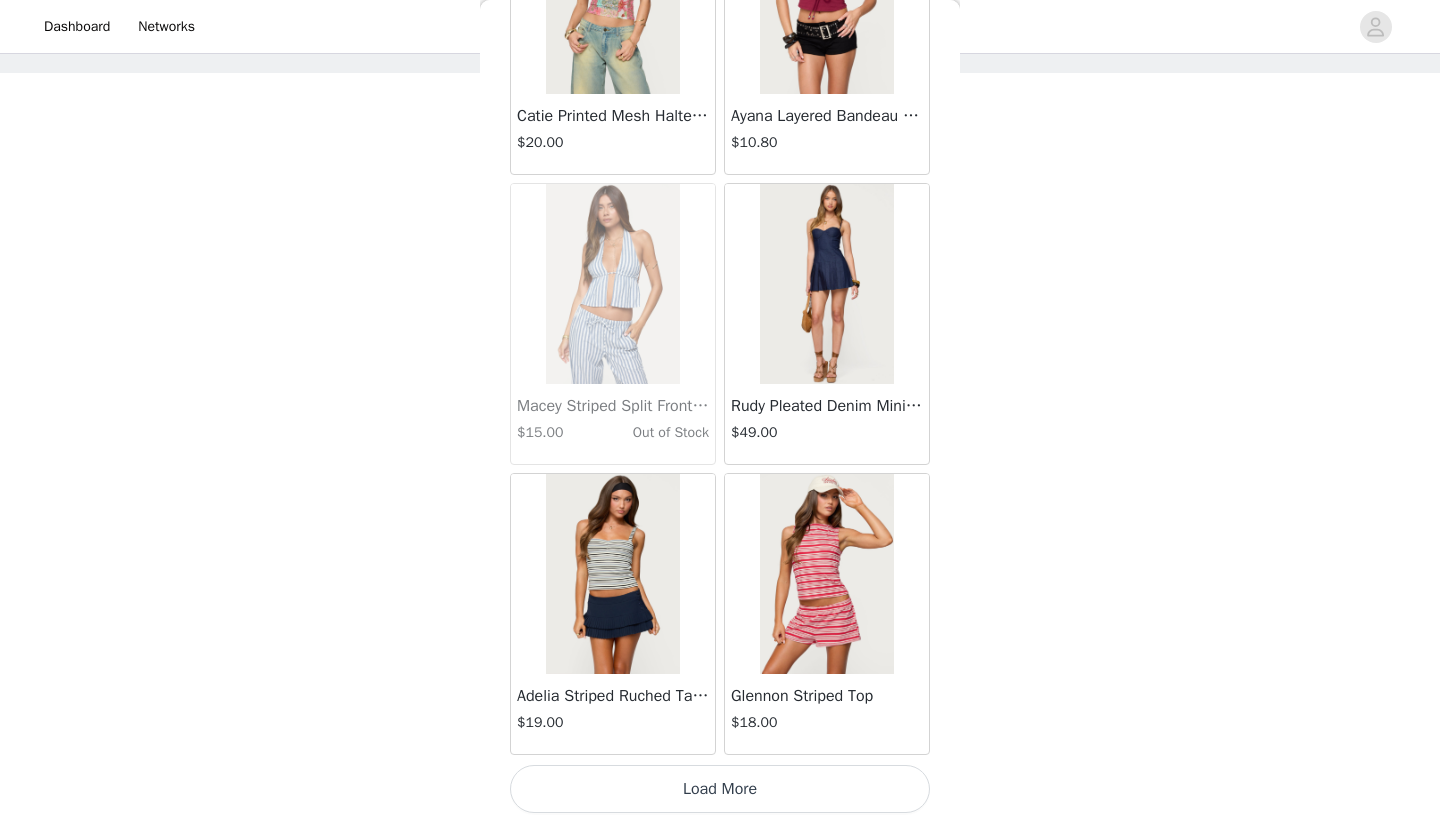click on "Load More" at bounding box center (720, 789) 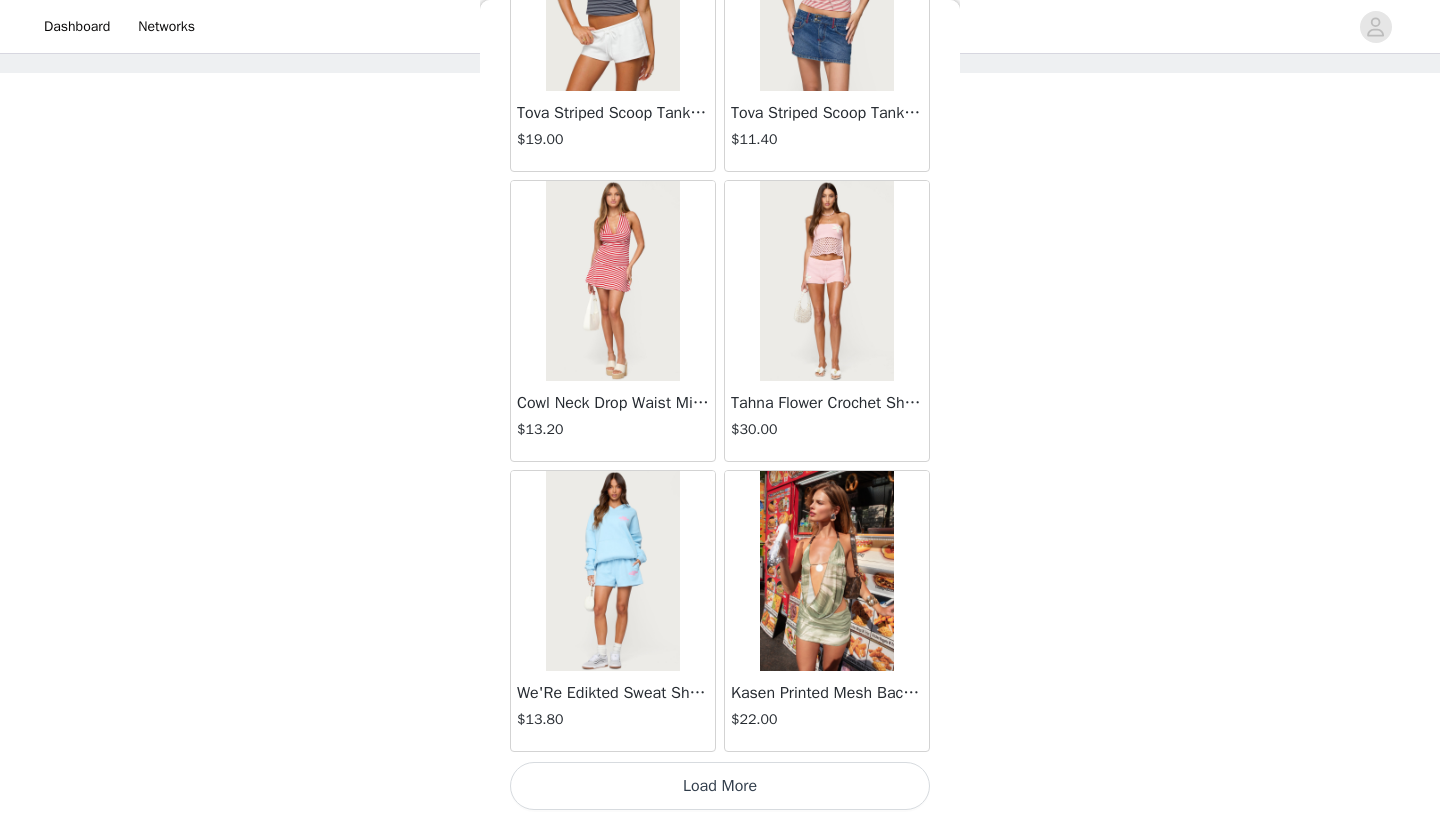 click on "Load More" at bounding box center [720, 786] 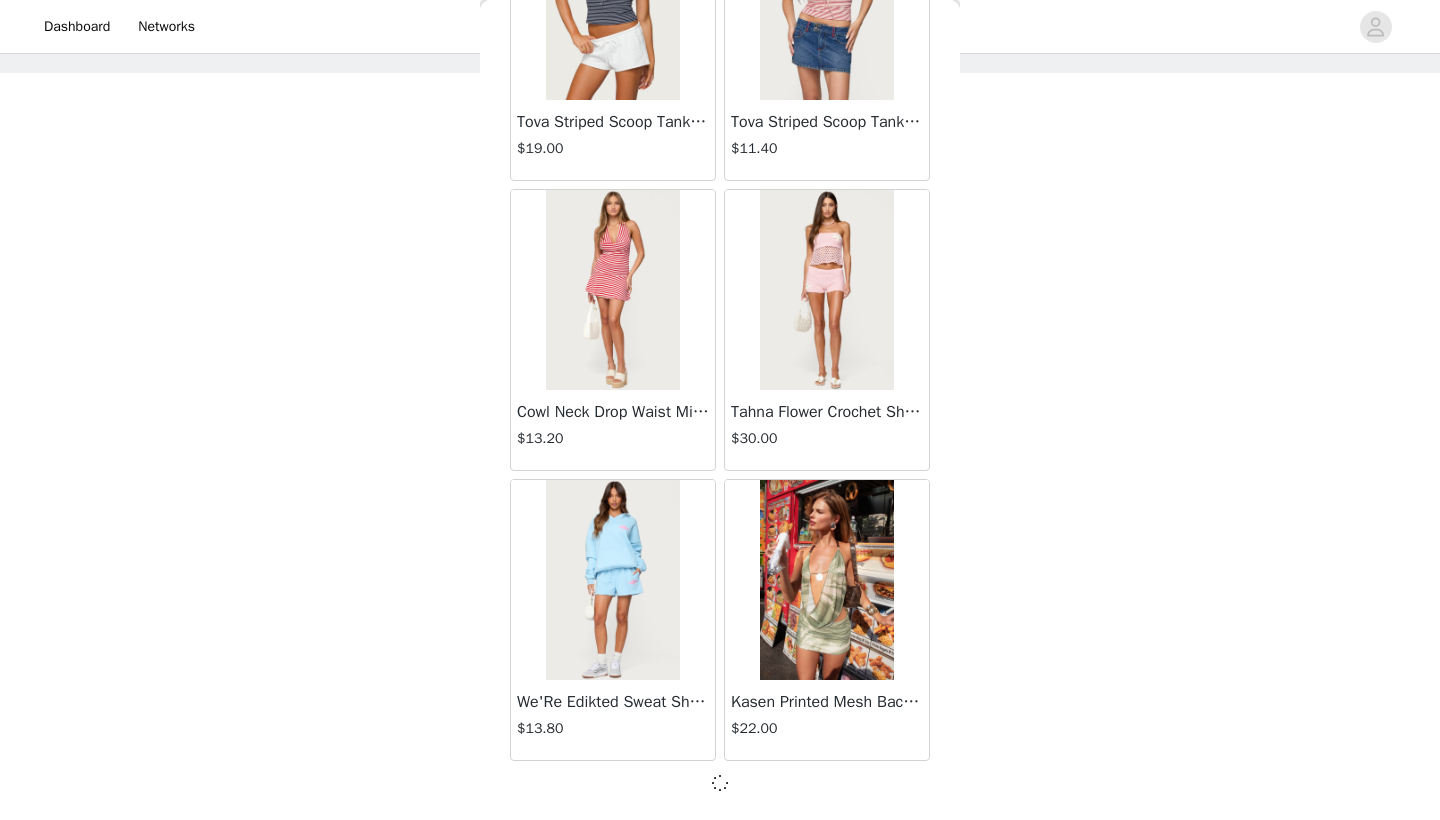 scroll, scrollTop: 22531, scrollLeft: 0, axis: vertical 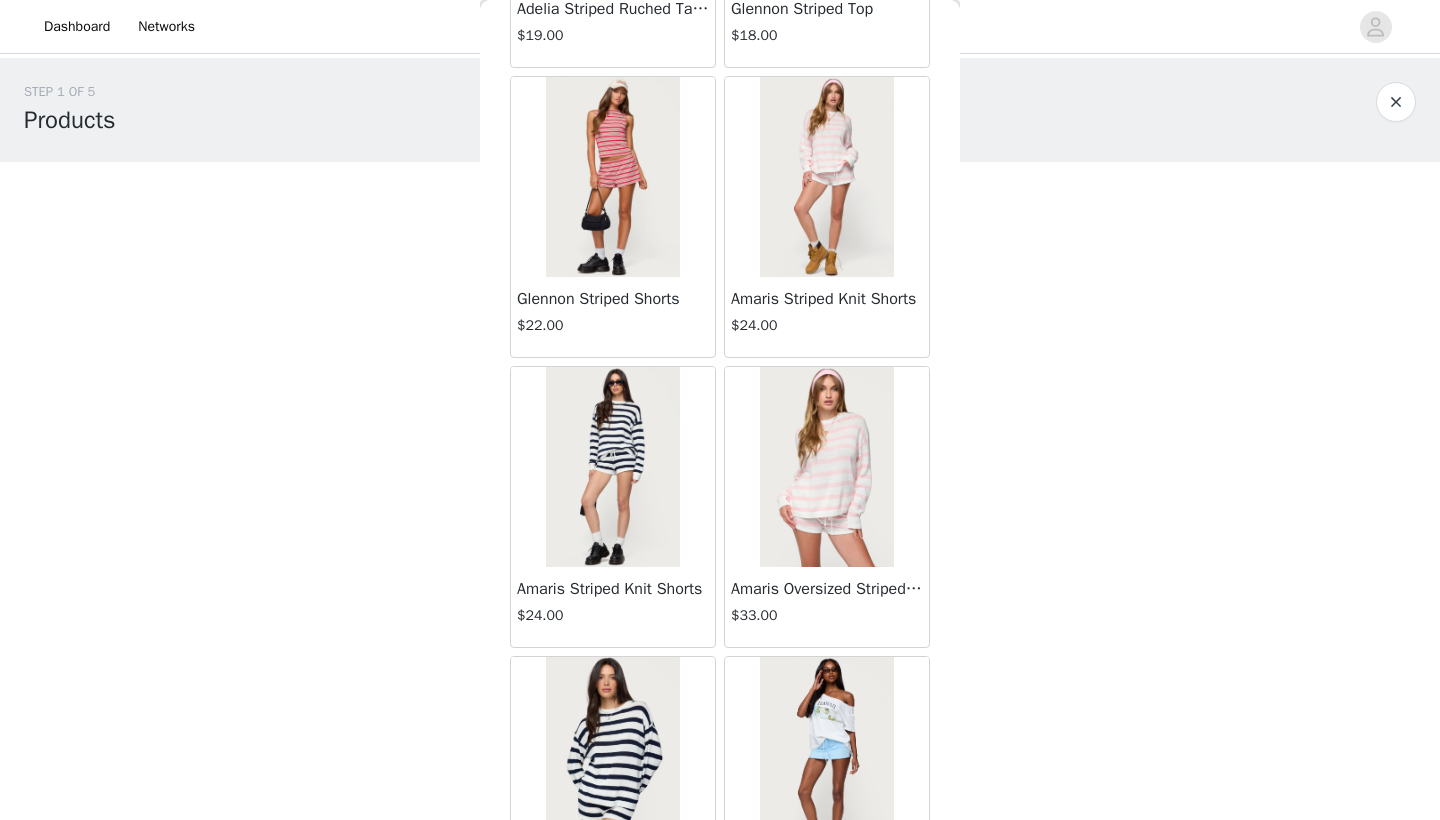 click at bounding box center (826, 177) 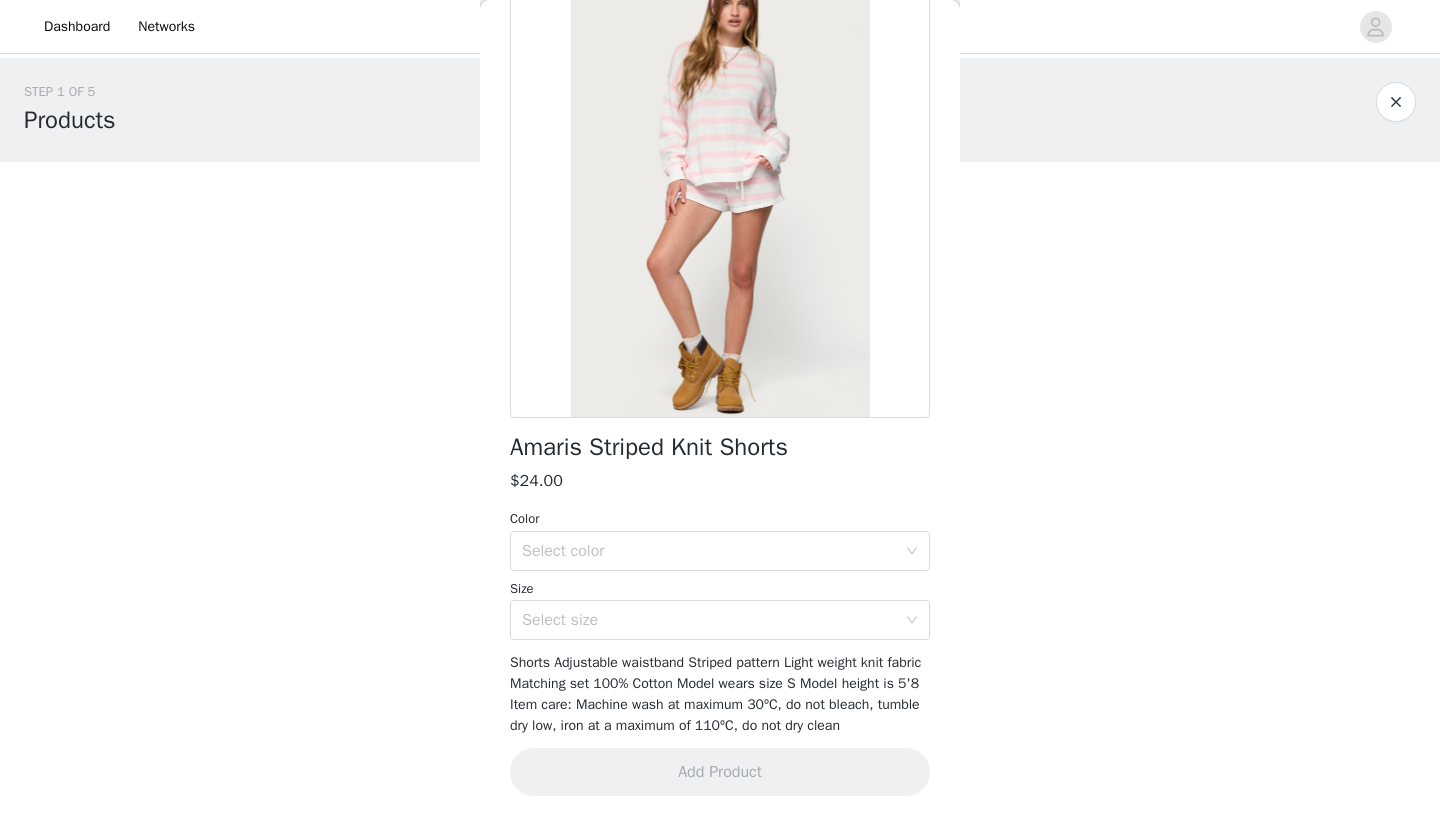 scroll, scrollTop: 152, scrollLeft: 0, axis: vertical 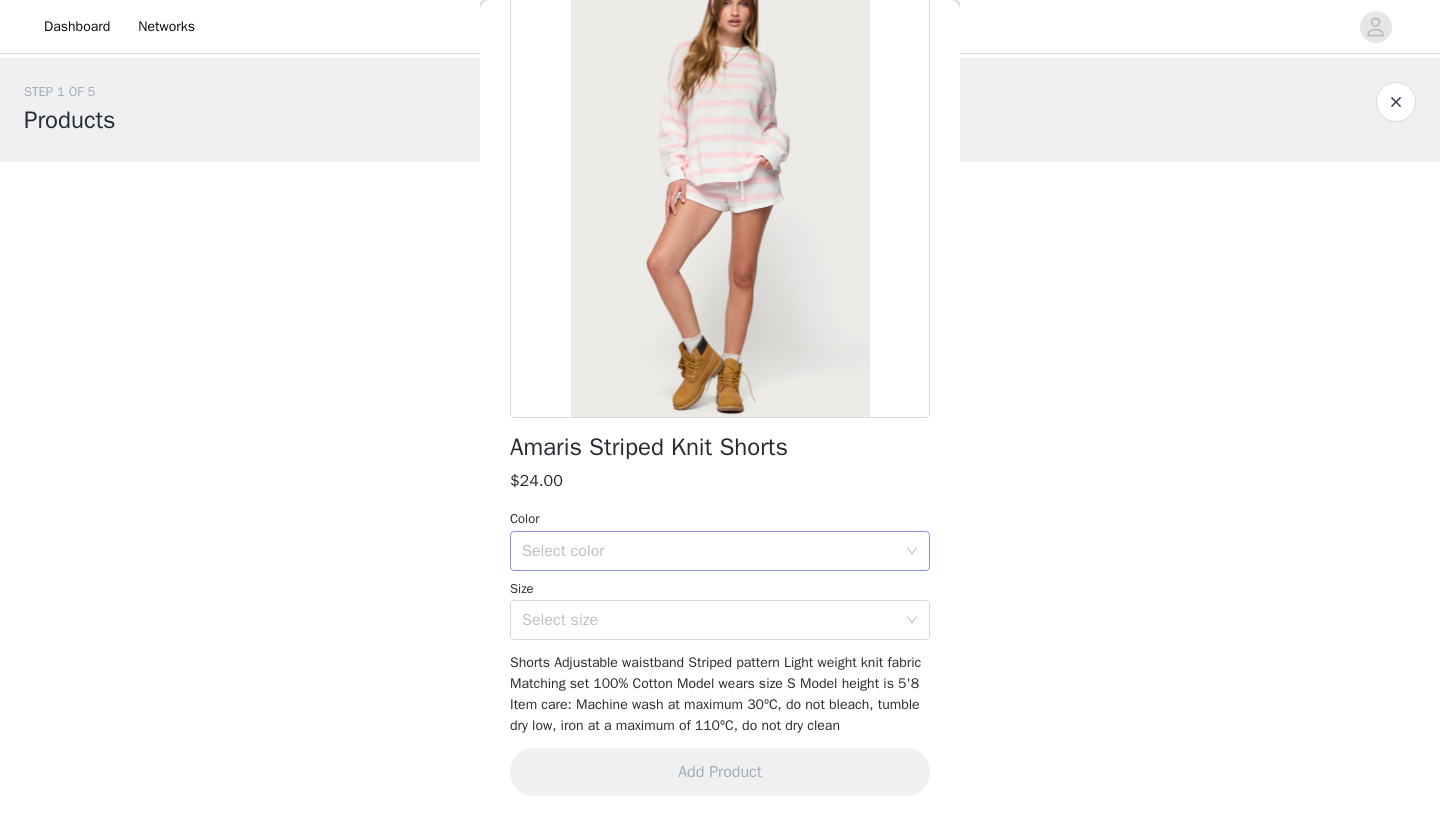 click on "Select color" at bounding box center (709, 551) 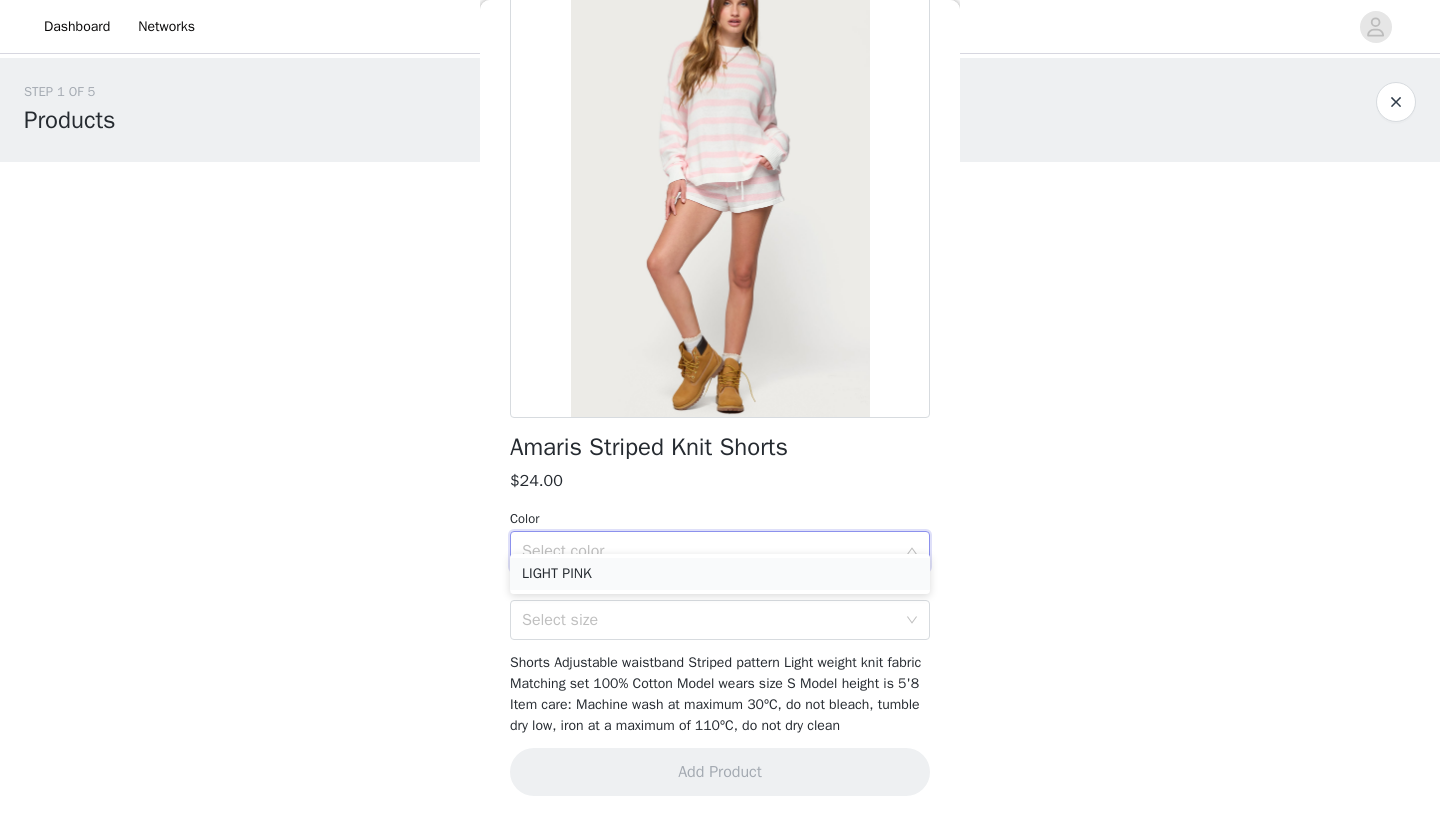 click on "LIGHT PINK" at bounding box center (720, 574) 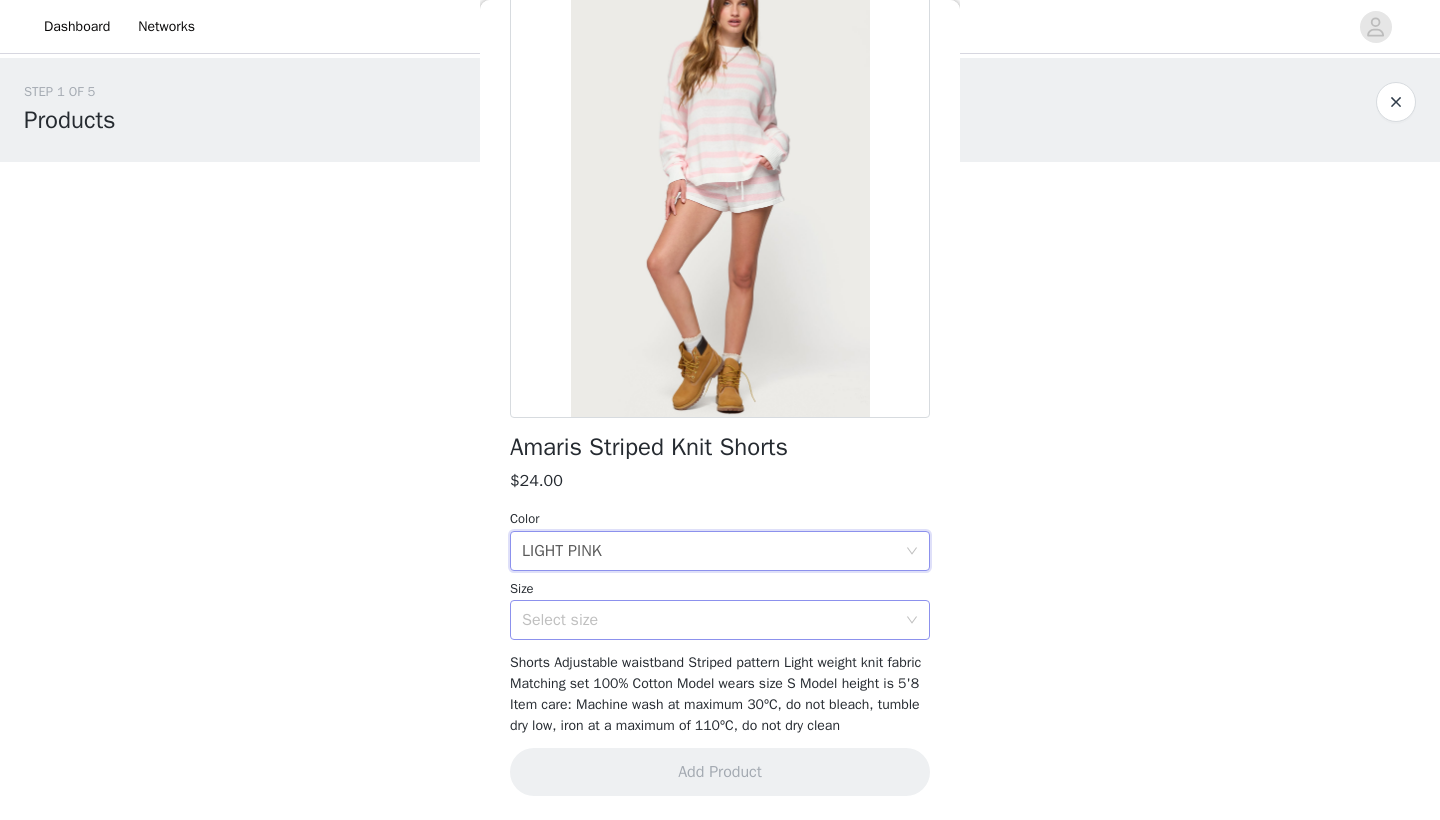 click on "Select size" at bounding box center (713, 620) 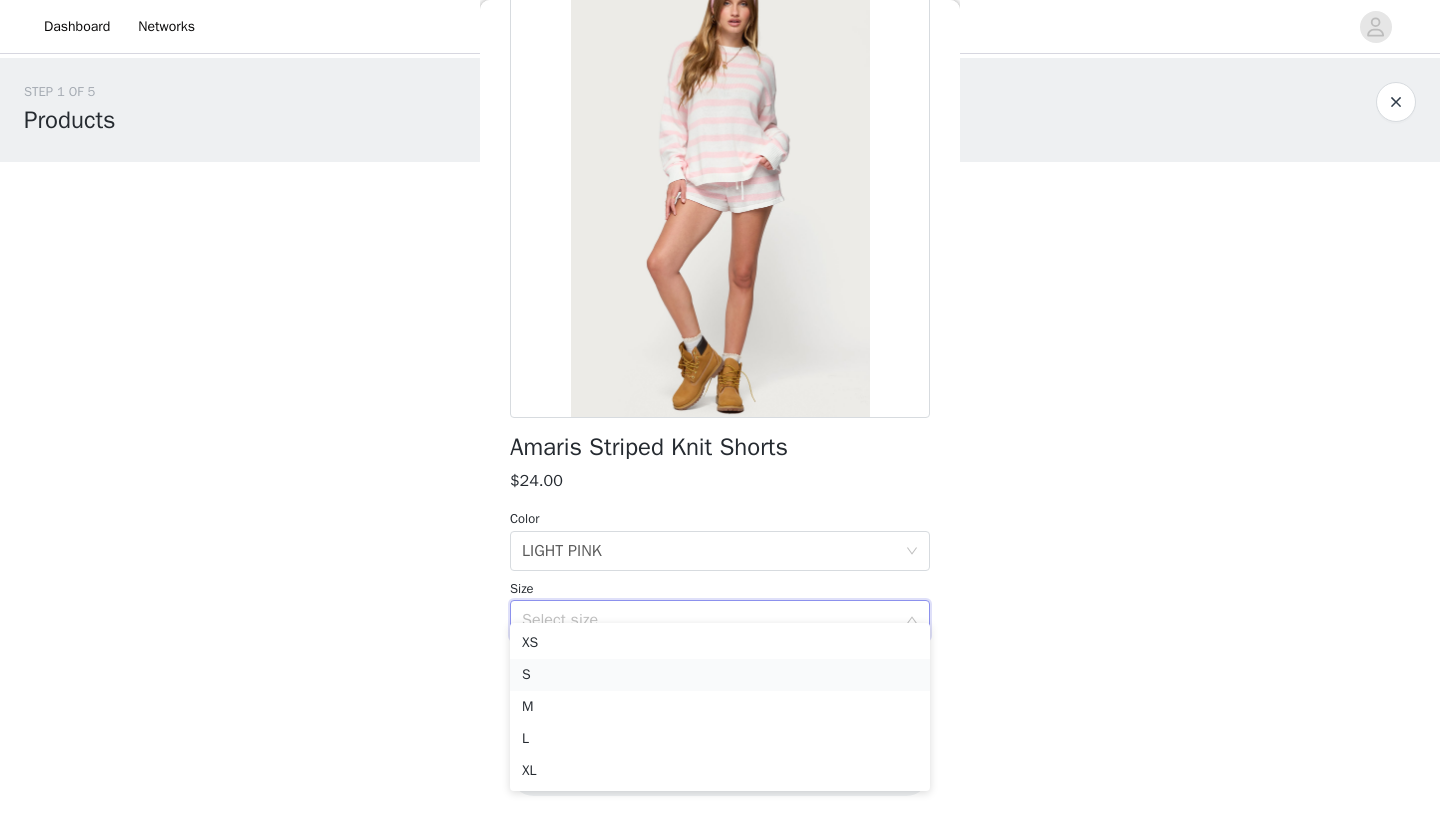 click on "S" at bounding box center (720, 675) 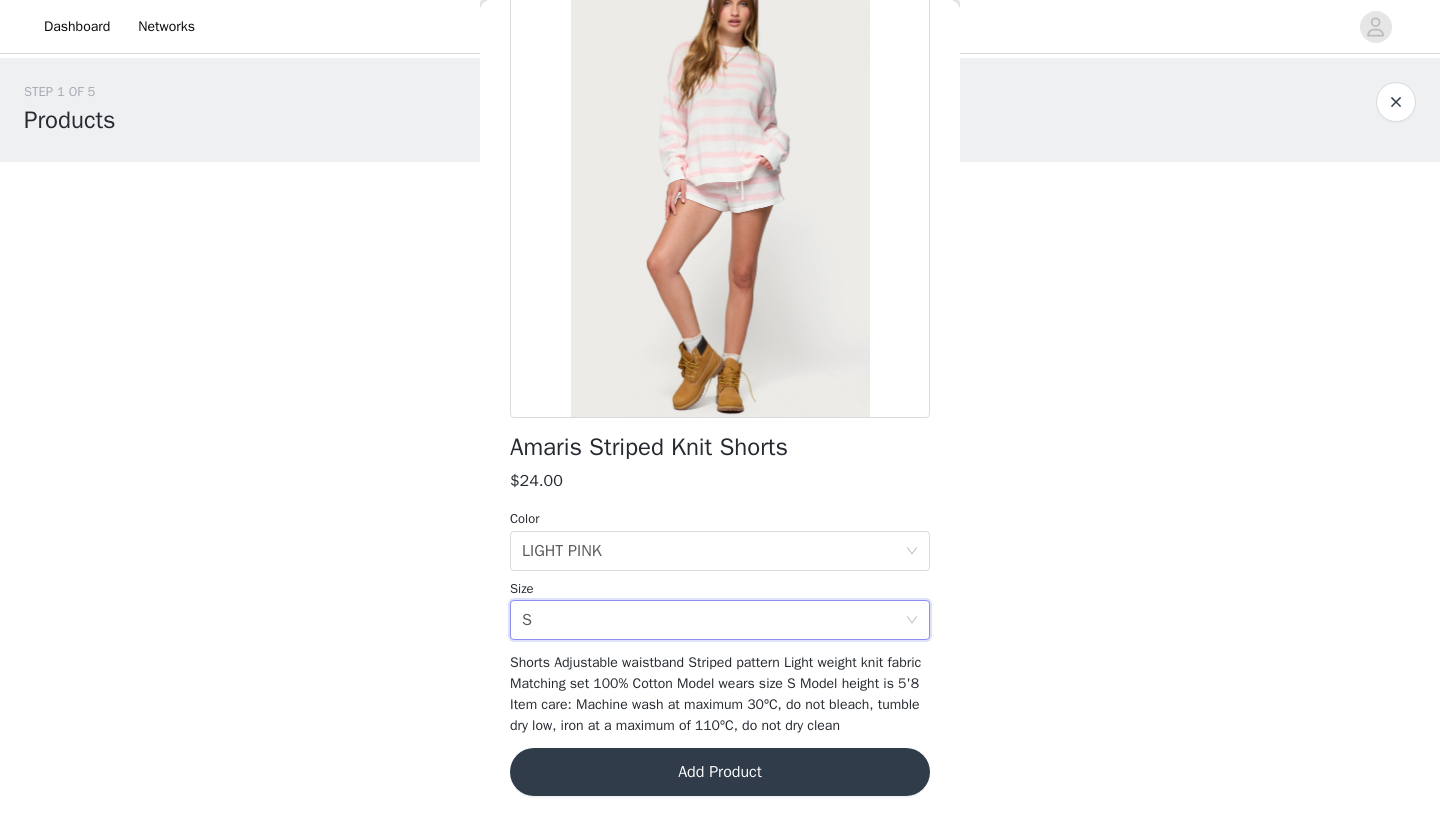 click on "Add Product" at bounding box center (720, 772) 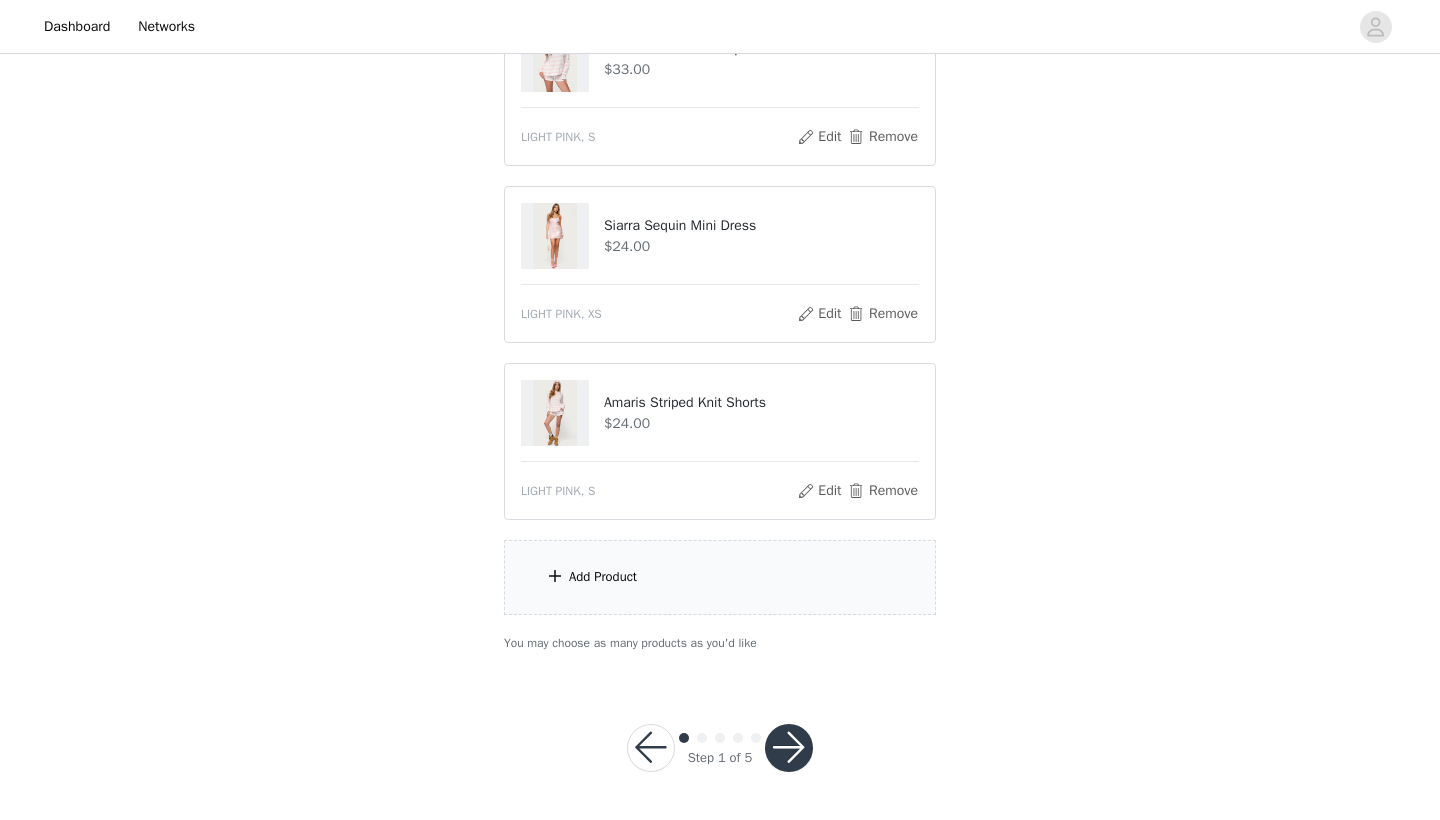 click on "Add Product" at bounding box center [720, 577] 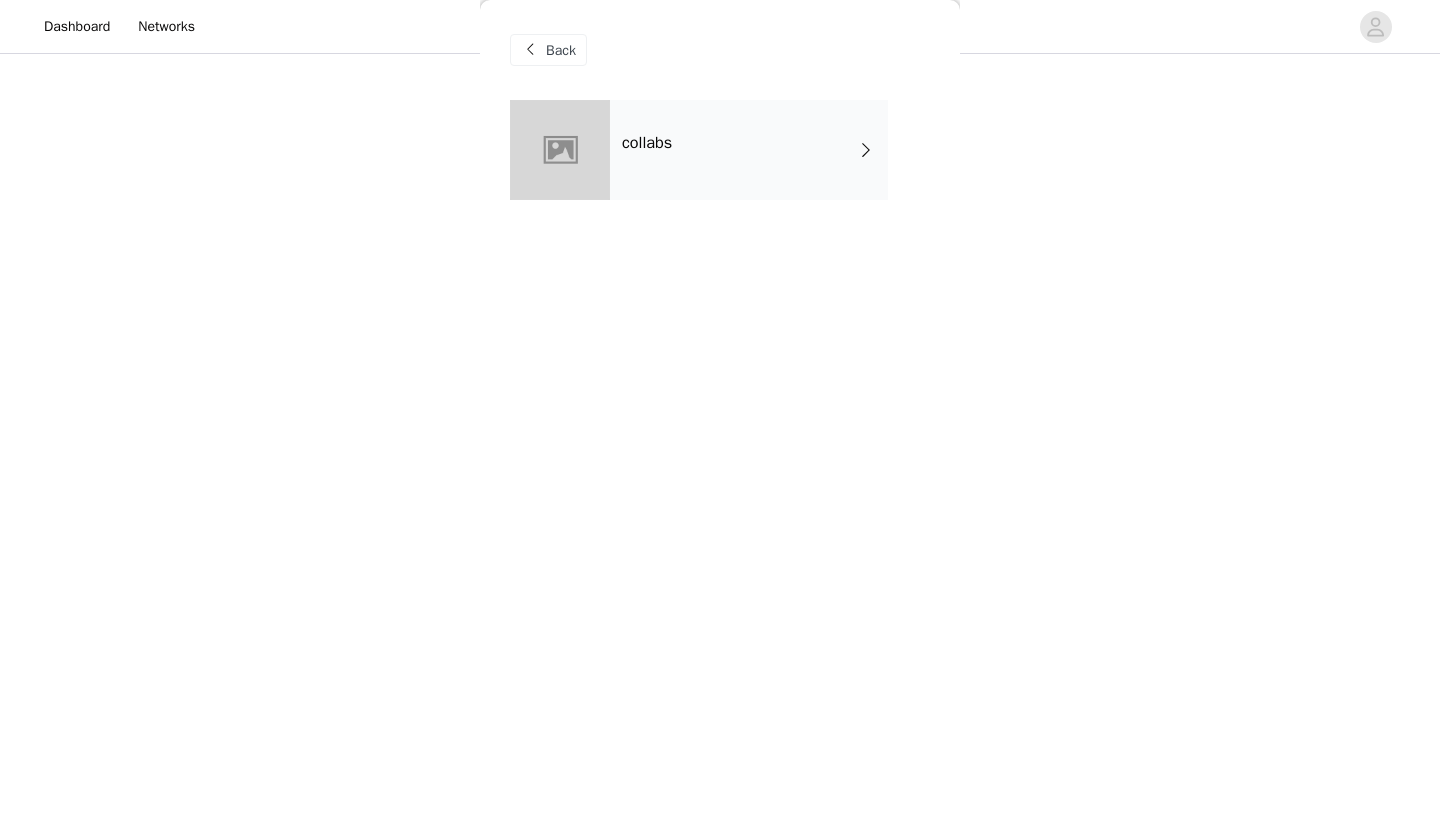 click on "collabs" at bounding box center [749, 150] 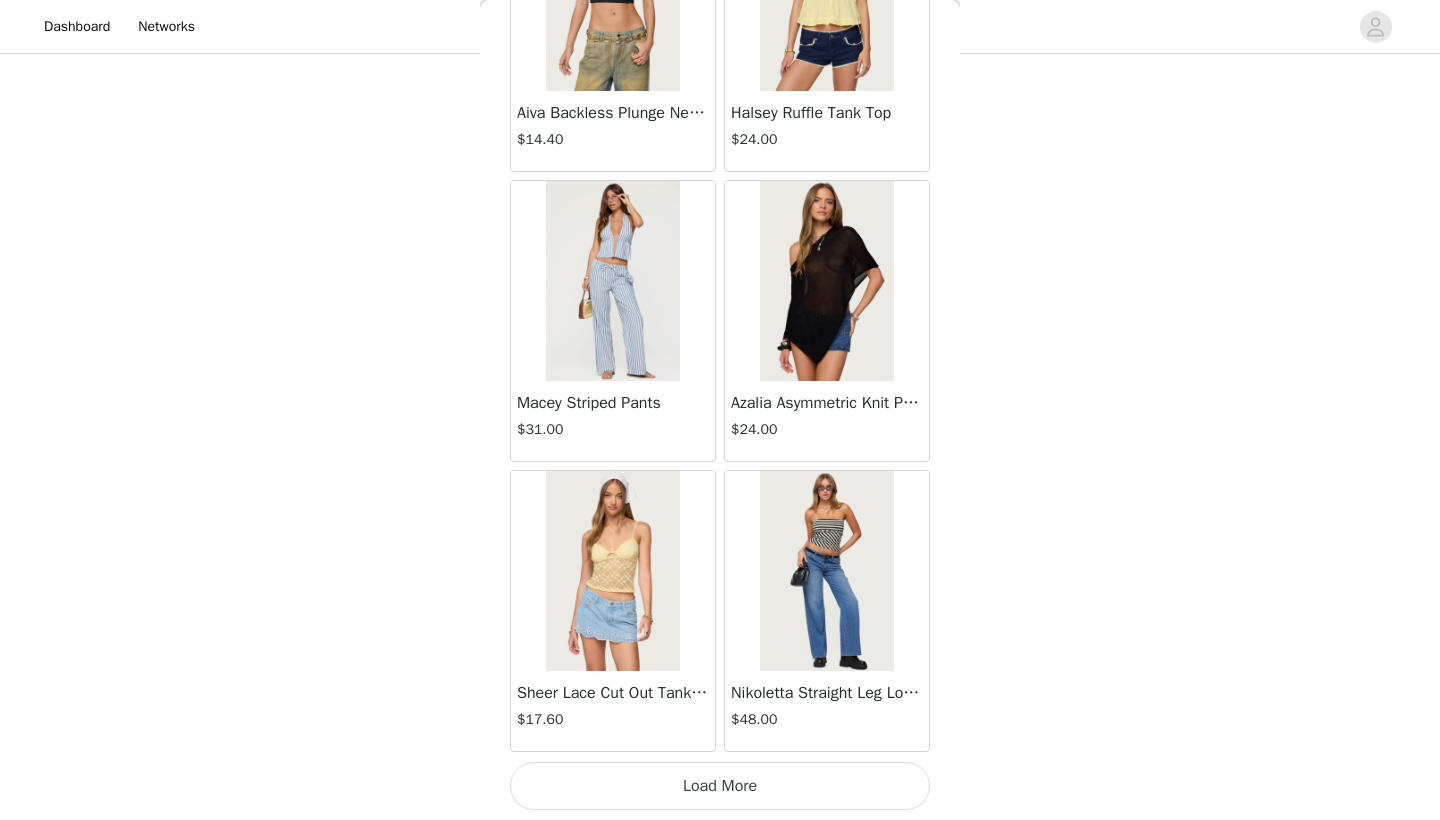 click on "Load More" at bounding box center [720, 786] 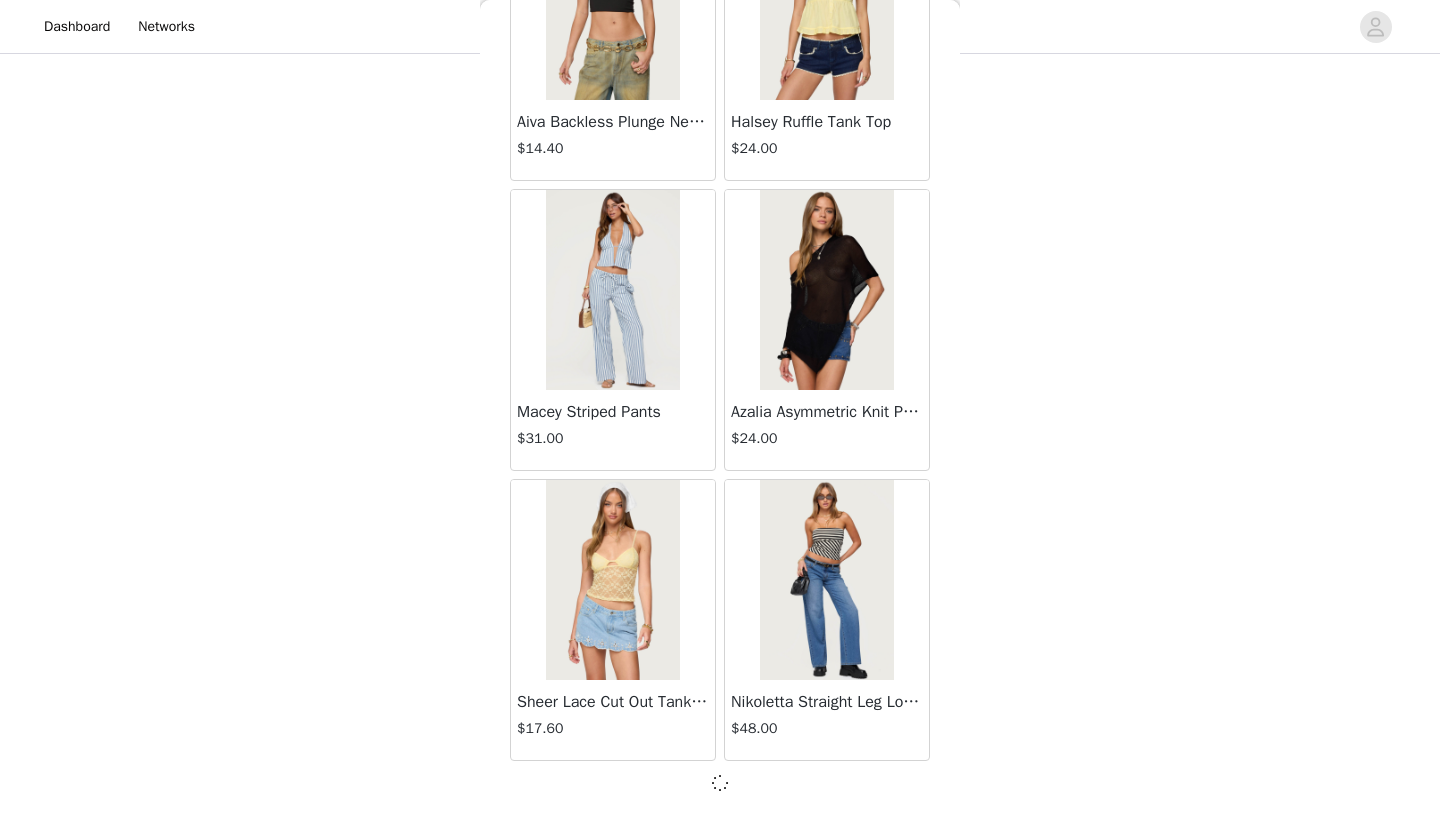 scroll, scrollTop: 2231, scrollLeft: 0, axis: vertical 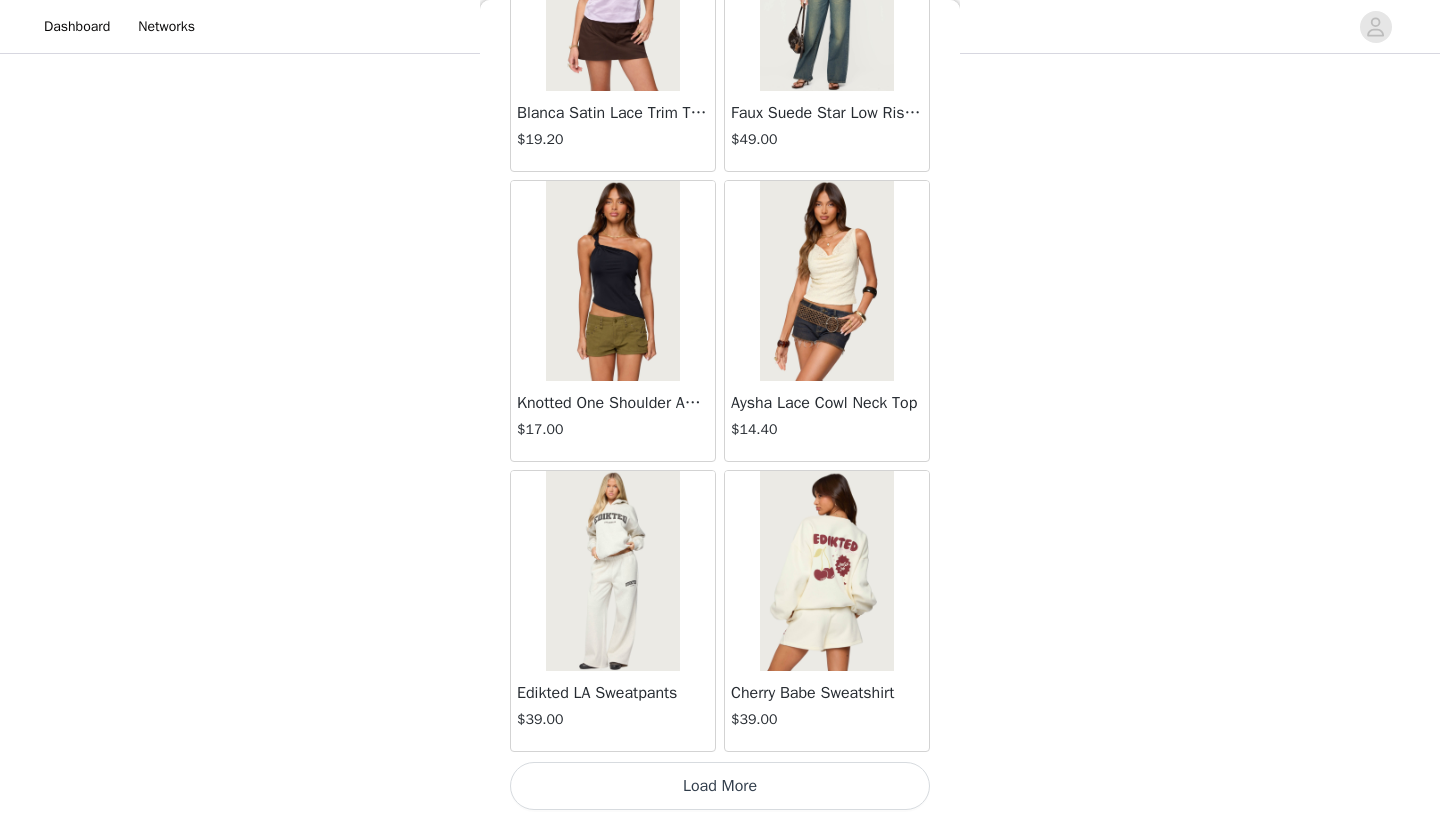 click on "Load More" at bounding box center (720, 786) 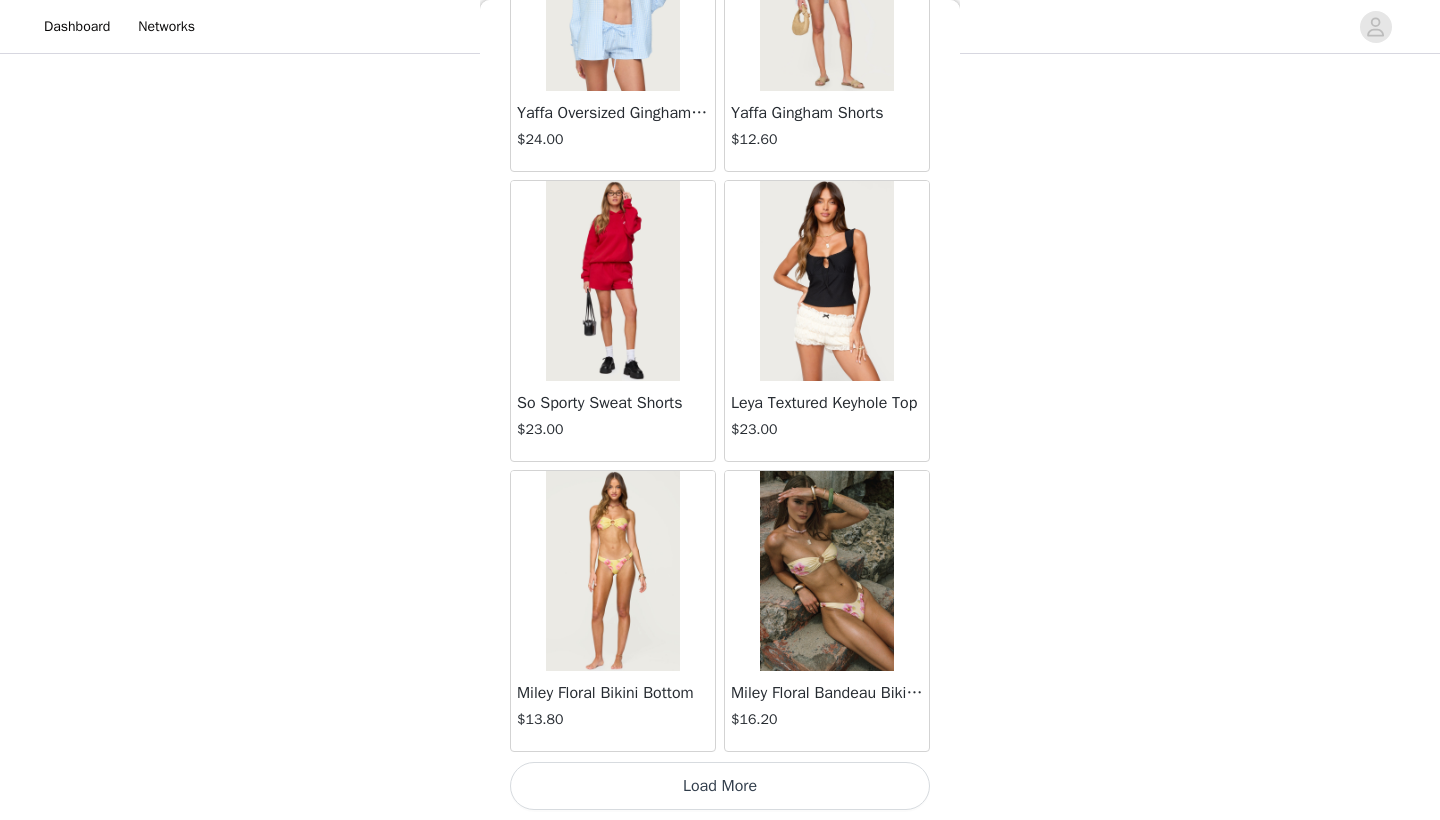 click on "Load More" at bounding box center [720, 786] 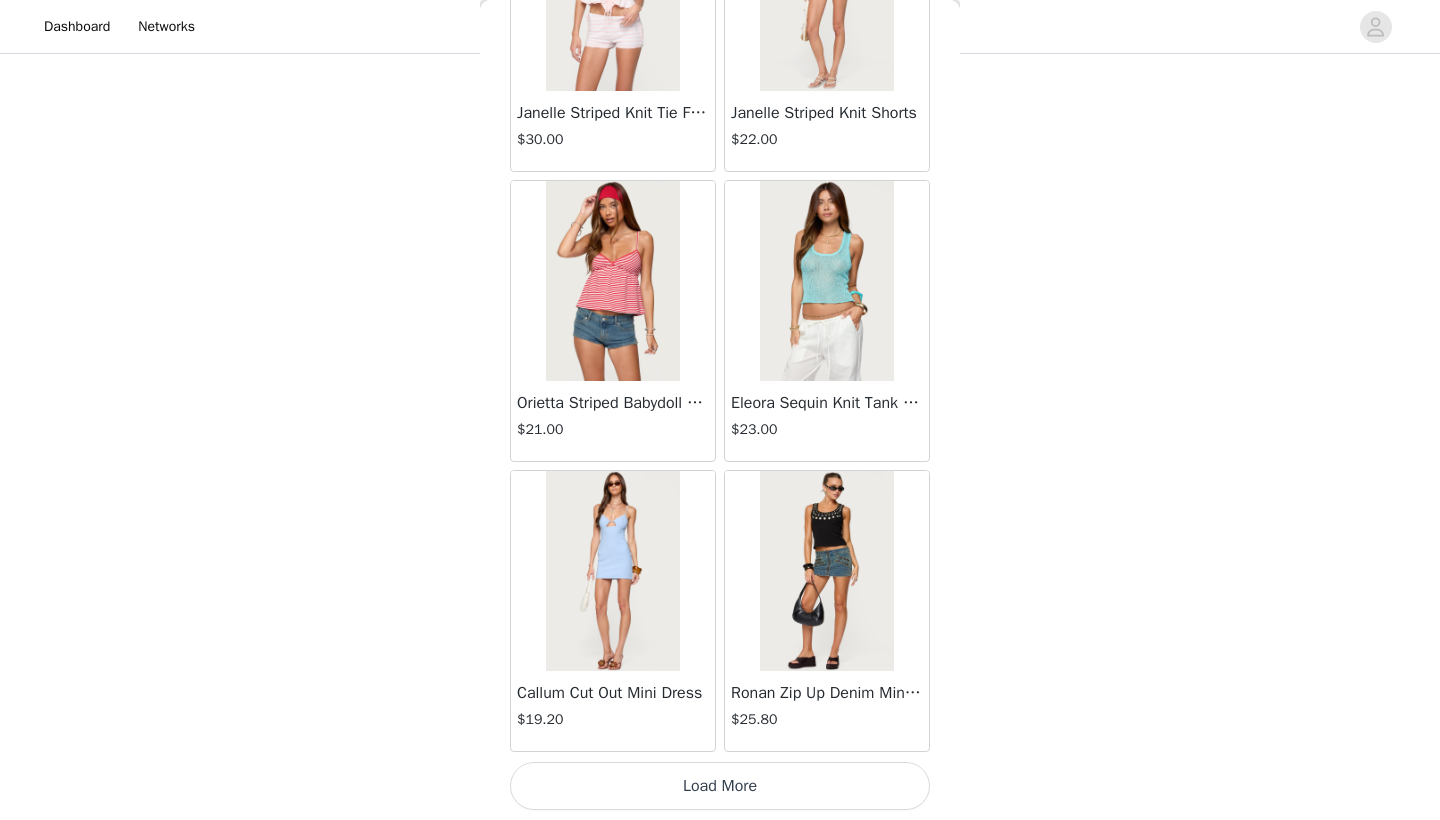 click on "Load More" at bounding box center [720, 786] 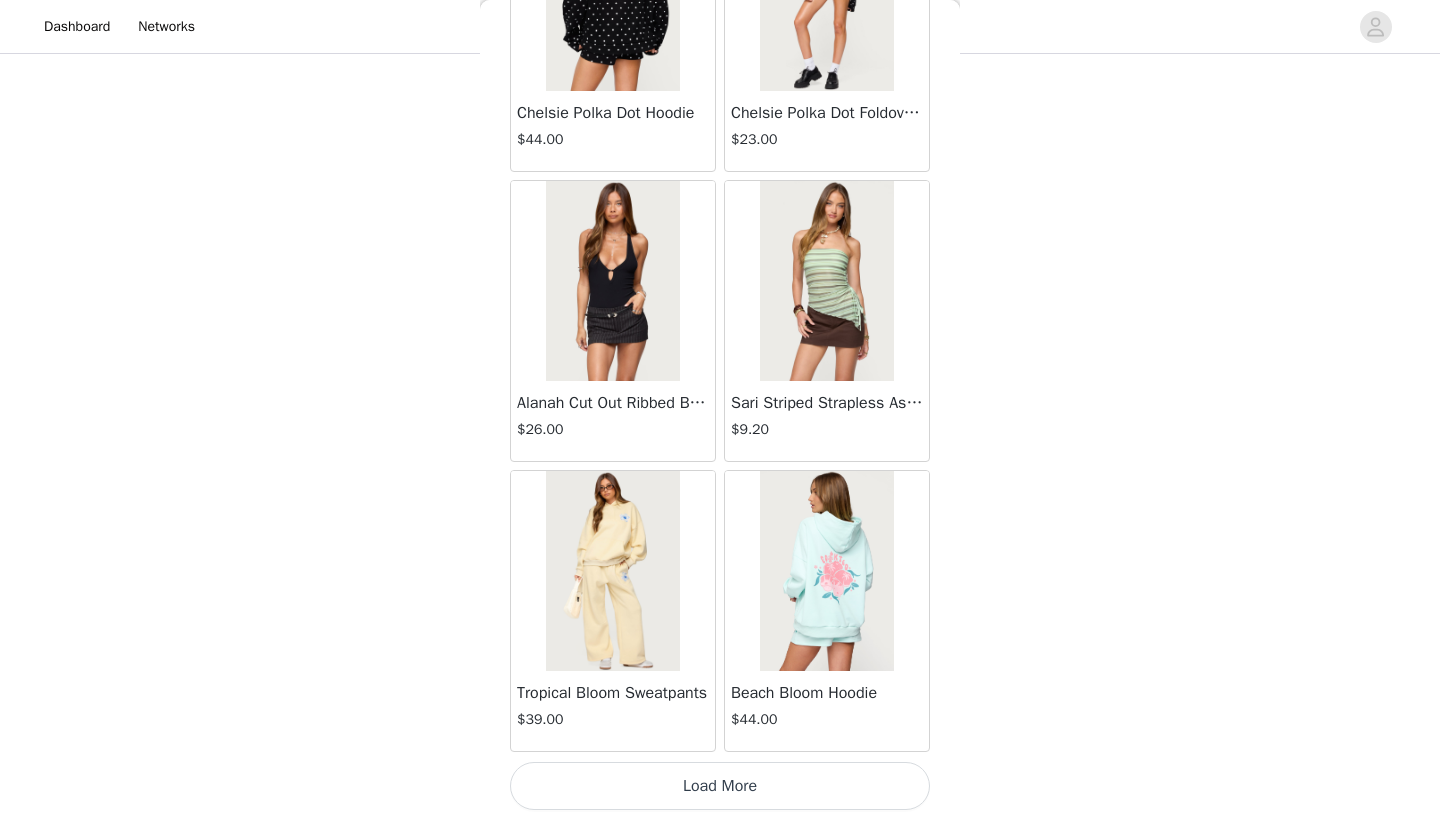 click on "Load More" at bounding box center (720, 786) 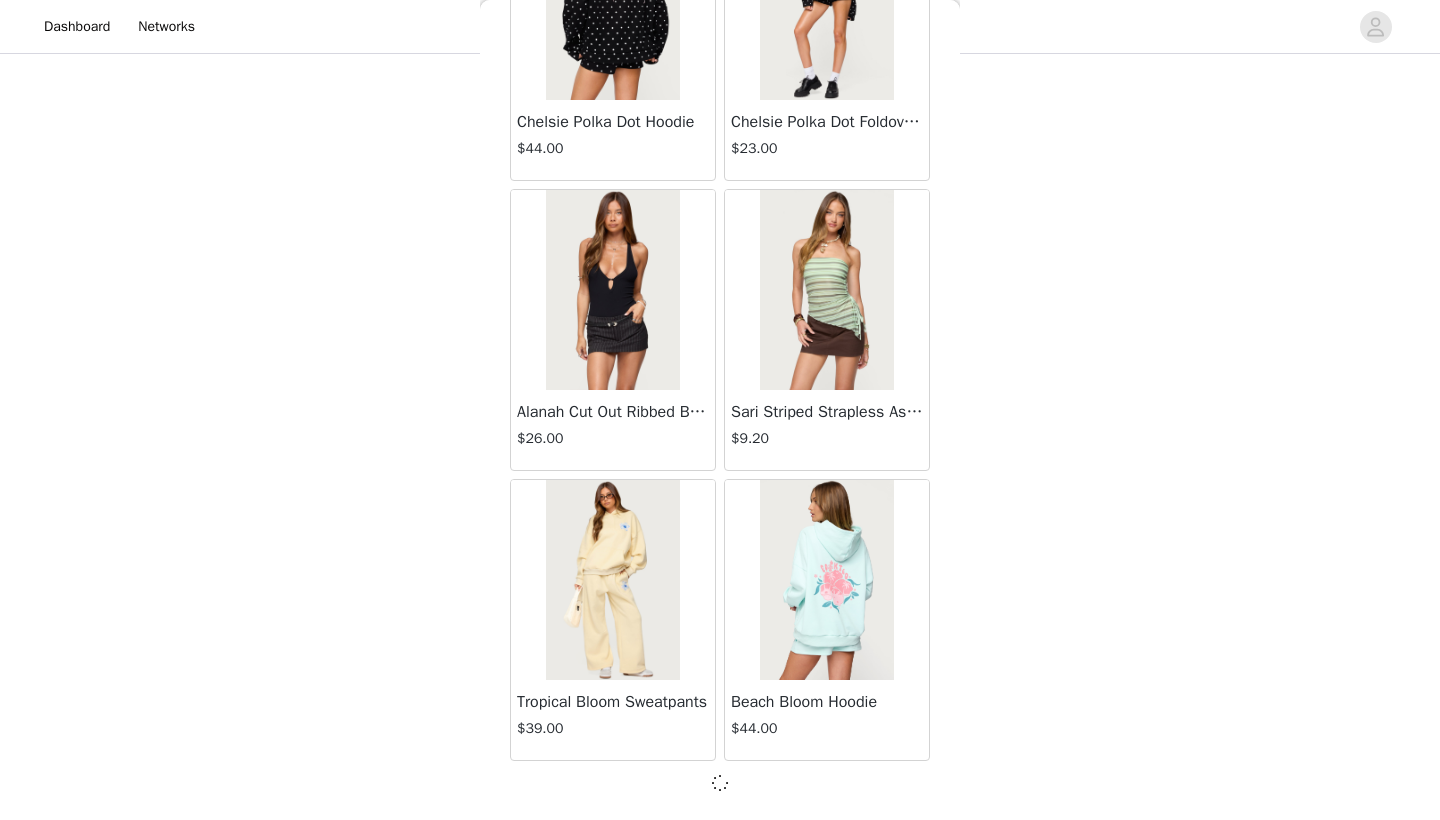 scroll, scrollTop: 13840, scrollLeft: 0, axis: vertical 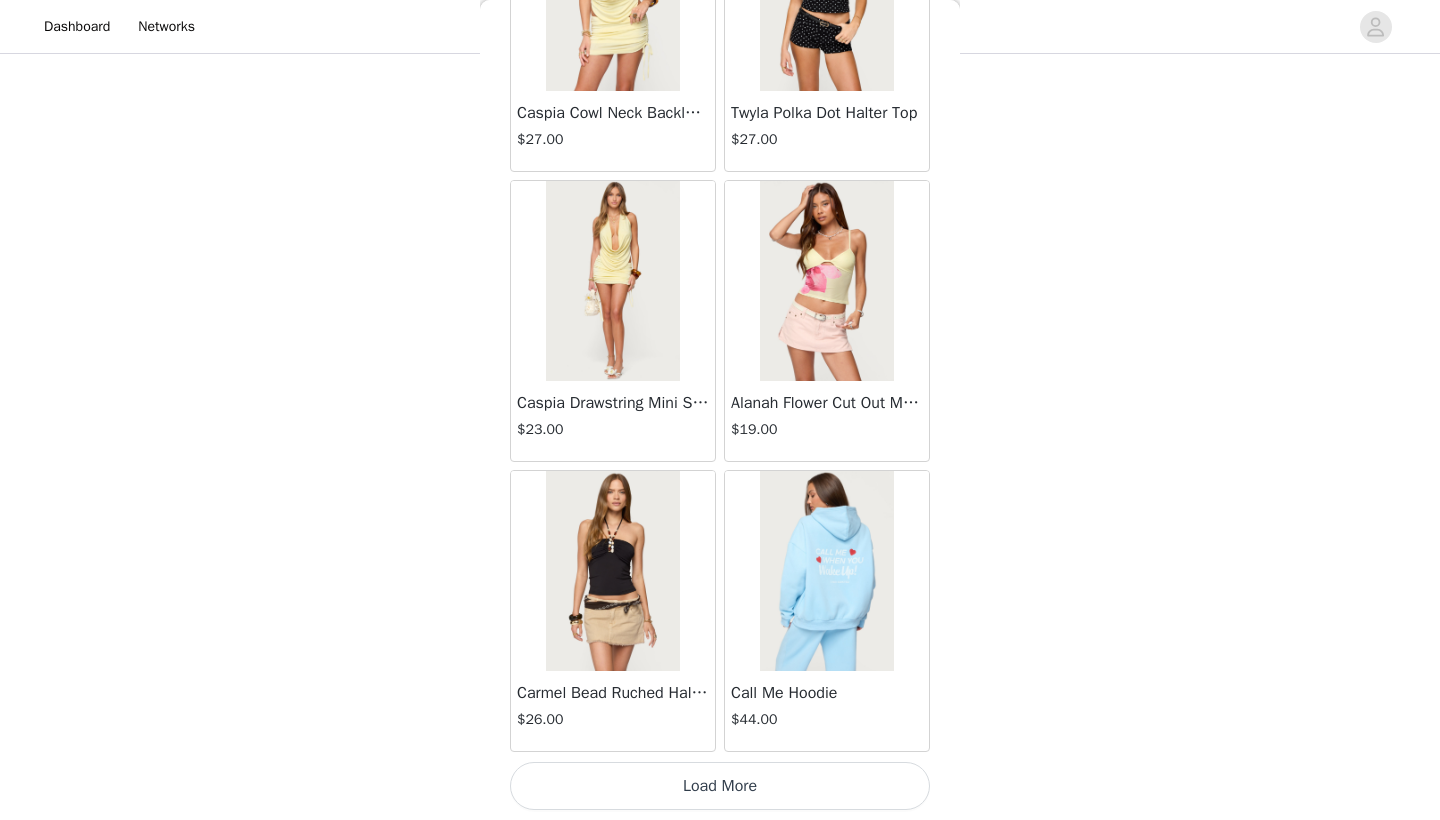 click on "Load More" at bounding box center (720, 786) 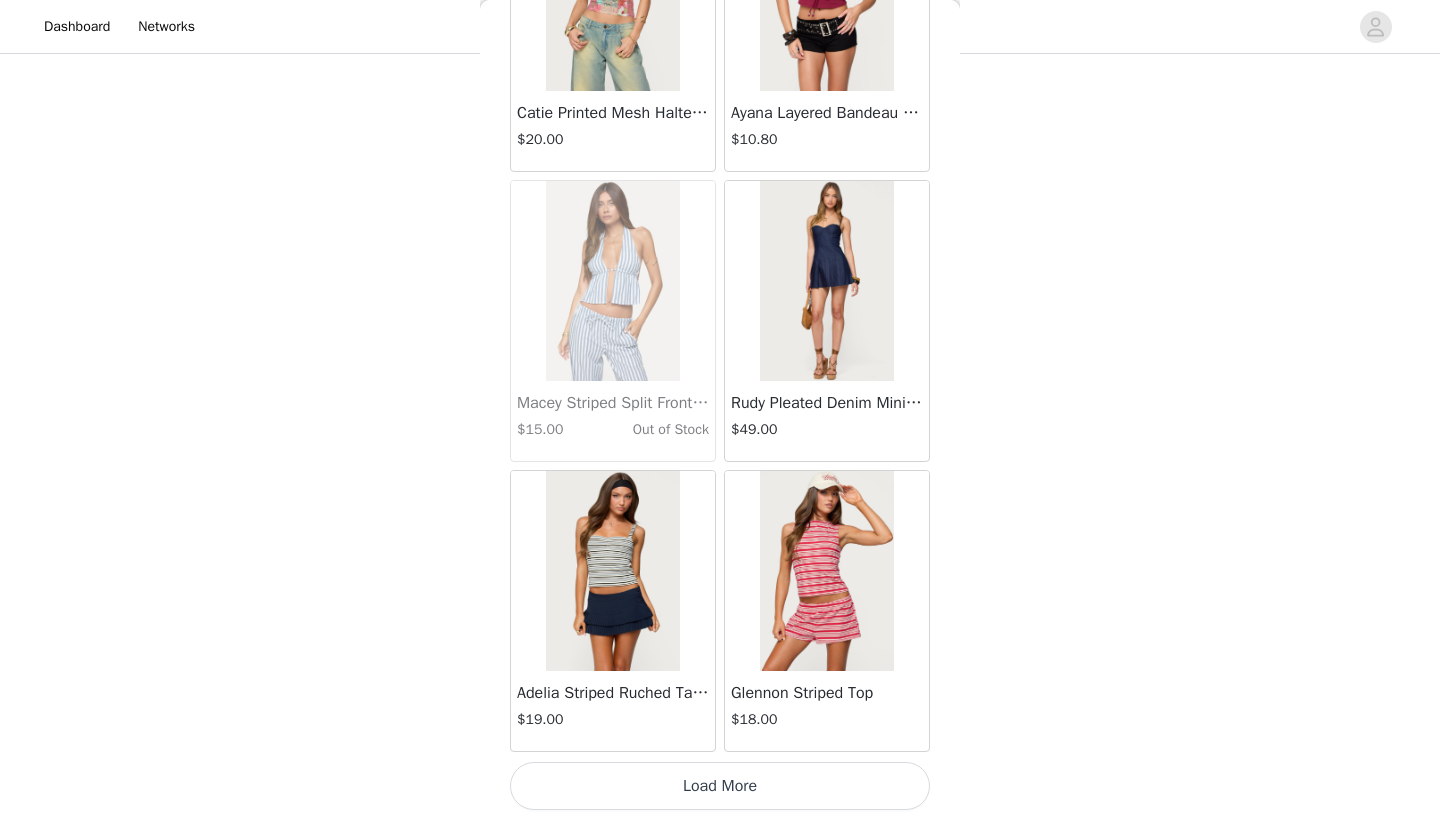 click on "Load More" at bounding box center (720, 786) 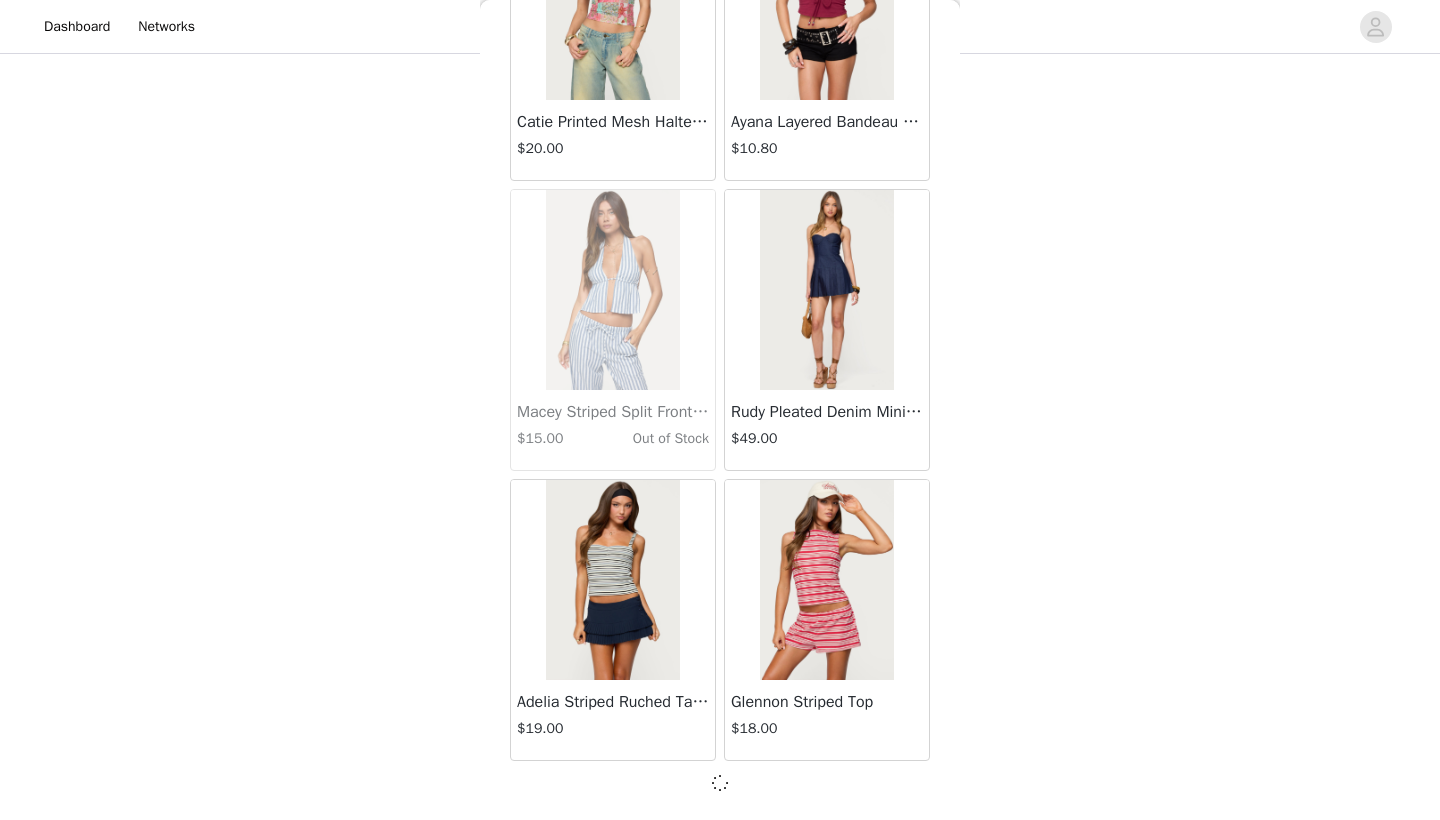 scroll, scrollTop: 19631, scrollLeft: 0, axis: vertical 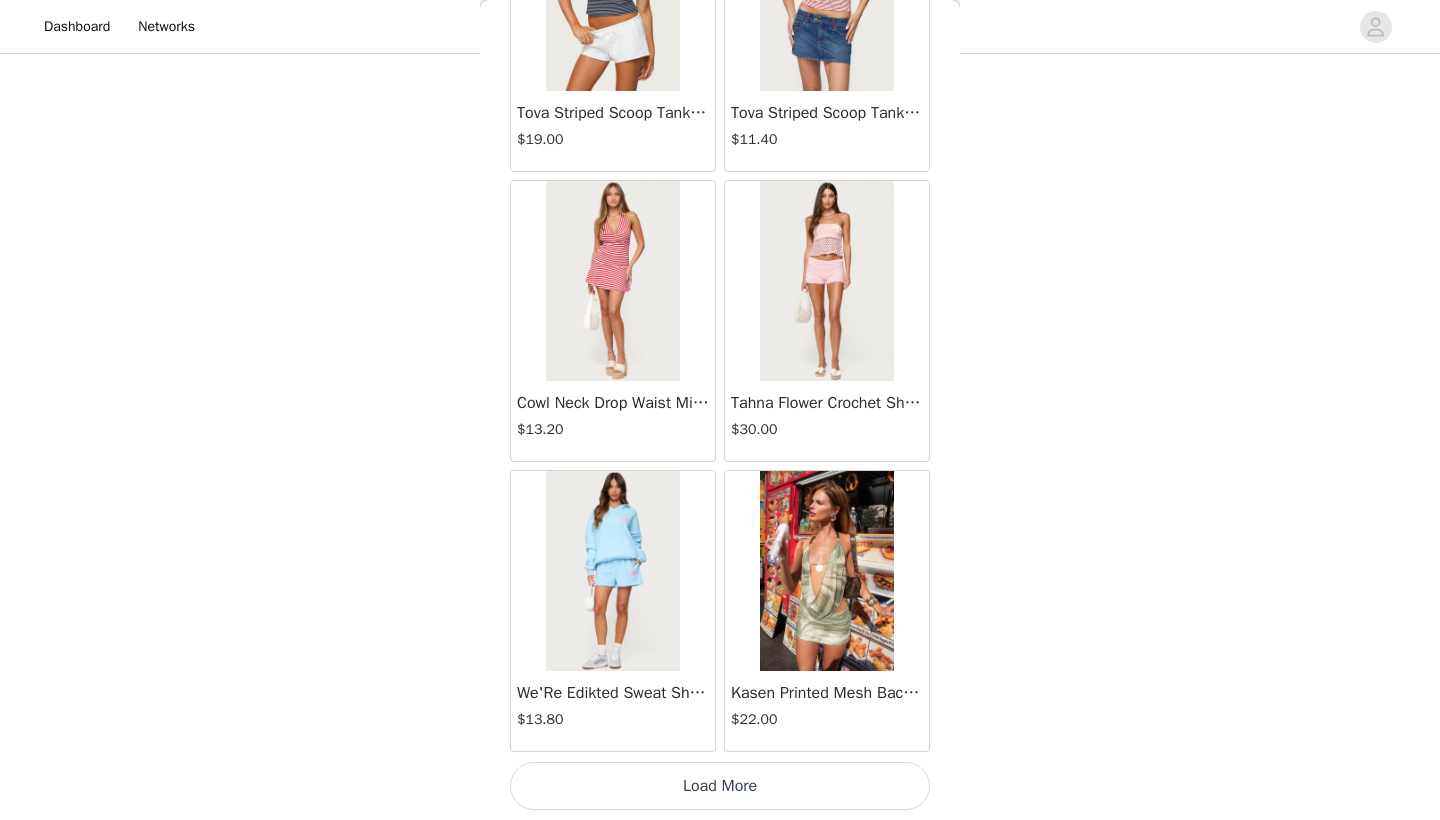 click on "Load More" at bounding box center (720, 786) 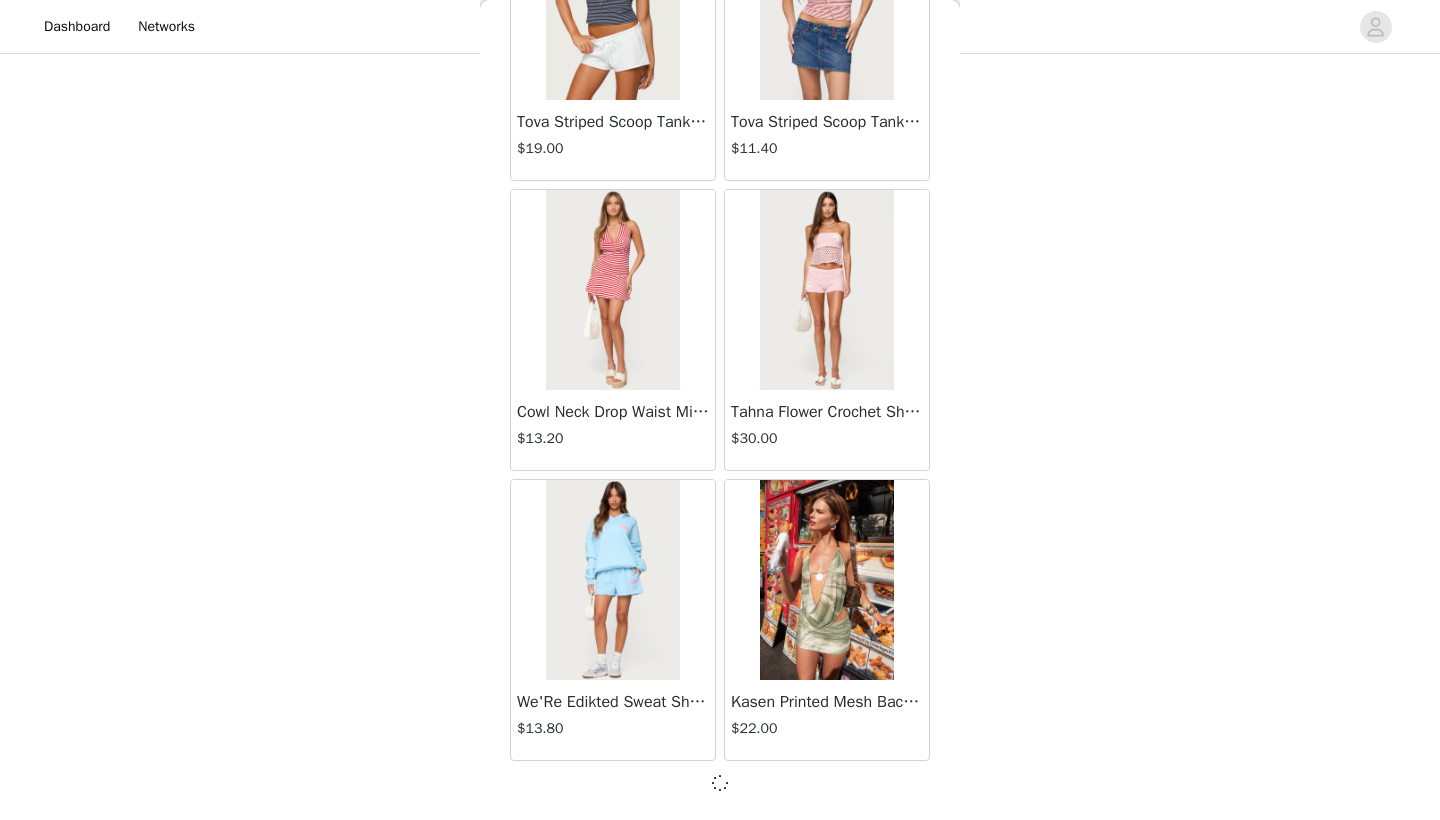 scroll, scrollTop: 22540, scrollLeft: 0, axis: vertical 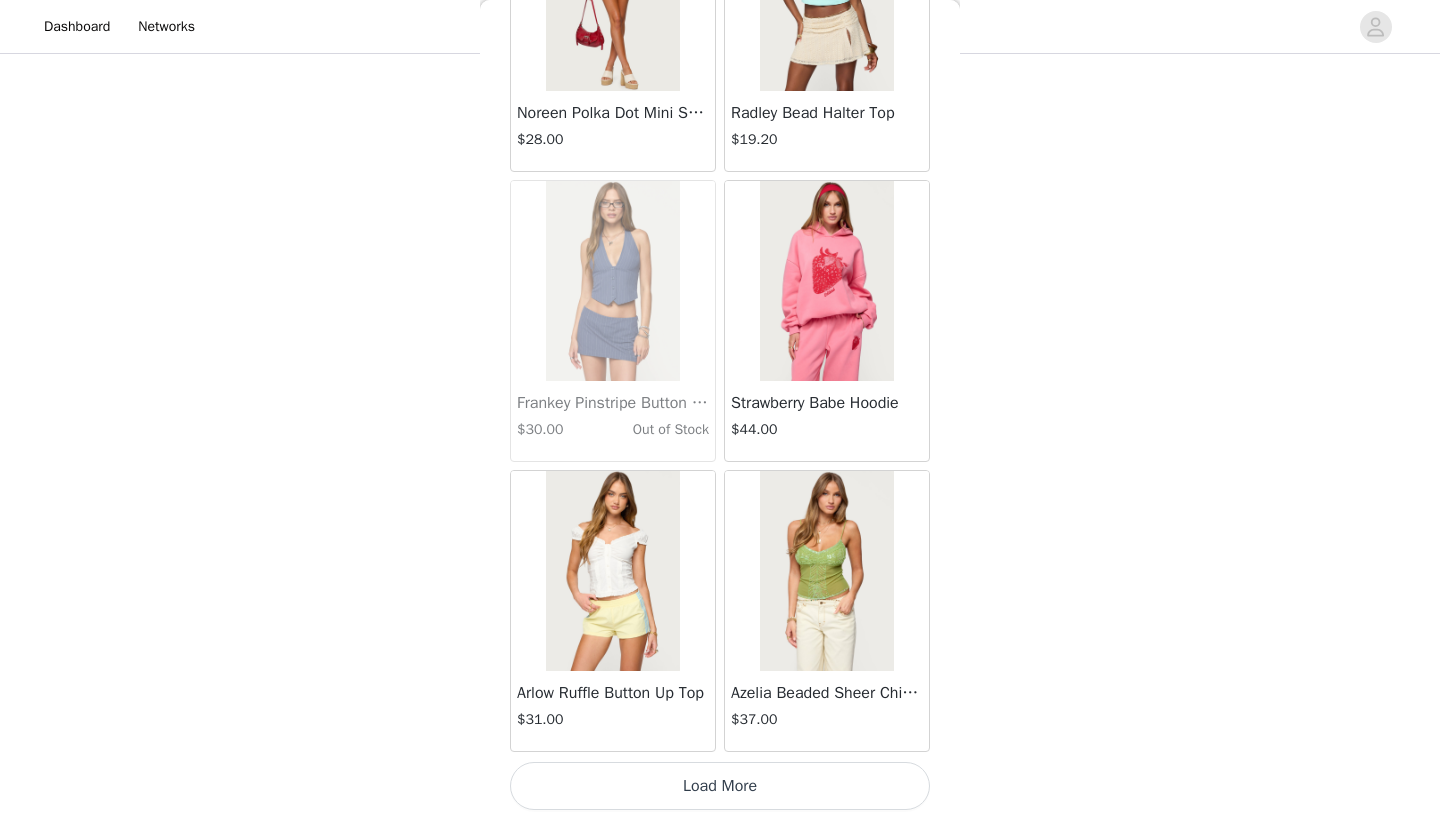 click on "Load More" at bounding box center [720, 786] 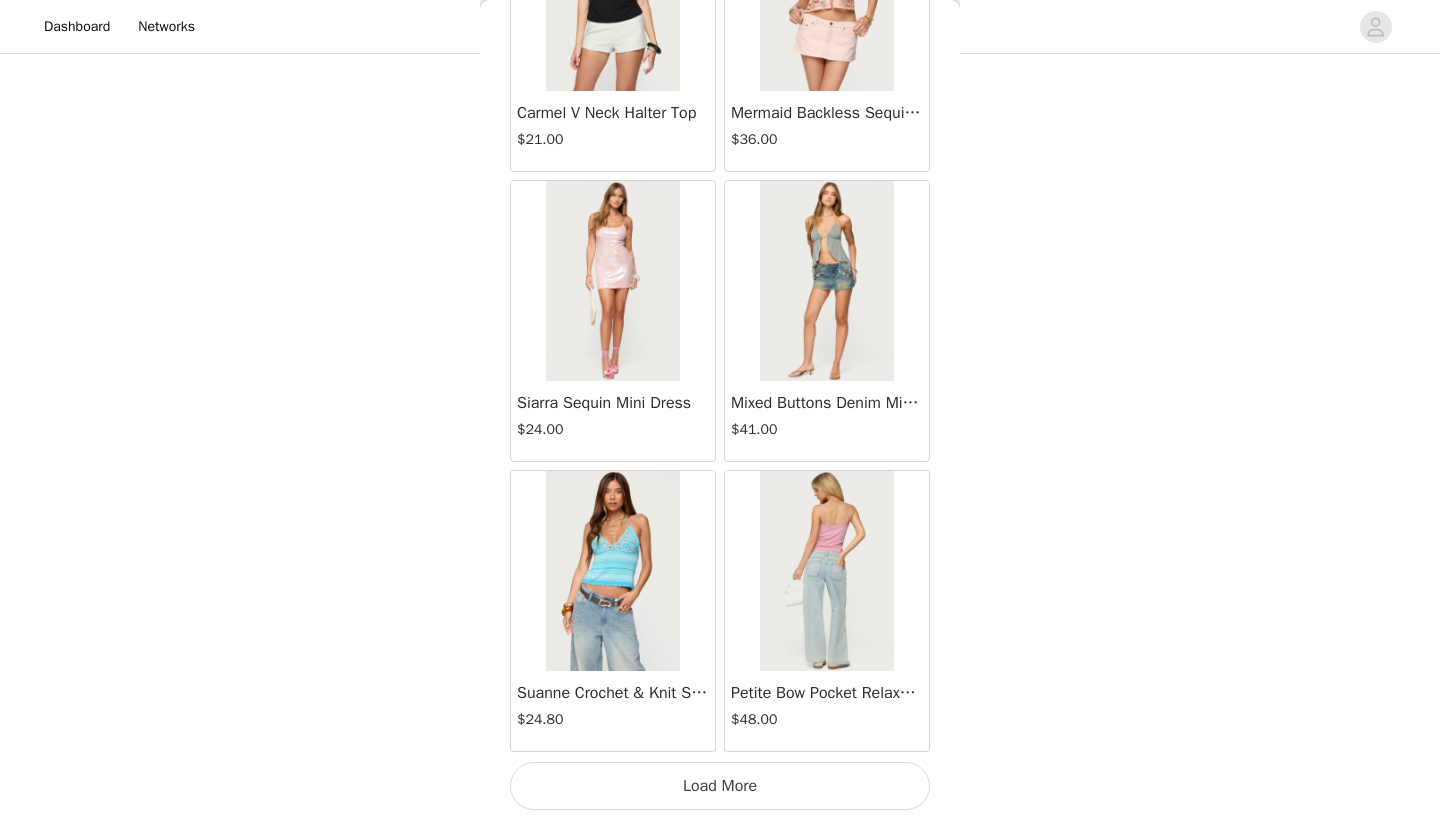 click on "Load More" at bounding box center [720, 786] 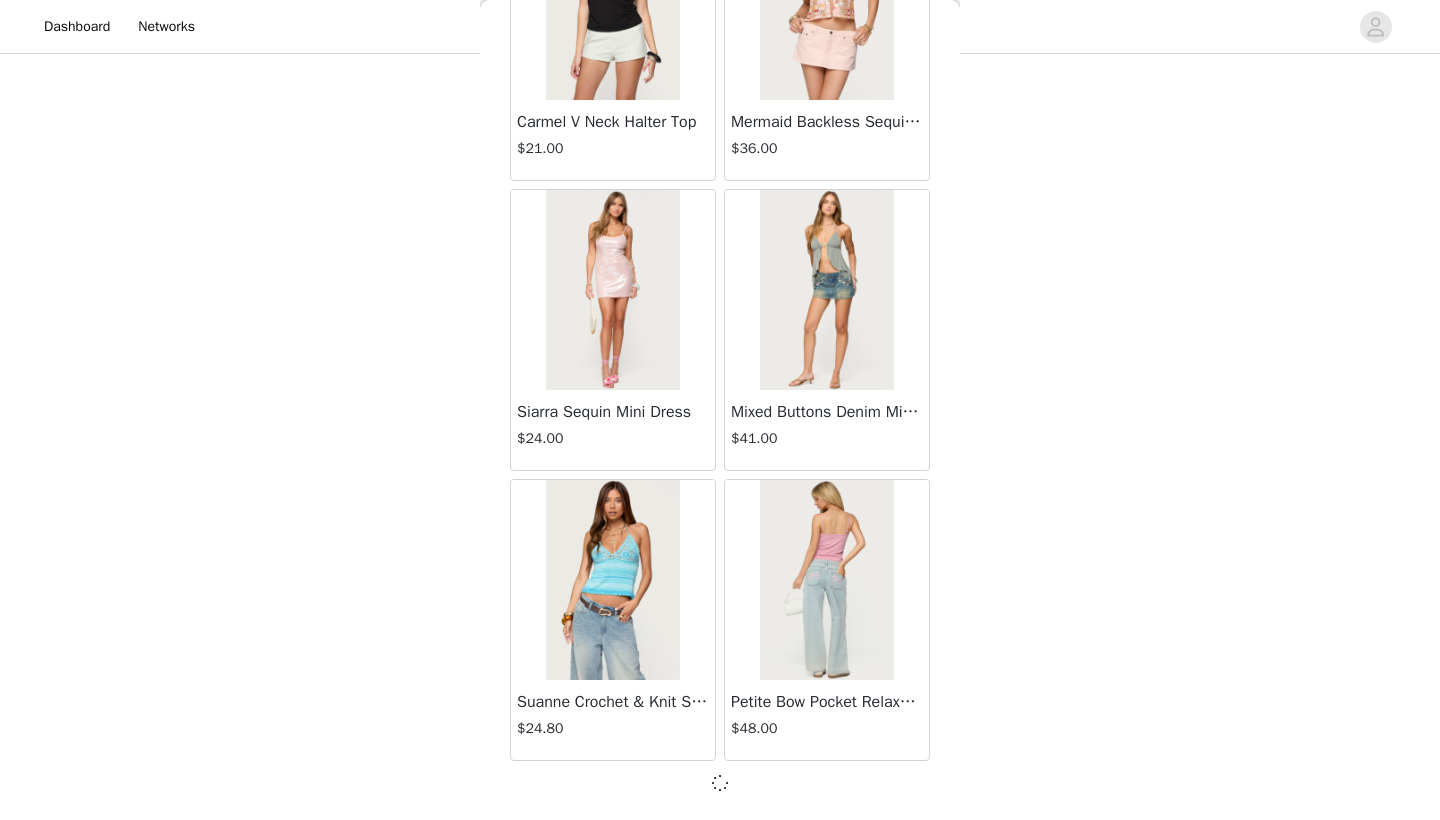 scroll, scrollTop: 28331, scrollLeft: 0, axis: vertical 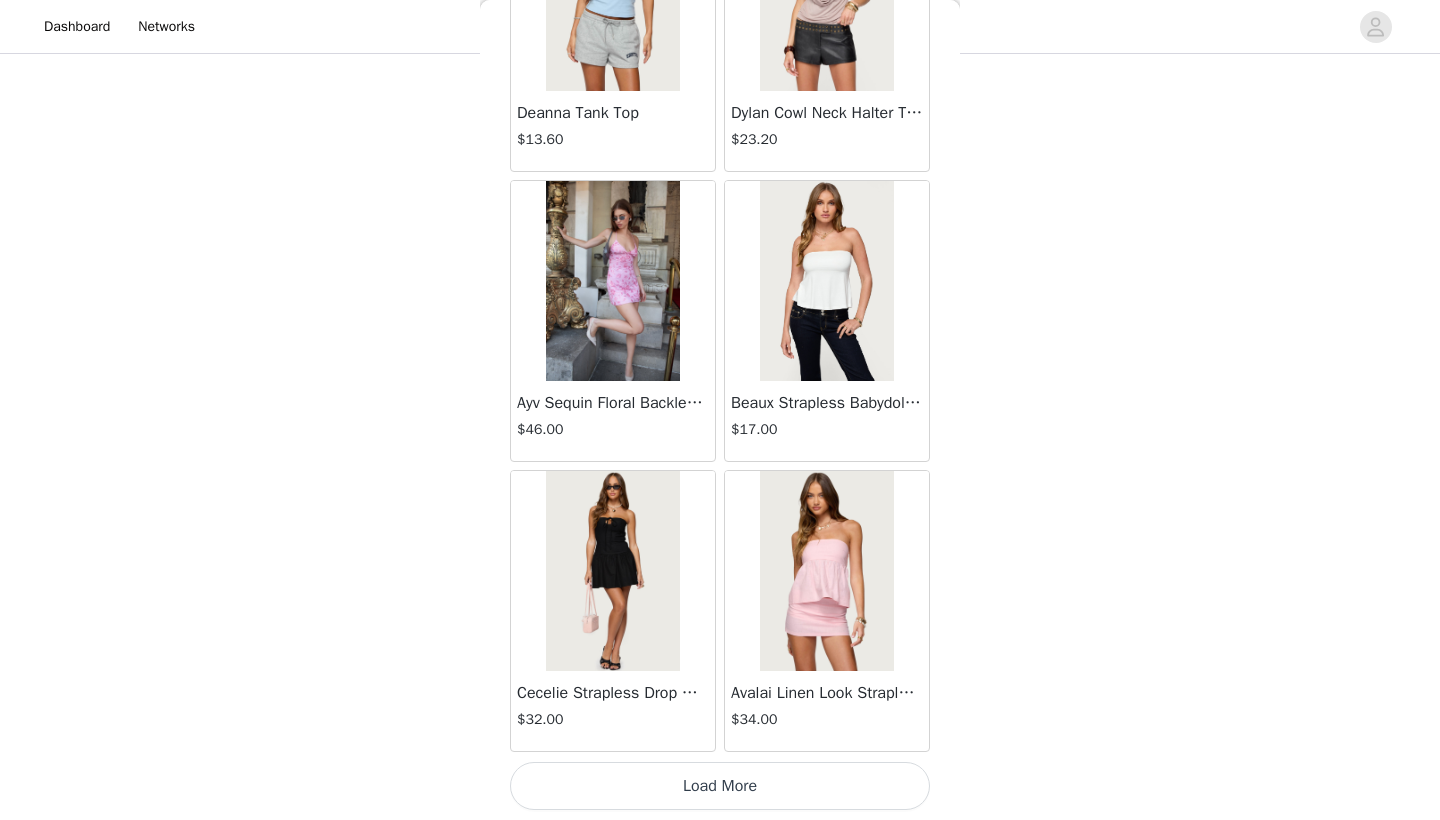 click on "Load More" at bounding box center (720, 786) 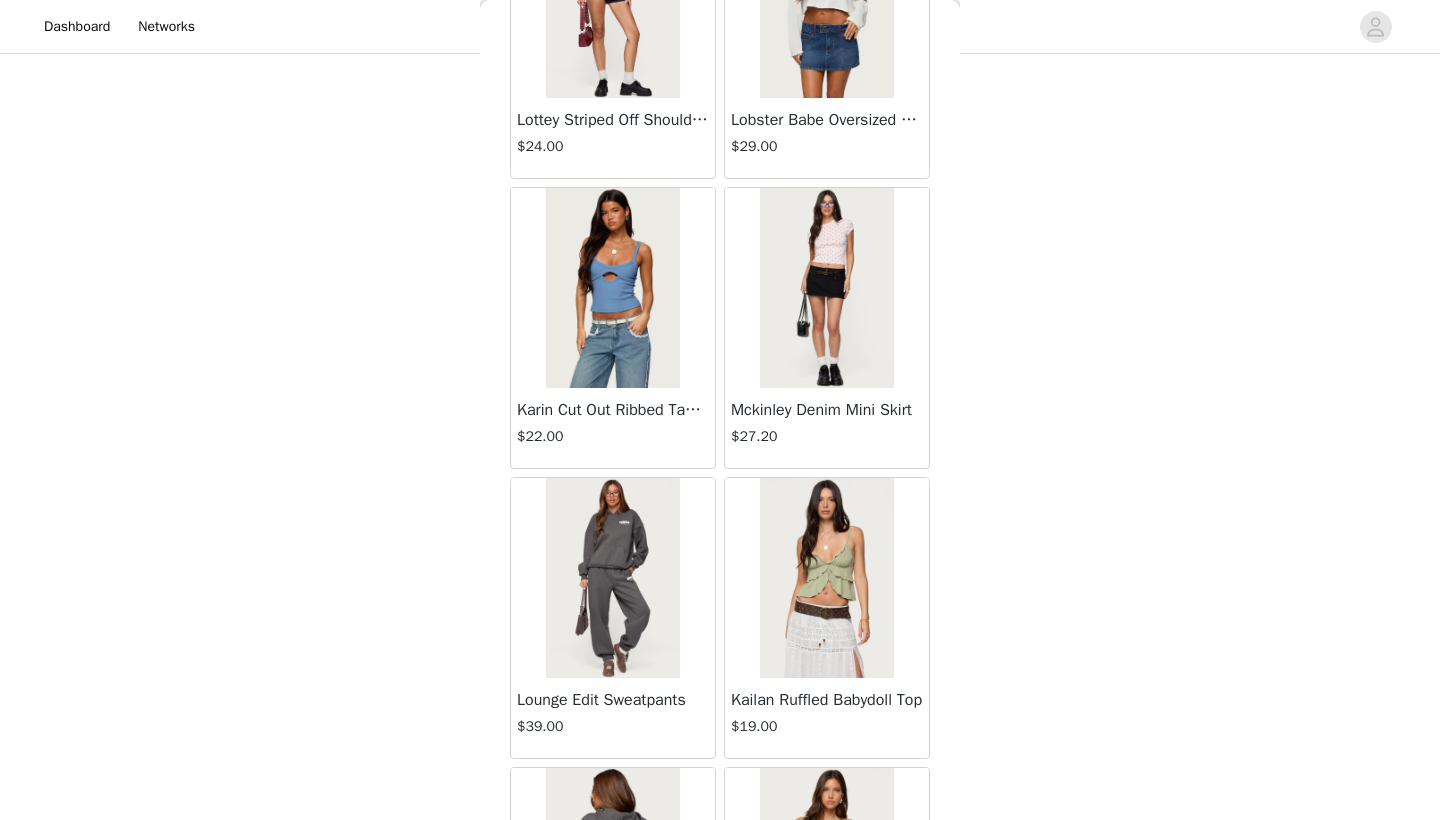 scroll, scrollTop: 34140, scrollLeft: 0, axis: vertical 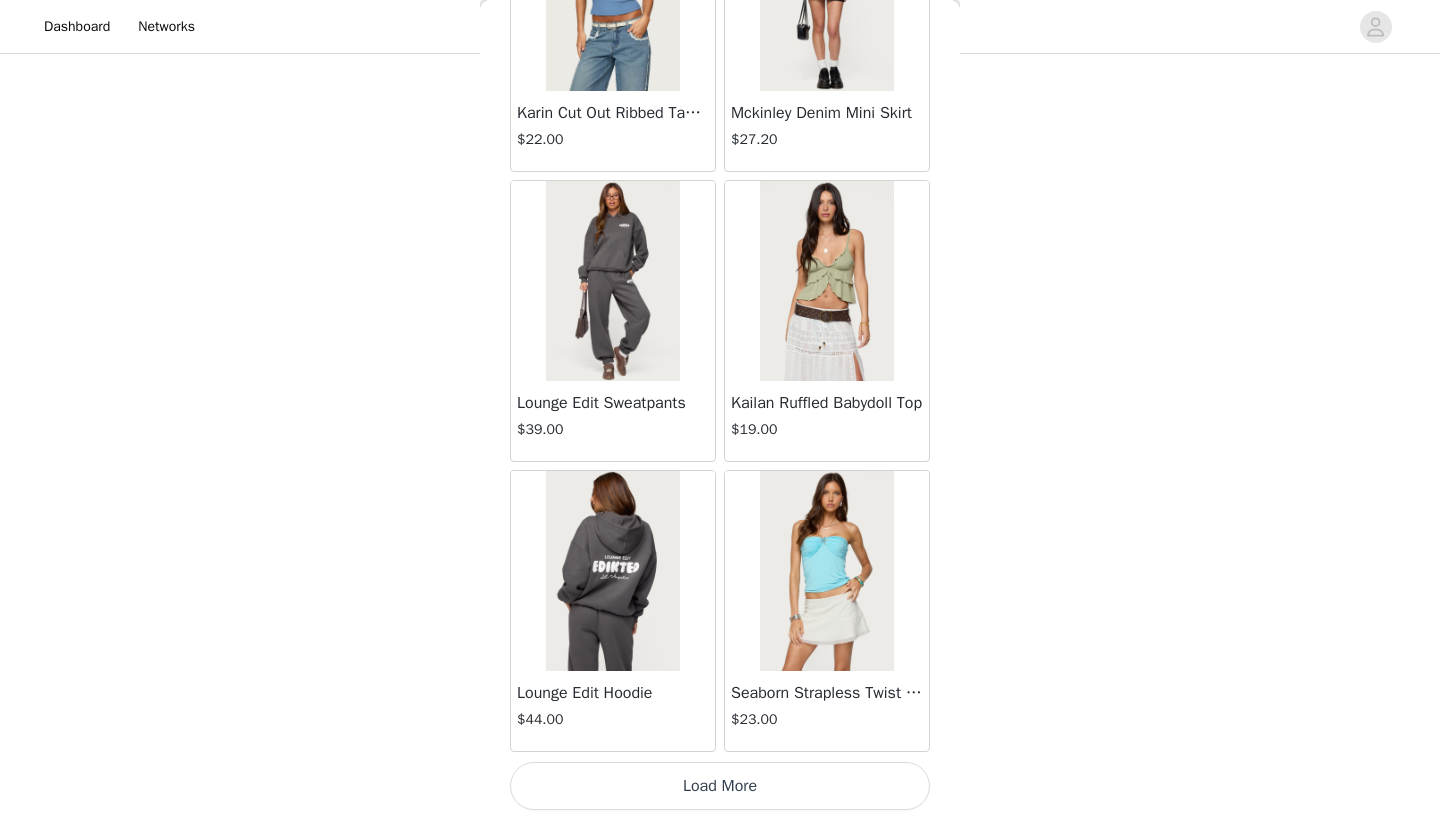 click on "Load More" at bounding box center (720, 786) 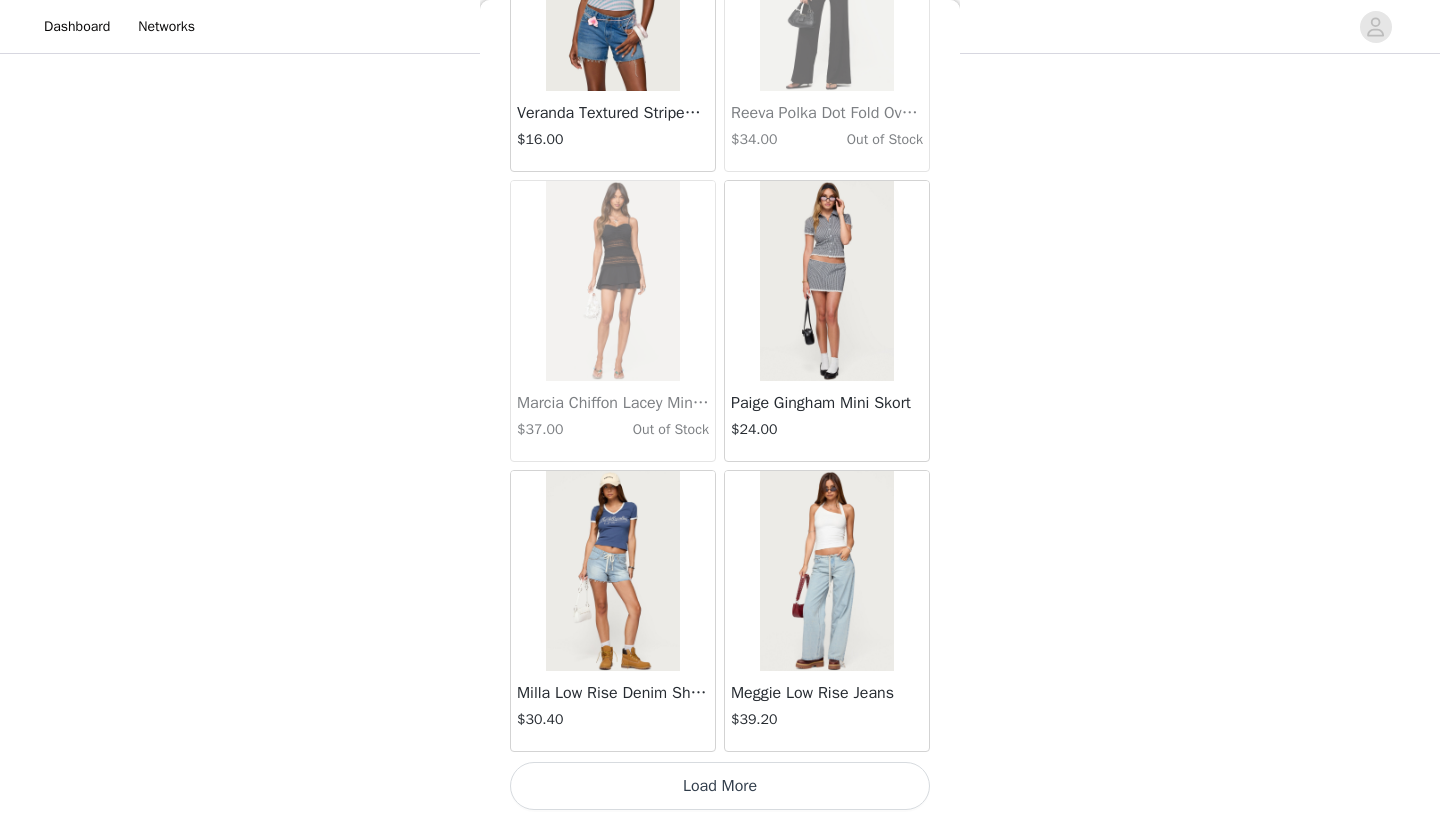 click on "Load More" at bounding box center [720, 786] 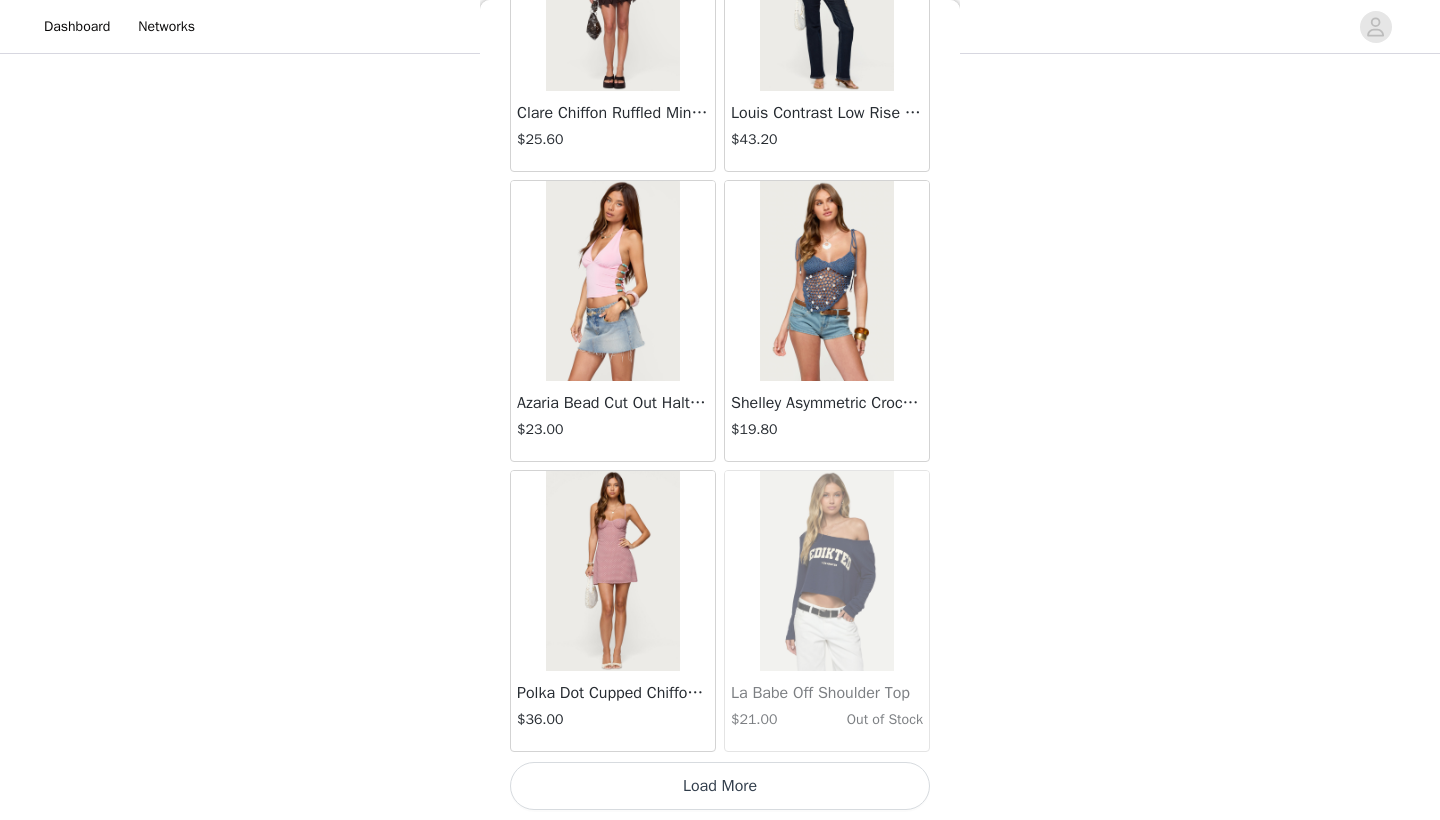click on "Load More" at bounding box center [720, 786] 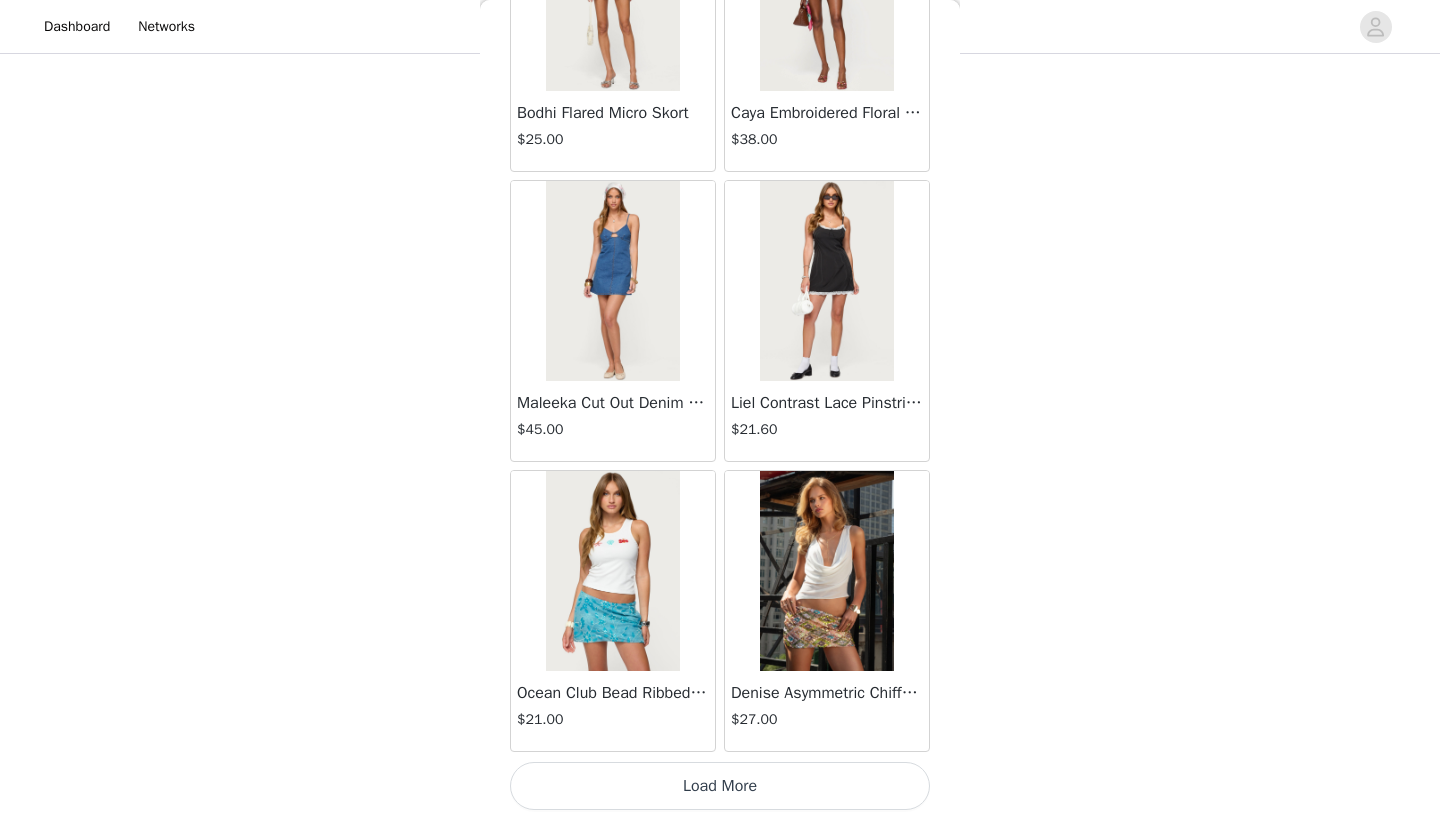 click on "Load More" at bounding box center [720, 786] 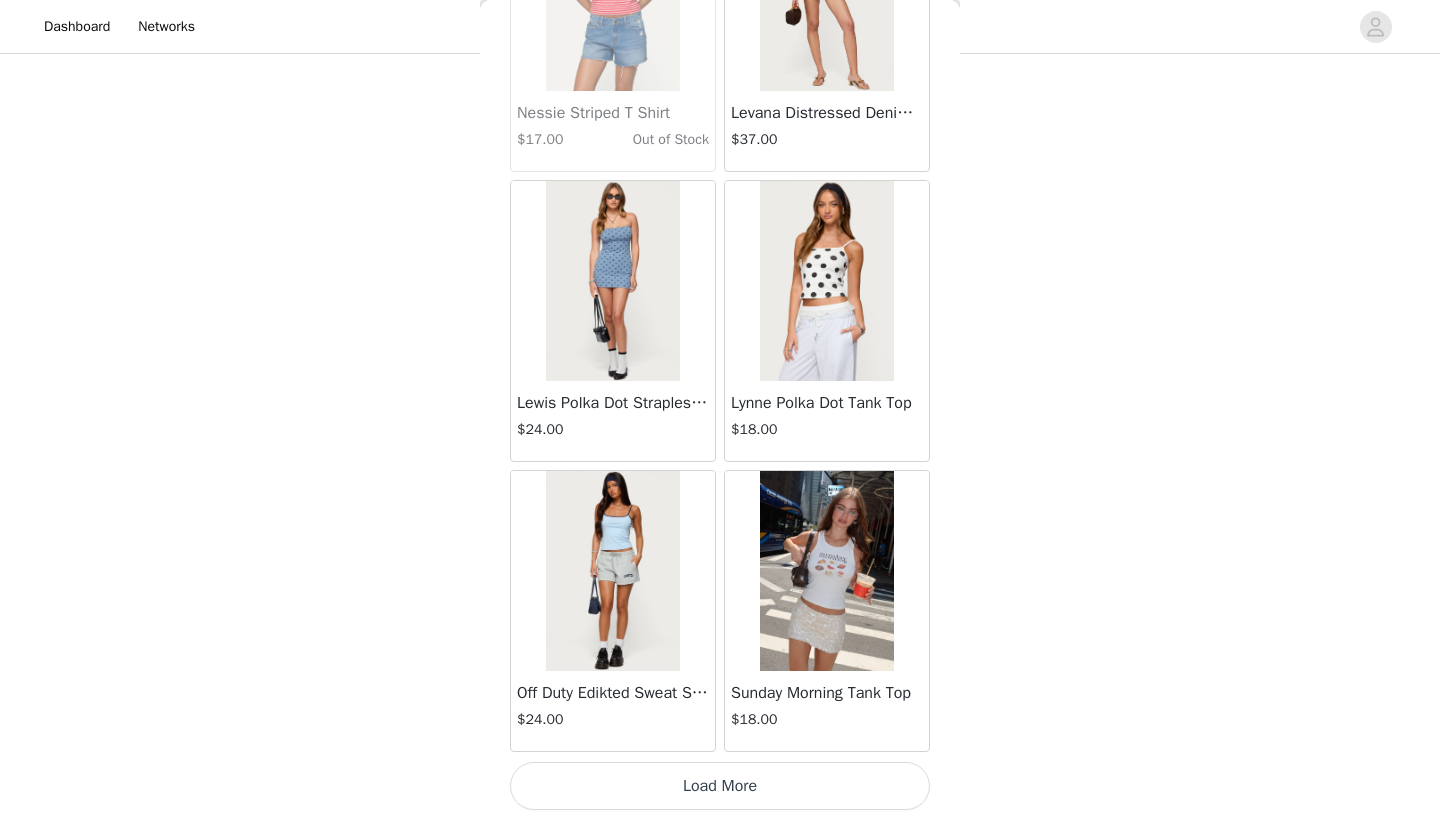 click on "Load More" at bounding box center (720, 786) 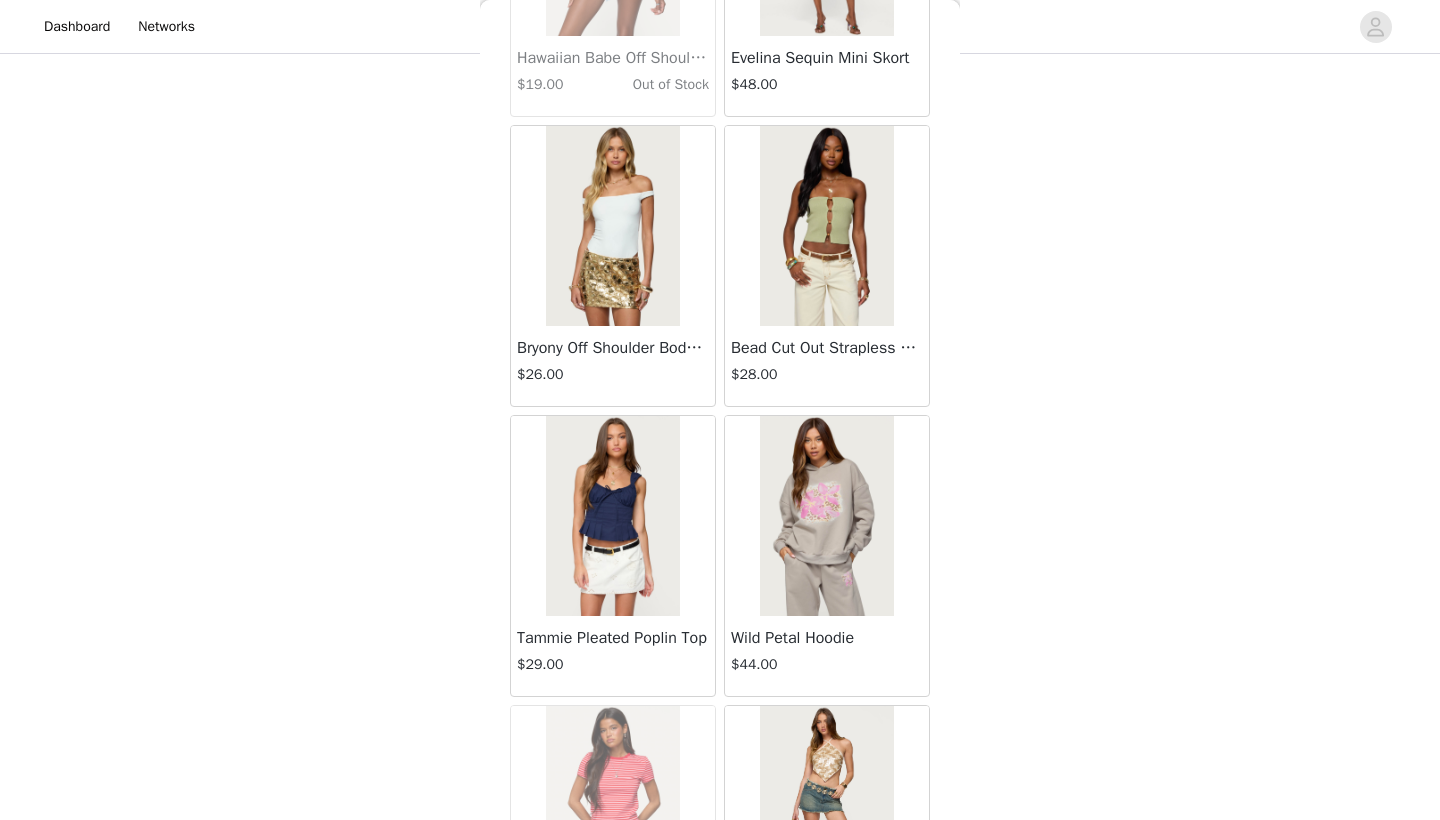 scroll, scrollTop: 46274, scrollLeft: 0, axis: vertical 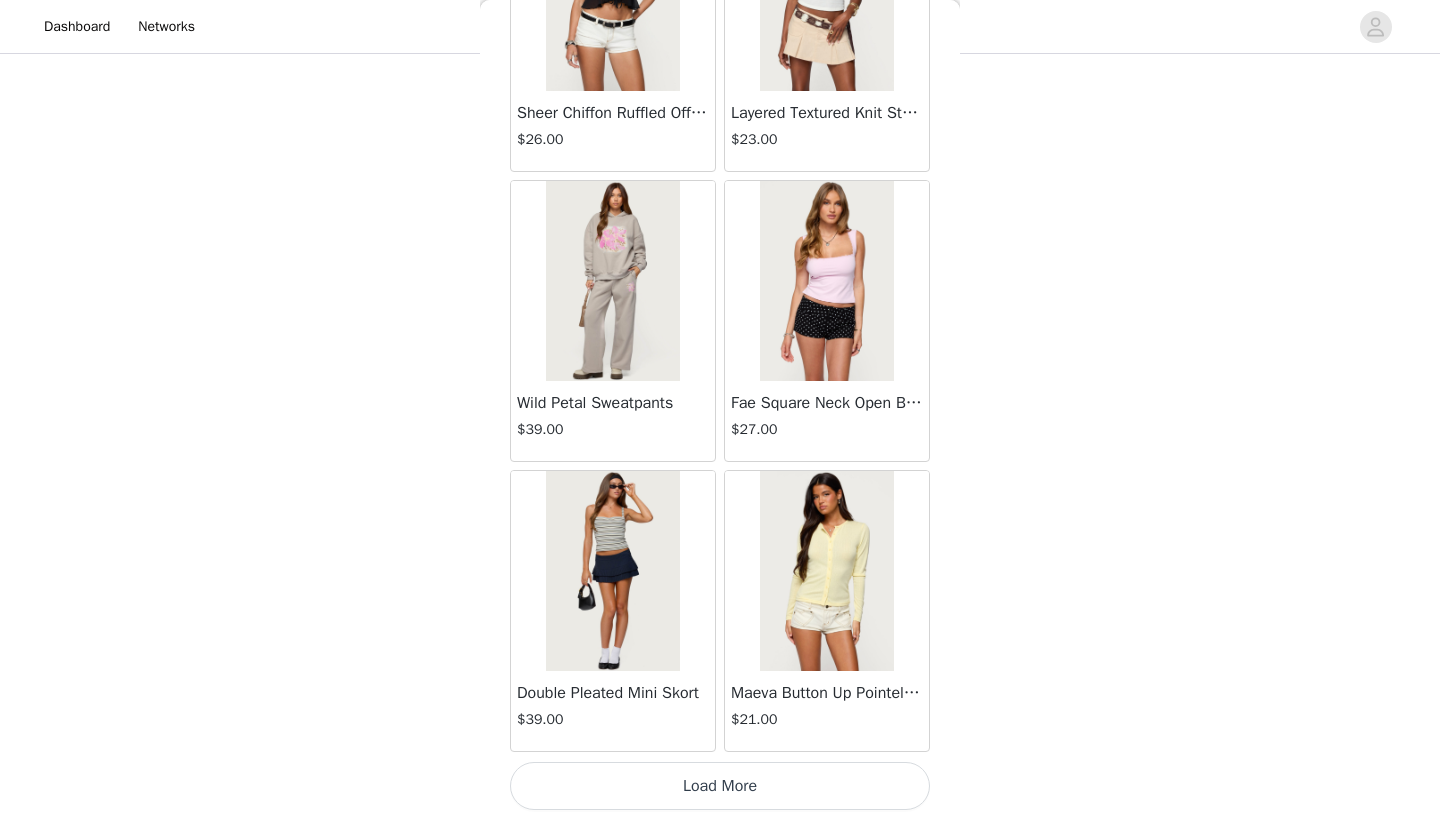 click on "Load More" at bounding box center [720, 786] 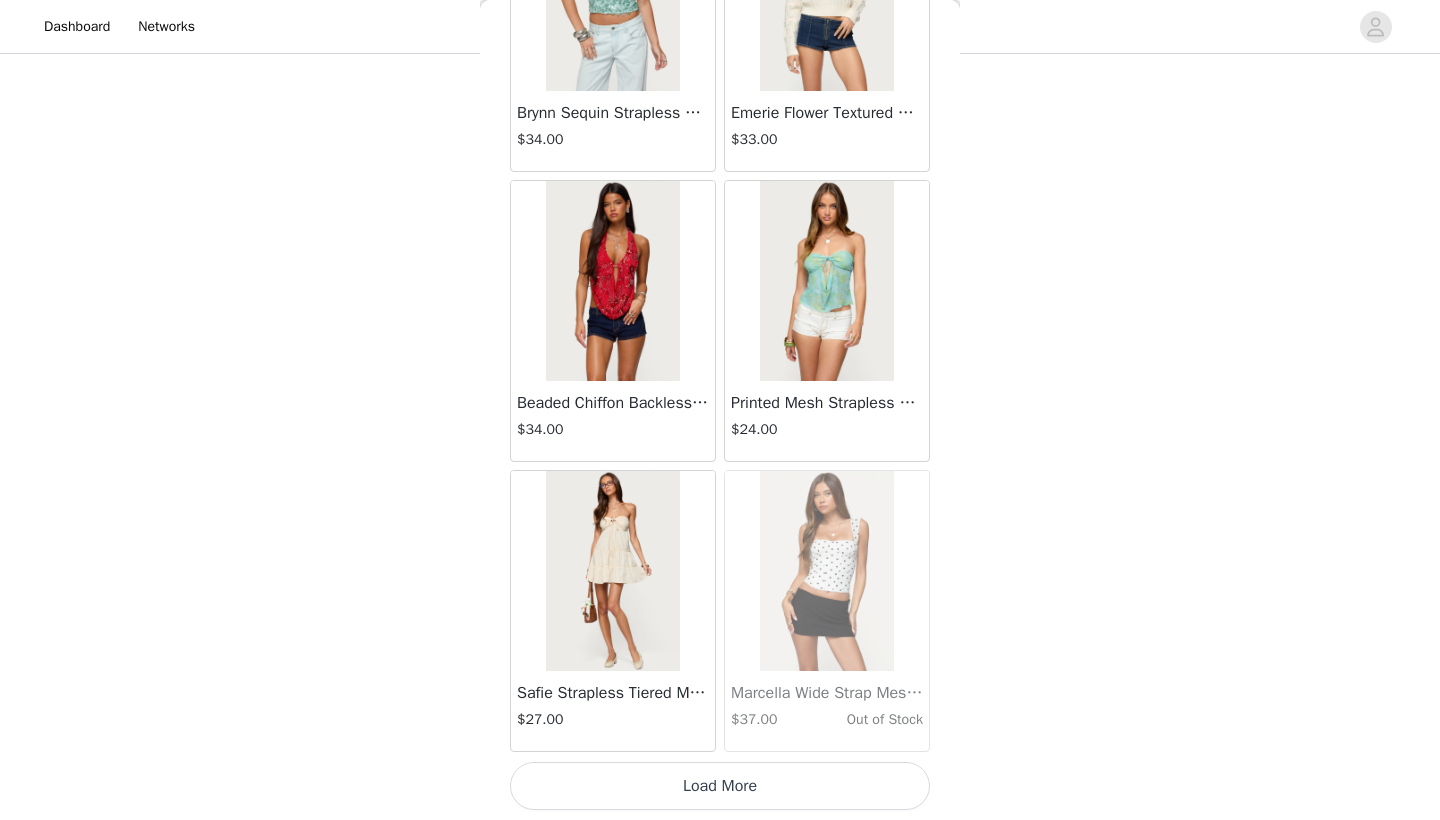 scroll, scrollTop: 51540, scrollLeft: 0, axis: vertical 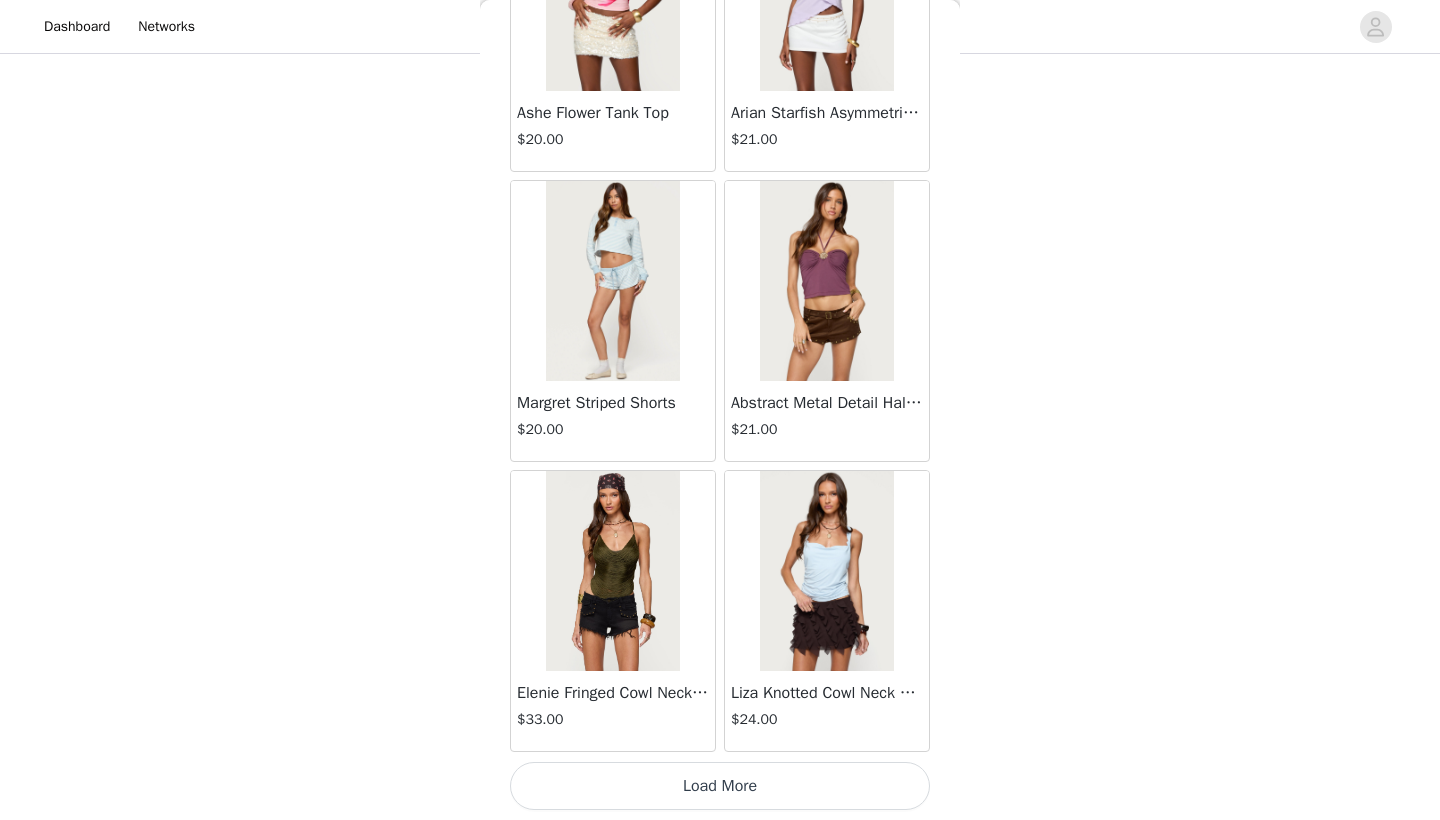 click on "Margret Striped Shorts" at bounding box center (613, 403) 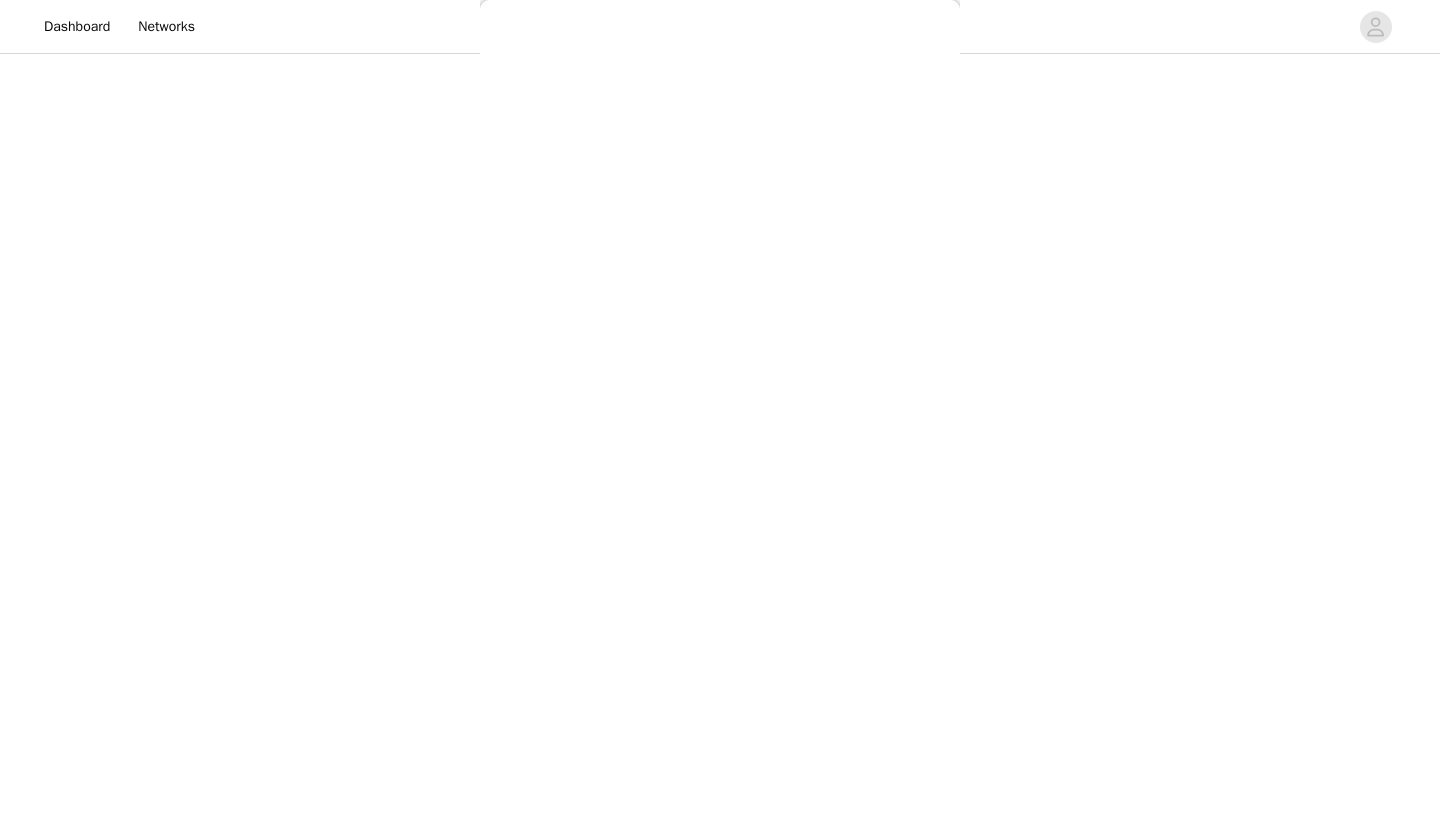 scroll, scrollTop: 131, scrollLeft: 0, axis: vertical 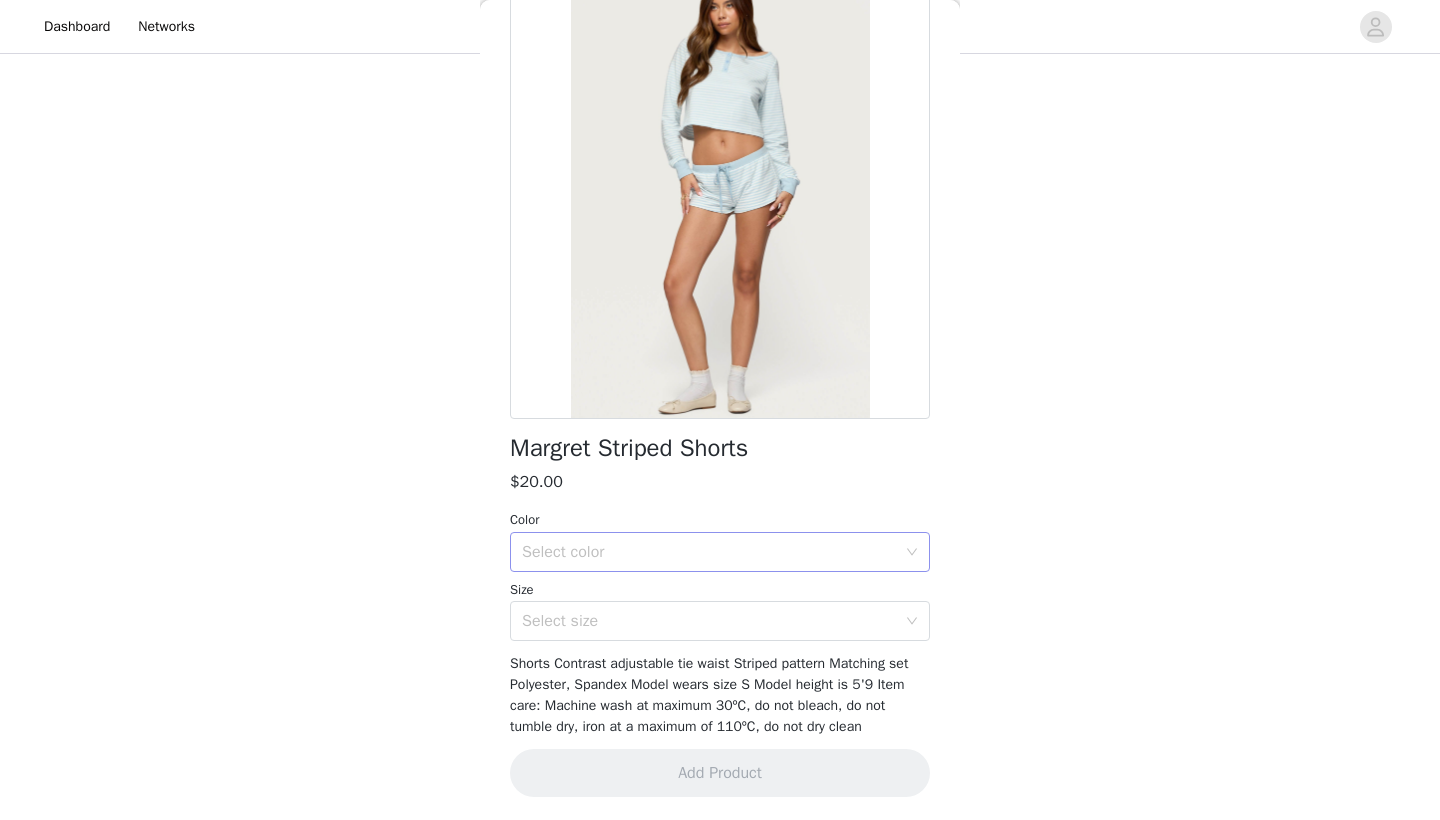 click on "Select color" at bounding box center (709, 552) 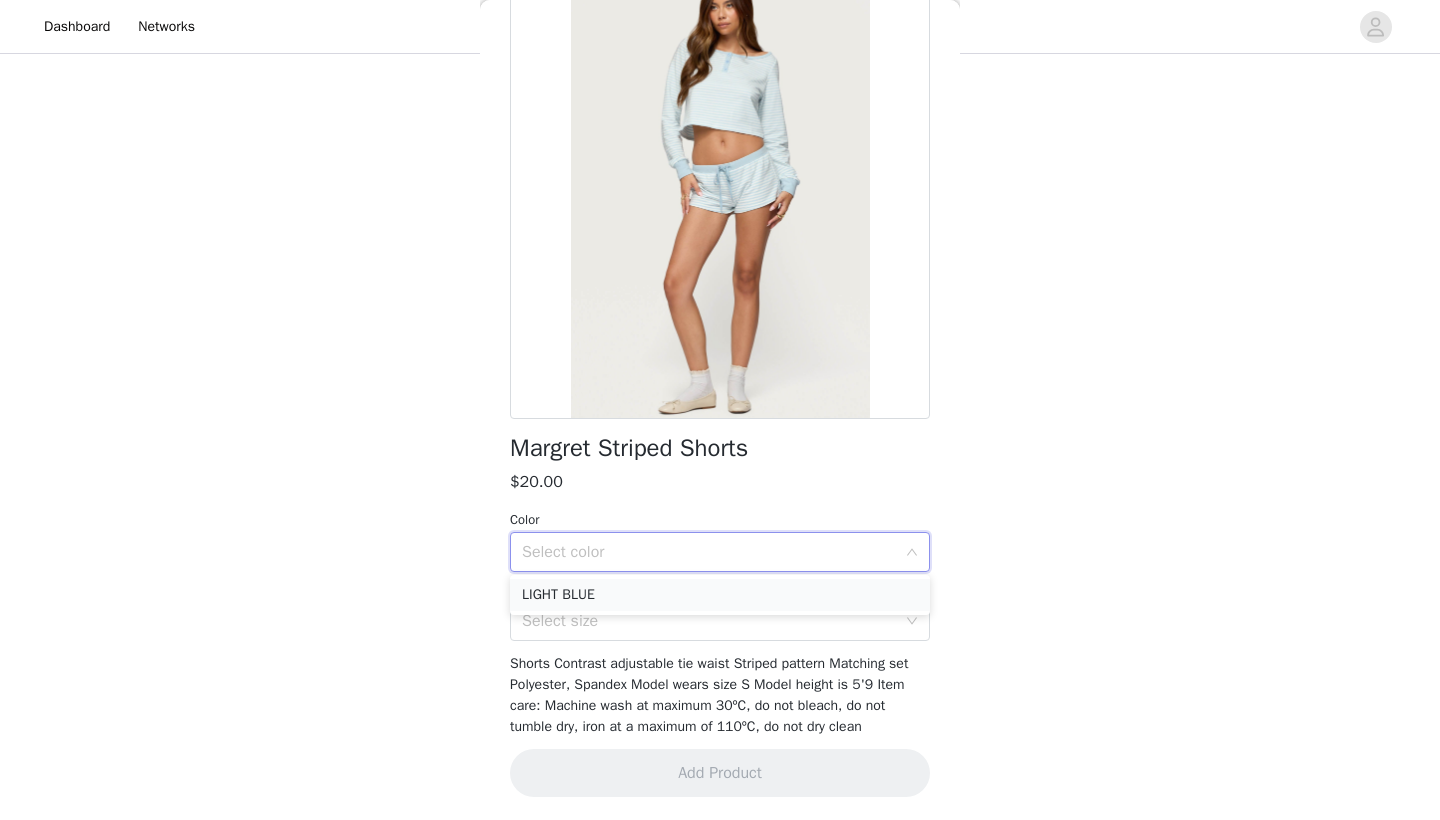 click on "LIGHT BLUE" at bounding box center [720, 595] 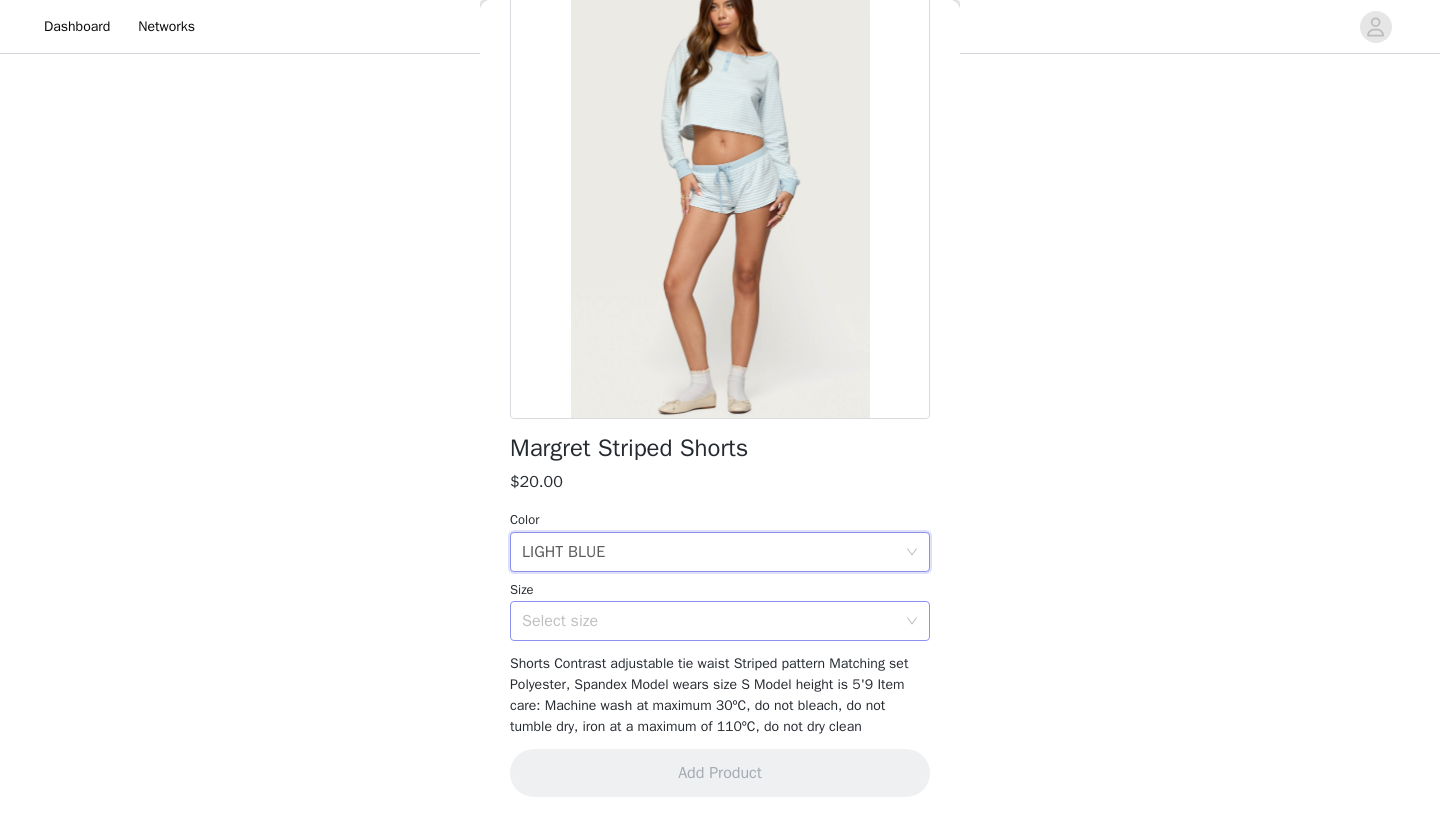 click on "Select size" at bounding box center [709, 621] 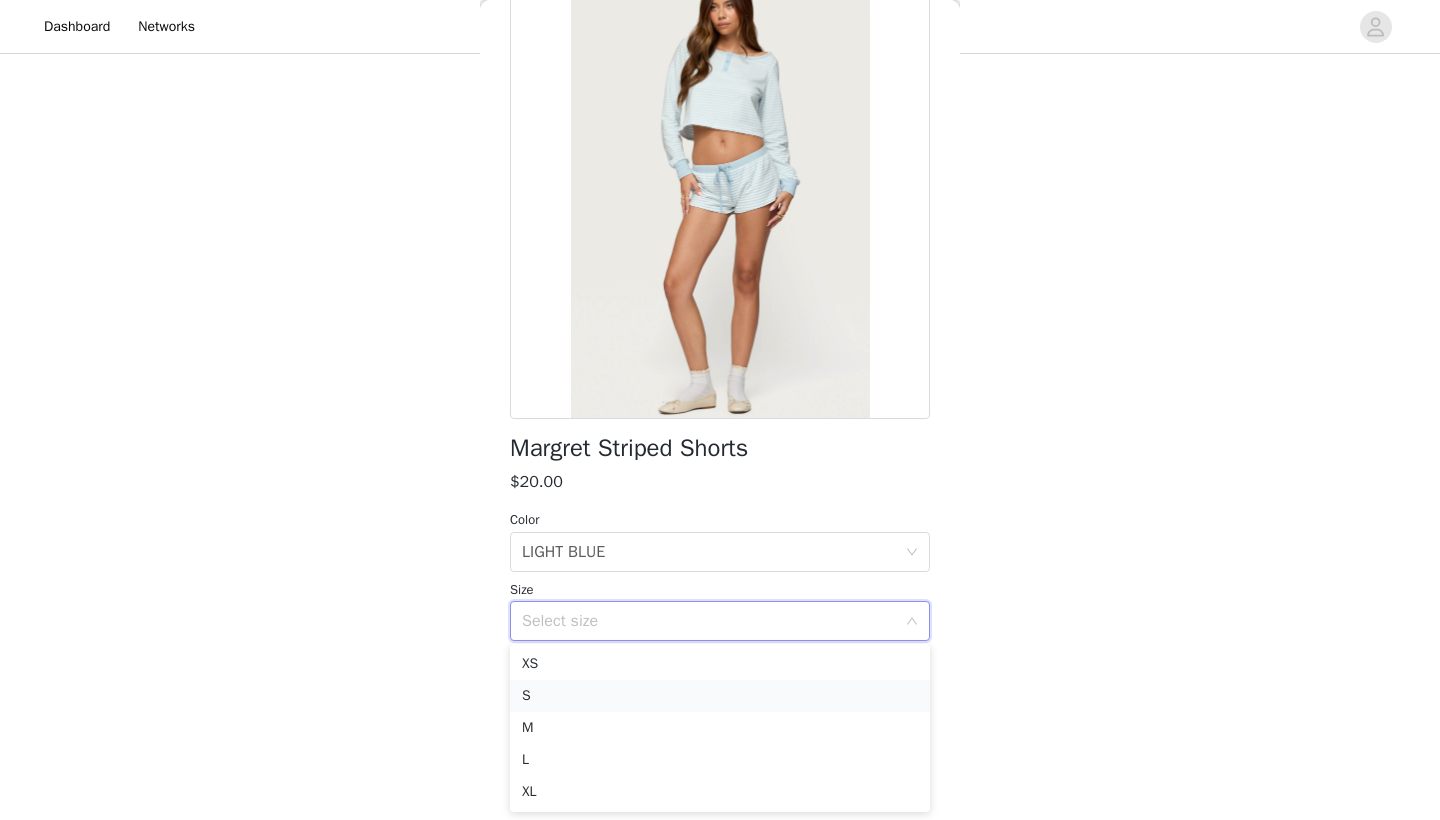 click on "S" at bounding box center (720, 696) 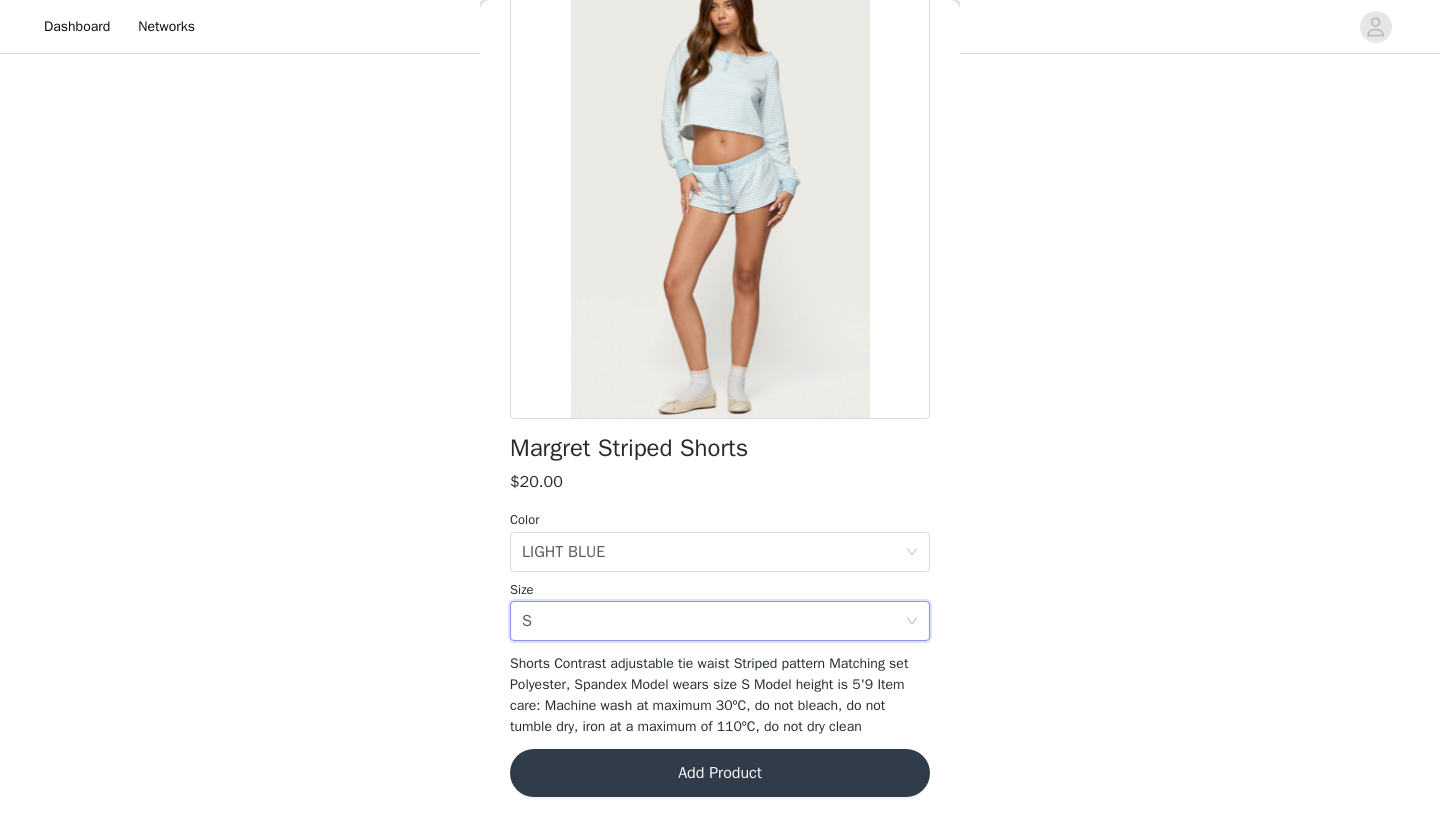 click on "Add Product" at bounding box center (720, 773) 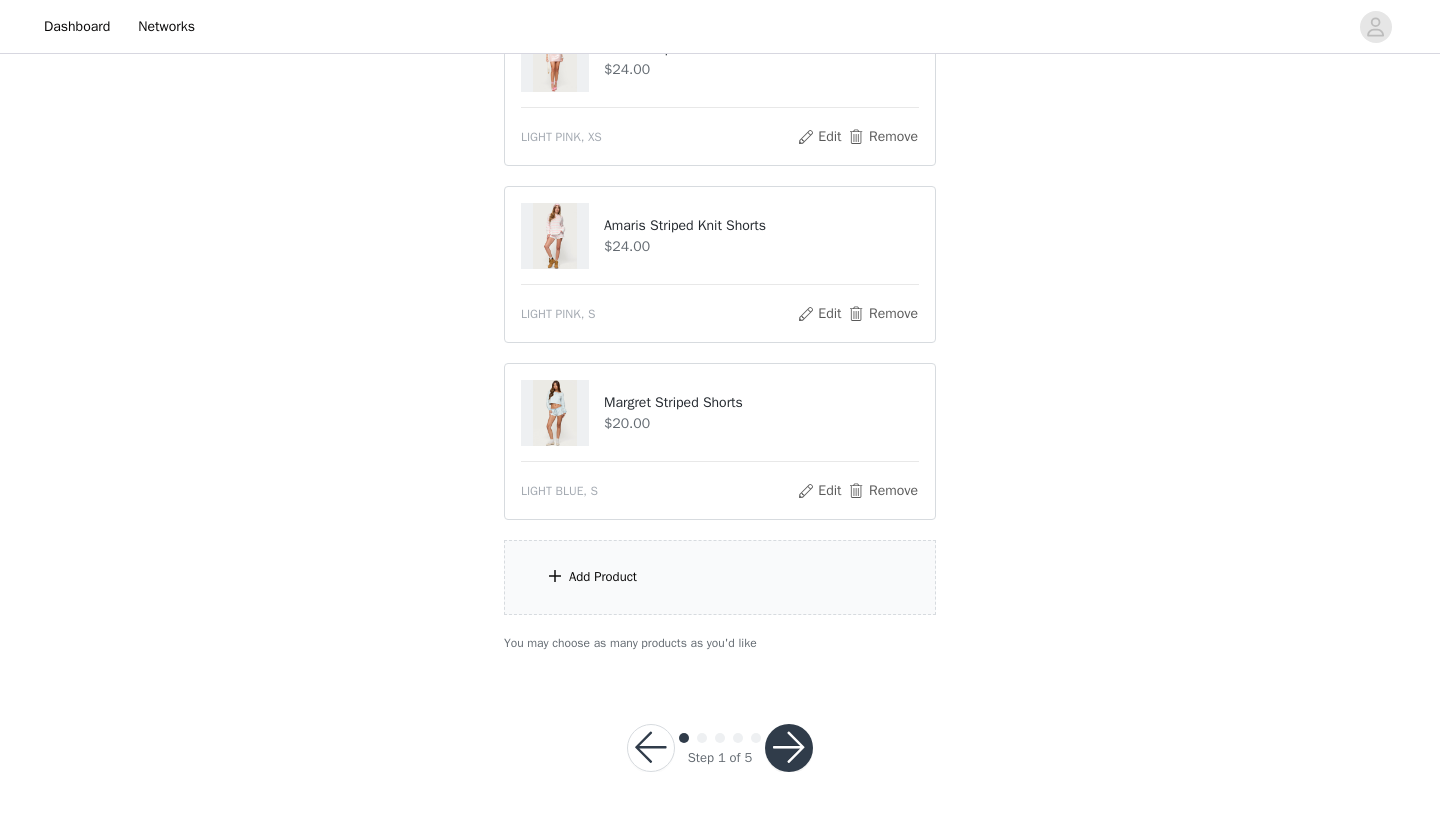 scroll, scrollTop: 443, scrollLeft: 0, axis: vertical 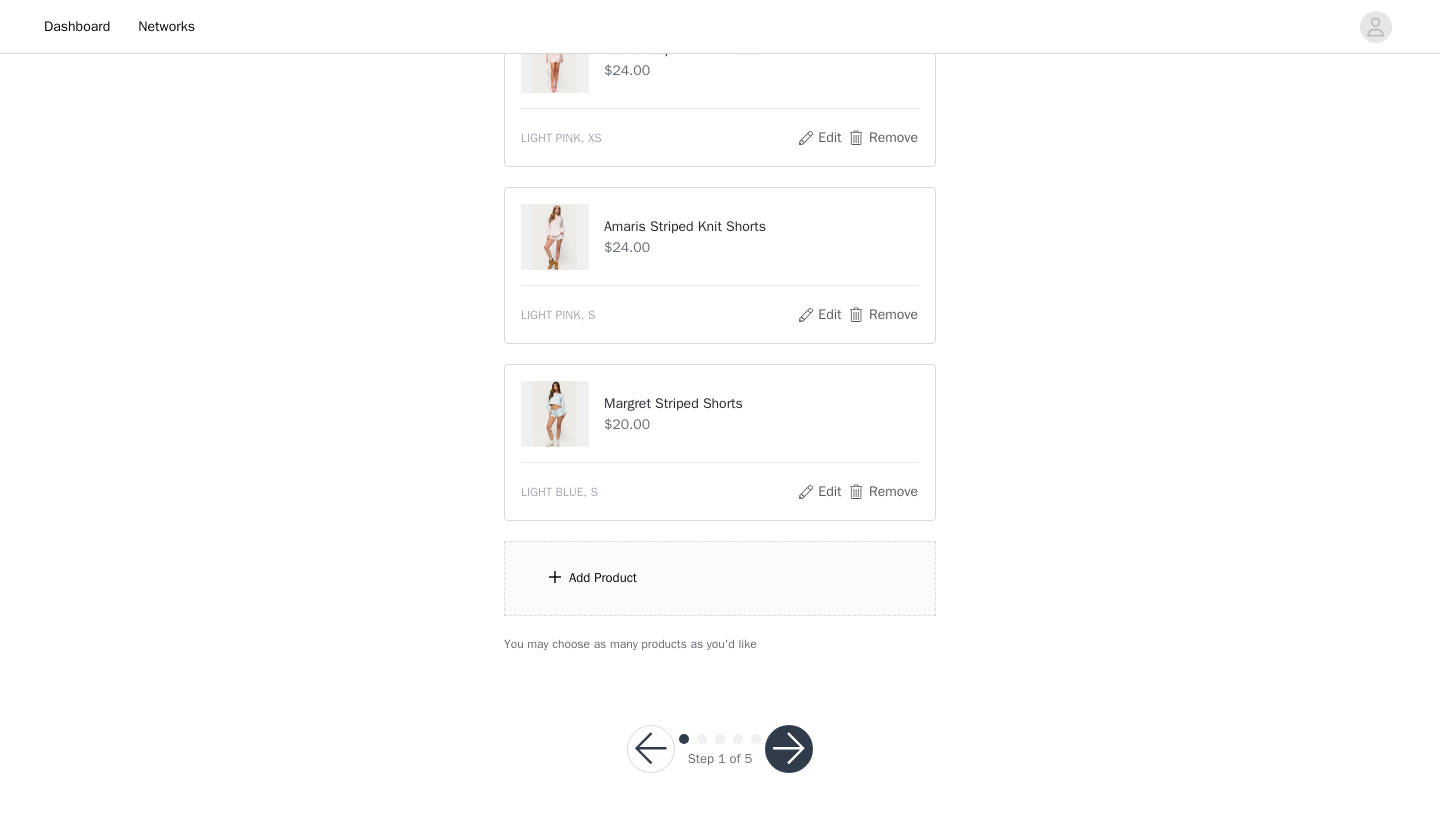 click on "Add Product" at bounding box center (720, 578) 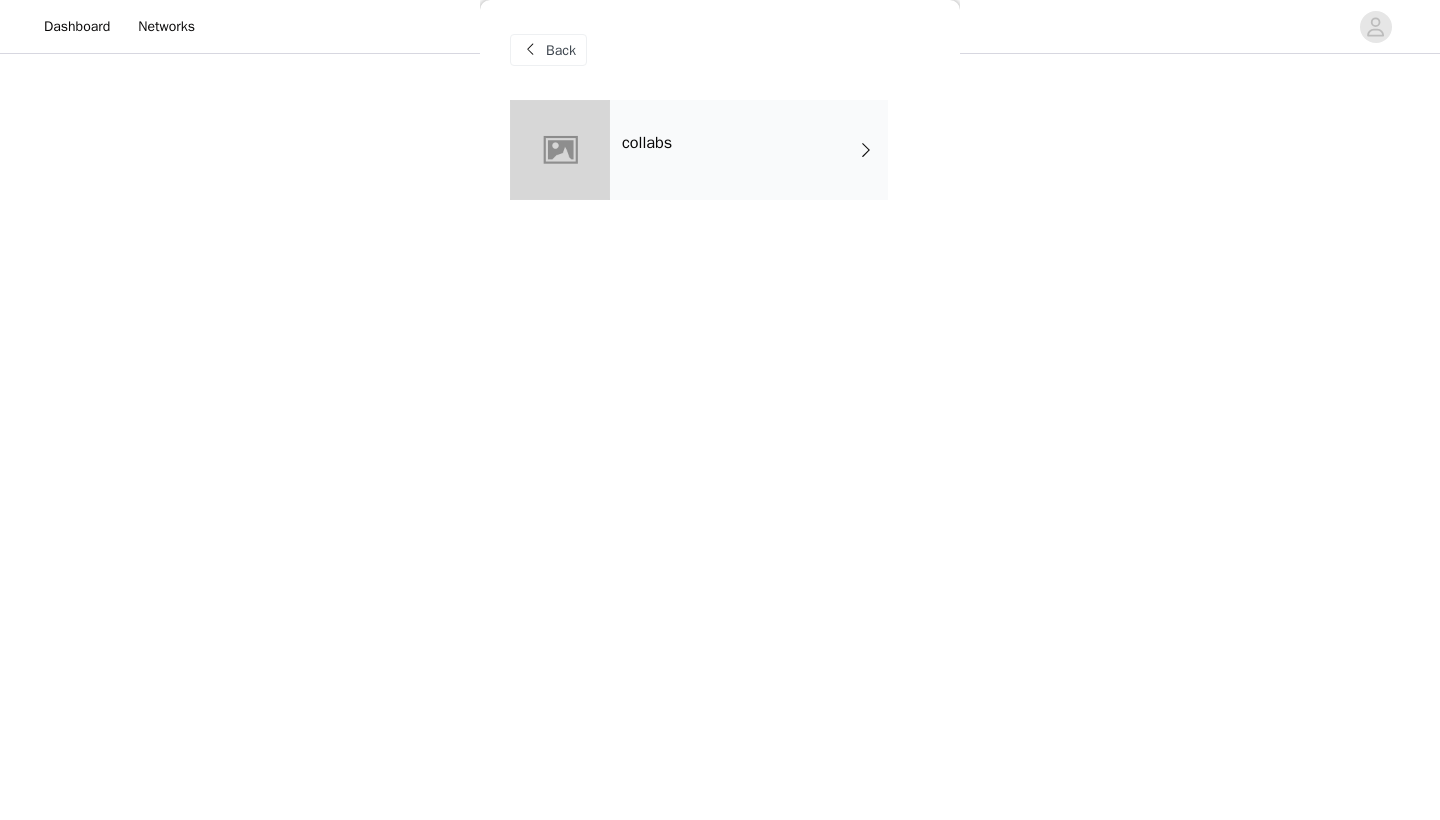 click on "collabs" at bounding box center (749, 150) 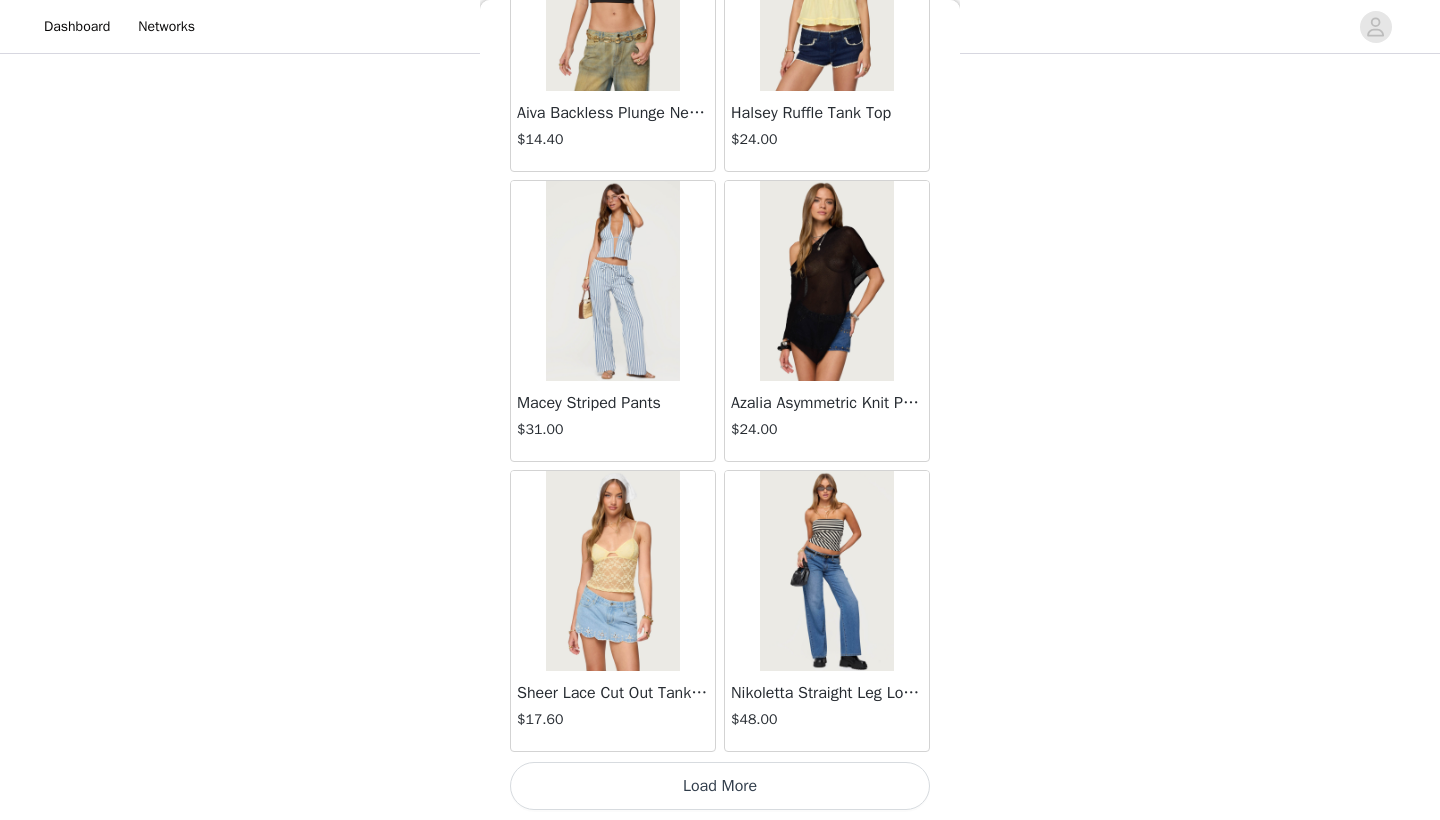 click on "Load More" at bounding box center [720, 786] 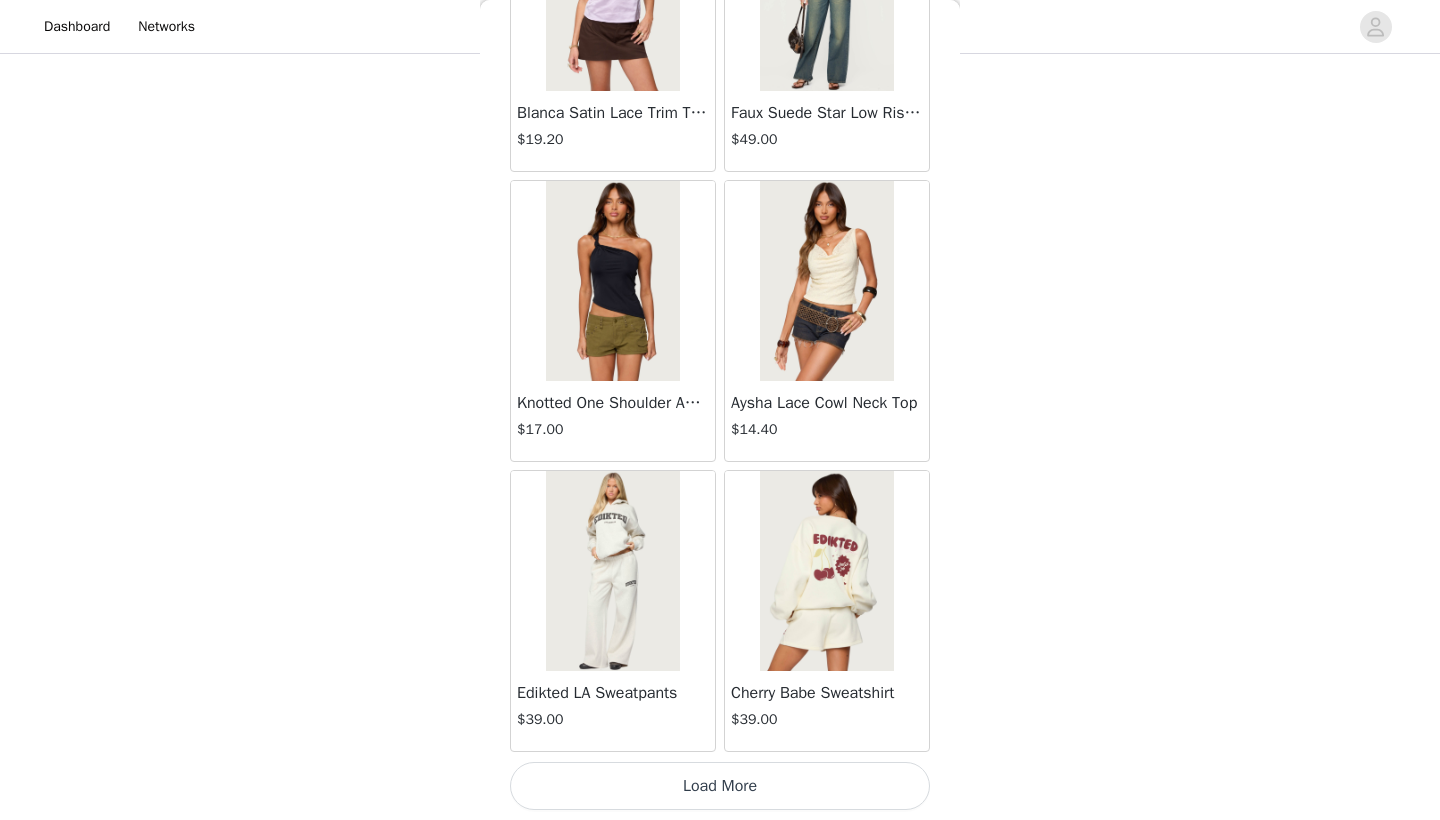 click on "Load More" at bounding box center (720, 786) 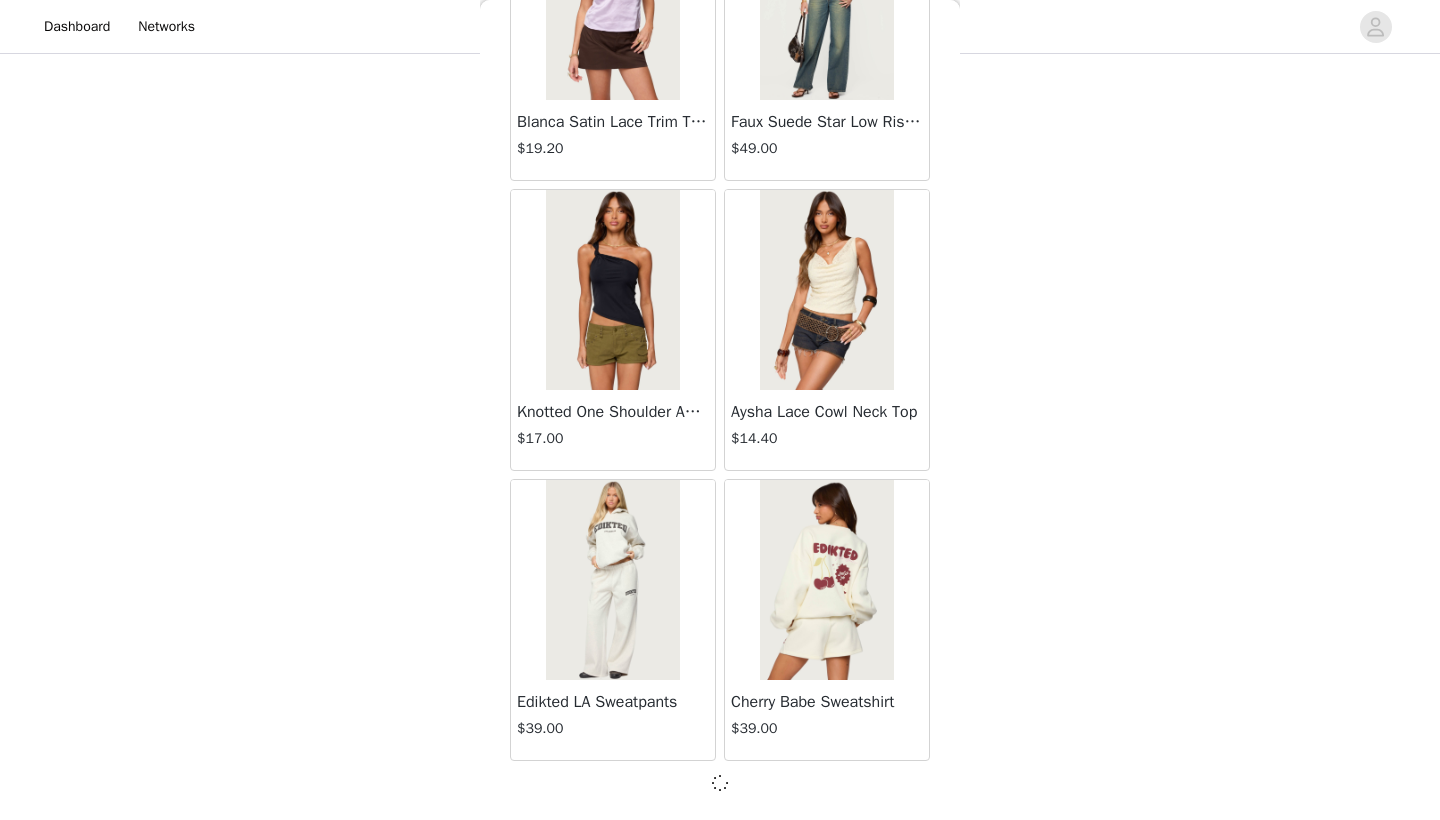 scroll, scrollTop: 5131, scrollLeft: 0, axis: vertical 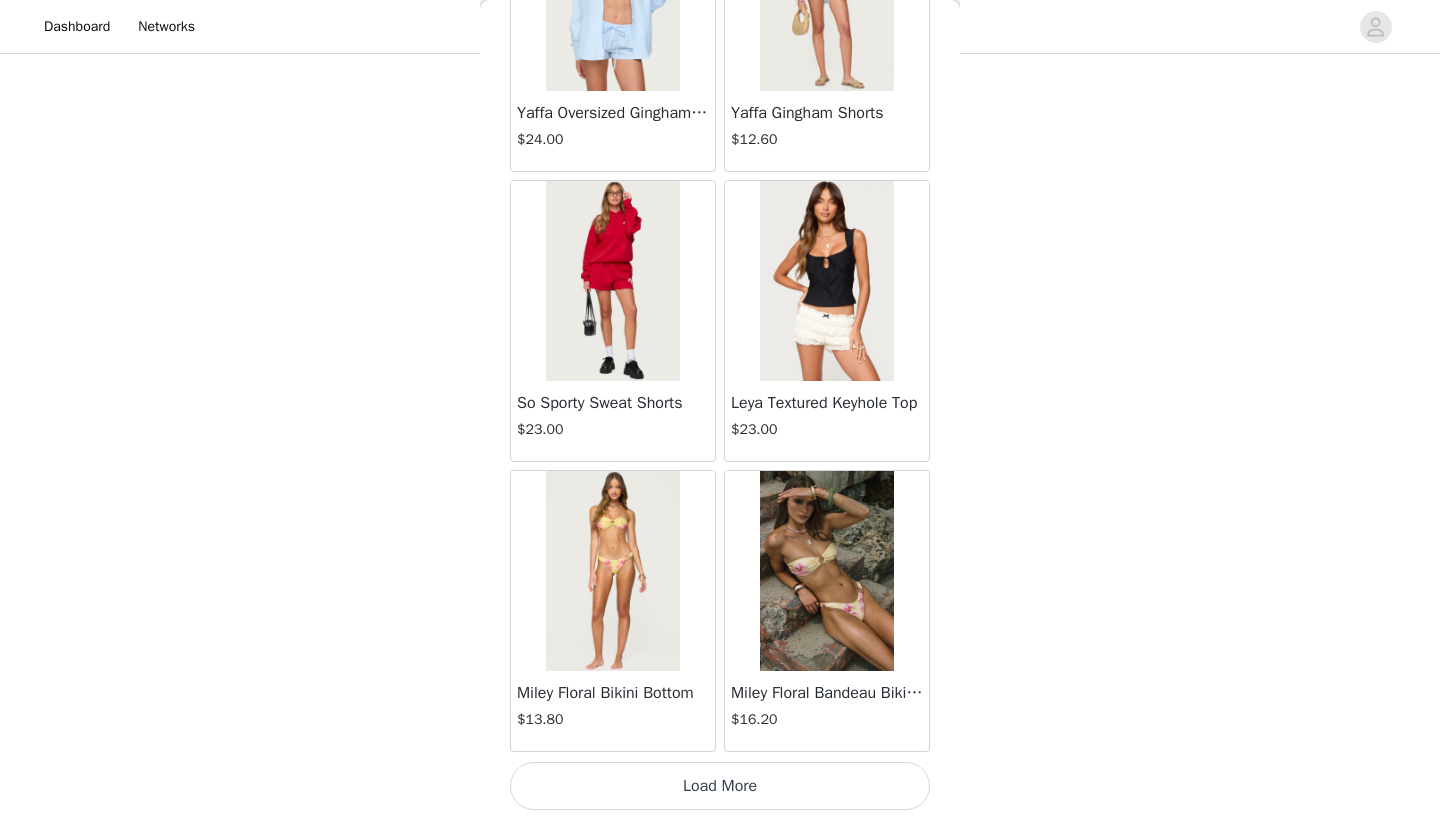click on "Load More" at bounding box center [720, 786] 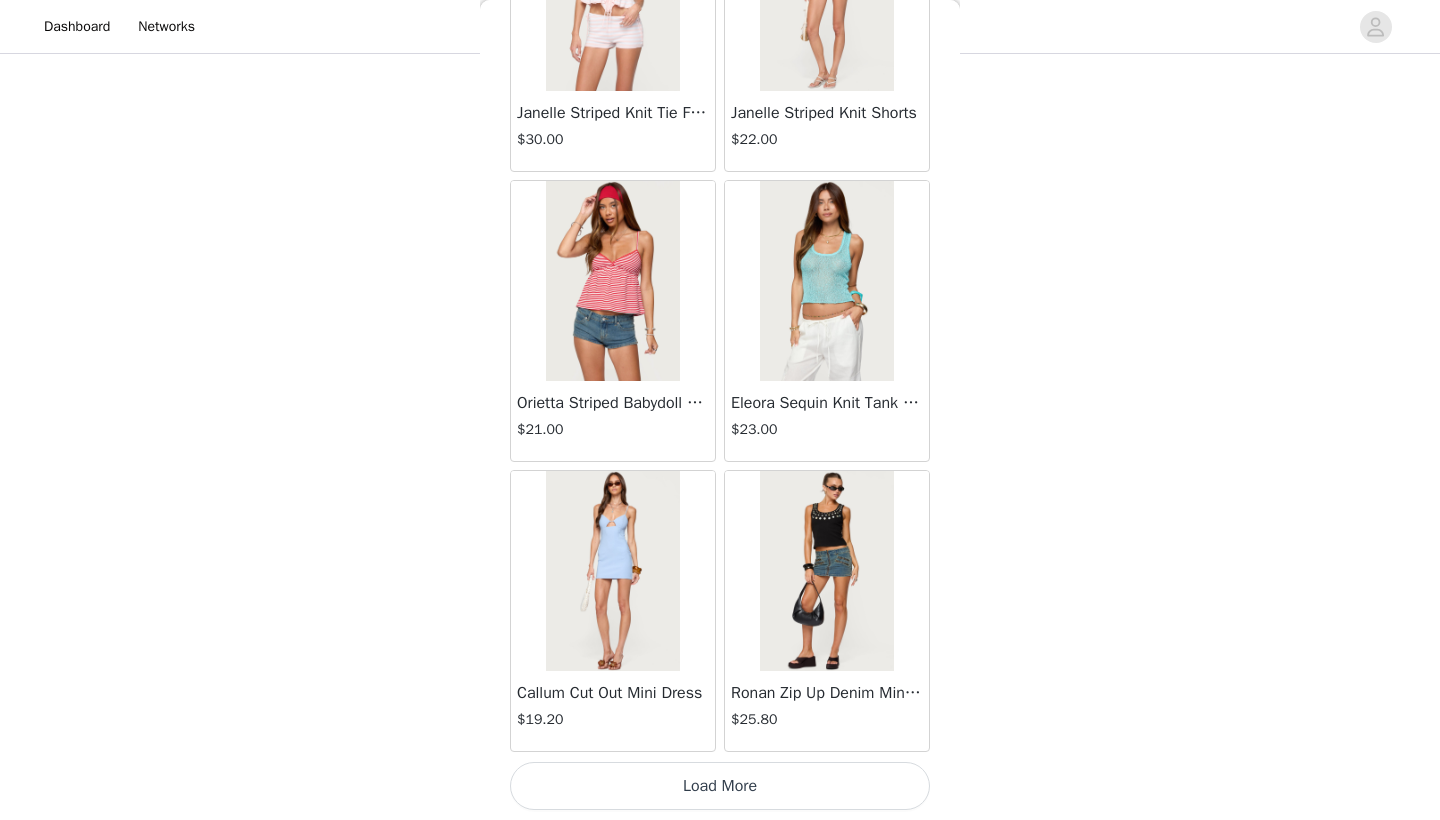 click on "Load More" at bounding box center [720, 786] 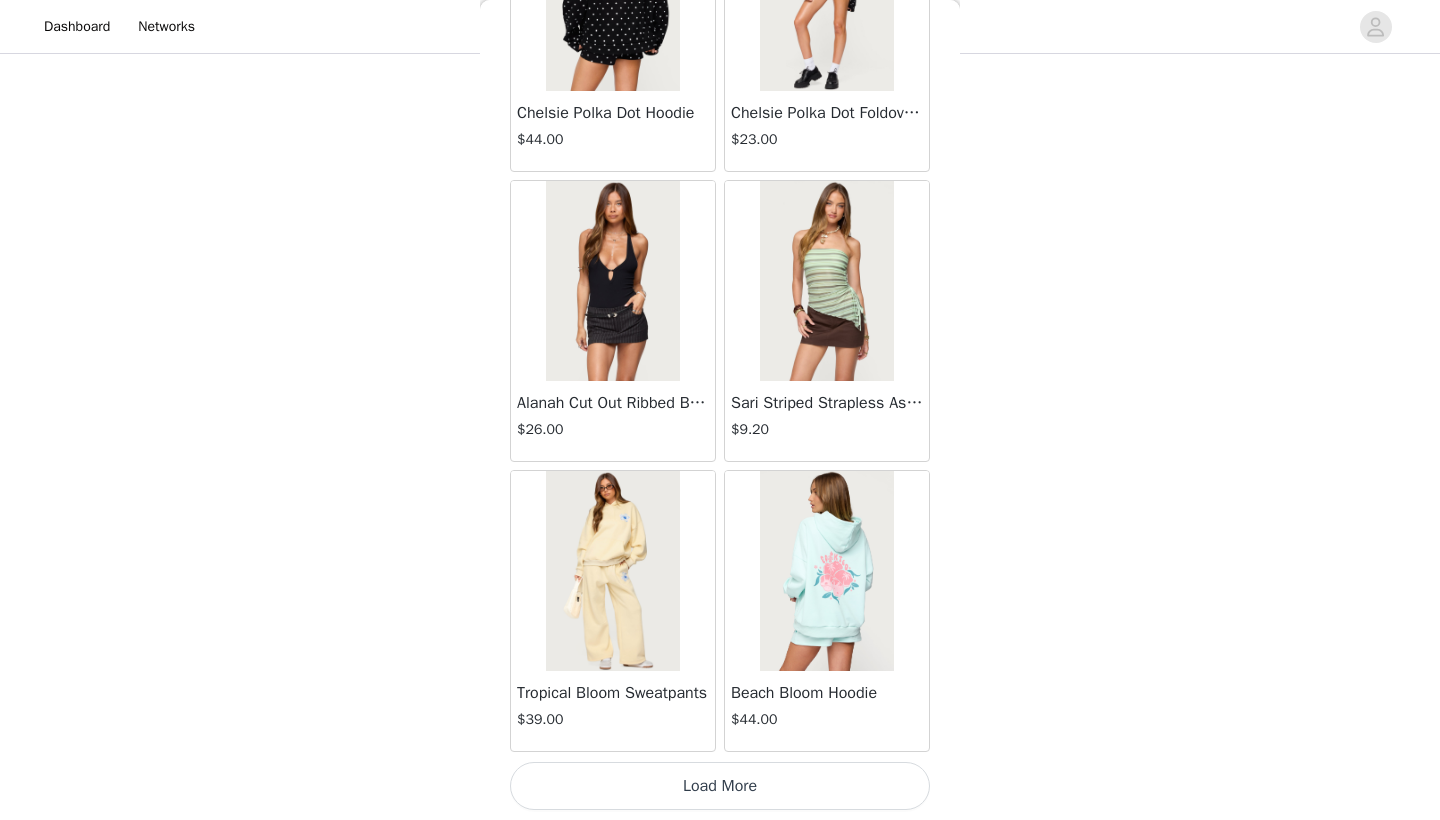 click on "Load More" at bounding box center (720, 786) 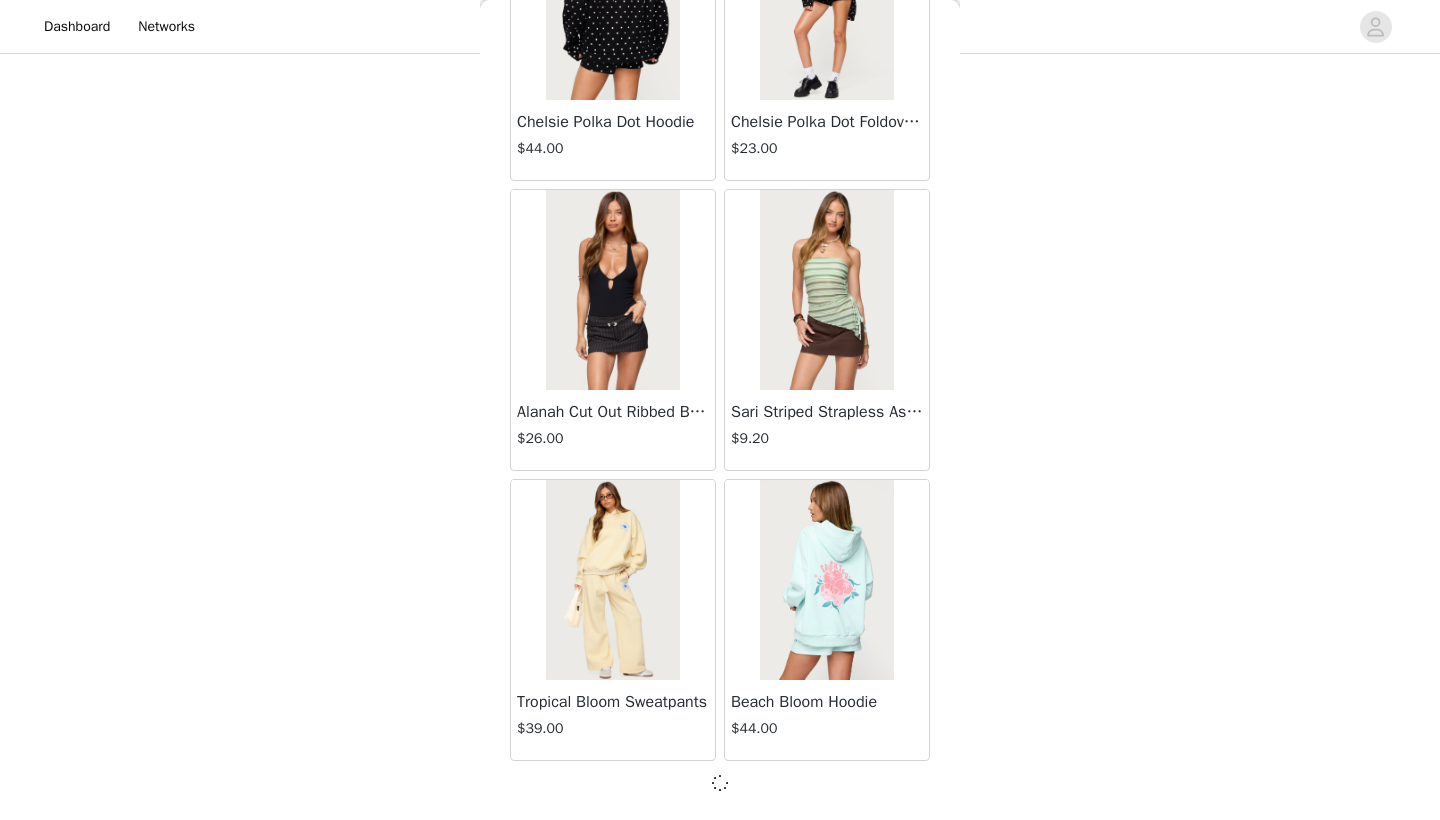scroll, scrollTop: 13840, scrollLeft: 0, axis: vertical 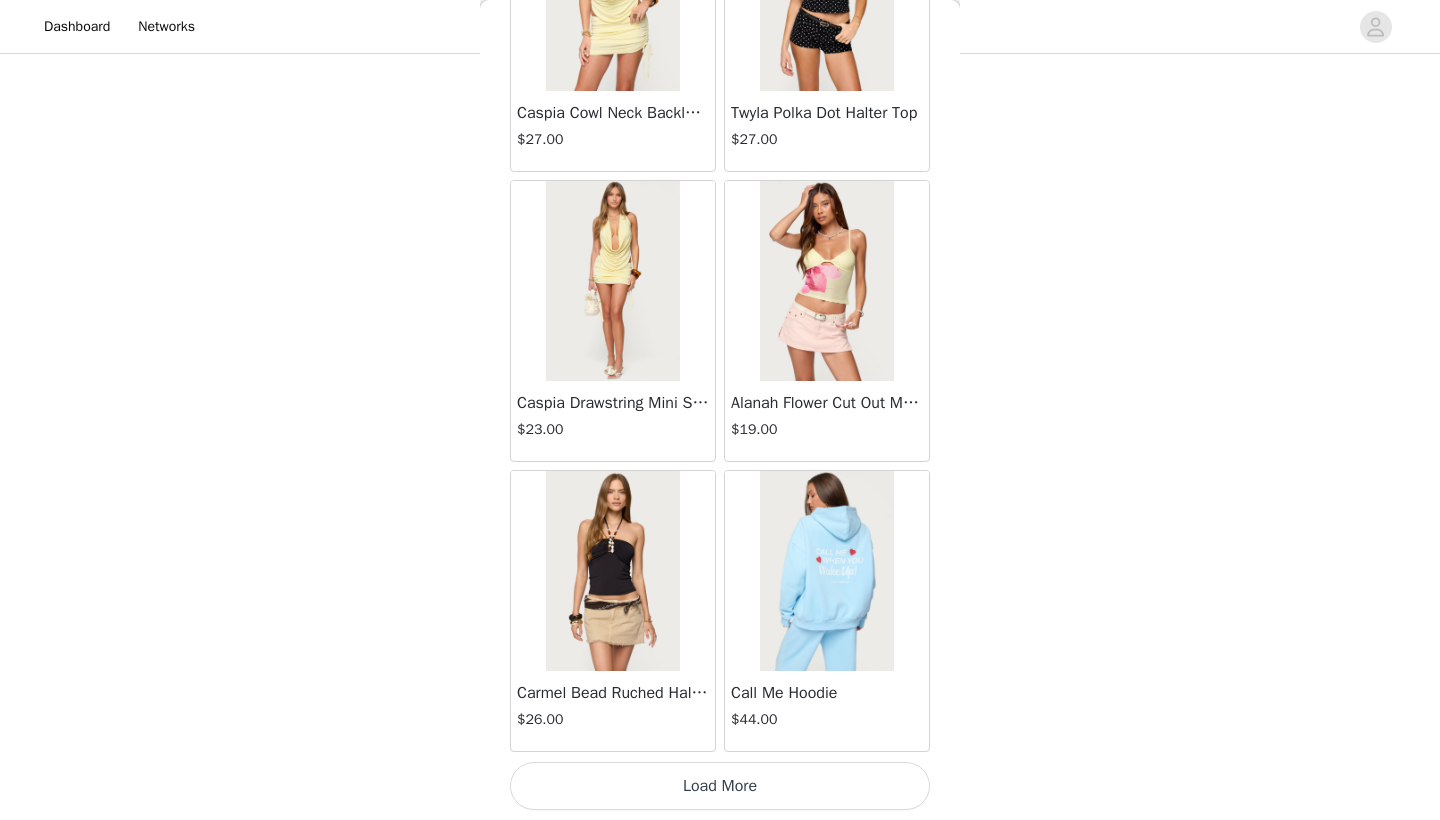 click on "Load More" at bounding box center [720, 786] 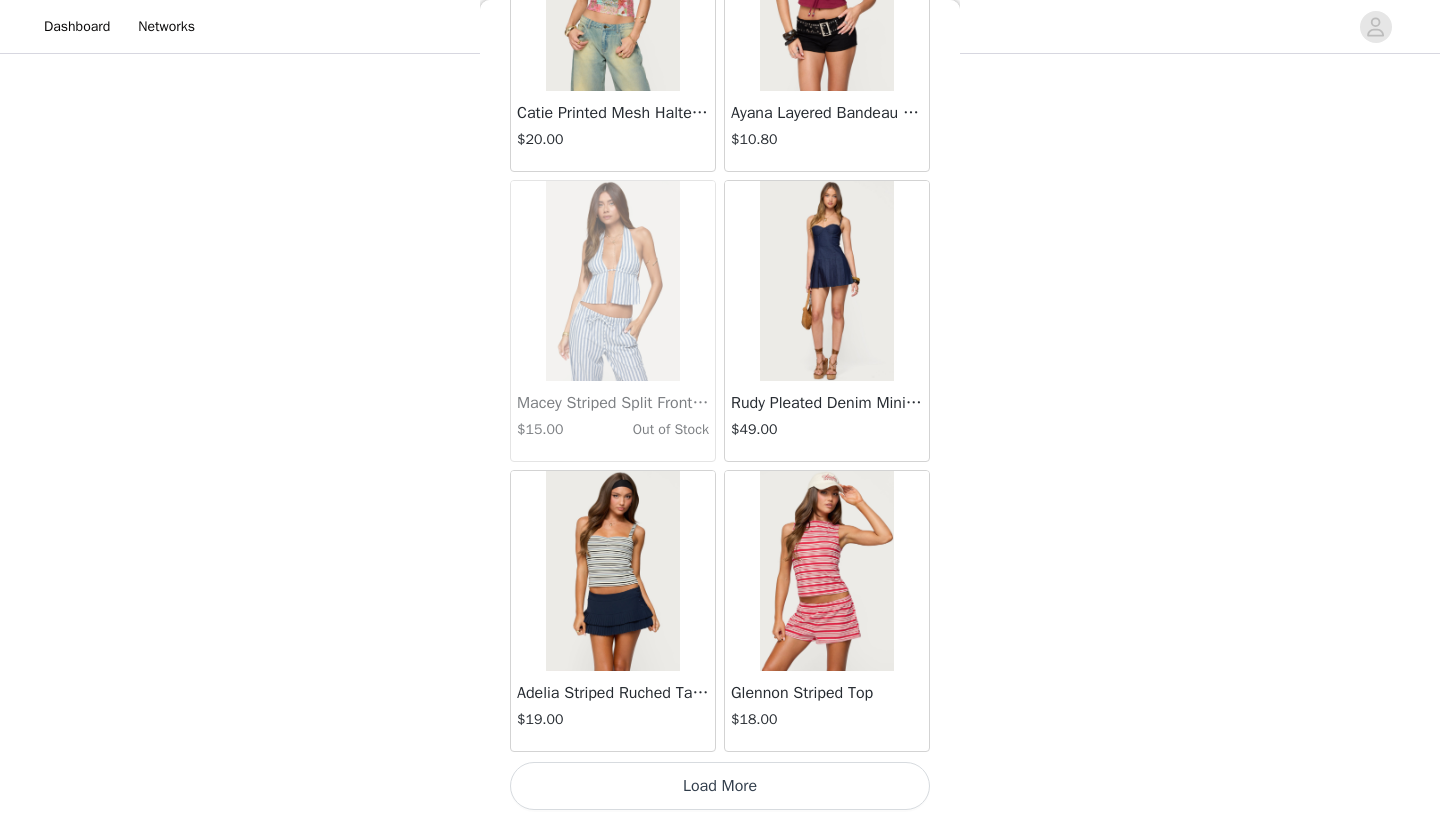 click on "Load More" at bounding box center (720, 786) 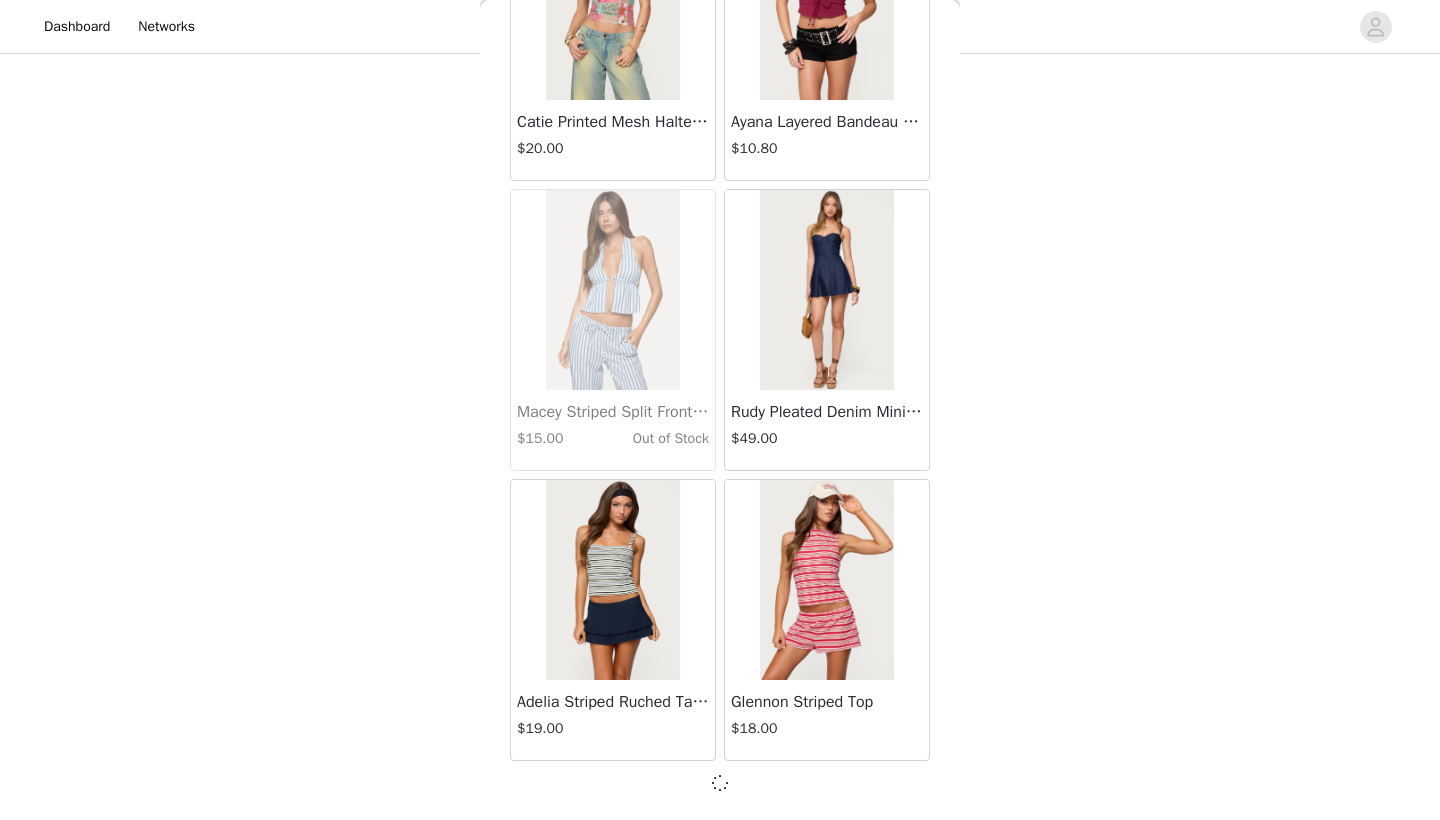 scroll, scrollTop: 19631, scrollLeft: 0, axis: vertical 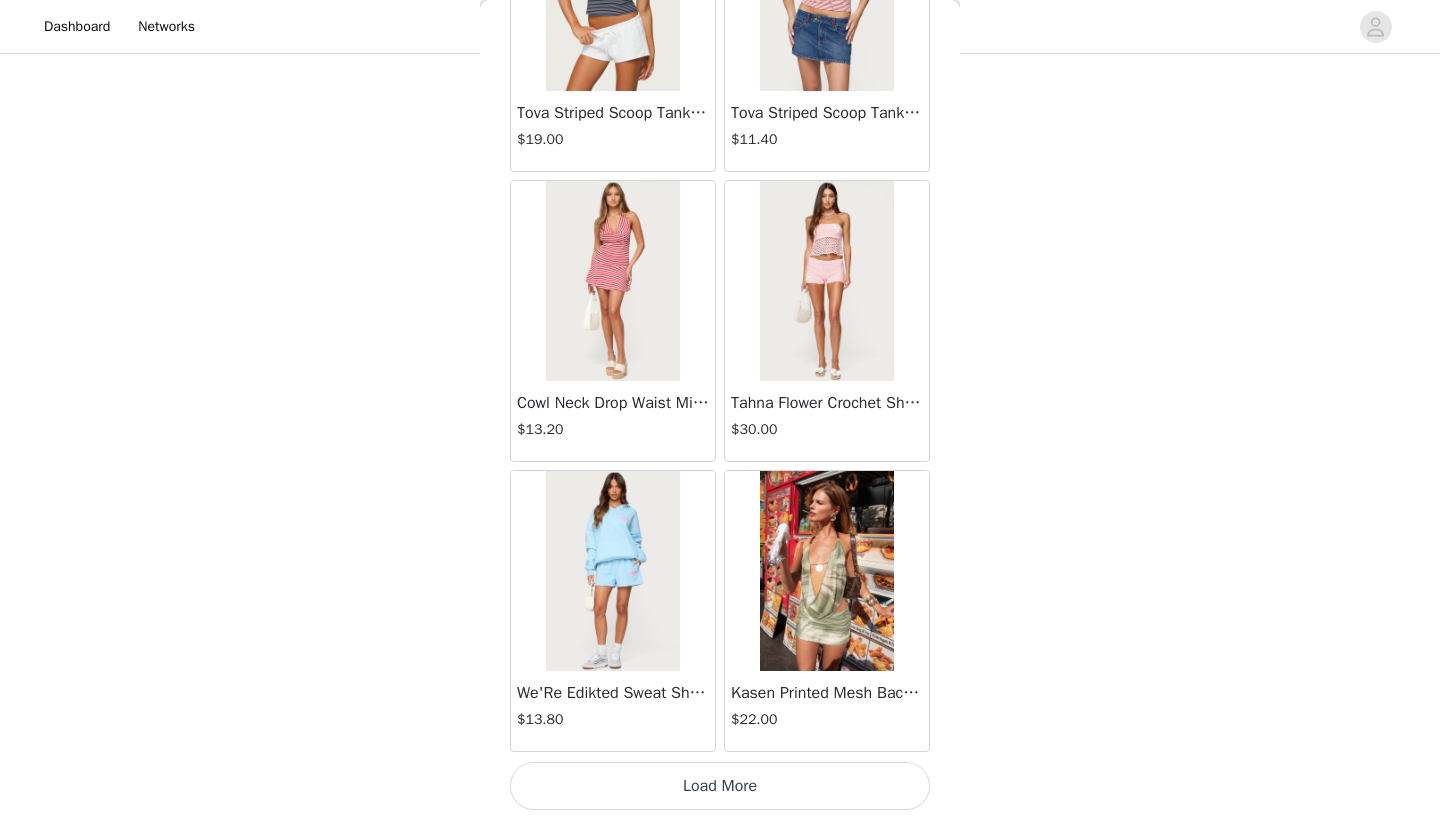 click on "Load More" at bounding box center (720, 786) 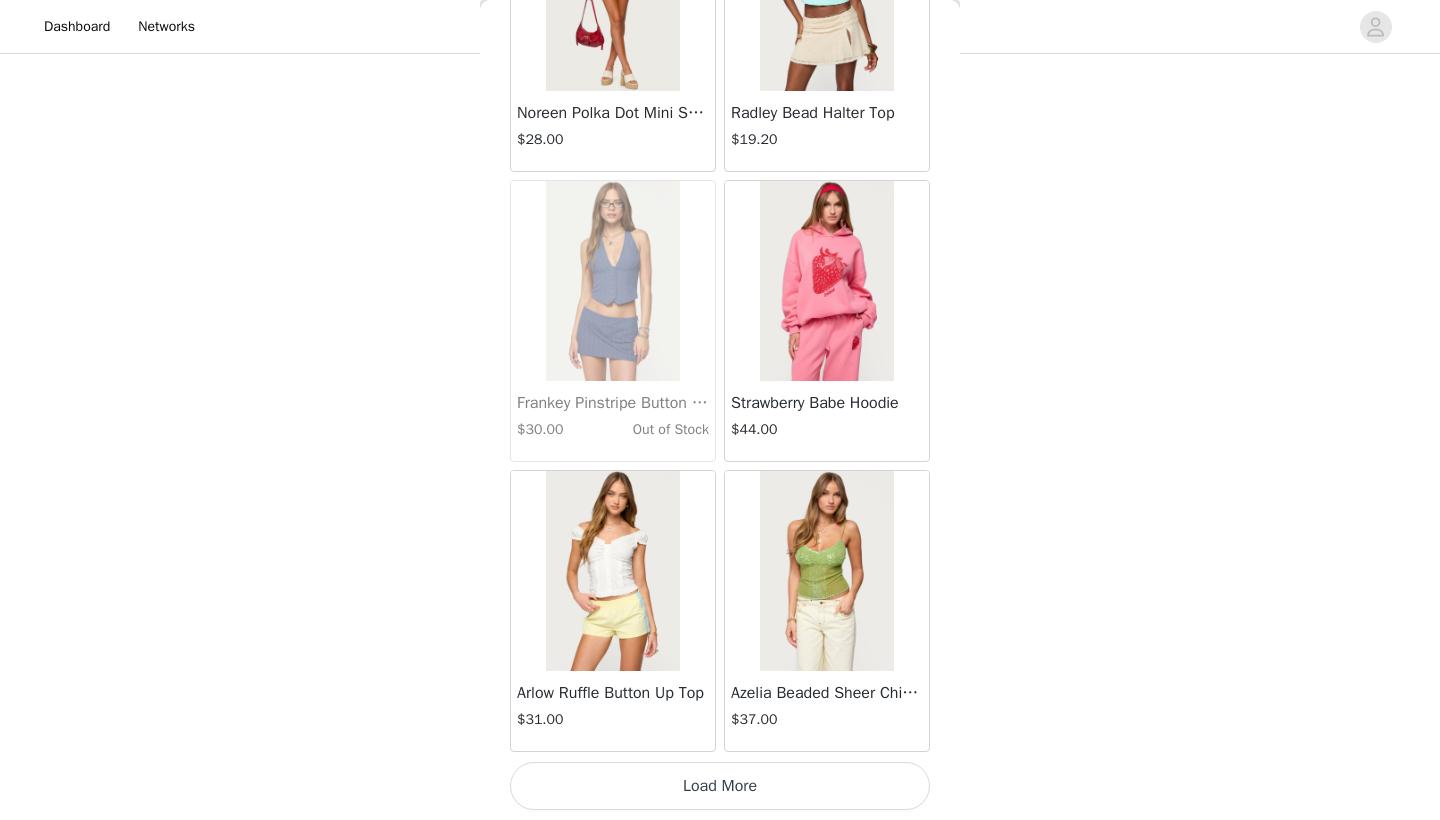 click on "Load More" at bounding box center (720, 786) 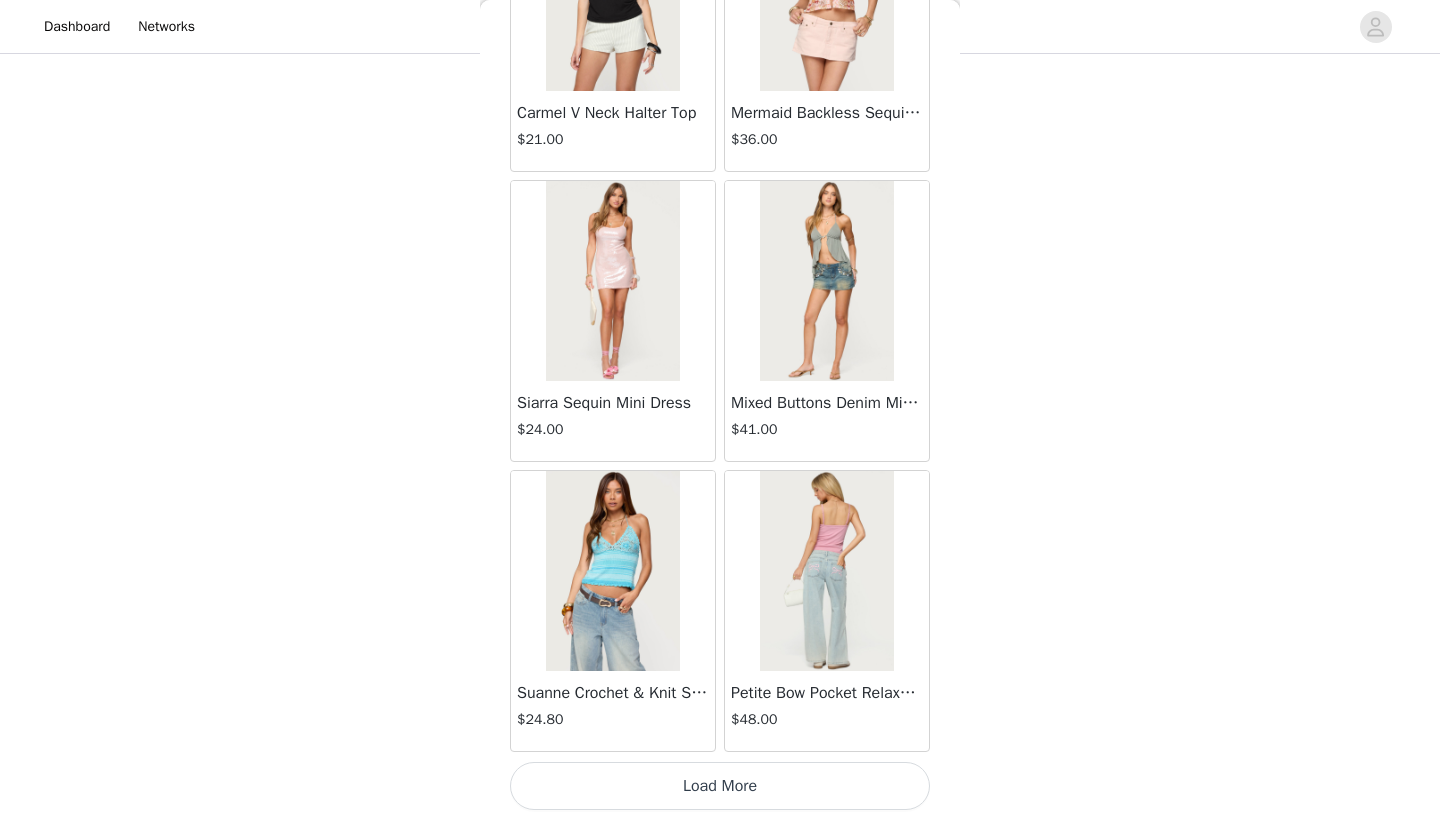 click on "Load More" at bounding box center [720, 786] 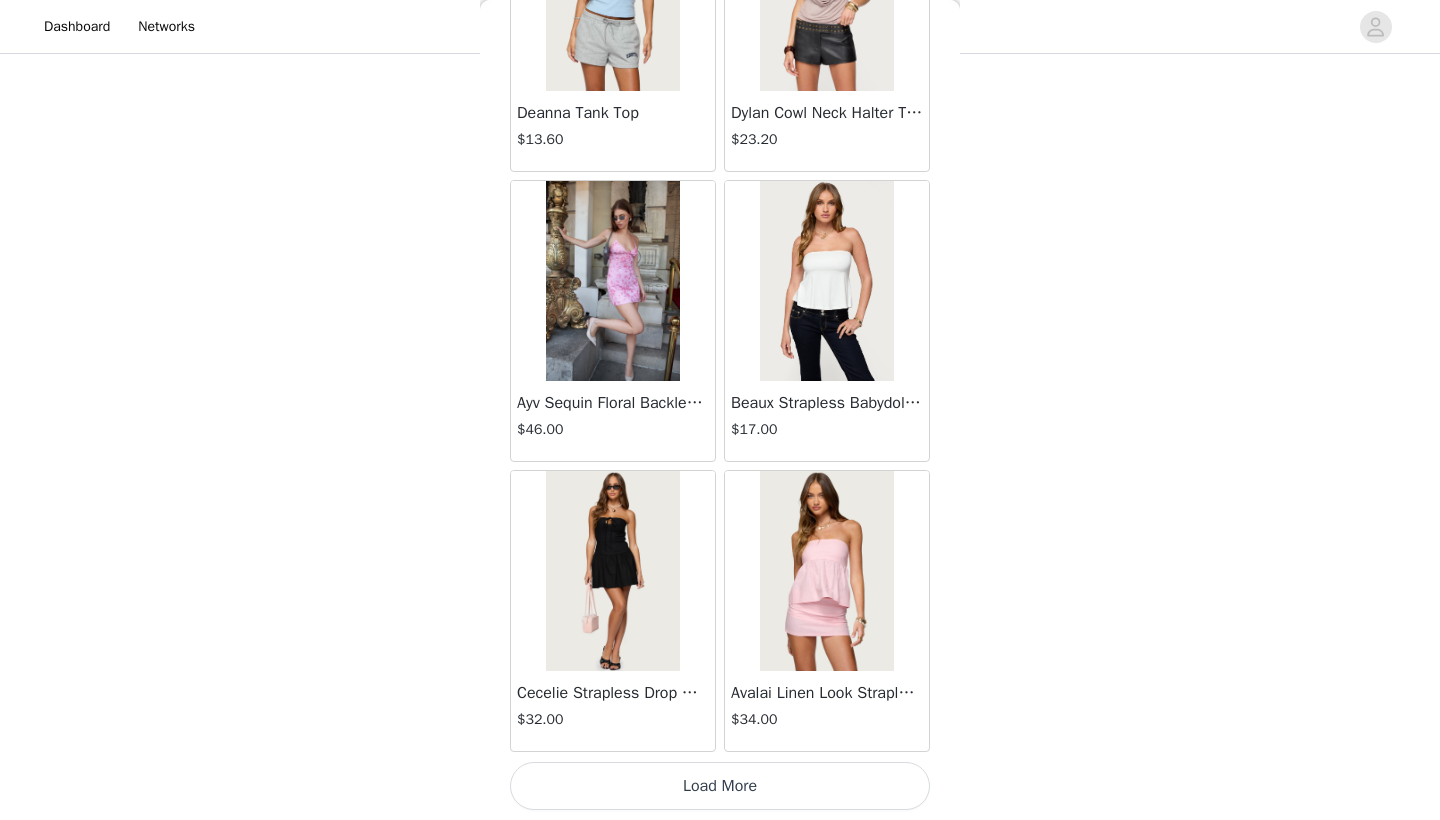 click on "Load More" at bounding box center (720, 786) 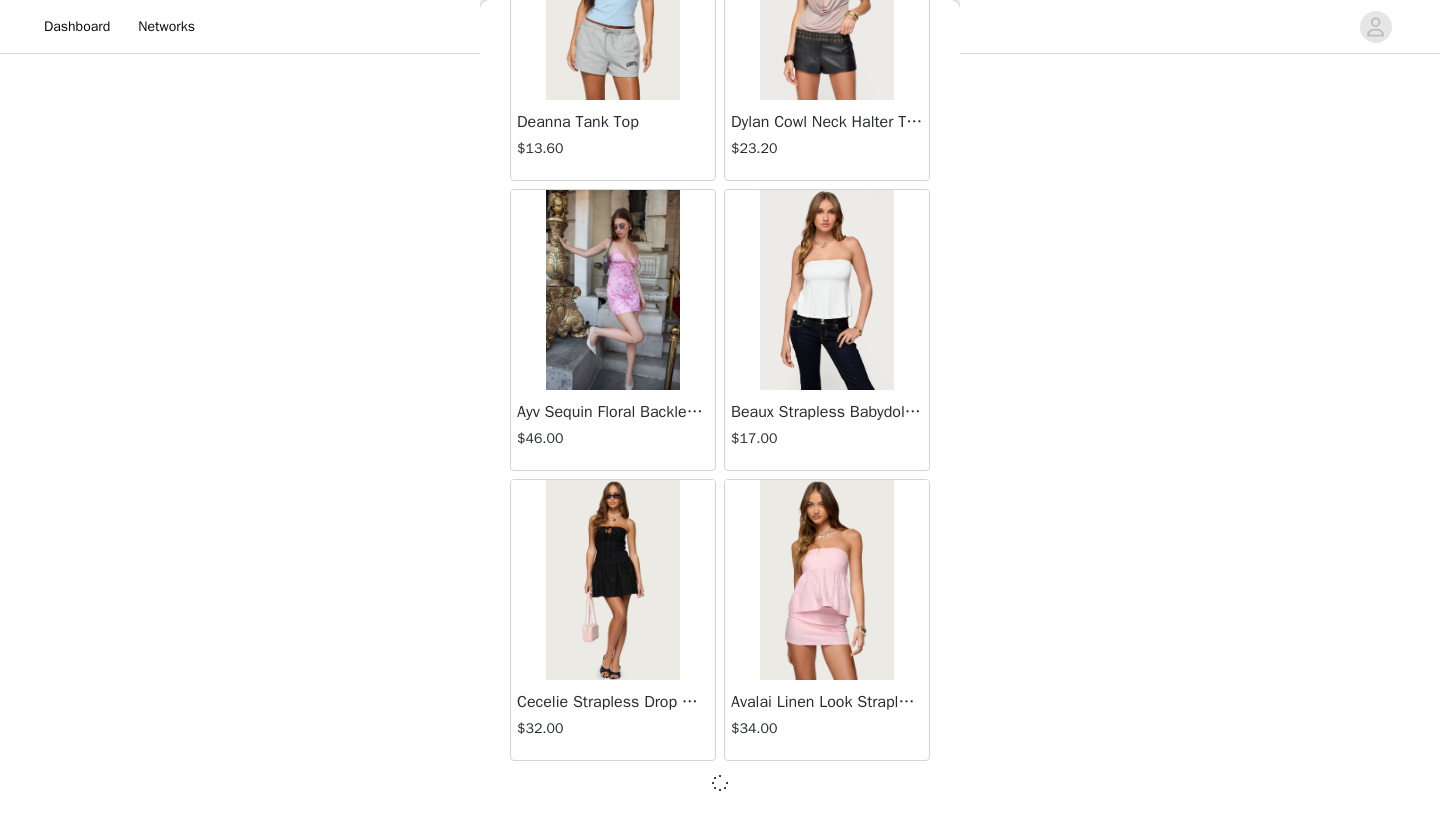 scroll, scrollTop: 31231, scrollLeft: 0, axis: vertical 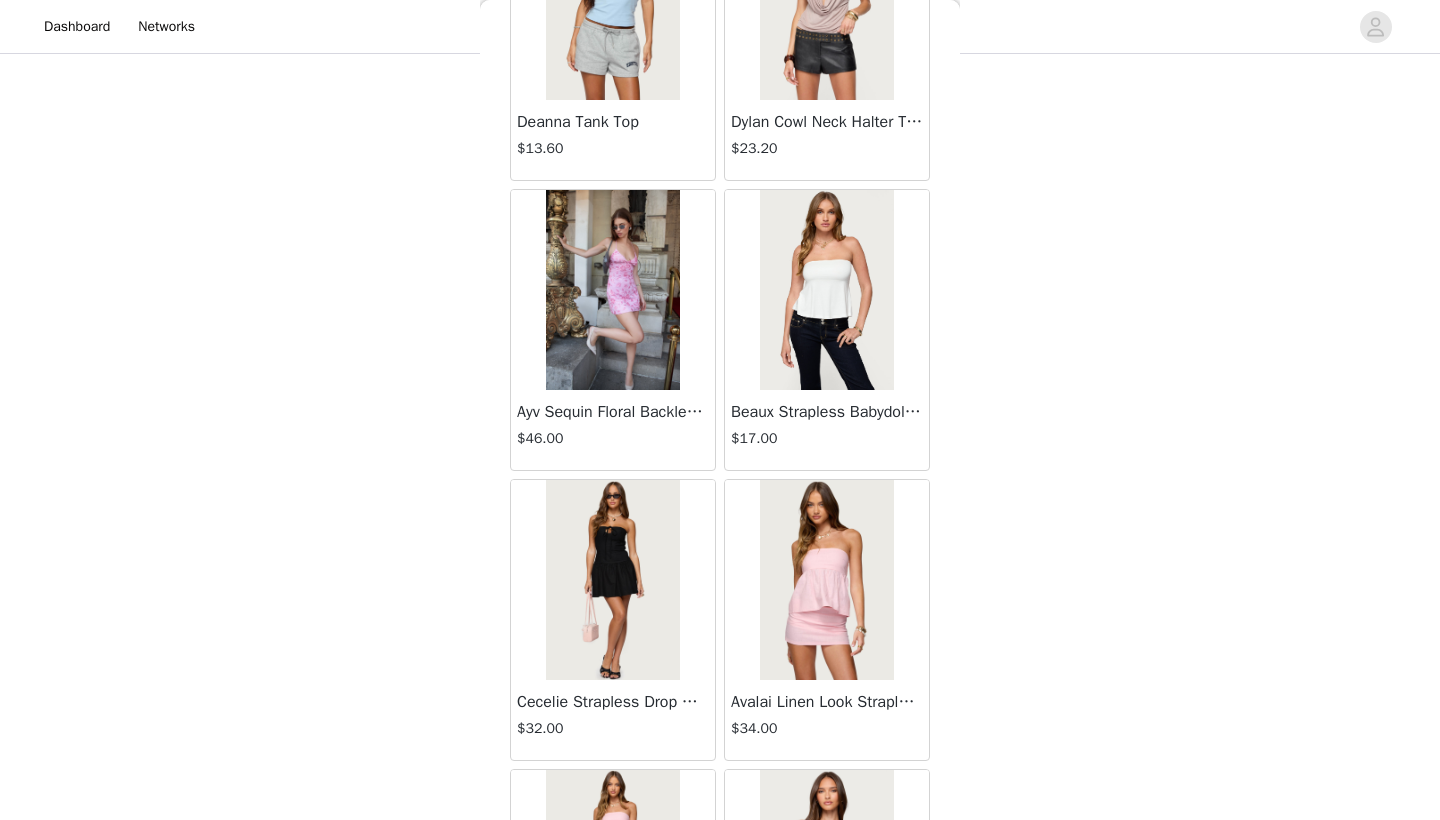 click at bounding box center [612, 290] 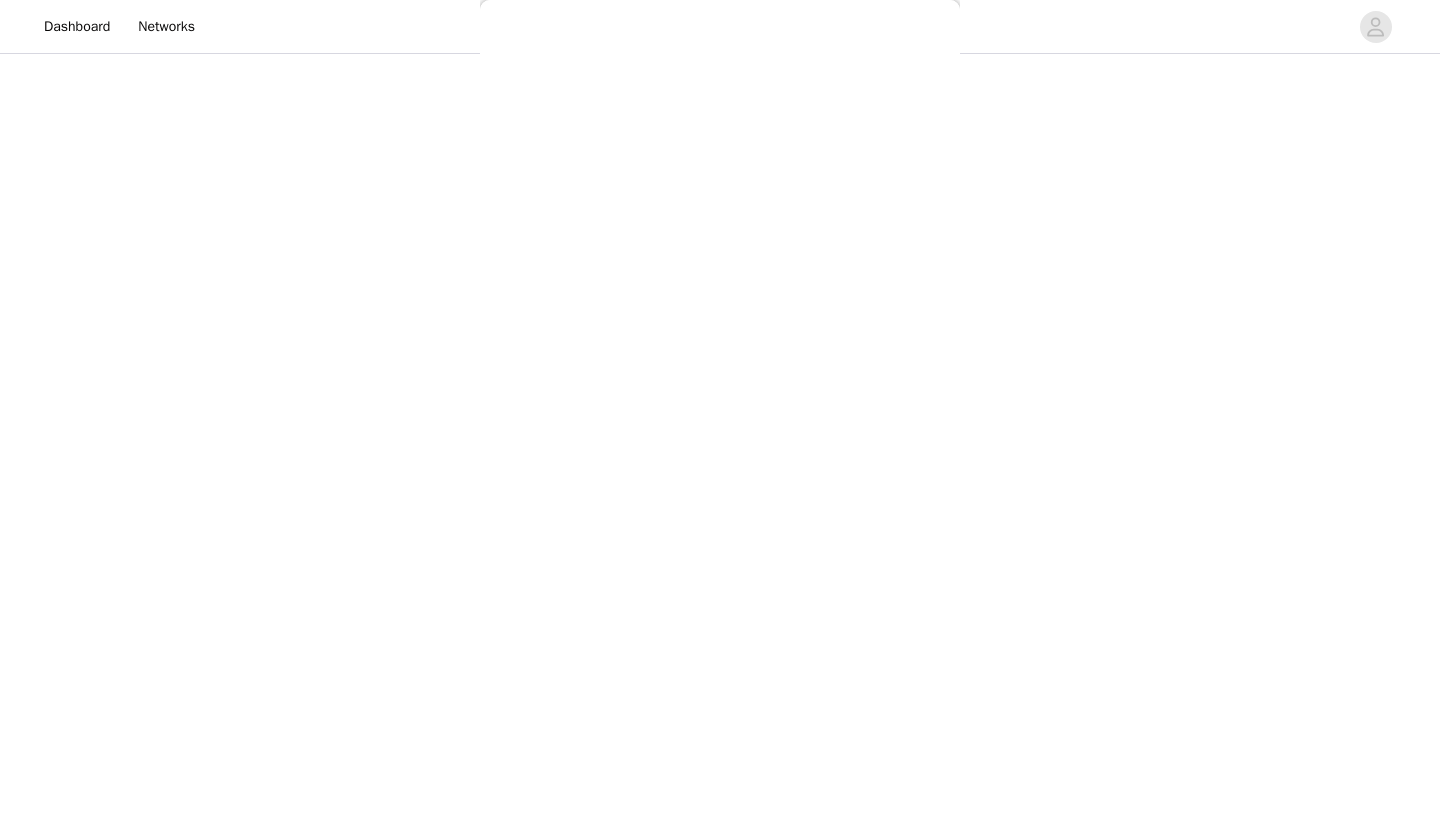 scroll, scrollTop: 131, scrollLeft: 0, axis: vertical 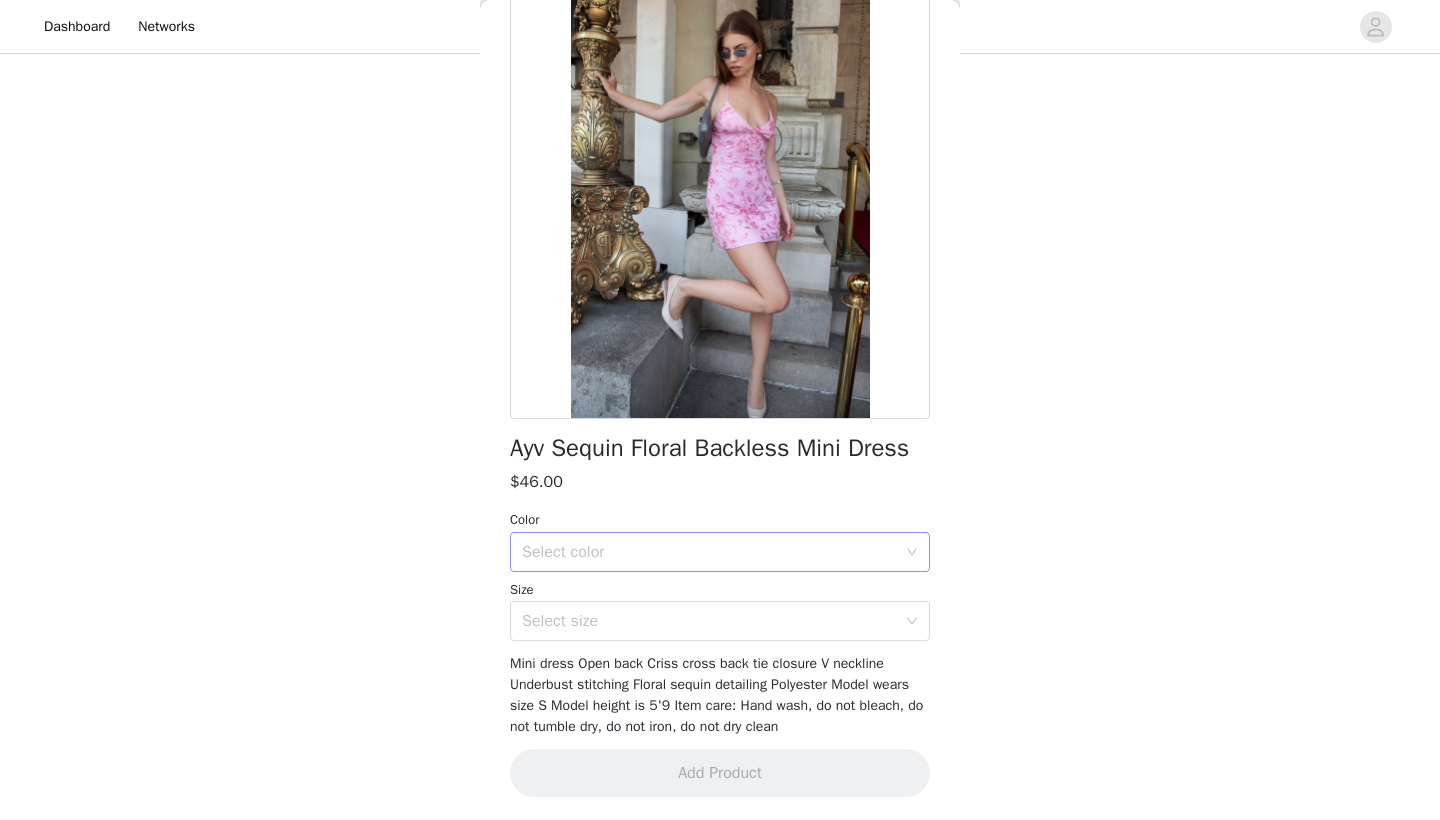 click on "Select color" at bounding box center (709, 552) 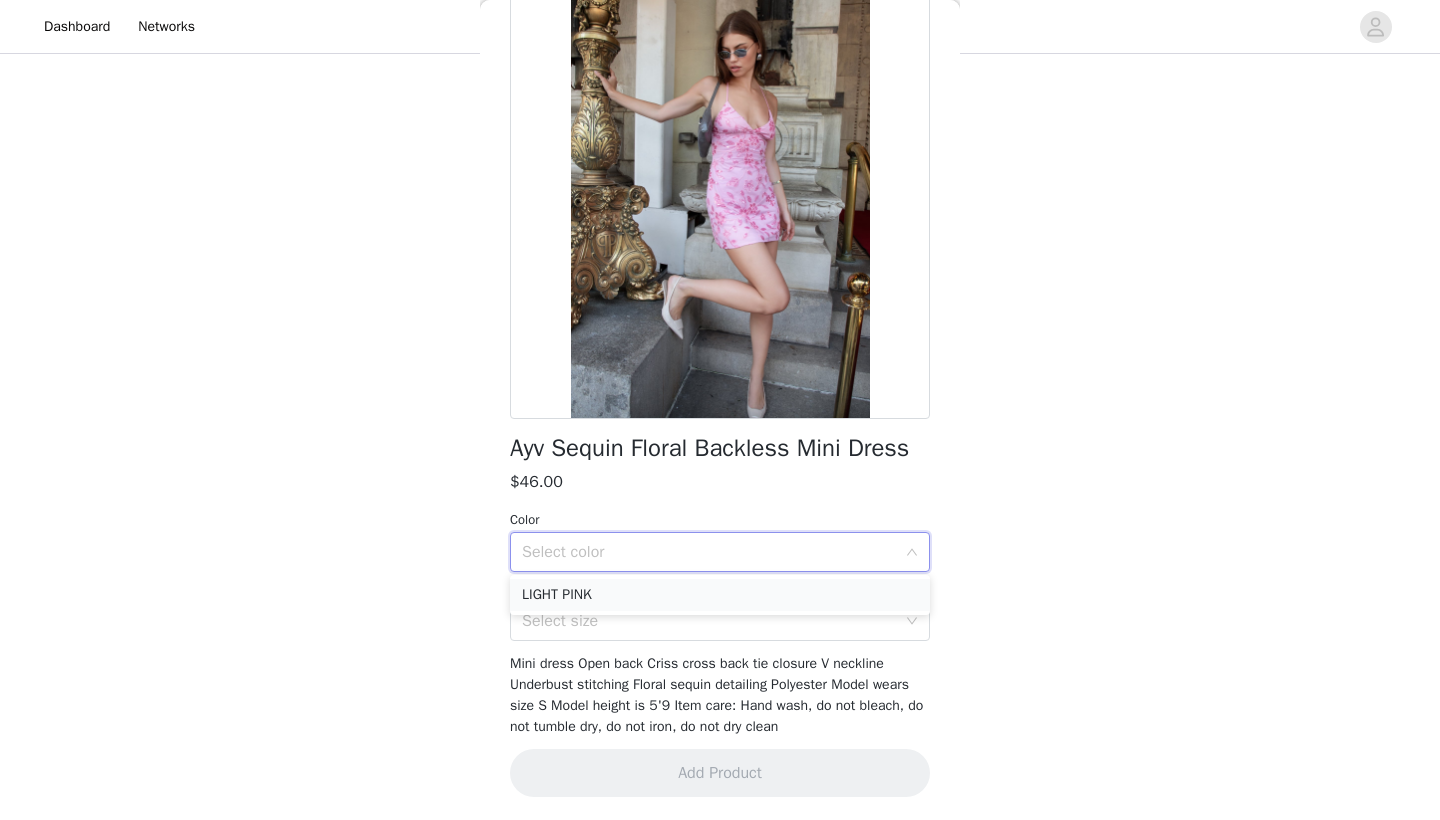 click on "LIGHT PINK" at bounding box center [720, 595] 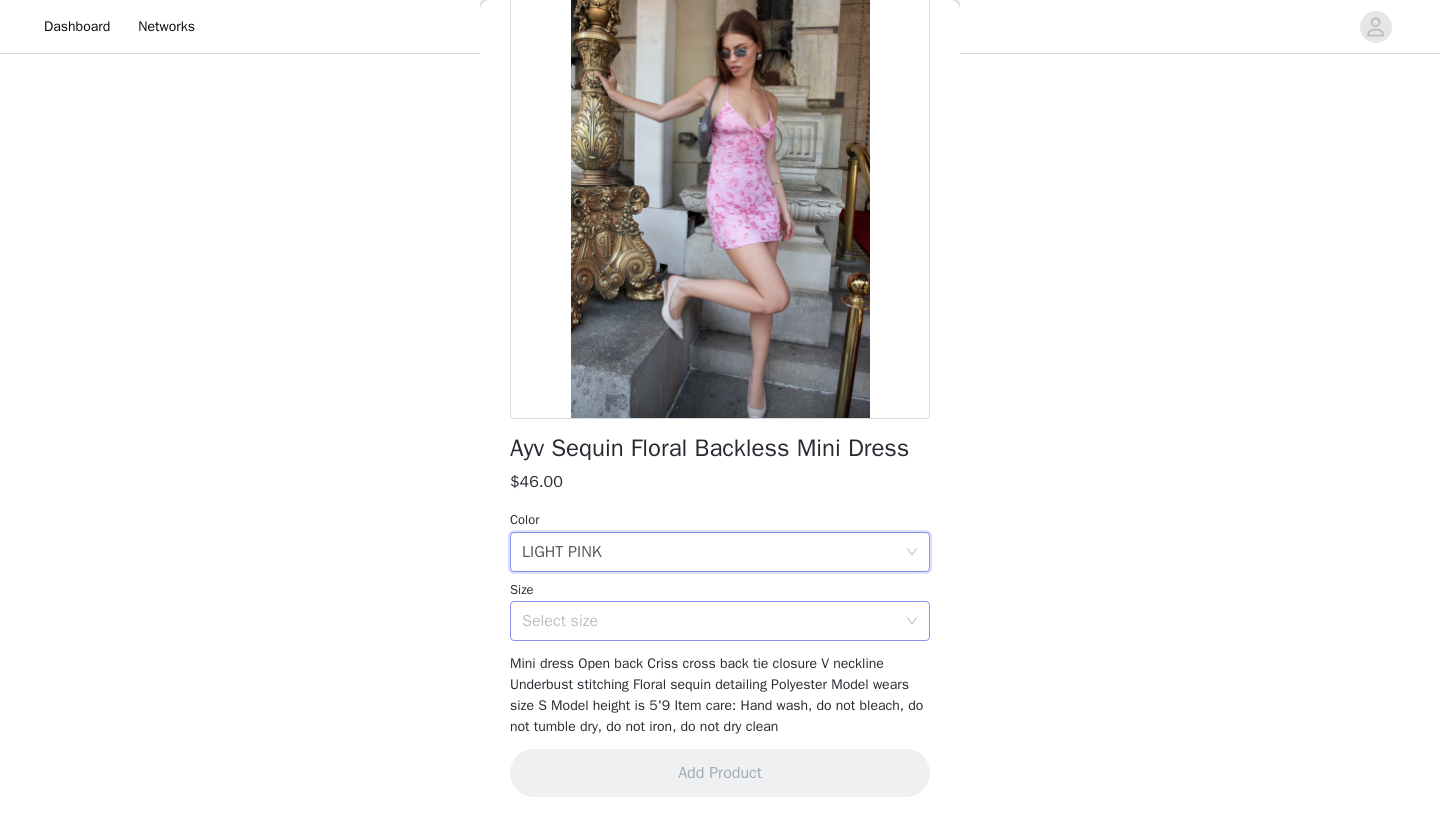 click on "Select size" at bounding box center (709, 621) 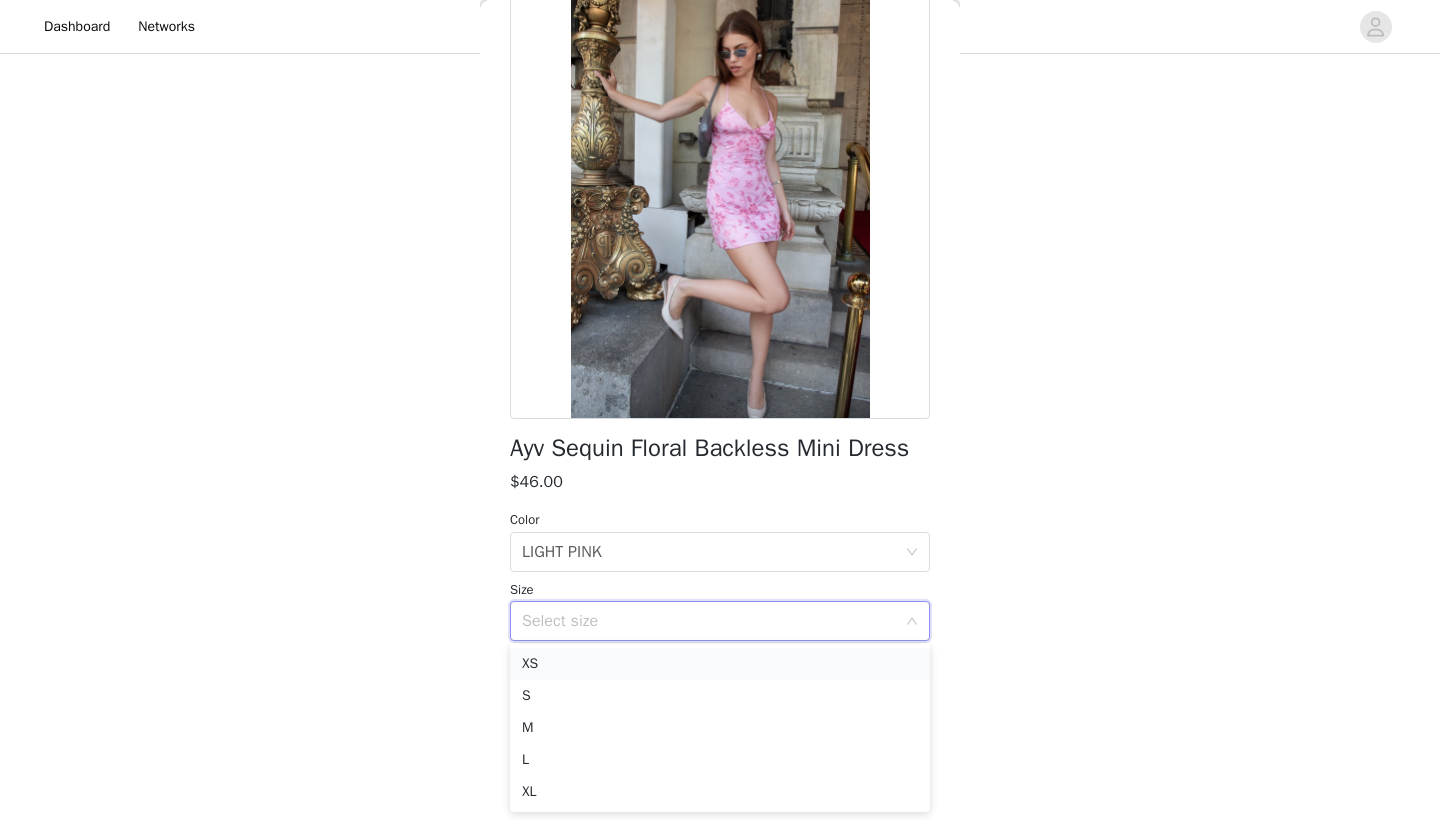 click on "XS" at bounding box center (720, 664) 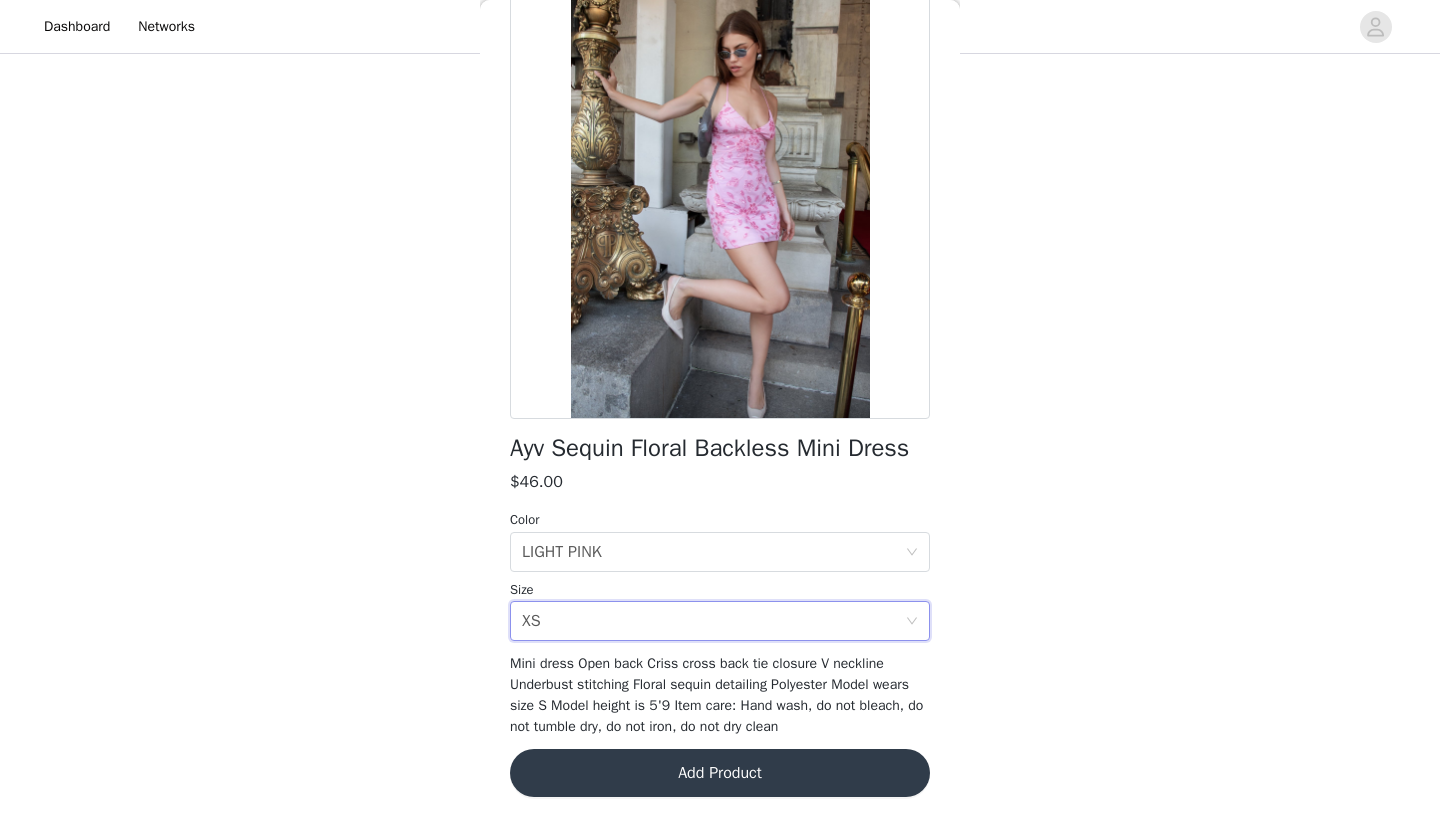 click on "Add Product" at bounding box center [720, 773] 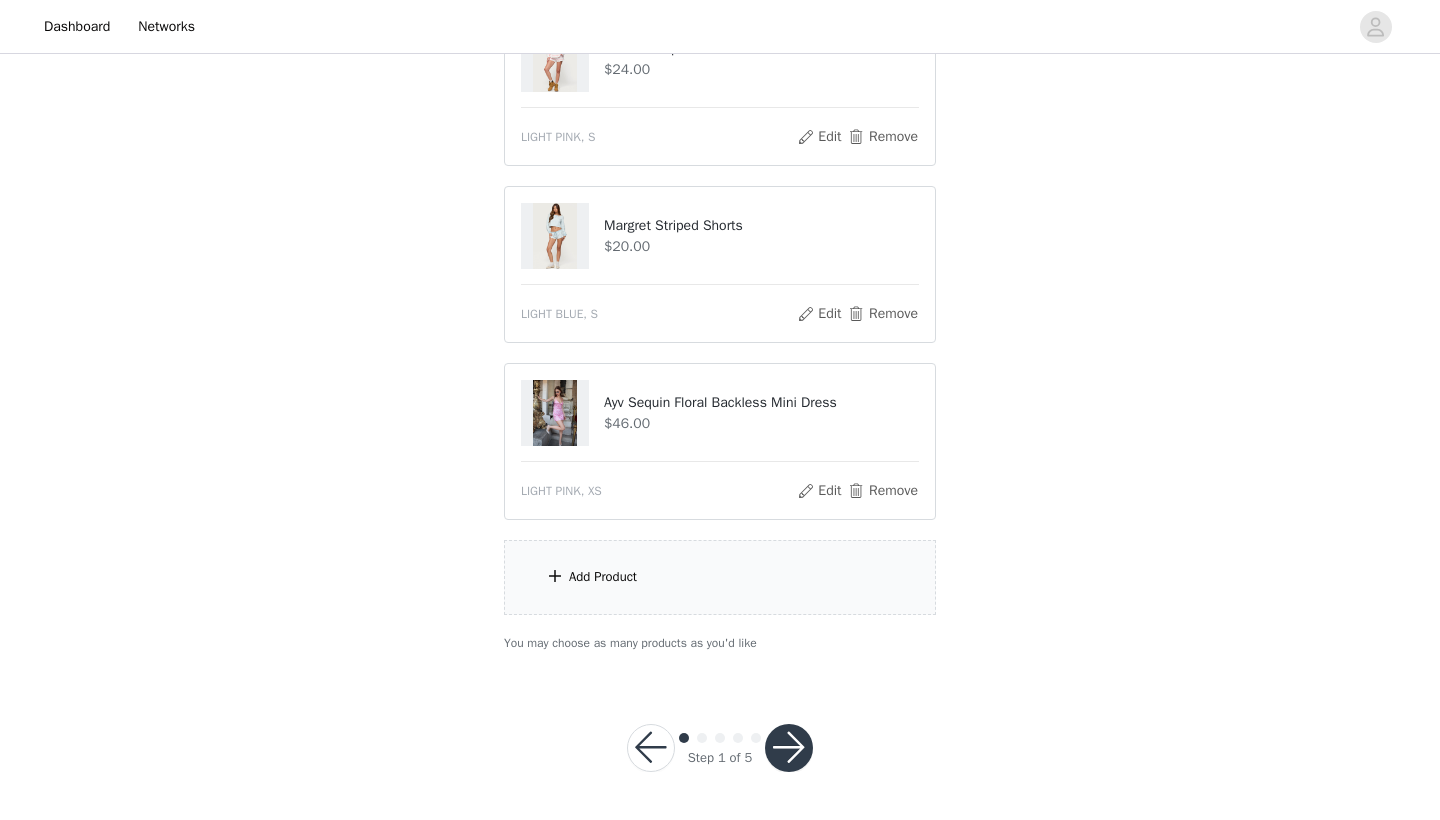 click on "Add Product" at bounding box center [720, 577] 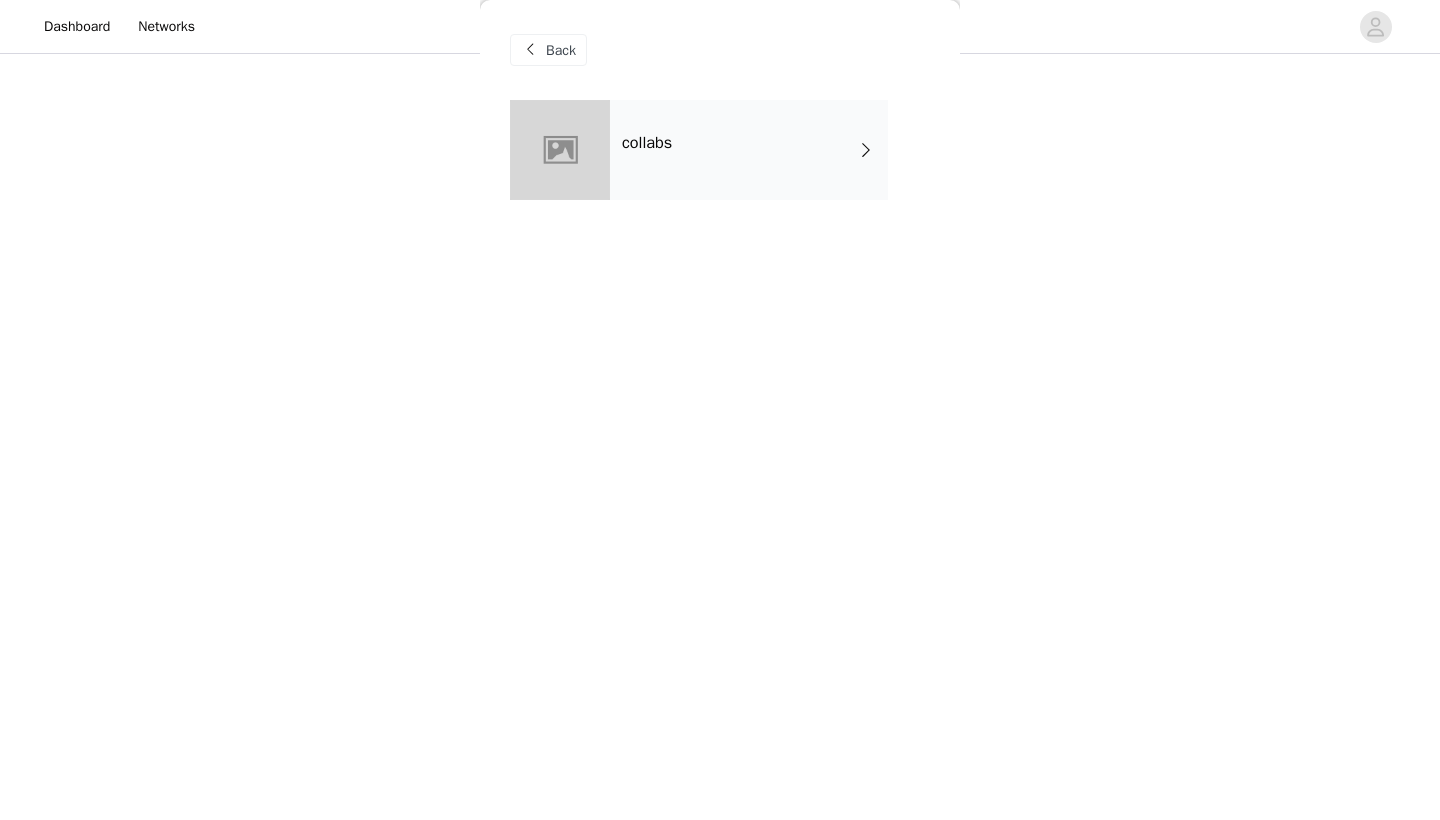 click on "collabs" at bounding box center (749, 150) 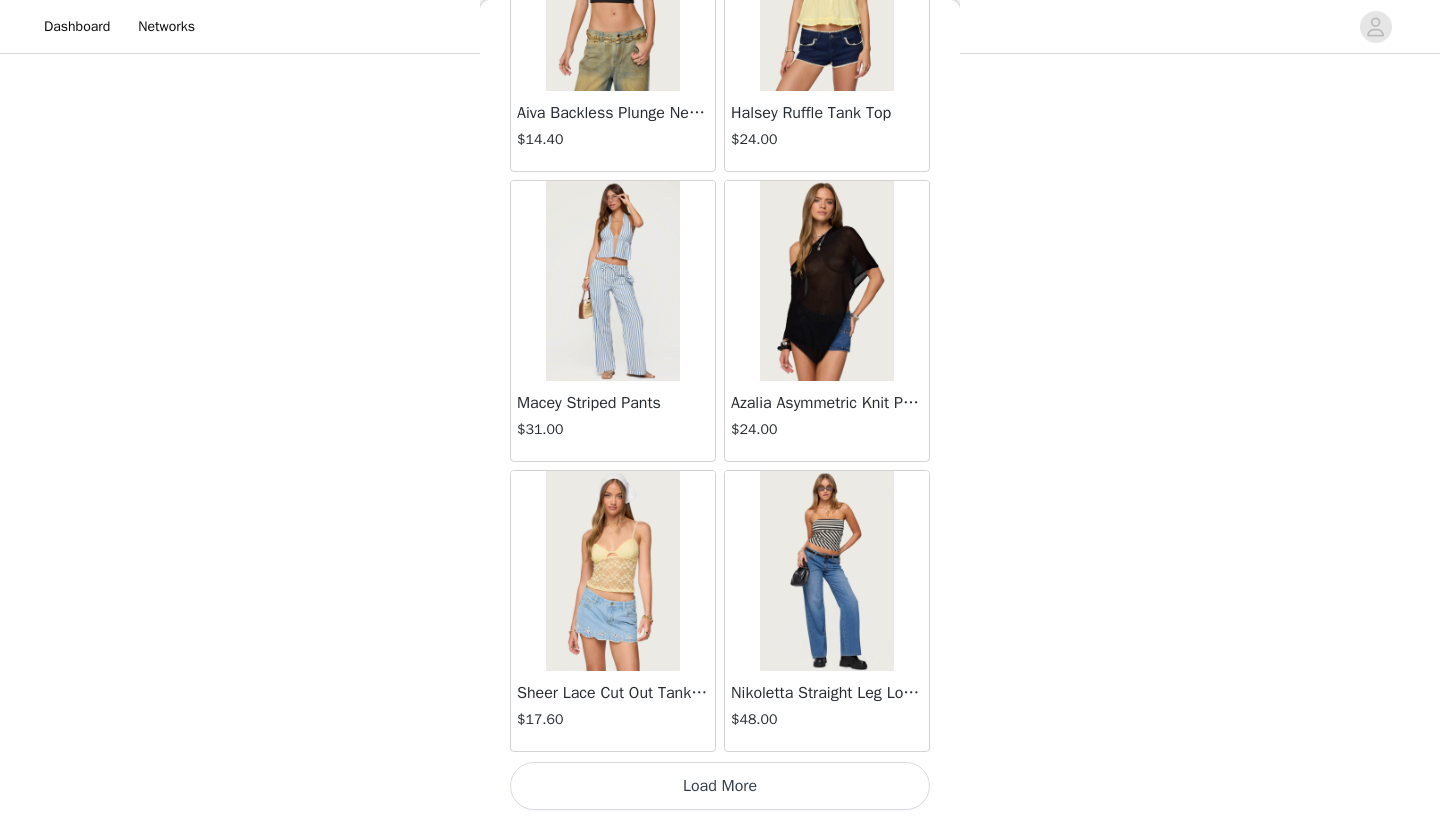 click on "Load More" at bounding box center (720, 786) 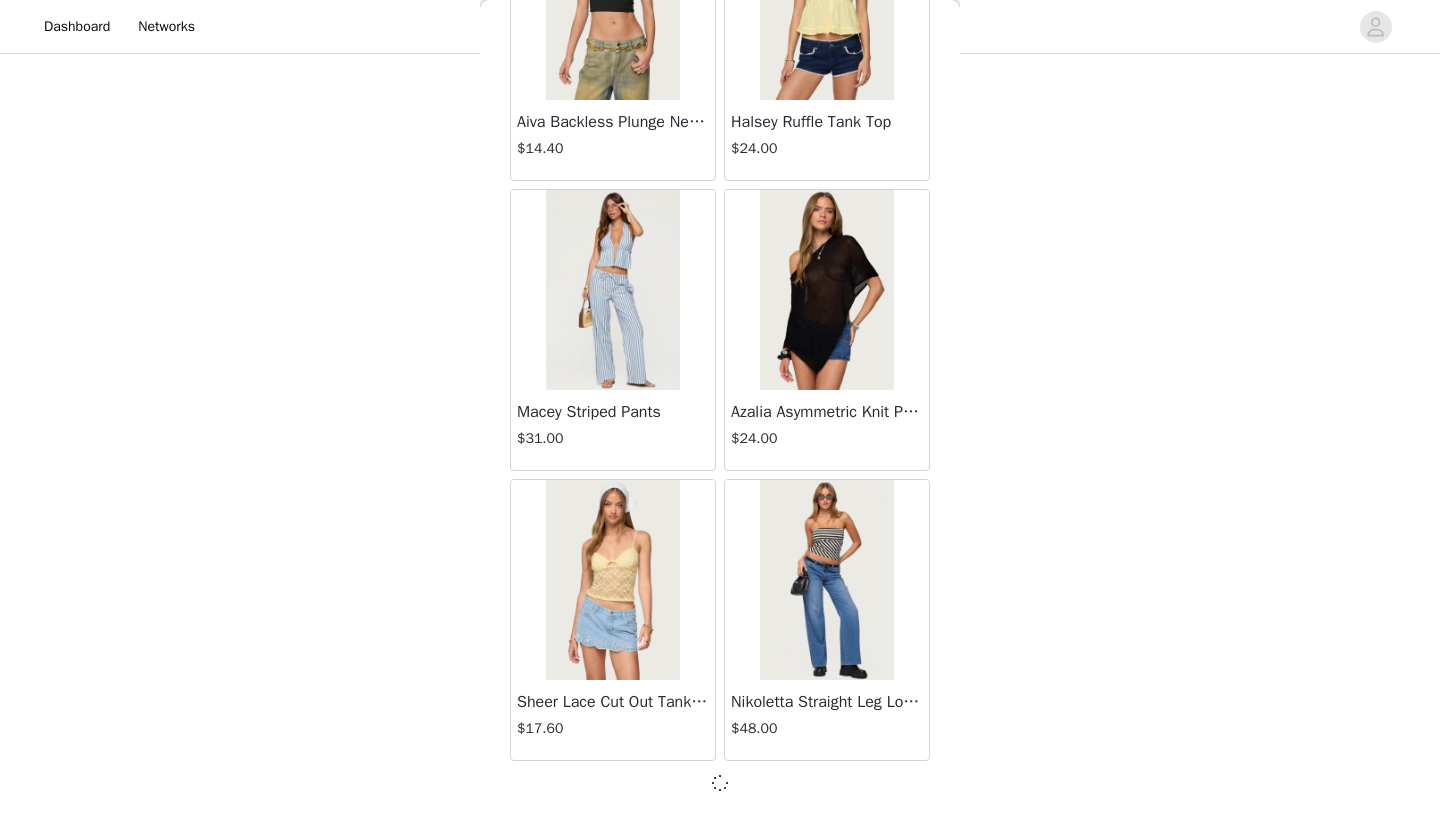 scroll, scrollTop: 2231, scrollLeft: 0, axis: vertical 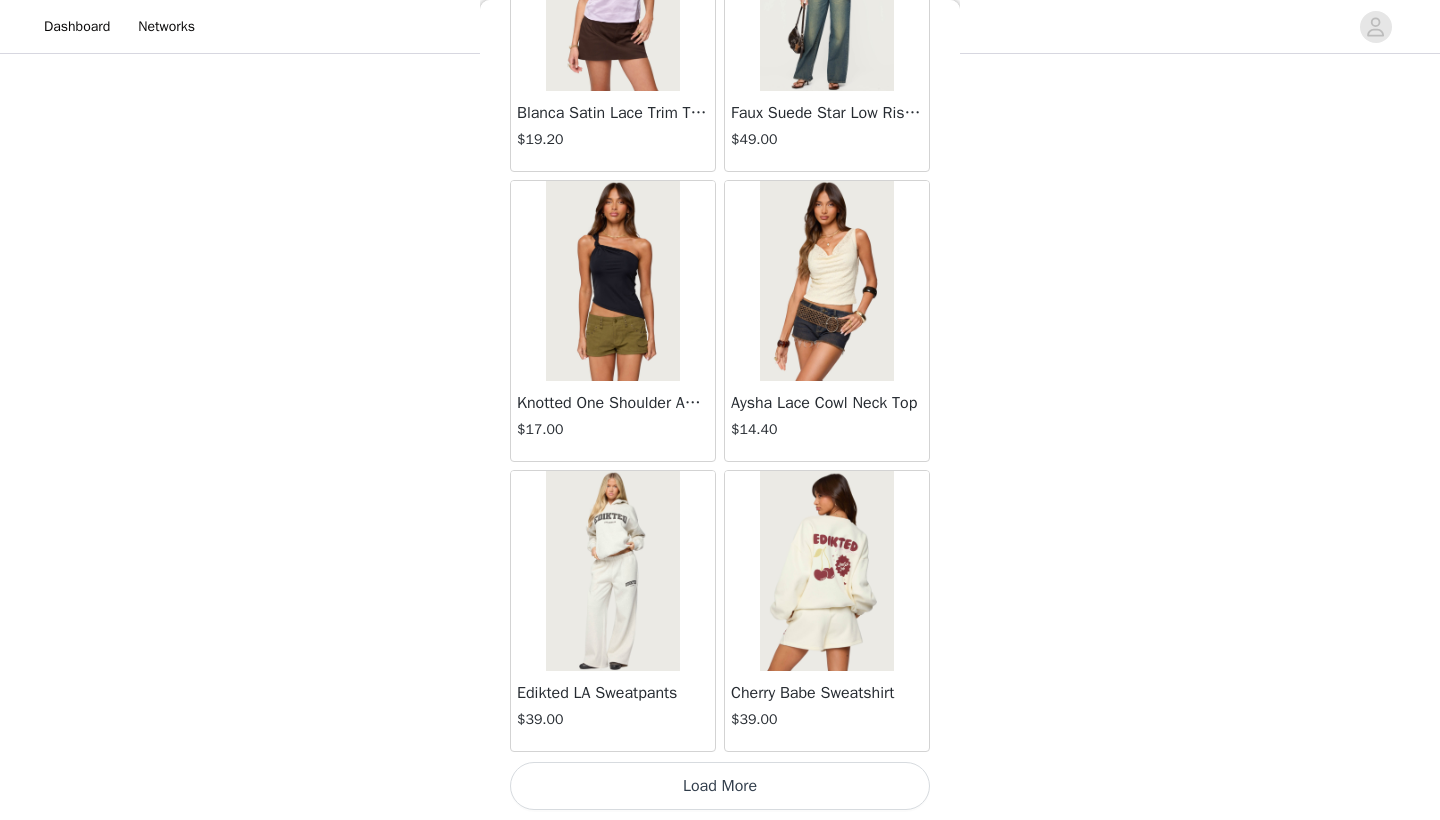 click on "Load More" at bounding box center (720, 786) 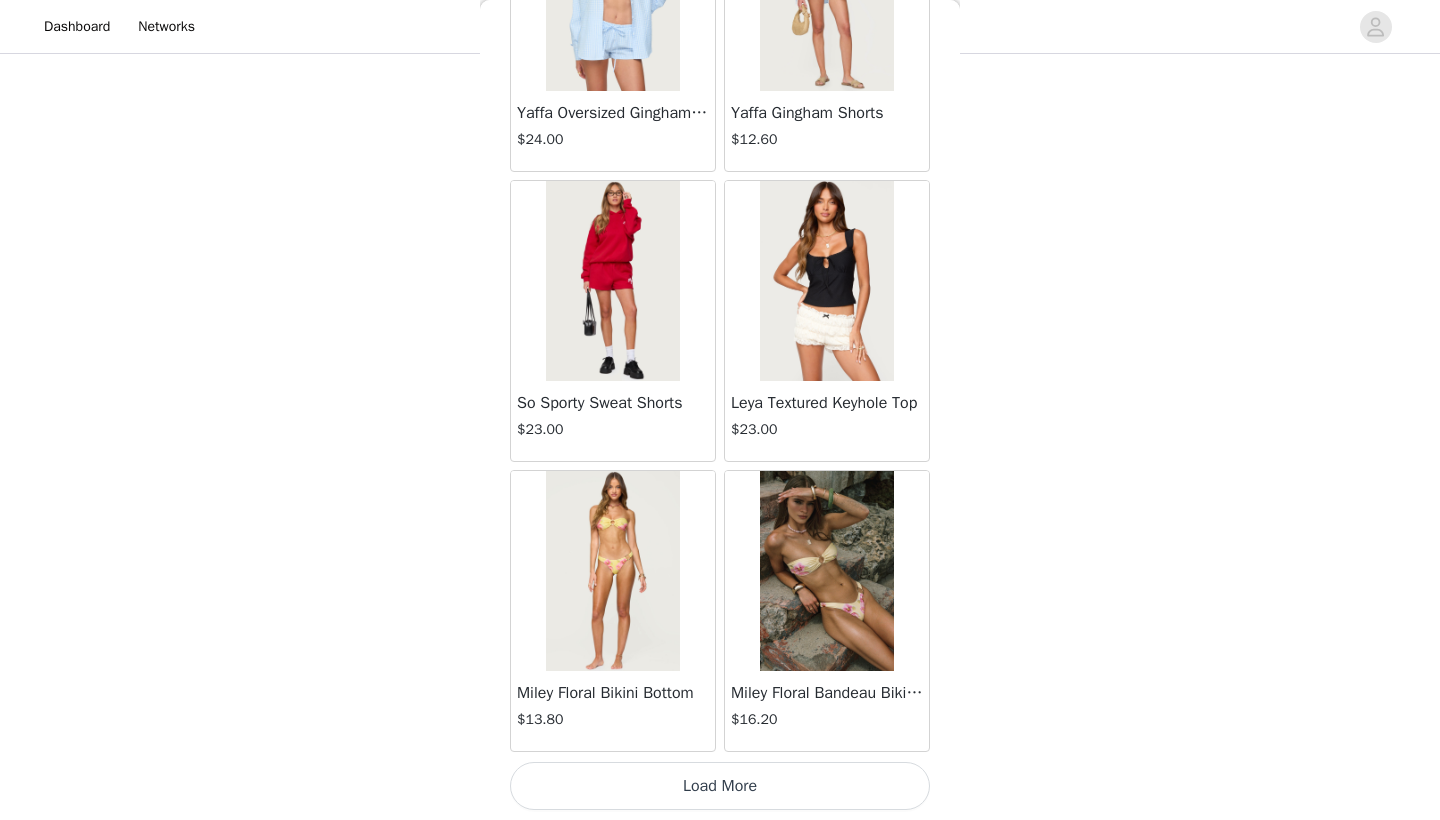 click on "Load More" at bounding box center [720, 786] 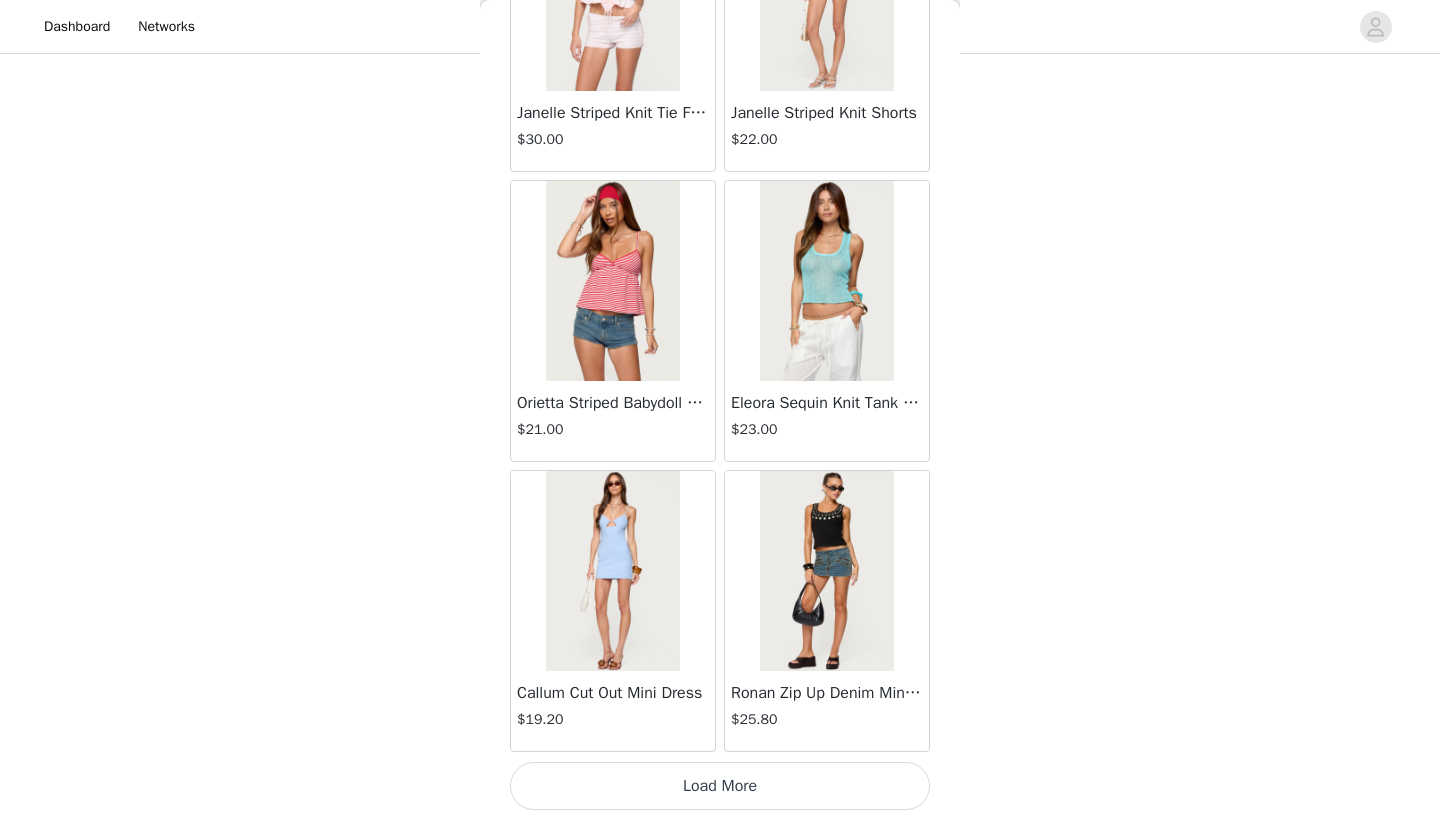 click on "Load More" at bounding box center [720, 786] 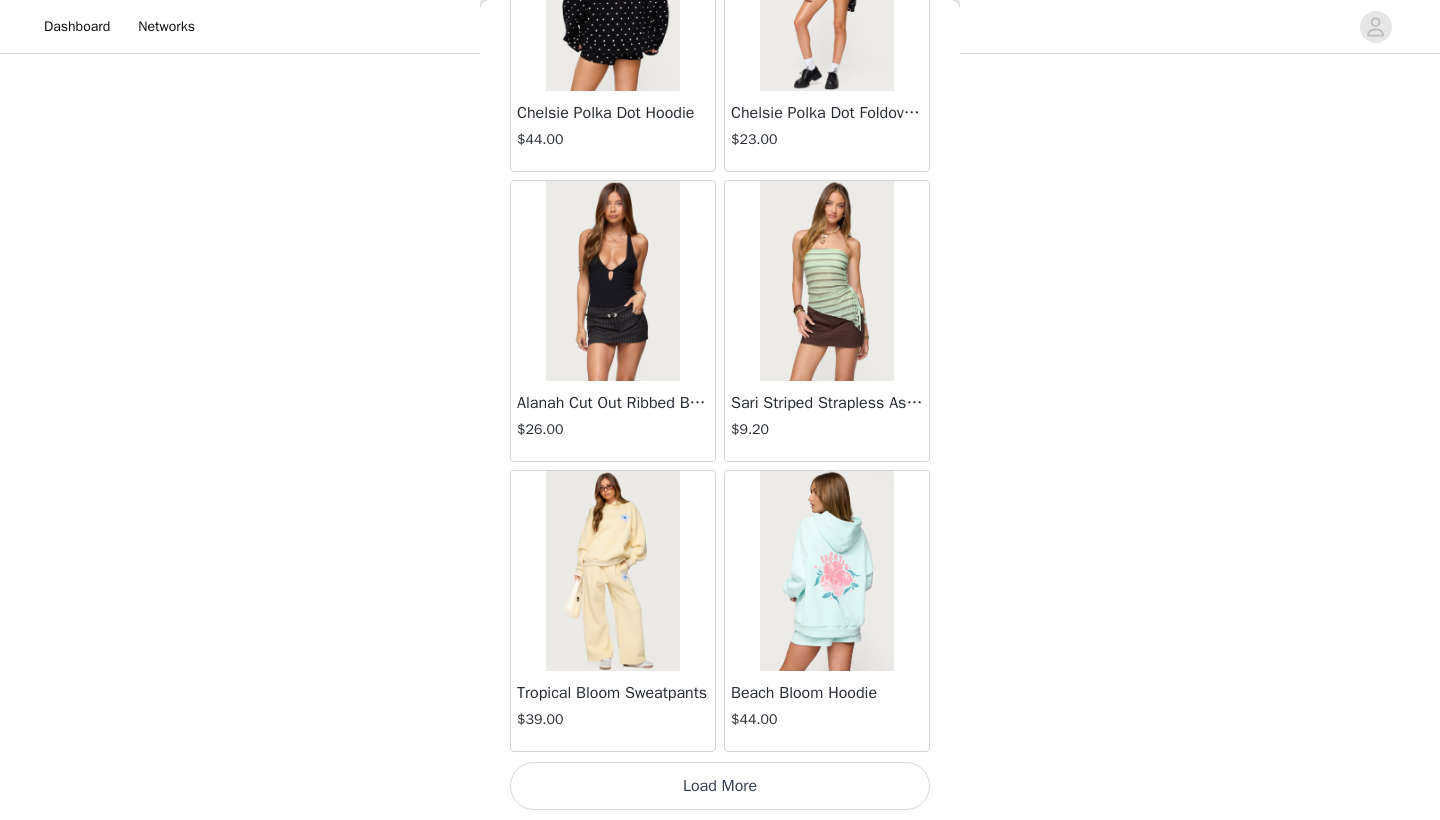 click on "Load More" at bounding box center (720, 786) 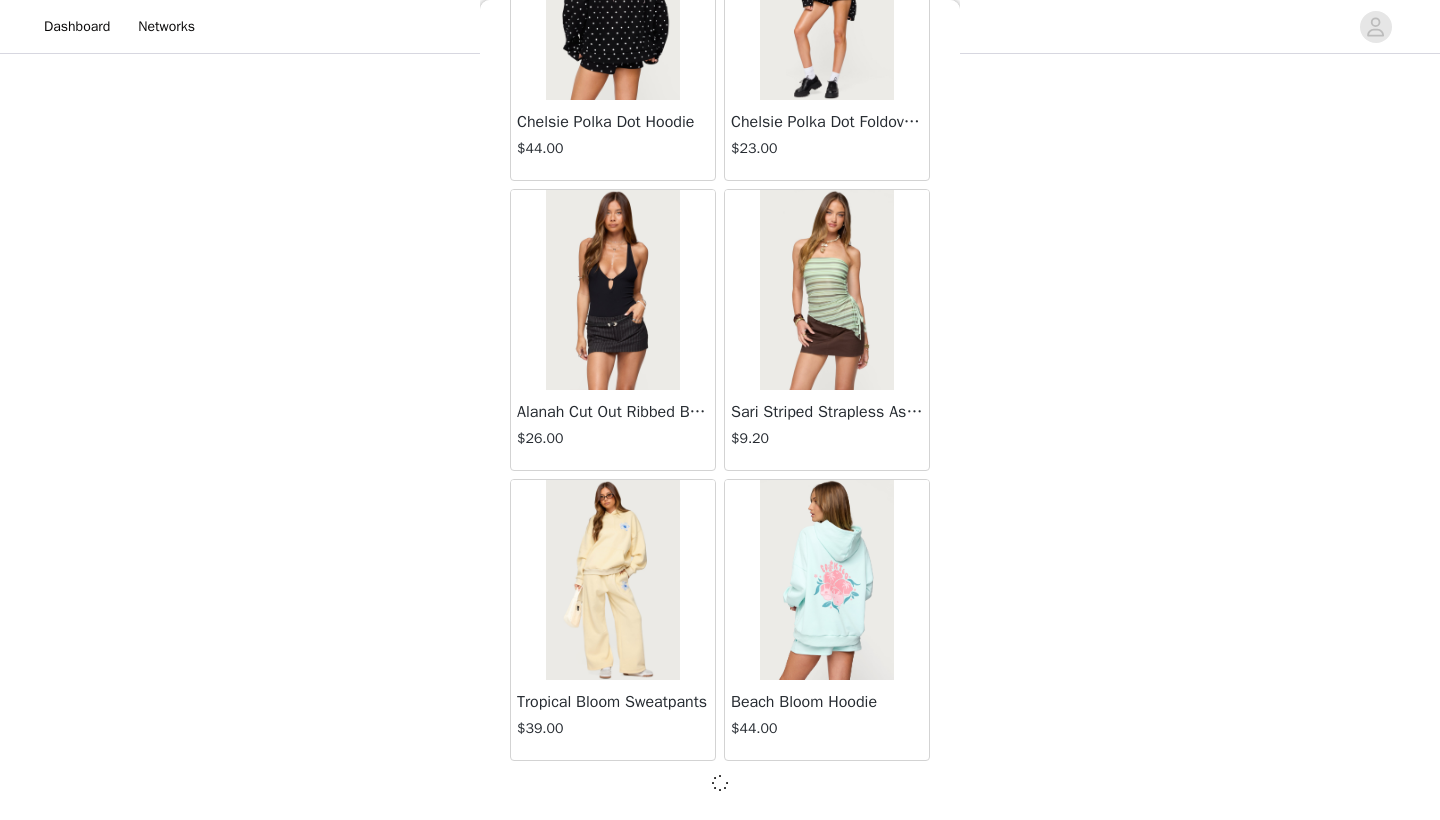 scroll, scrollTop: 13831, scrollLeft: 0, axis: vertical 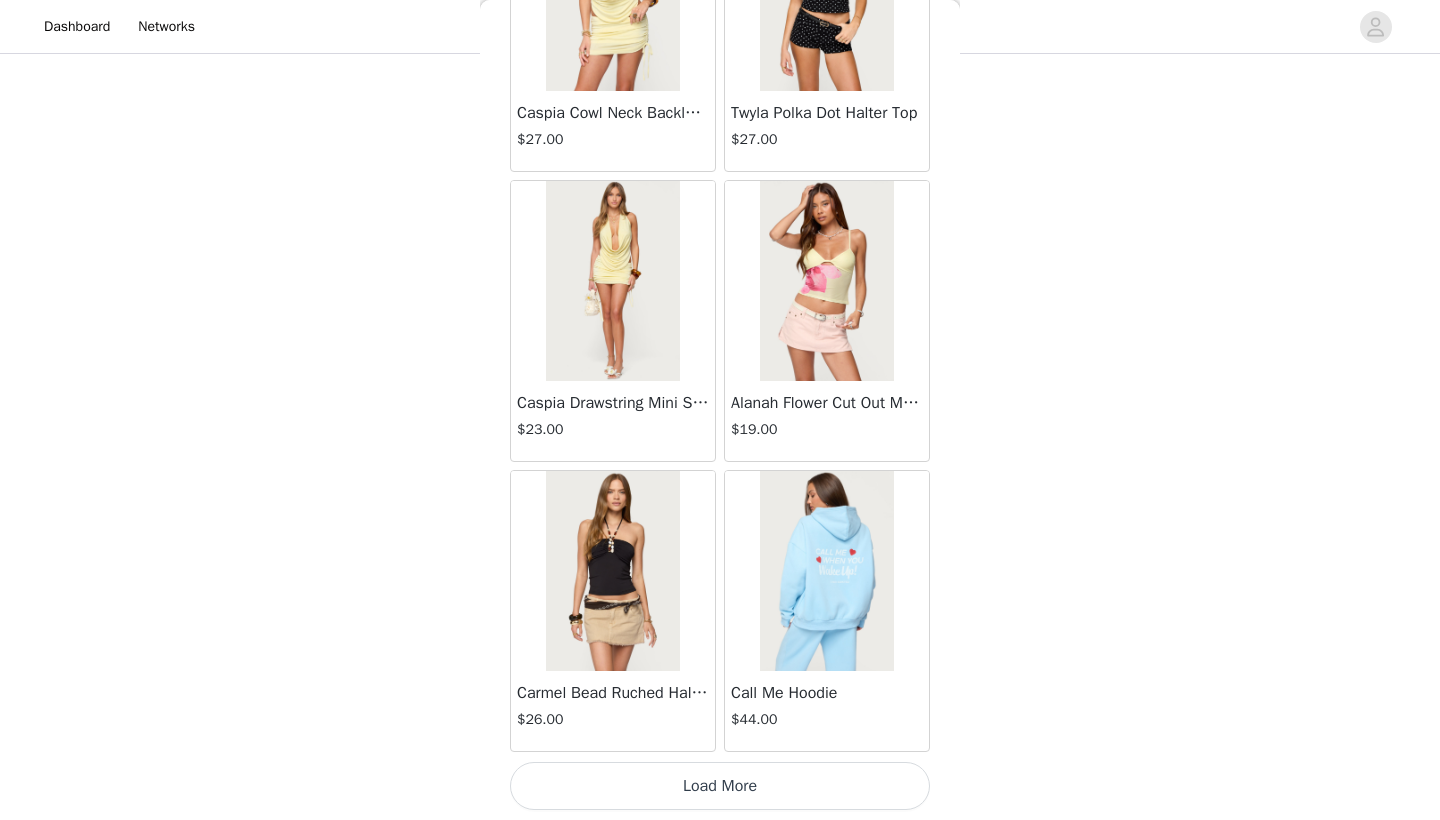 click on "Load More" at bounding box center (720, 786) 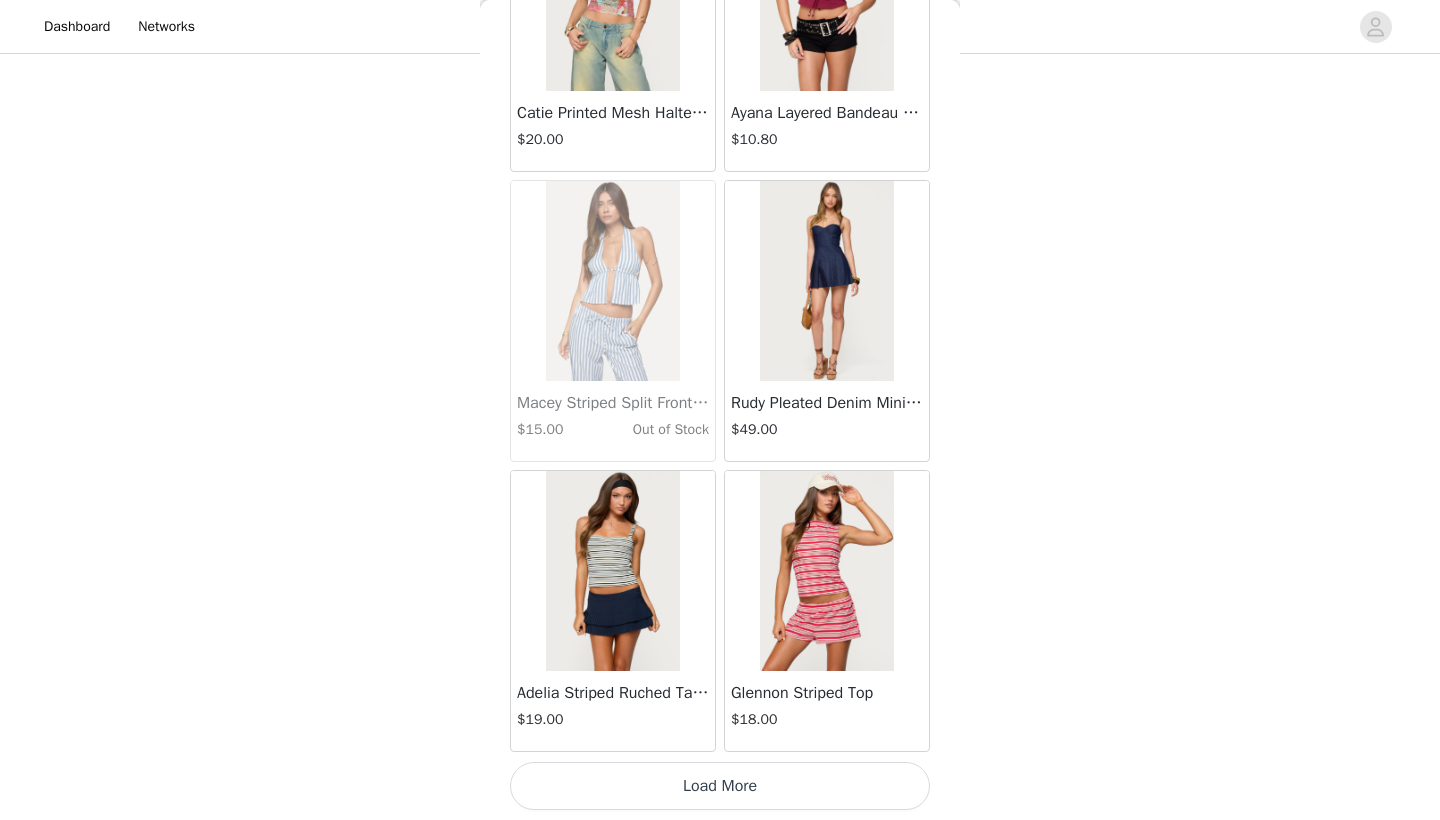 click on "Load More" at bounding box center [720, 786] 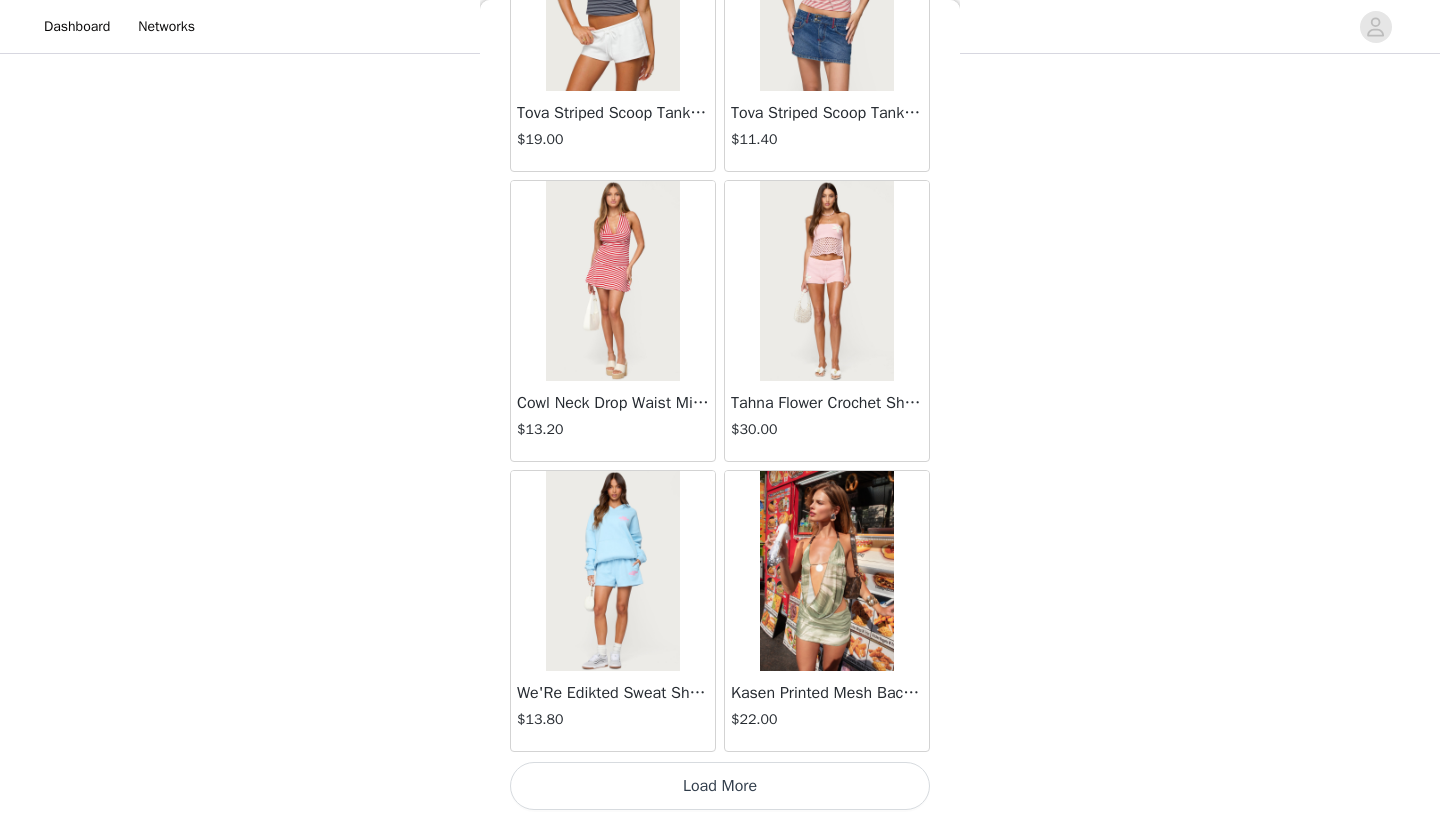 click on "Load More" at bounding box center (720, 786) 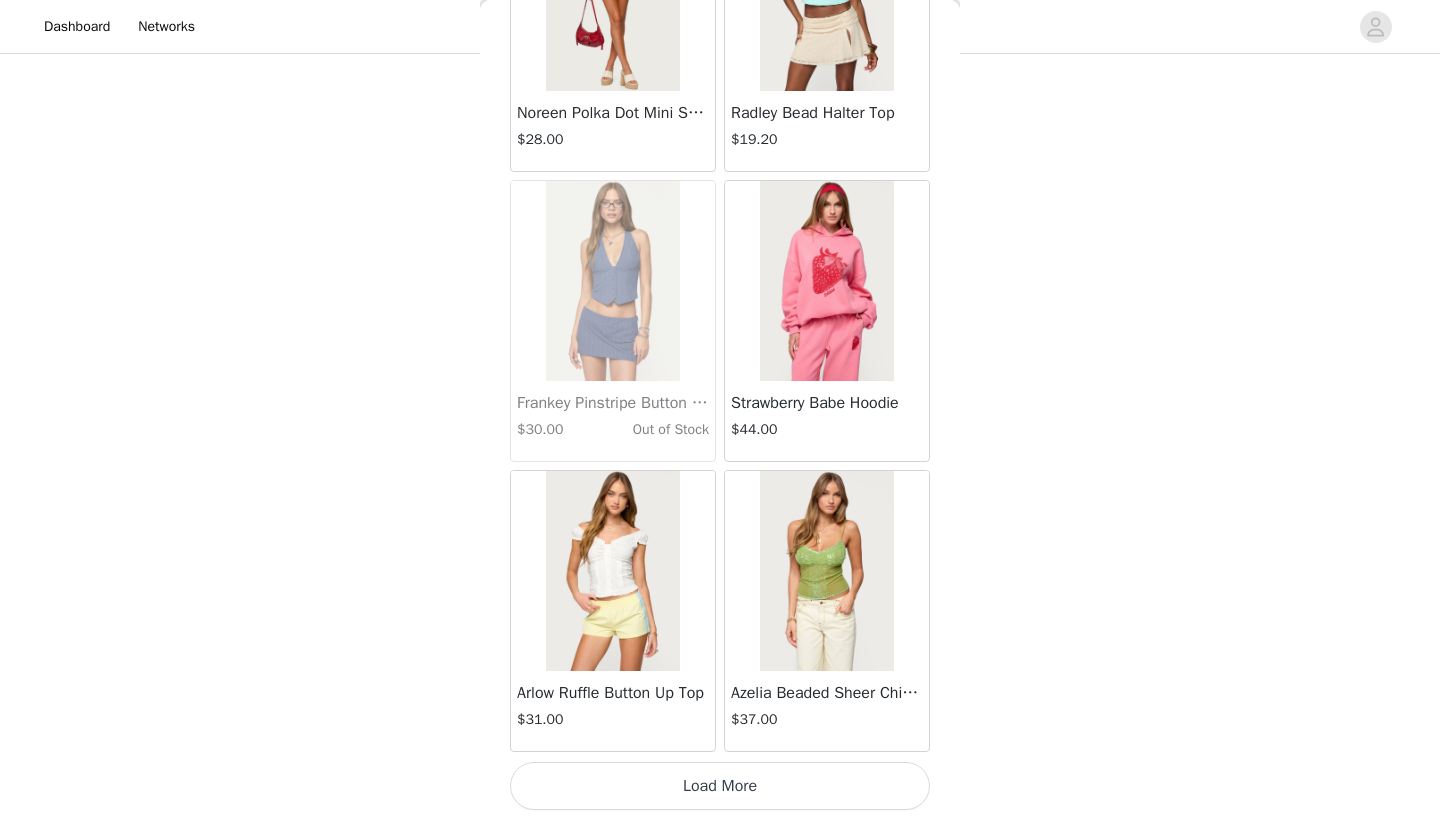 click on "Load More" at bounding box center [720, 786] 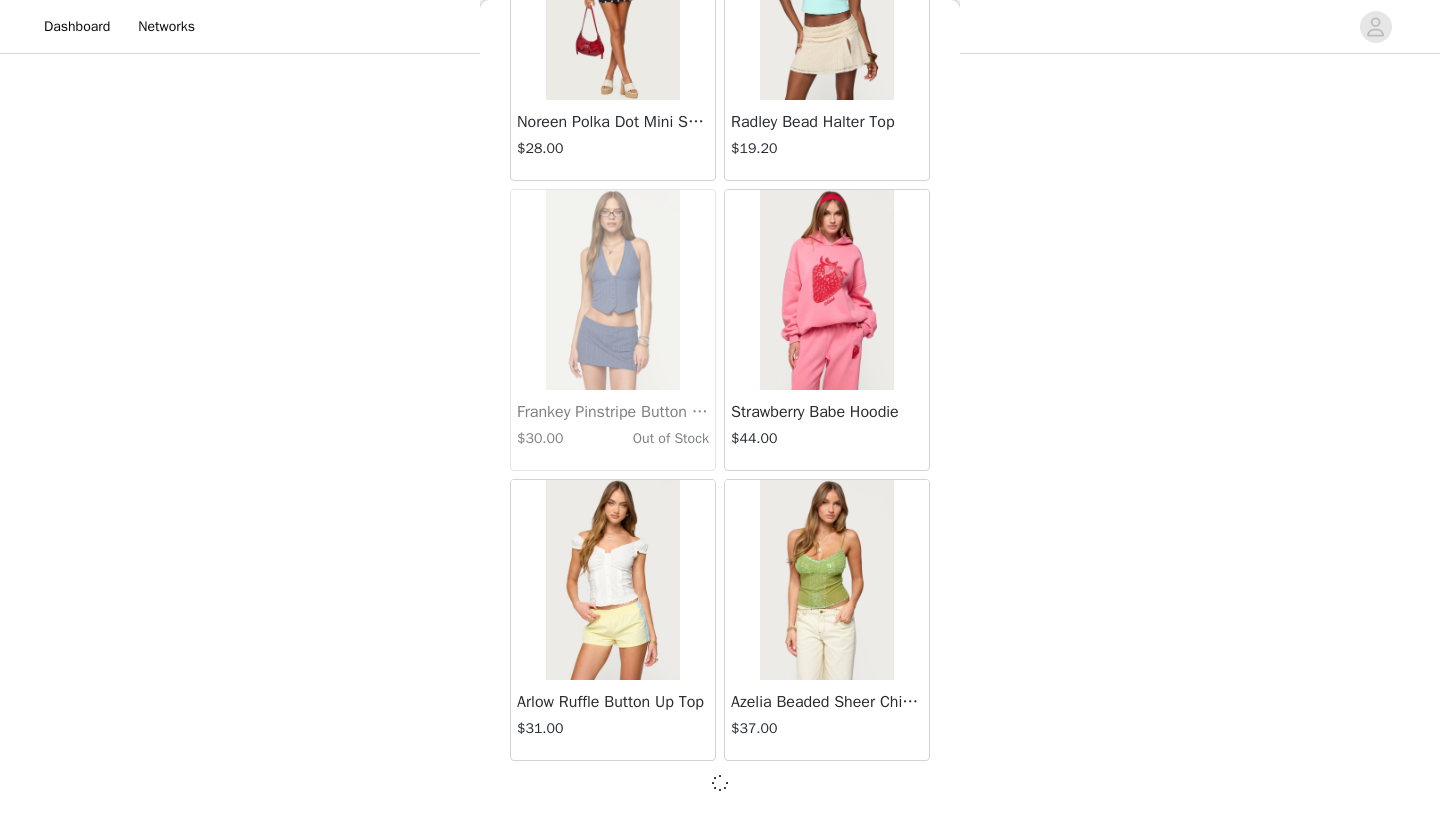 scroll, scrollTop: 25431, scrollLeft: 0, axis: vertical 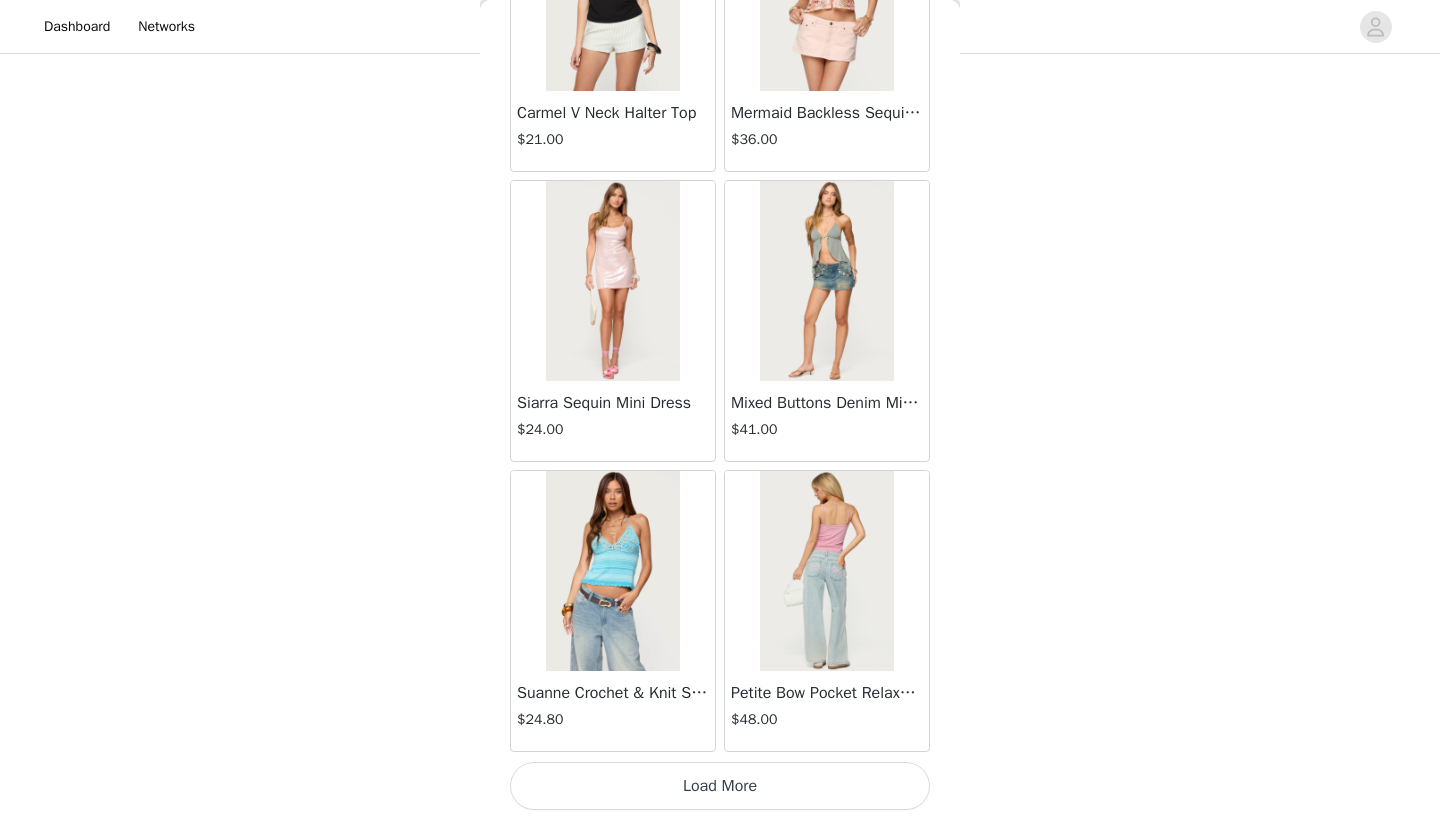 click on "Load More" at bounding box center [720, 786] 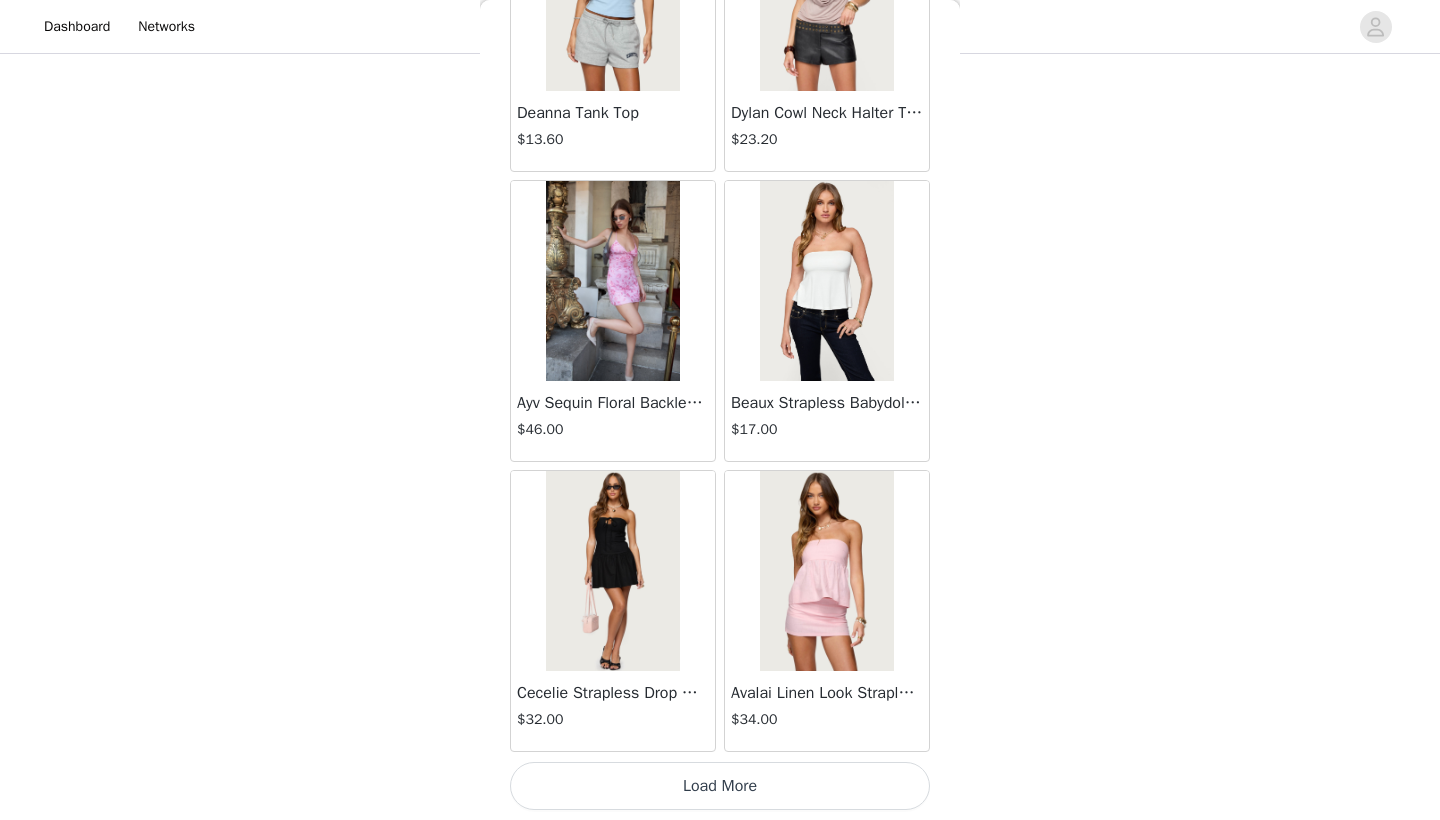 scroll, scrollTop: 31240, scrollLeft: 0, axis: vertical 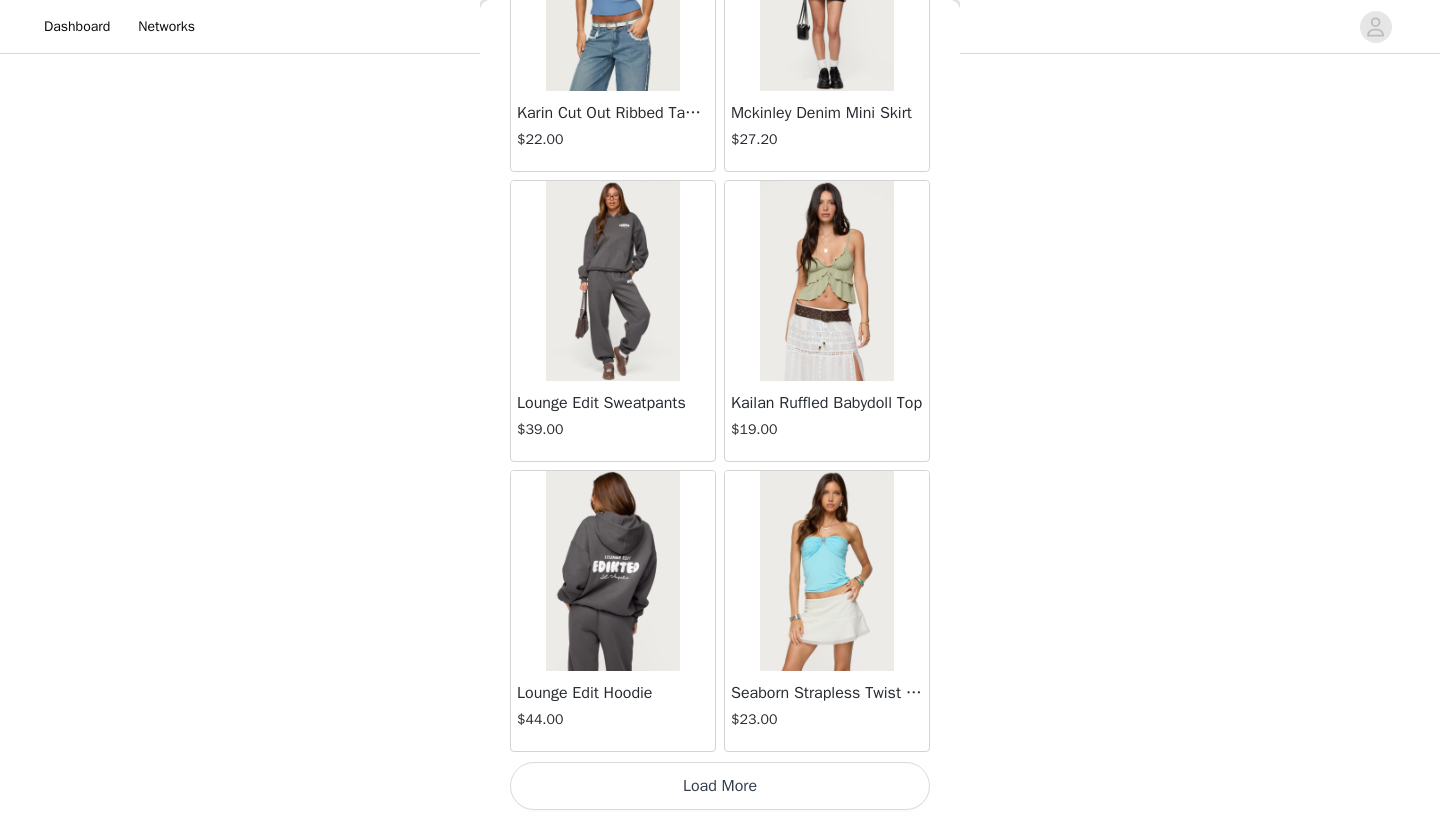 click on "Jaynee Halter Top   $7.60       Tropical Fruits Graphic T Shirt   $19.00       Patti Floral Mini Dress   $27.20       Starrie Panel Stitch Low Rise Jeans   $53.00       Fringe Sequin Crochet Poncho   $39.00       Macee Gingham Romper   $34.00       Malena Asymmetric Halter Top   $9.20       Clementina Eyelet Bodysuit   $18.40       Edikted LA Hoodie   $44.00       Keryn Striped Asymmetric Top   $14.40       Helsa Grommet T Shirt   $18.40       Dragon Lily Layered Chiffon Halter top   $24.00       Khalia Backless Cut Out Halter Top   $22.00       Floral Split Low Rise Jeans   $42.40       Aiva Backless Plunge Neck Halter Top   $14.40       Halsey Ruffle Tank Top   $24.00       Macey Striped Pants   $31.00       Azalia Asymmetric Knit Poncho   $24.00       Sheer Lace Cut Out Tank Top   $17.60       Nikoletta Straight Leg Low Rise Jeans   $48.00       Teela Lacey Low Rise Carpenter Jeans   $41.60       Rylan Striped Fold Over Mini Skort   $17.60       Rachey Backless Ruched Top   $15.20         $32.00" at bounding box center [720, -16612] 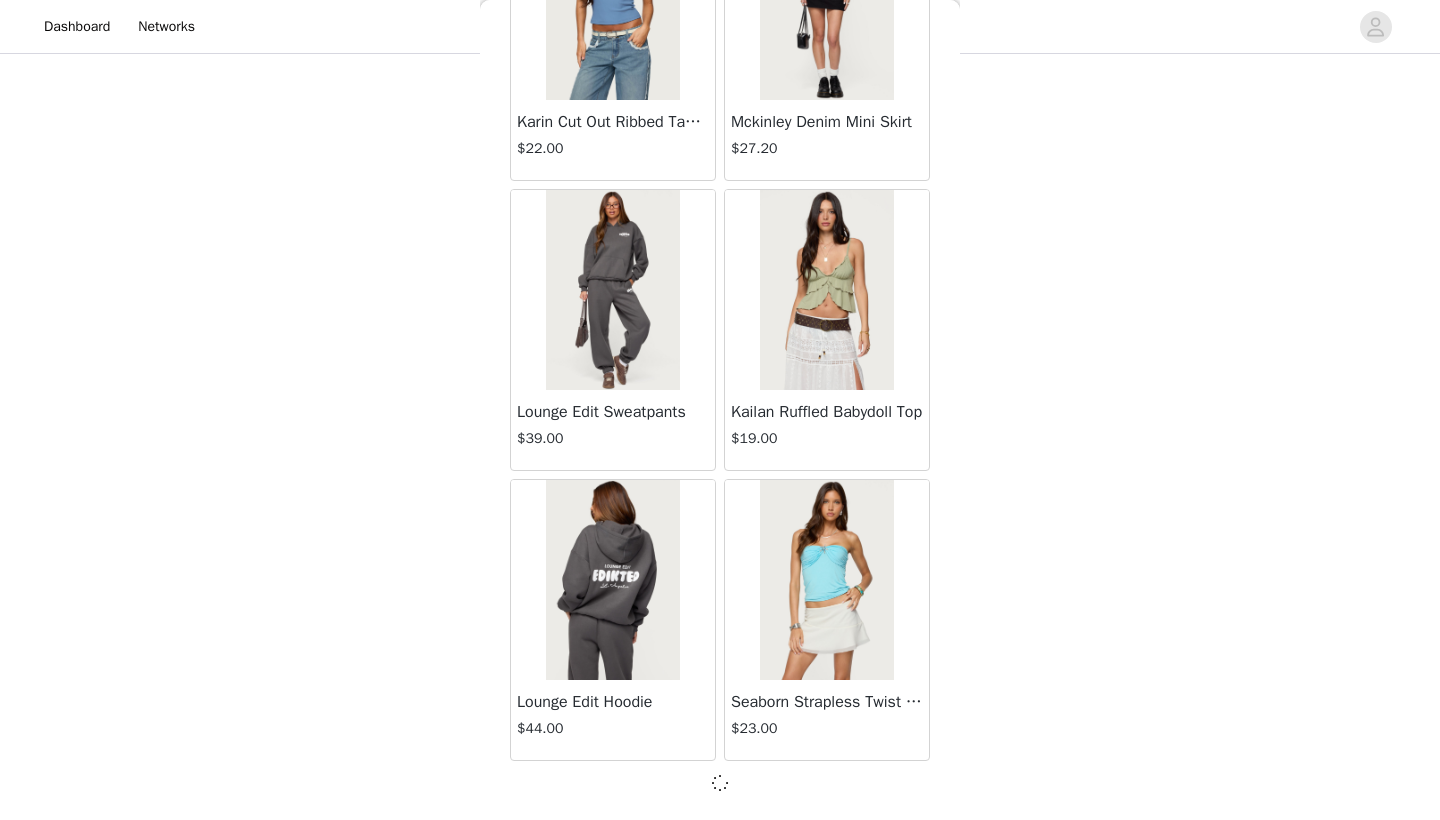 scroll, scrollTop: 34131, scrollLeft: 0, axis: vertical 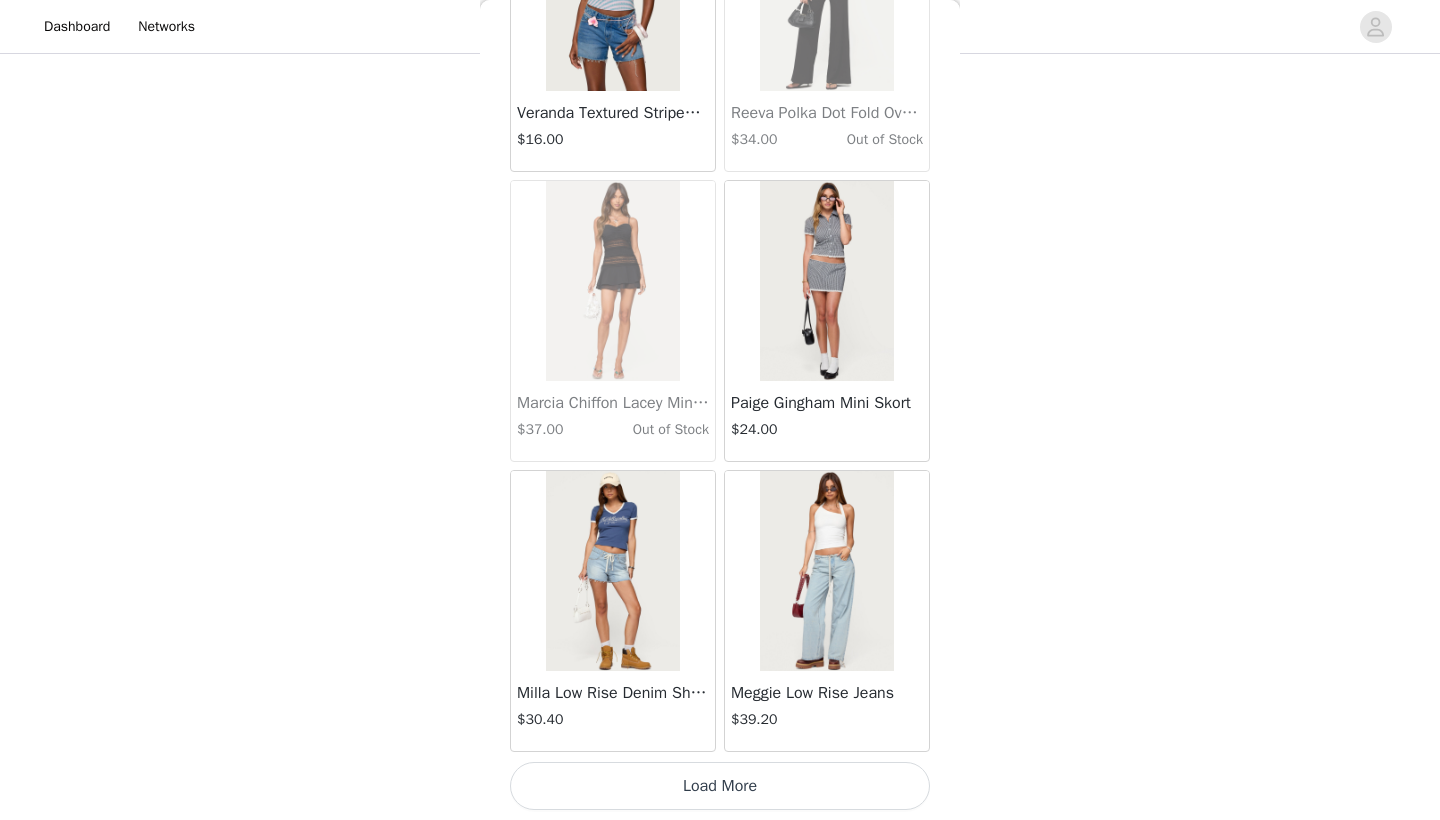 click on "Load More" at bounding box center [720, 786] 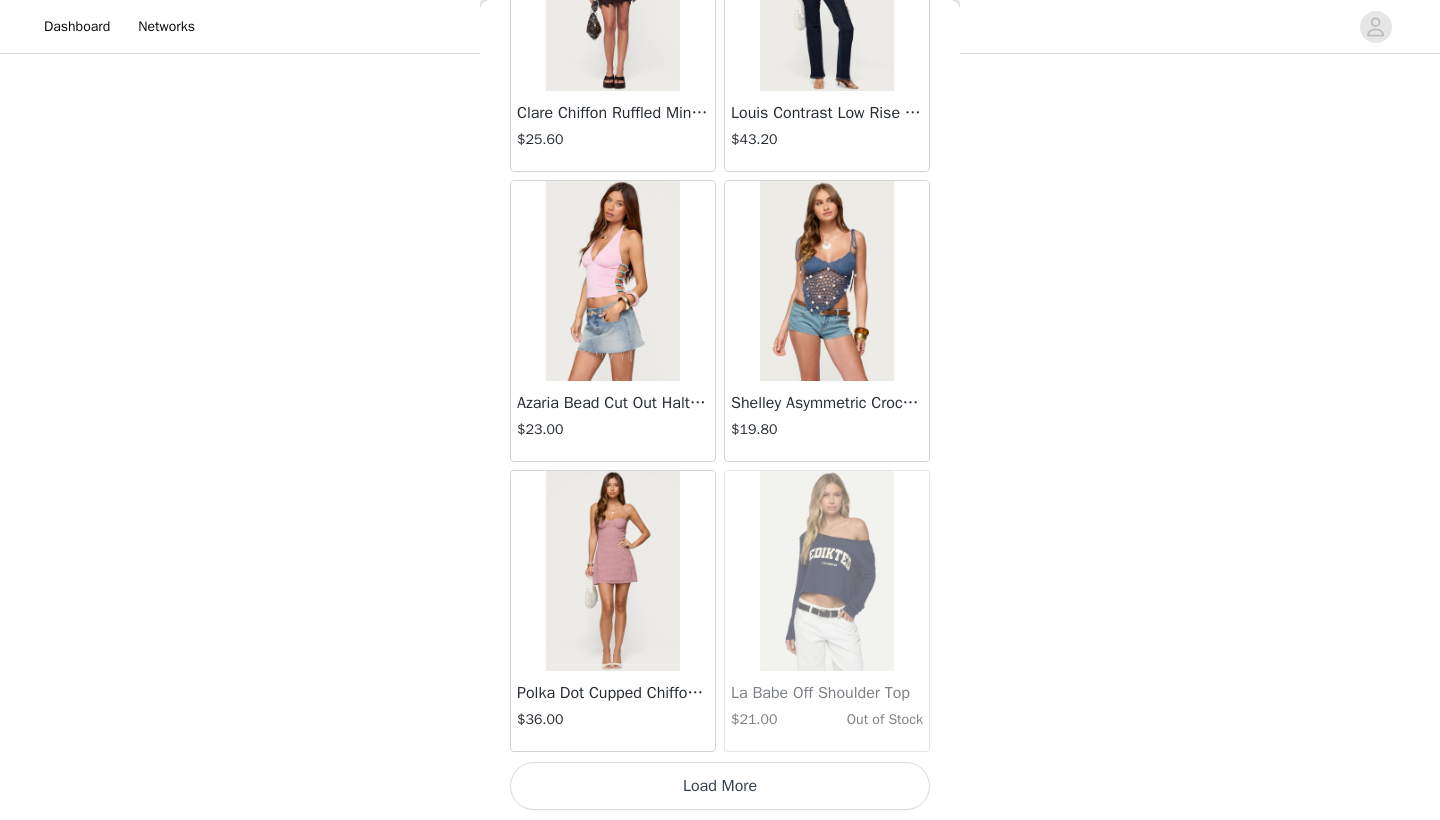 click on "Load More" at bounding box center [720, 786] 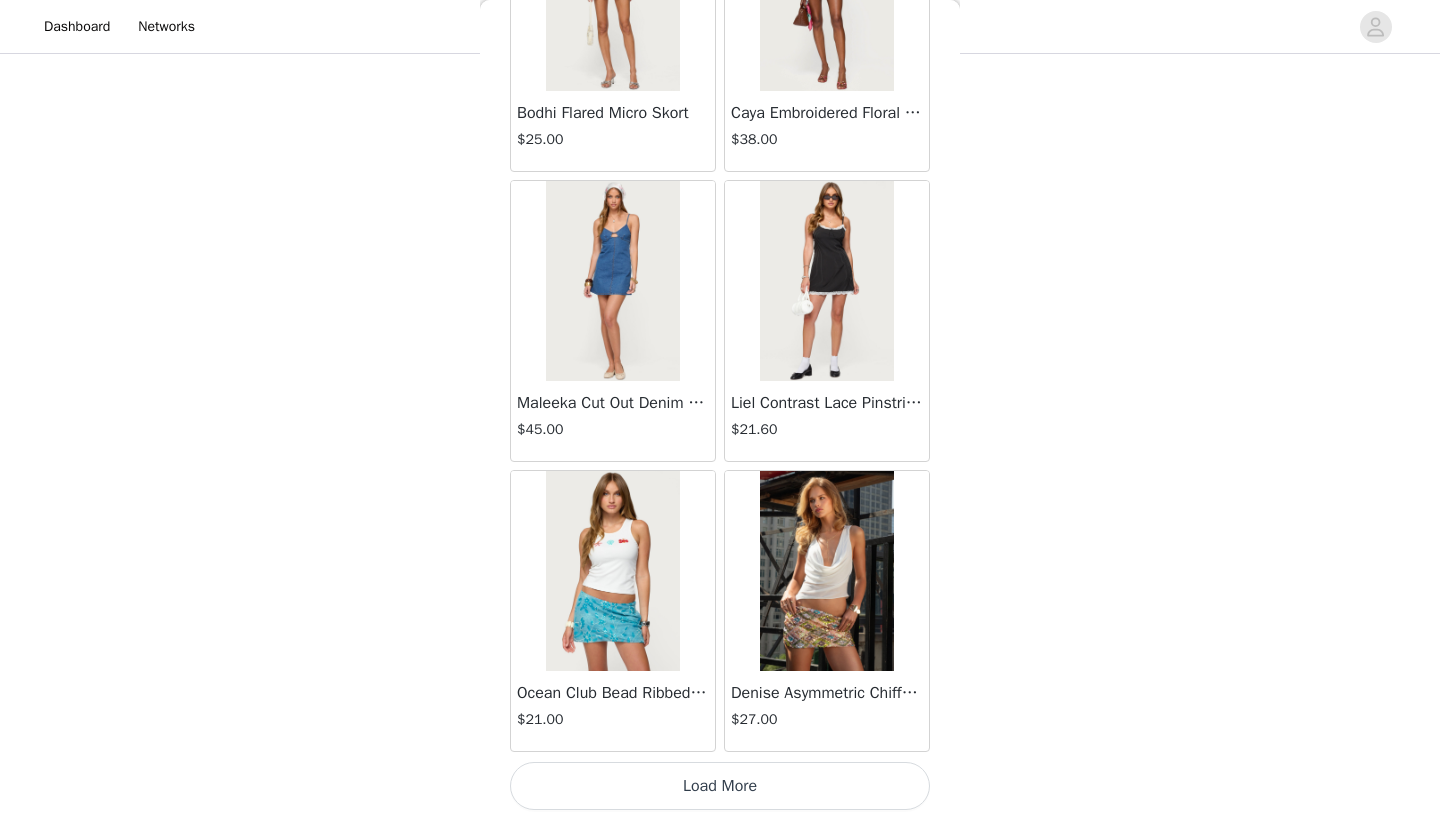 click on "Load More" at bounding box center (720, 786) 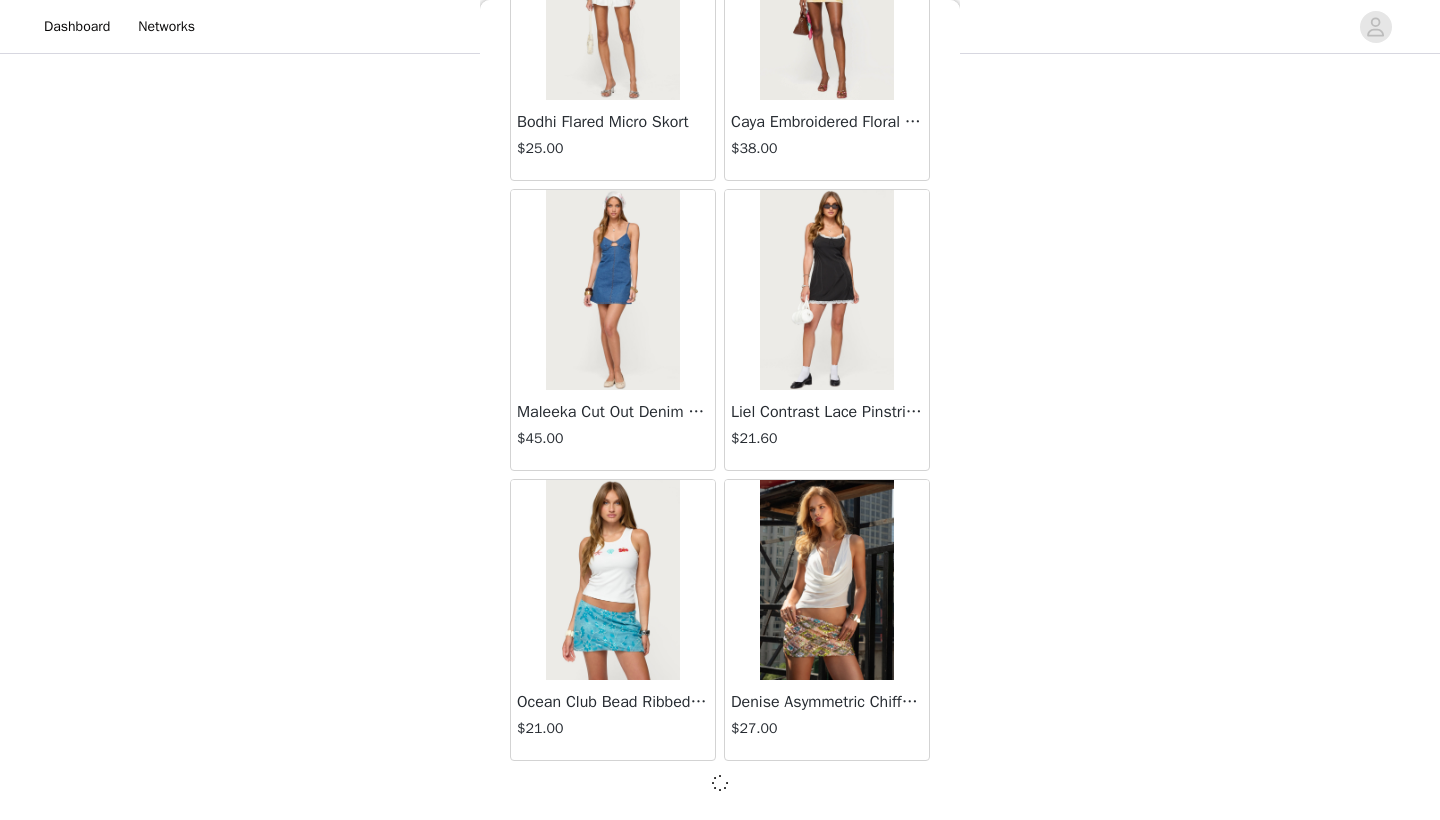 scroll, scrollTop: 42831, scrollLeft: 0, axis: vertical 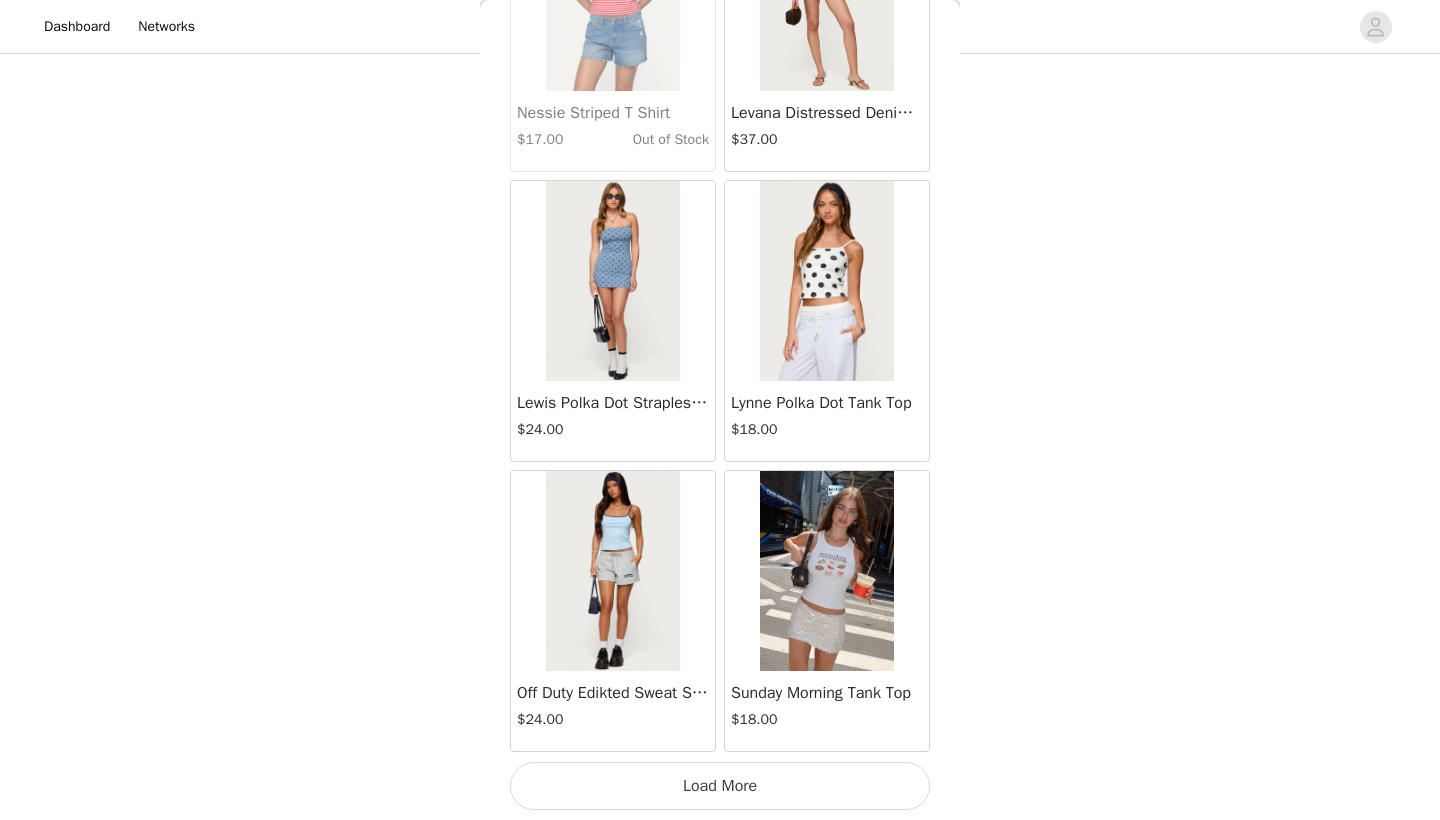 click on "Load More" at bounding box center (720, 786) 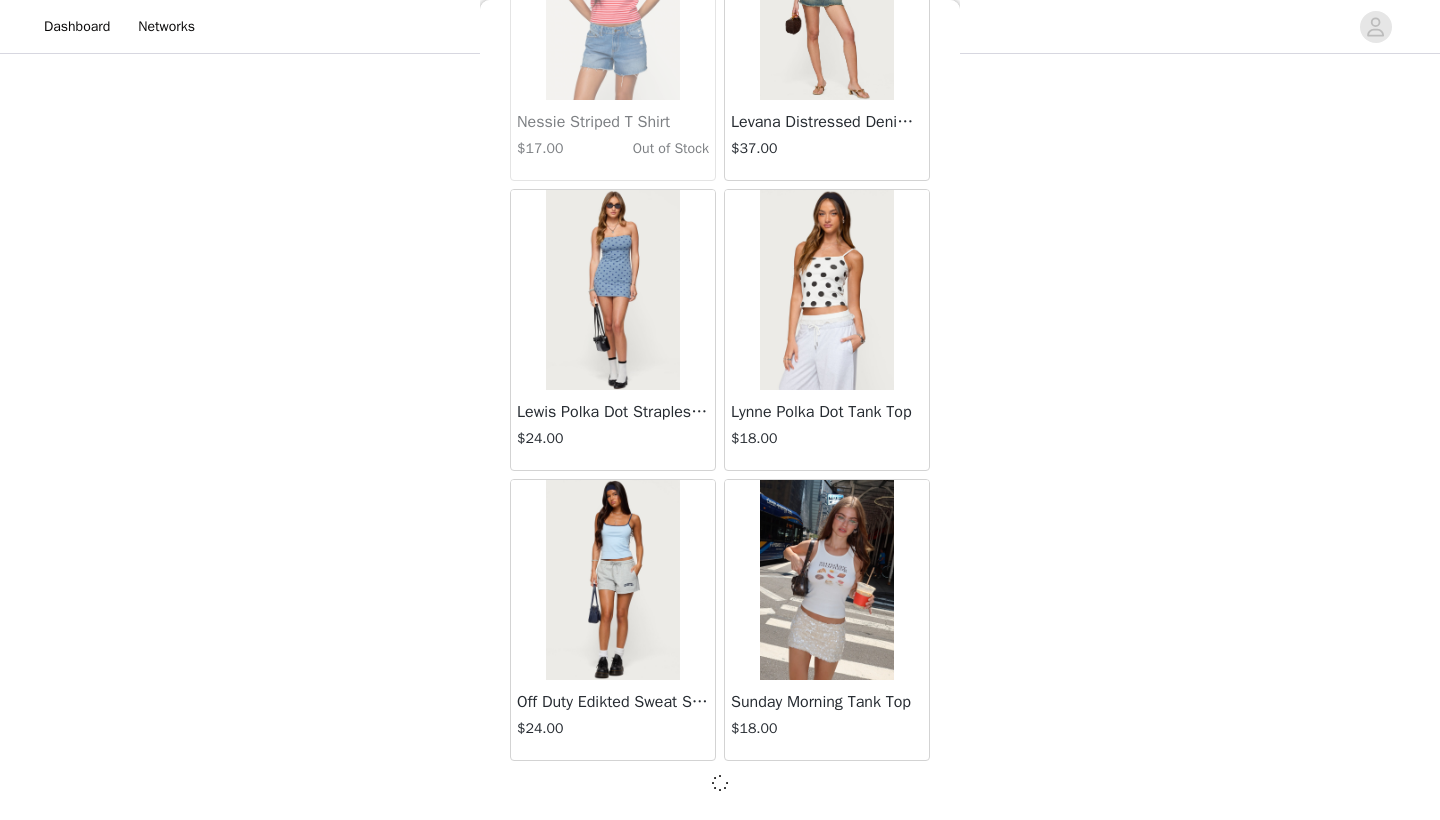 scroll, scrollTop: 45731, scrollLeft: 0, axis: vertical 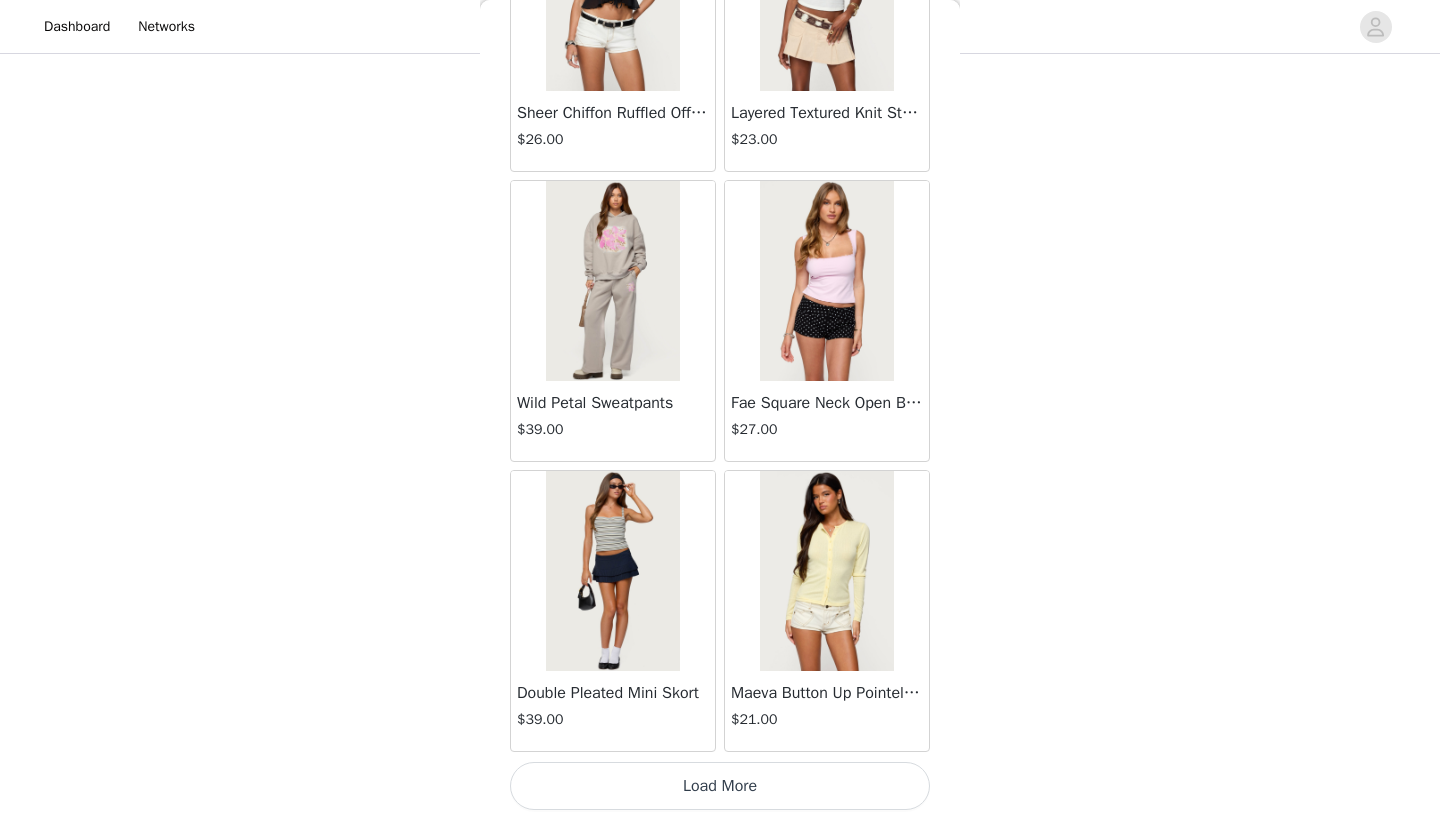 click on "Load More" at bounding box center [720, 786] 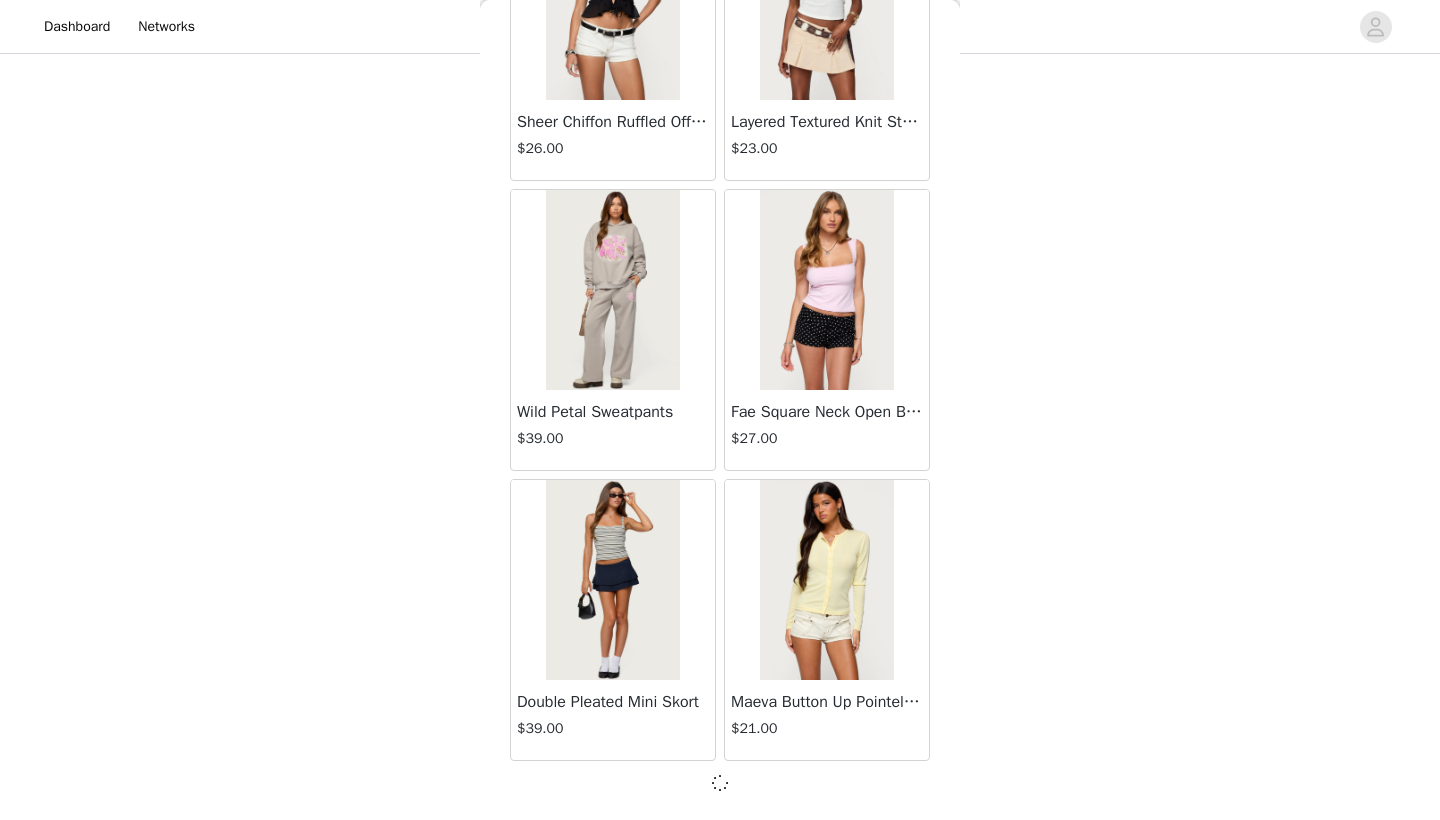 scroll, scrollTop: 48631, scrollLeft: 0, axis: vertical 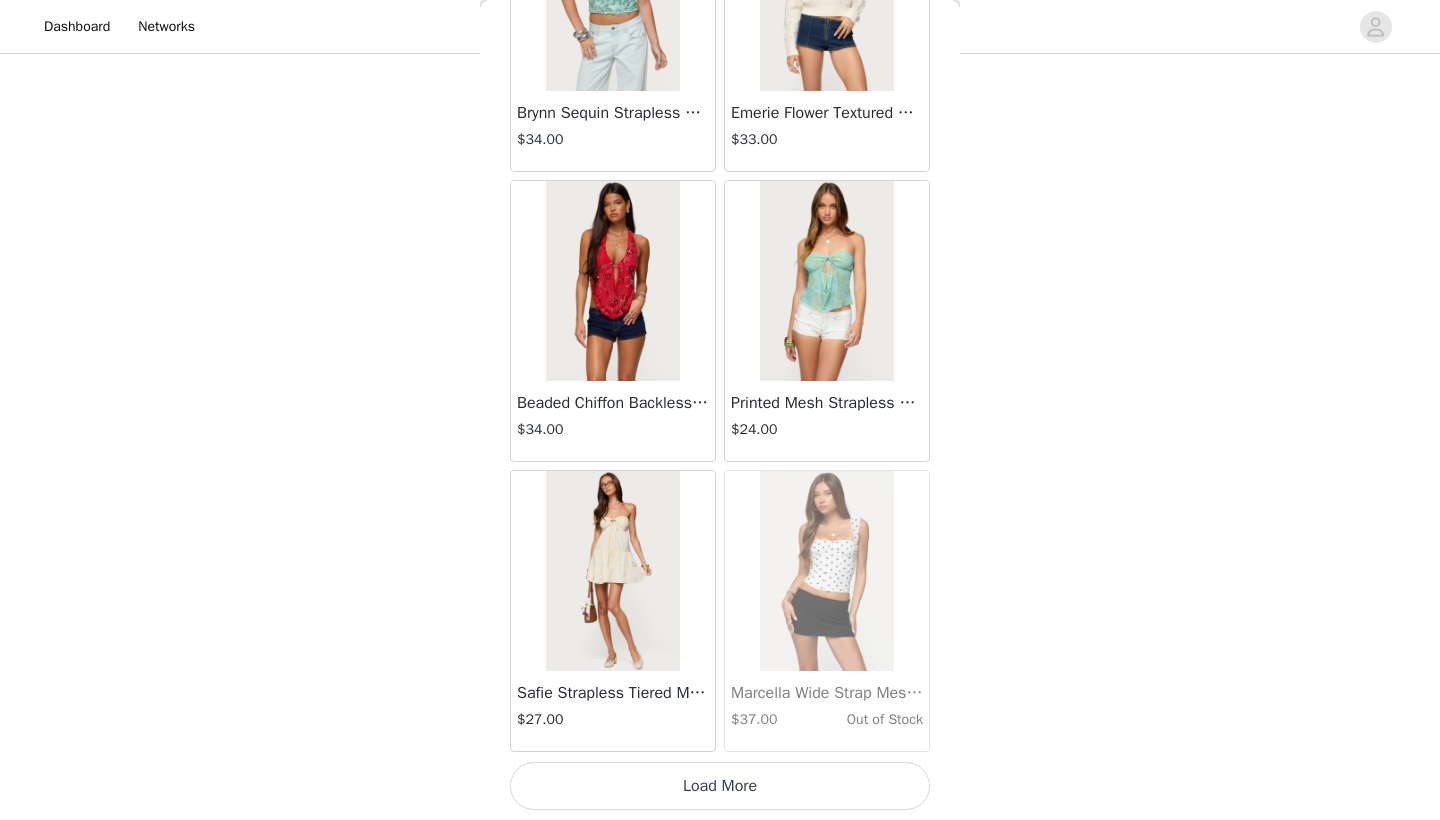 click on "Load More" at bounding box center [720, 786] 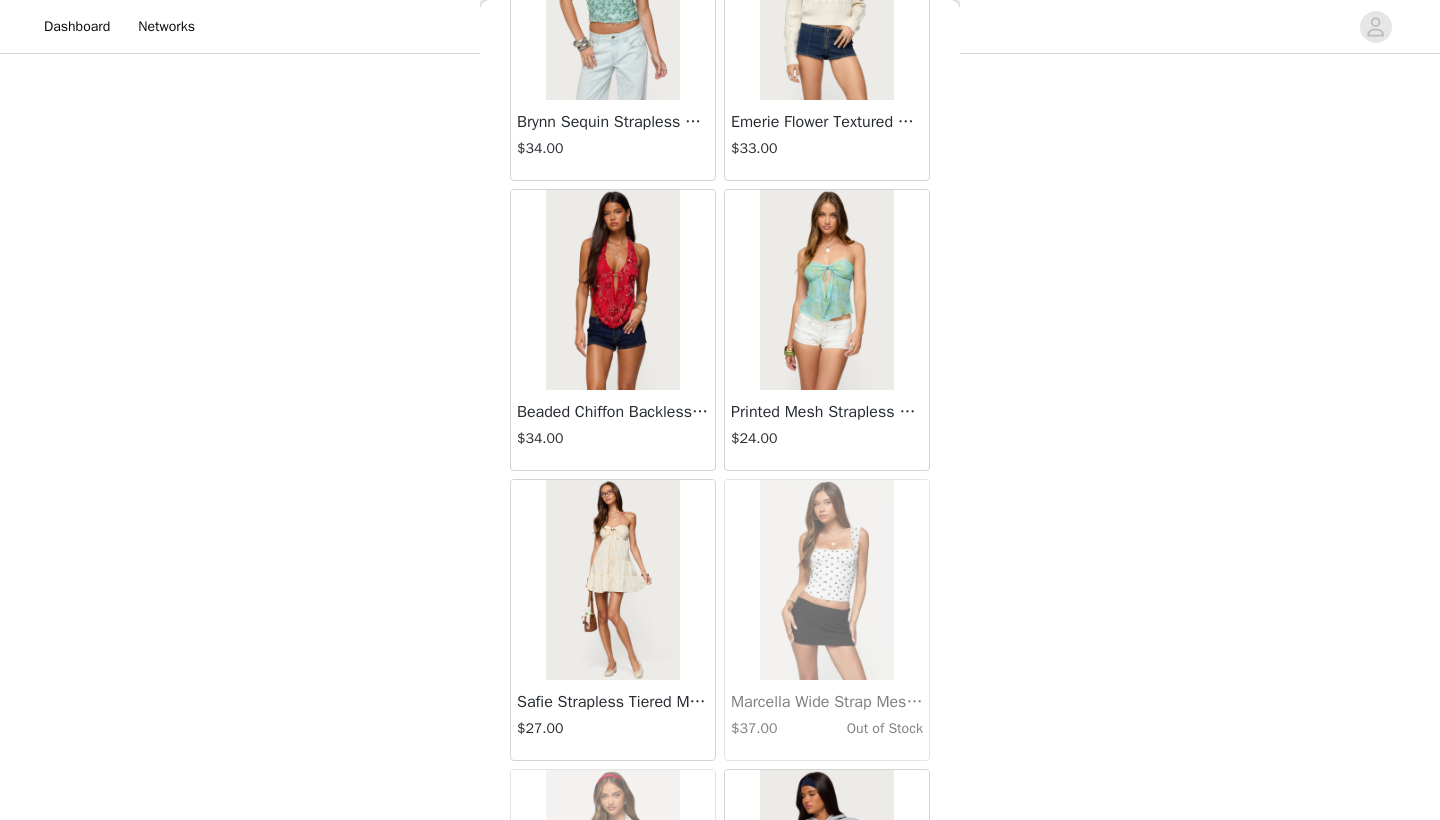 scroll, scrollTop: 624, scrollLeft: 0, axis: vertical 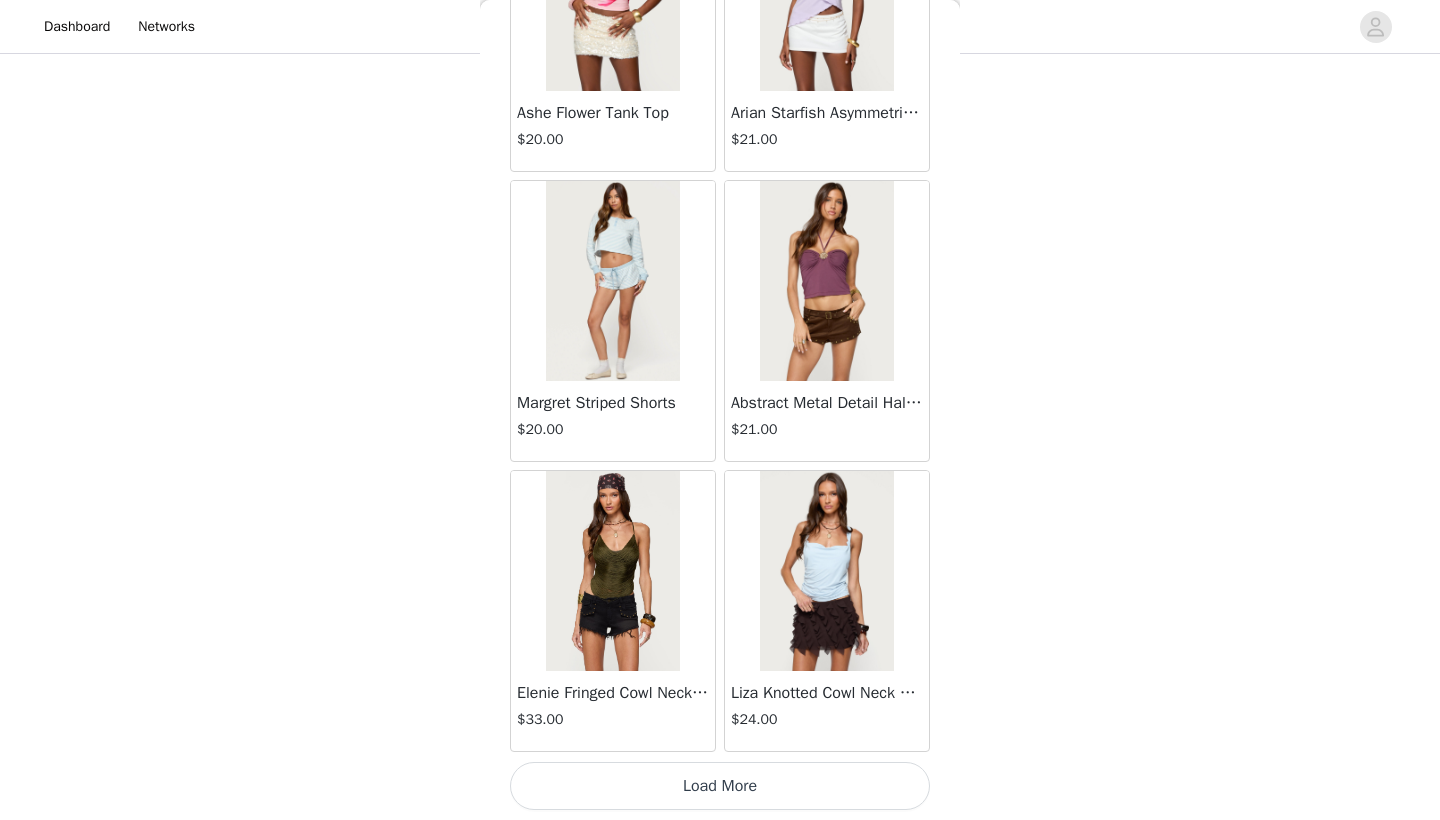 click on "Load More" at bounding box center [720, 786] 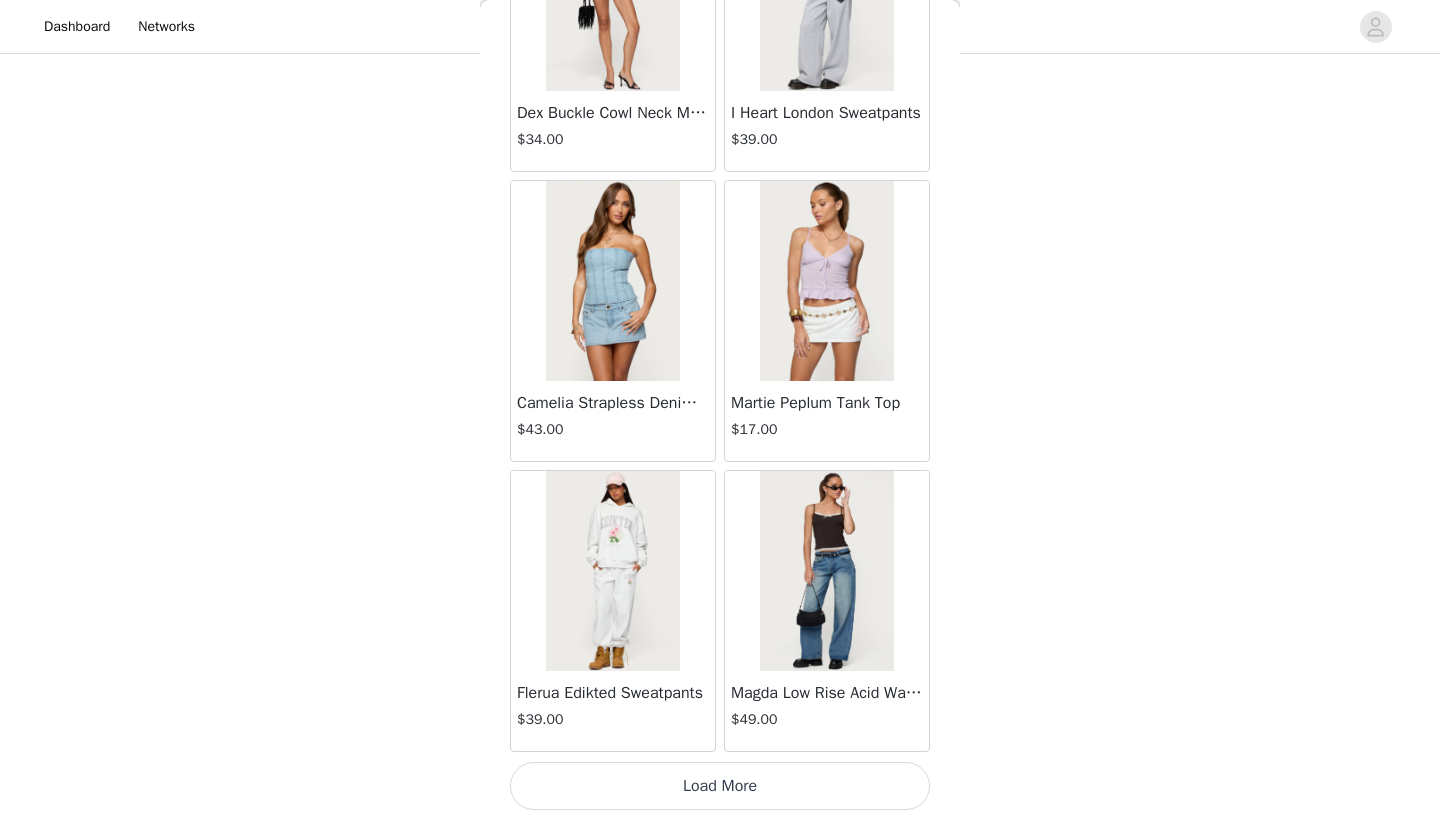 click on "Load More" at bounding box center [720, 786] 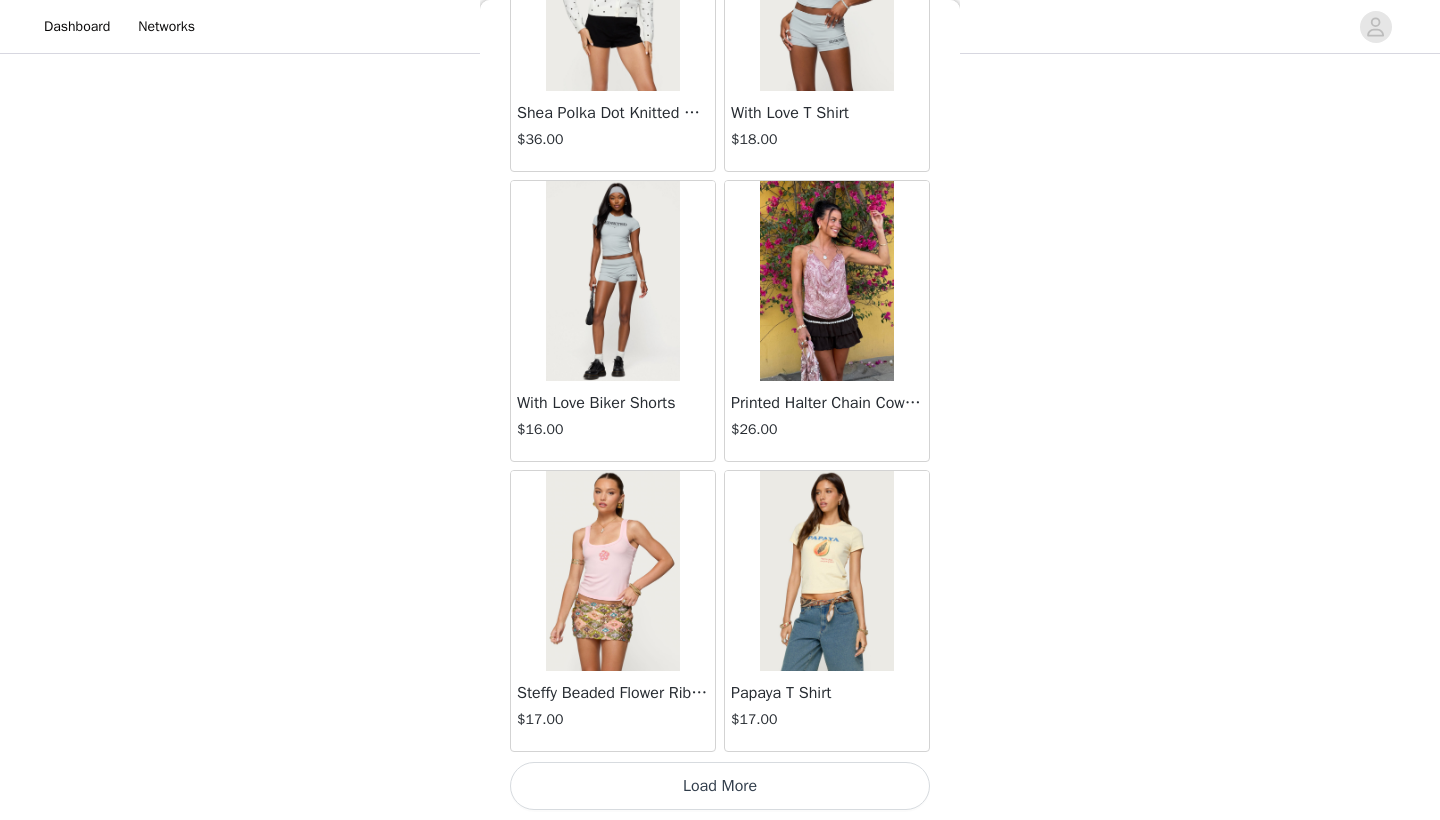 click on "Load More" at bounding box center (720, 786) 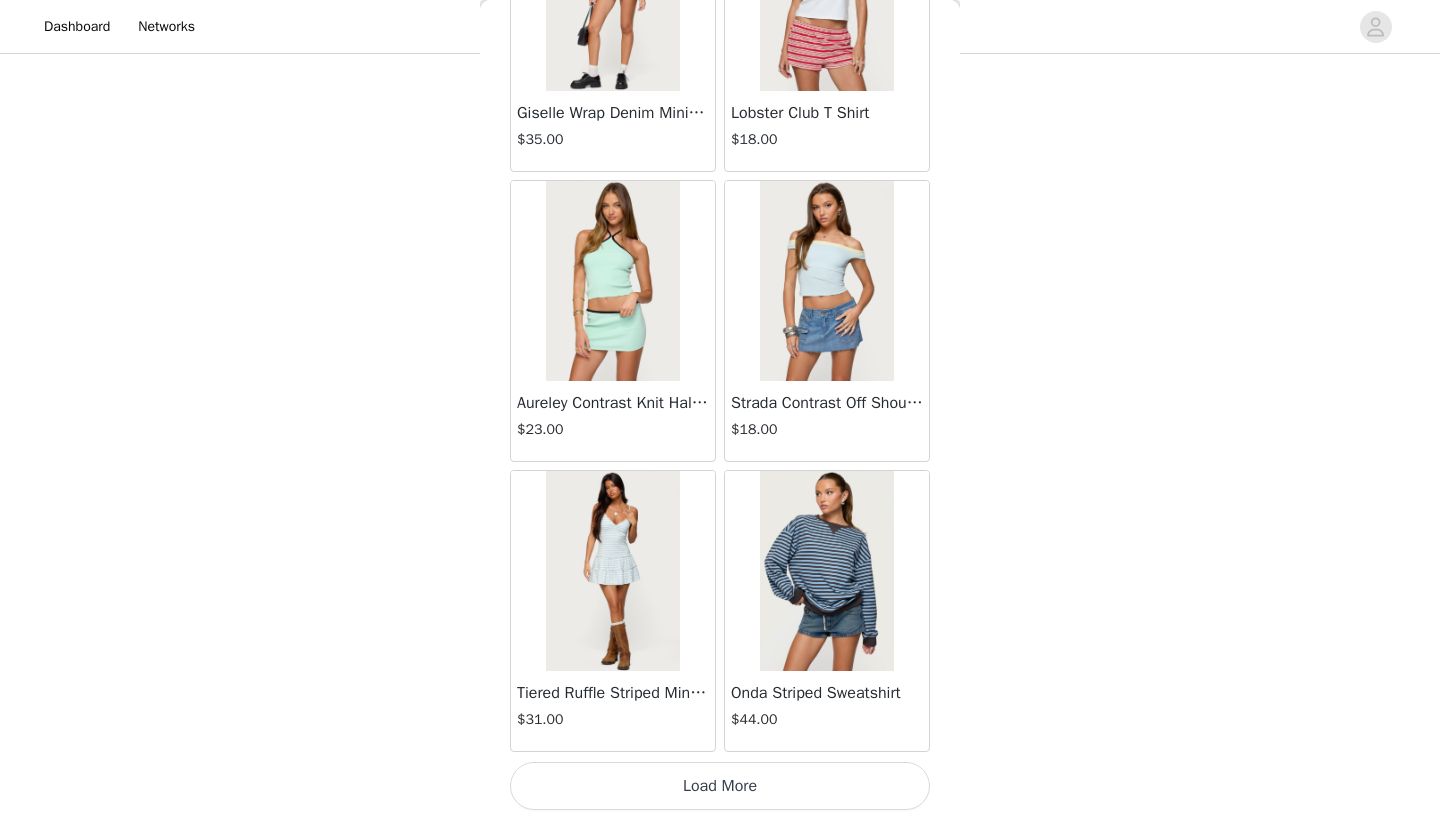 click on "Load More" at bounding box center (720, 786) 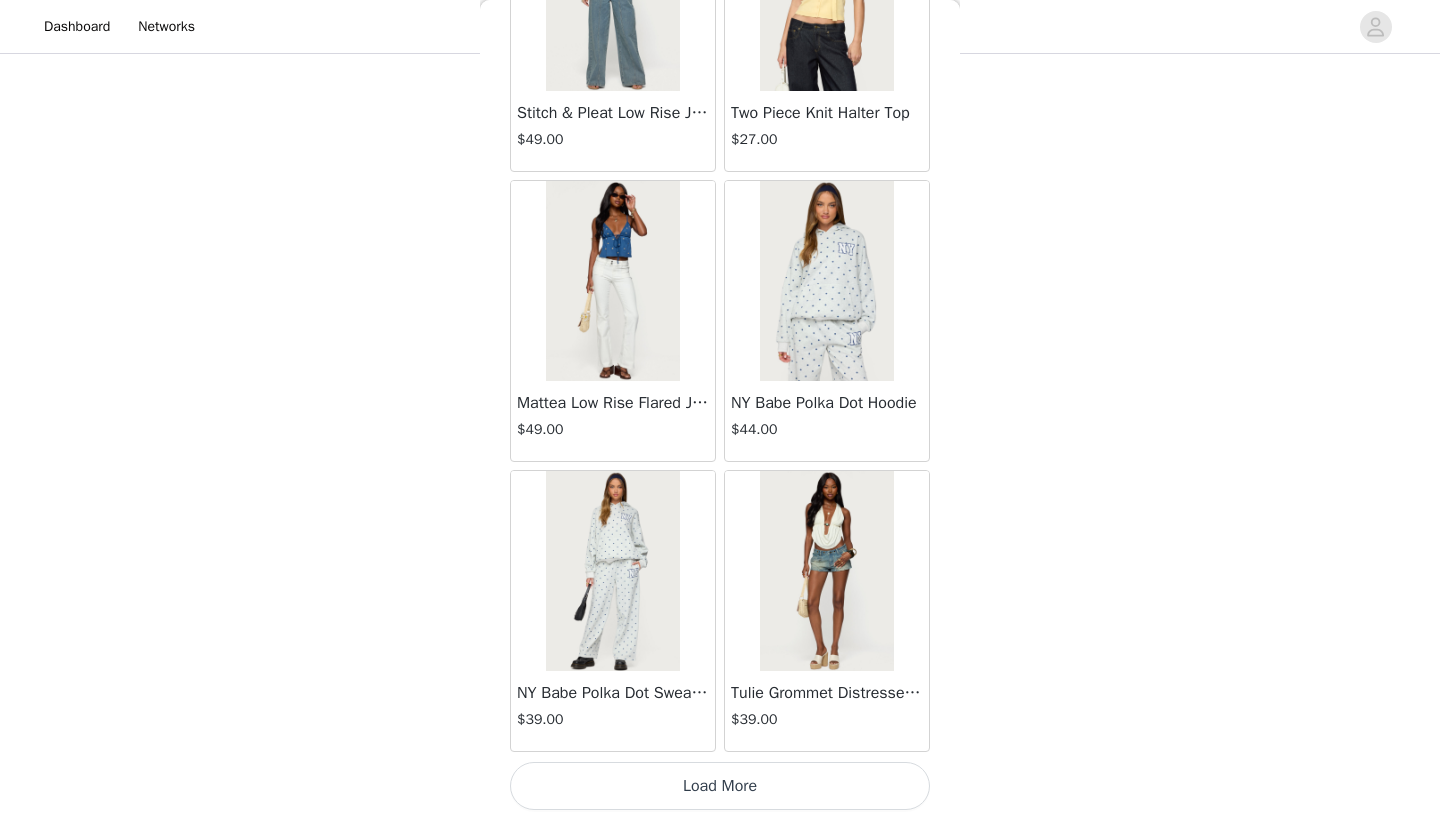 click on "Load More" at bounding box center [720, 786] 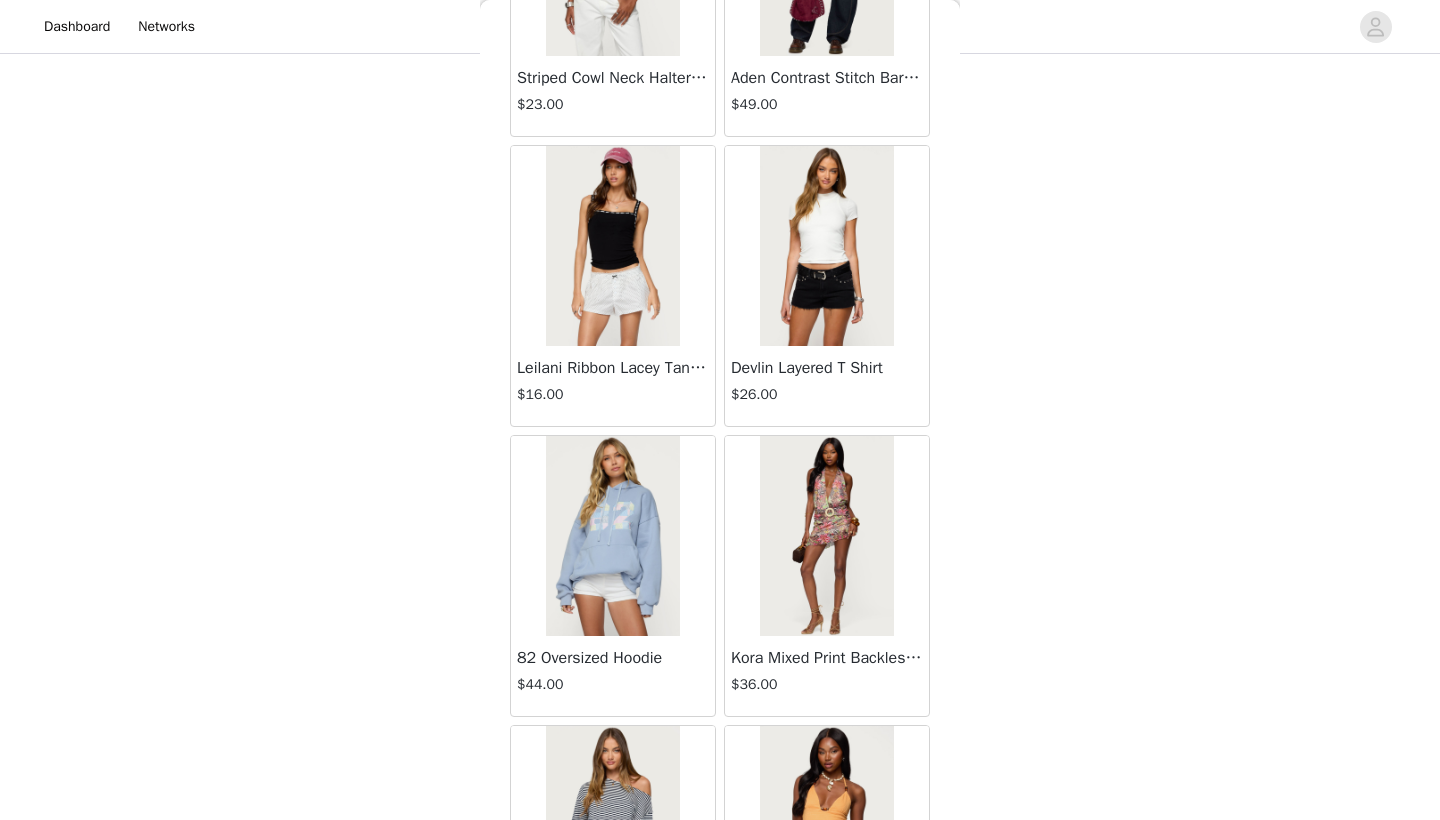 scroll, scrollTop: 64050, scrollLeft: 0, axis: vertical 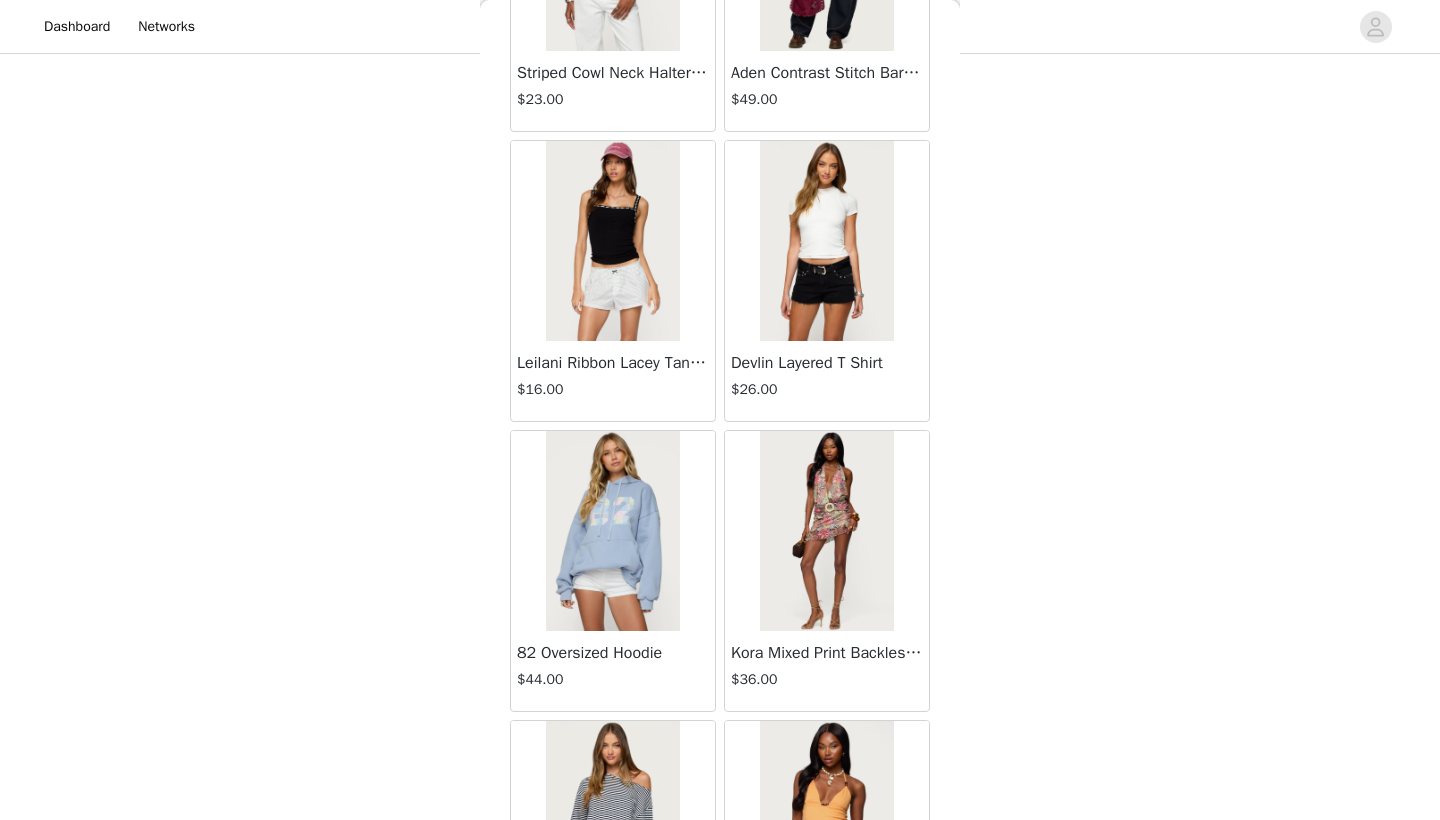 click on "82 Oversized Hoodie" at bounding box center [613, 653] 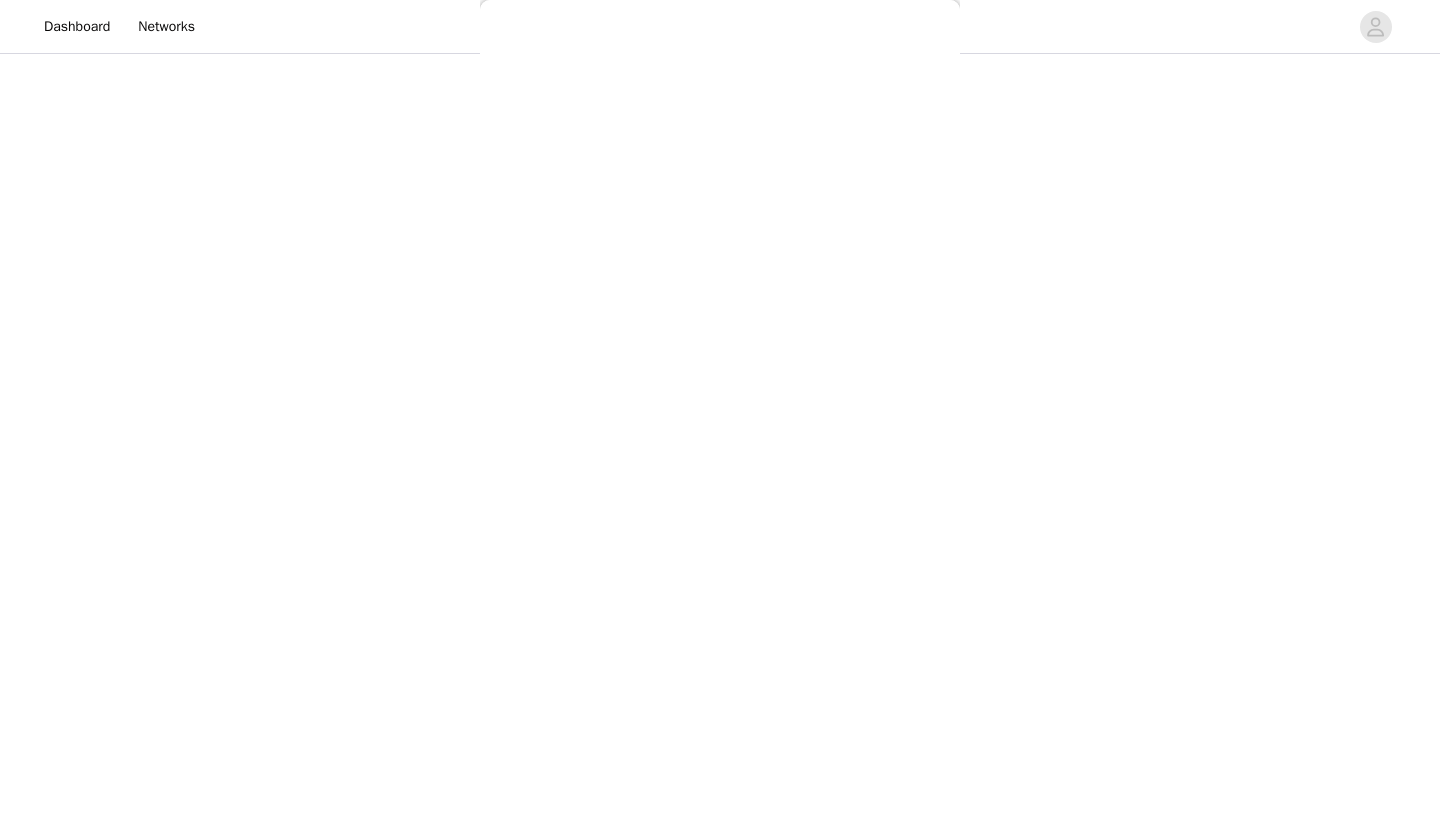 scroll, scrollTop: 152, scrollLeft: 0, axis: vertical 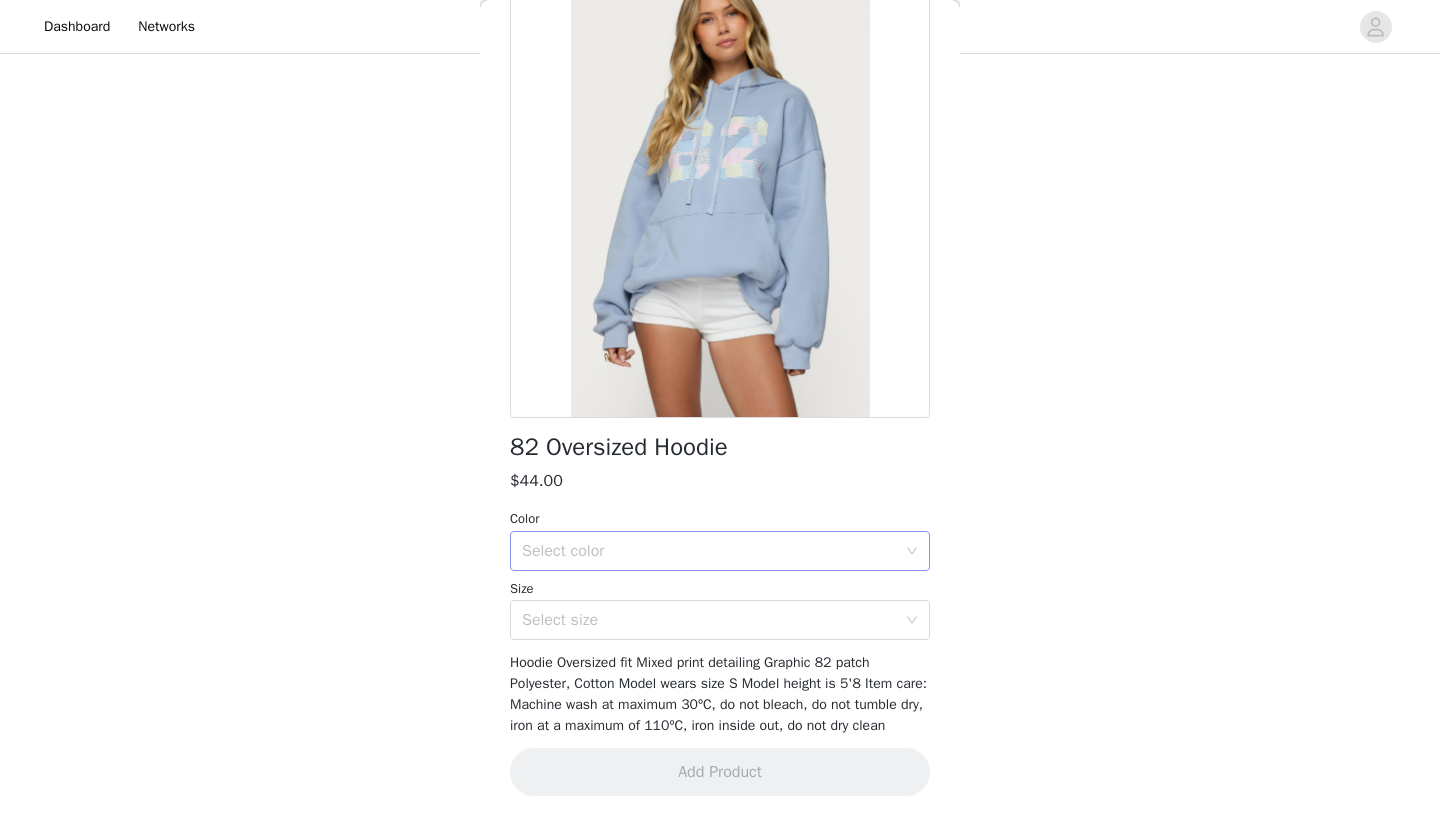 click on "Select color" at bounding box center (709, 551) 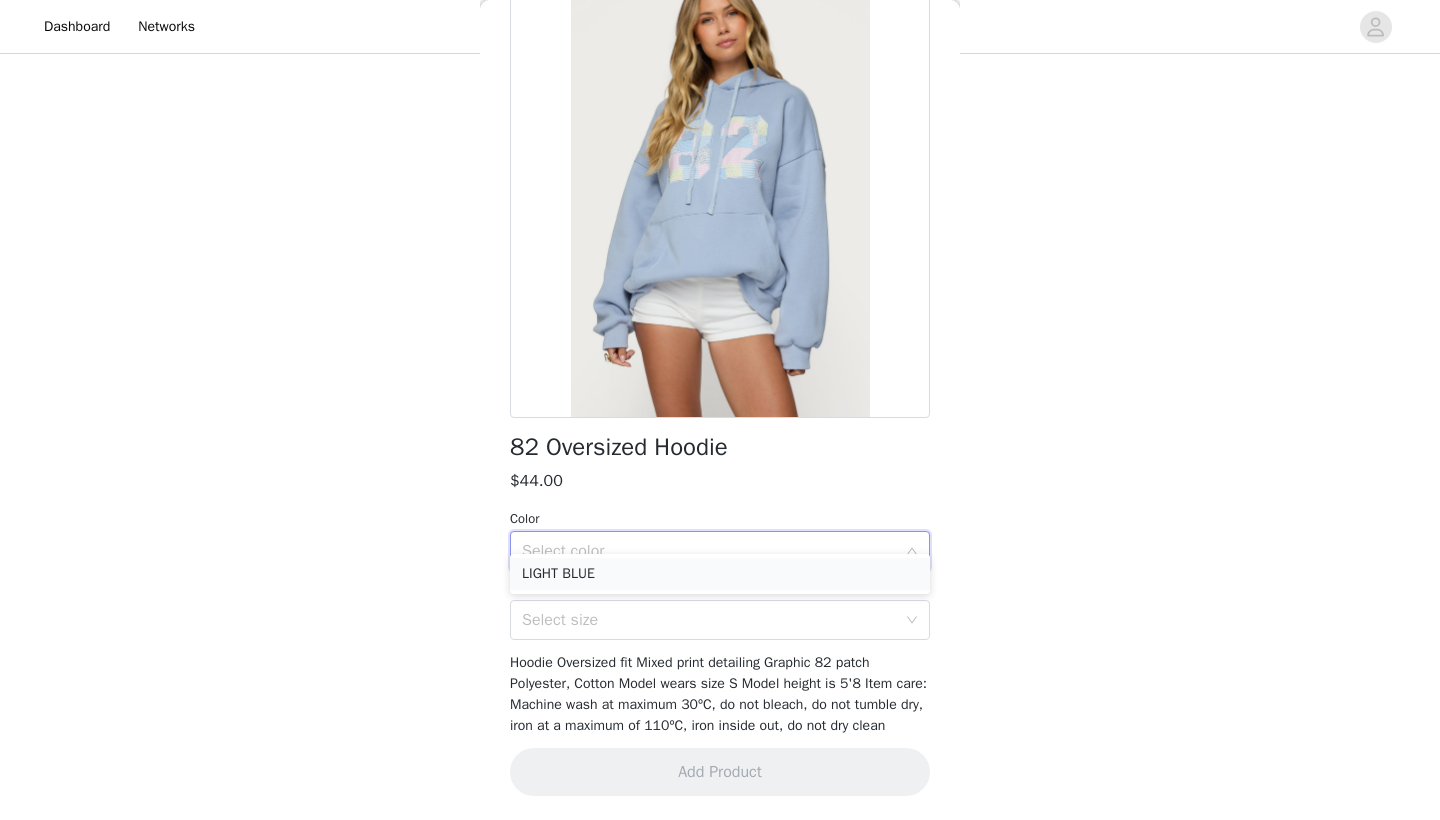 click on "LIGHT BLUE" at bounding box center [720, 574] 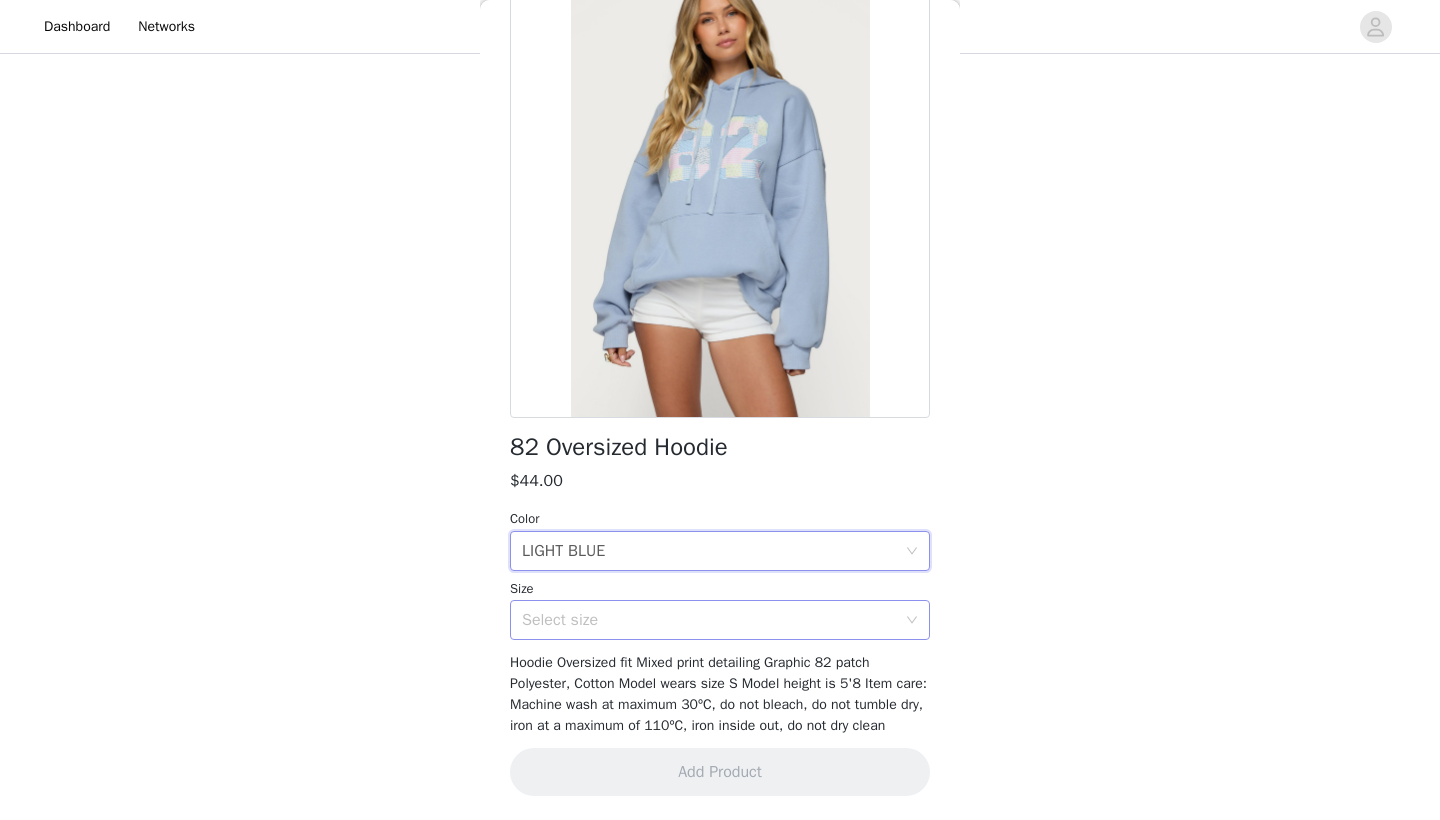 click on "Select size" at bounding box center [713, 620] 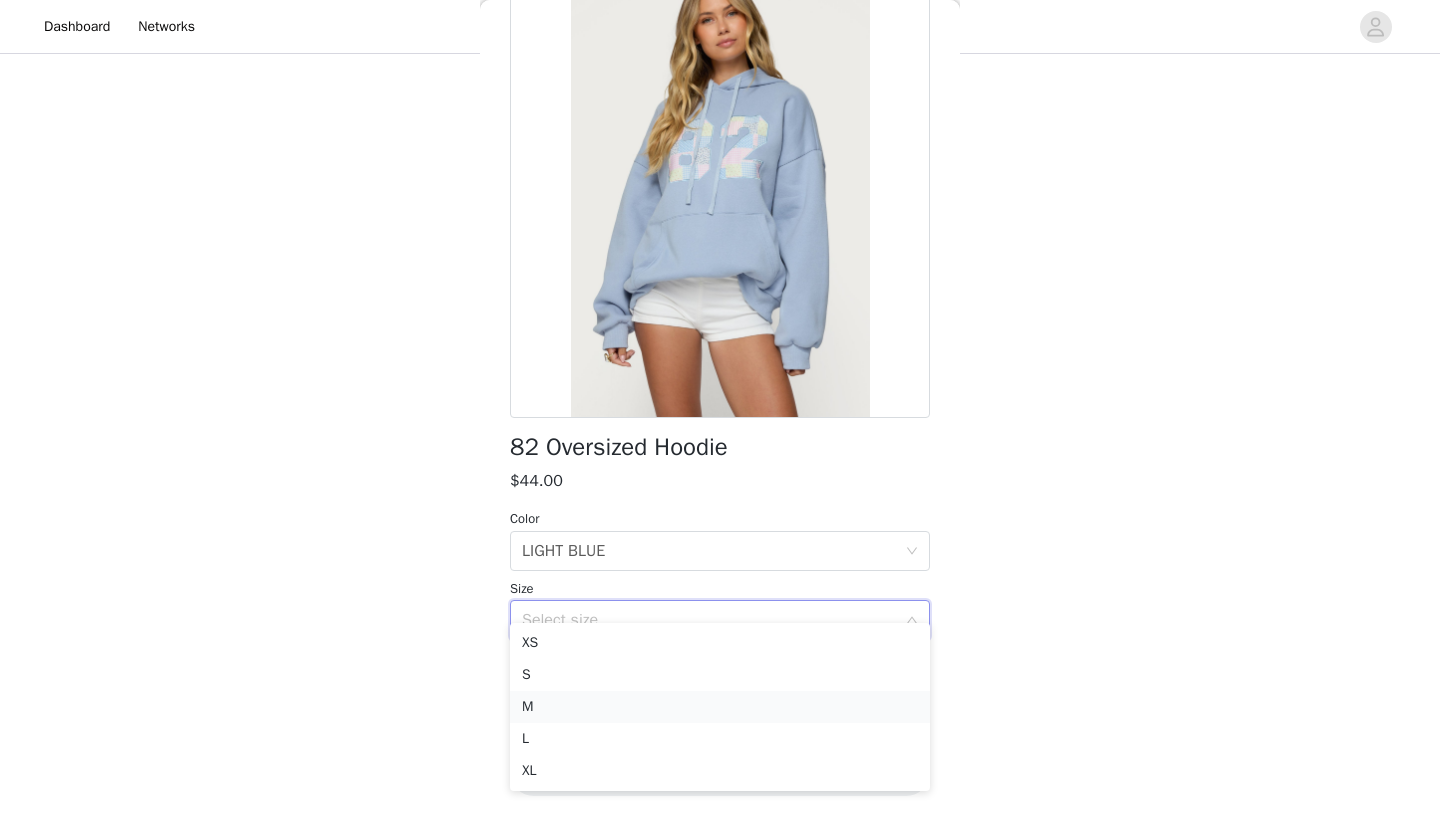 click on "M" at bounding box center [720, 707] 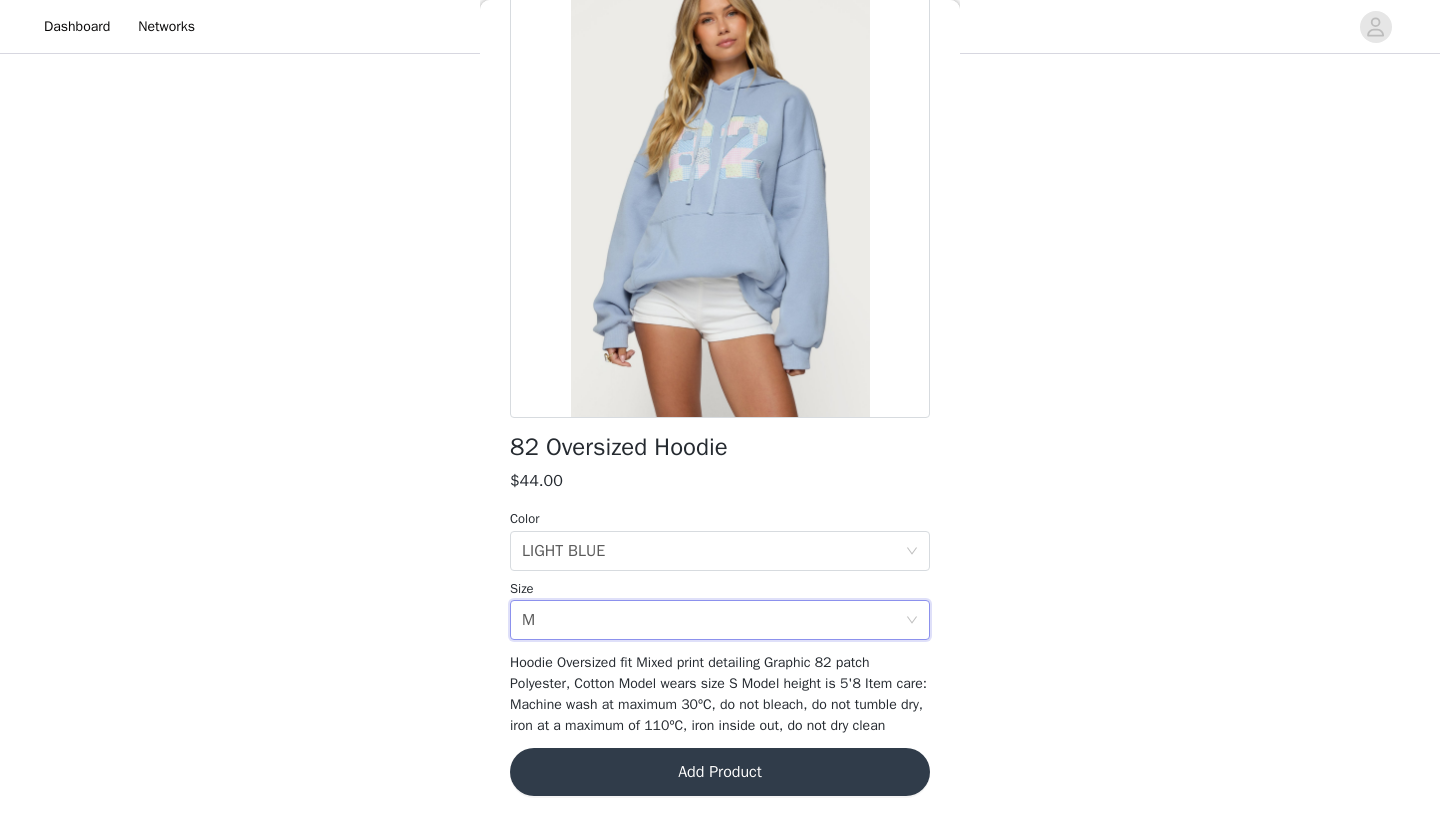 click on "Add Product" at bounding box center (720, 772) 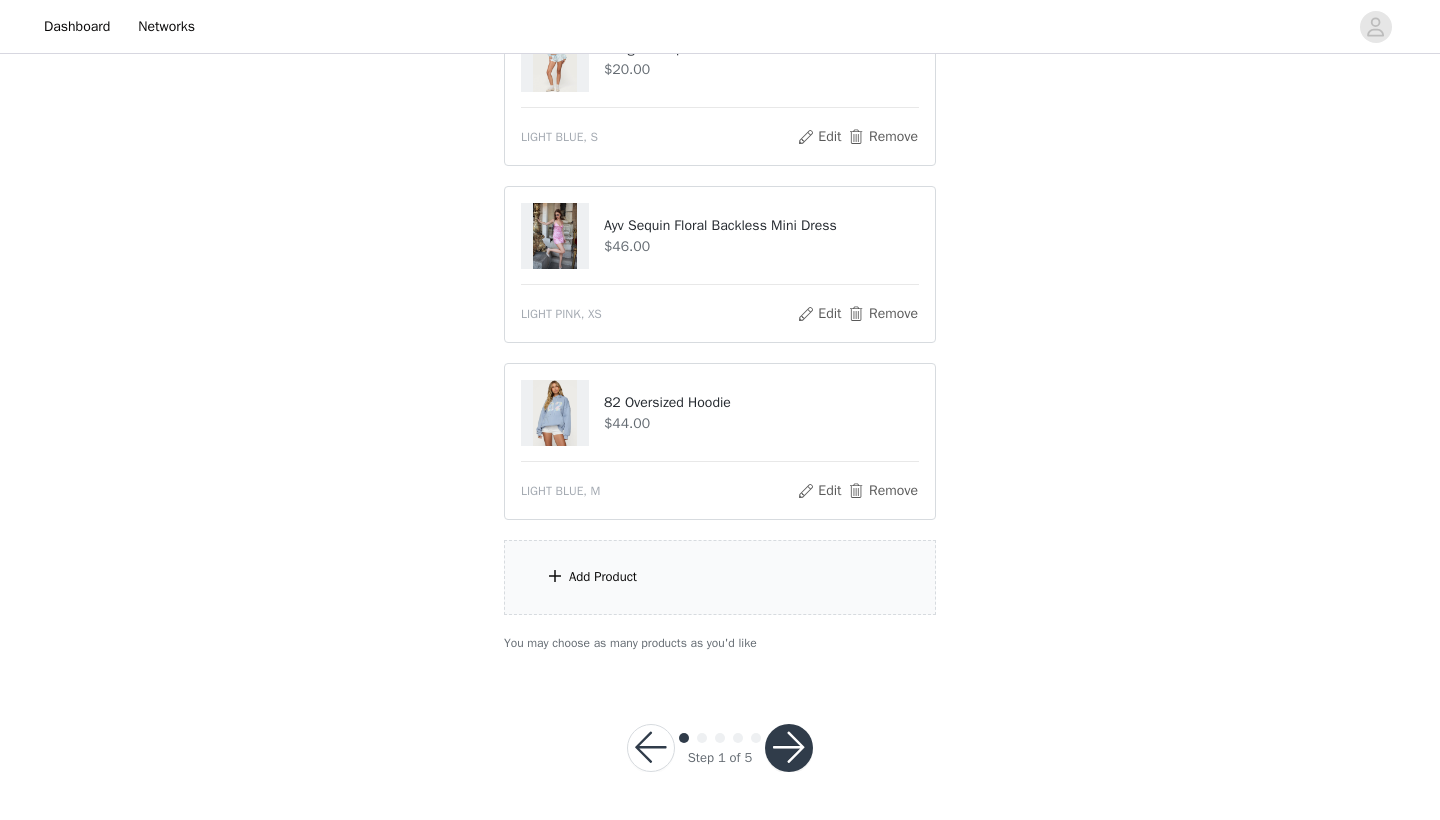 scroll, scrollTop: 797, scrollLeft: 0, axis: vertical 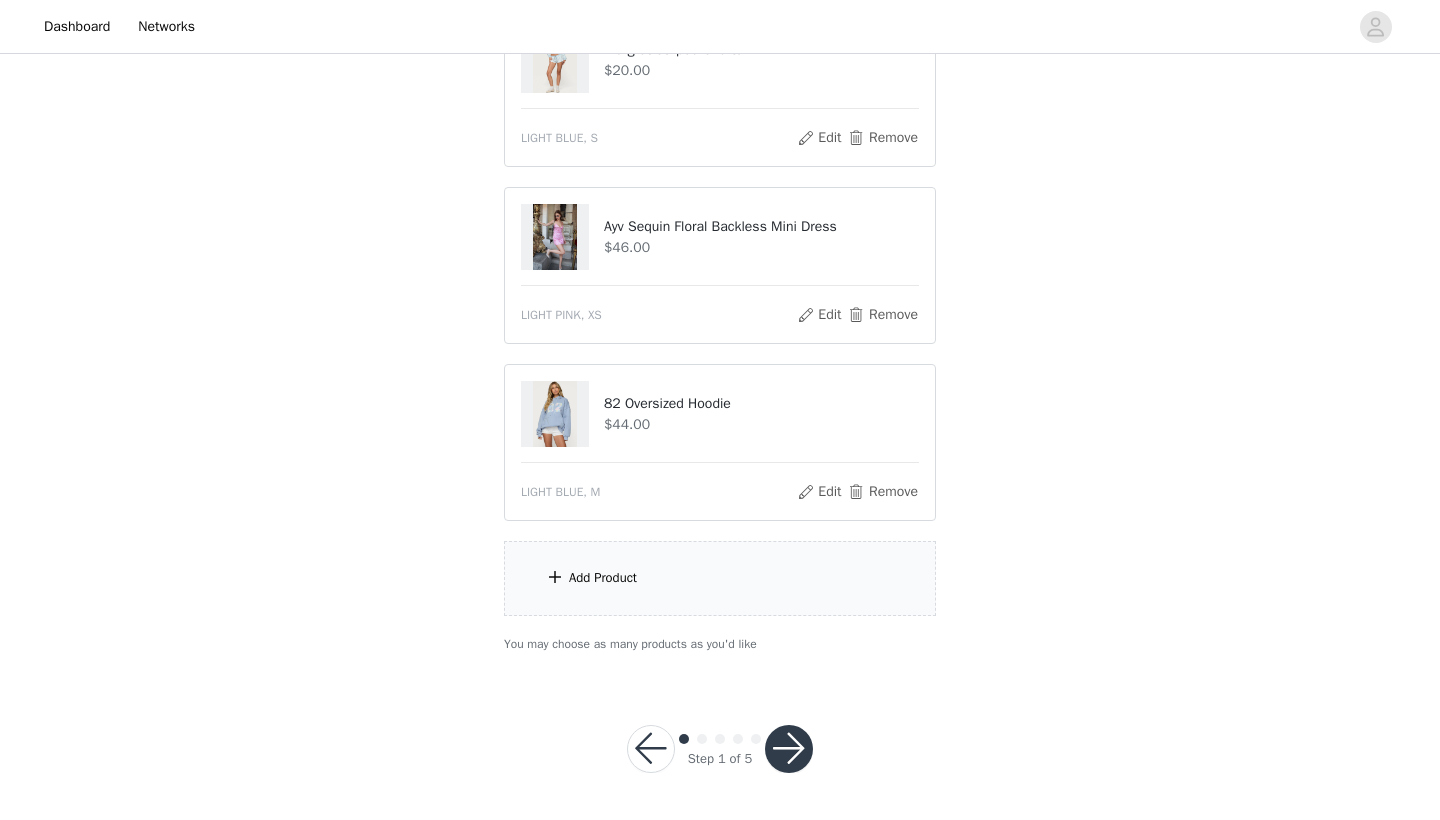 click on "Add Product" at bounding box center (720, 578) 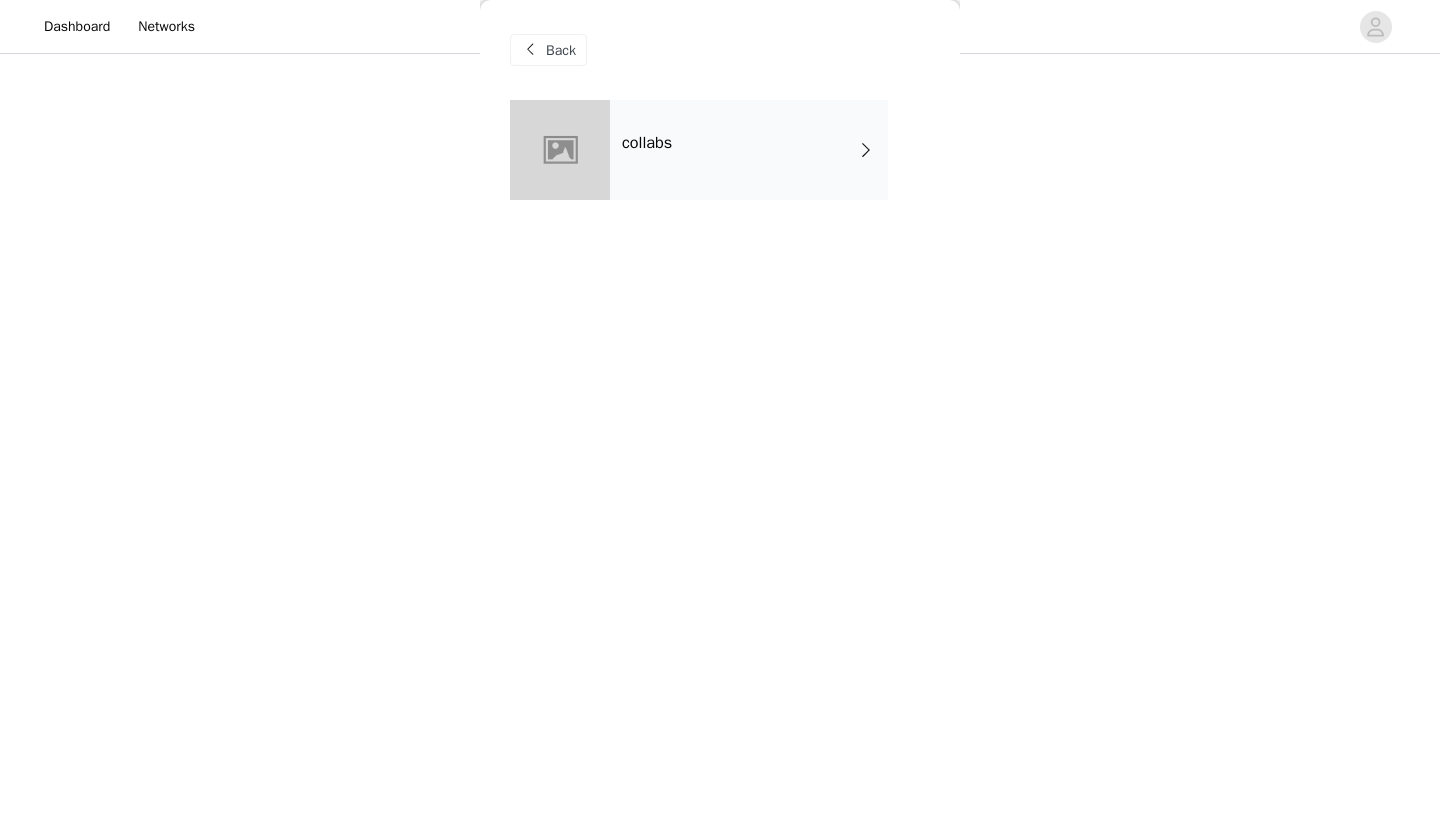 click on "collabs" at bounding box center (749, 150) 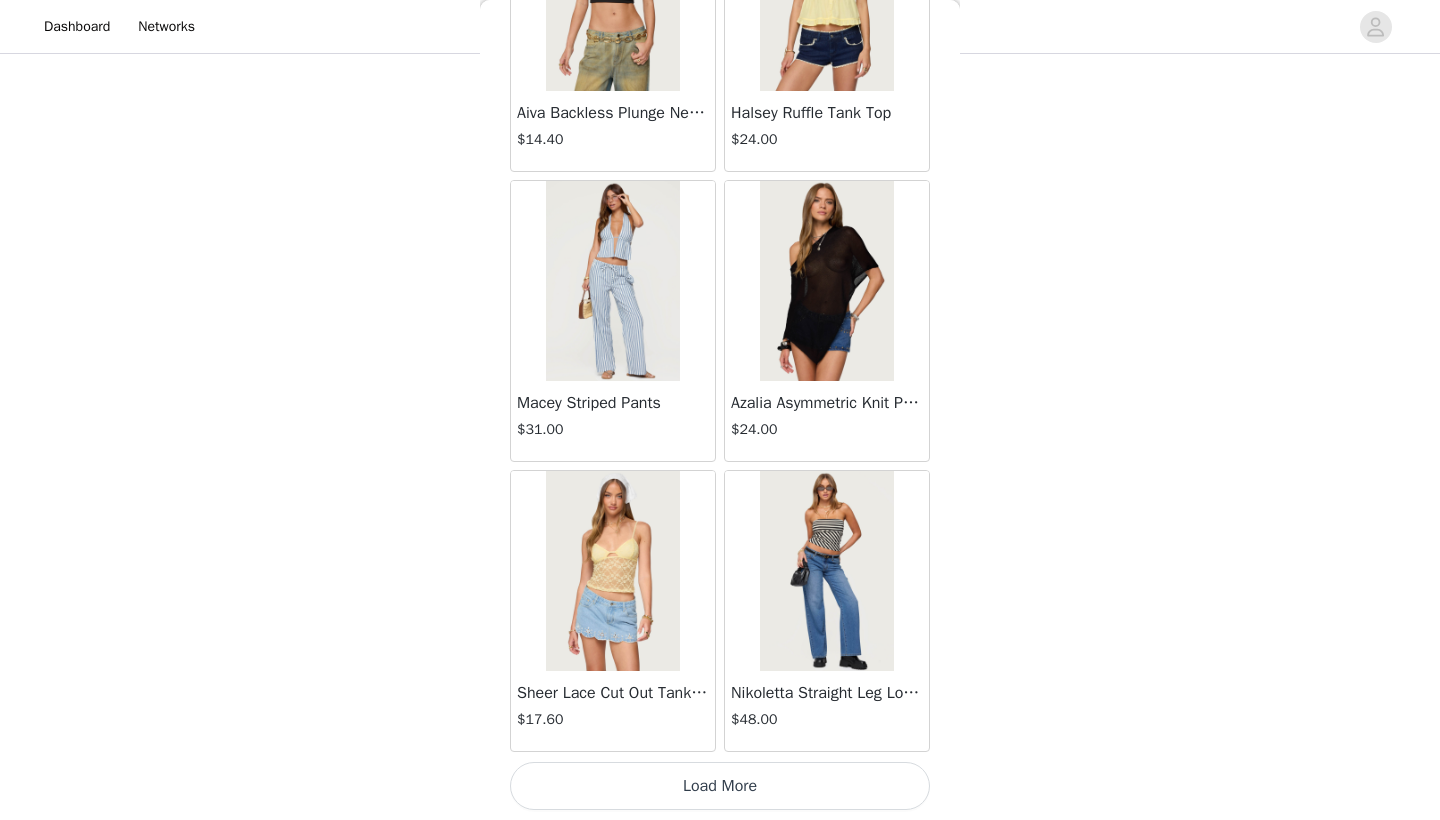 click on "Load More" at bounding box center (720, 786) 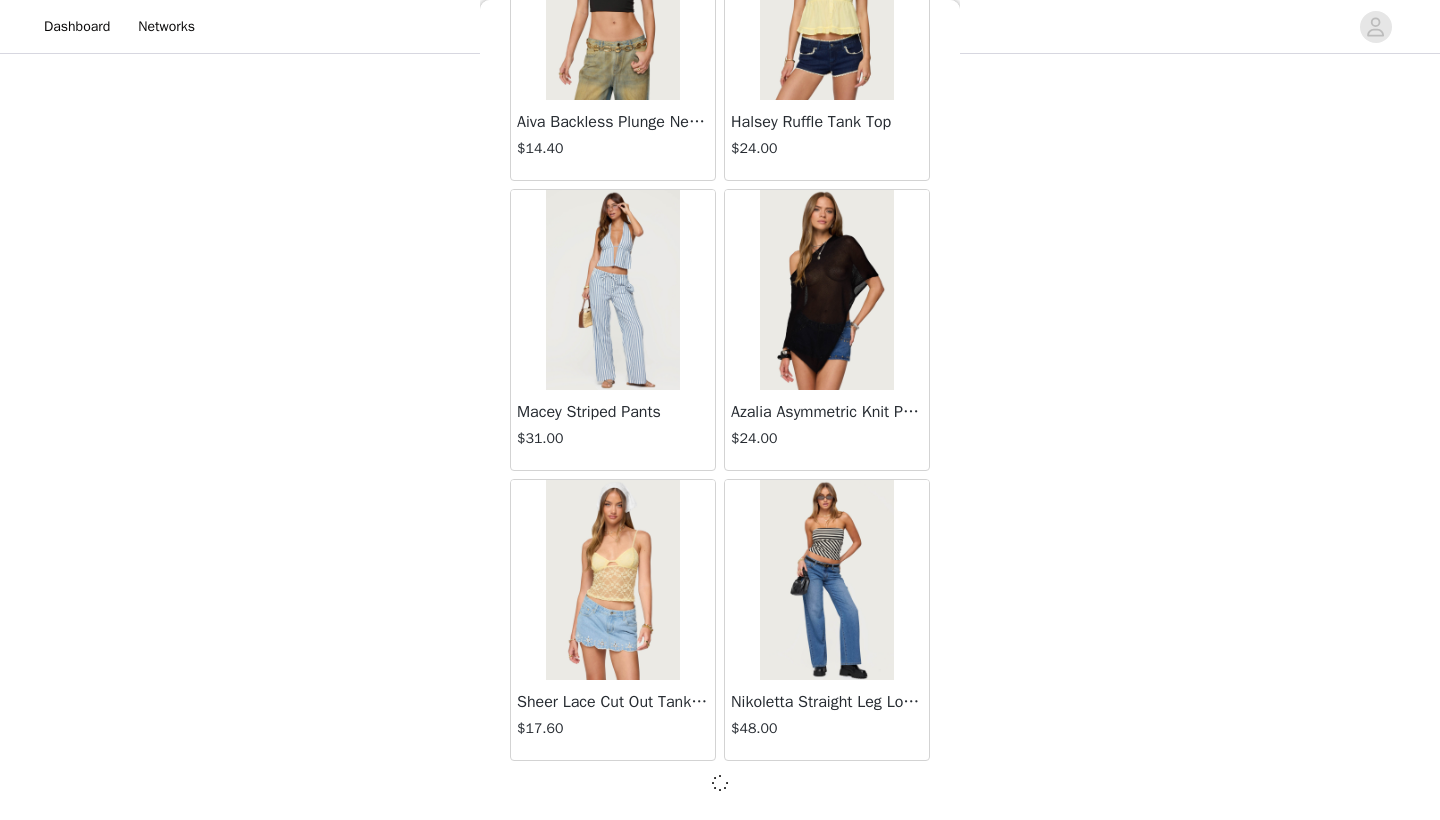 scroll, scrollTop: 2231, scrollLeft: 0, axis: vertical 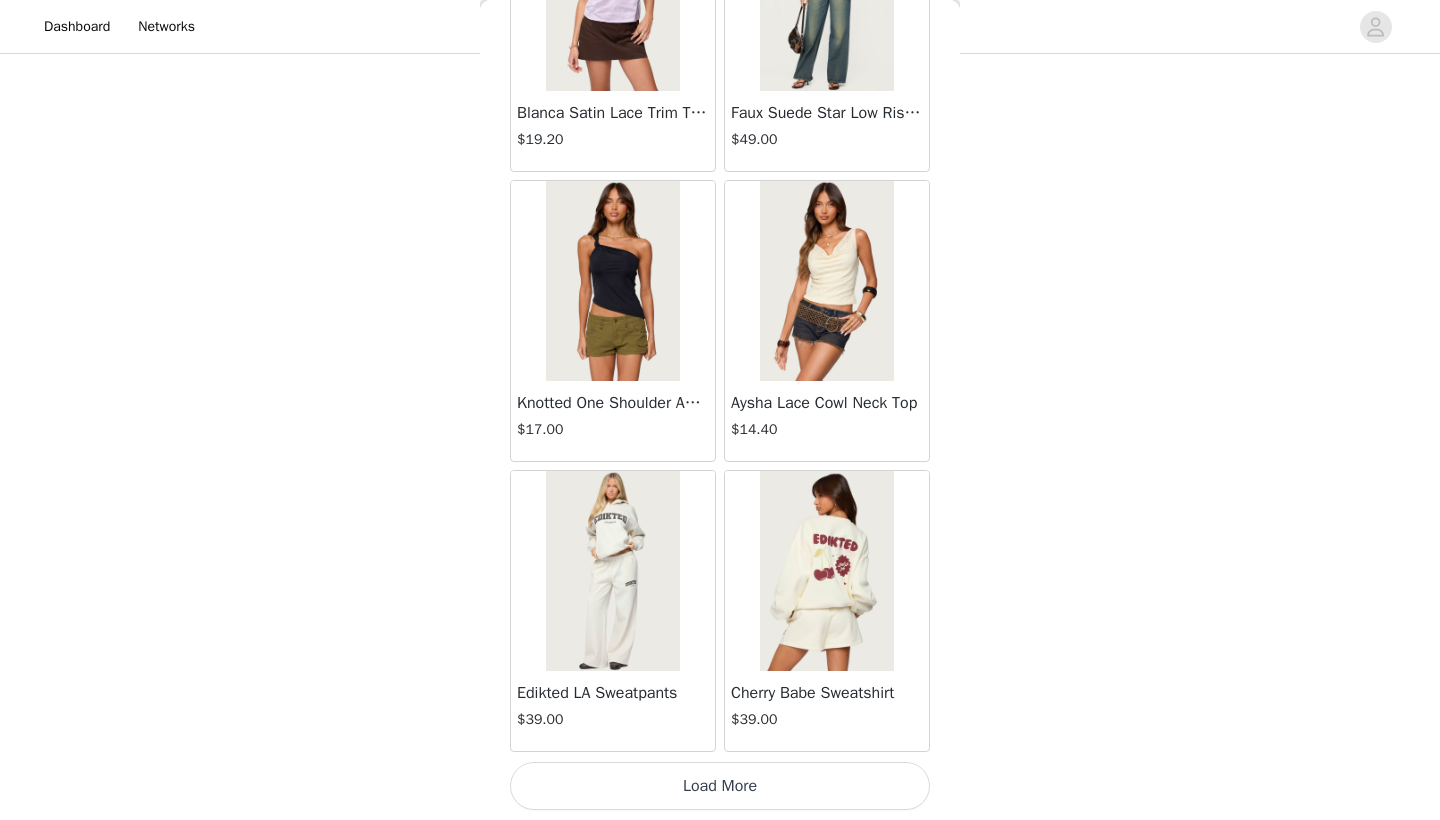 click on "Load More" at bounding box center (720, 786) 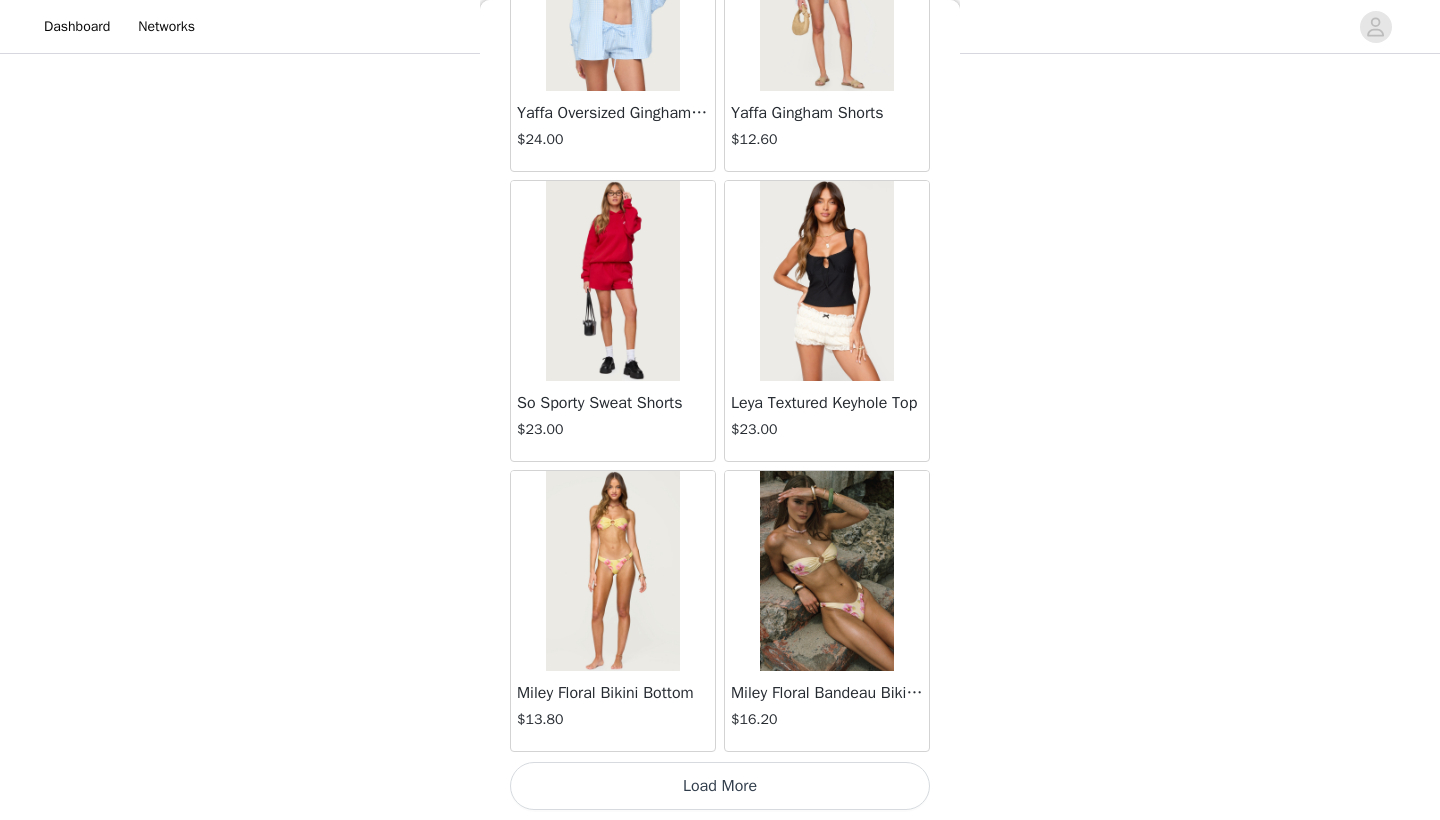 click on "Load More" at bounding box center [720, 786] 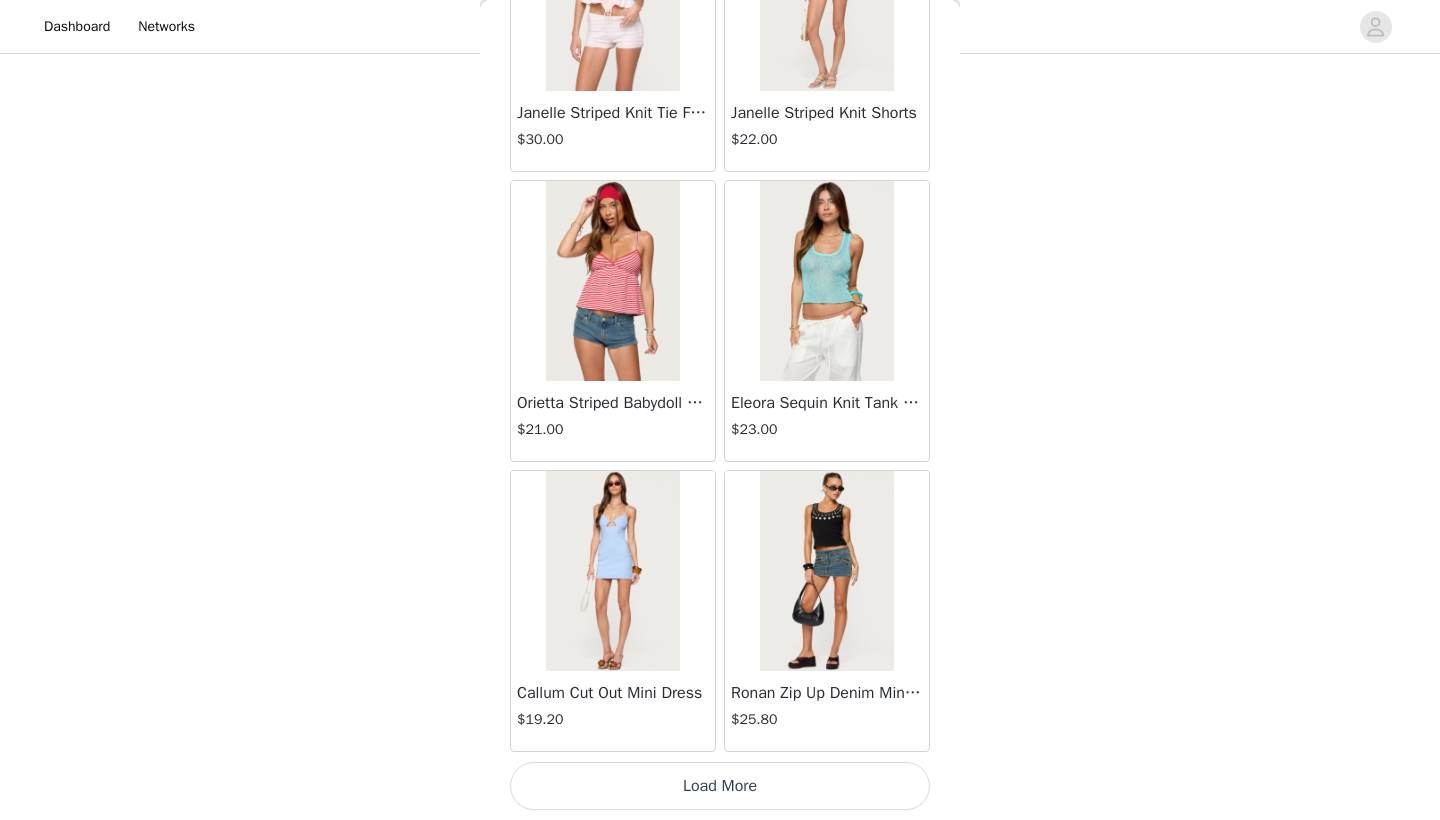 click on "Load More" at bounding box center [720, 786] 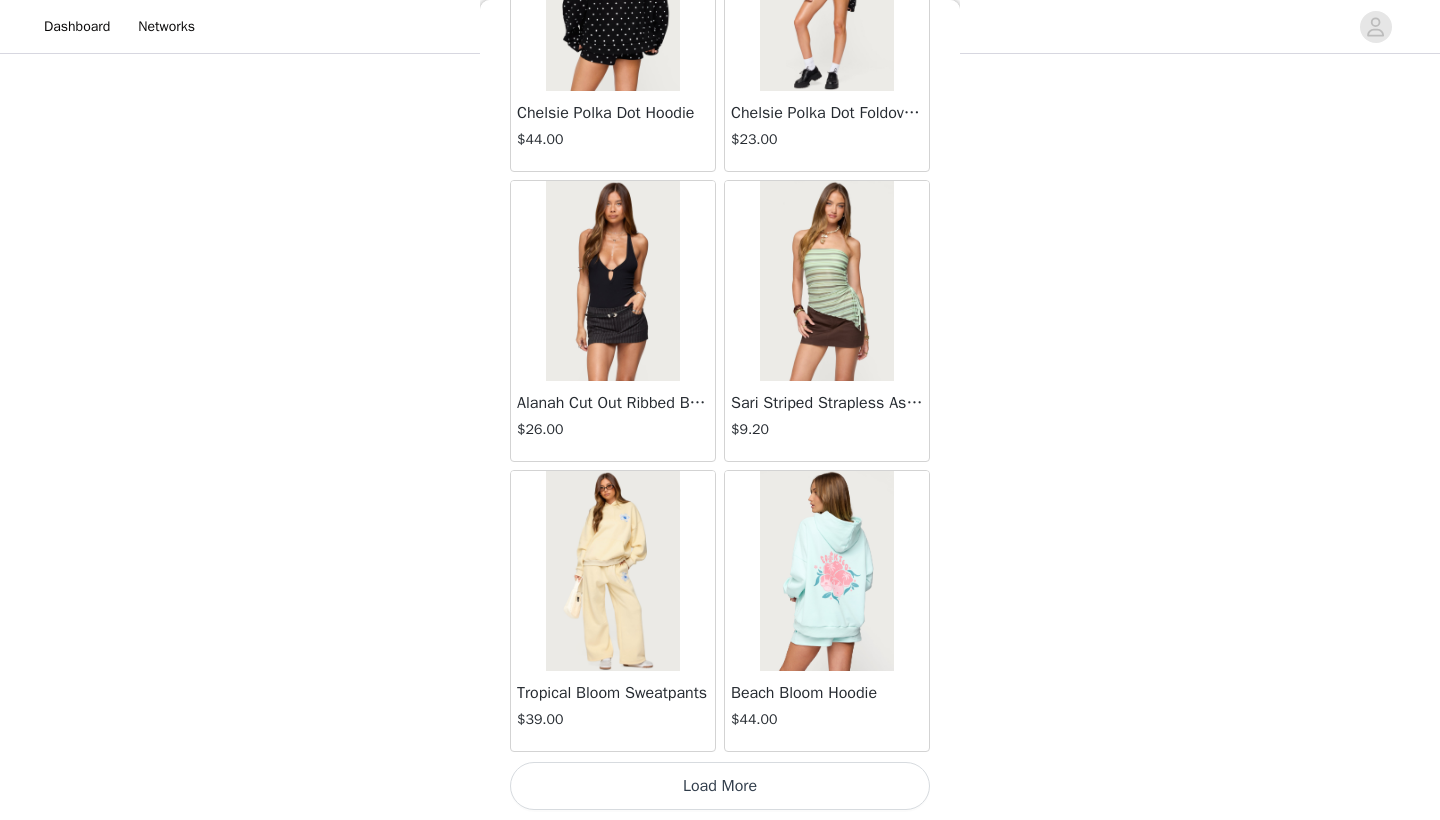 click on "Load More" at bounding box center [720, 786] 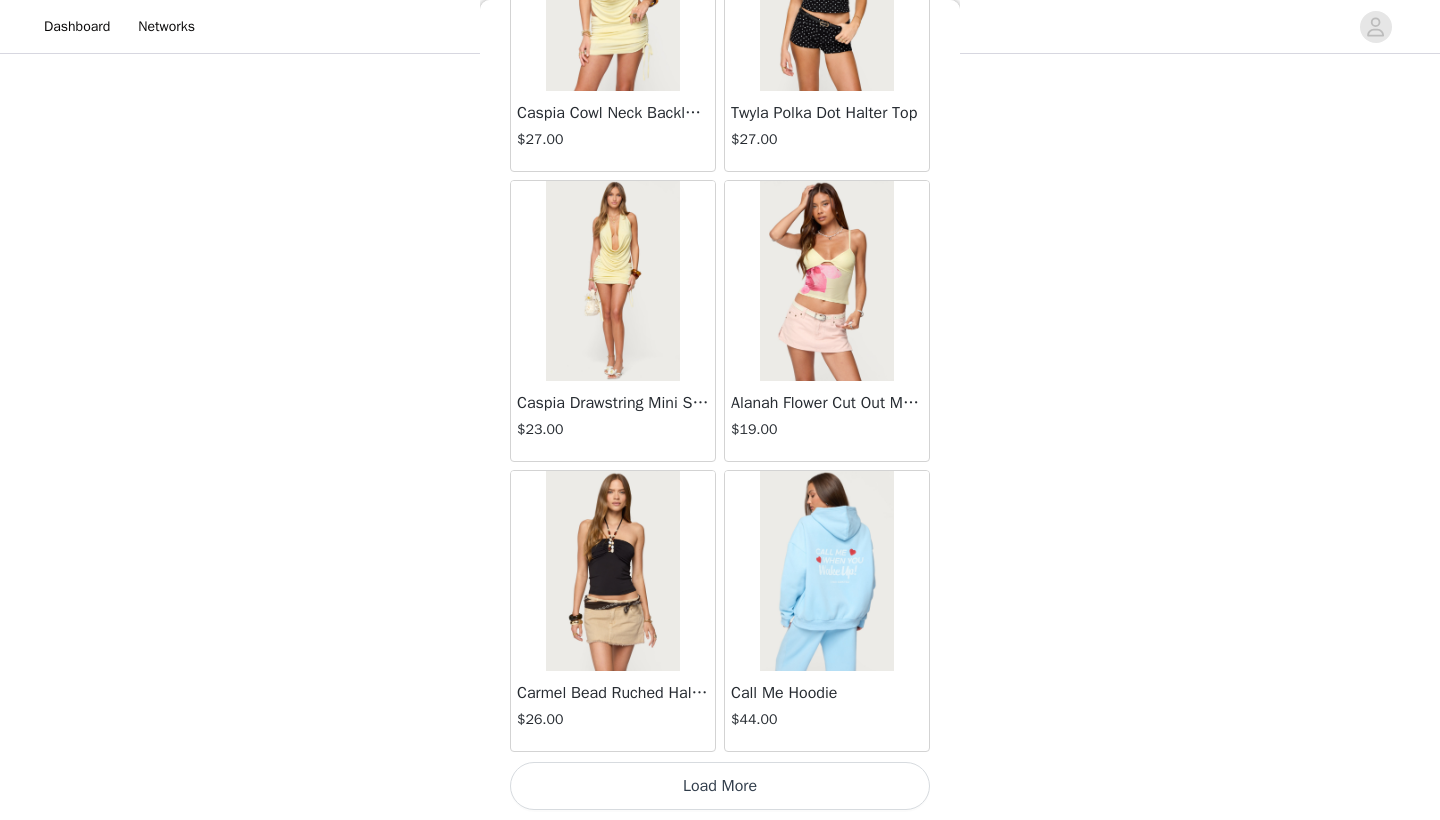 click on "Load More" at bounding box center (720, 786) 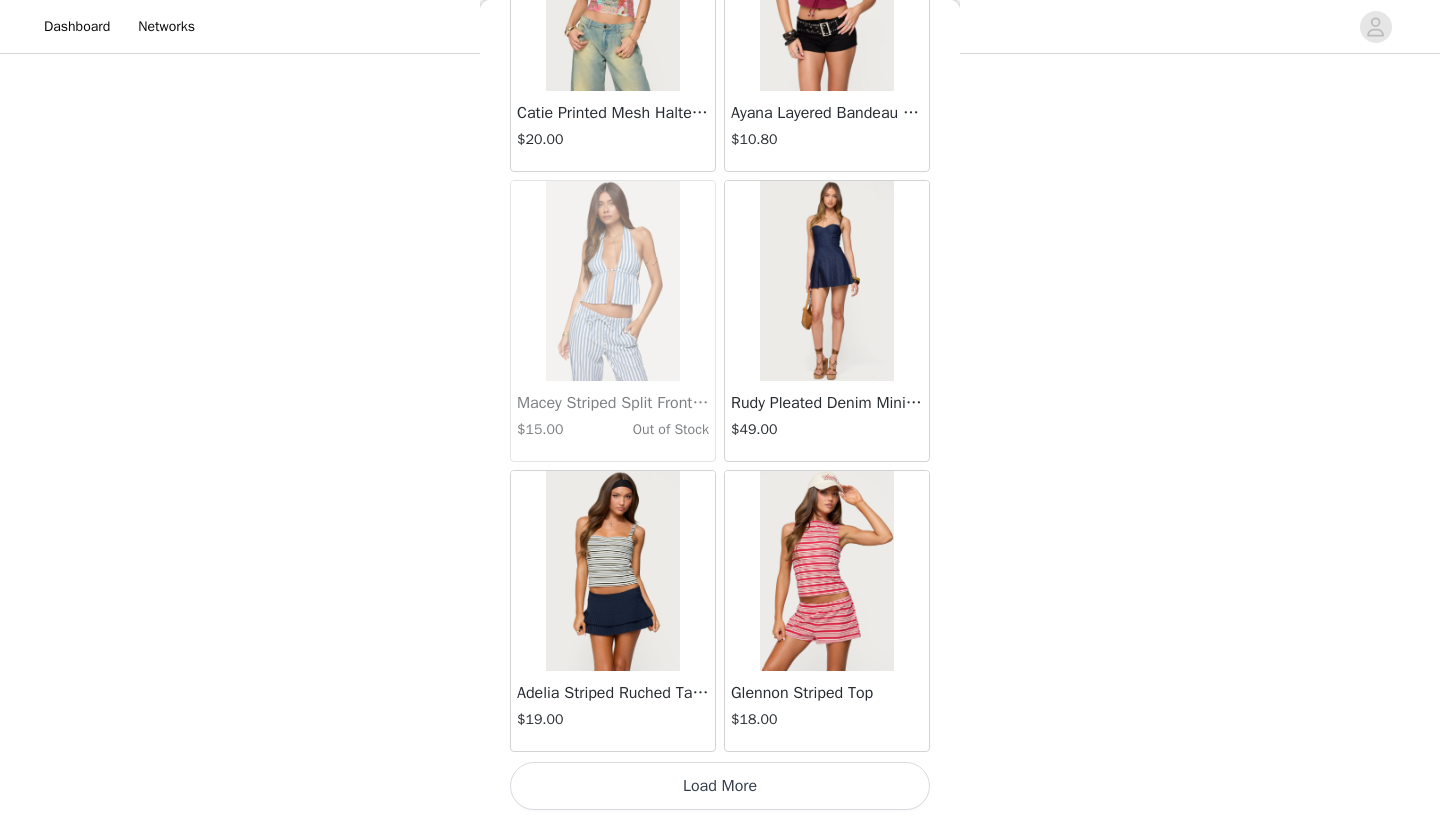 scroll, scrollTop: 19640, scrollLeft: 0, axis: vertical 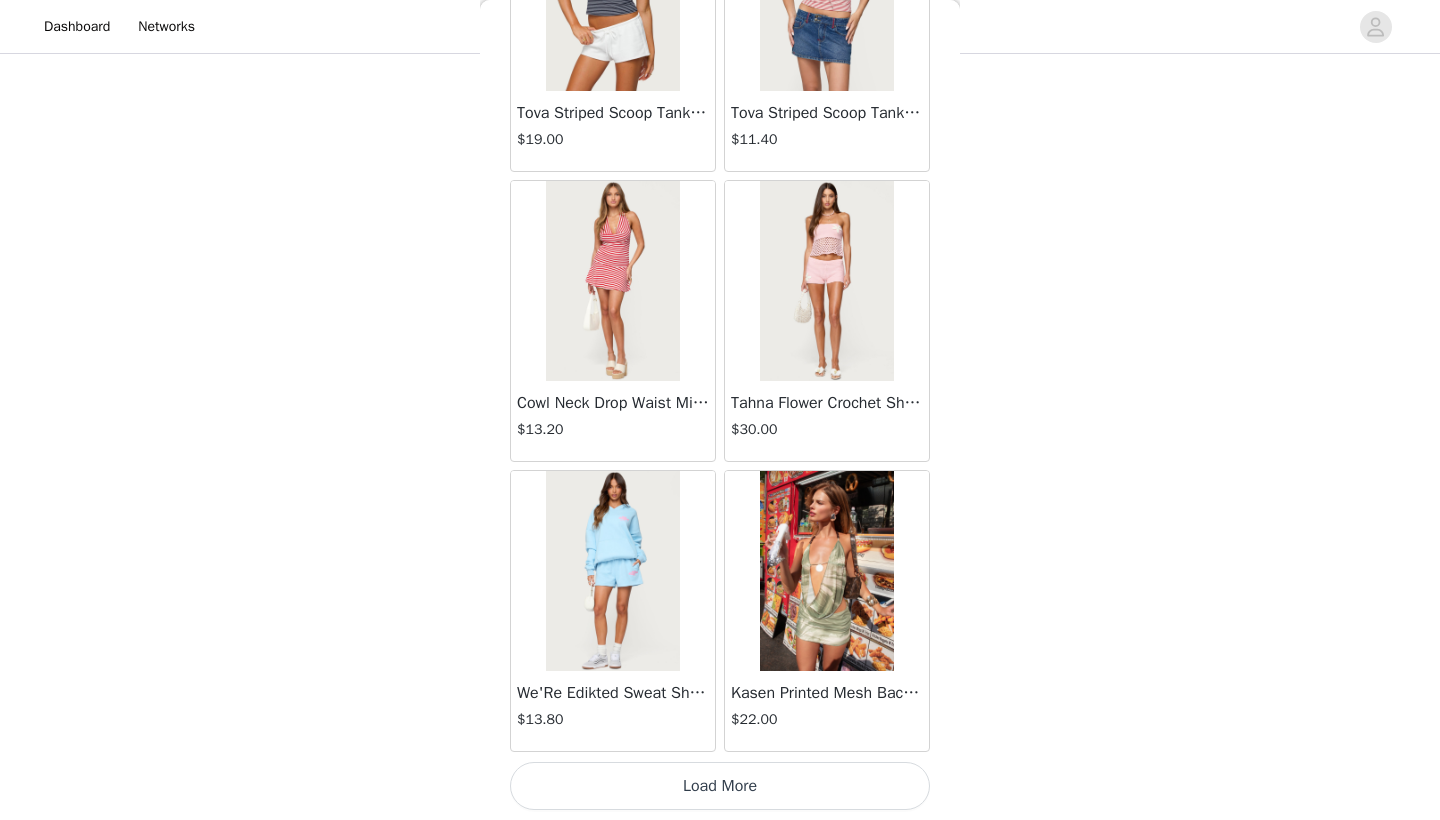 click on "Load More" at bounding box center [720, 786] 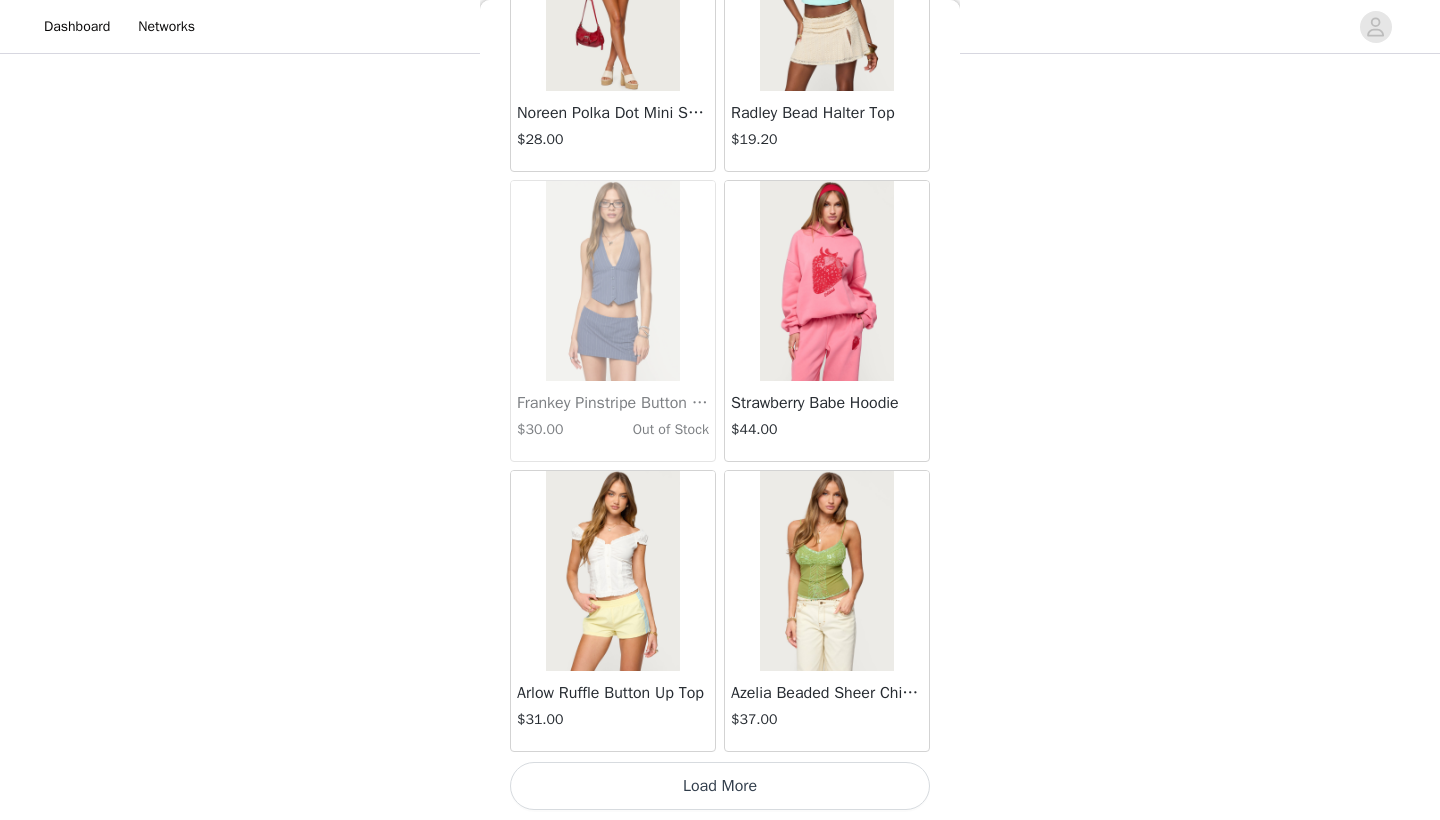 click on "Load More" at bounding box center (720, 786) 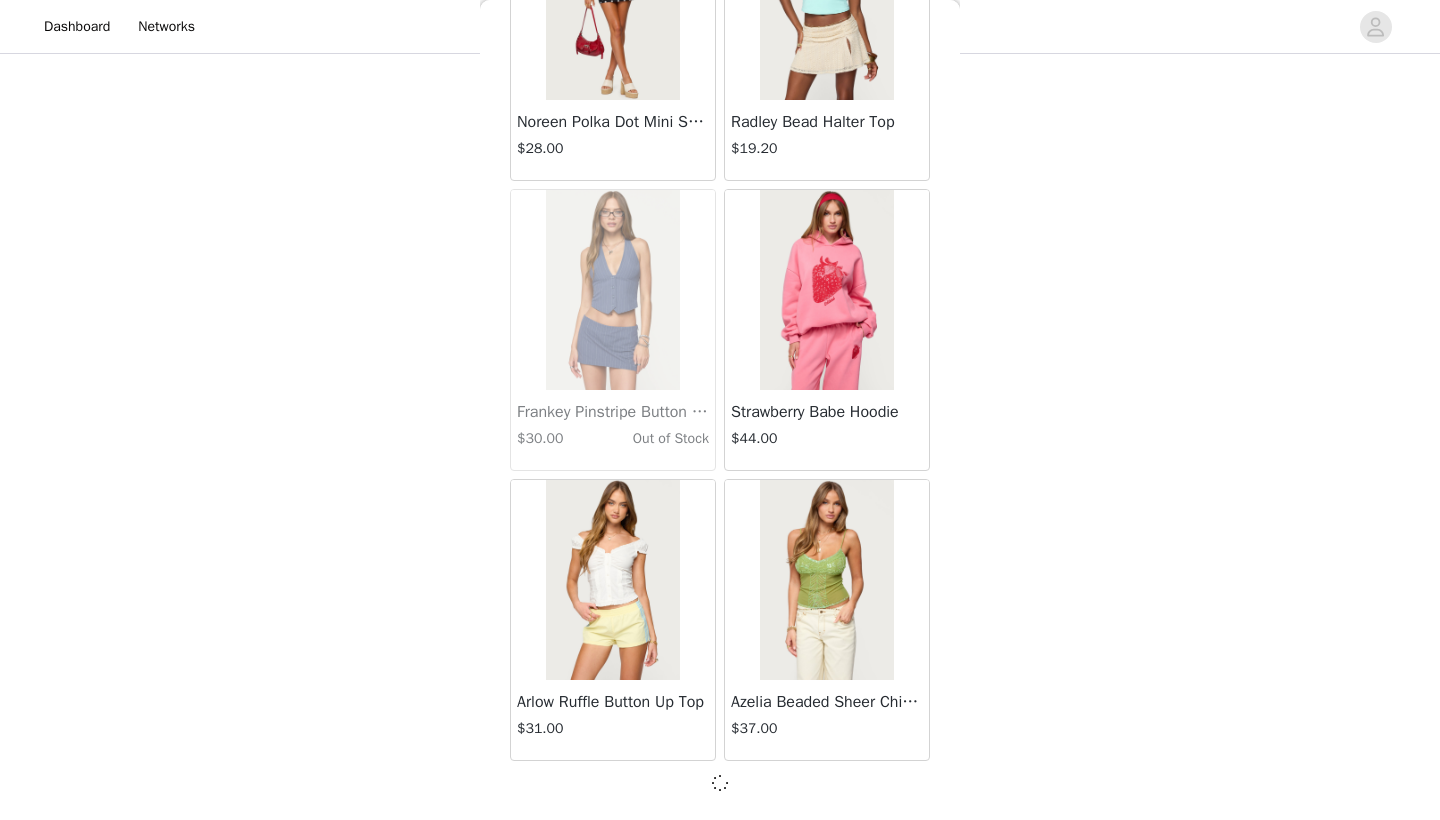 scroll, scrollTop: 25431, scrollLeft: 0, axis: vertical 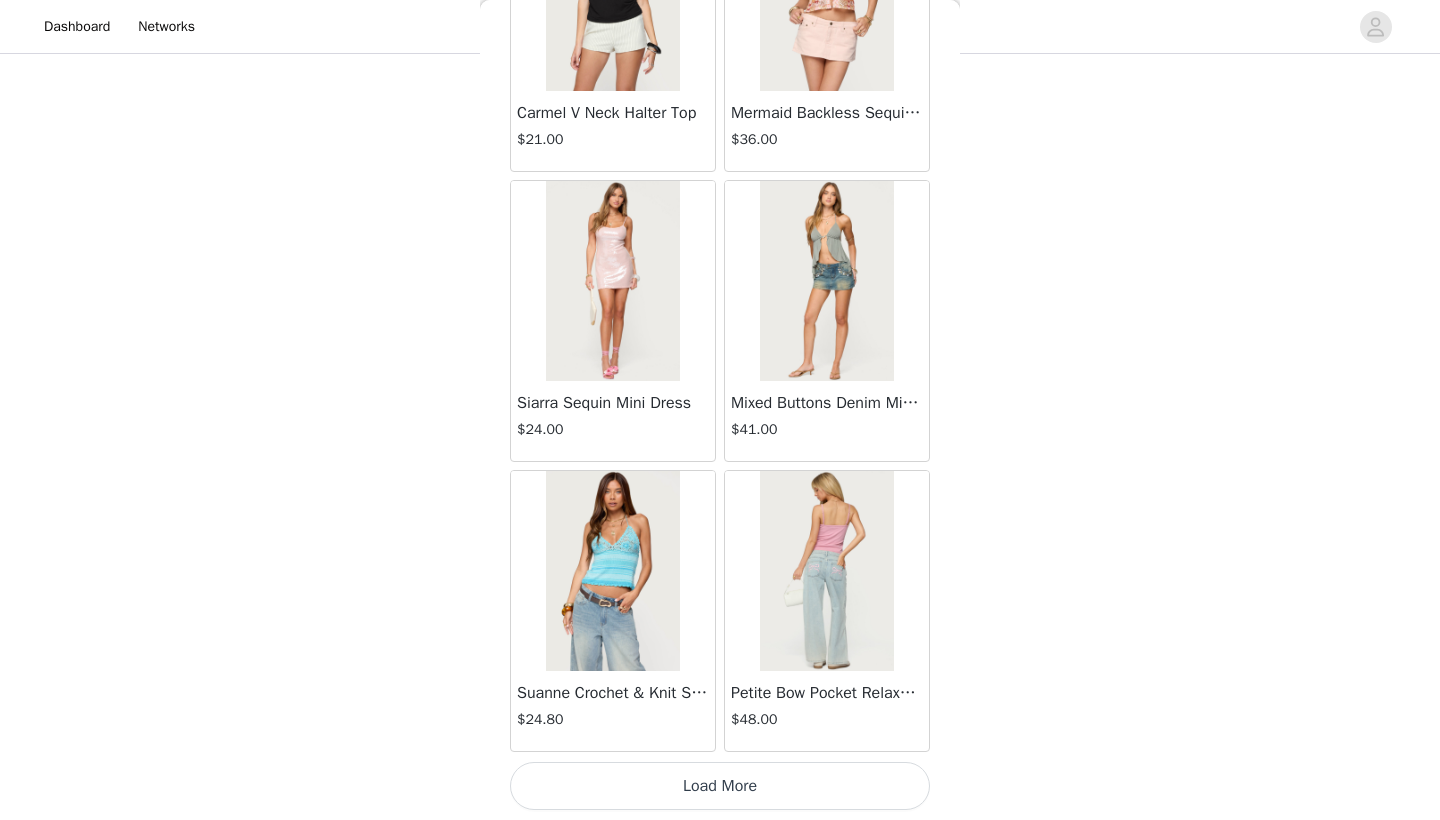 click on "Load More" at bounding box center (720, 786) 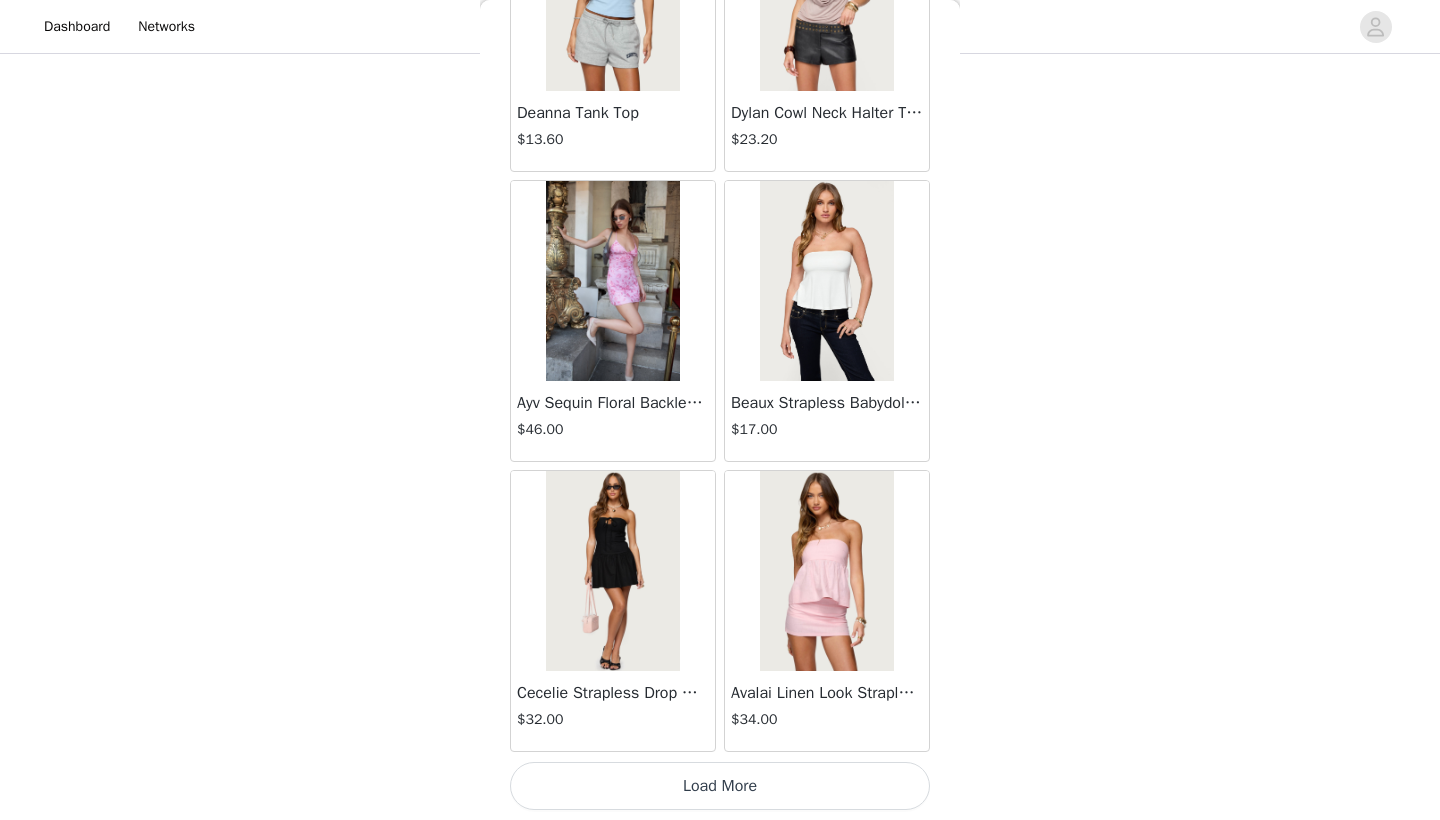 click on "Jaynee Halter Top   $7.60       Tropical Fruits Graphic T Shirt   $19.00       Patti Floral Mini Dress   $27.20       Starrie Panel Stitch Low Rise Jeans   $53.00       Fringe Sequin Crochet Poncho   $39.00       Macee Gingham Romper   $34.00       Malena Asymmetric Halter Top   $9.20       Clementina Eyelet Bodysuit   $18.40       Edikted LA Hoodie   $44.00       Keryn Striped Asymmetric Top   $14.40       Helsa Grommet T Shirt   $18.40       Dragon Lily Layered Chiffon Halter top   $24.00       Khalia Backless Cut Out Halter Top   $22.00       Floral Split Low Rise Jeans   $42.40       Aiva Backless Plunge Neck Halter Top   $14.40       Halsey Ruffle Tank Top   $24.00       Macey Striped Pants   $31.00       Azalia Asymmetric Knit Poncho   $24.00       Sheer Lace Cut Out Tank Top   $17.60       Nikoletta Straight Leg Low Rise Jeans   $48.00       Teela Lacey Low Rise Carpenter Jeans   $41.60       Rylan Striped Fold Over Mini Skort   $17.60       Rachey Backless Ruched Top   $15.20         $32.00" at bounding box center [720, -15162] 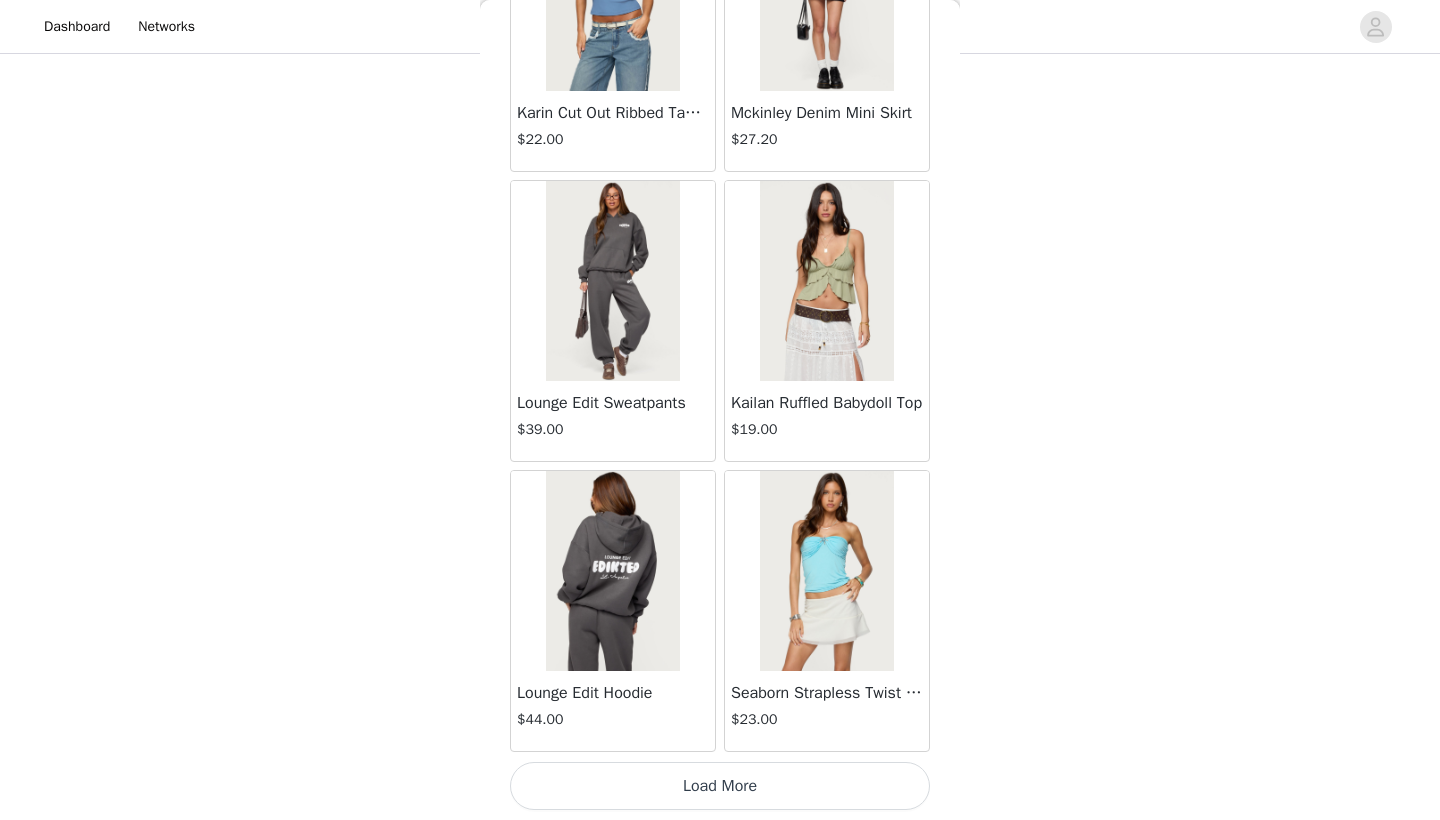 click on "Load More" at bounding box center (720, 786) 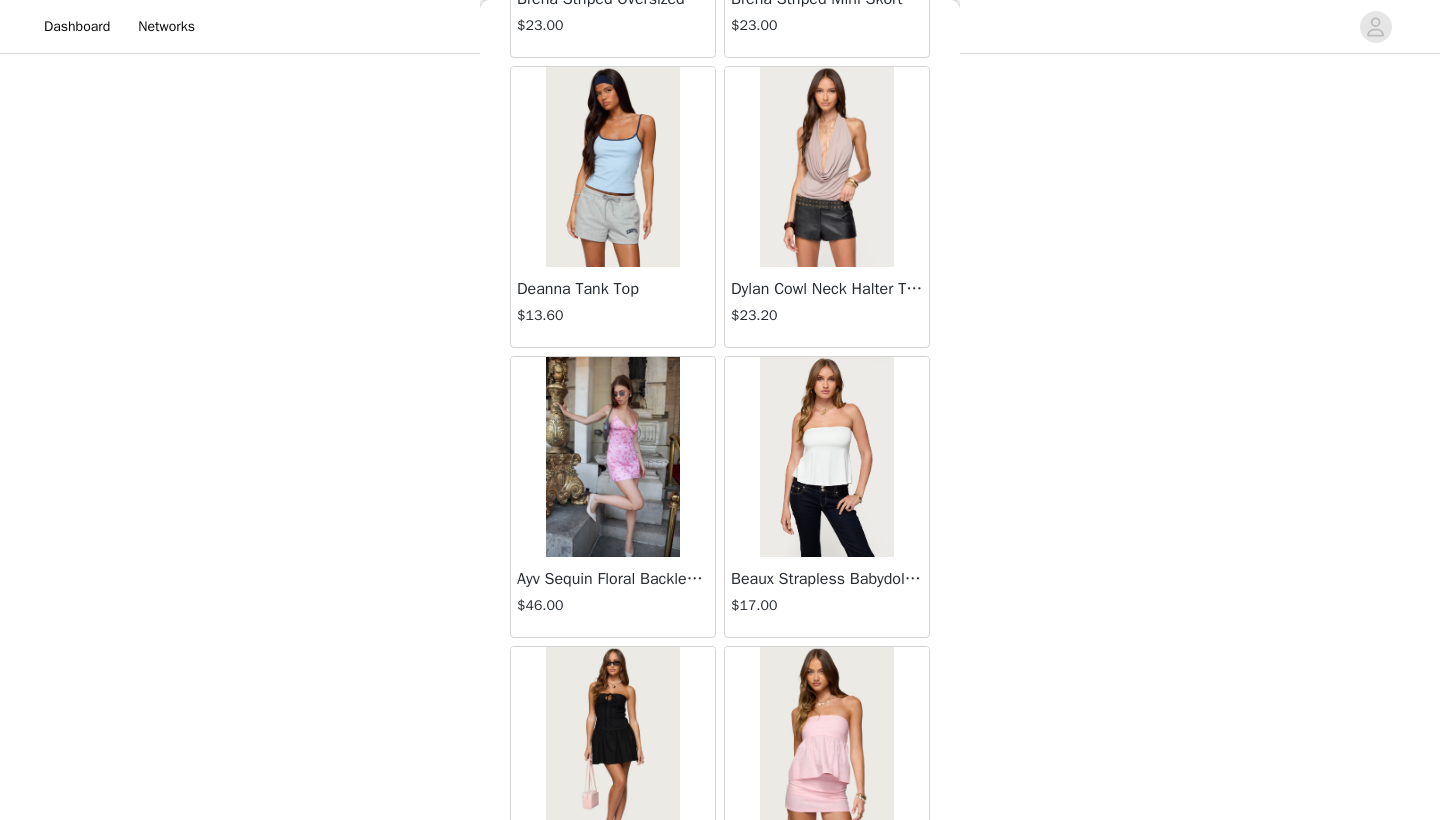 scroll, scrollTop: 31046, scrollLeft: 0, axis: vertical 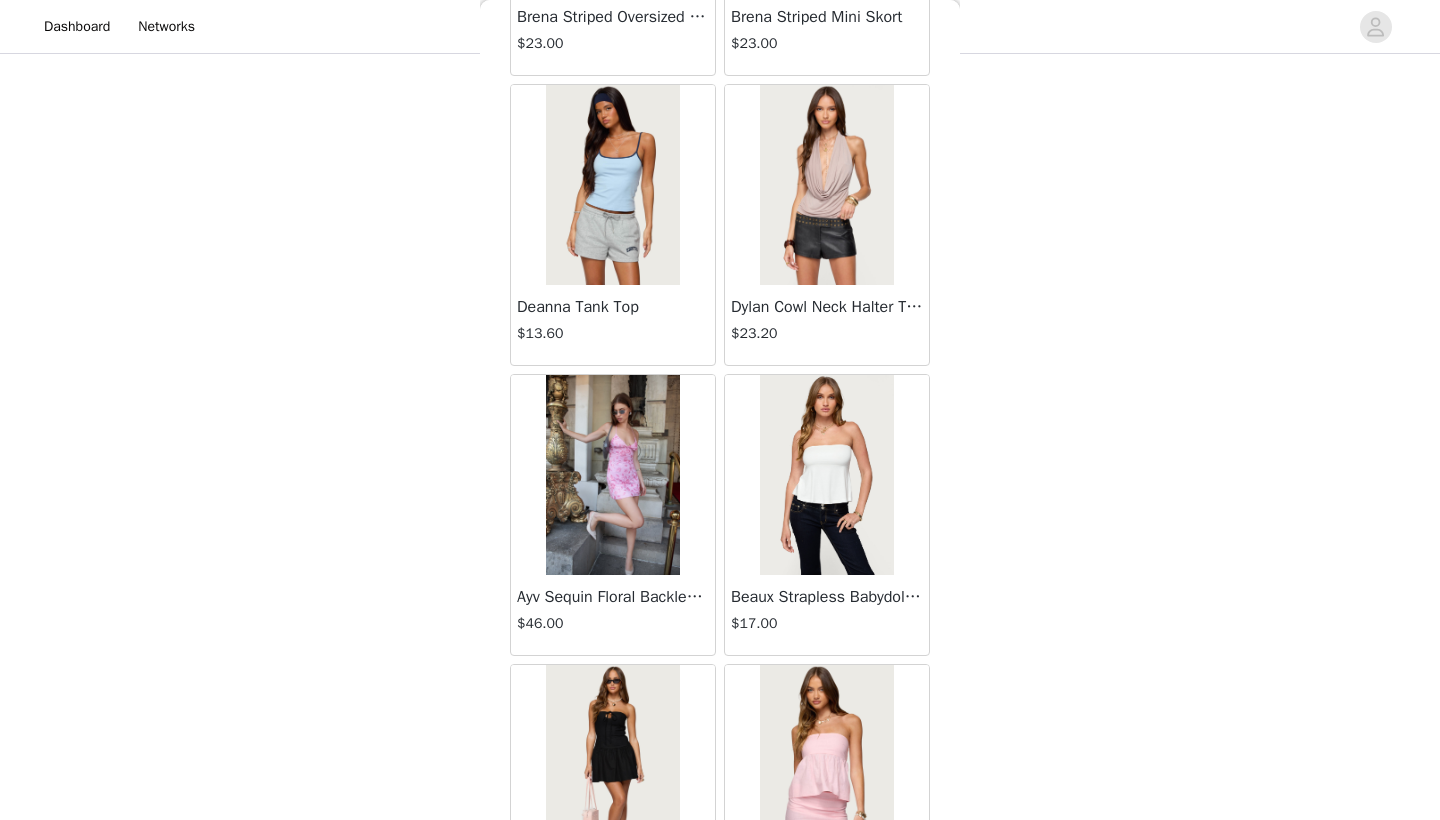 click on "Deanna Tank Top" at bounding box center (613, 307) 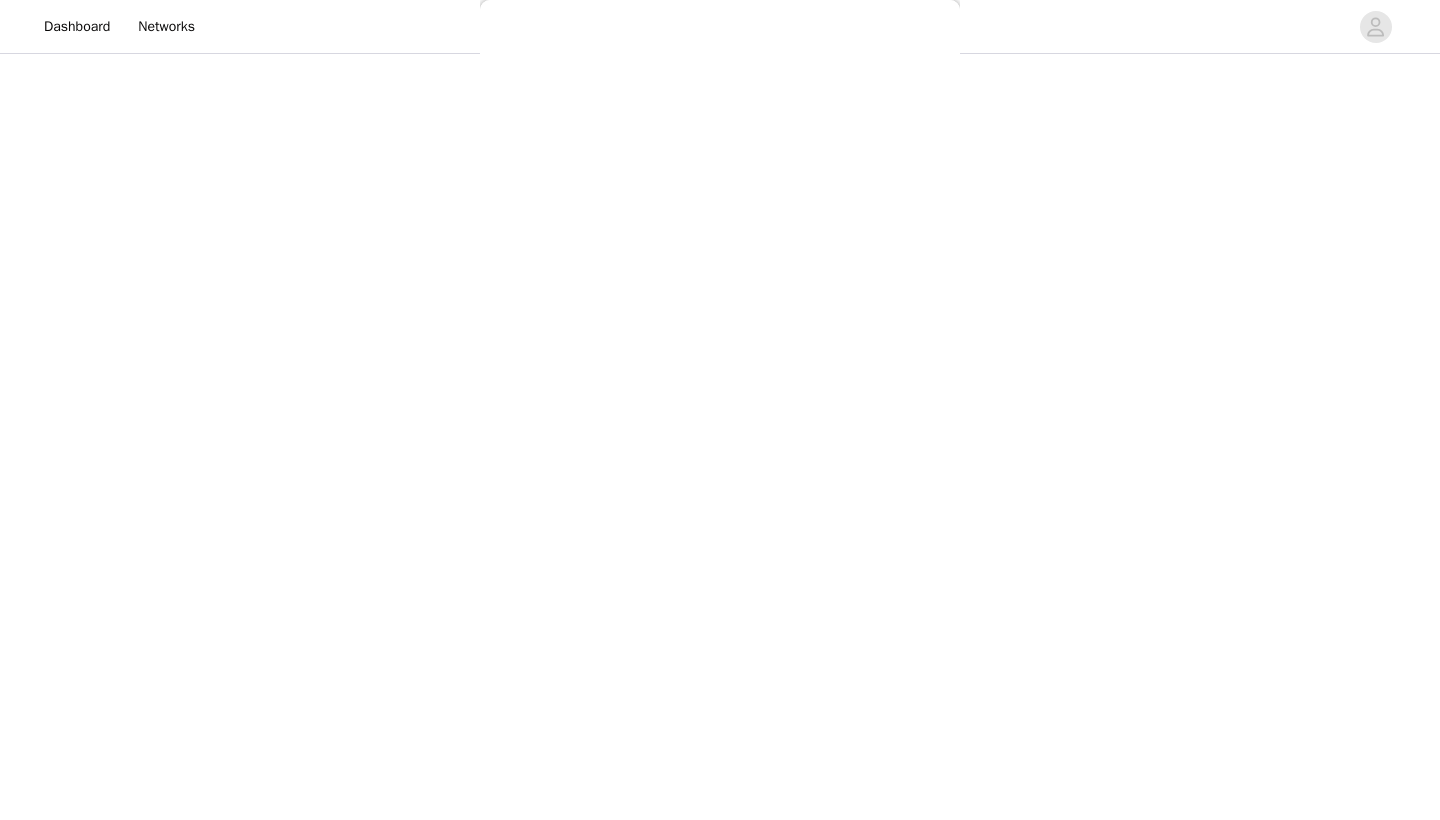 scroll, scrollTop: 131, scrollLeft: 0, axis: vertical 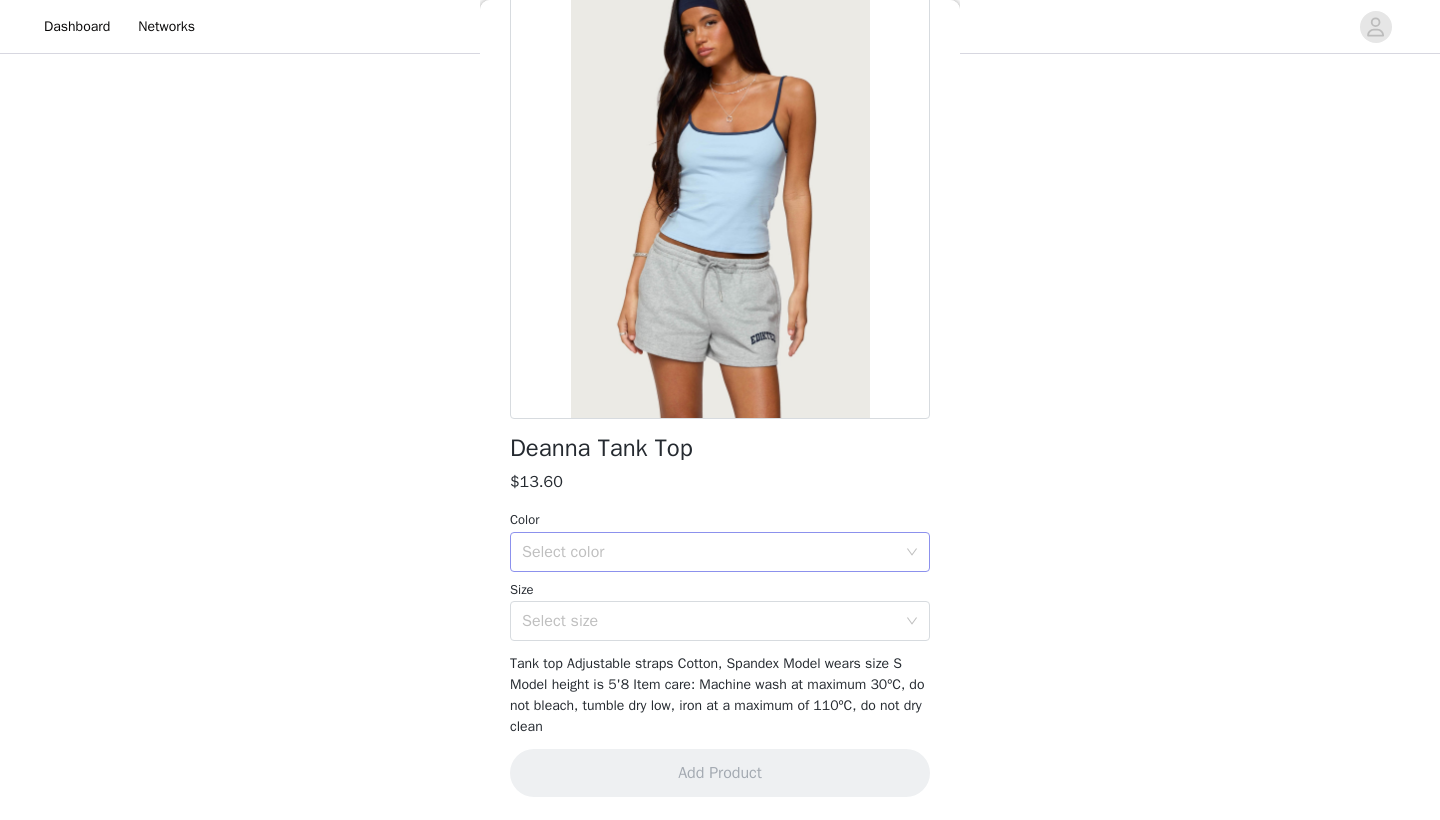 click on "Select color" at bounding box center [709, 552] 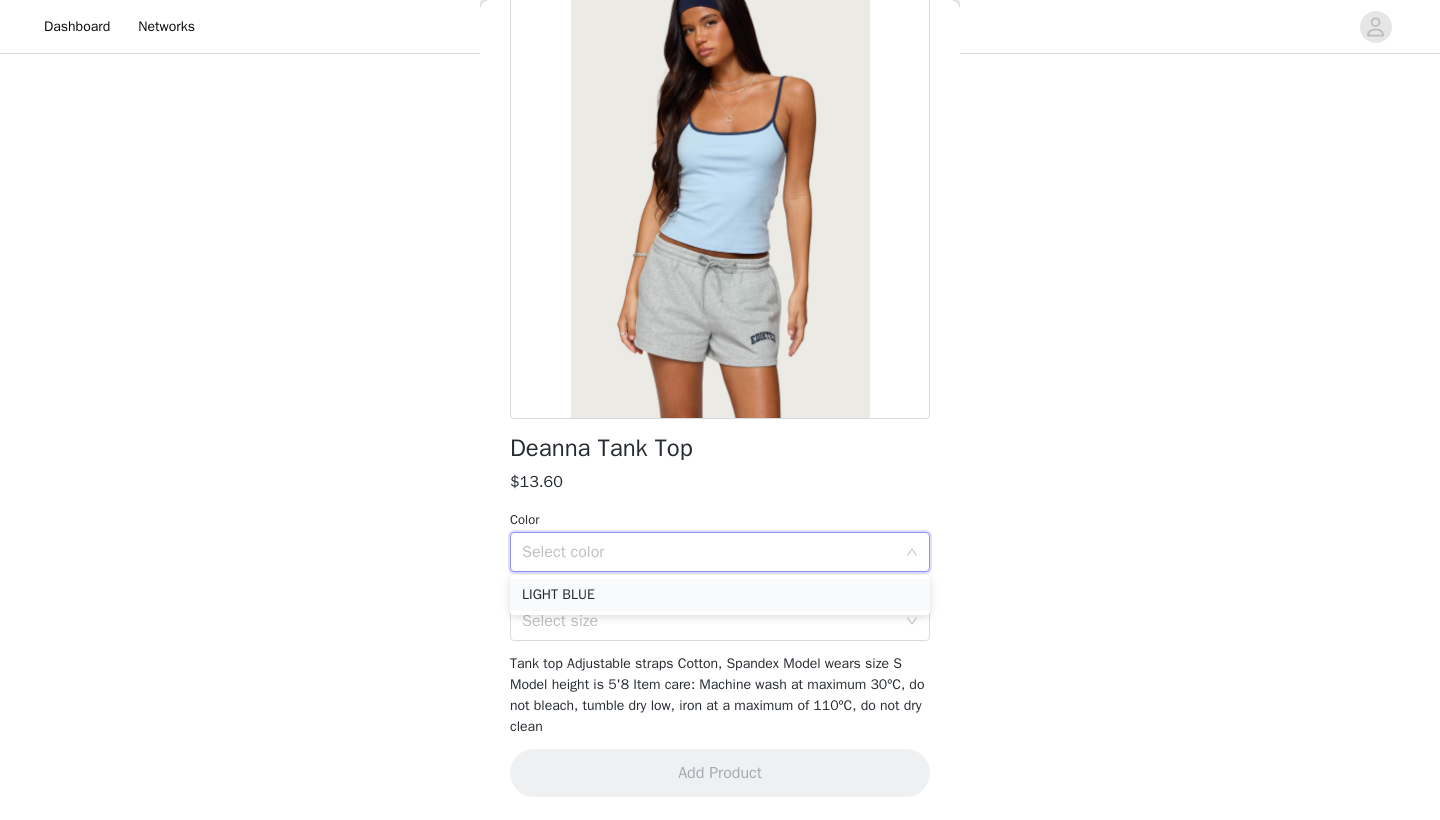 click on "LIGHT BLUE" at bounding box center (720, 595) 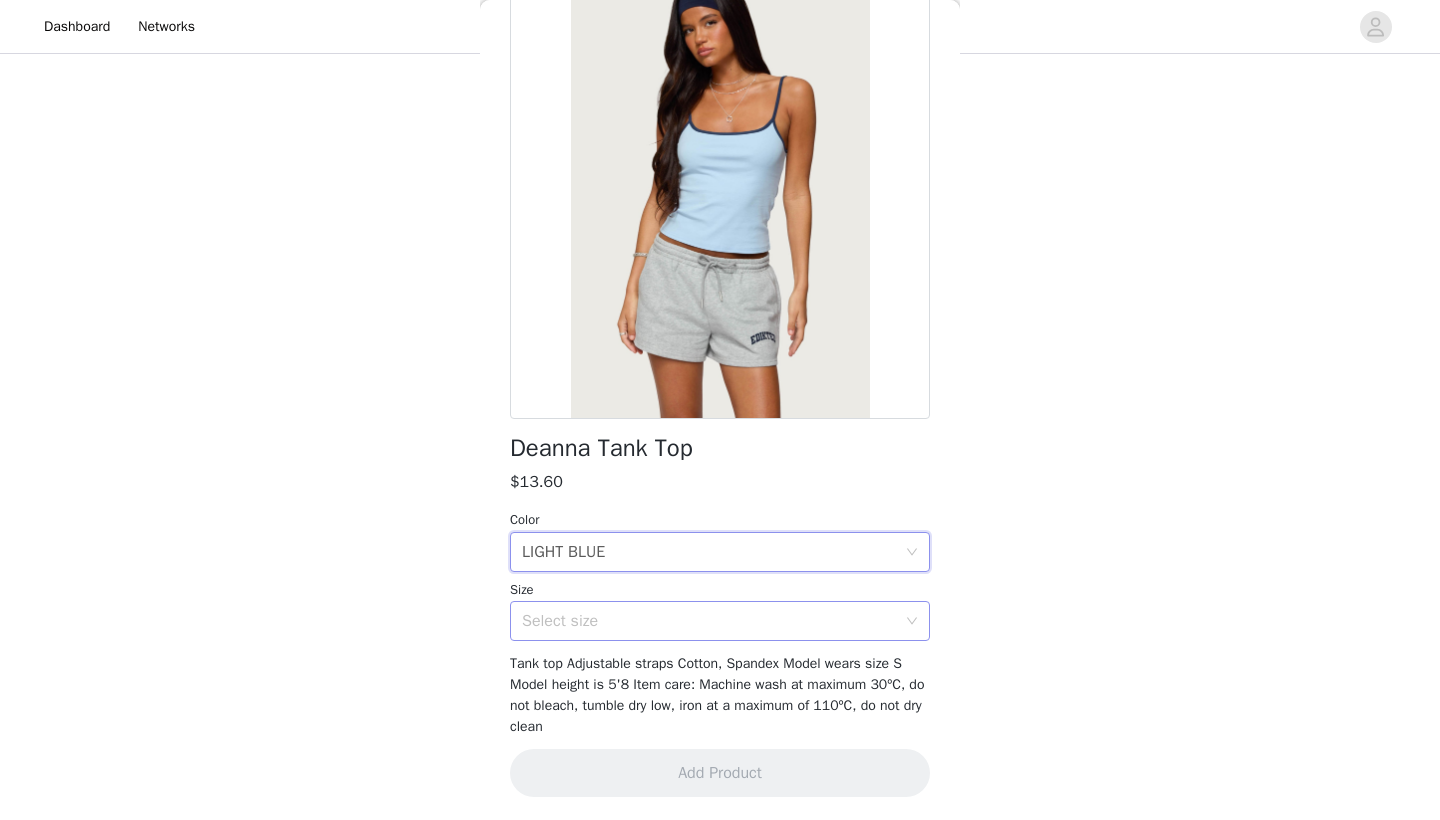 click on "Select size" at bounding box center (709, 621) 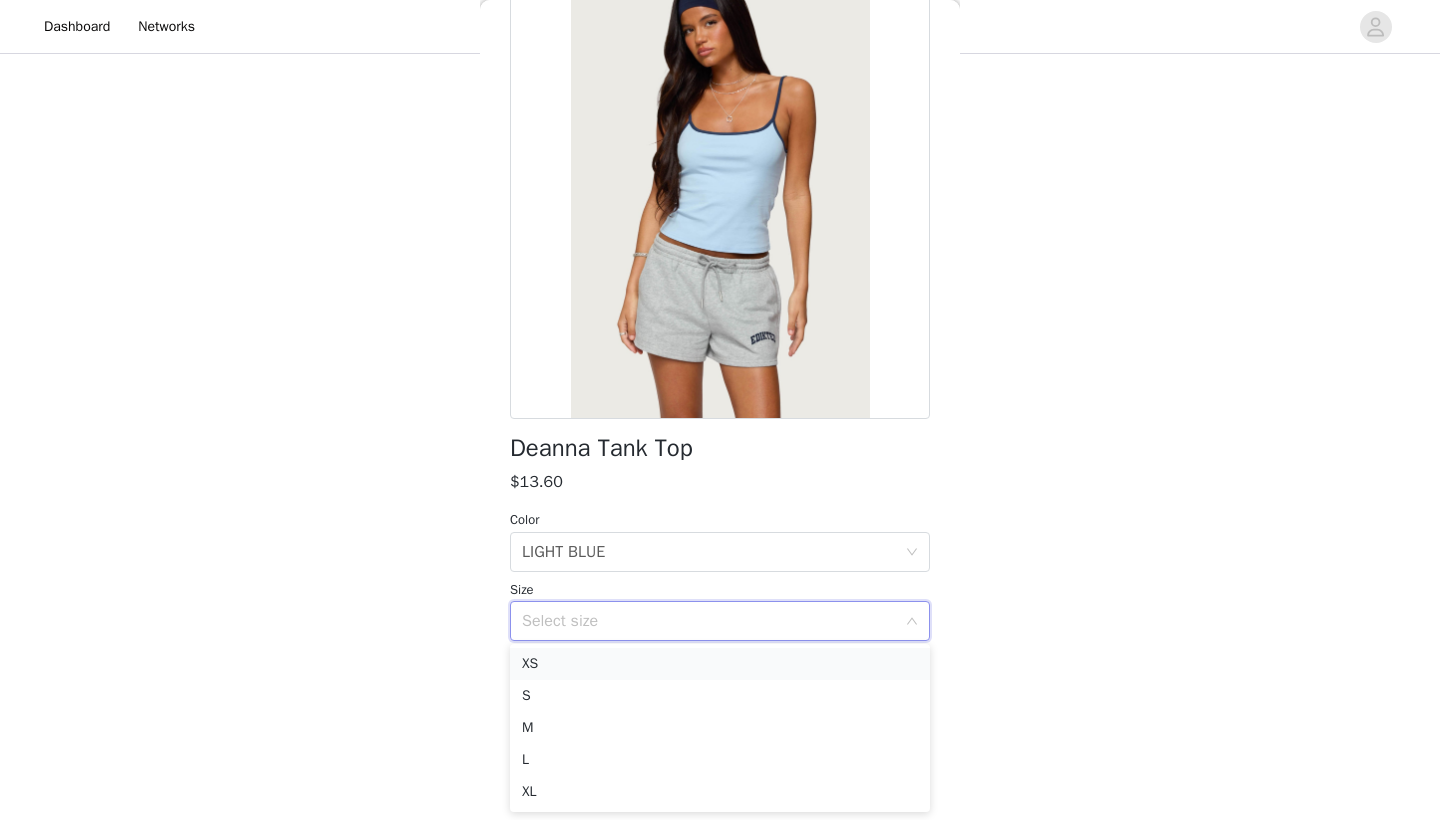 click on "XS" at bounding box center [720, 664] 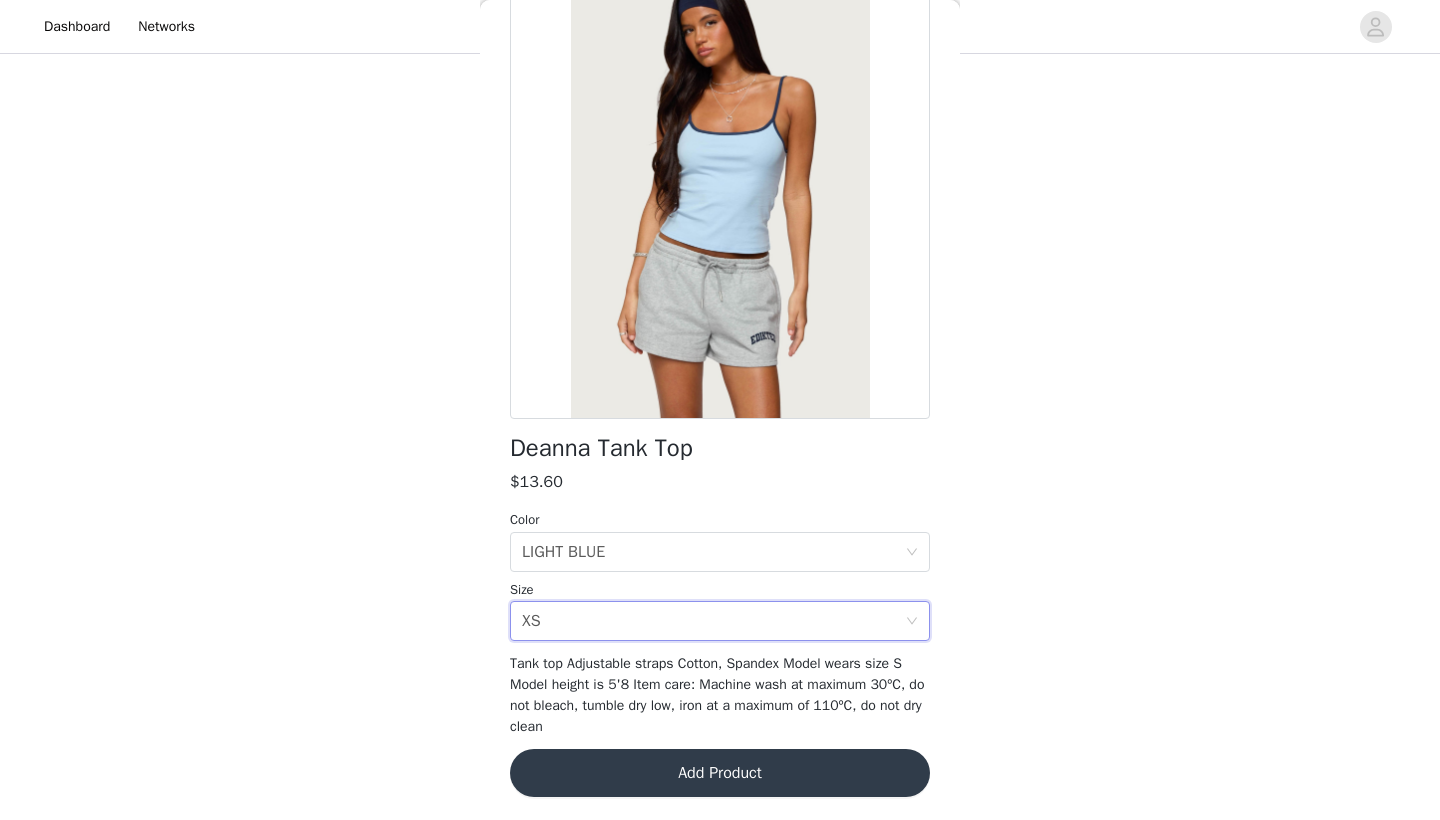 click on "Add Product" at bounding box center (720, 773) 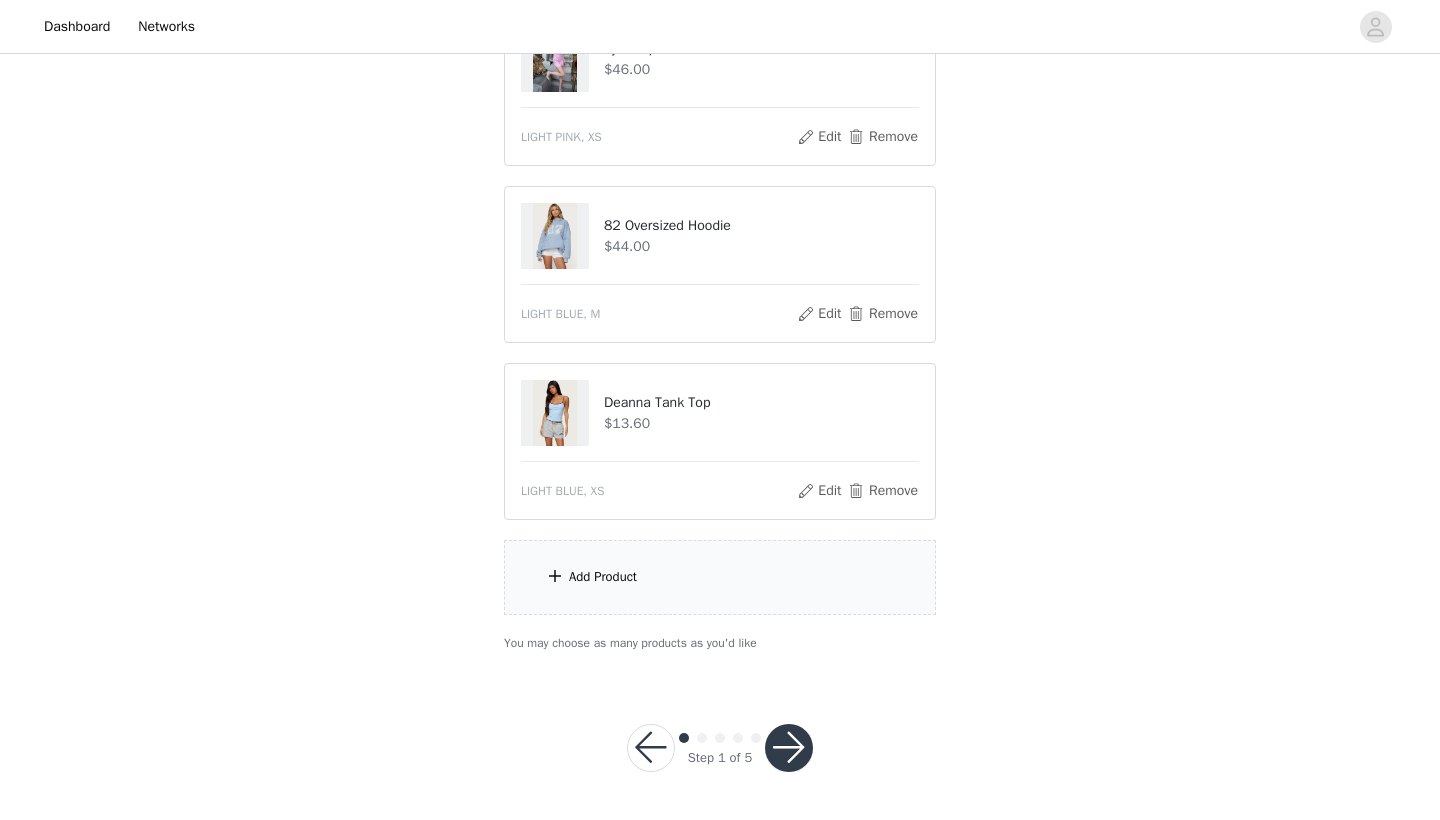 click on "Add Product" at bounding box center (720, 577) 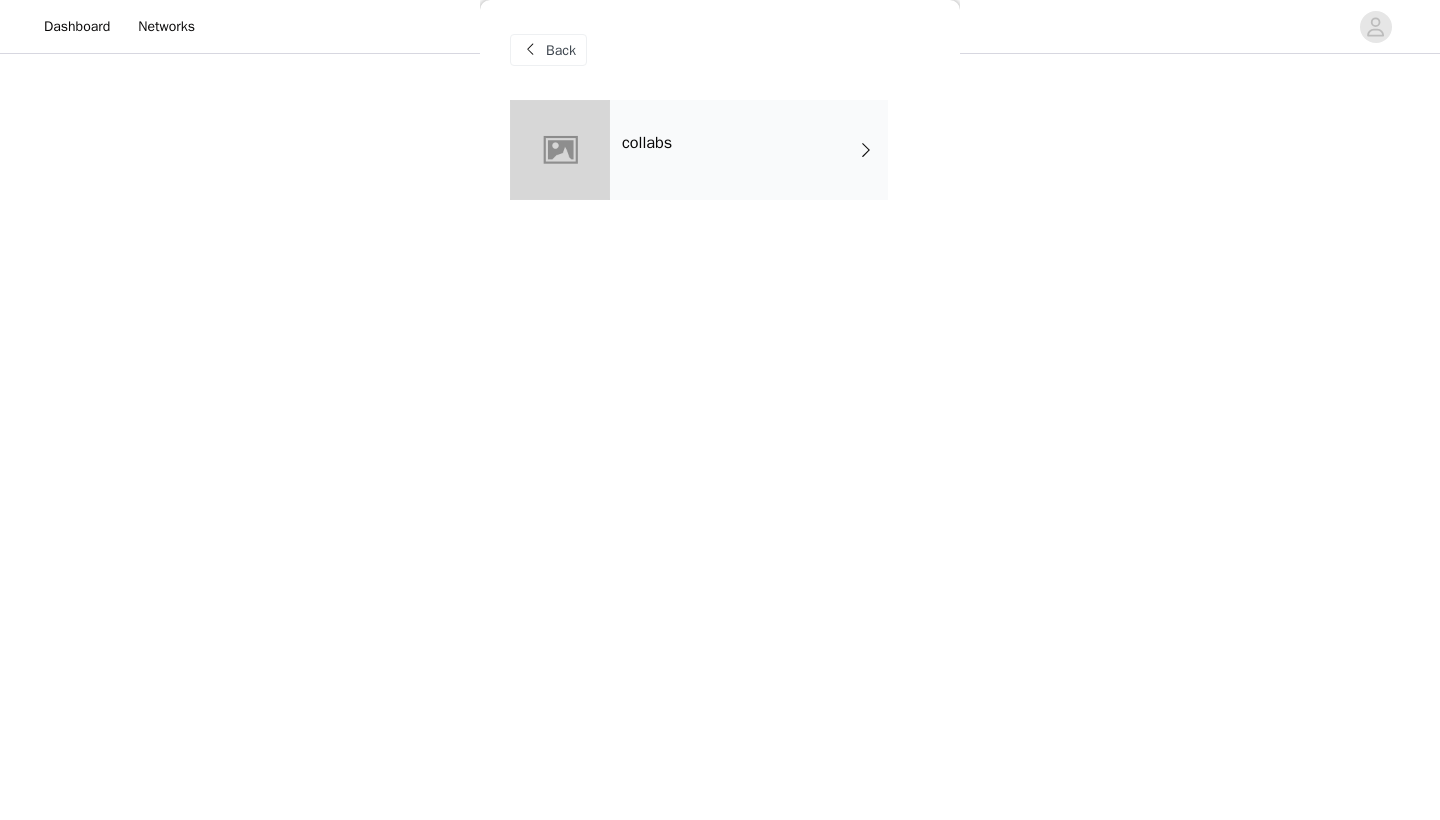 click on "collabs" at bounding box center (749, 150) 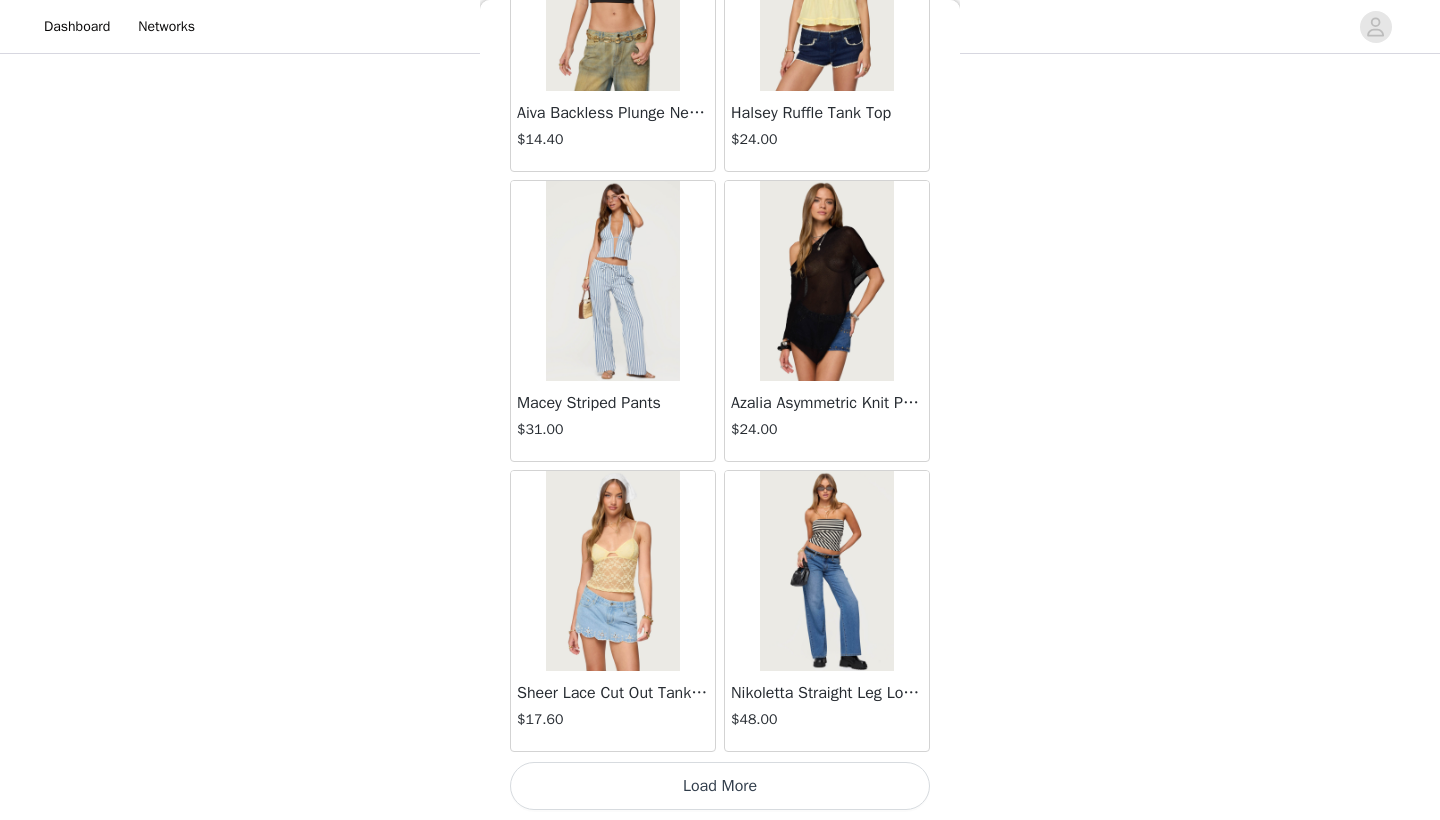 click on "Load More" at bounding box center (720, 786) 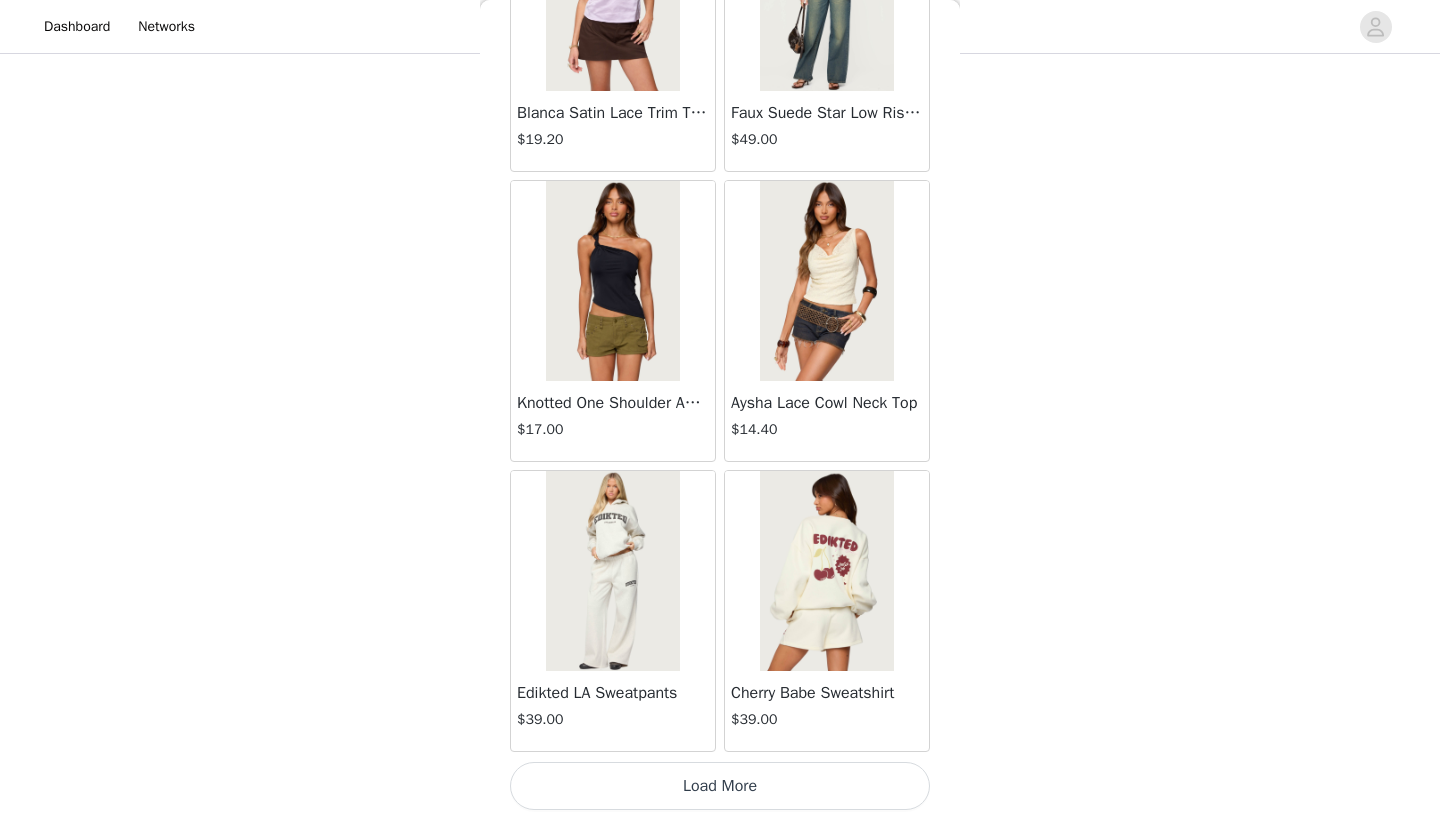 click on "Load More" at bounding box center (720, 786) 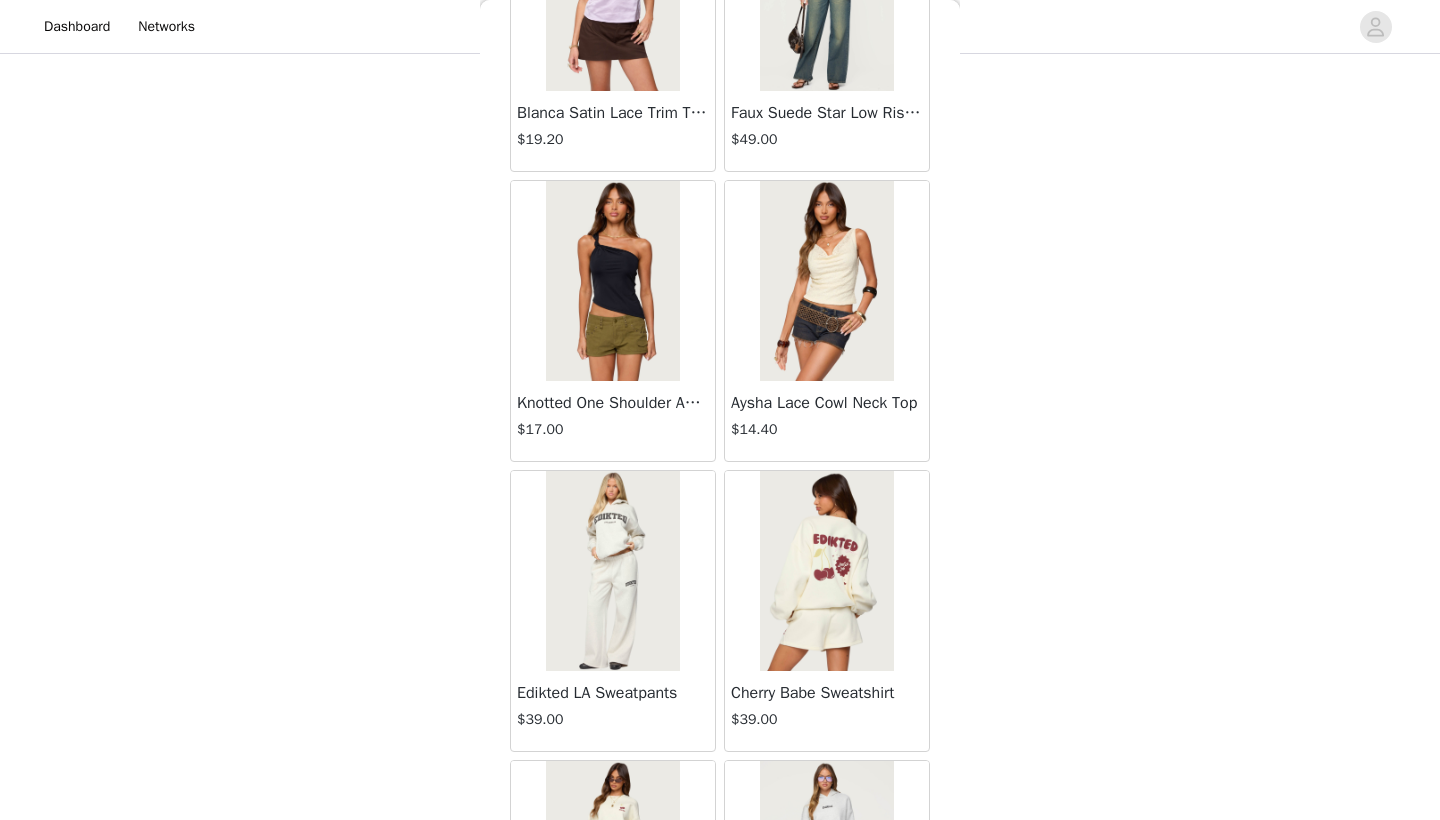 scroll, scrollTop: 5131, scrollLeft: 0, axis: vertical 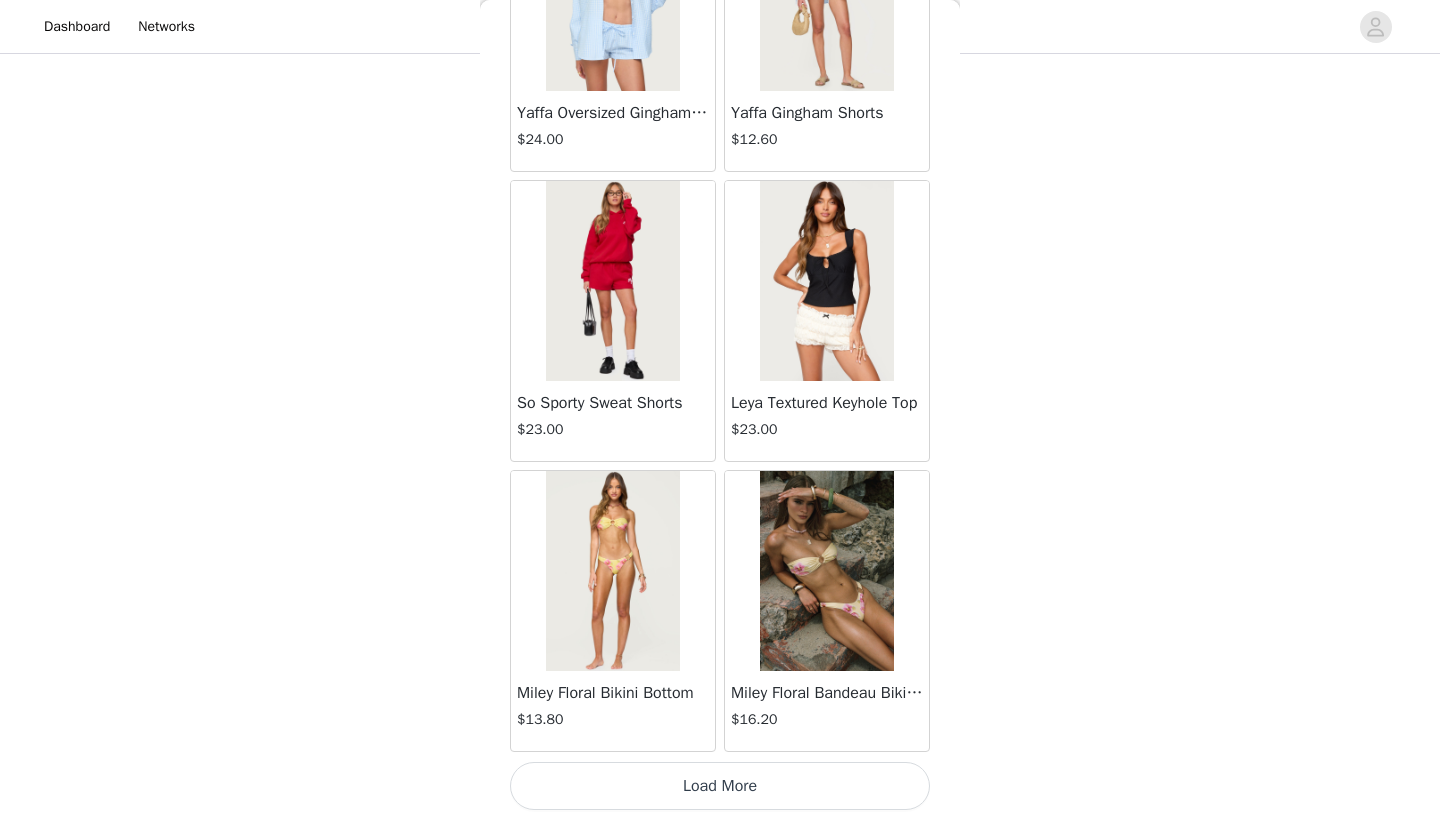 click on "Load More" at bounding box center [720, 786] 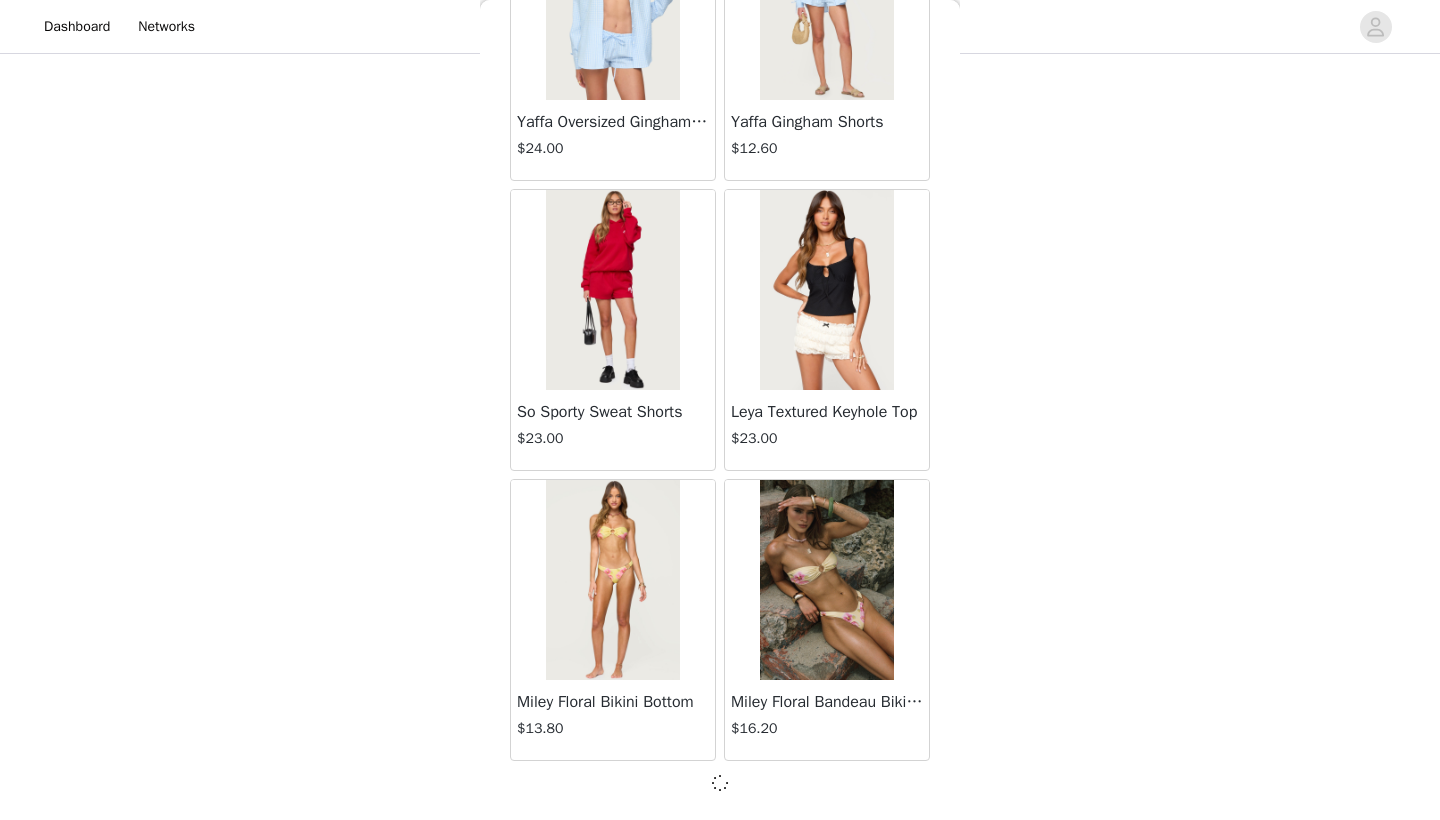 scroll, scrollTop: 8031, scrollLeft: 0, axis: vertical 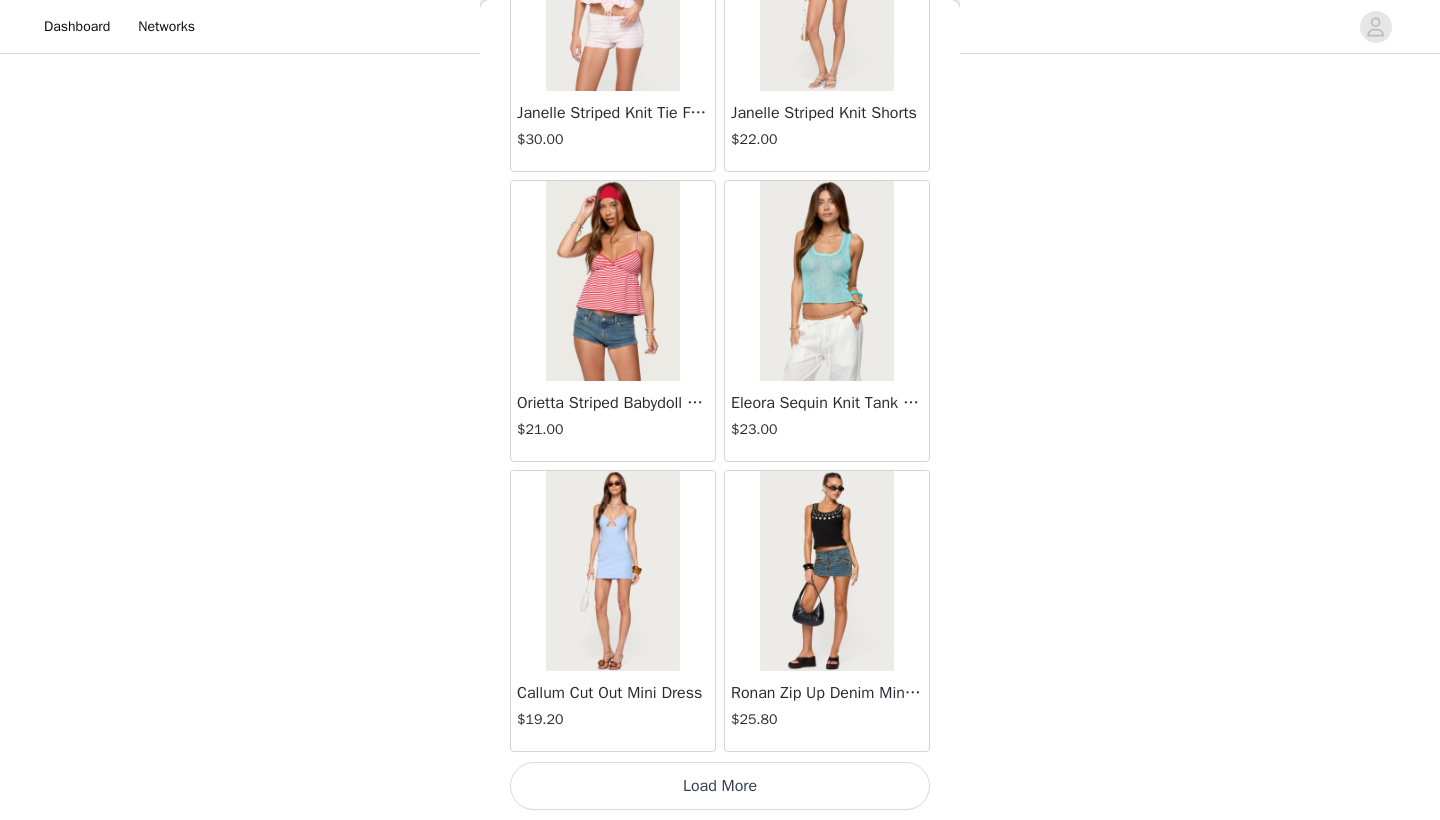 click on "Jaynee Halter Top   $7.60       Tropical Fruits Graphic T Shirt   $19.00       Patti Floral Mini Dress   $27.20       Starrie Panel Stitch Low Rise Jeans   $53.00       Fringe Sequin Crochet Poncho   $39.00       Macee Gingham Romper   $34.00       Malena Asymmetric Halter Top   $9.20       Clementina Eyelet Bodysuit   $18.40       Edikted LA Hoodie   $44.00       Keryn Striped Asymmetric Top   $14.40       Helsa Grommet T Shirt   $18.40       Dragon Lily Layered Chiffon Halter top   $24.00       Khalia Backless Cut Out Halter Top   $22.00       Floral Split Low Rise Jeans   $42.40       Aiva Backless Plunge Neck Halter Top   $14.40       Halsey Ruffle Tank Top   $24.00       Macey Striped Pants   $31.00       Azalia Asymmetric Knit Poncho   $24.00       Sheer Lace Cut Out Tank Top   $17.60       Nikoletta Straight Leg Low Rise Jeans   $48.00       Teela Lacey Low Rise Carpenter Jeans   $41.60       Rylan Striped Fold Over Mini Skort   $17.60       Rachey Backless Ruched Top   $15.20         $32.00" at bounding box center (720, -5012) 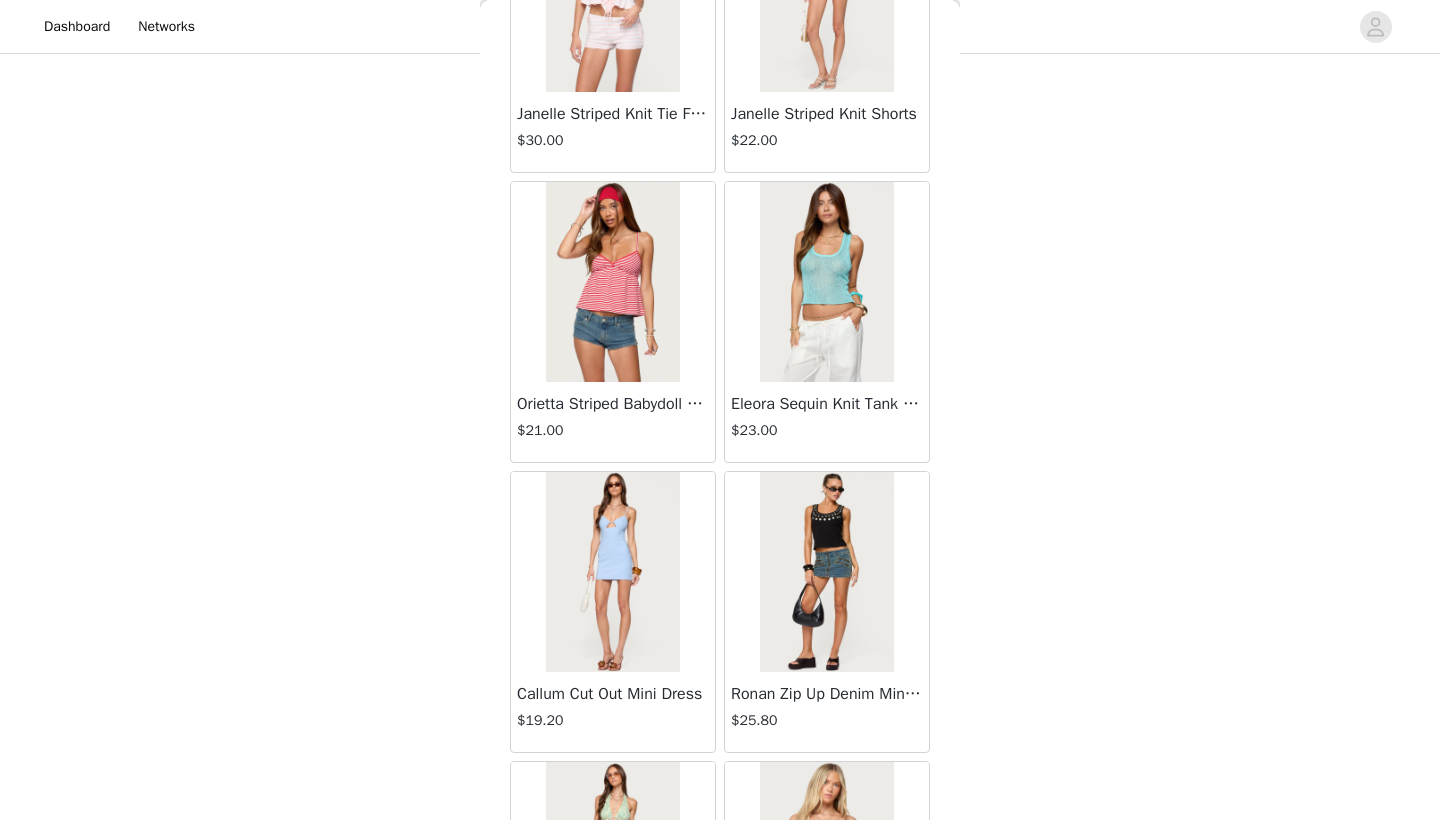 scroll, scrollTop: 13840, scrollLeft: 0, axis: vertical 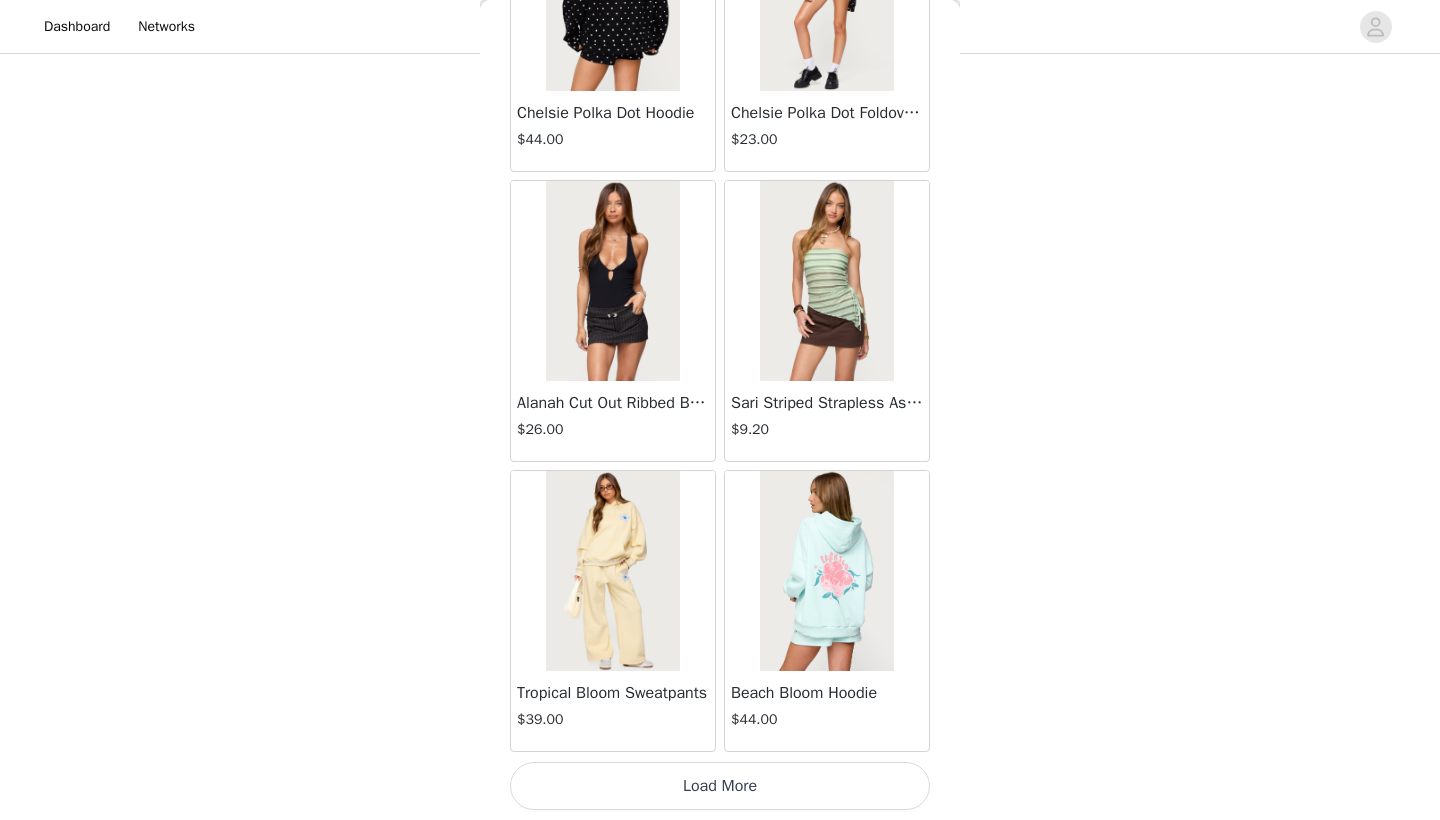 click on "Load More" at bounding box center [720, 786] 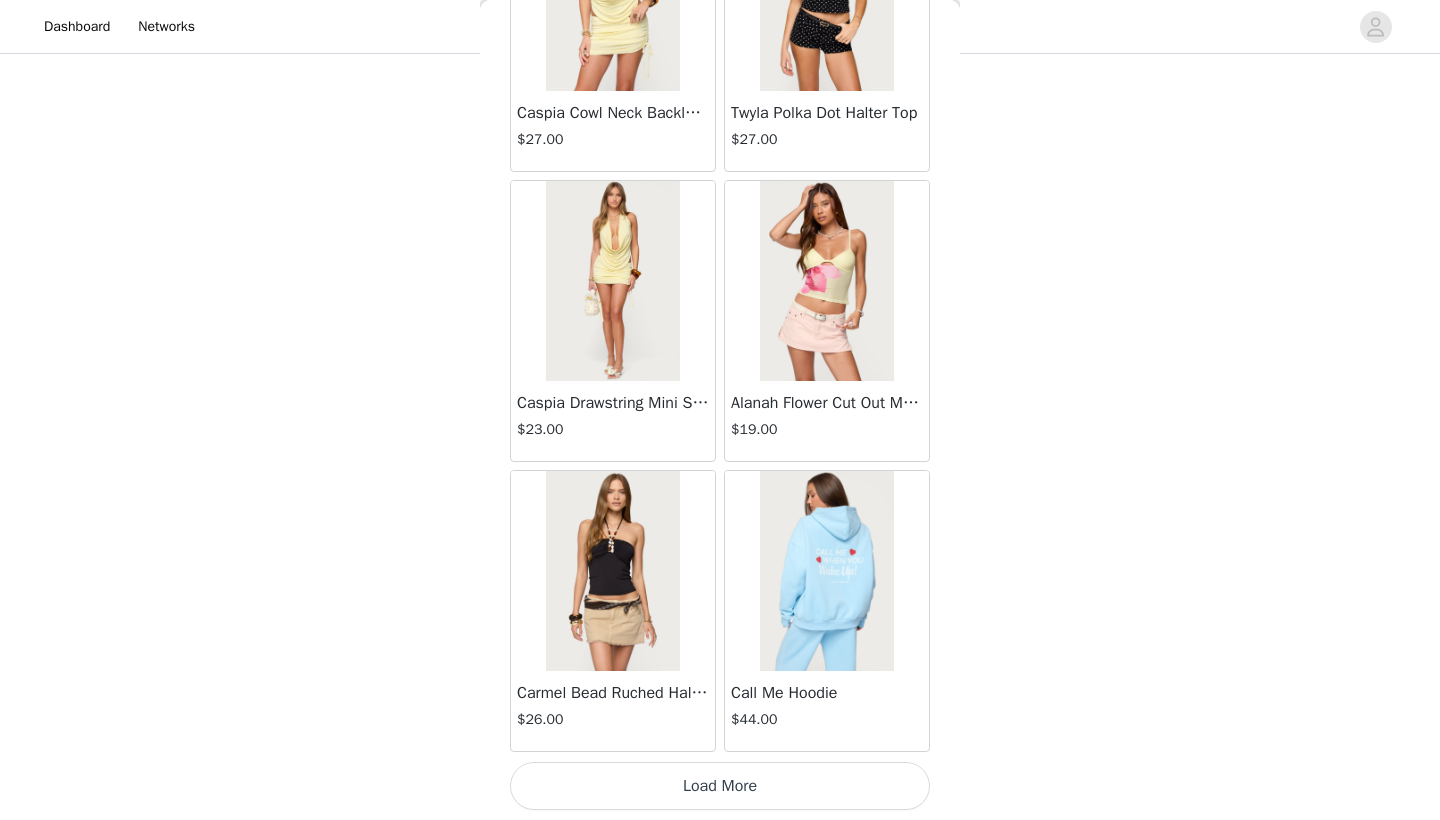 click on "Load More" at bounding box center (720, 786) 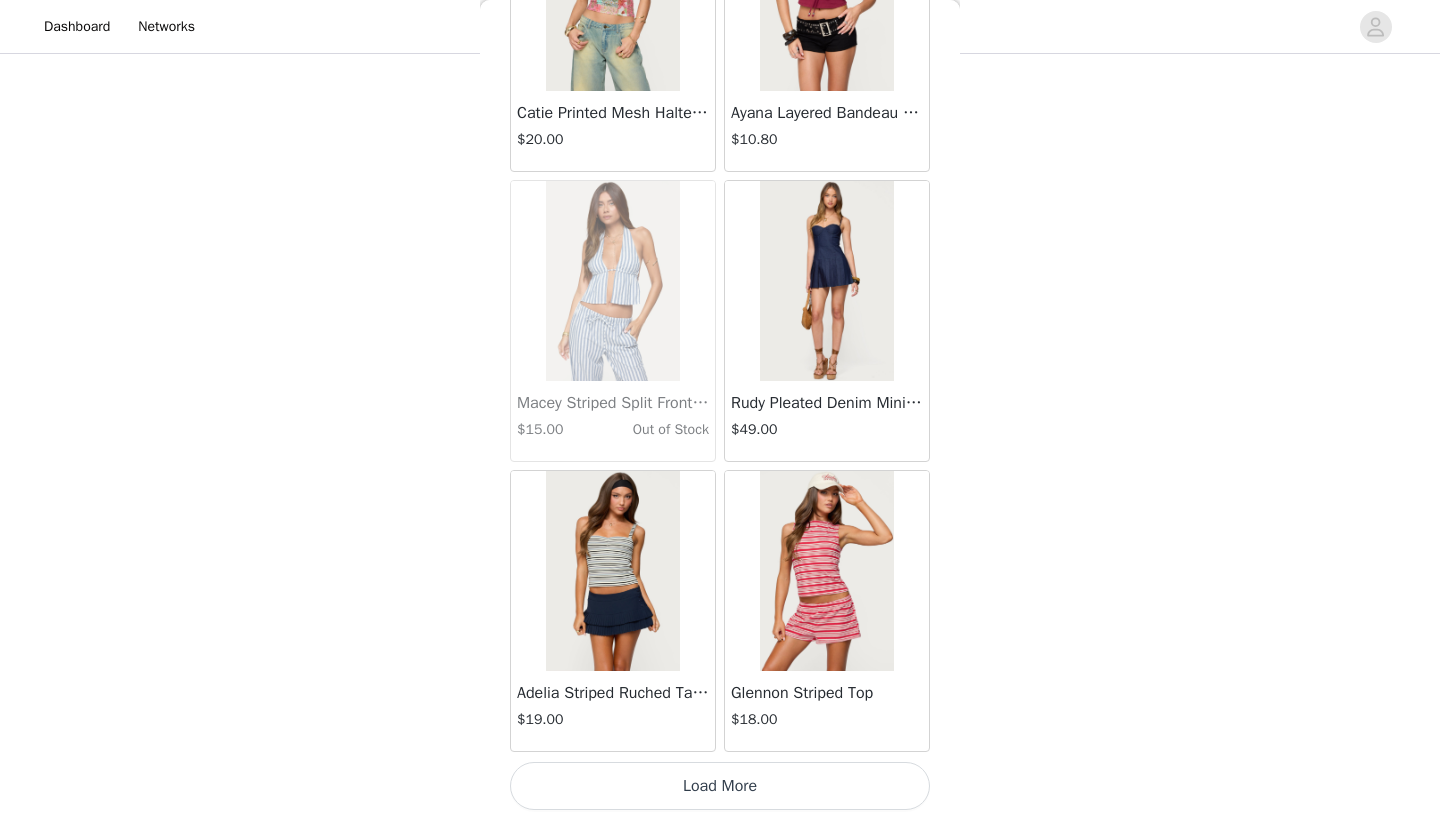 click on "Load More" at bounding box center [720, 786] 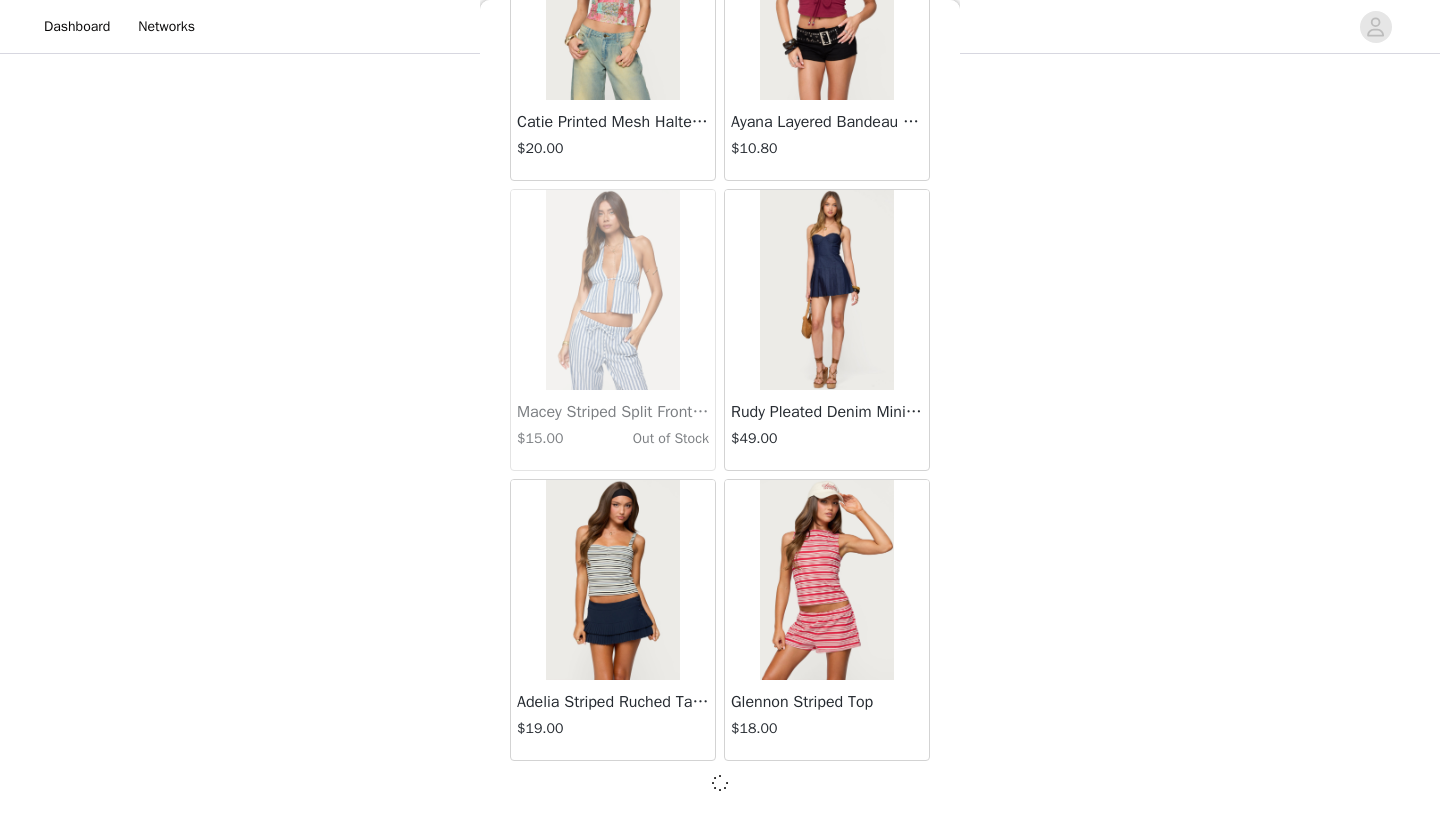scroll, scrollTop: 19631, scrollLeft: 0, axis: vertical 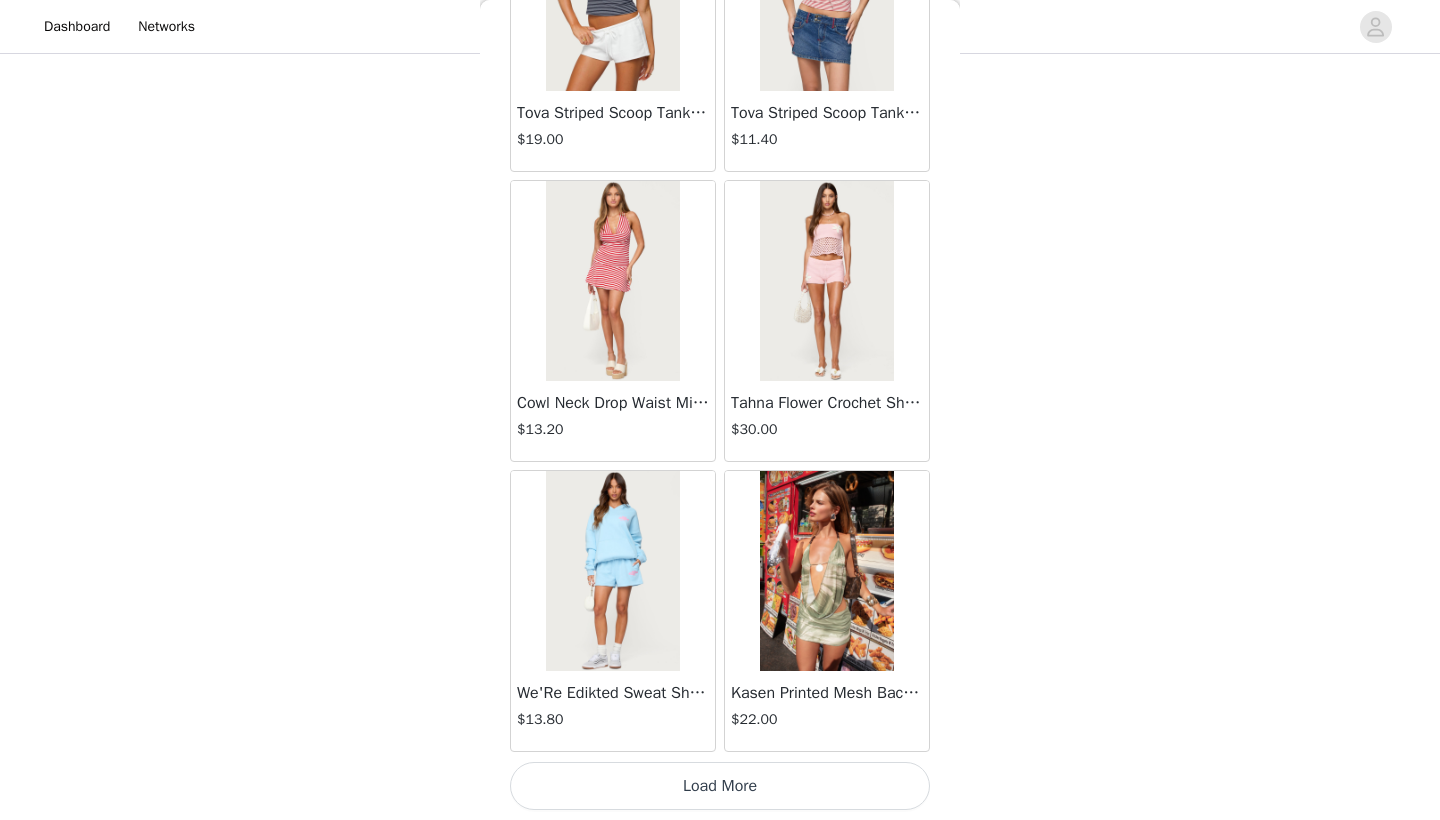 click on "Load More" at bounding box center [720, 786] 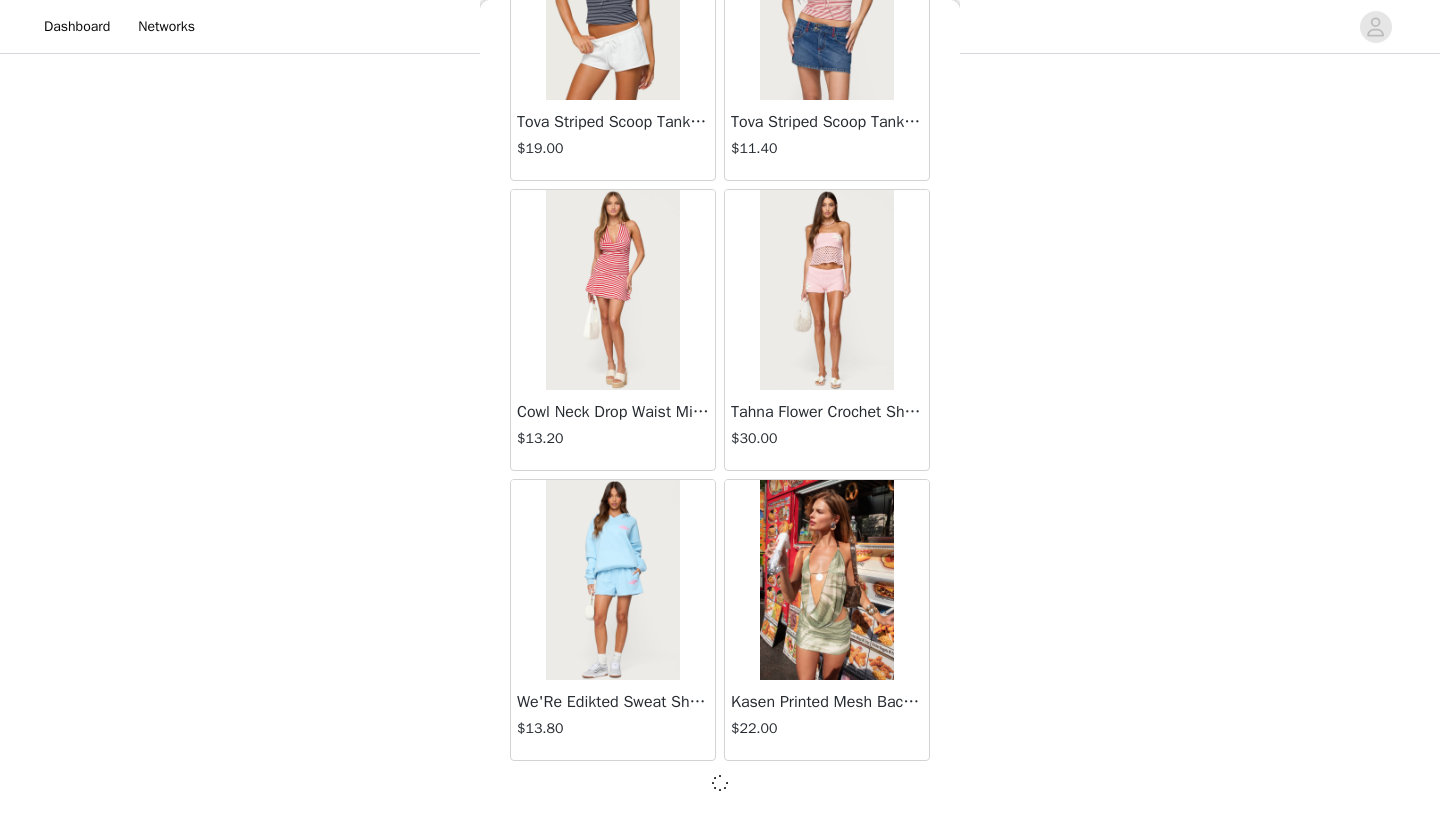 scroll, scrollTop: 22531, scrollLeft: 0, axis: vertical 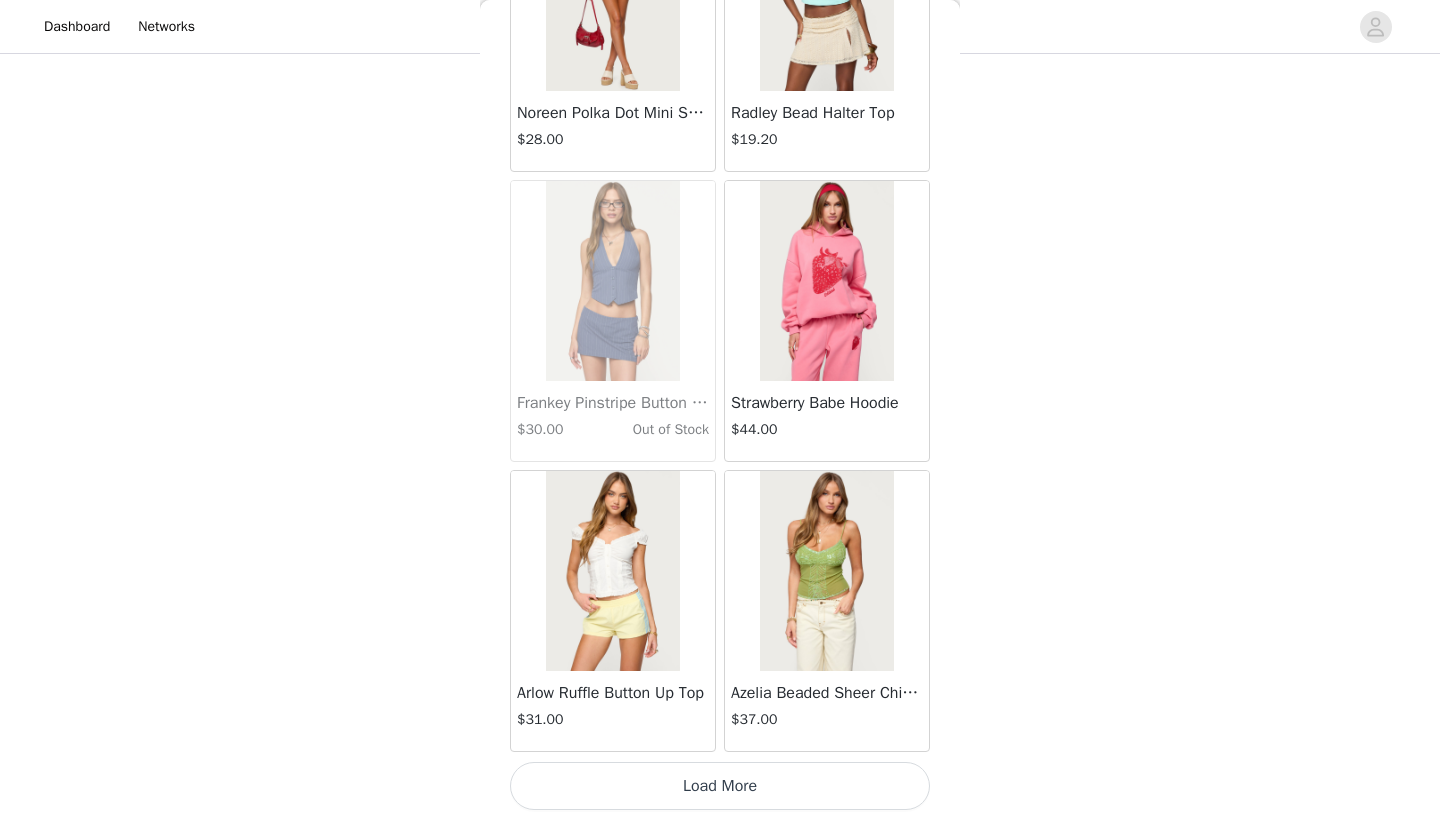 click on "Load More" at bounding box center (720, 786) 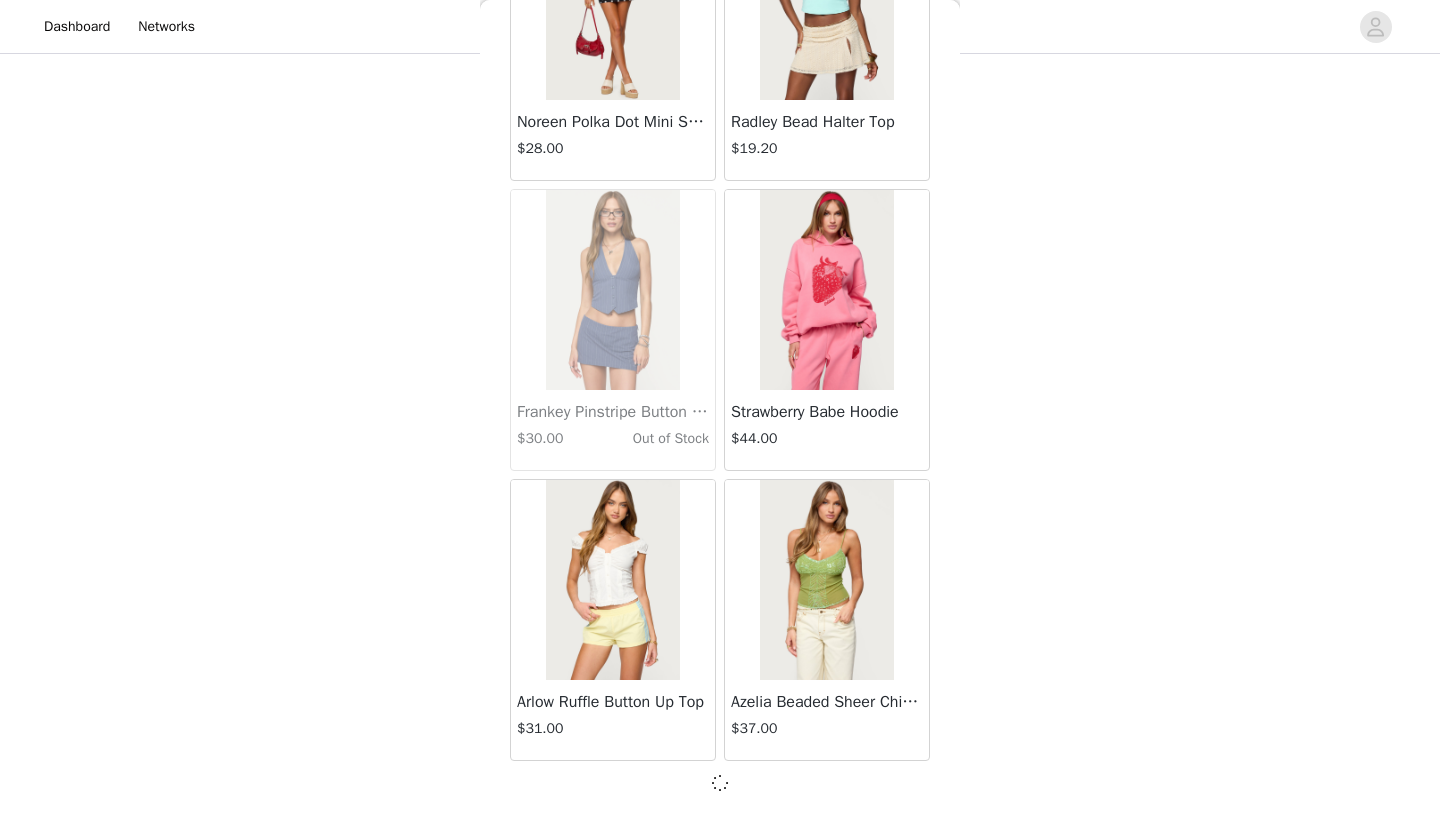 scroll, scrollTop: 25431, scrollLeft: 0, axis: vertical 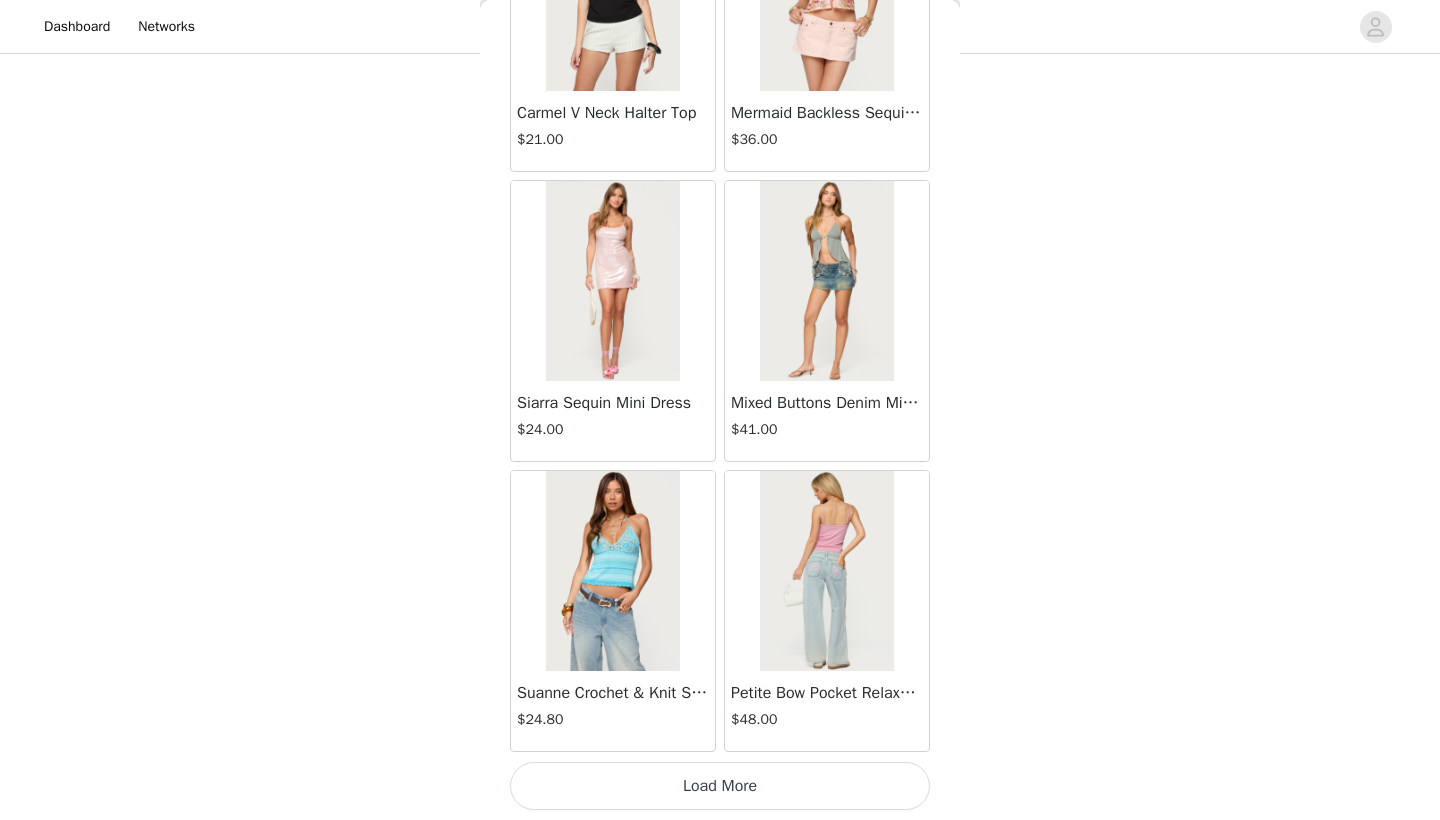 click on "Load More" at bounding box center (720, 786) 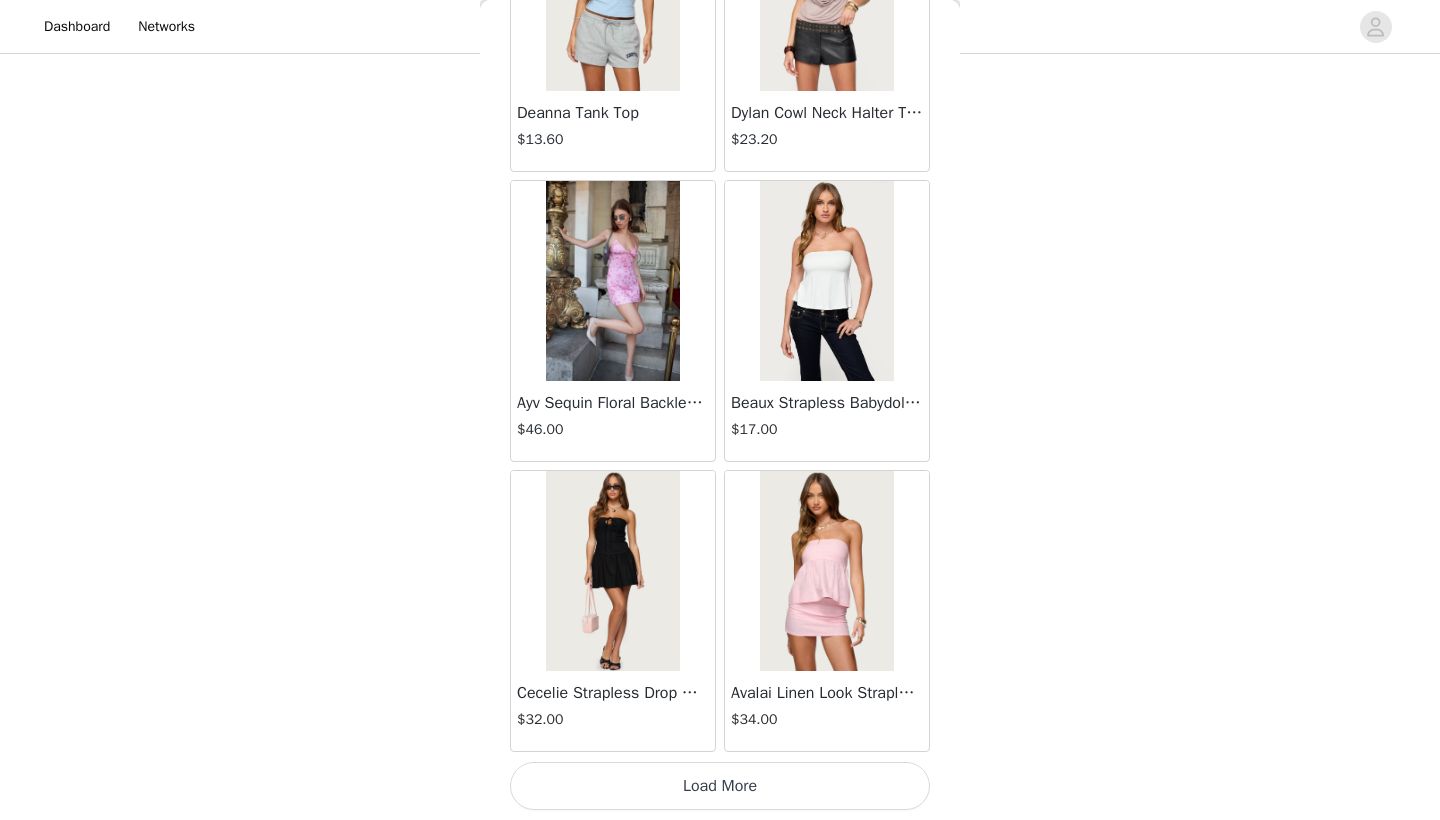 click on "Load More" at bounding box center [720, 786] 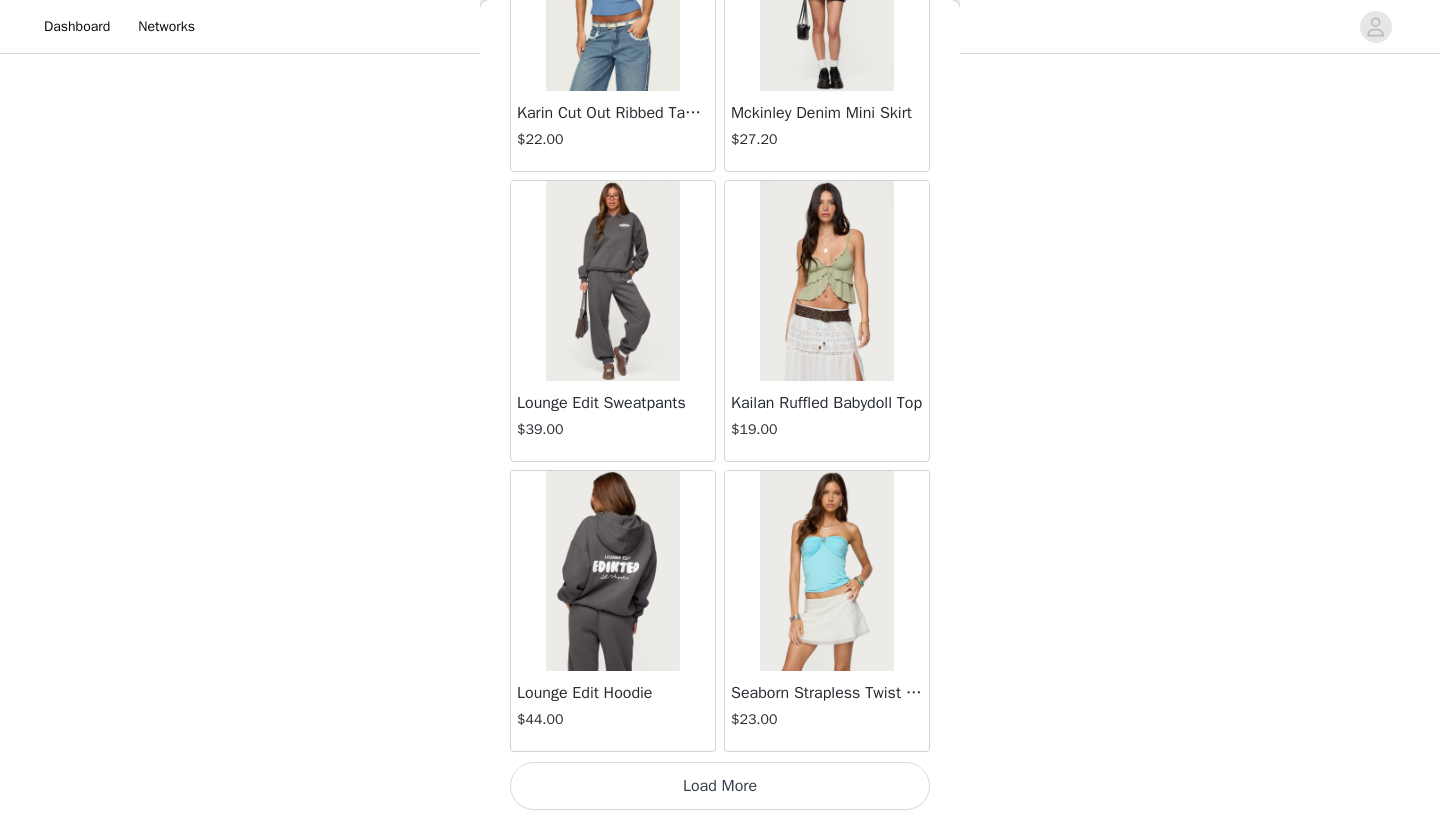 click on "Load More" at bounding box center [720, 786] 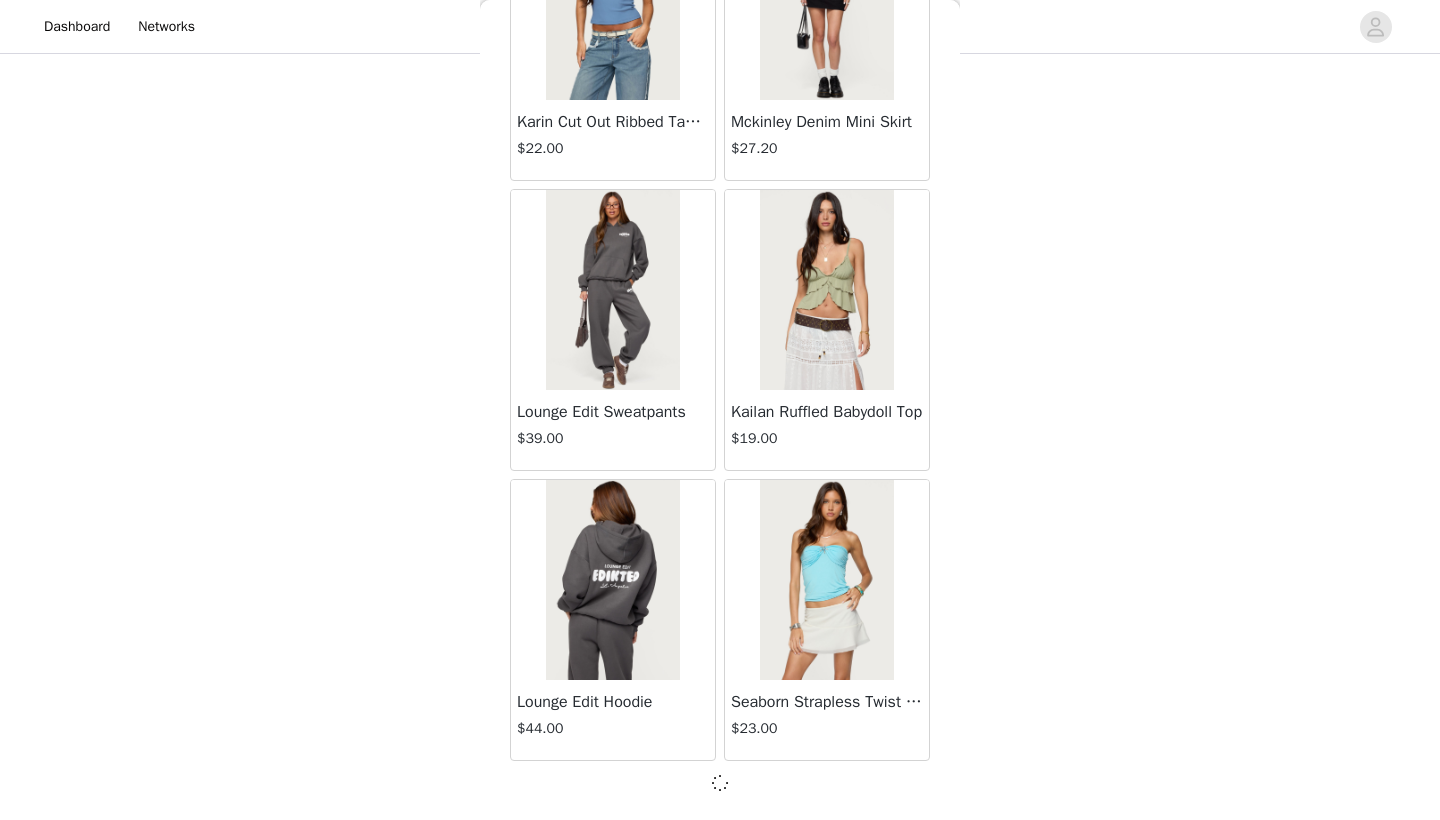 scroll, scrollTop: 34131, scrollLeft: 0, axis: vertical 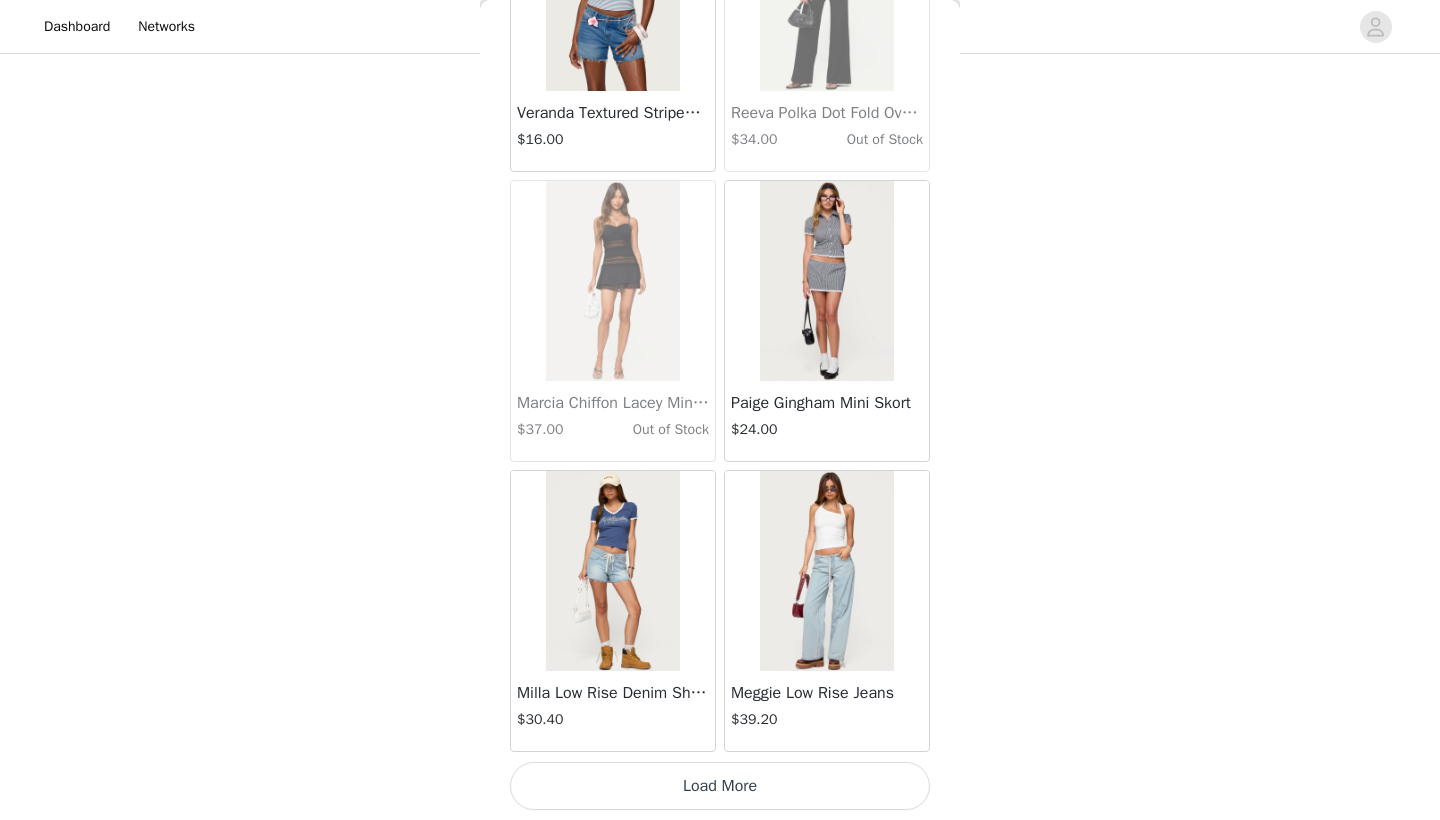 click on "Load More" at bounding box center (720, 786) 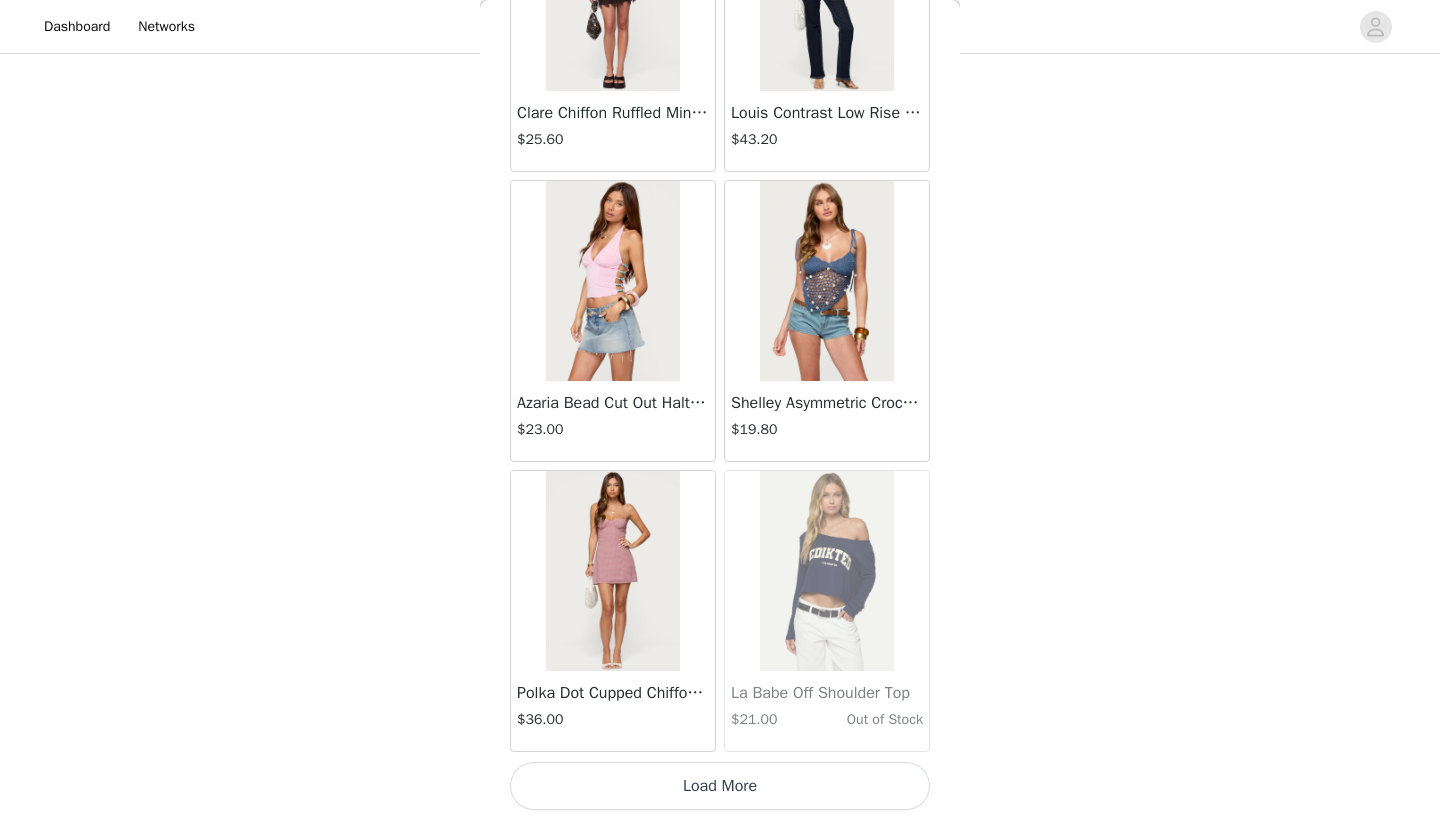 click on "Load More" at bounding box center [720, 786] 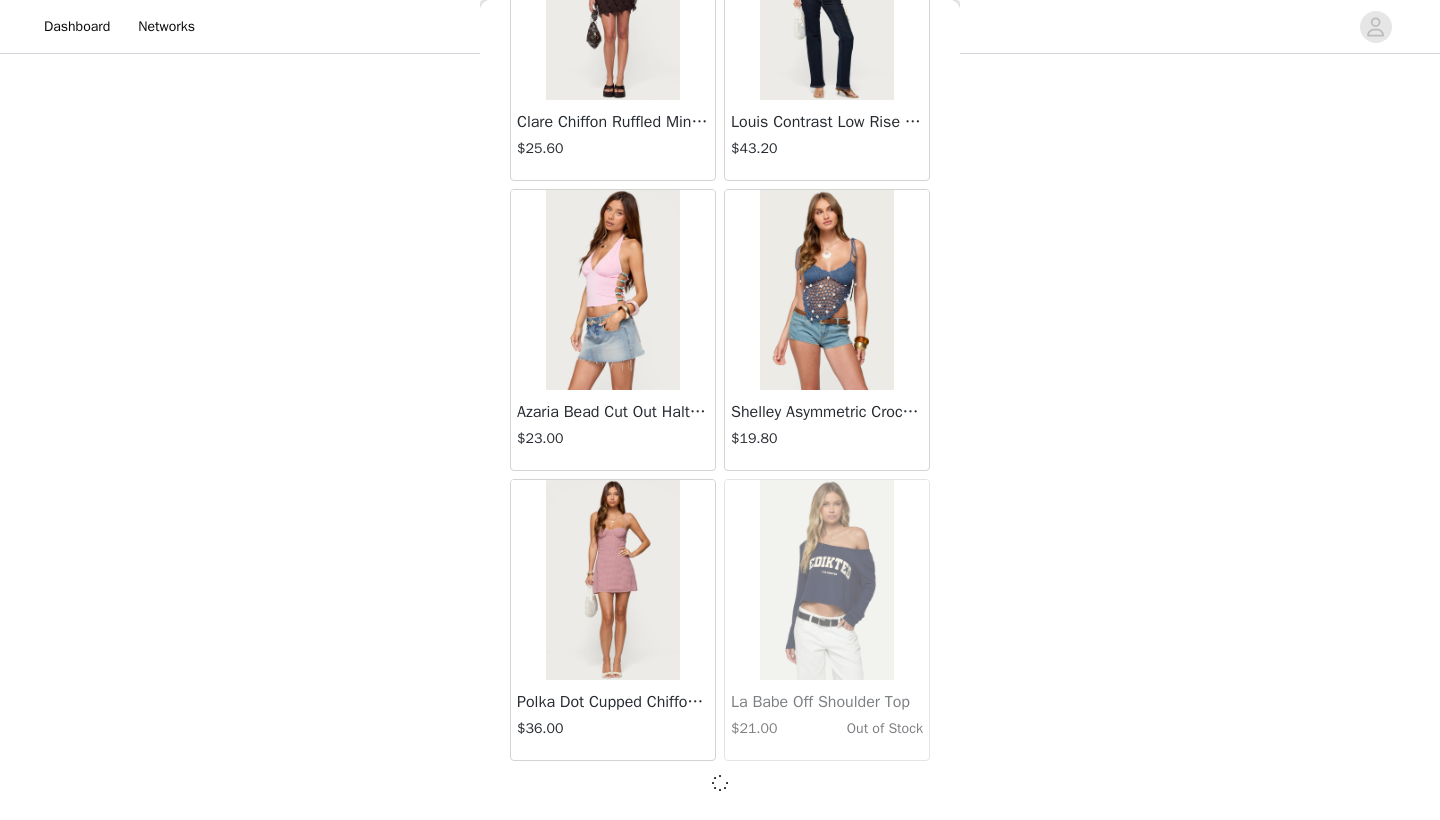 scroll, scrollTop: 39931, scrollLeft: 0, axis: vertical 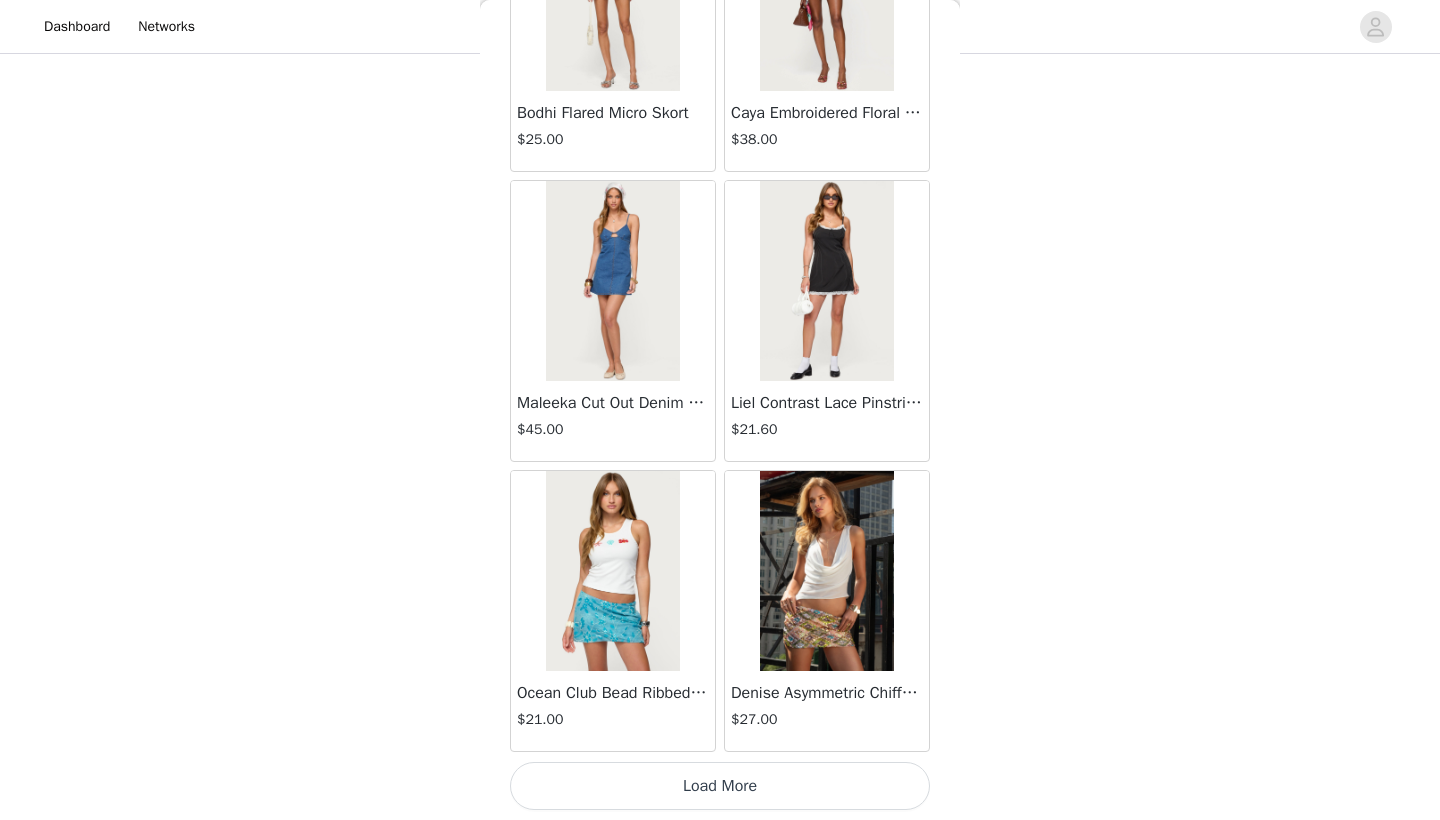click on "Load More" at bounding box center [720, 786] 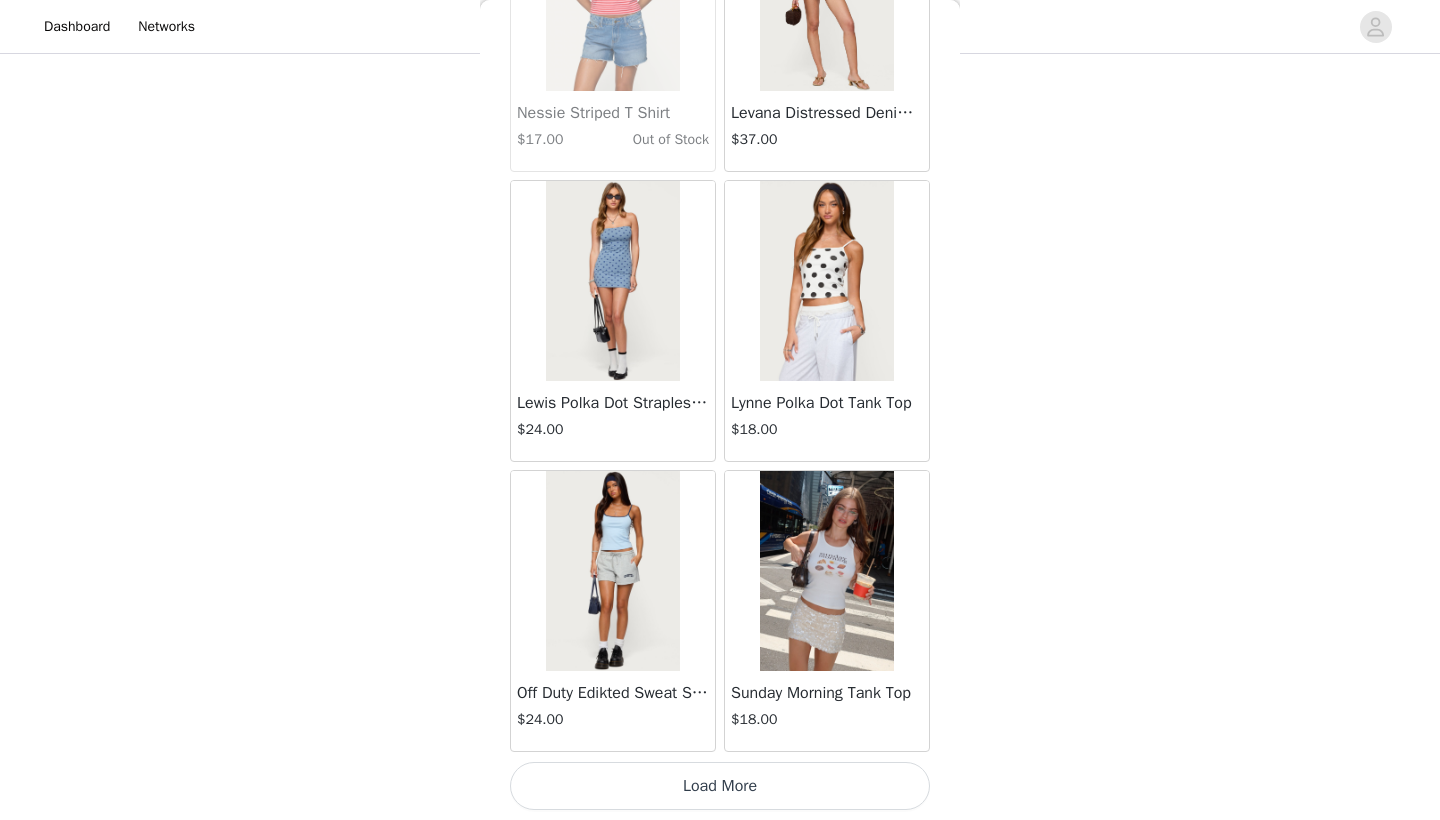 click on "Load More" at bounding box center (720, 786) 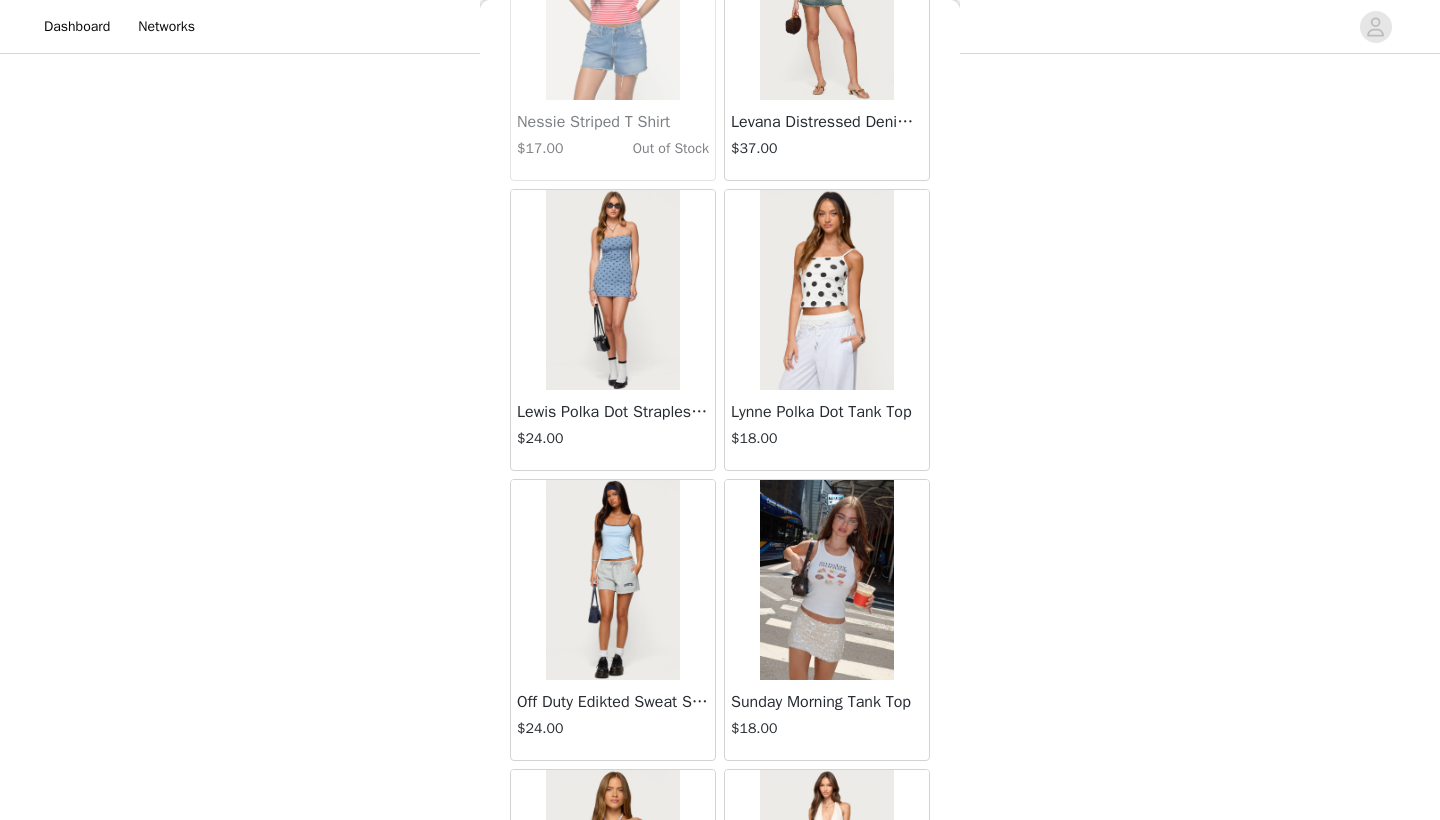 scroll, scrollTop: 983, scrollLeft: 0, axis: vertical 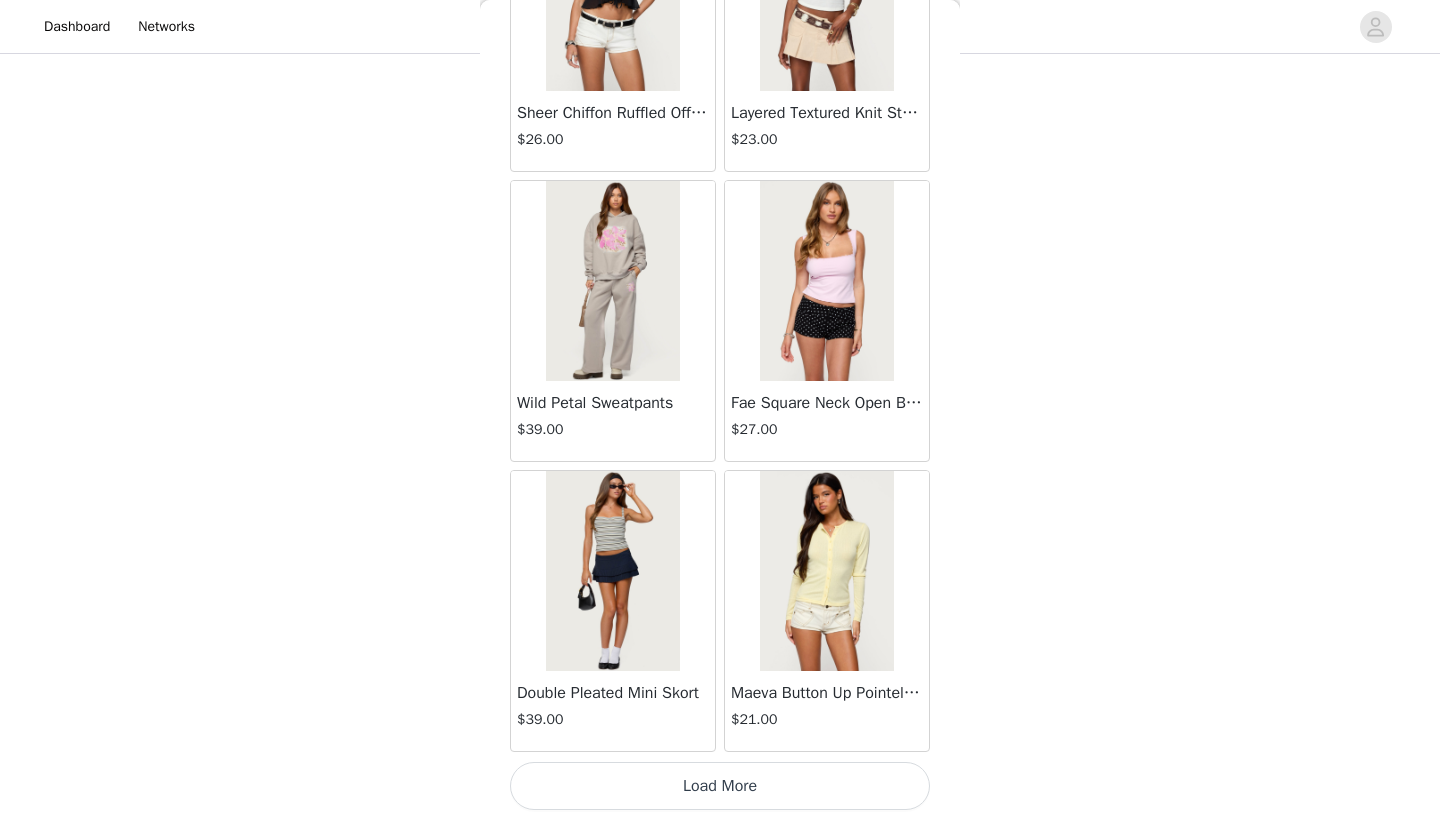 click on "Load More" at bounding box center (720, 786) 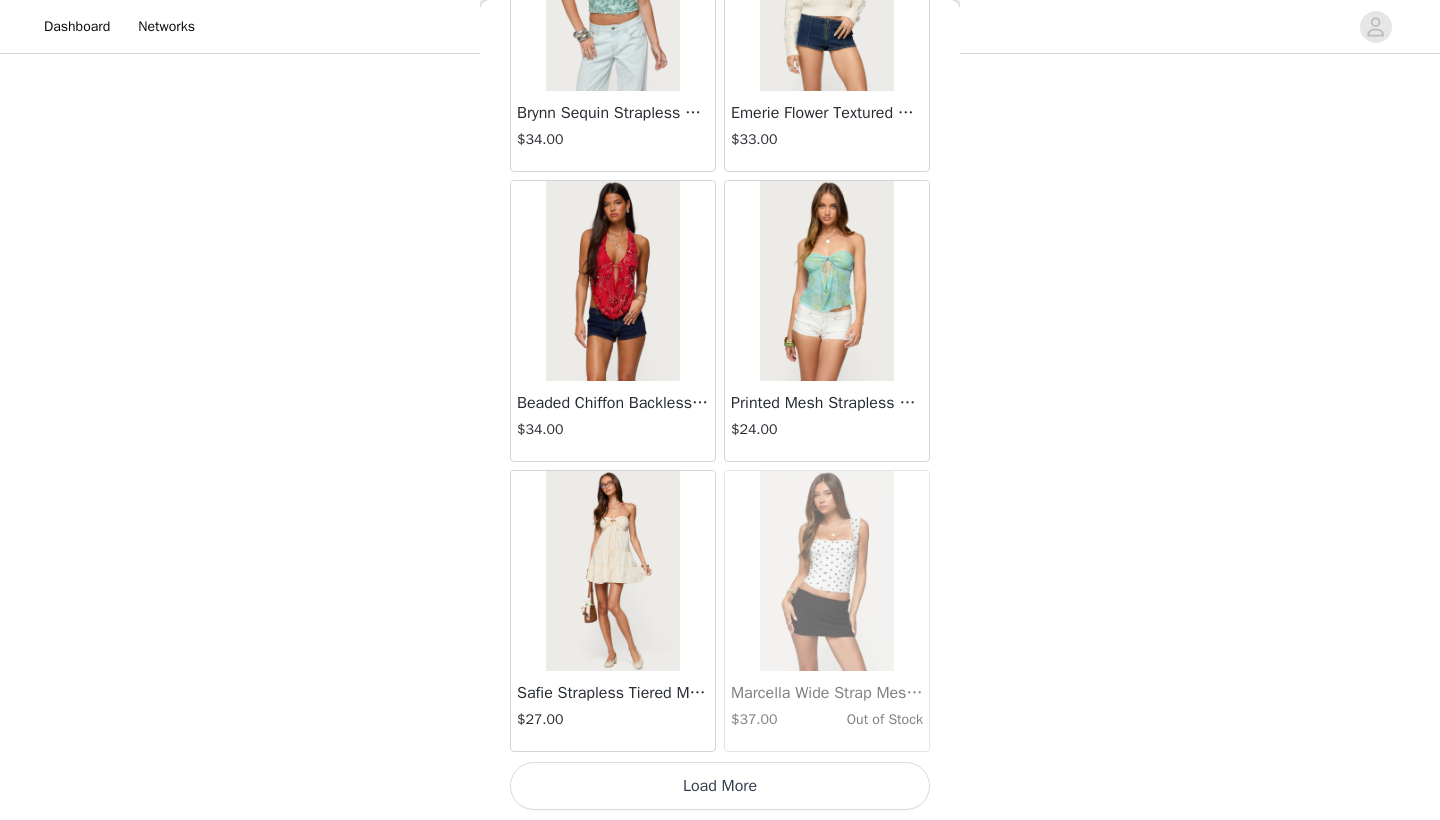 click on "Load More" at bounding box center (720, 786) 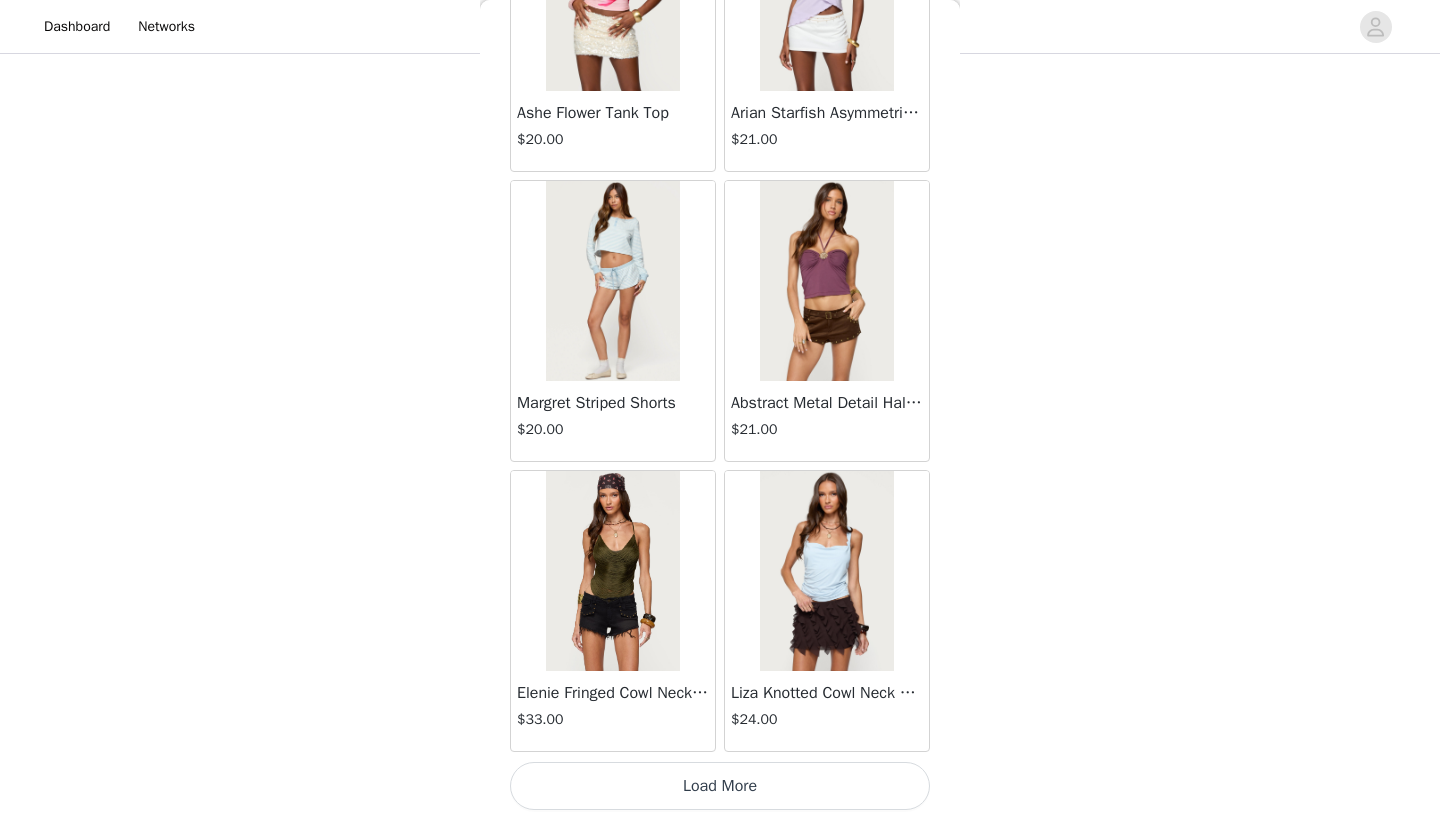 click on "Load More" at bounding box center [720, 786] 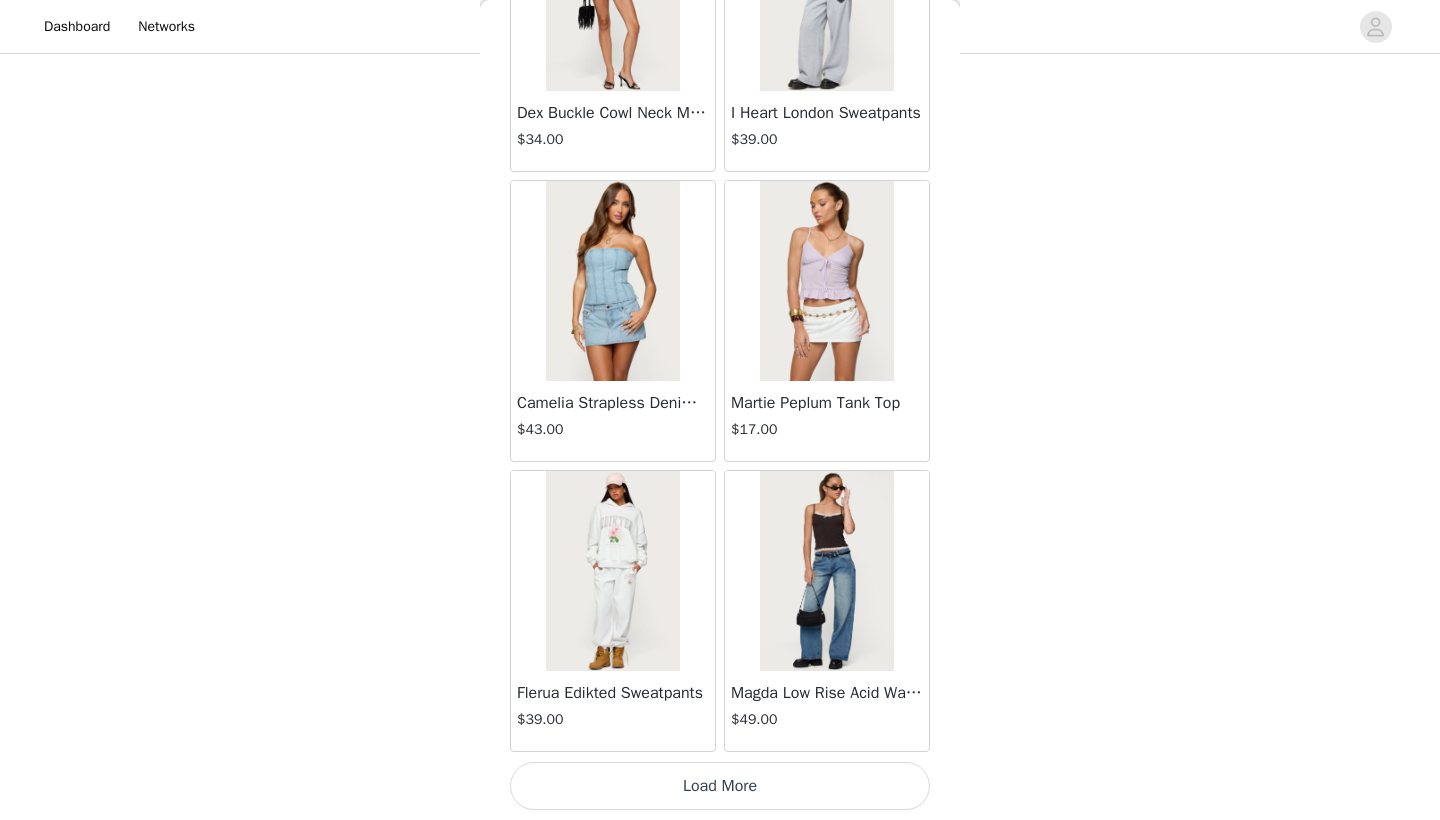 click on "Load More" at bounding box center [720, 786] 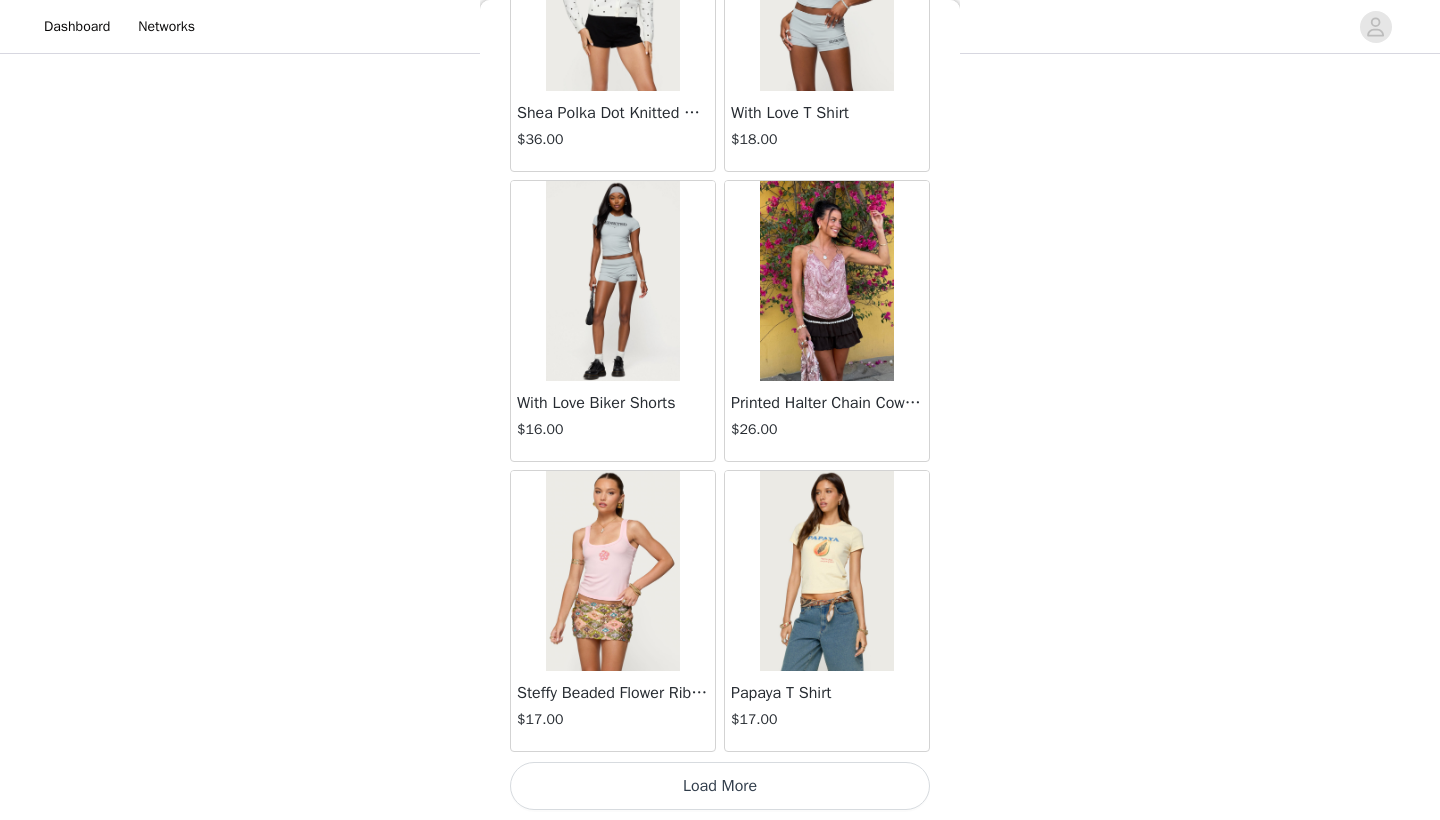 scroll, scrollTop: 60240, scrollLeft: 0, axis: vertical 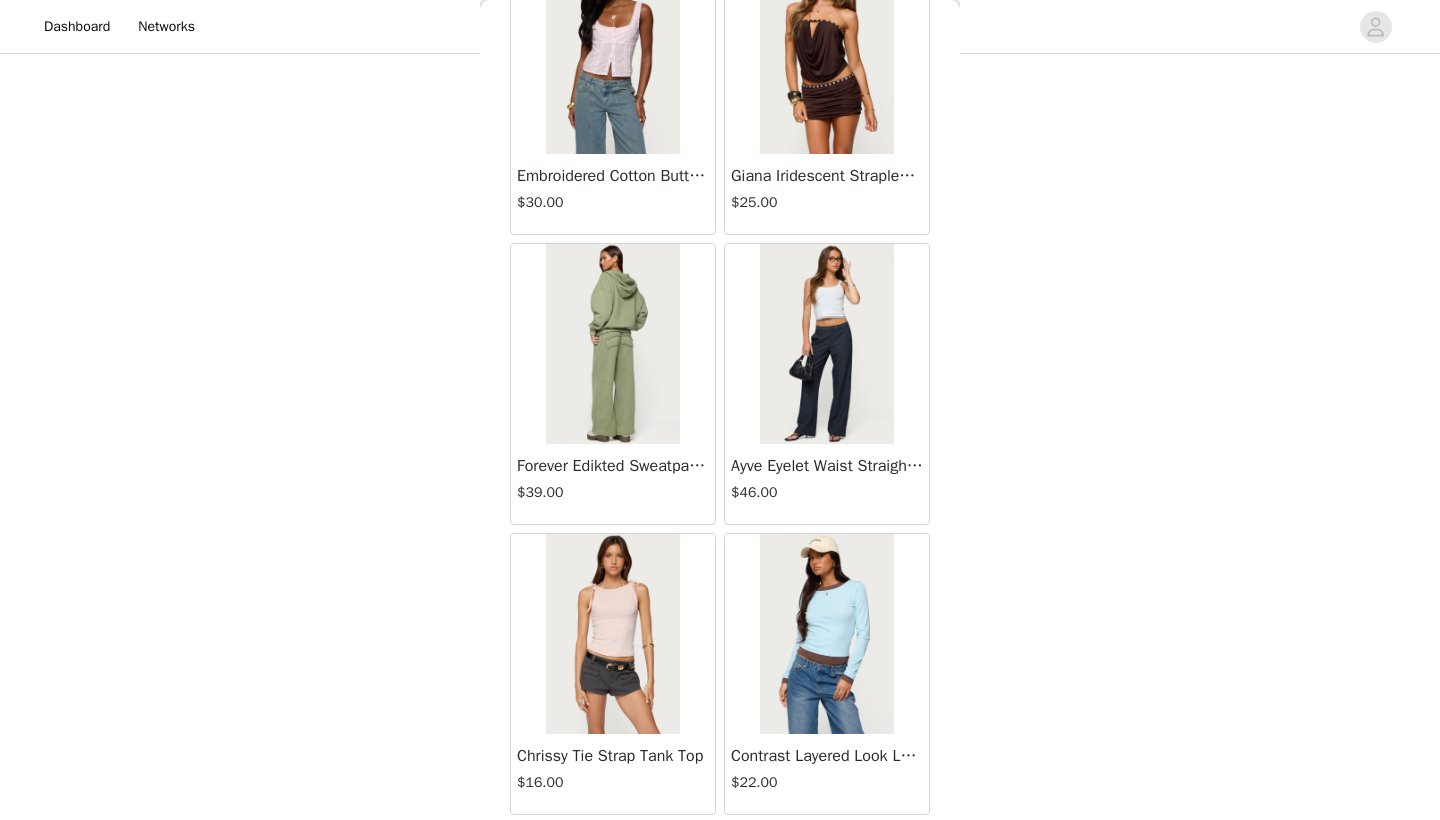 click on "Embroidered Cotton Button Up Top   $30.00" at bounding box center (613, 194) 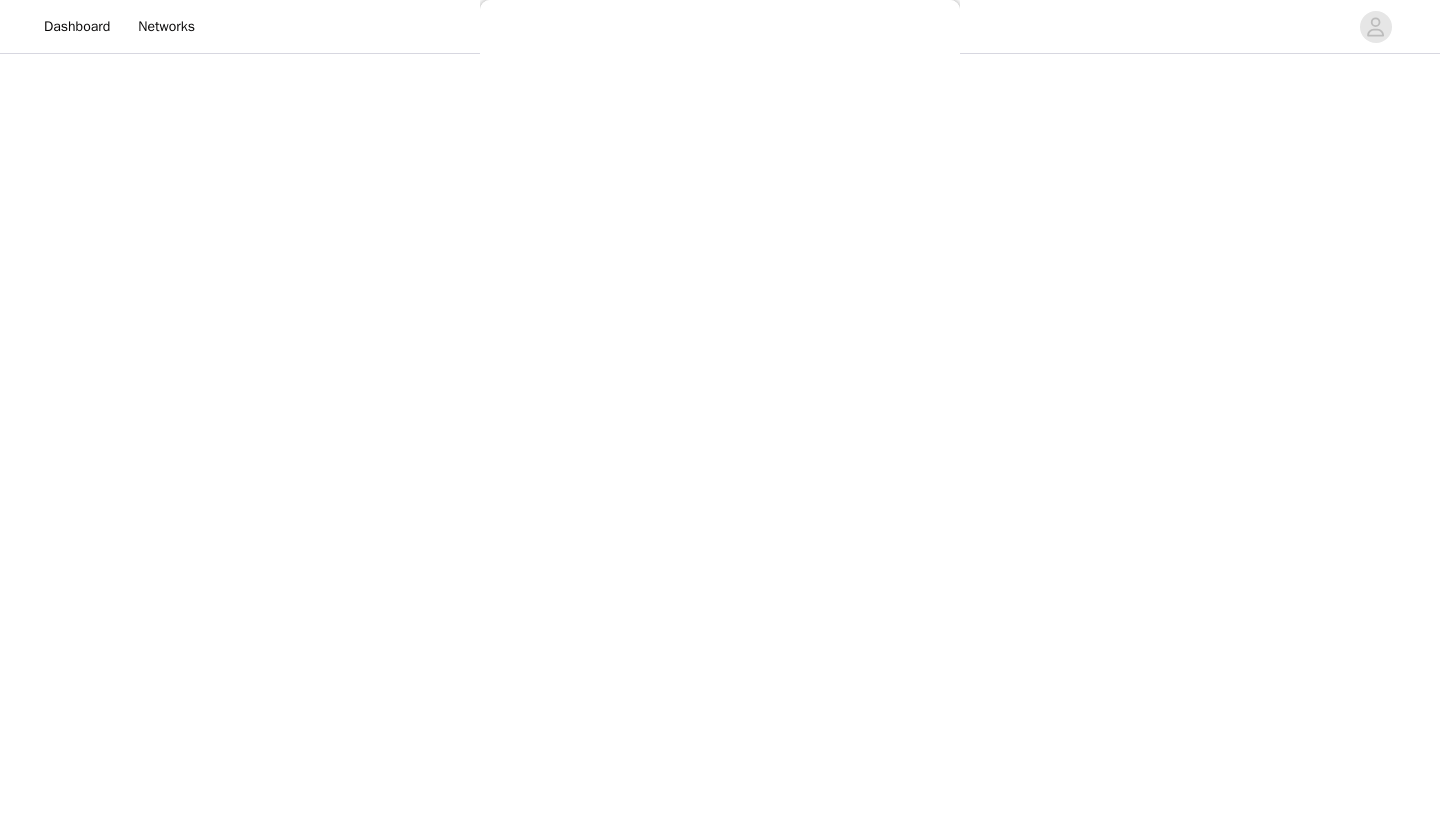 scroll, scrollTop: 152, scrollLeft: 0, axis: vertical 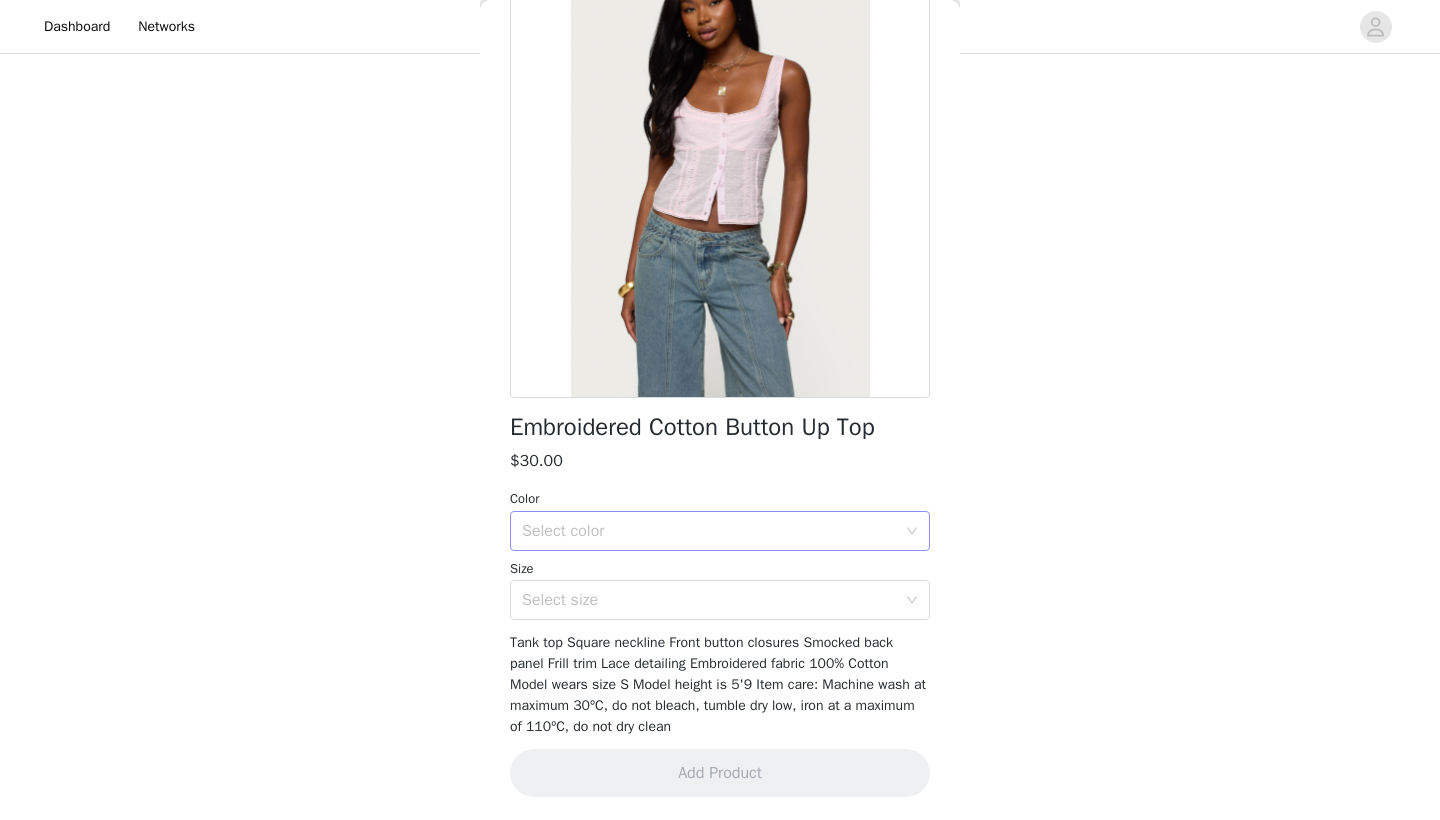 click on "Select color" at bounding box center (709, 531) 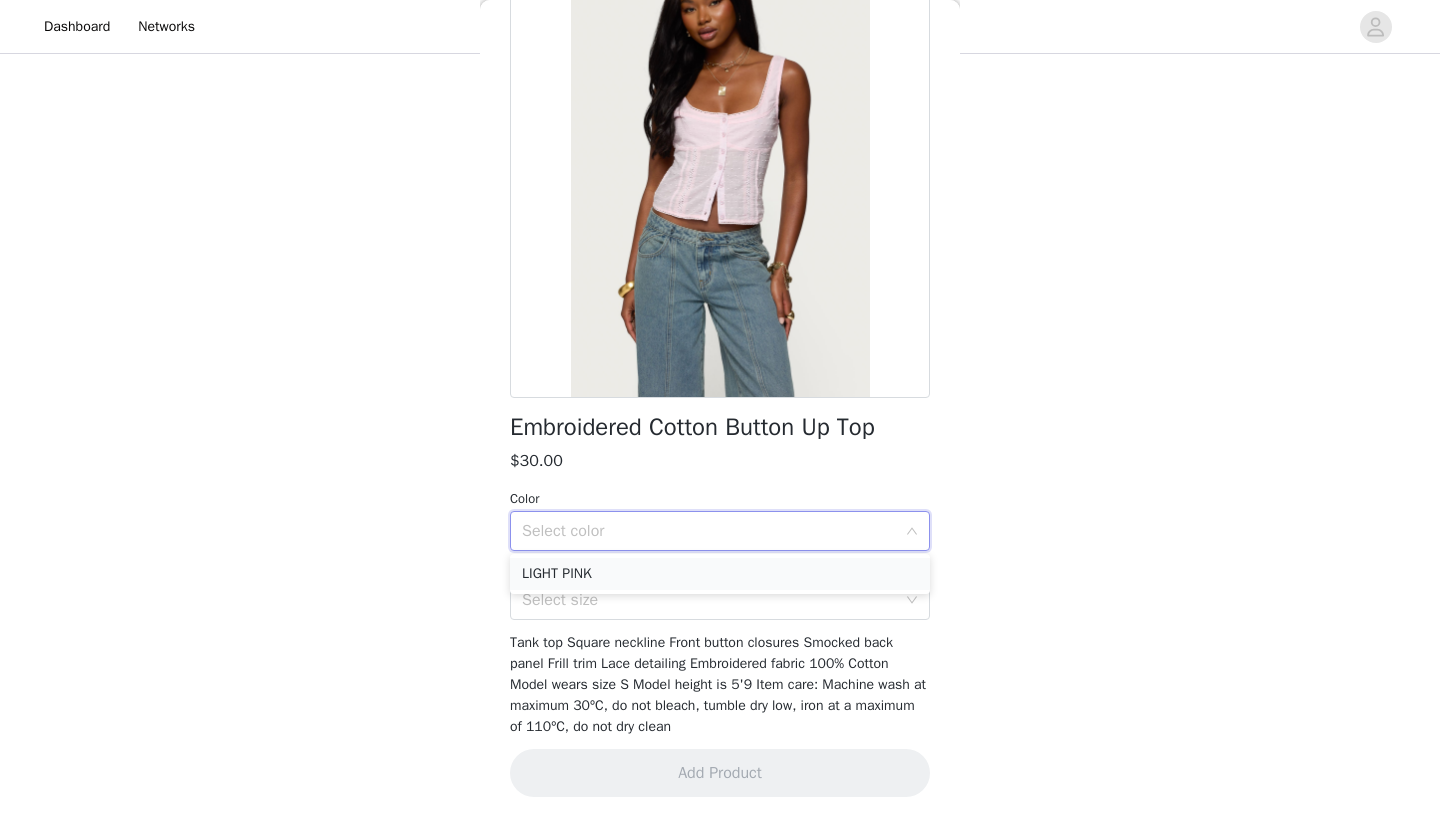 click on "LIGHT PINK" at bounding box center [720, 574] 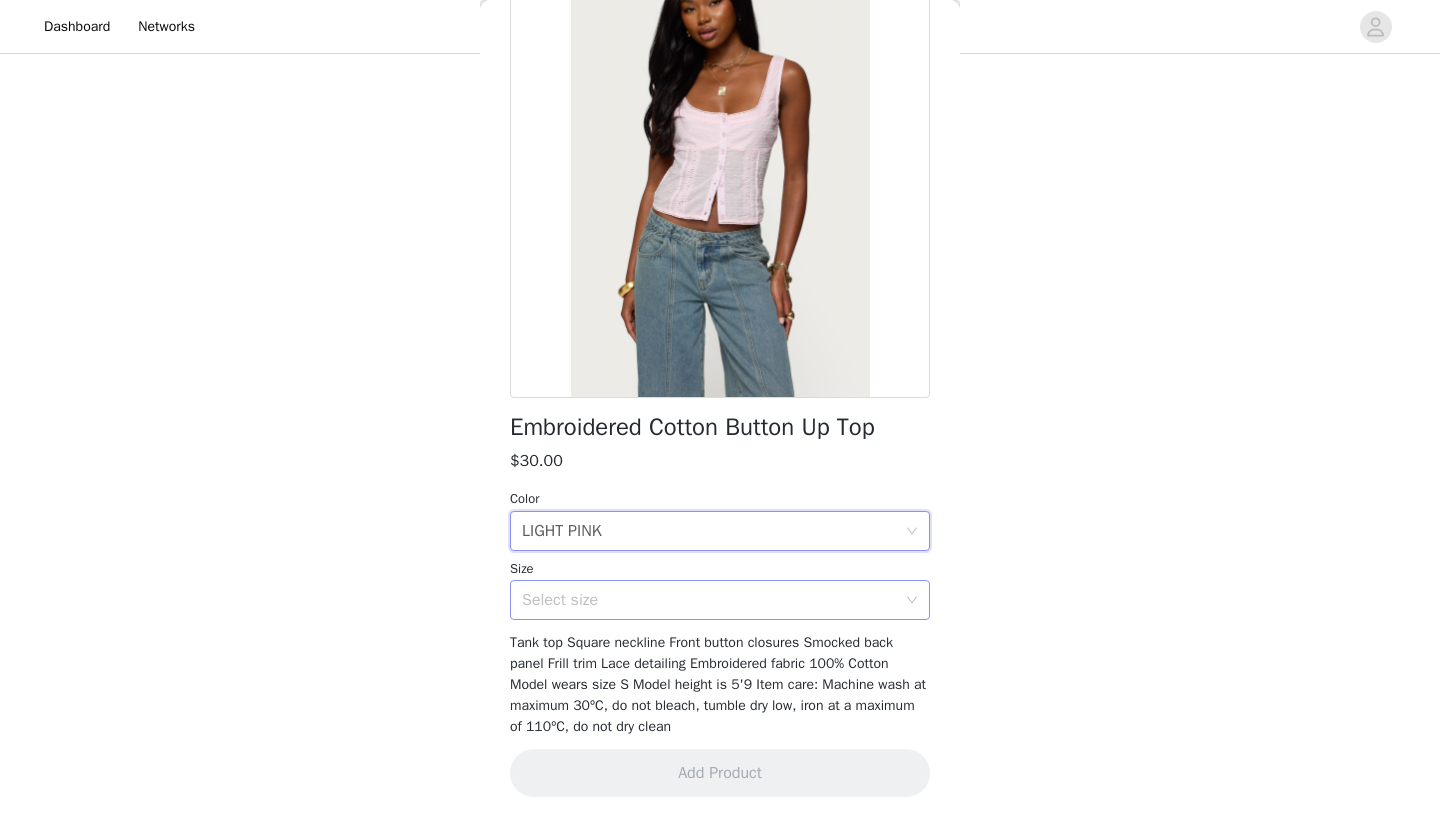 click on "Select size" at bounding box center [713, 600] 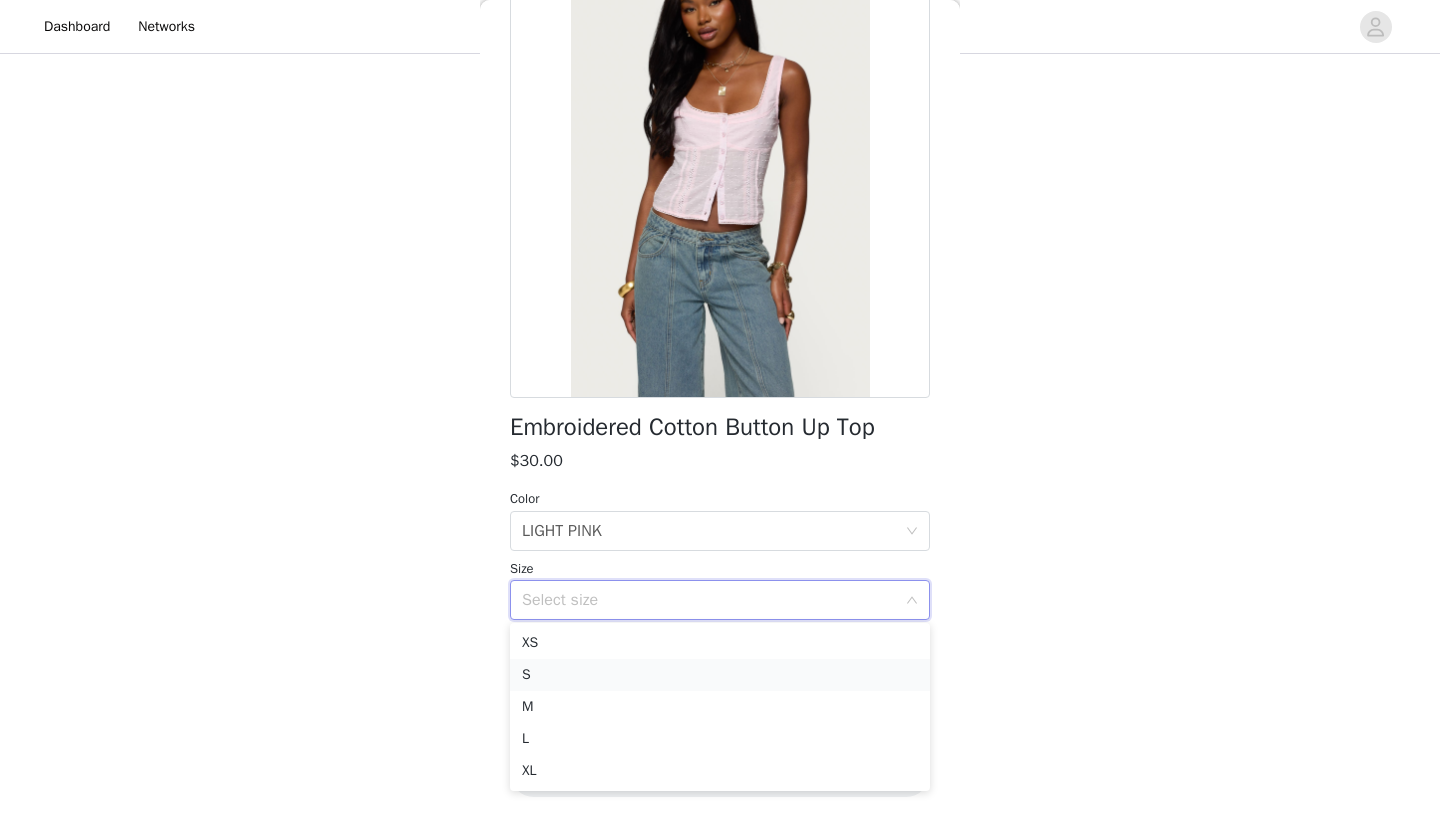 click on "S" at bounding box center [720, 675] 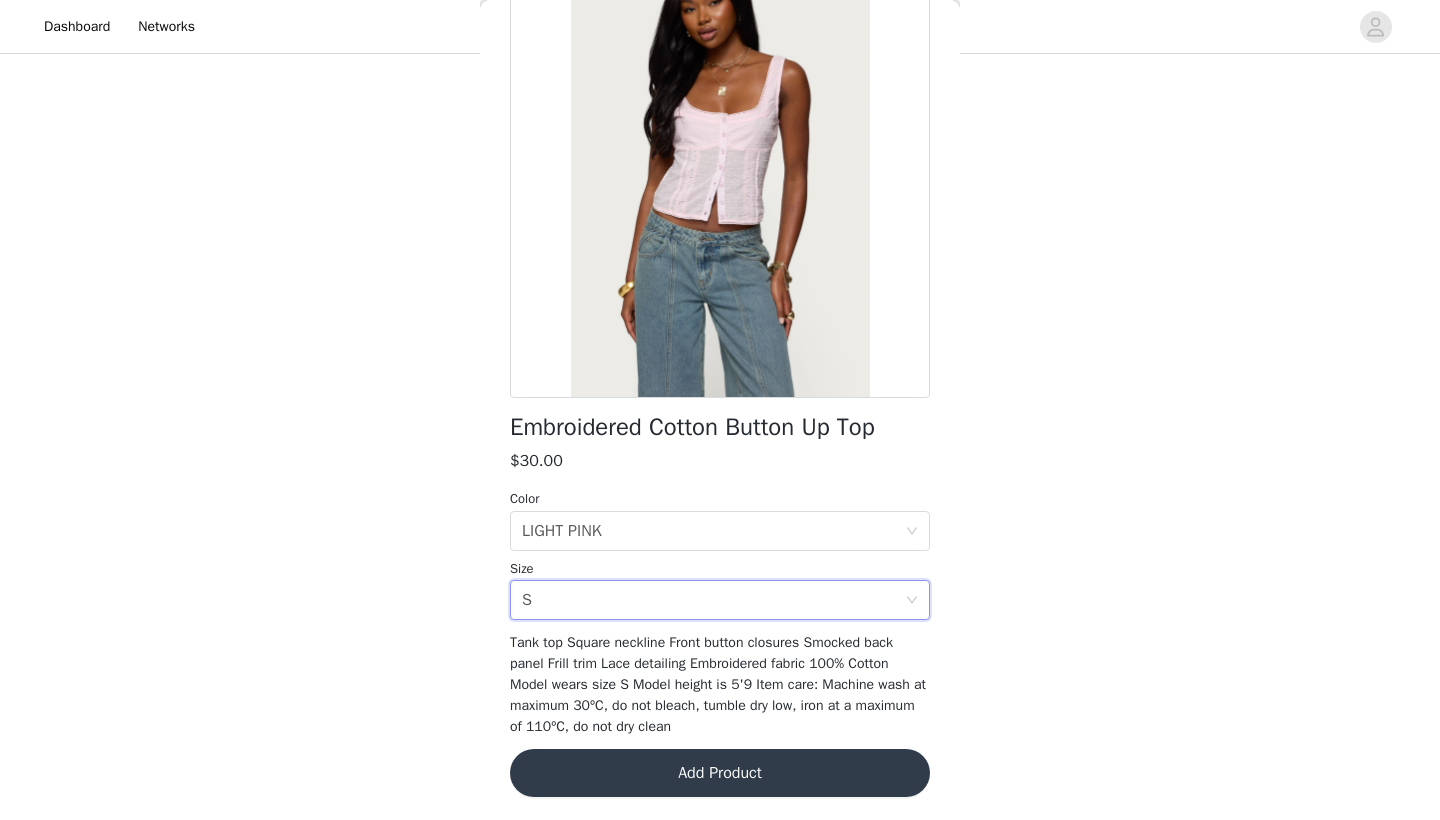 click on "Add Product" at bounding box center (720, 773) 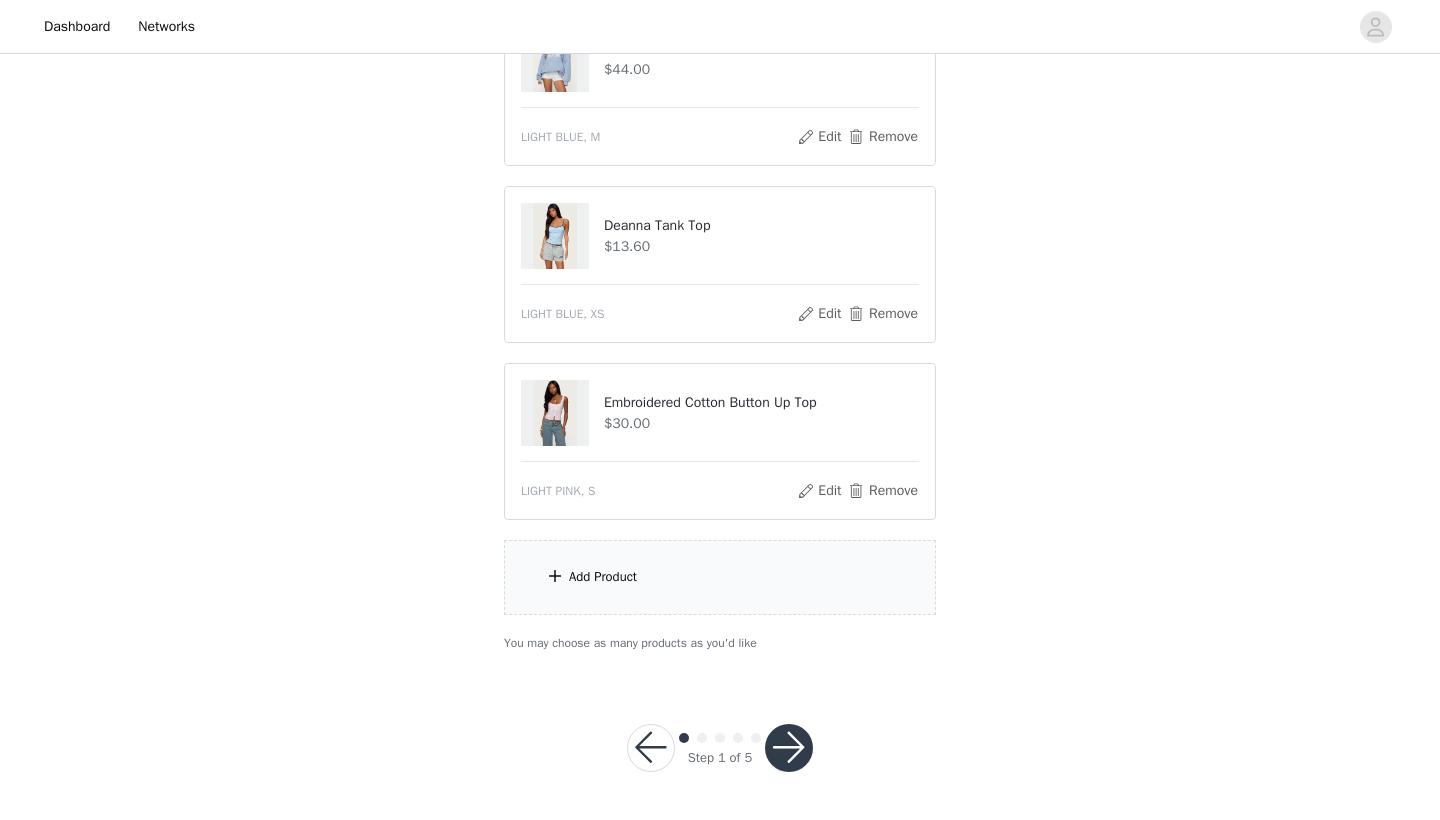 scroll, scrollTop: 1151, scrollLeft: 0, axis: vertical 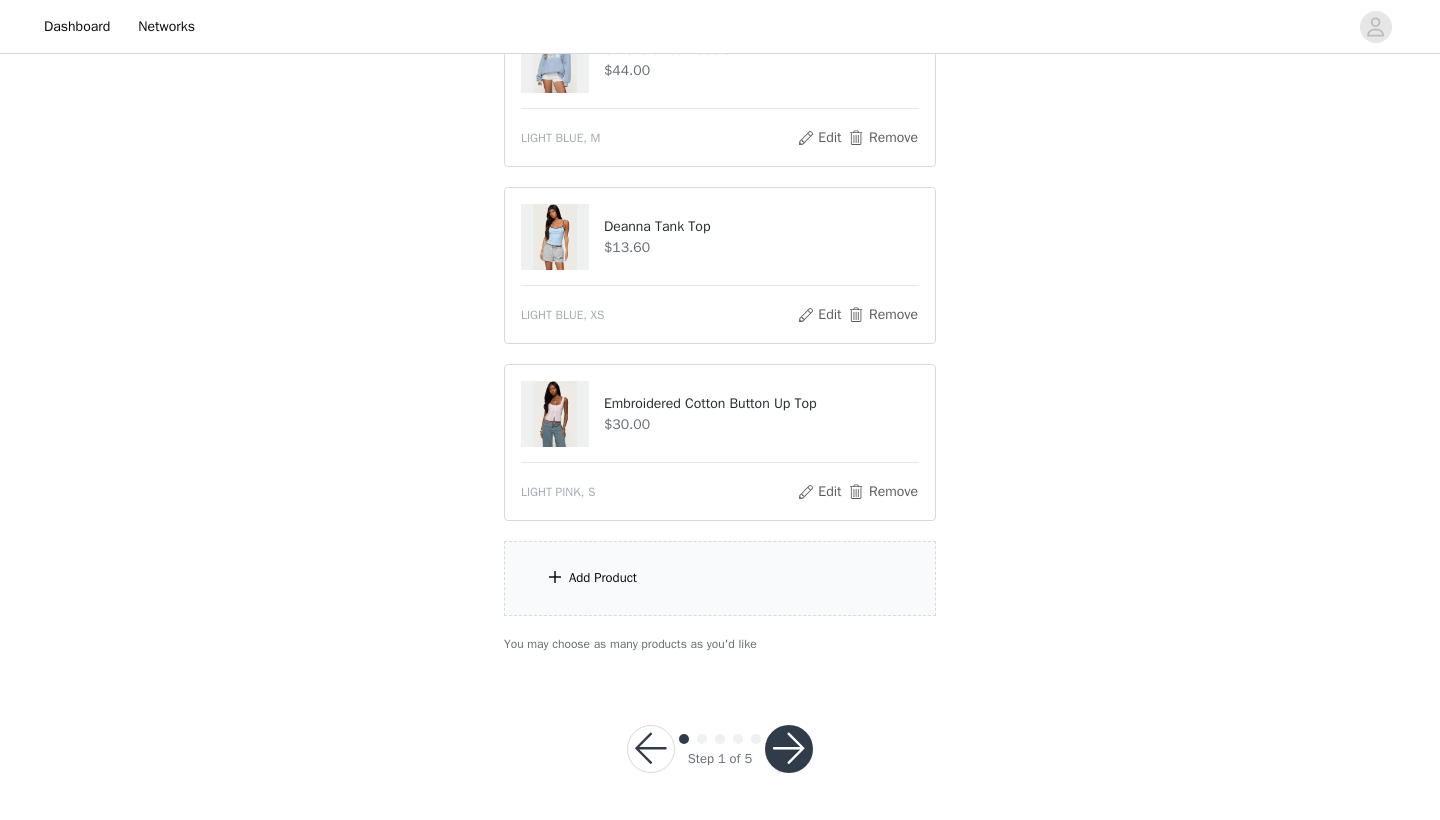 click on "Add Product" at bounding box center (720, 578) 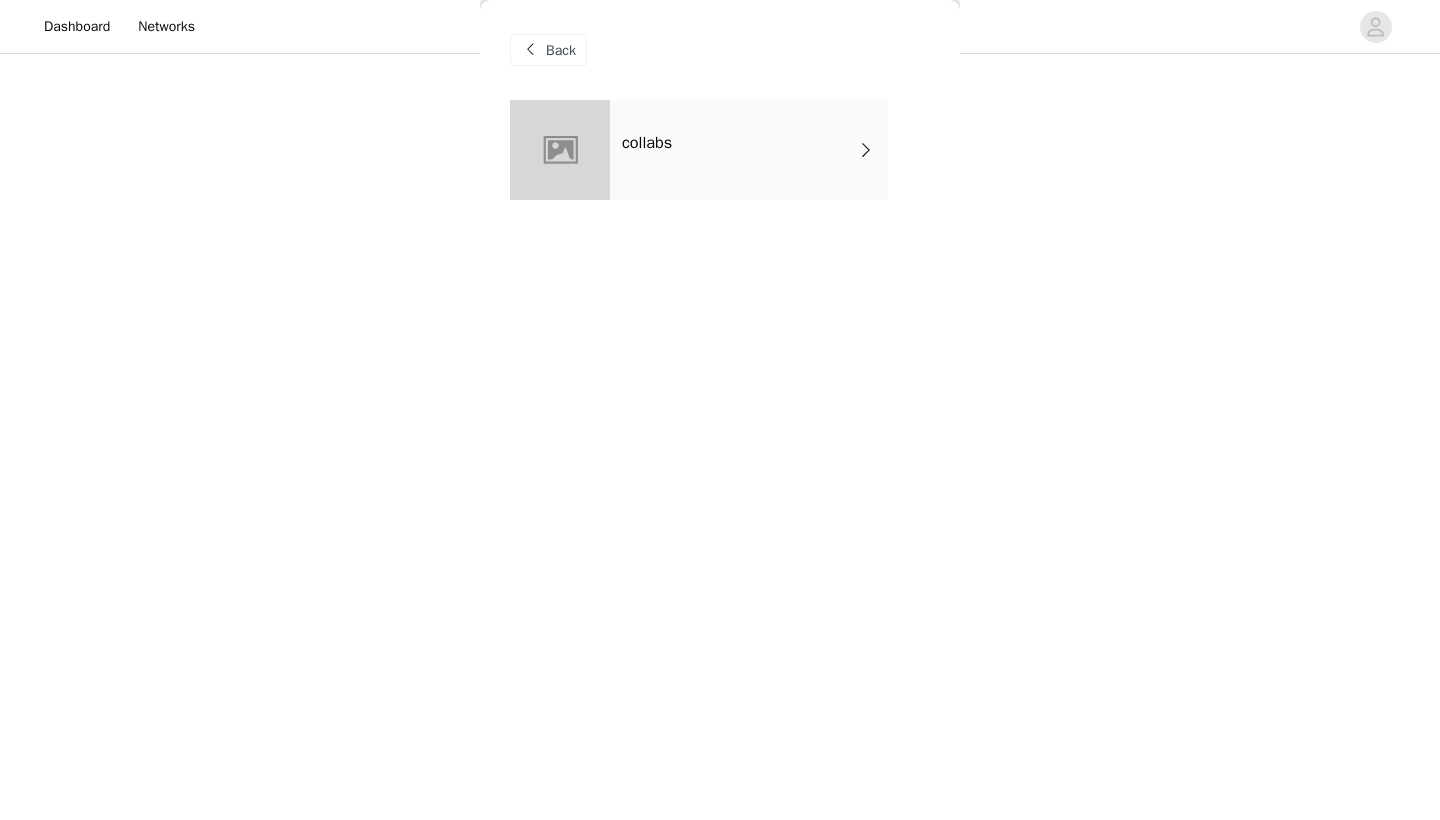 click on "collabs" at bounding box center [749, 150] 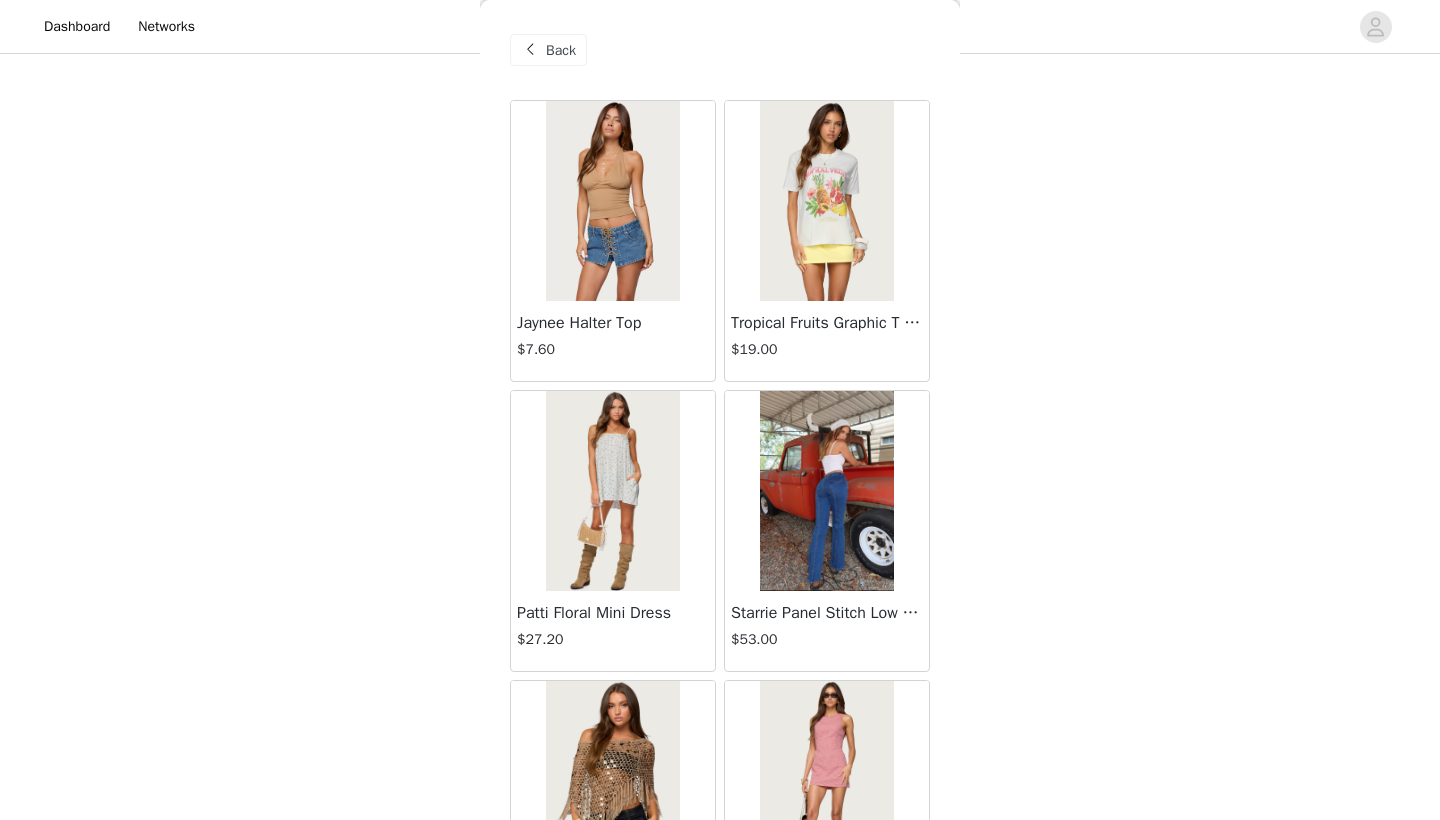 click on "Back" at bounding box center [548, 50] 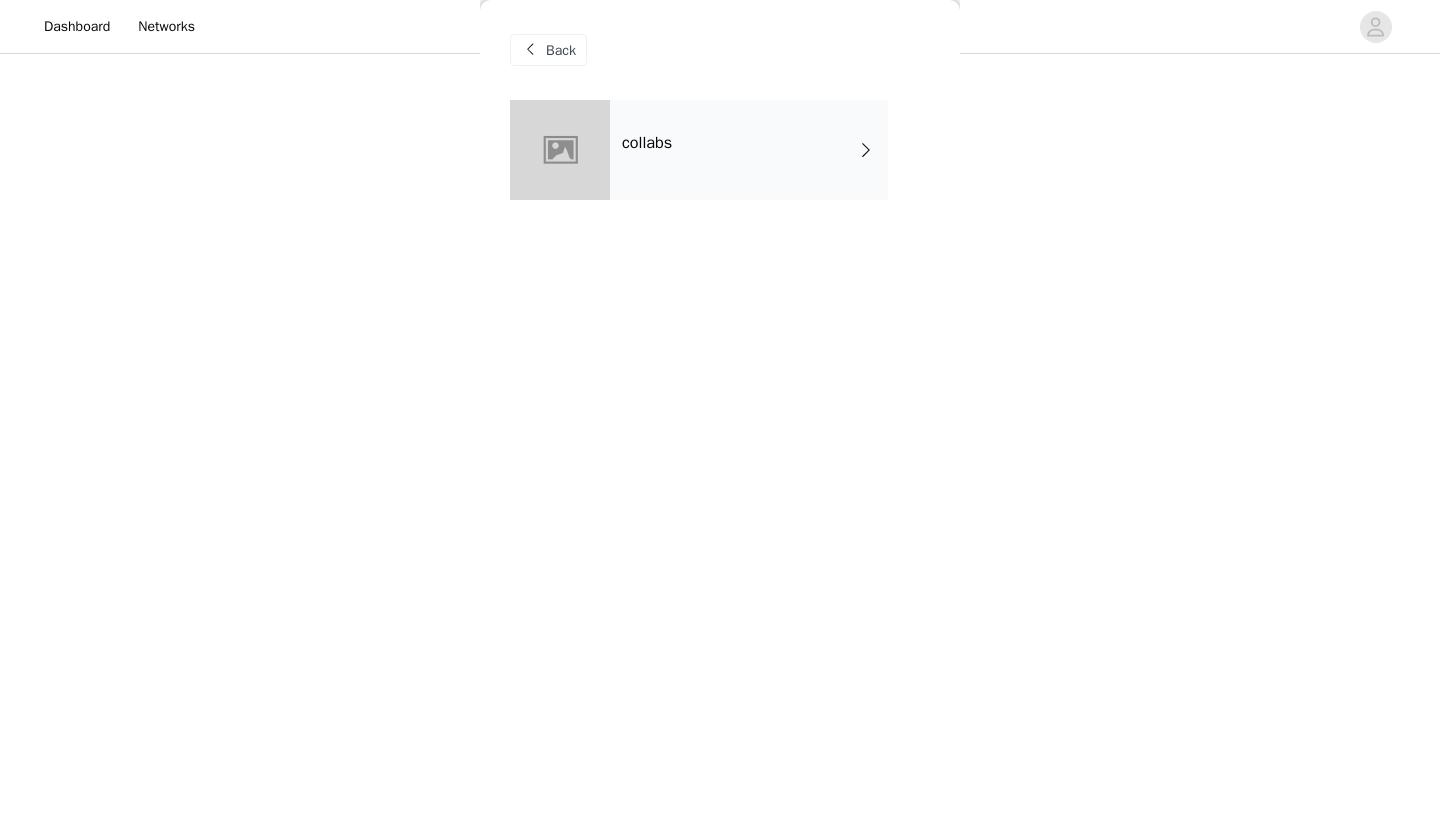 click on "Back" at bounding box center (561, 50) 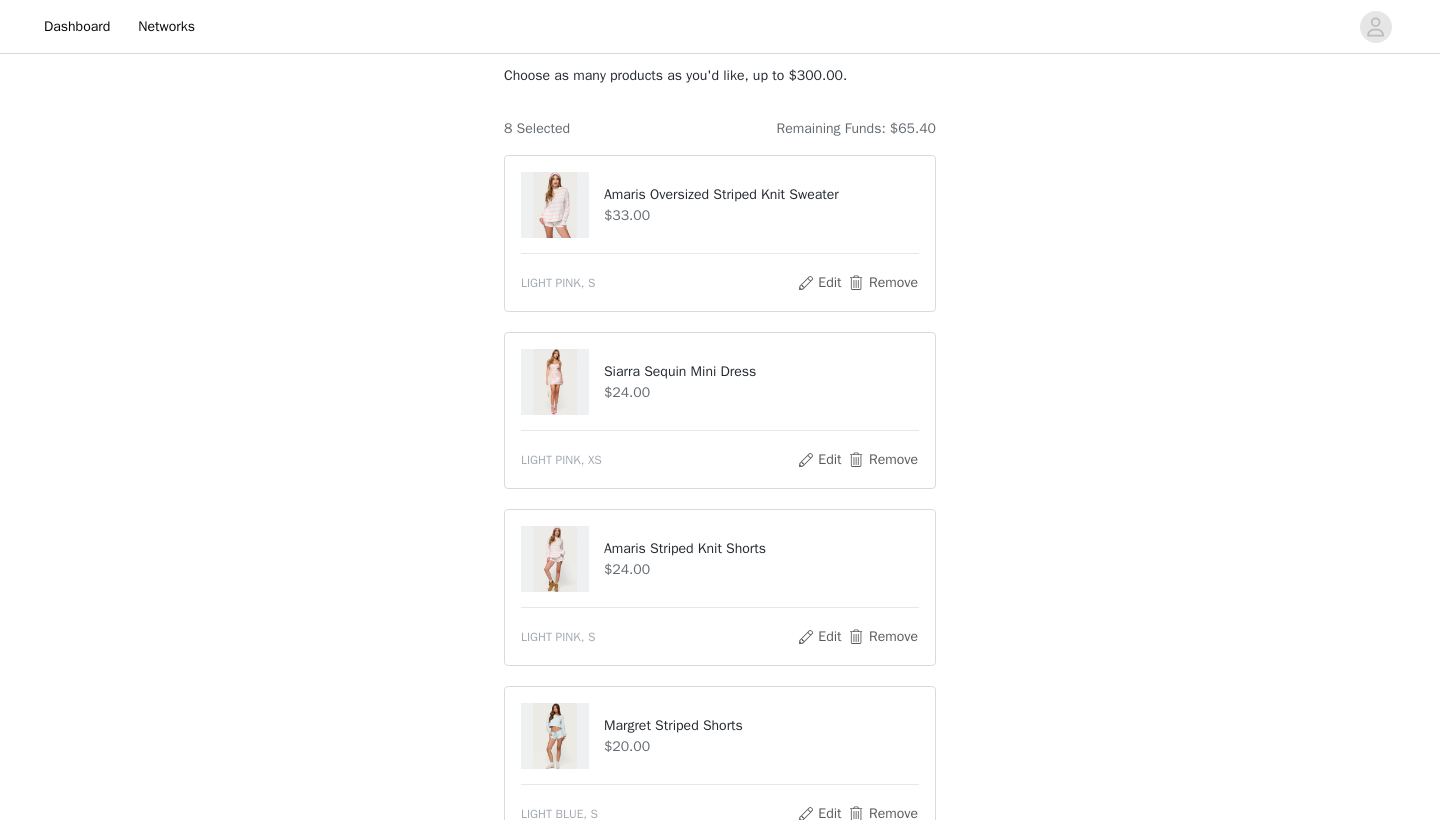 scroll, scrollTop: 120, scrollLeft: 0, axis: vertical 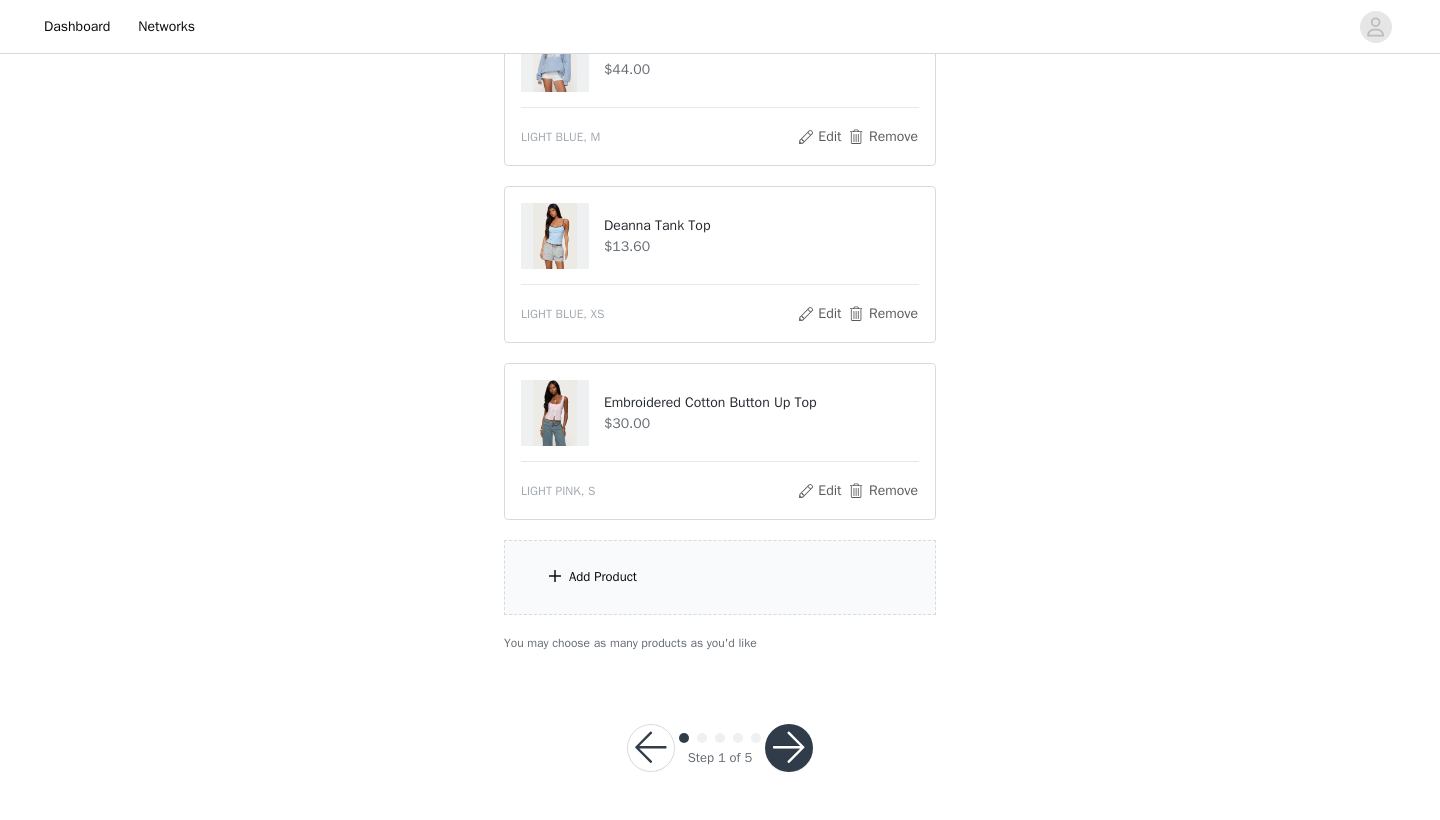 click on "Add Product" at bounding box center [720, 577] 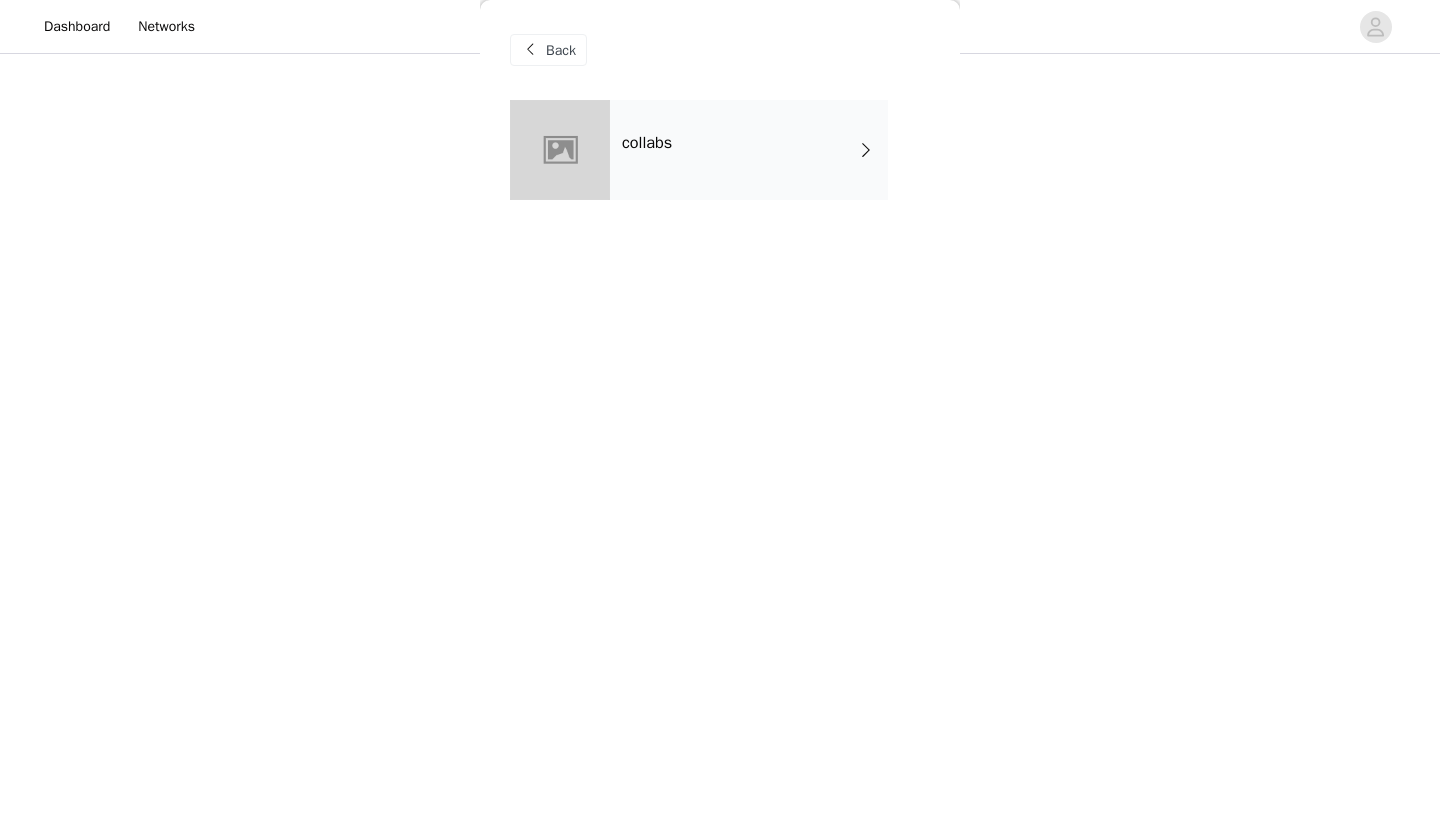 click on "collabs" at bounding box center (749, 150) 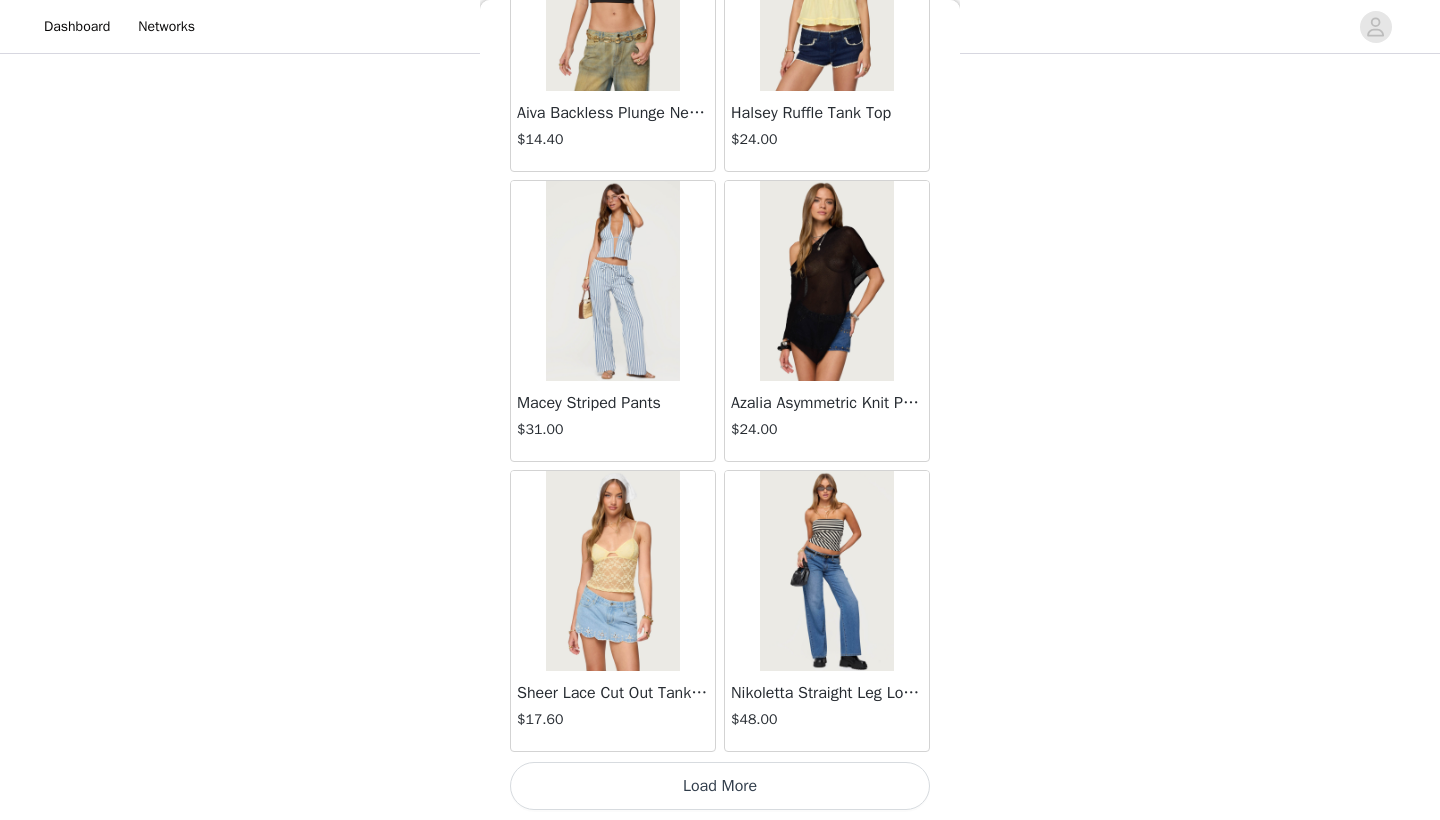 scroll, scrollTop: 2271, scrollLeft: 0, axis: vertical 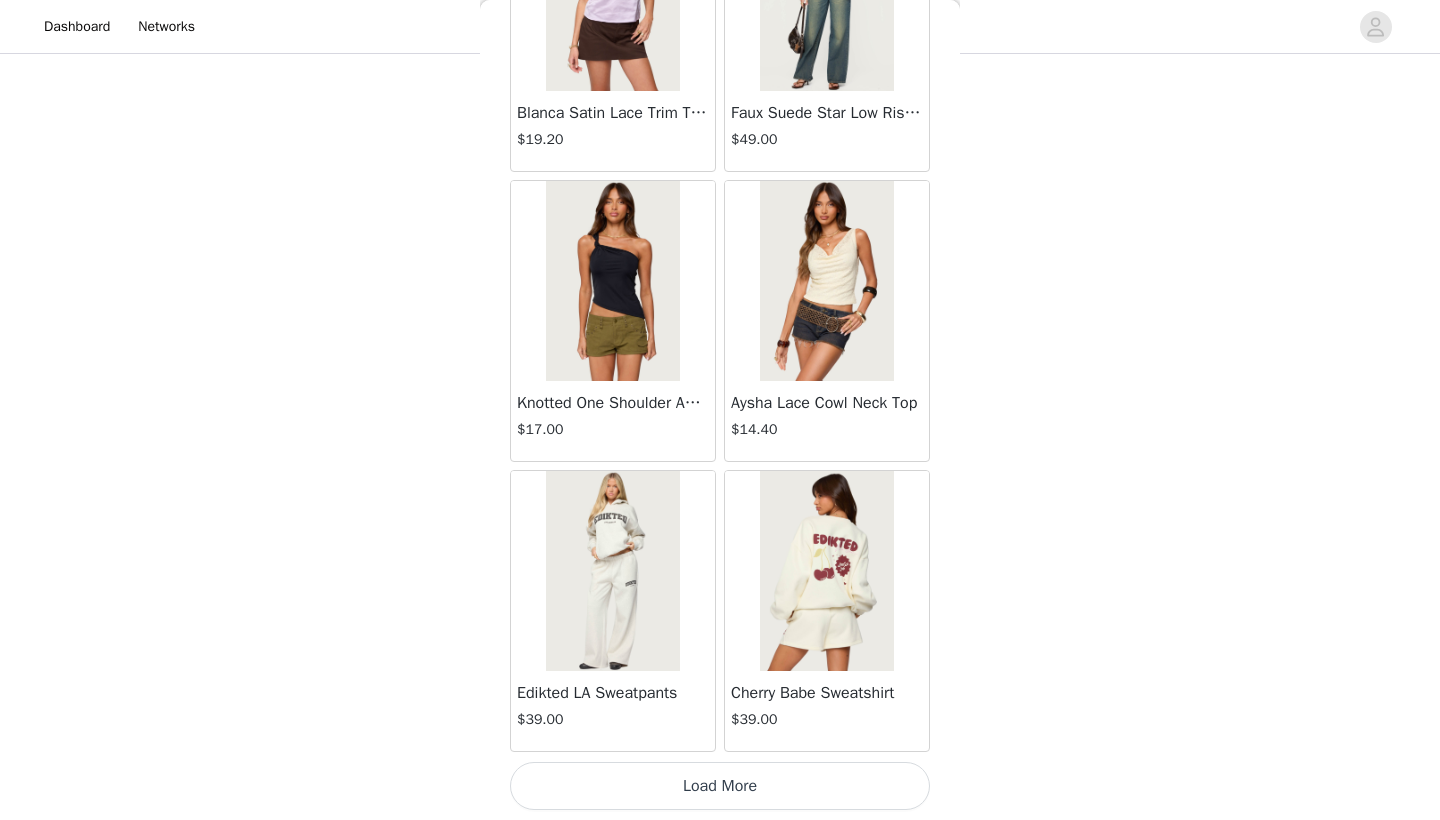 click on "Load More" at bounding box center [720, 786] 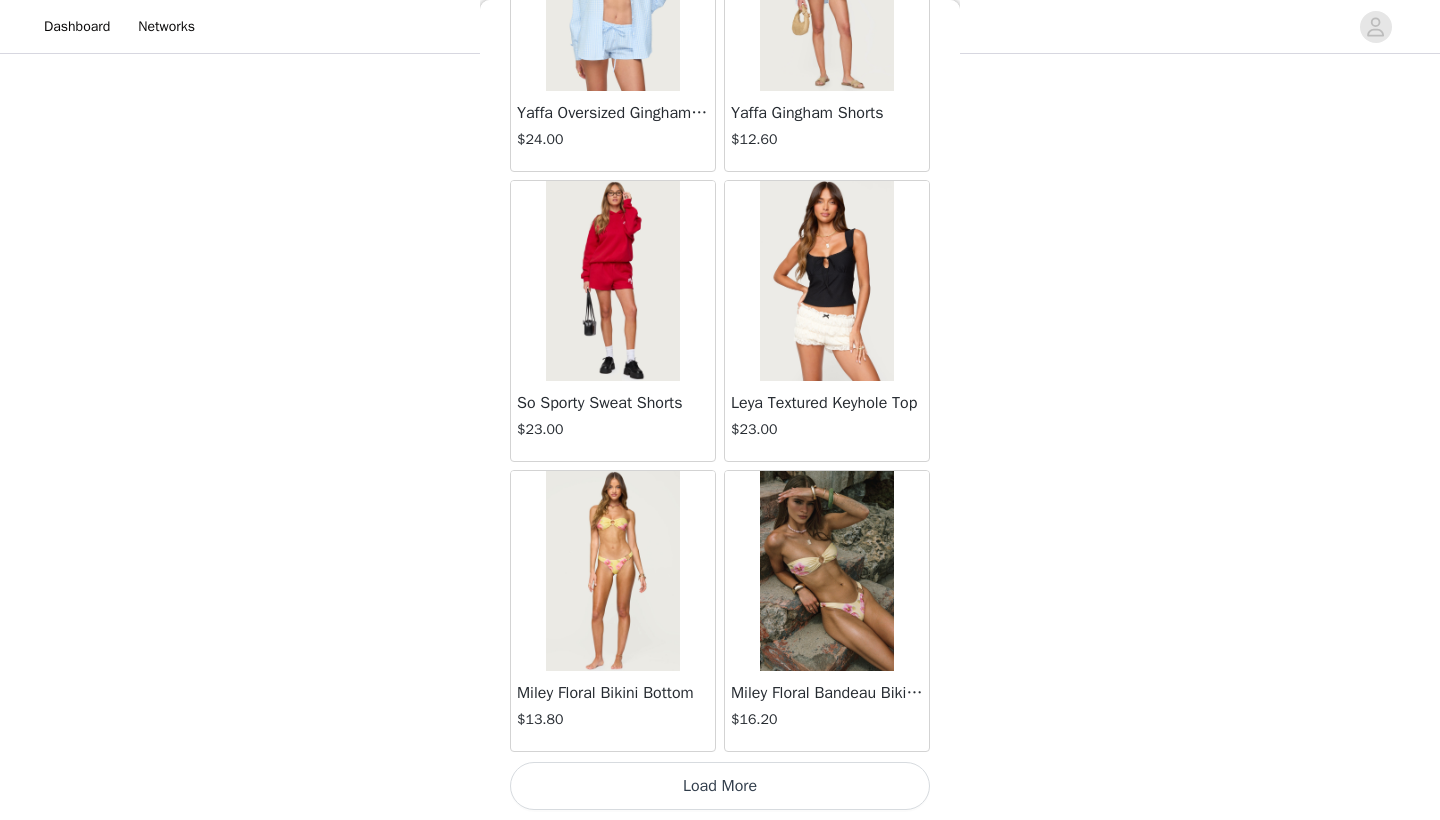 click on "Load More" at bounding box center (720, 786) 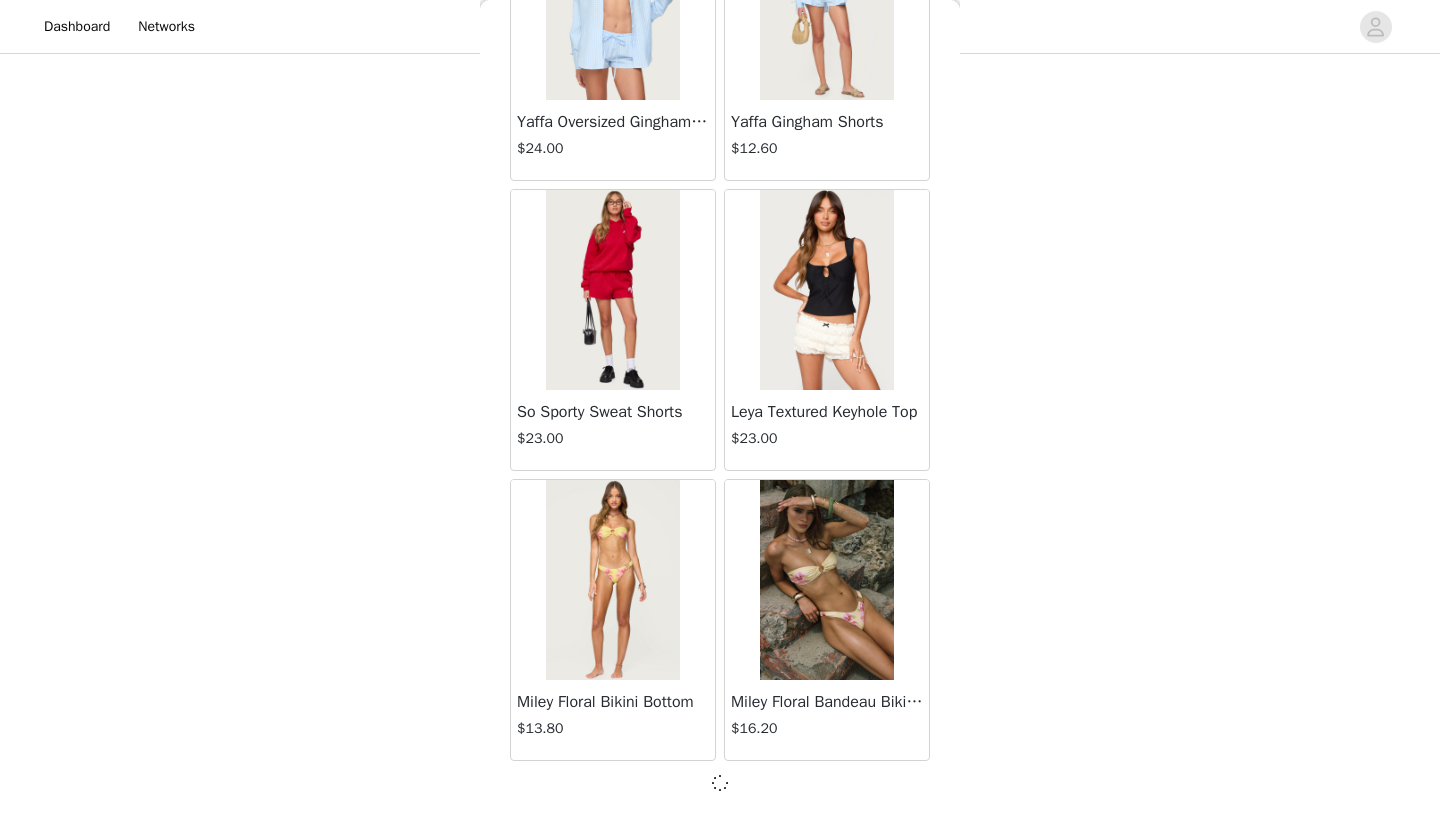 scroll, scrollTop: 8040, scrollLeft: 0, axis: vertical 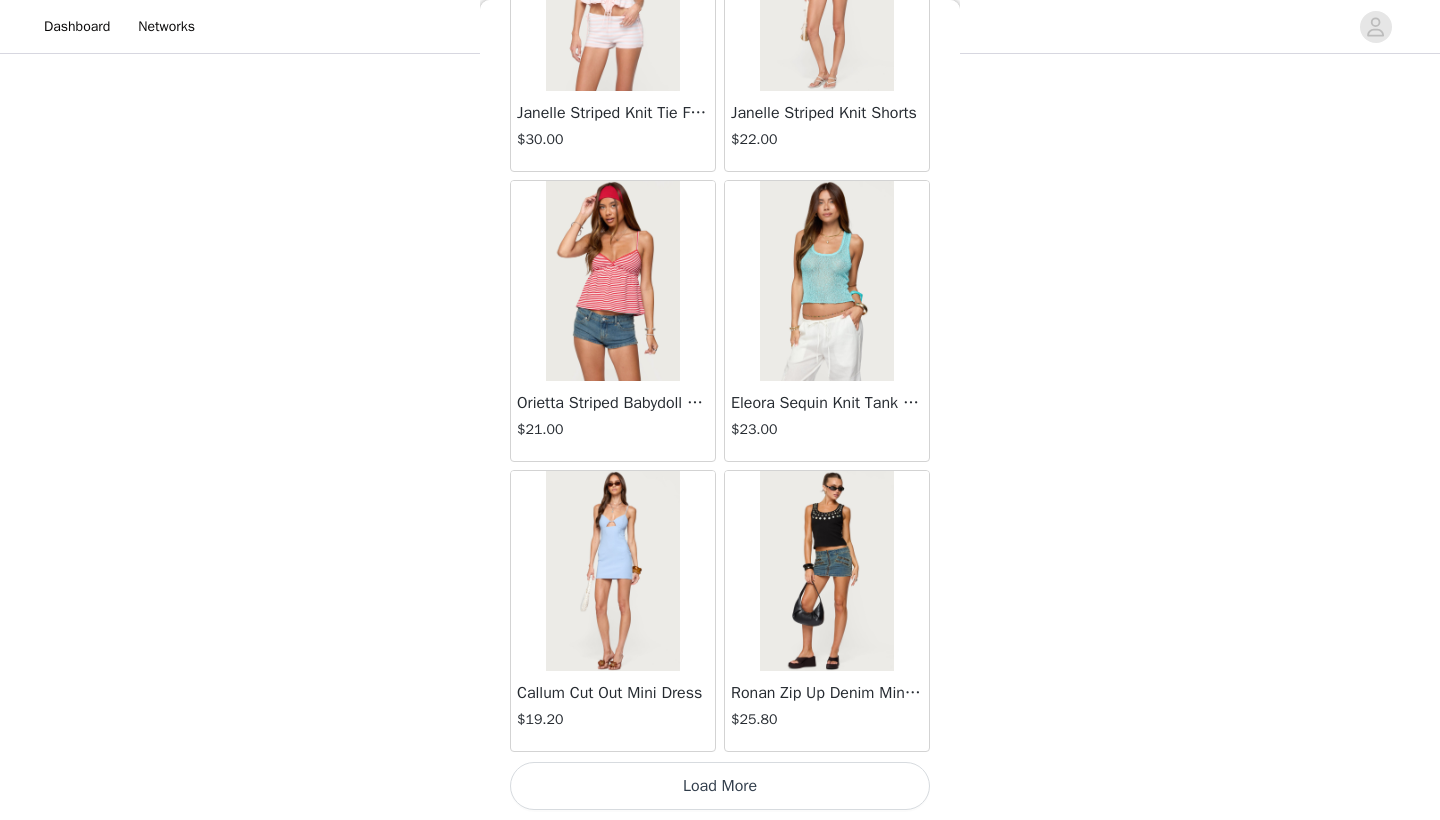 click on "Load More" at bounding box center (720, 786) 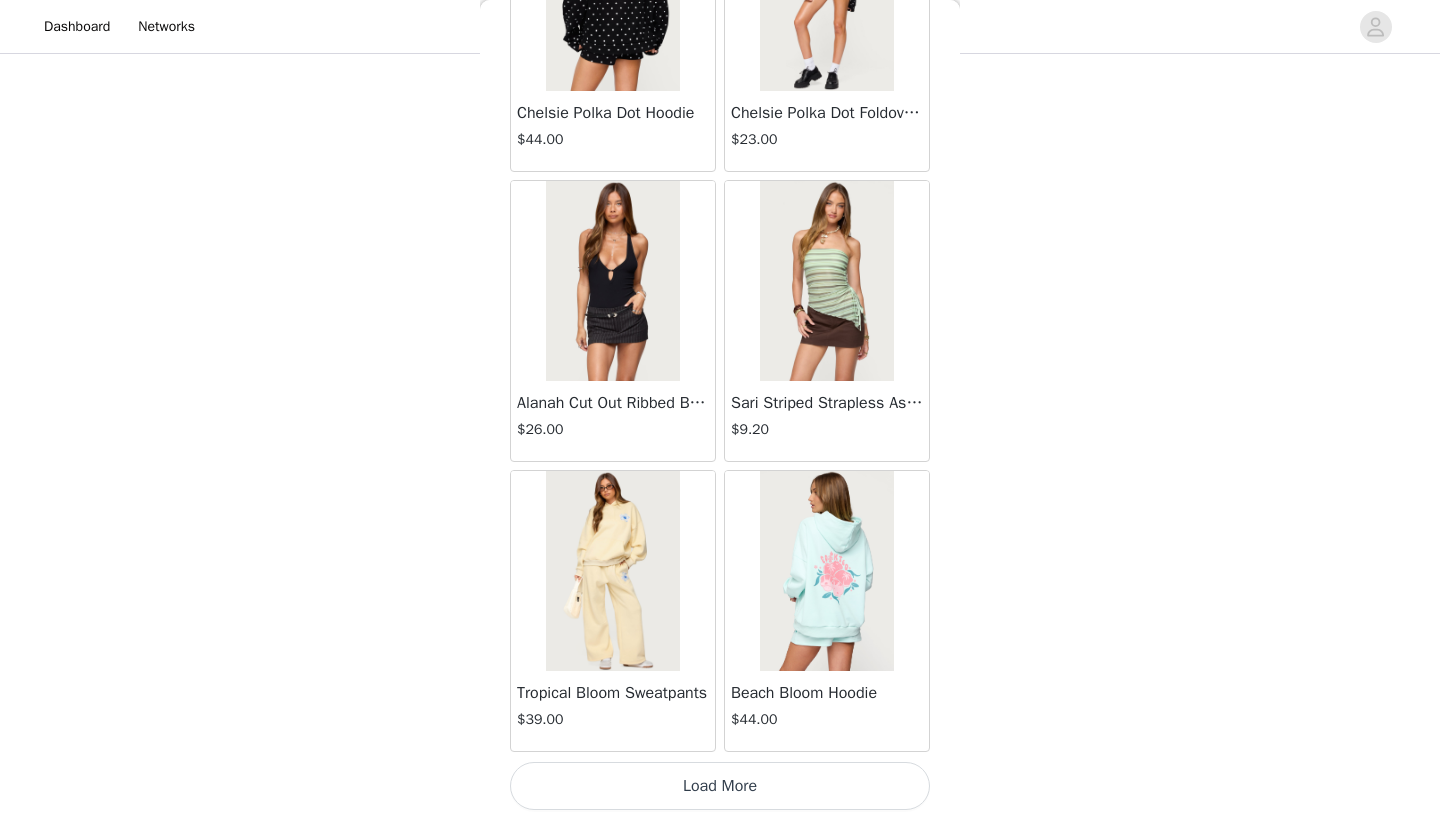 click on "Load More" at bounding box center (720, 786) 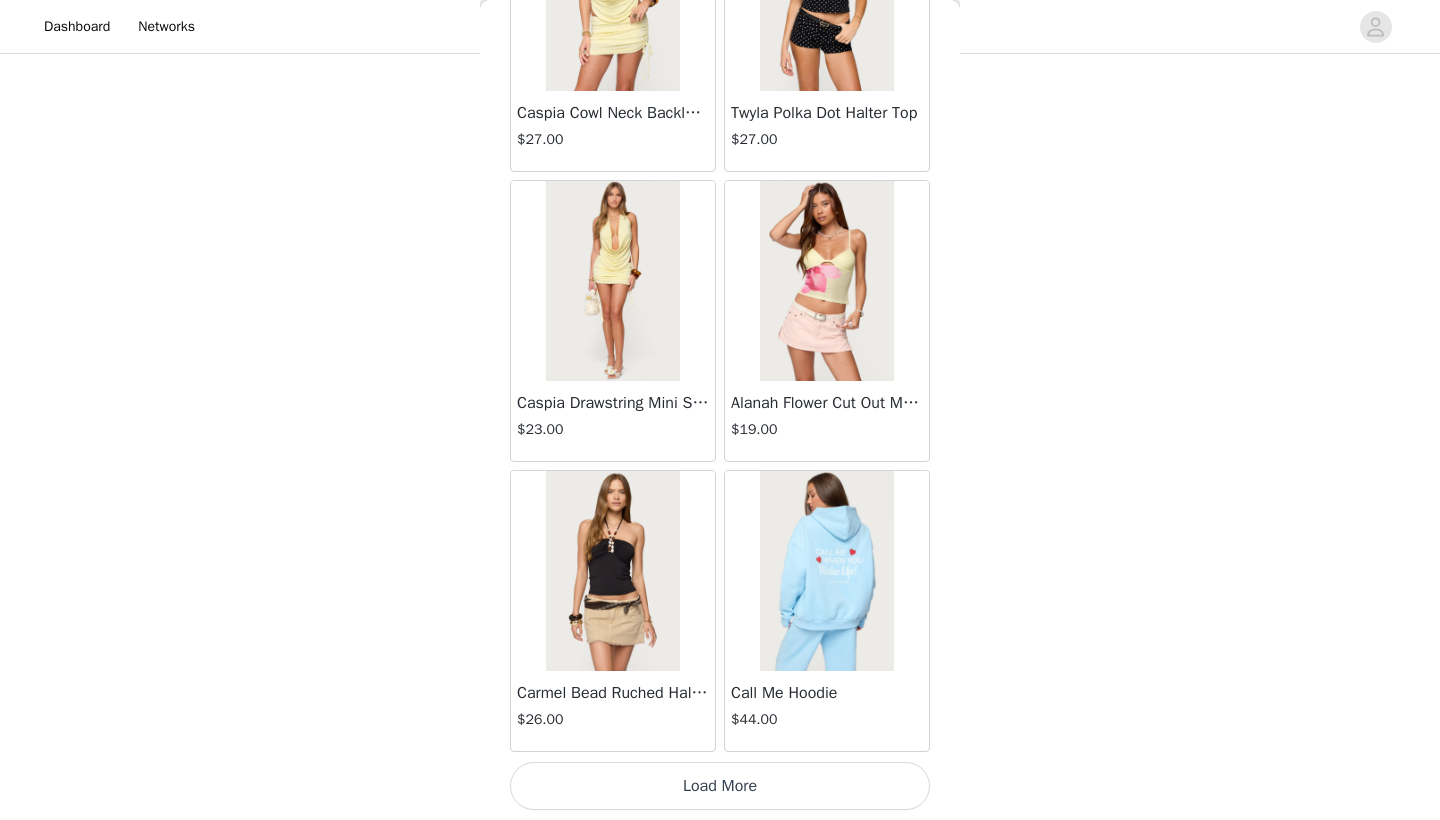 scroll, scrollTop: 16740, scrollLeft: 0, axis: vertical 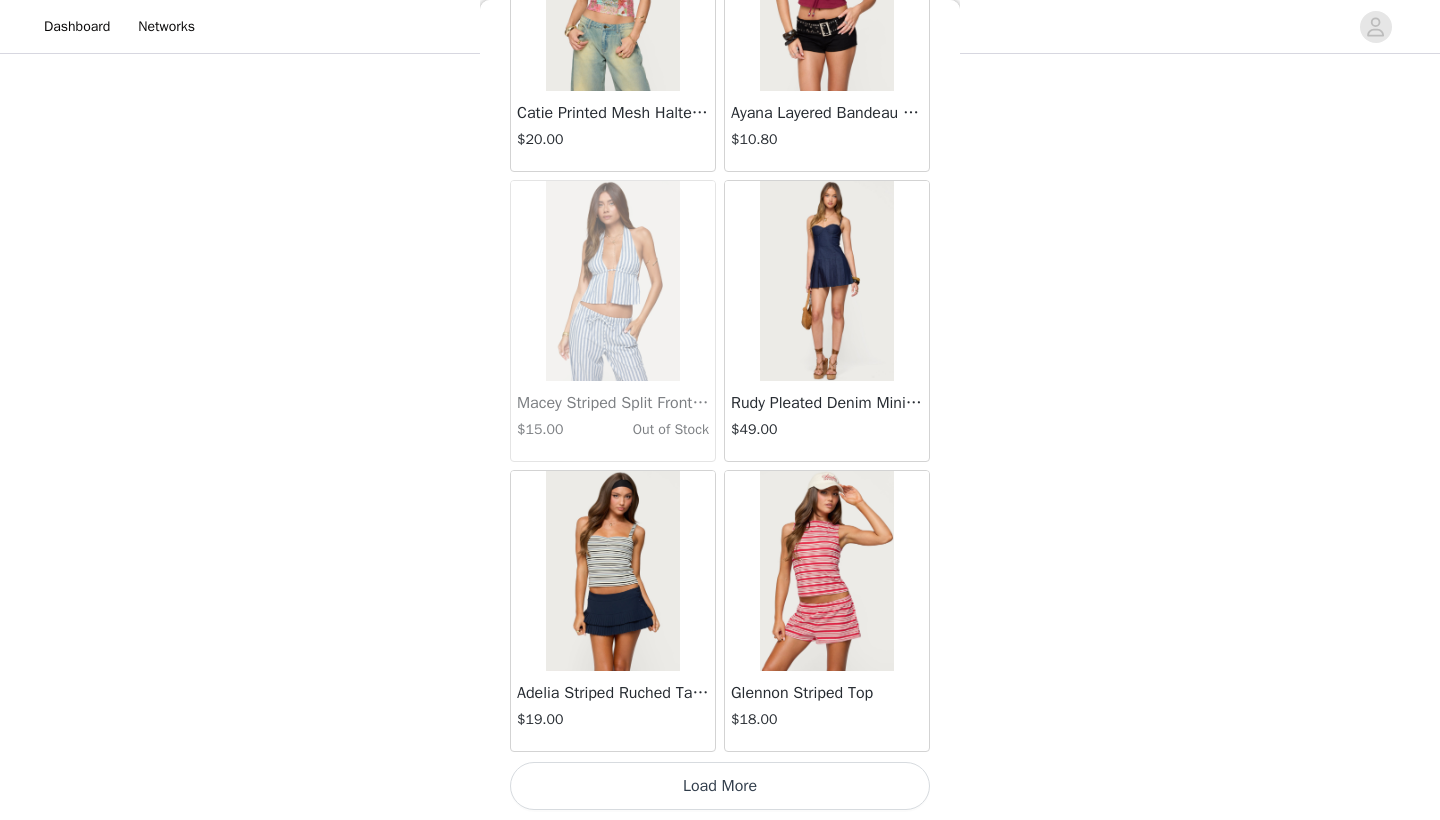 click on "Load More" at bounding box center (720, 786) 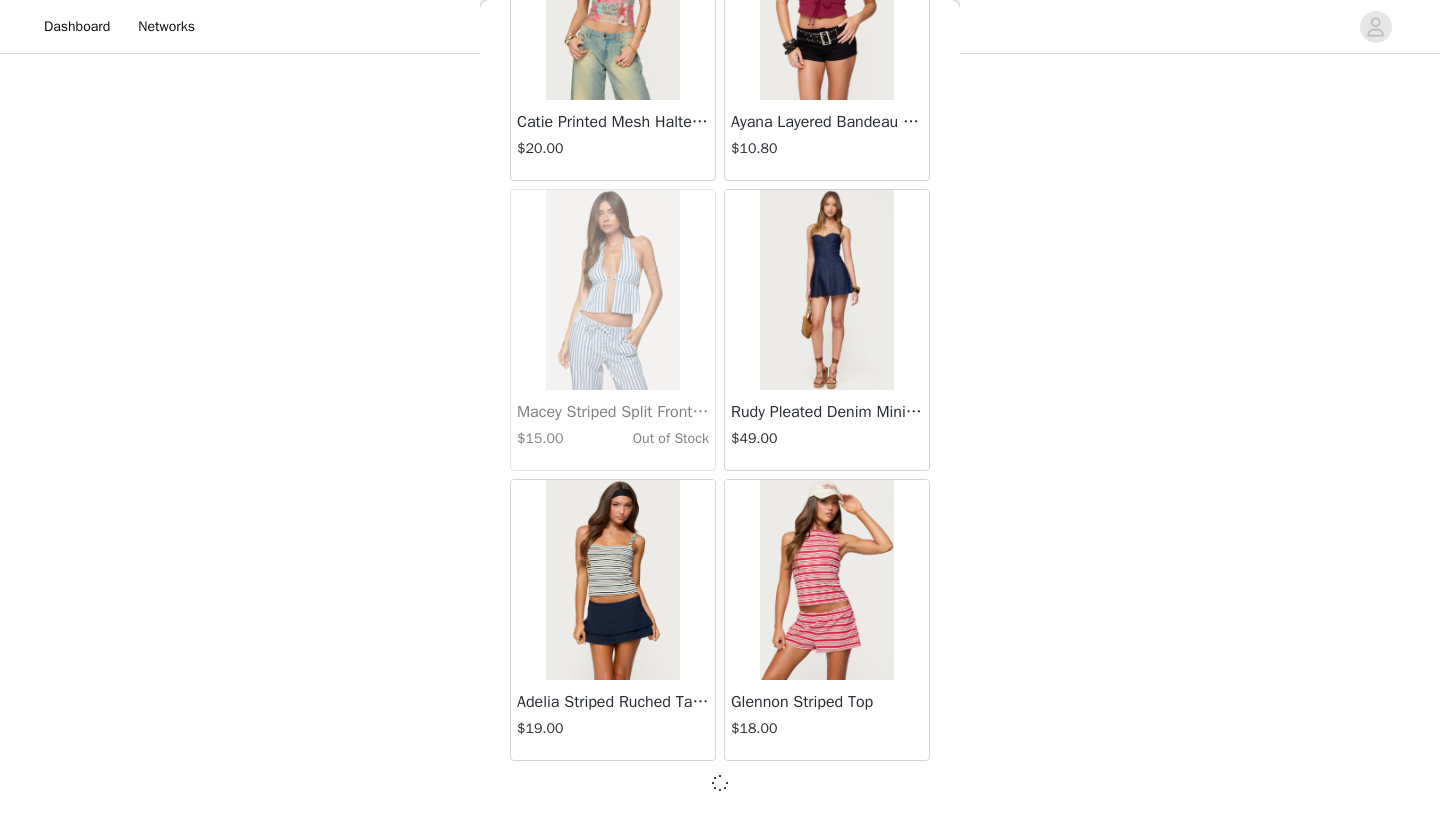 click on "Back       Jaynee Halter Top   $7.60       Tropical Fruits Graphic T Shirt   $19.00       Patti Floral Mini Dress   $27.20       Starrie Panel Stitch Low Rise Jeans   $53.00       Fringe Sequin Crochet Poncho   $39.00       Macee Gingham Romper   $34.00       Malena Asymmetric Halter Top   $9.20       Clementina Eyelet Bodysuit   $18.40       Edikted LA Hoodie   $44.00       Keryn Striped Asymmetric Top   $14.40       Helsa Grommet T Shirt   $18.40       Dragon Lily Layered Chiffon Halter top   $24.00       Khalia Backless Cut Out Halter Top   $22.00       Floral Split Low Rise Jeans   $42.40       Aiva Backless Plunge Neck Halter Top   $14.40       Halsey Ruffle Tank Top   $24.00       Macey Striped Pants   $31.00       Azalia Asymmetric Knit Poncho   $24.00       Sheer Lace Cut Out Tank Top   $17.60       Nikoletta Straight Leg Low Rise Jeans   $48.00       Teela Lacey Low Rise Carpenter Jeans   $41.60       Rylan Striped Fold Over Mini Skort   $17.60       Rachey Backless Ruched Top   $15.20" at bounding box center [720, 410] 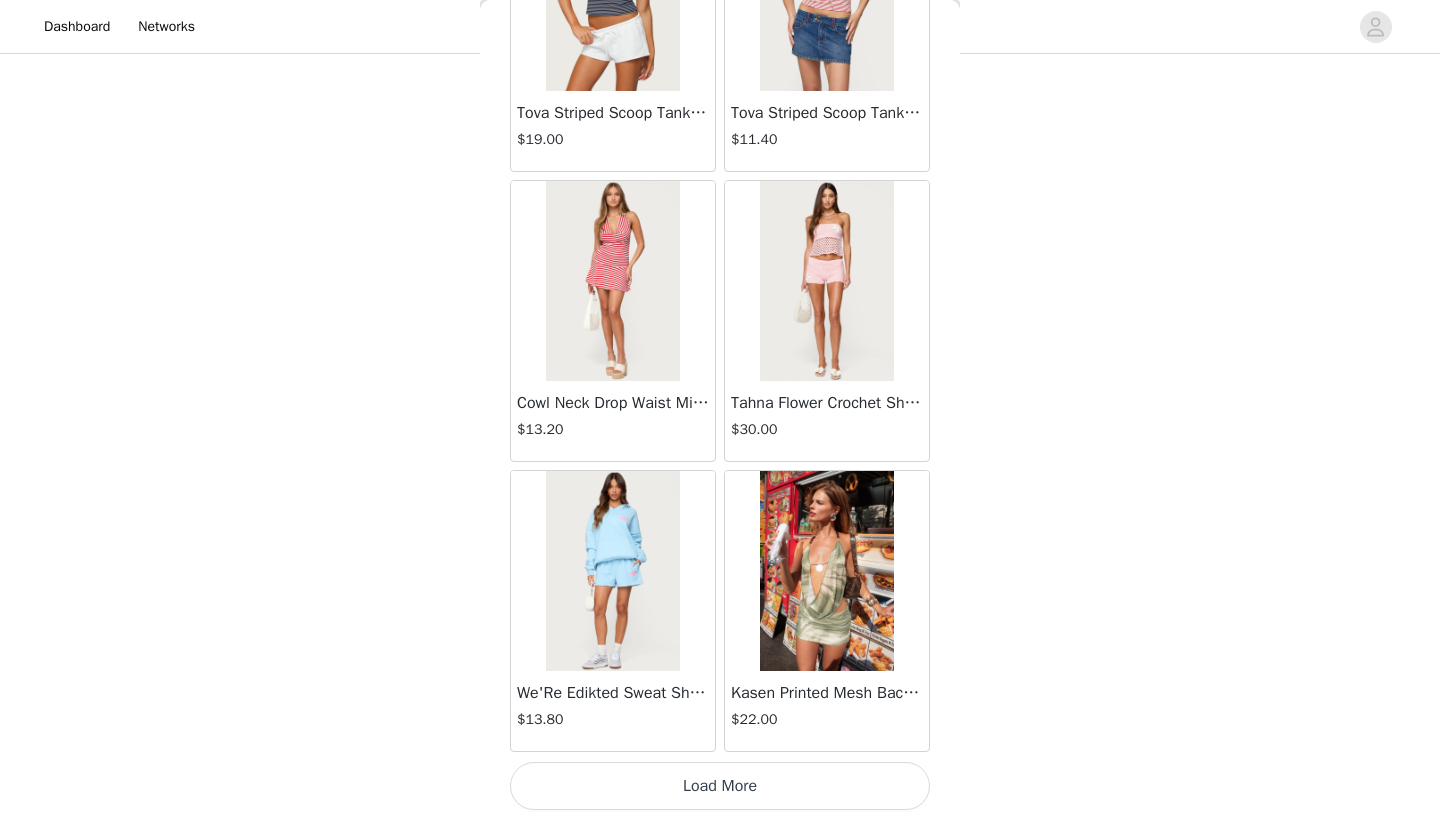 scroll, scrollTop: 22648, scrollLeft: 0, axis: vertical 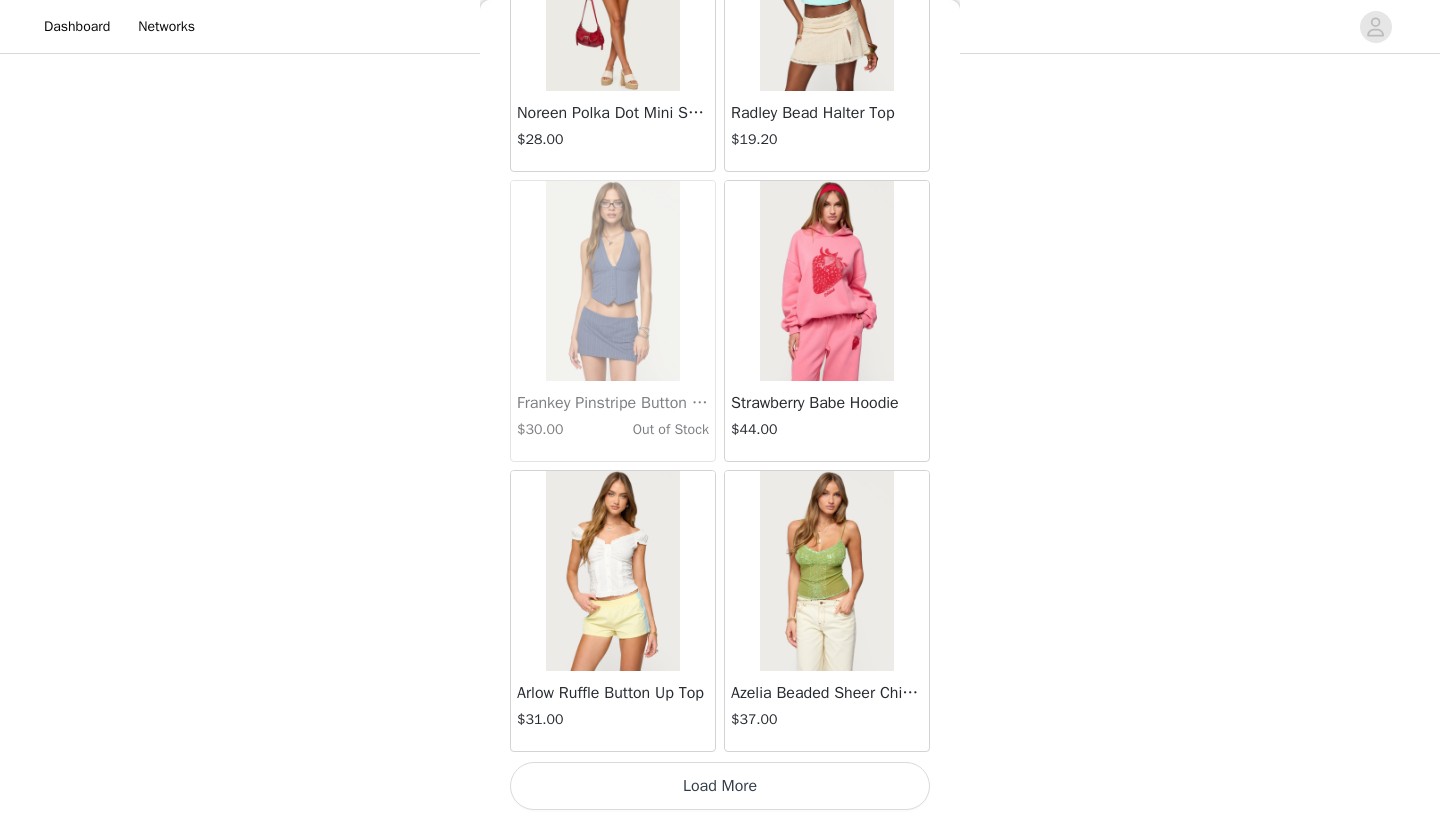 click on "Load More" at bounding box center (720, 786) 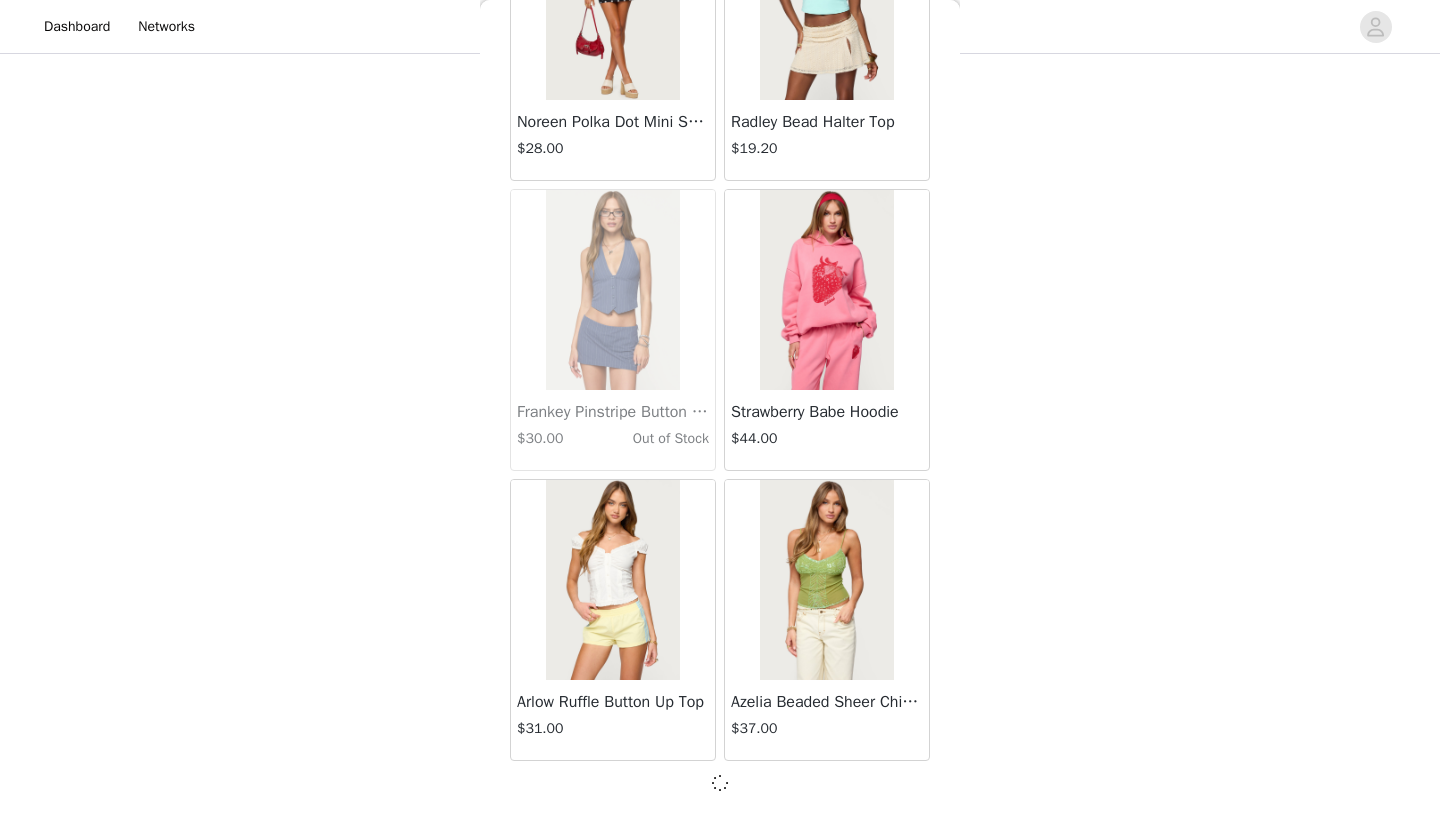 scroll, scrollTop: 25431, scrollLeft: 0, axis: vertical 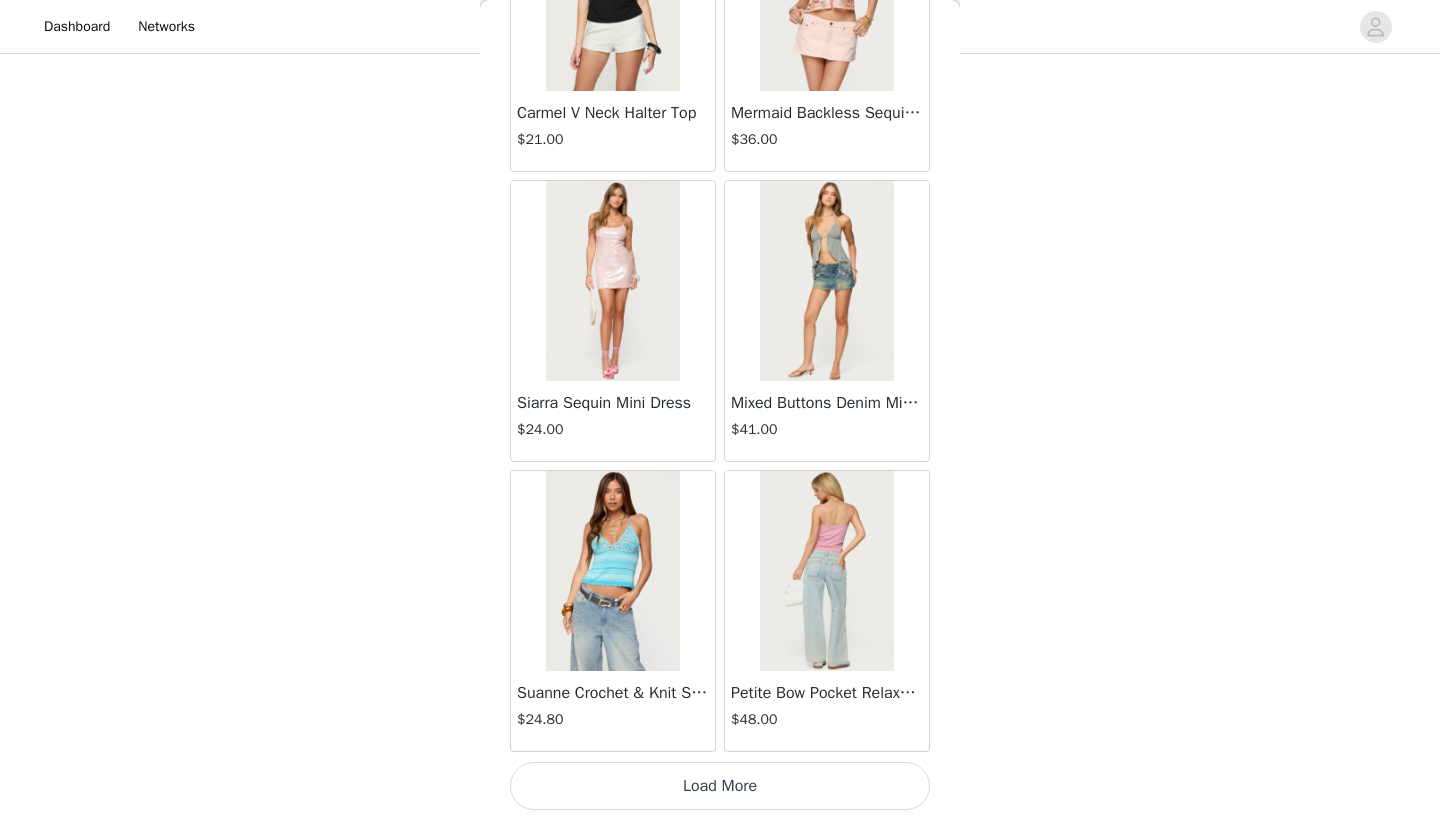 click on "Load More" at bounding box center [720, 786] 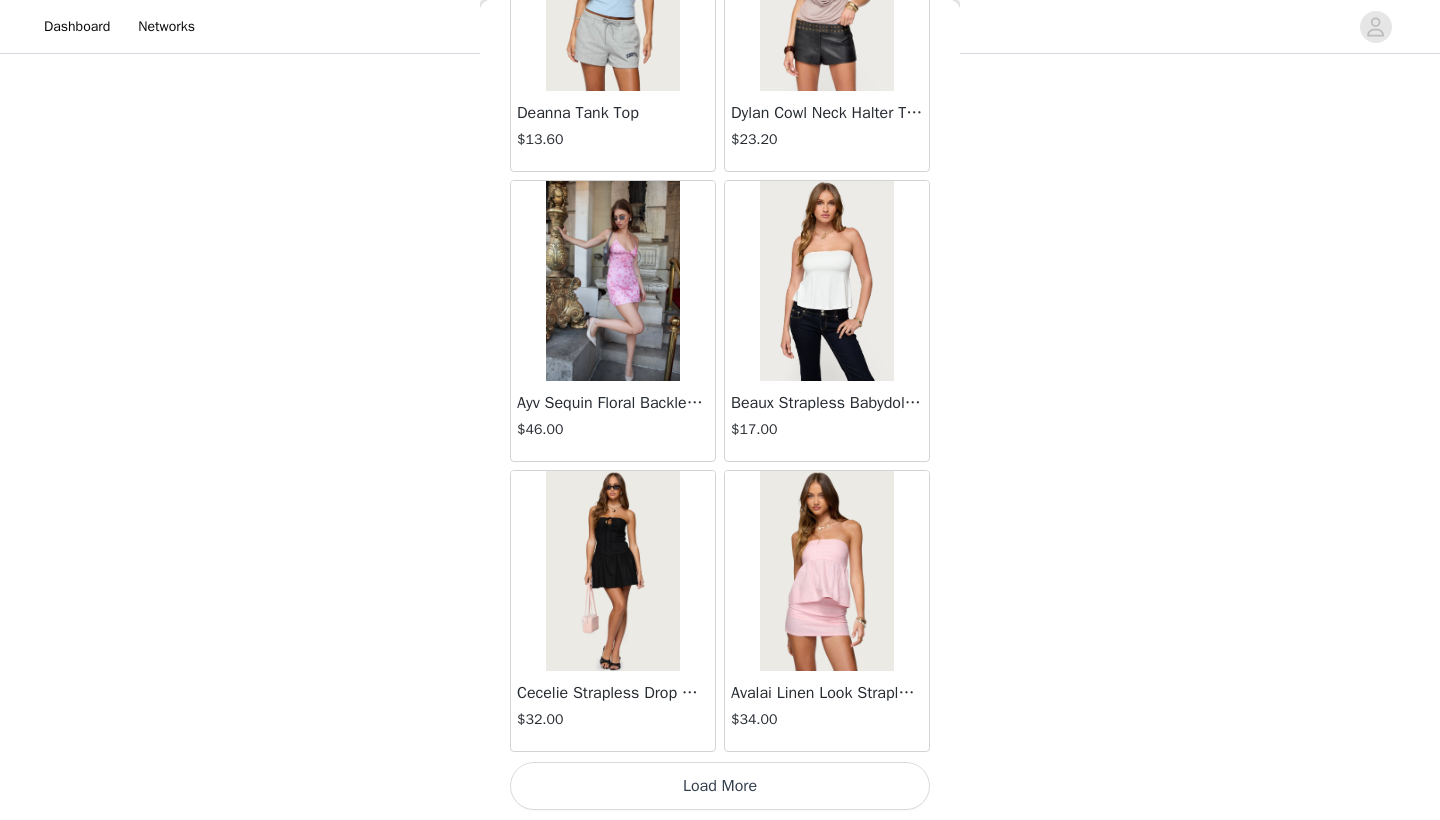 click on "Load More" at bounding box center (720, 786) 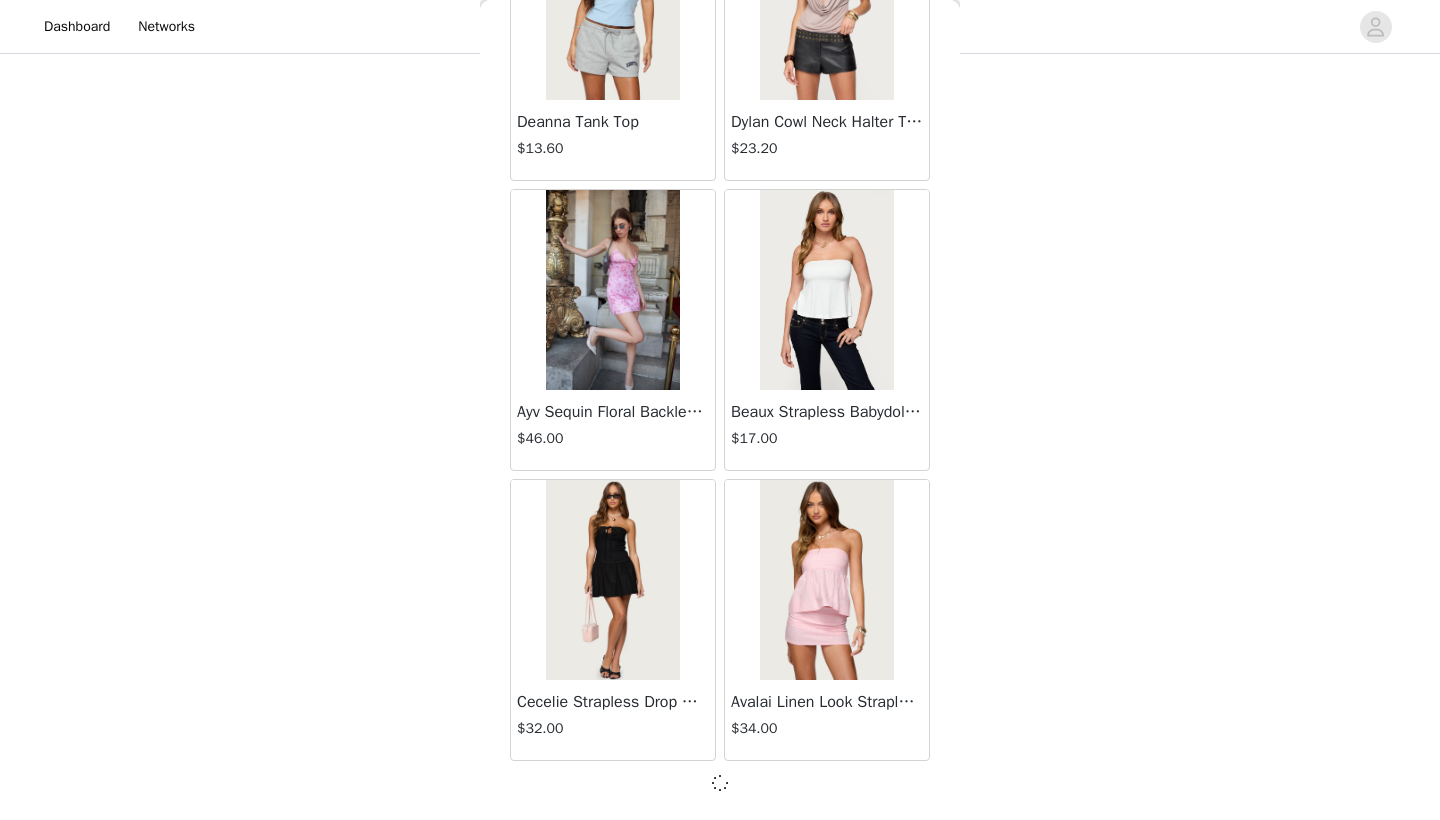 scroll, scrollTop: 31231, scrollLeft: 0, axis: vertical 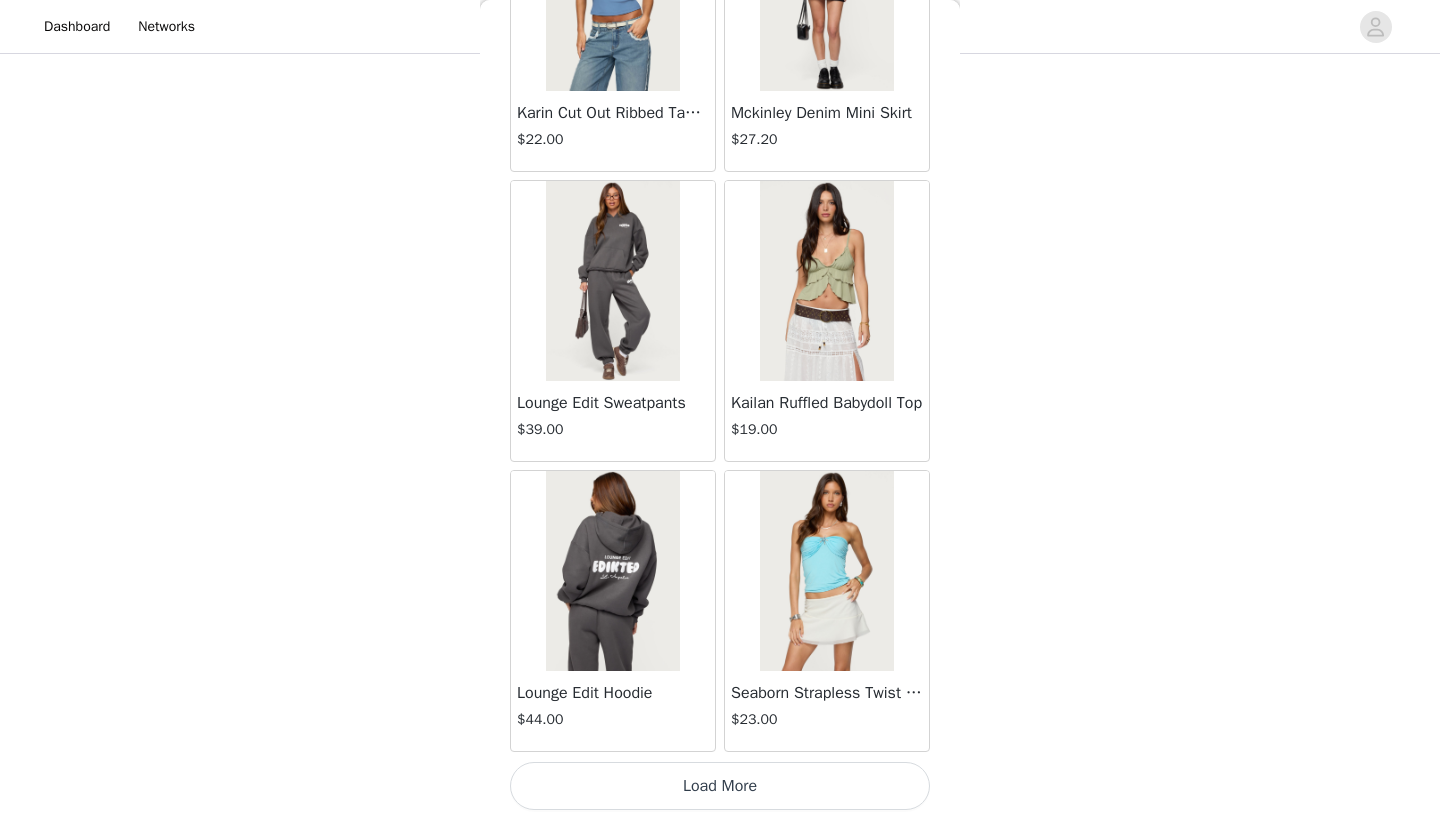 click on "Load More" at bounding box center [720, 786] 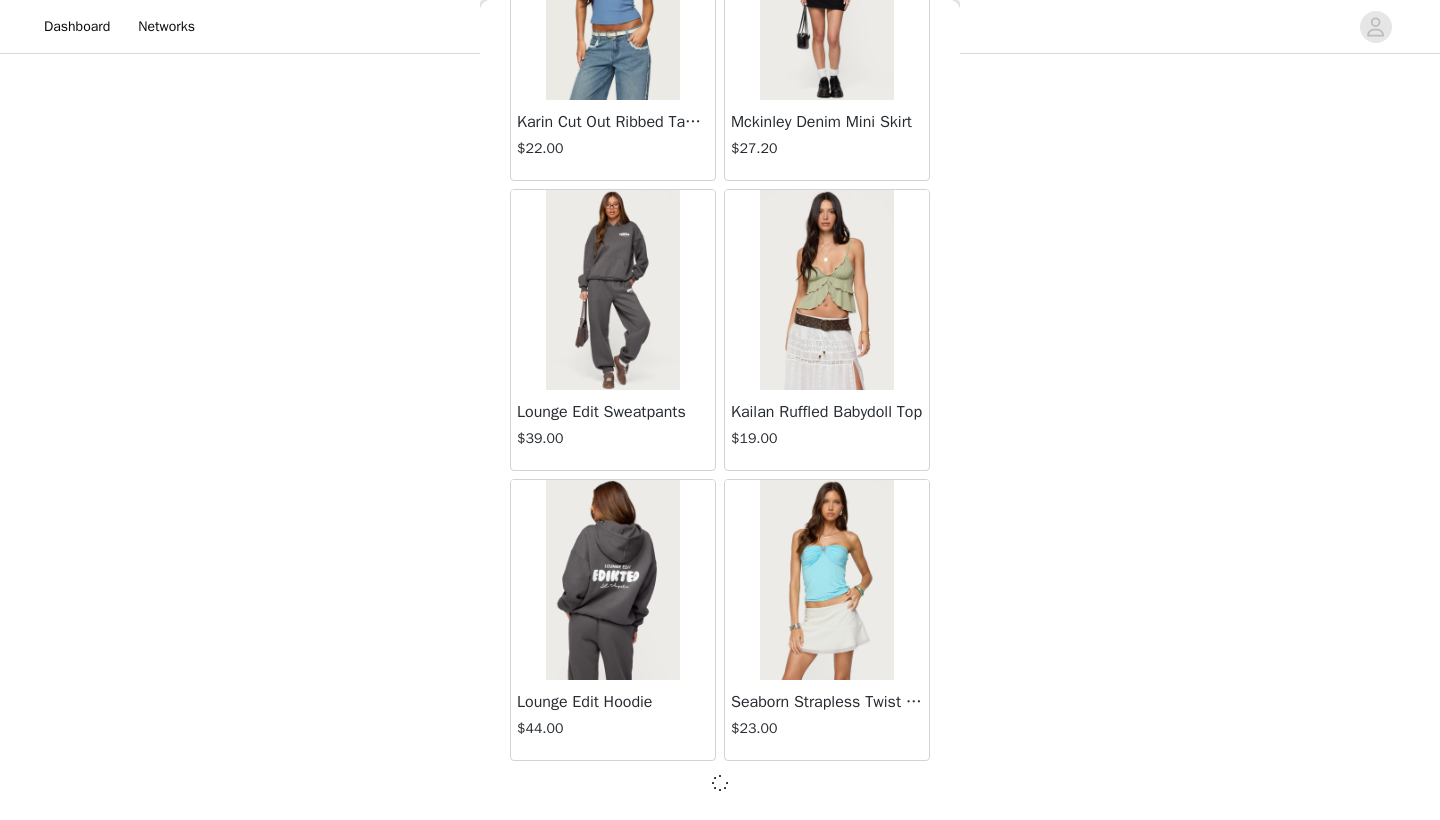 scroll, scrollTop: 34131, scrollLeft: 0, axis: vertical 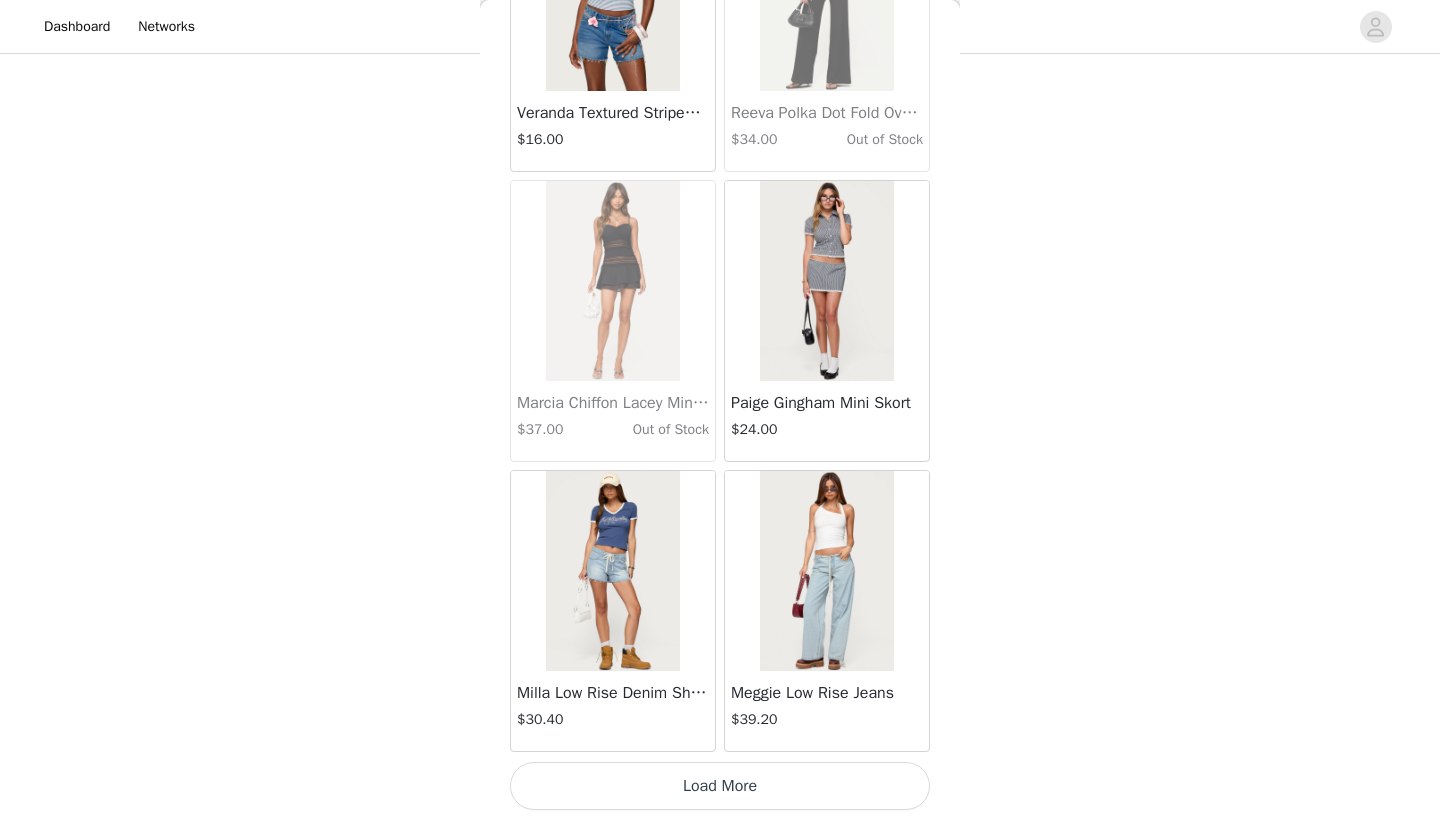 click on "Load More" at bounding box center [720, 786] 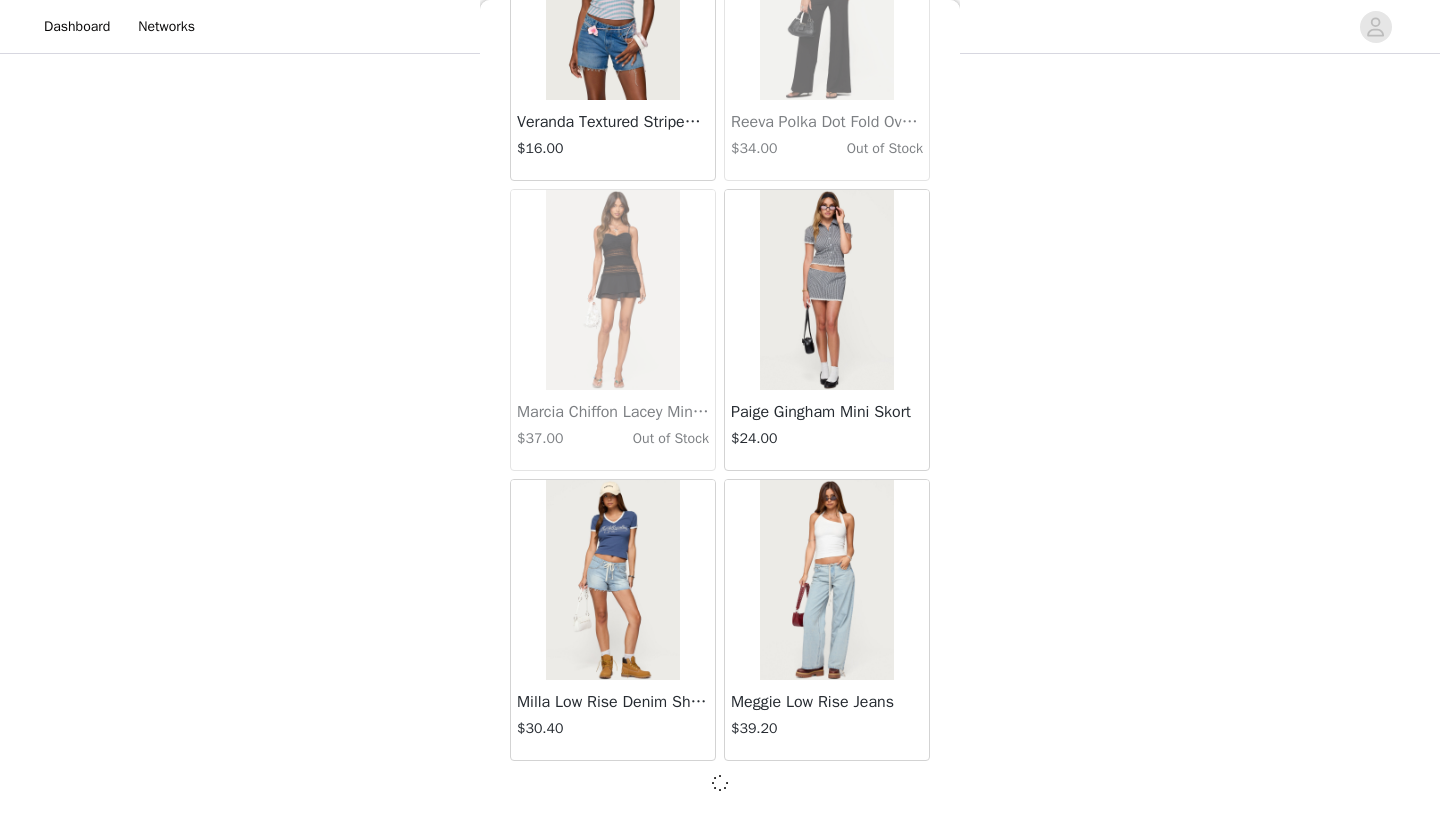 scroll, scrollTop: 1151, scrollLeft: 0, axis: vertical 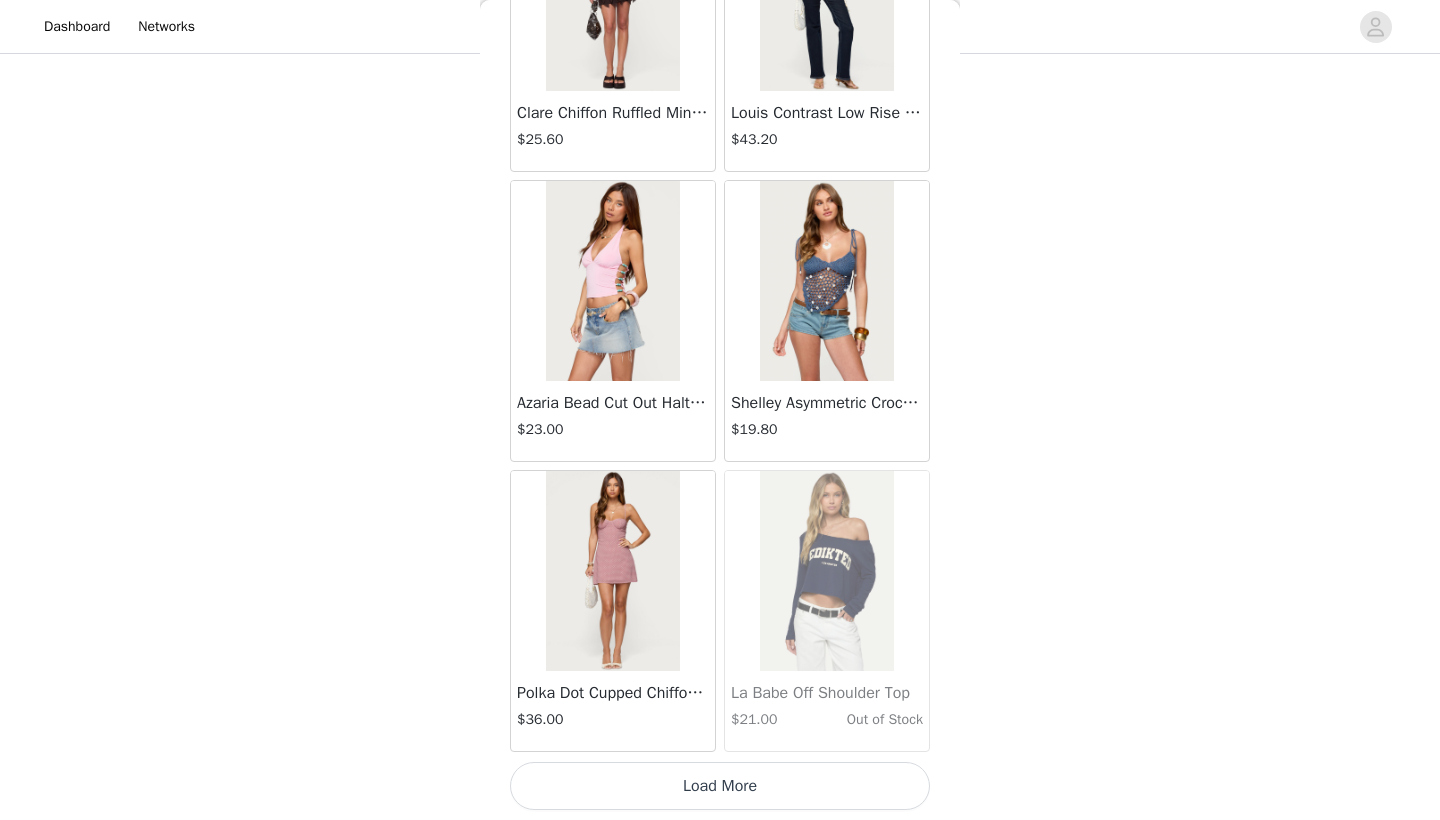 click on "Jaynee Halter Top   $7.60       Tropical Fruits Graphic T Shirt   $19.00       Patti Floral Mini Dress   $27.20       Starrie Panel Stitch Low Rise Jeans   $53.00       Fringe Sequin Crochet Poncho   $39.00       Macee Gingham Romper   $34.00       Malena Asymmetric Halter Top   $9.20       Clementina Eyelet Bodysuit   $18.40       Edikted LA Hoodie   $44.00       Keryn Striped Asymmetric Top   $14.40       Helsa Grommet T Shirt   $18.40       Dragon Lily Layered Chiffon Halter top   $24.00       Khalia Backless Cut Out Halter Top   $22.00       Floral Split Low Rise Jeans   $42.40       Aiva Backless Plunge Neck Halter Top   $14.40       Halsey Ruffle Tank Top   $24.00       Macey Striped Pants   $31.00       Azalia Asymmetric Knit Poncho   $24.00       Sheer Lace Cut Out Tank Top   $17.60       Nikoletta Straight Leg Low Rise Jeans   $48.00       Teela Lacey Low Rise Carpenter Jeans   $41.60       Rylan Striped Fold Over Mini Skort   $17.60       Rachey Backless Ruched Top   $15.20         $32.00" at bounding box center (720, -19512) 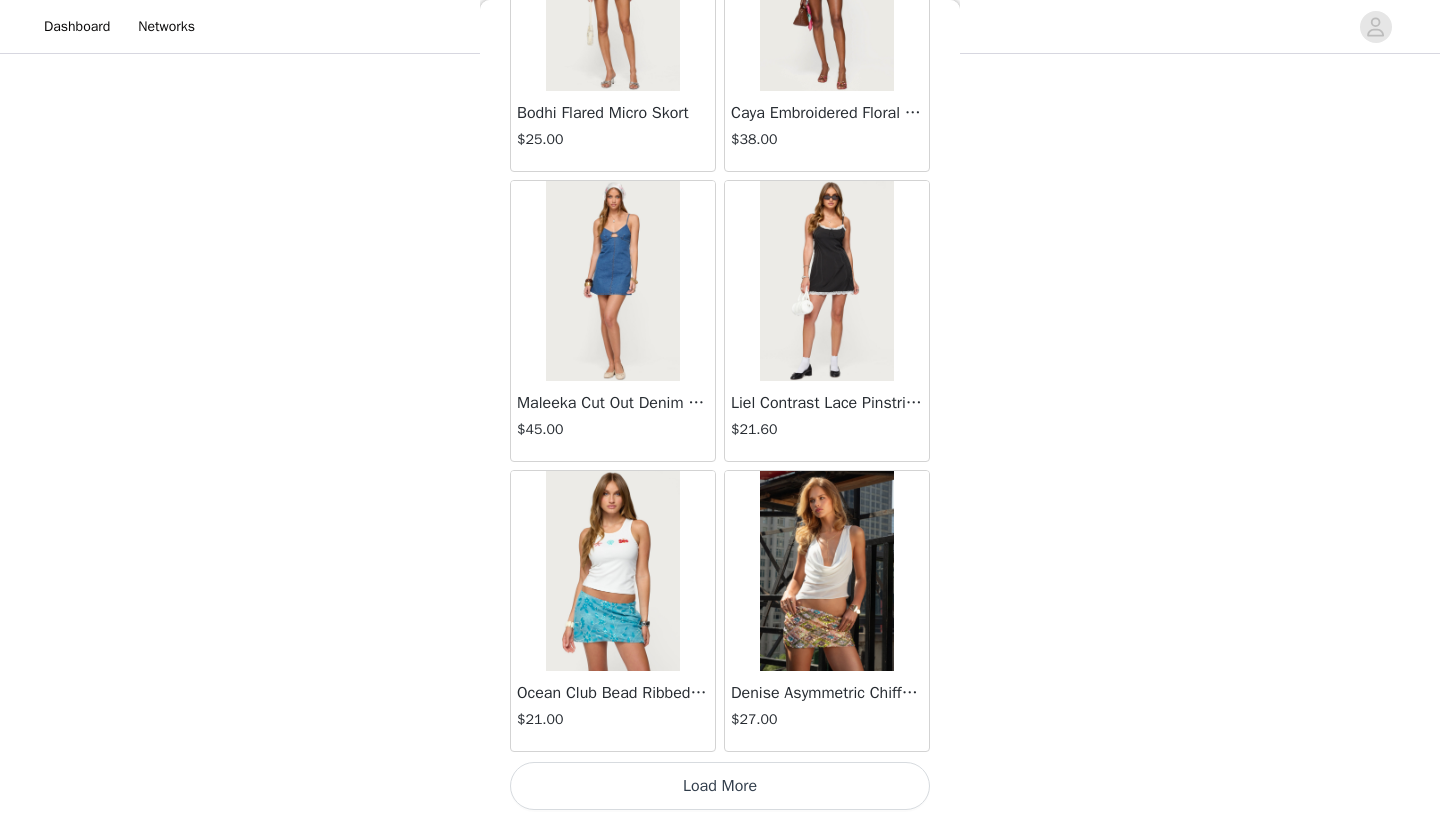 click on "Load More" at bounding box center (720, 786) 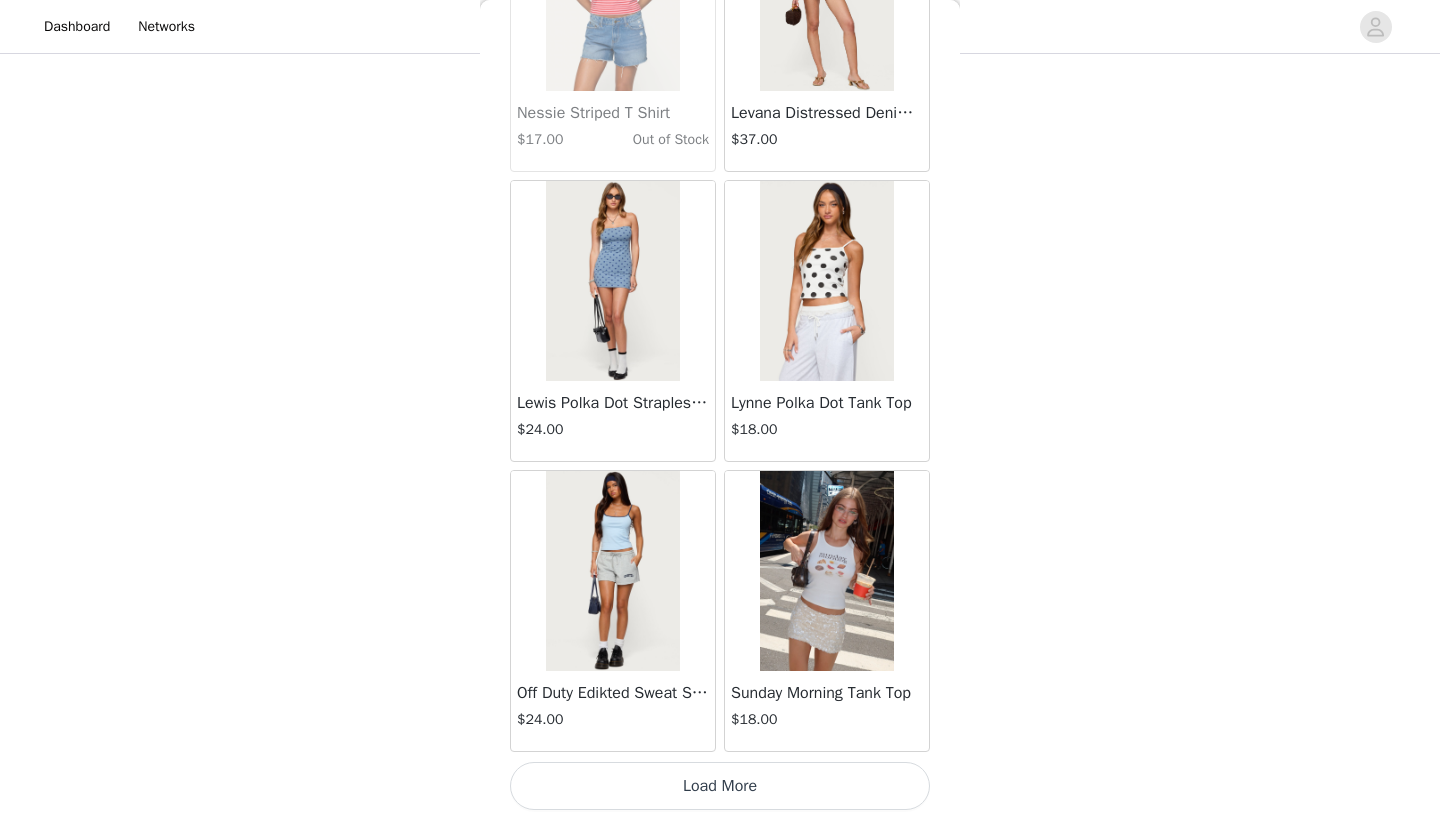 click on "Load More" at bounding box center (720, 786) 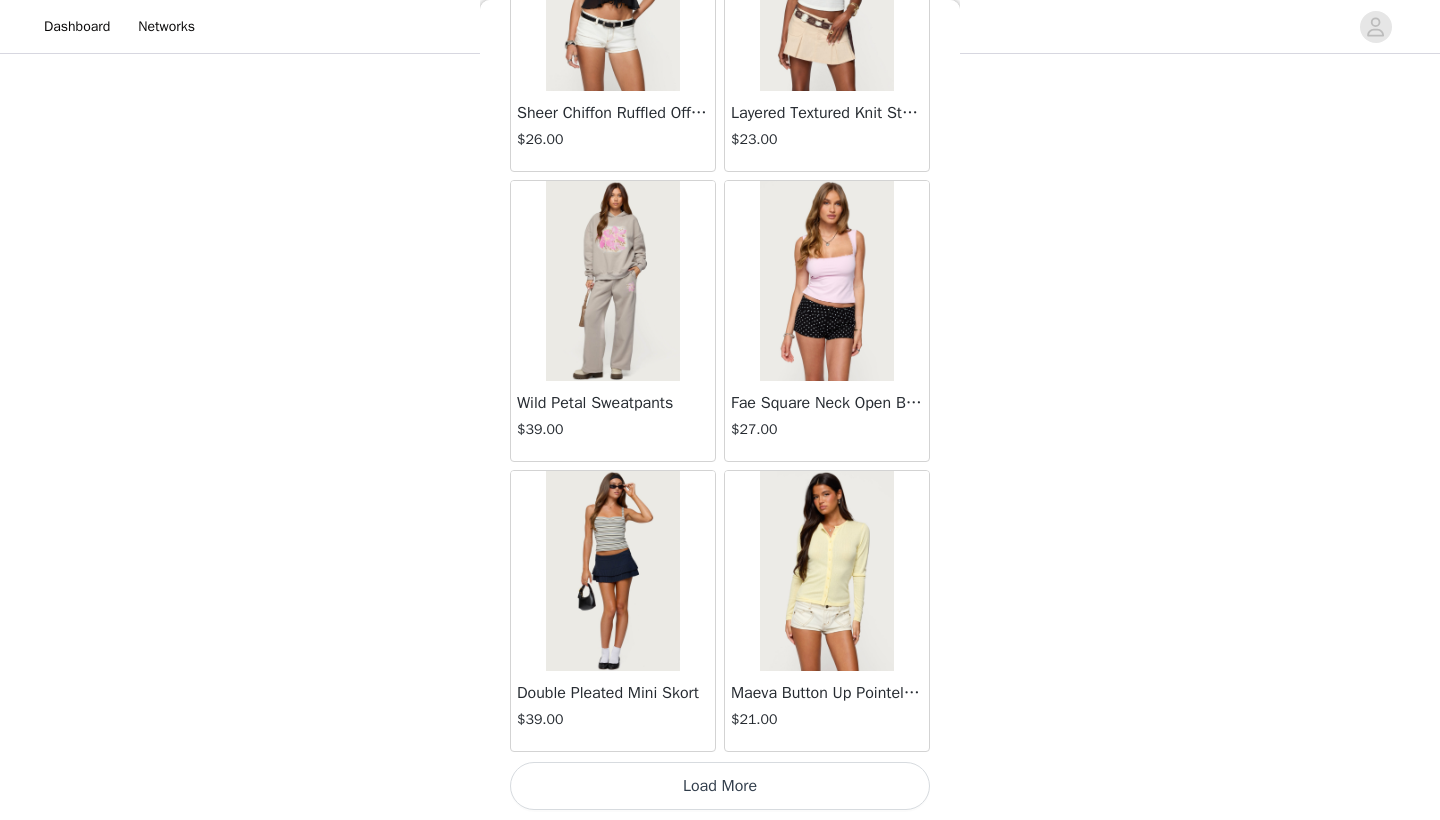 click on "Load More" at bounding box center [720, 786] 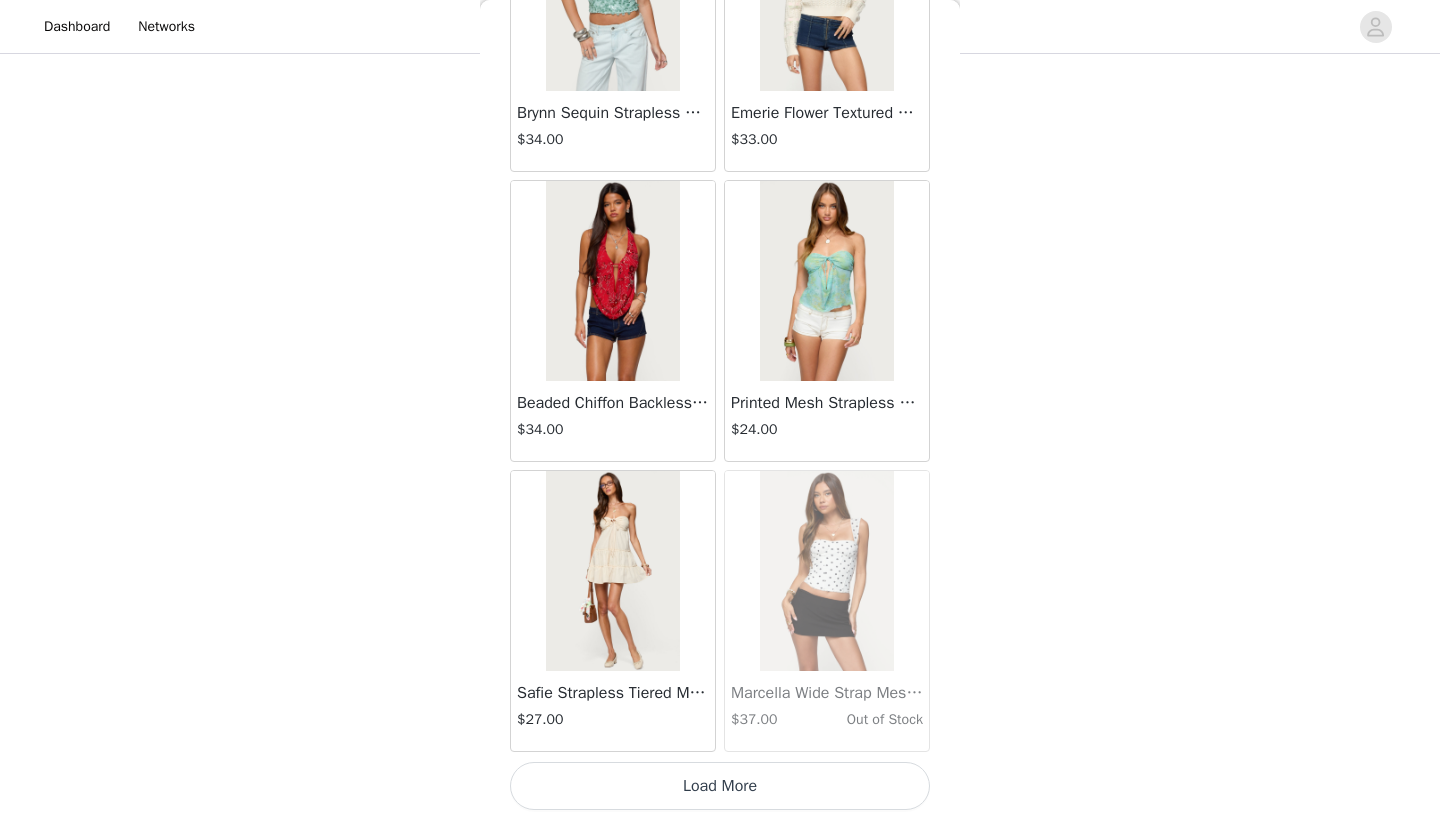 click on "Load More" at bounding box center [720, 786] 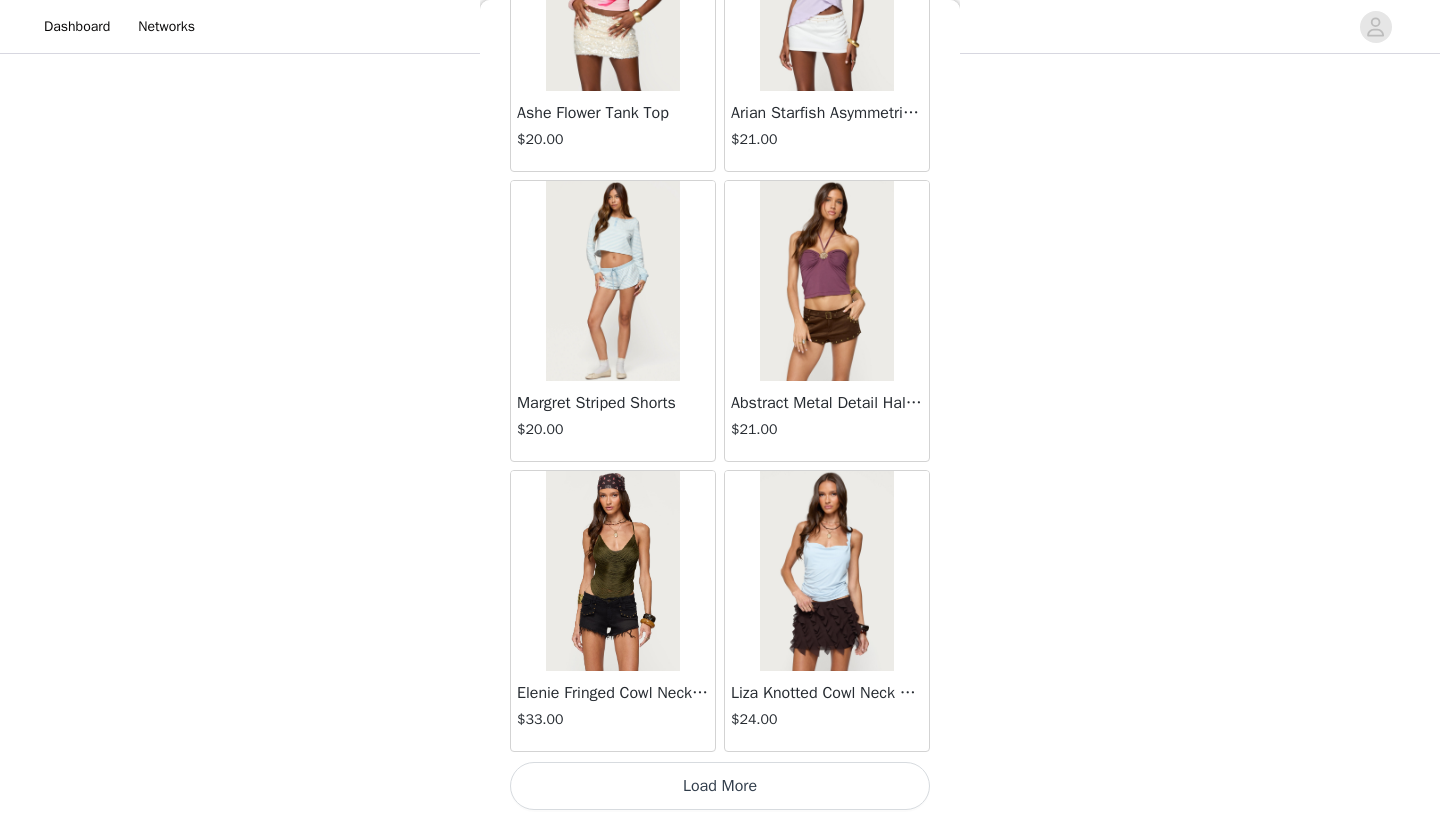 click on "Load More" at bounding box center (720, 786) 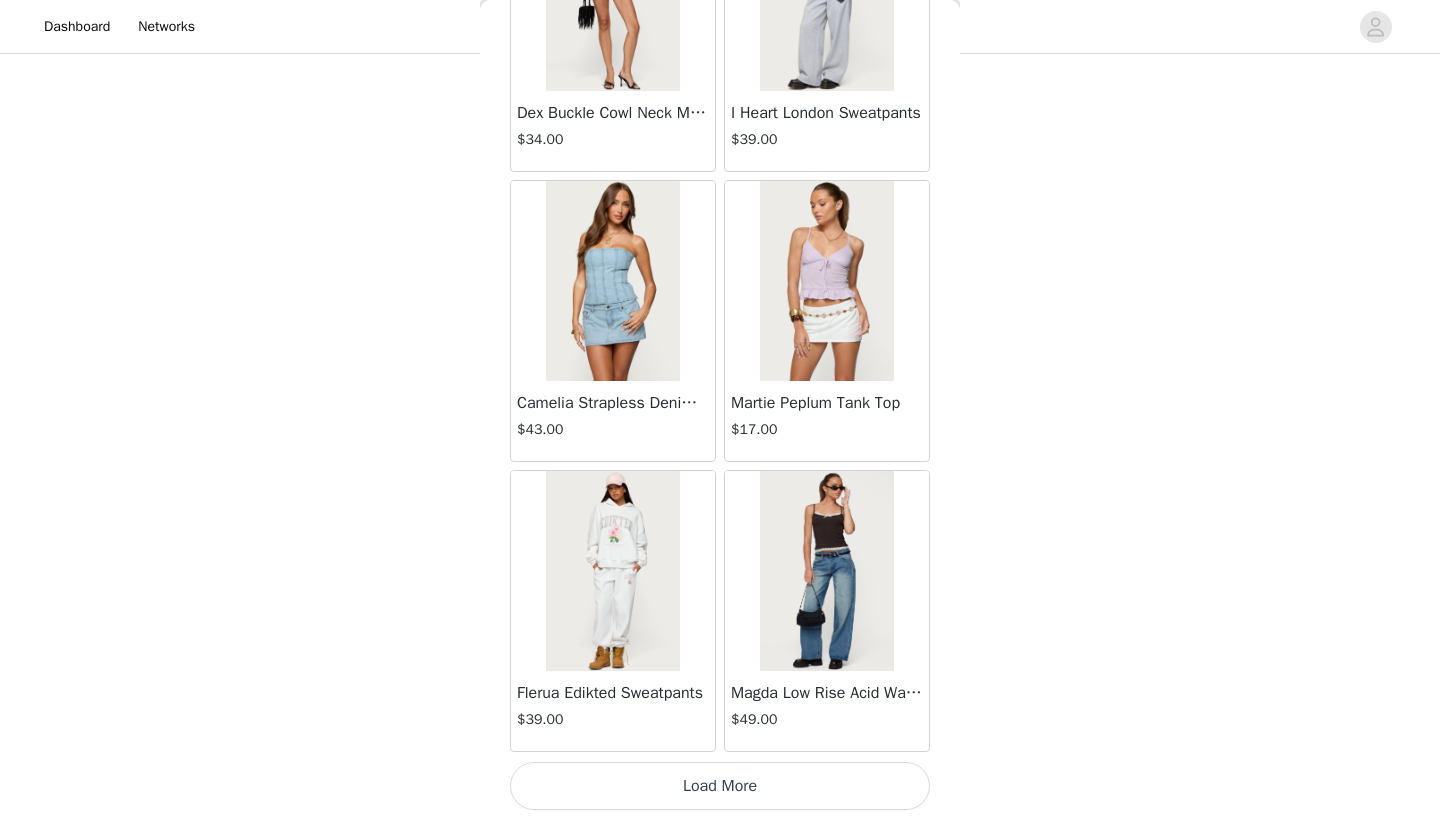 click on "Load More" at bounding box center [720, 786] 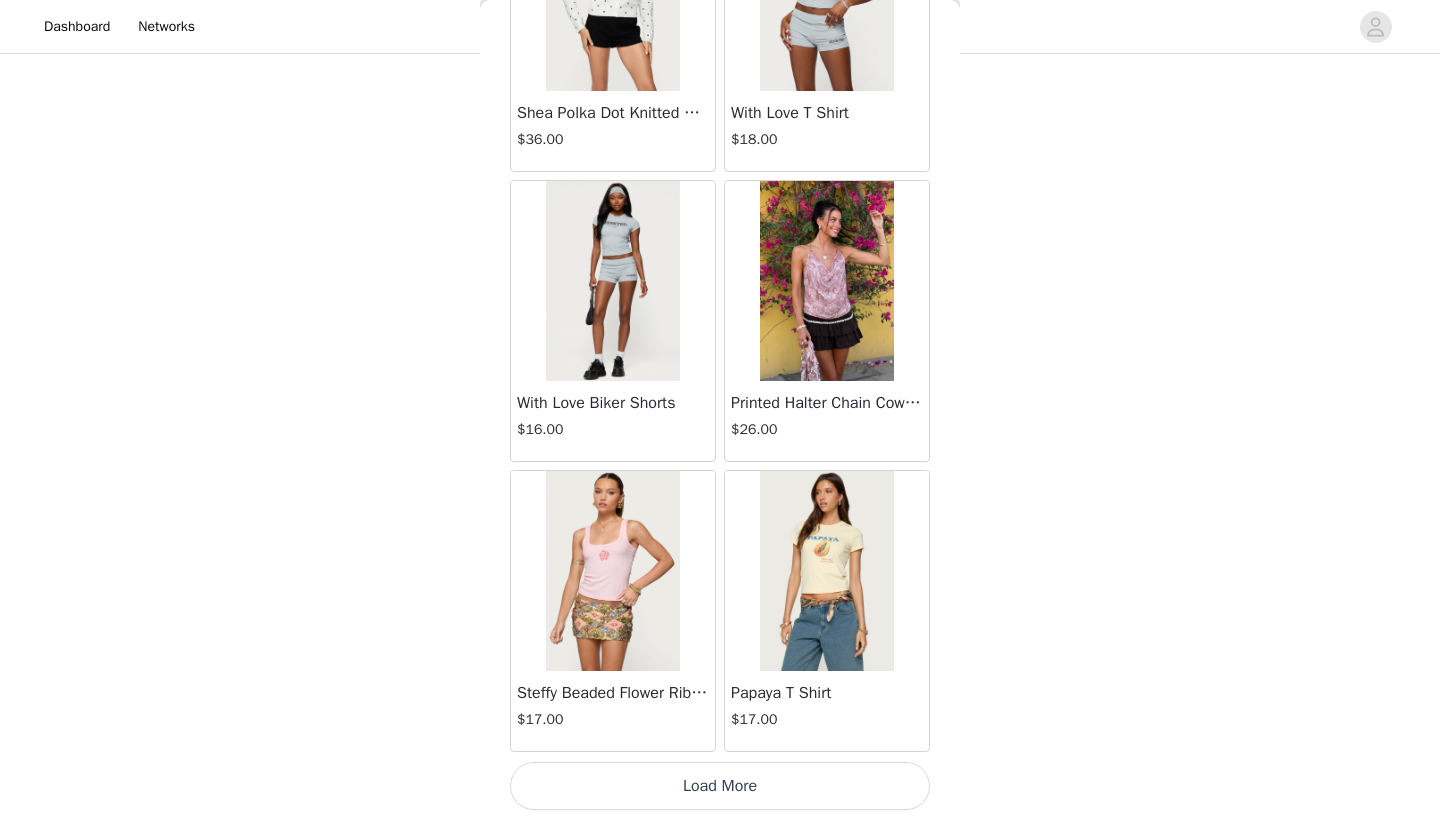 click on "Load More" at bounding box center [720, 786] 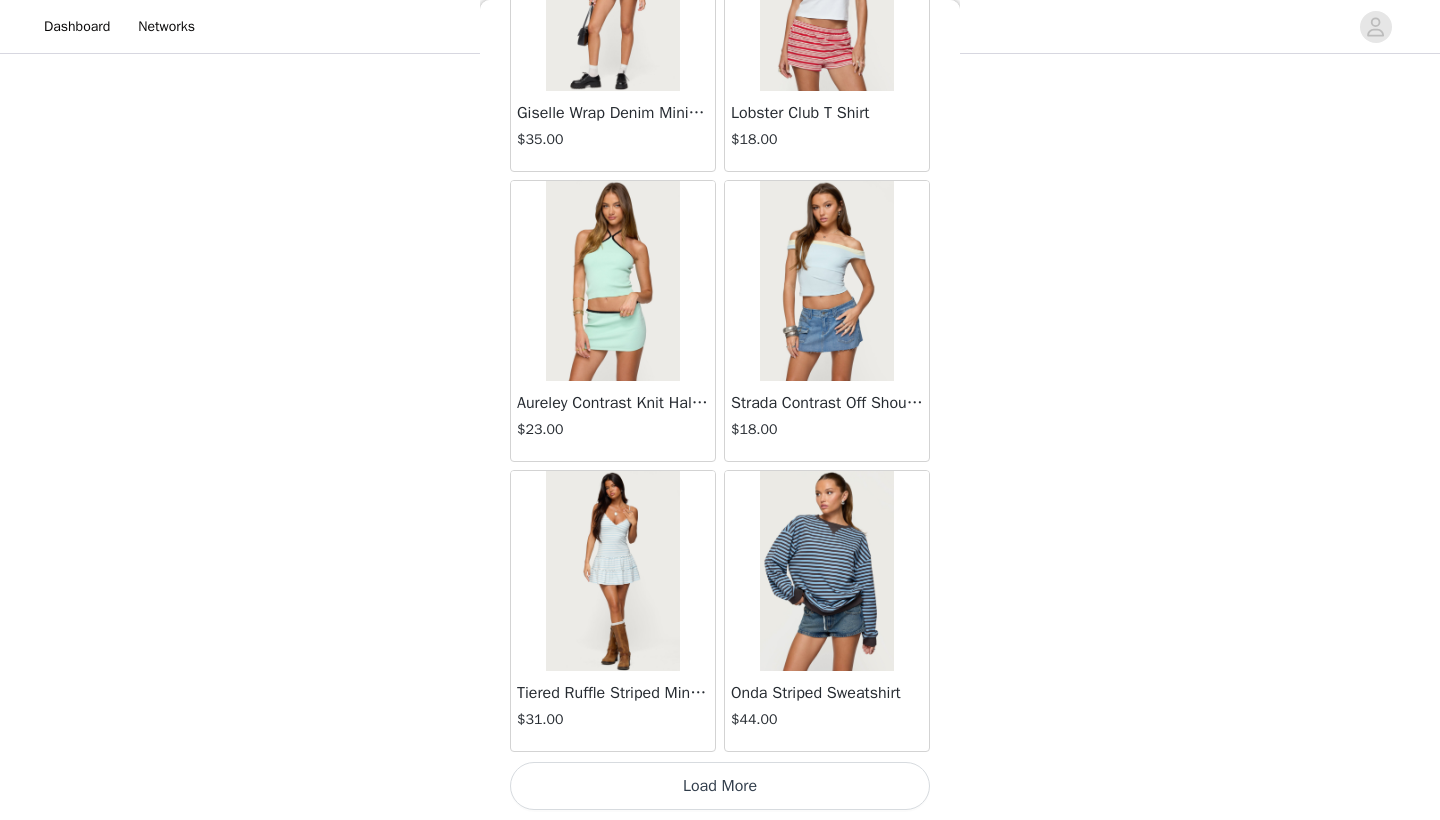click on "Load More" at bounding box center (720, 786) 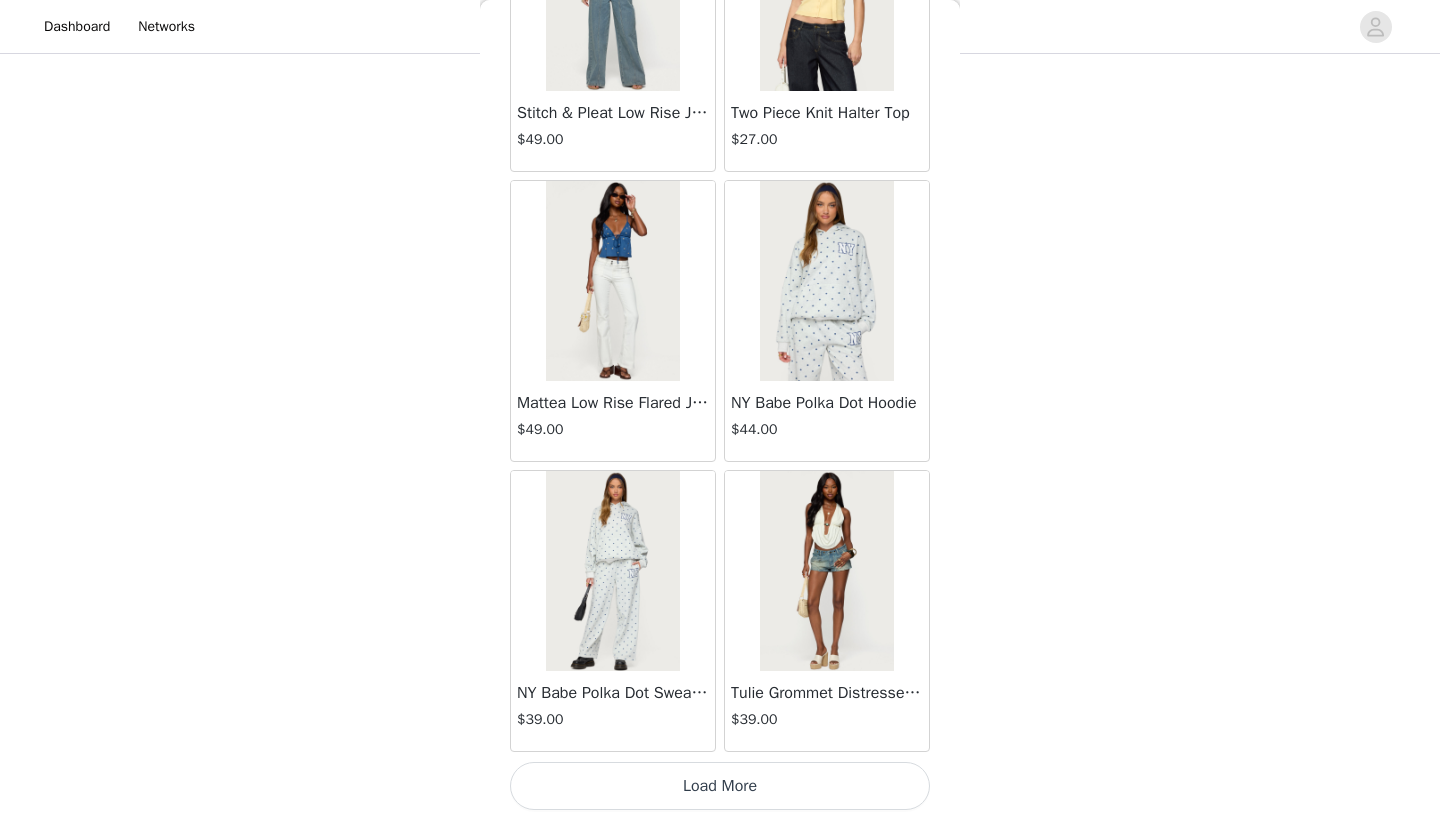 click on "Load More" at bounding box center [720, 786] 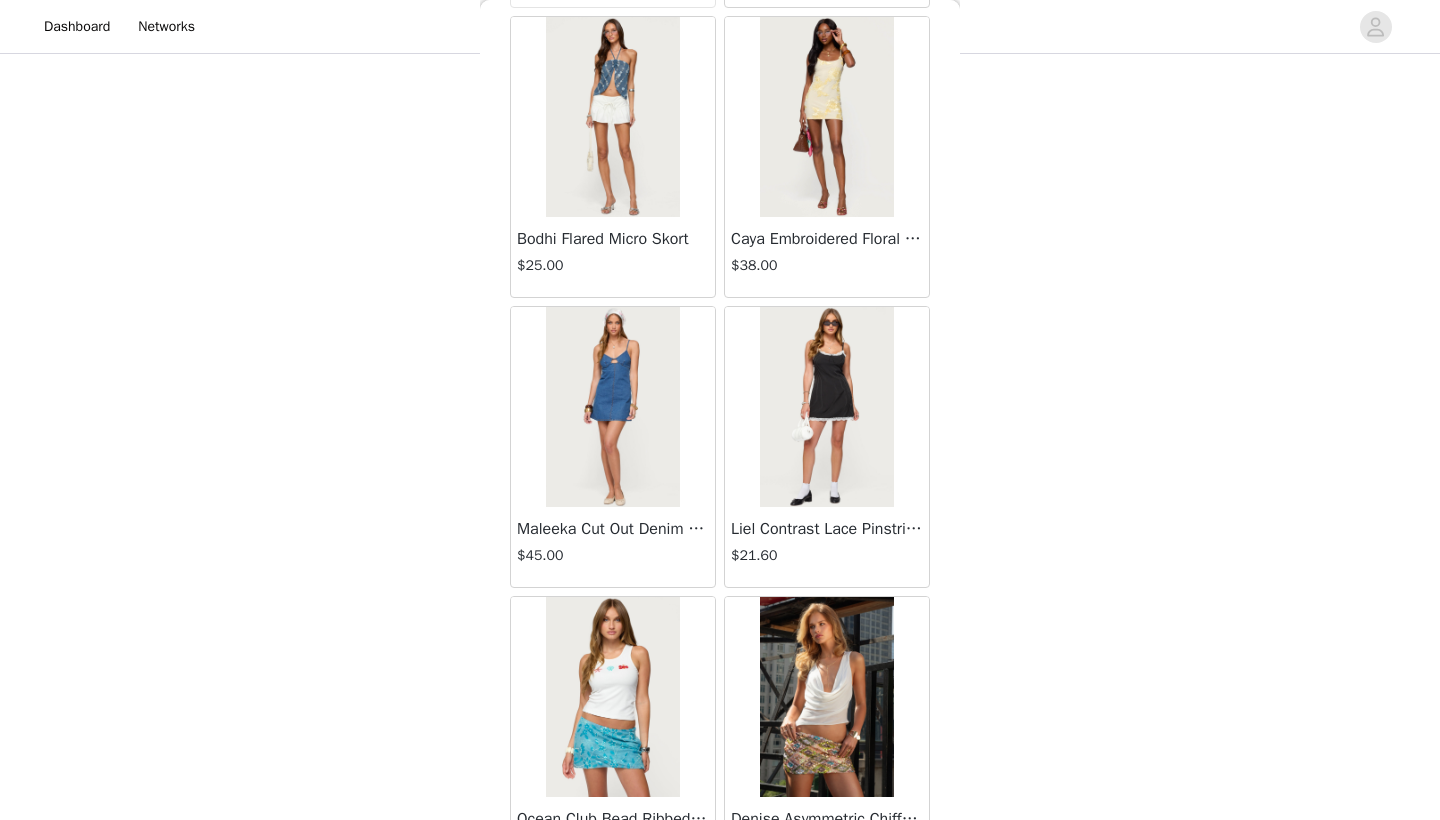 click at bounding box center (613, 117) 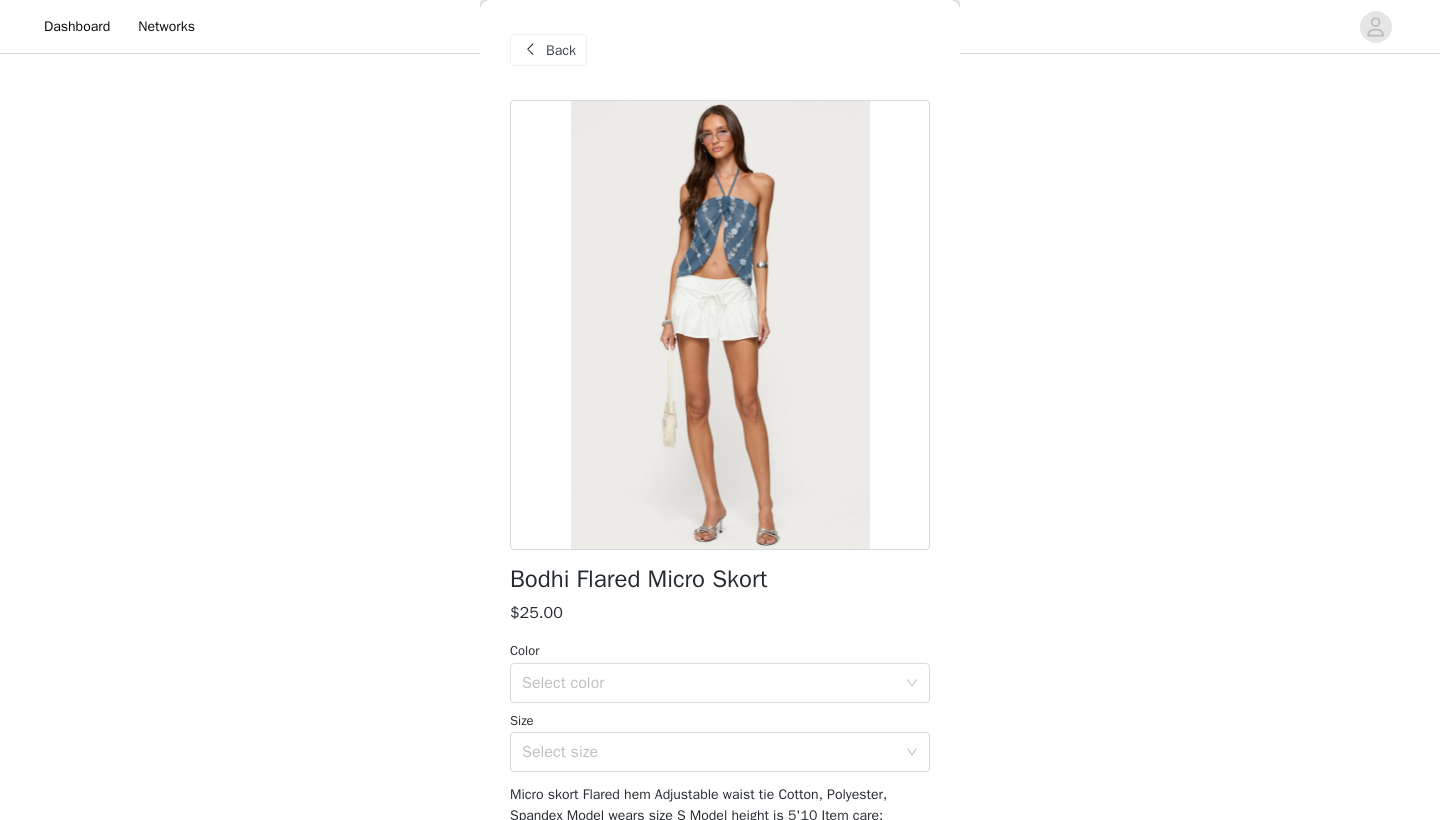 click on "Back" at bounding box center (561, 50) 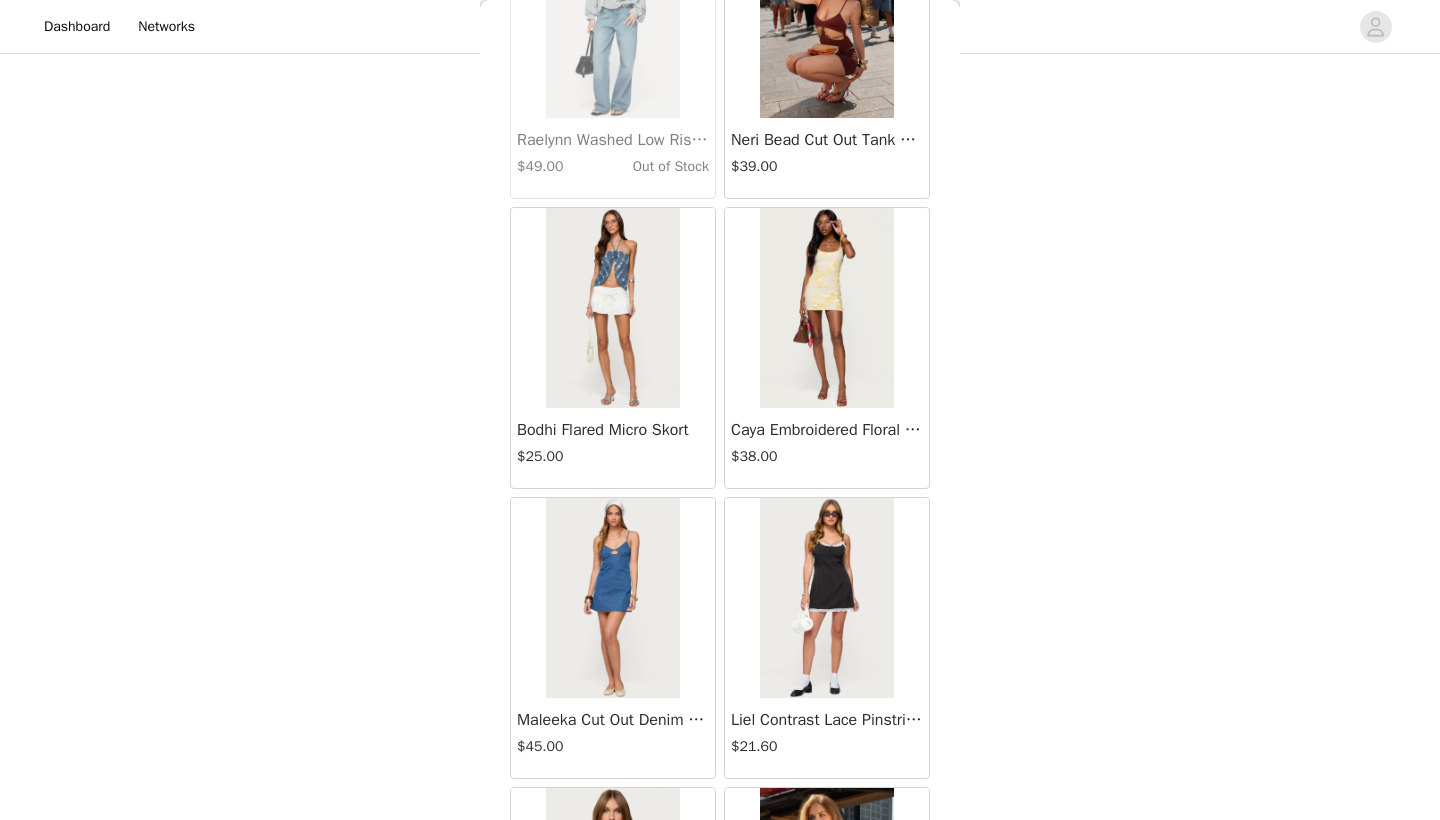 scroll, scrollTop: 42295, scrollLeft: 0, axis: vertical 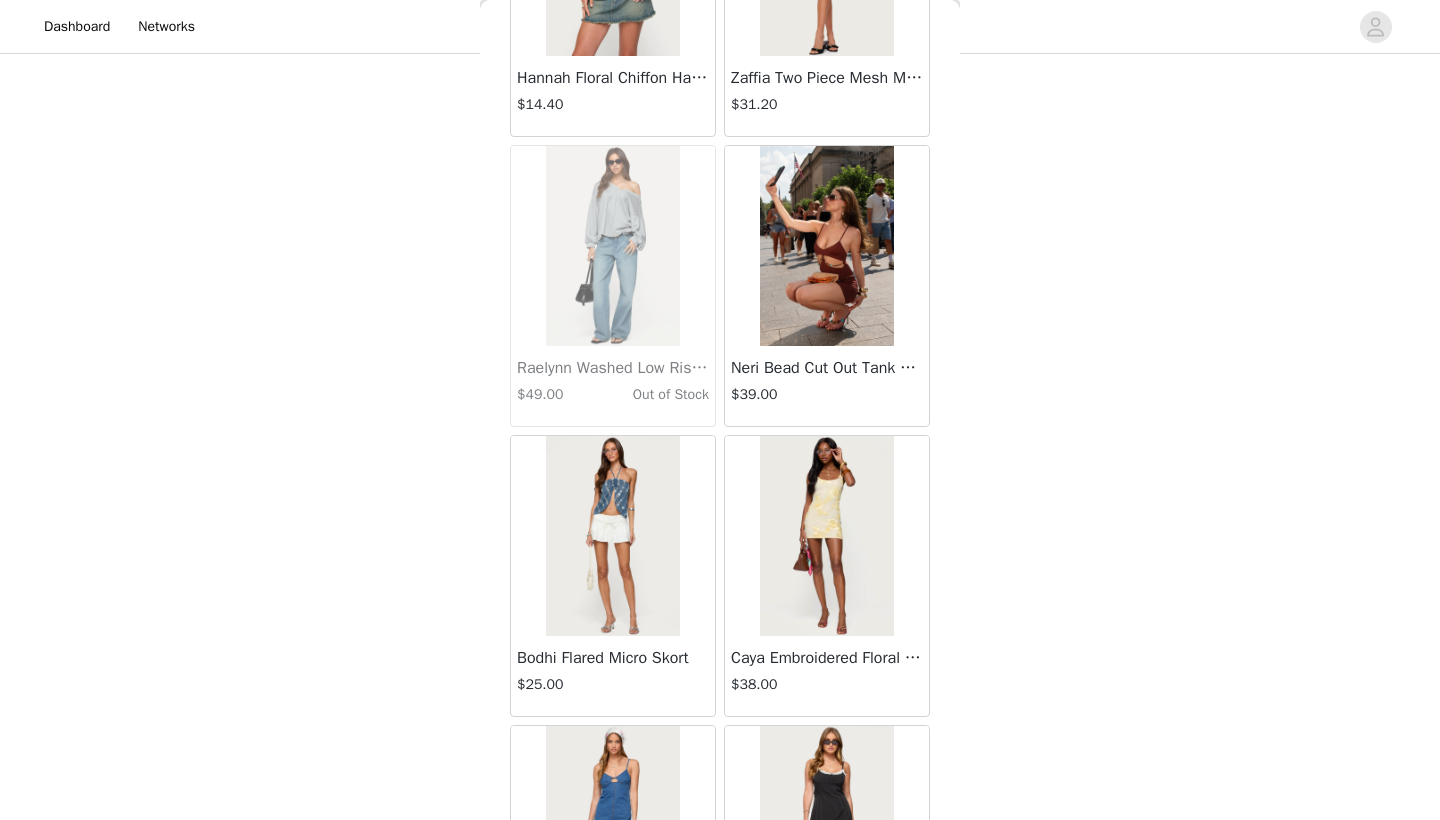 click at bounding box center [826, 536] 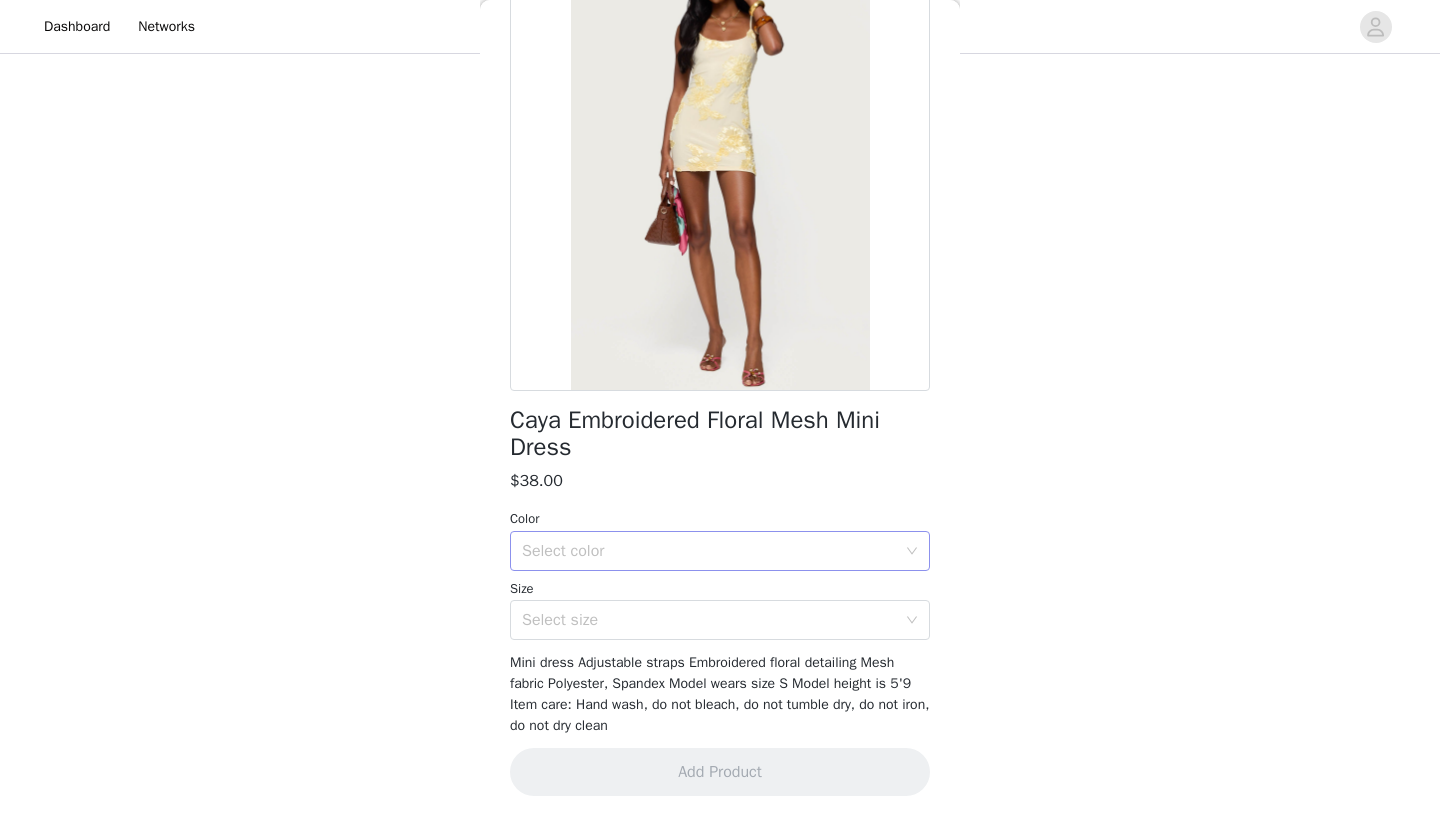 scroll, scrollTop: 158, scrollLeft: 0, axis: vertical 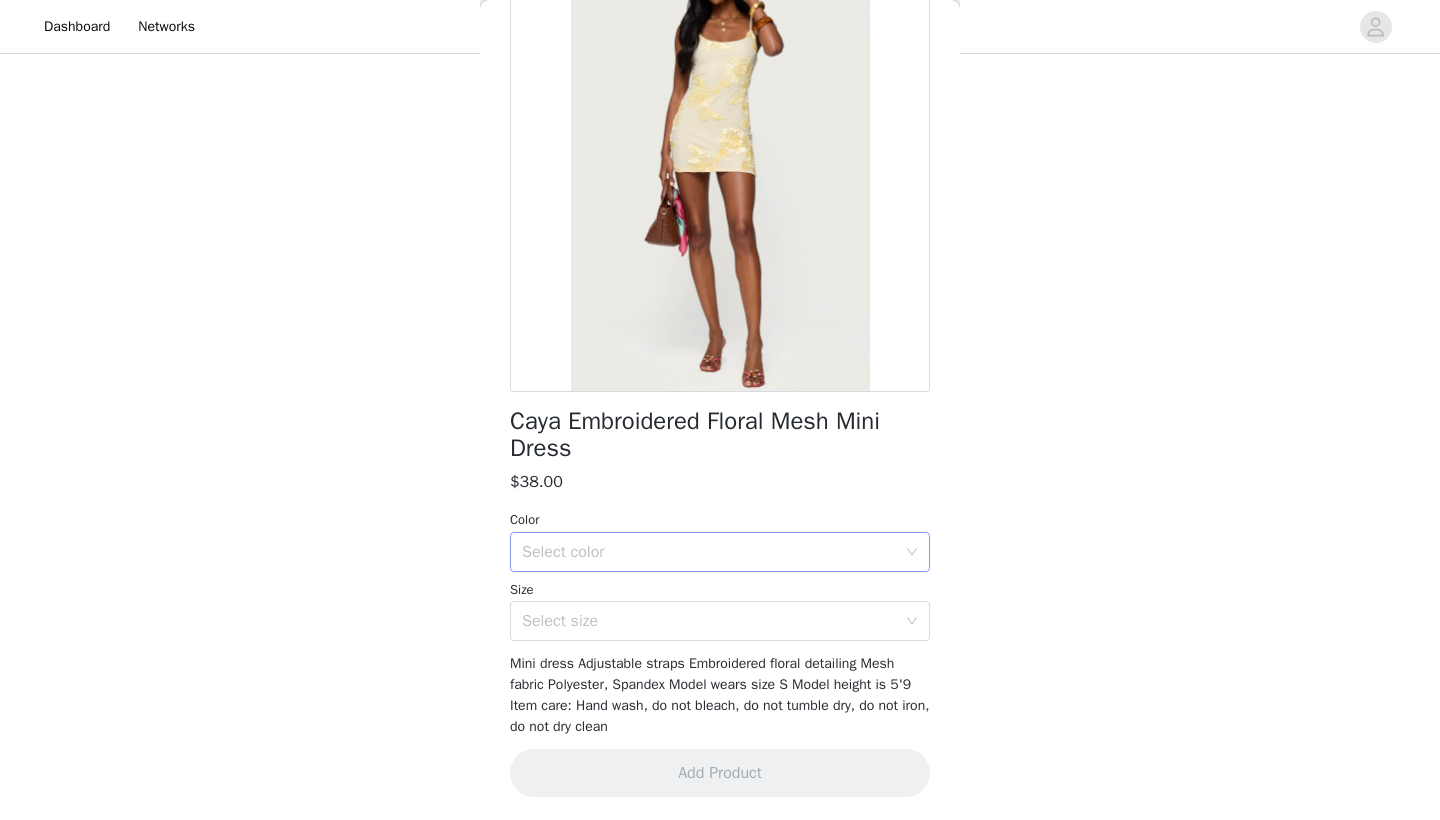 click on "Select color" at bounding box center [709, 552] 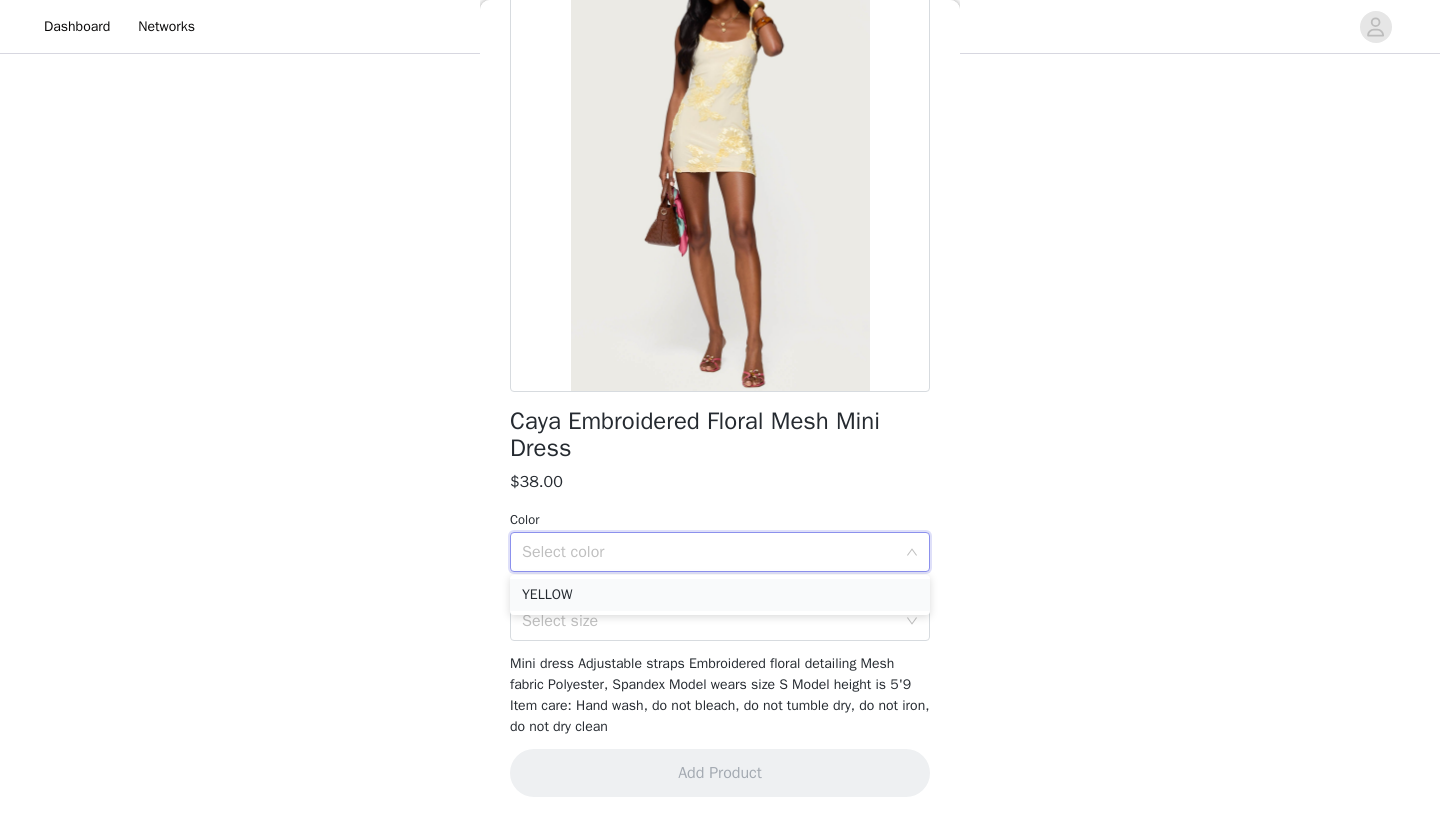 click on "YELLOW" at bounding box center [720, 595] 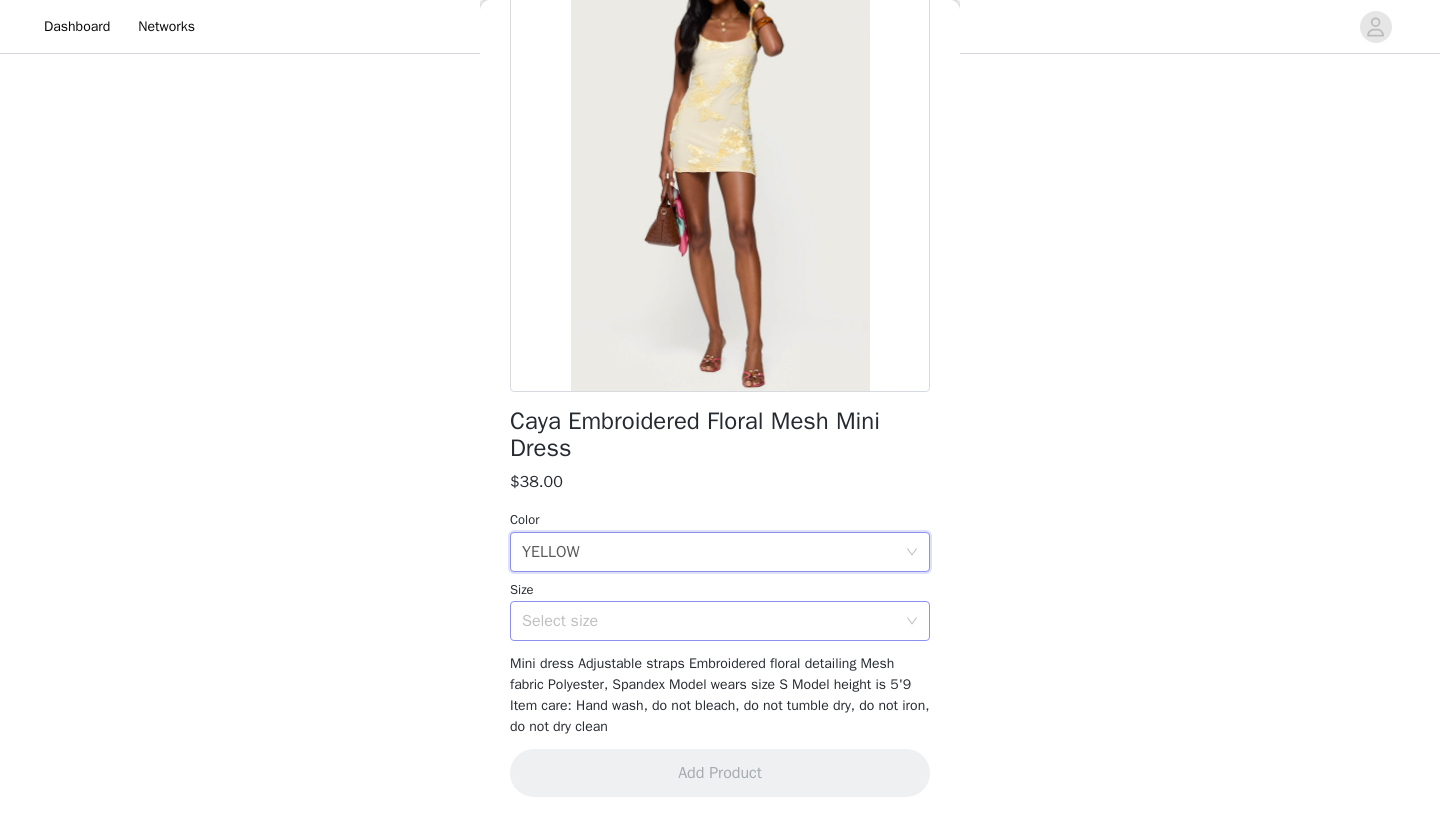 click on "Select size" at bounding box center (709, 621) 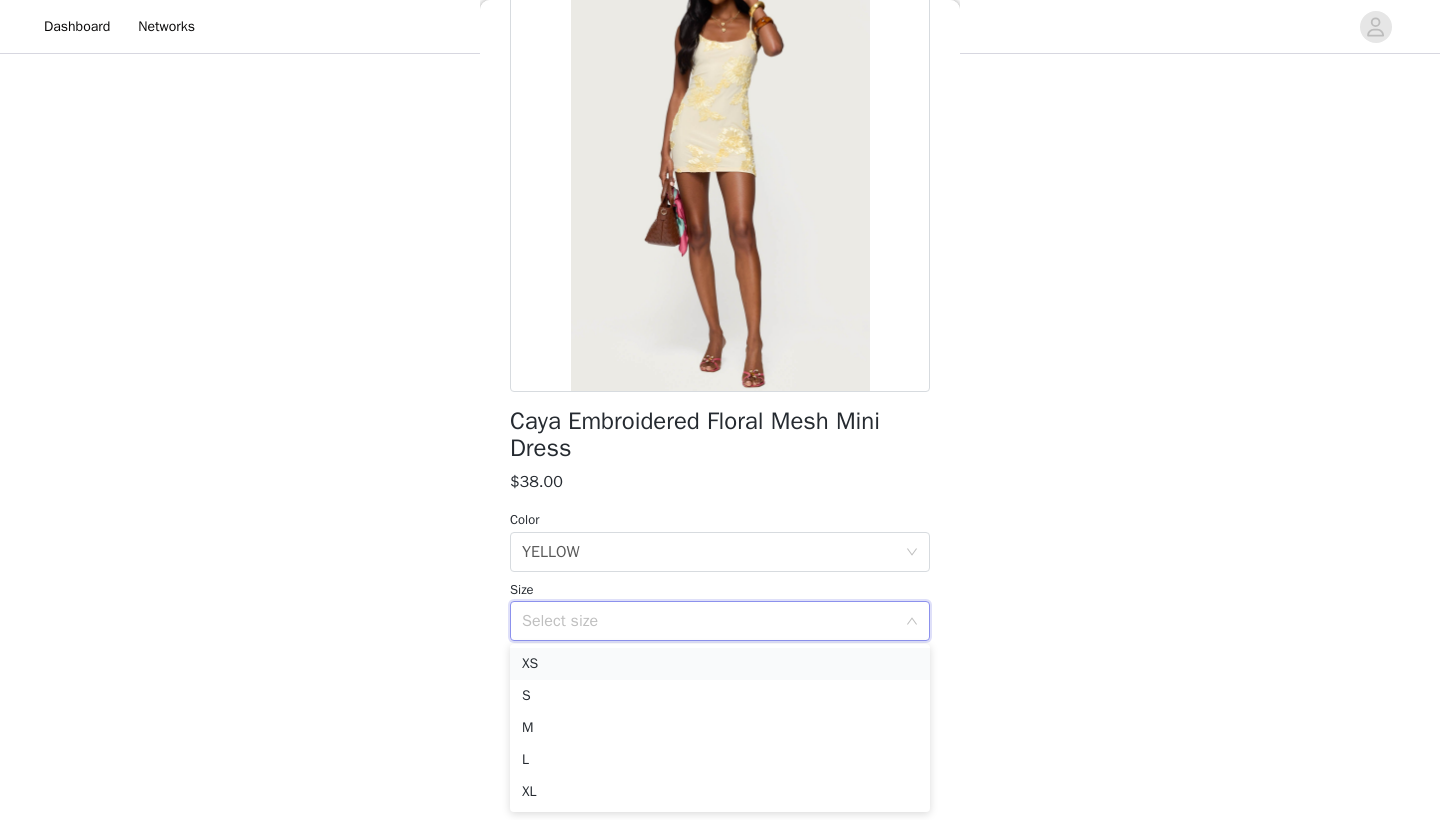 click on "XS" at bounding box center [720, 664] 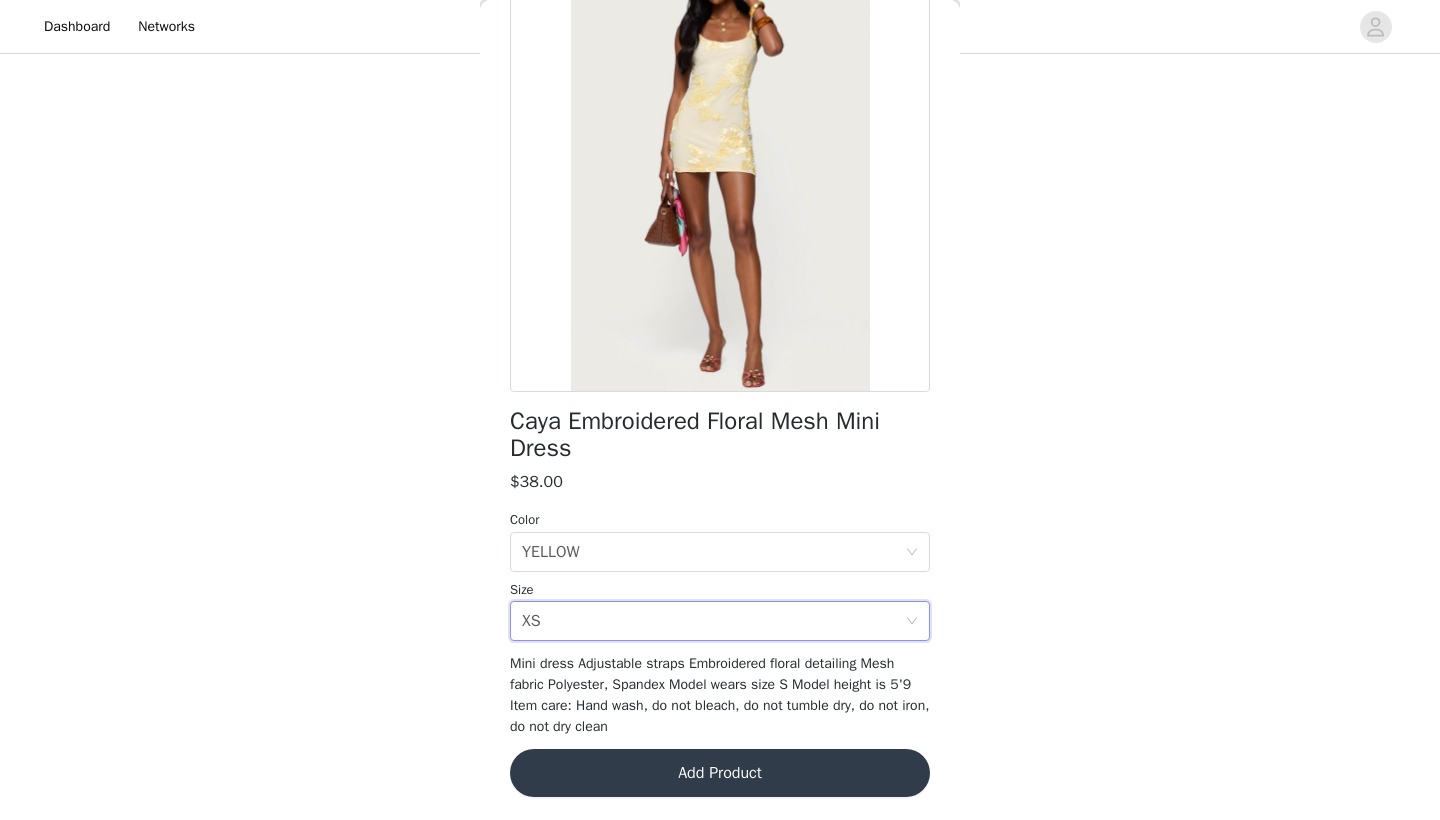 click on "Add Product" at bounding box center [720, 773] 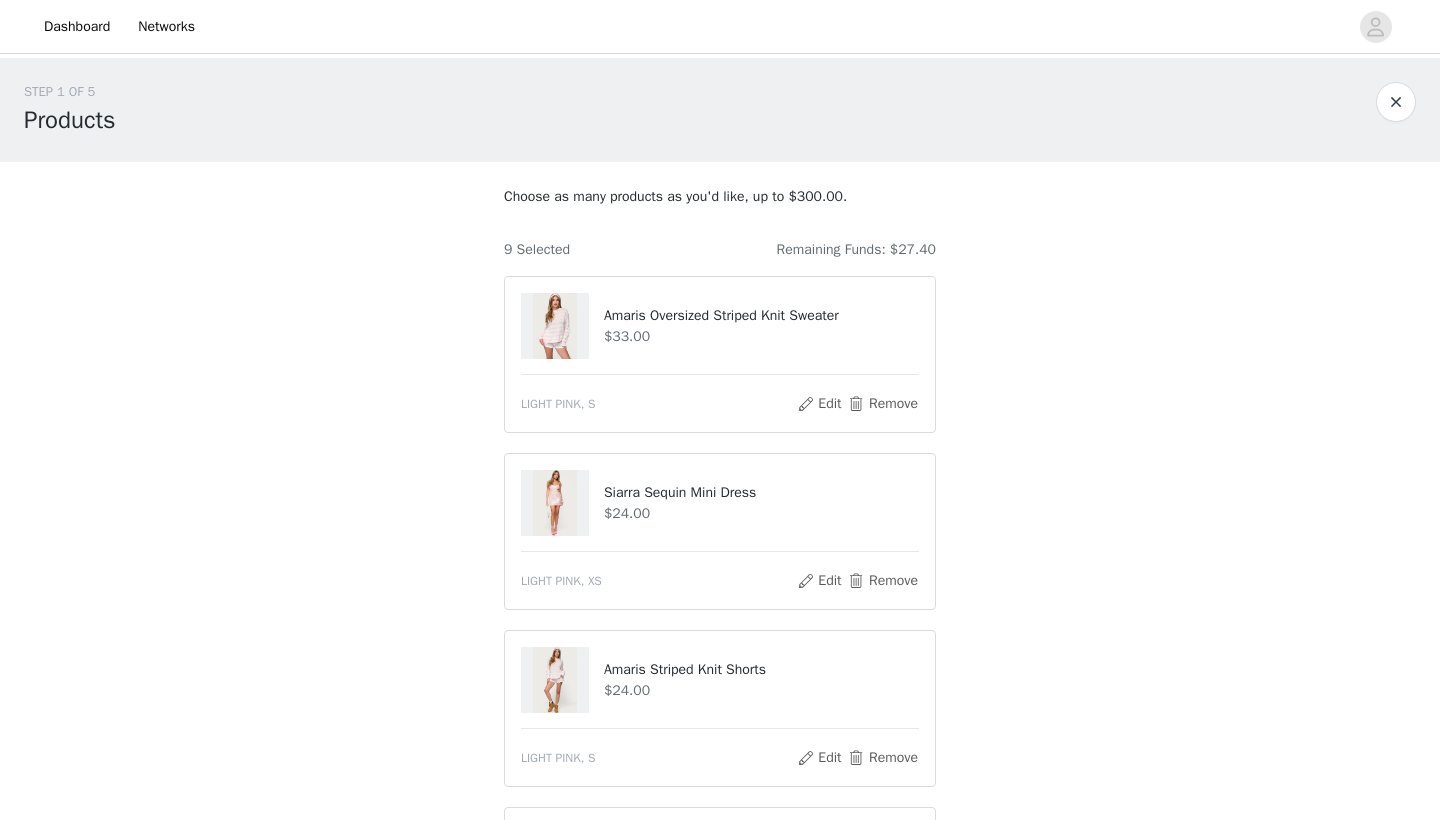 scroll, scrollTop: 0, scrollLeft: 0, axis: both 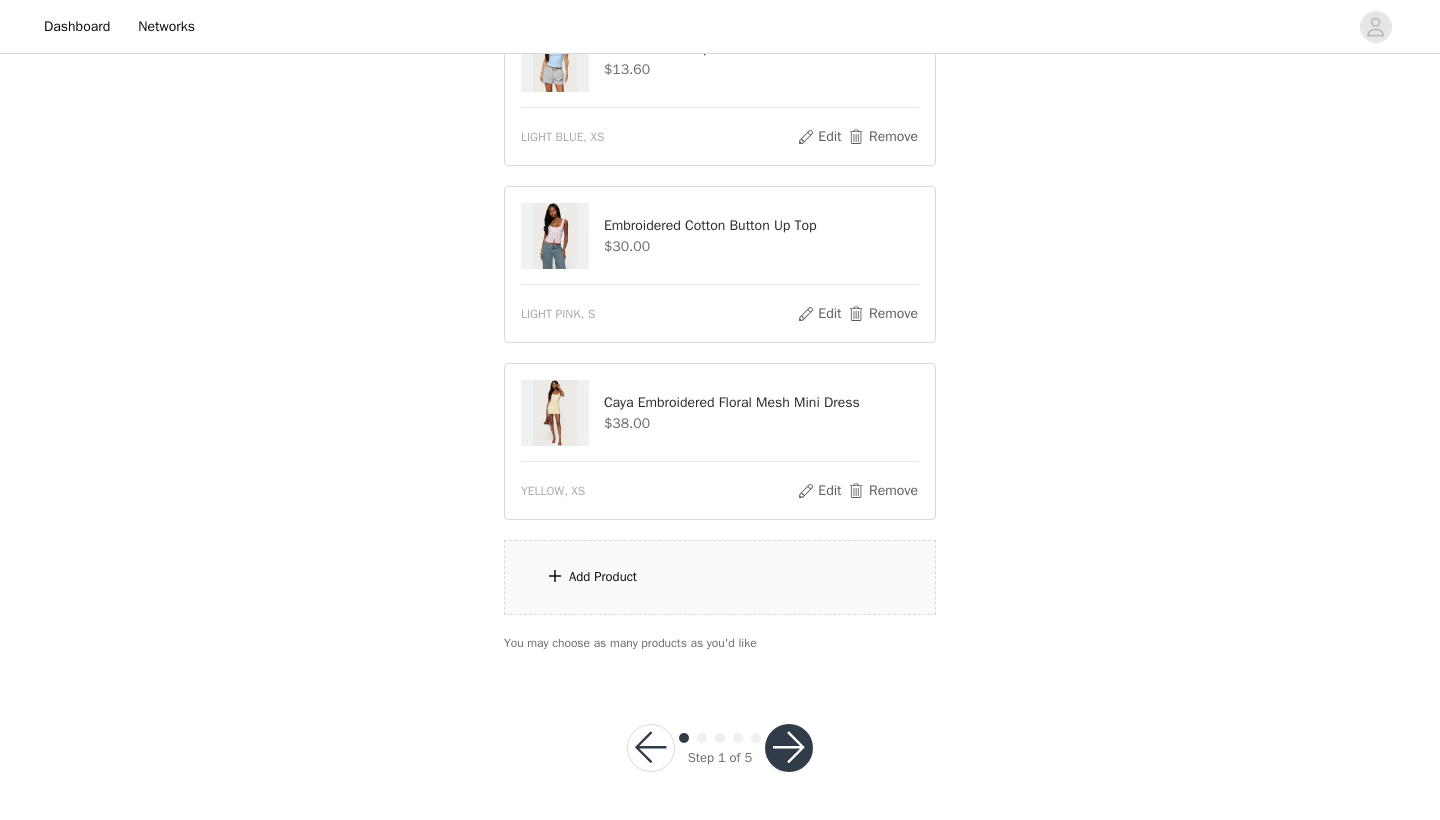 click on "Add Product" at bounding box center [720, 577] 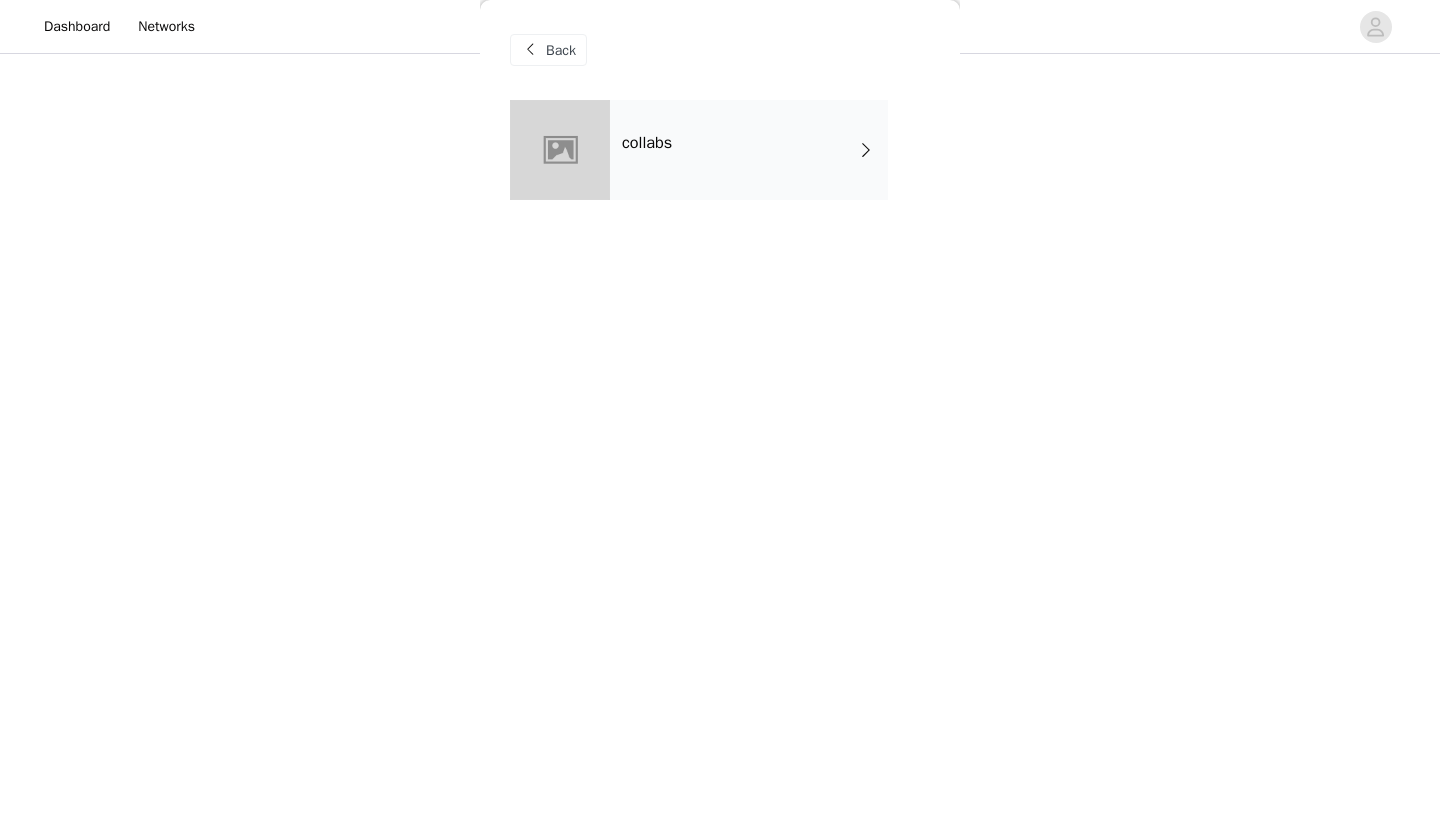 click on "collabs" at bounding box center (749, 150) 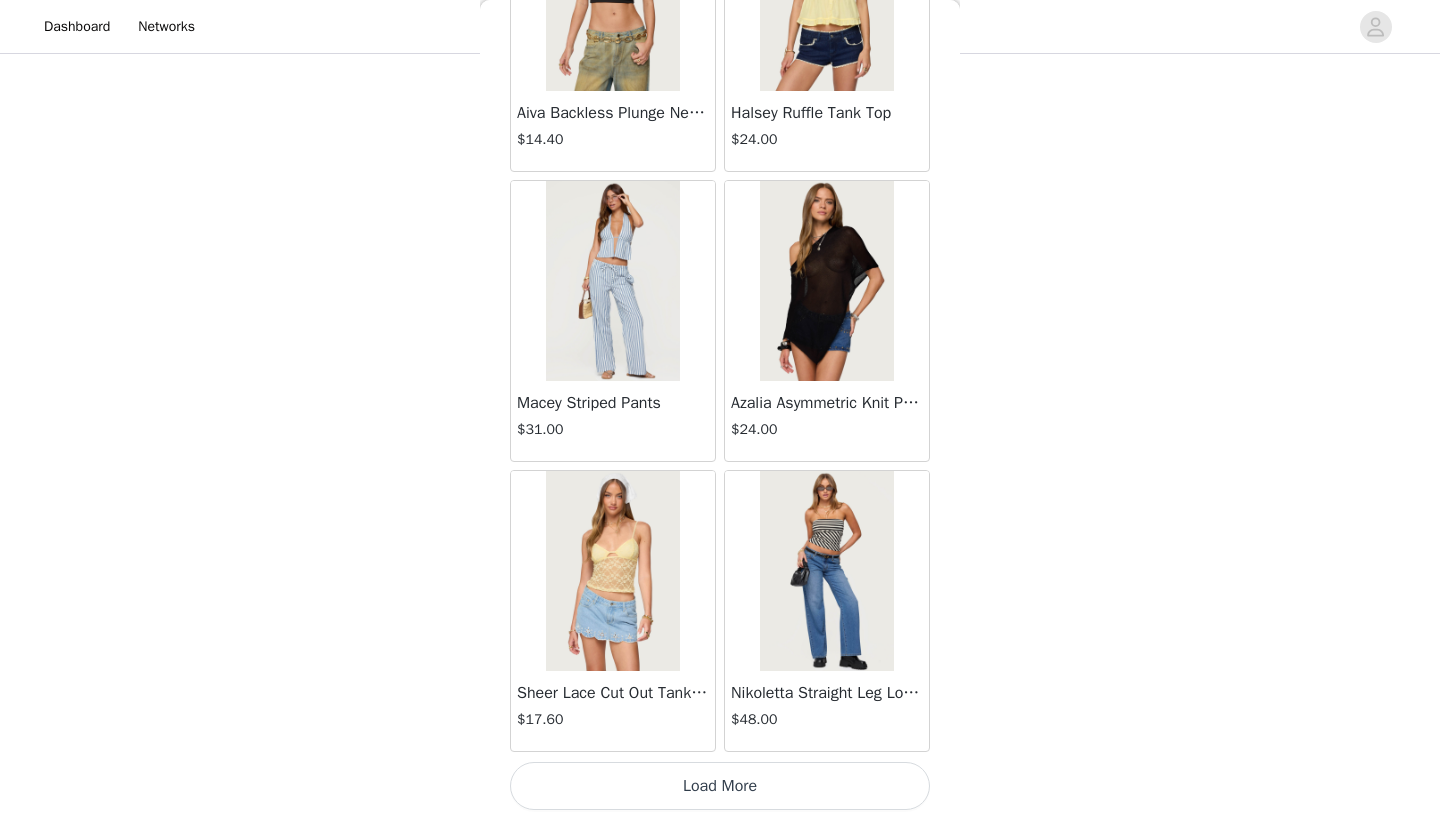 scroll, scrollTop: 2240, scrollLeft: 0, axis: vertical 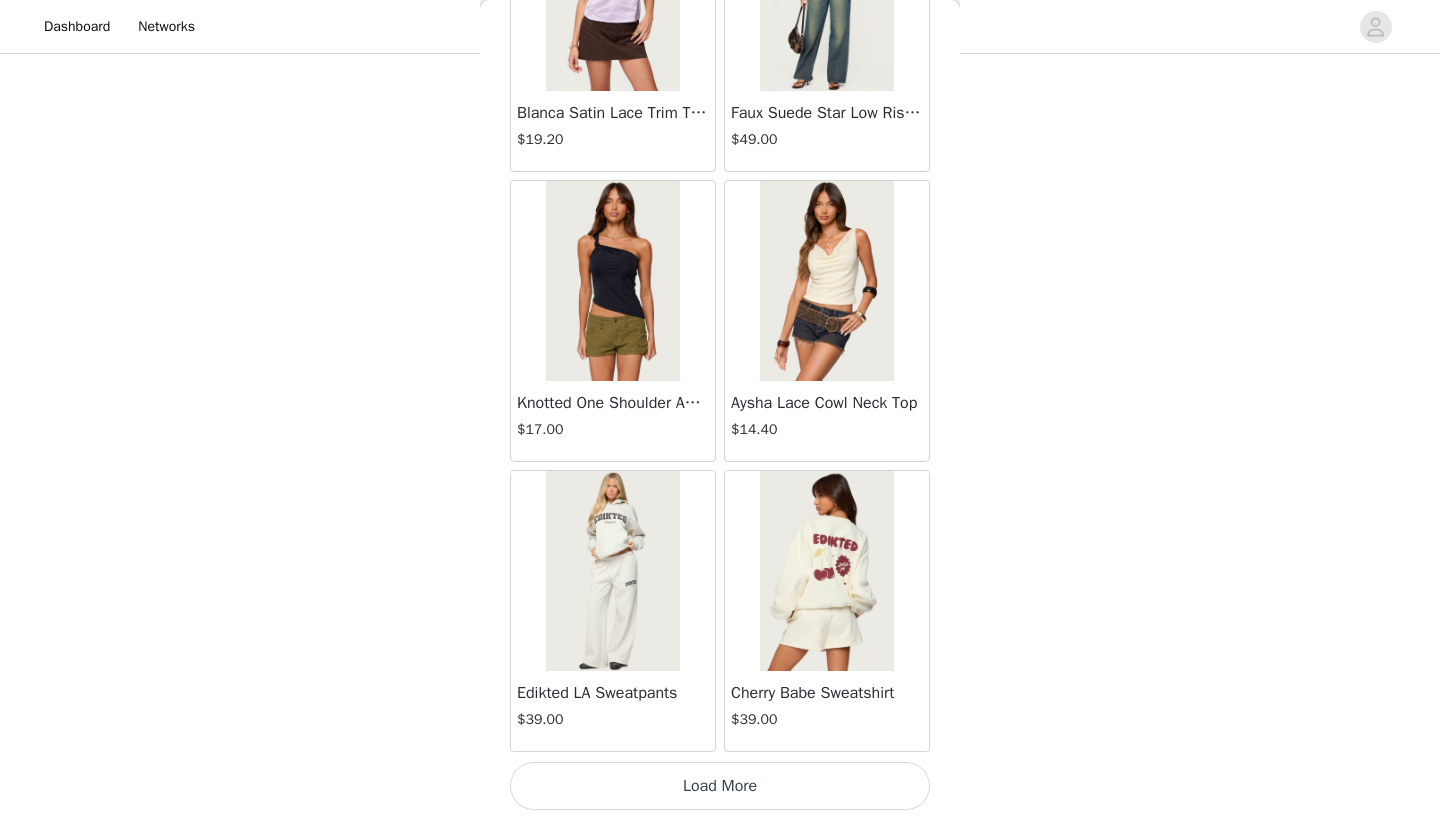 click on "Load More" at bounding box center (720, 786) 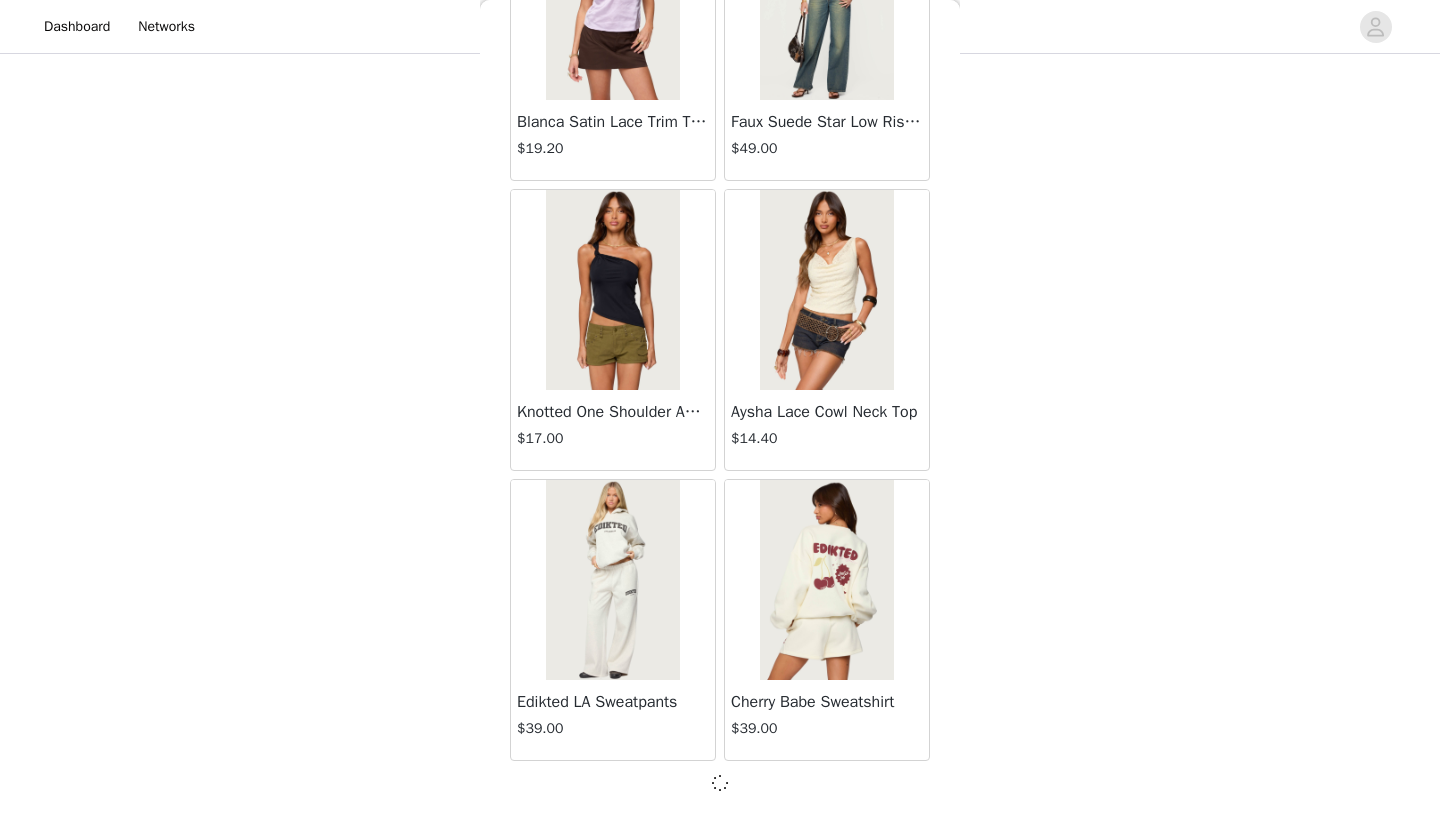 click at bounding box center [720, 783] 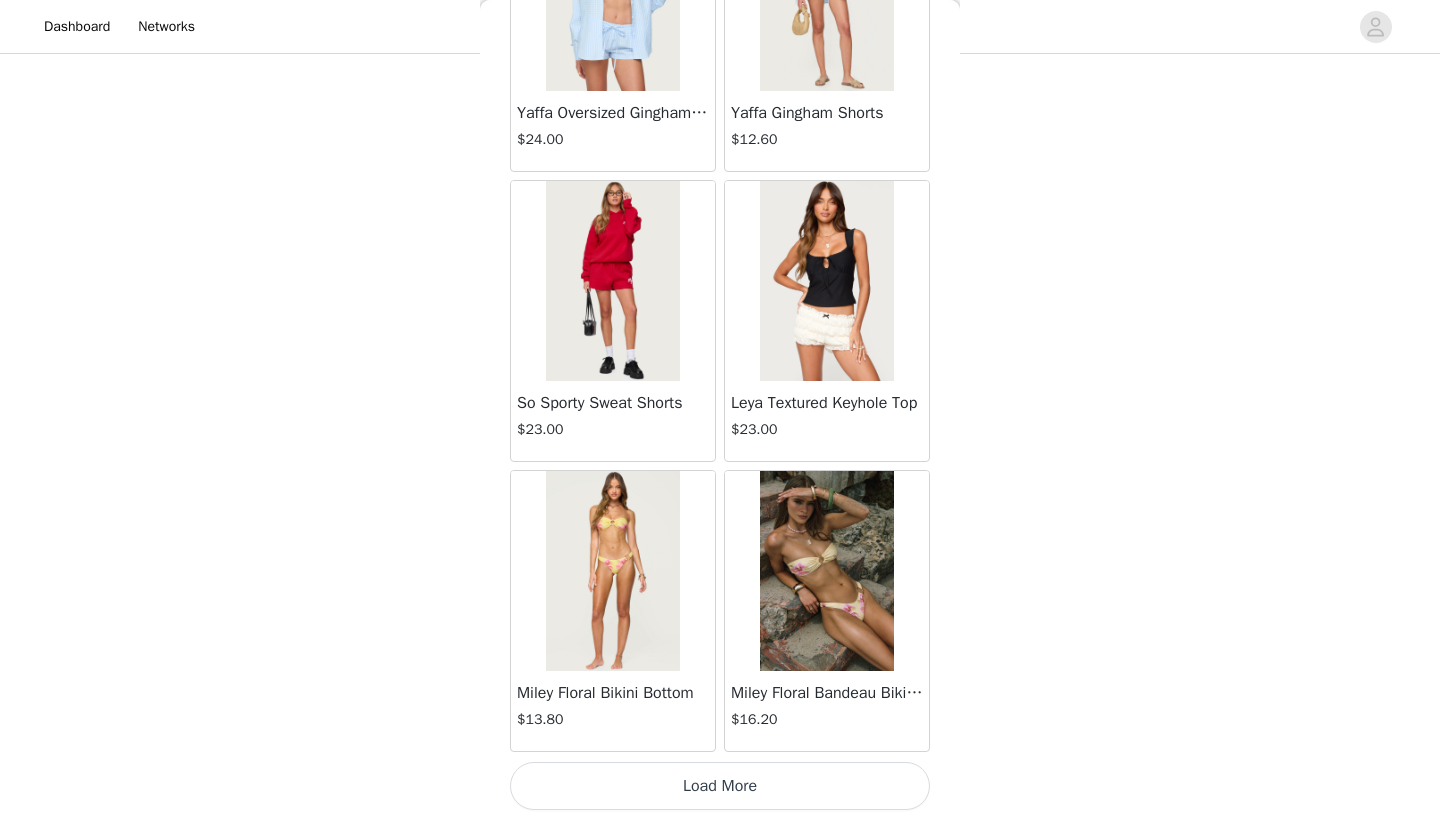 scroll, scrollTop: 8040, scrollLeft: 0, axis: vertical 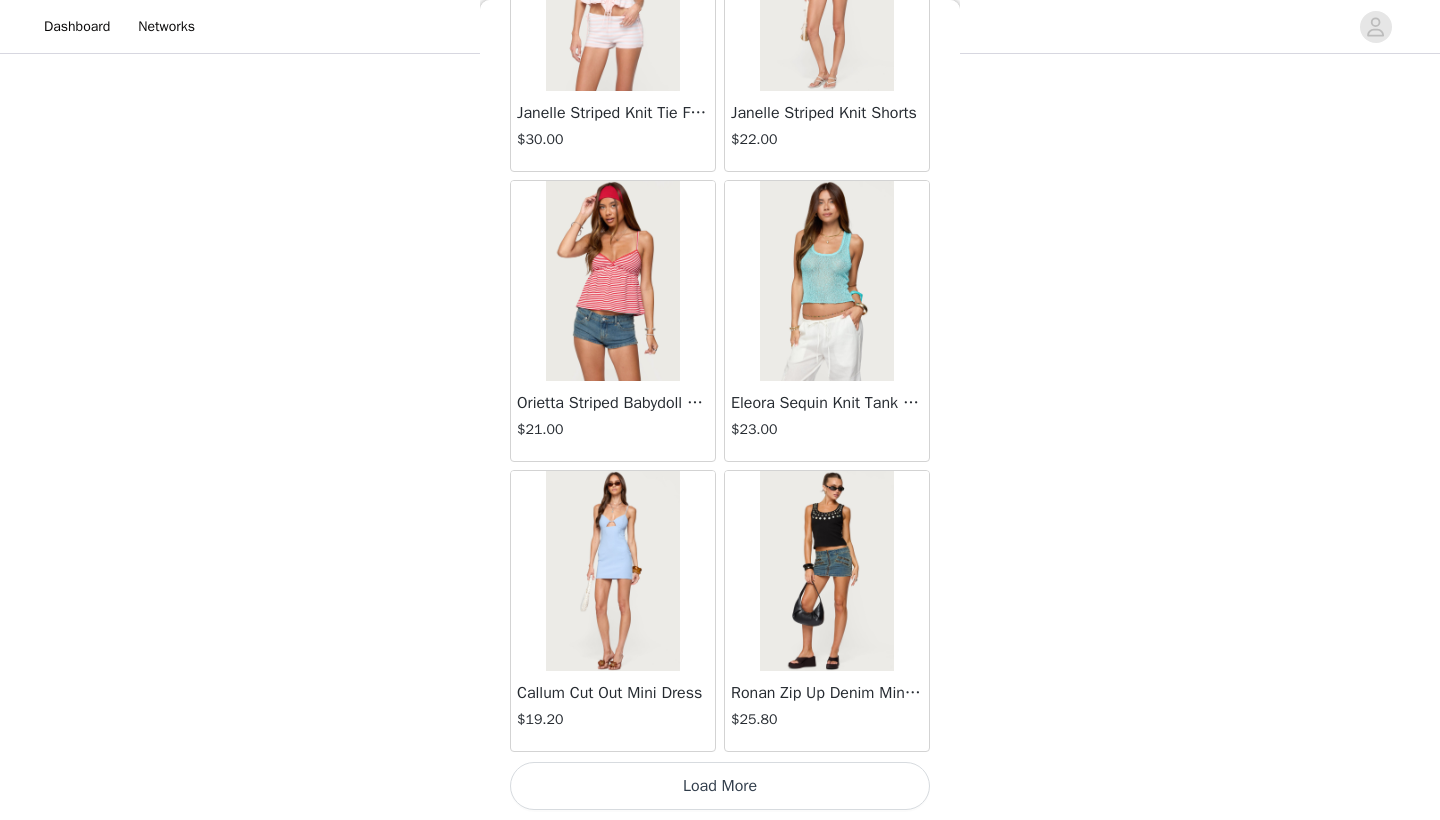 click on "Load More" at bounding box center [720, 786] 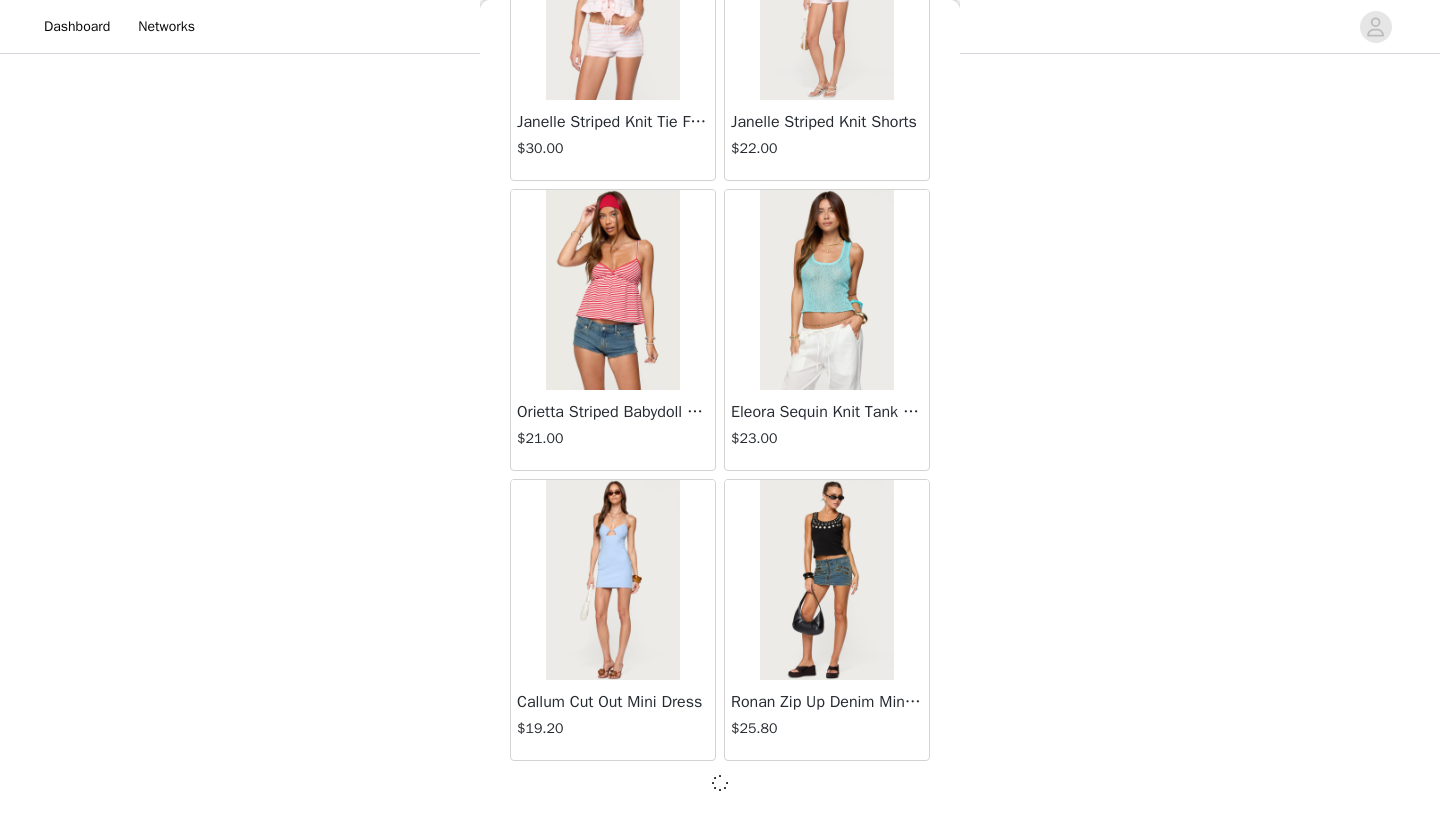 scroll, scrollTop: 10931, scrollLeft: 0, axis: vertical 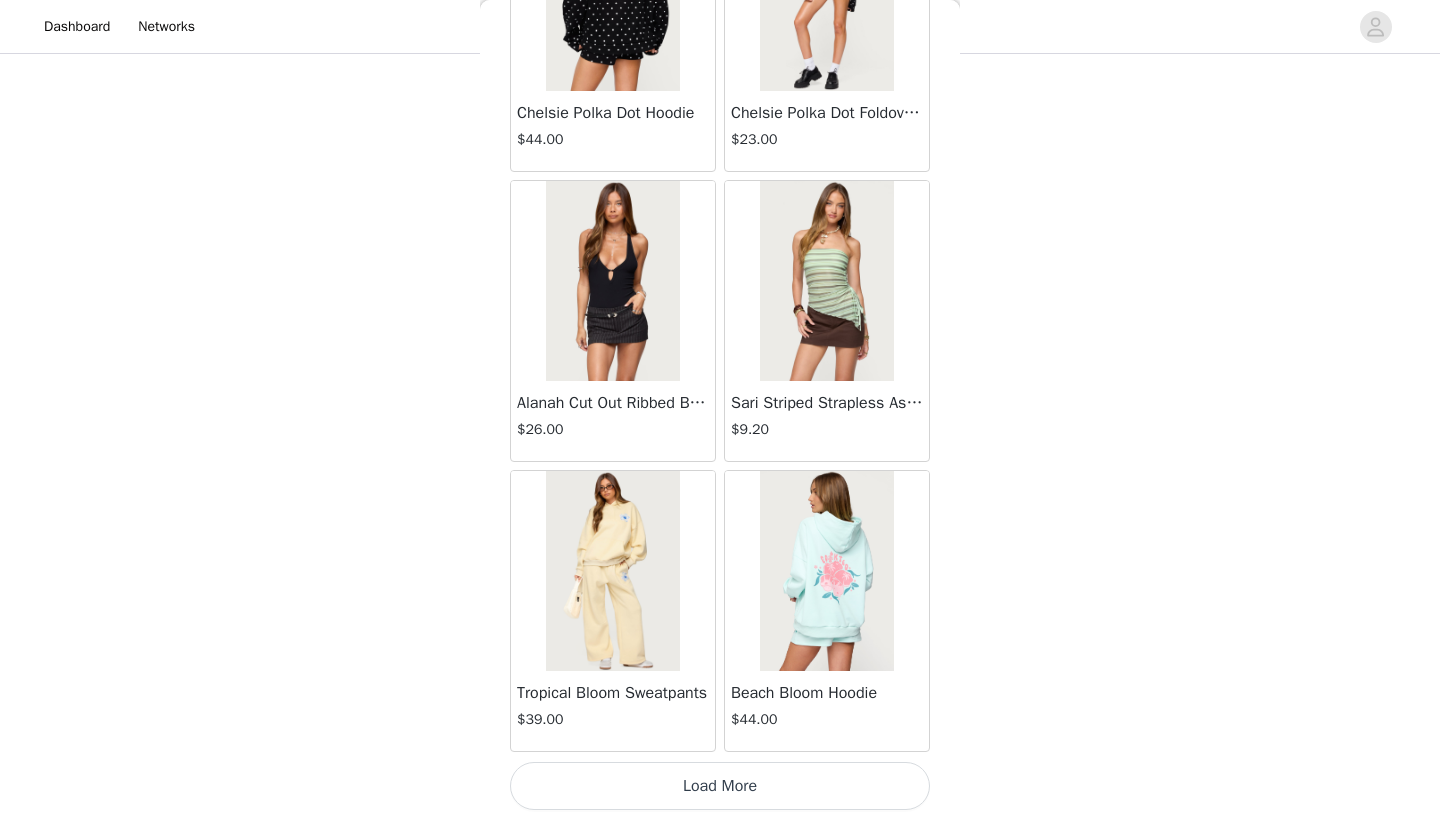 click on "Load More" at bounding box center [720, 786] 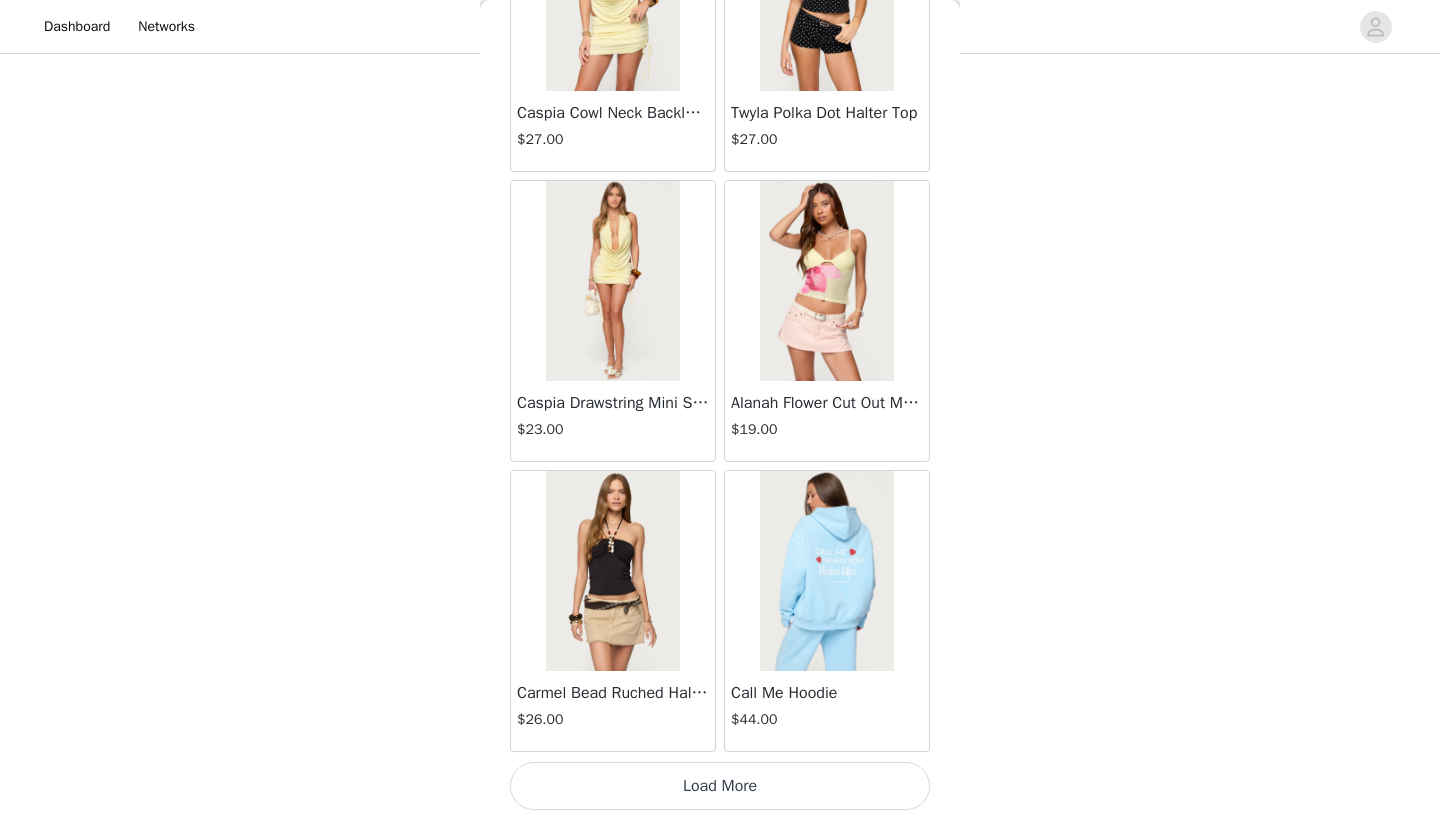 scroll, scrollTop: 16740, scrollLeft: 0, axis: vertical 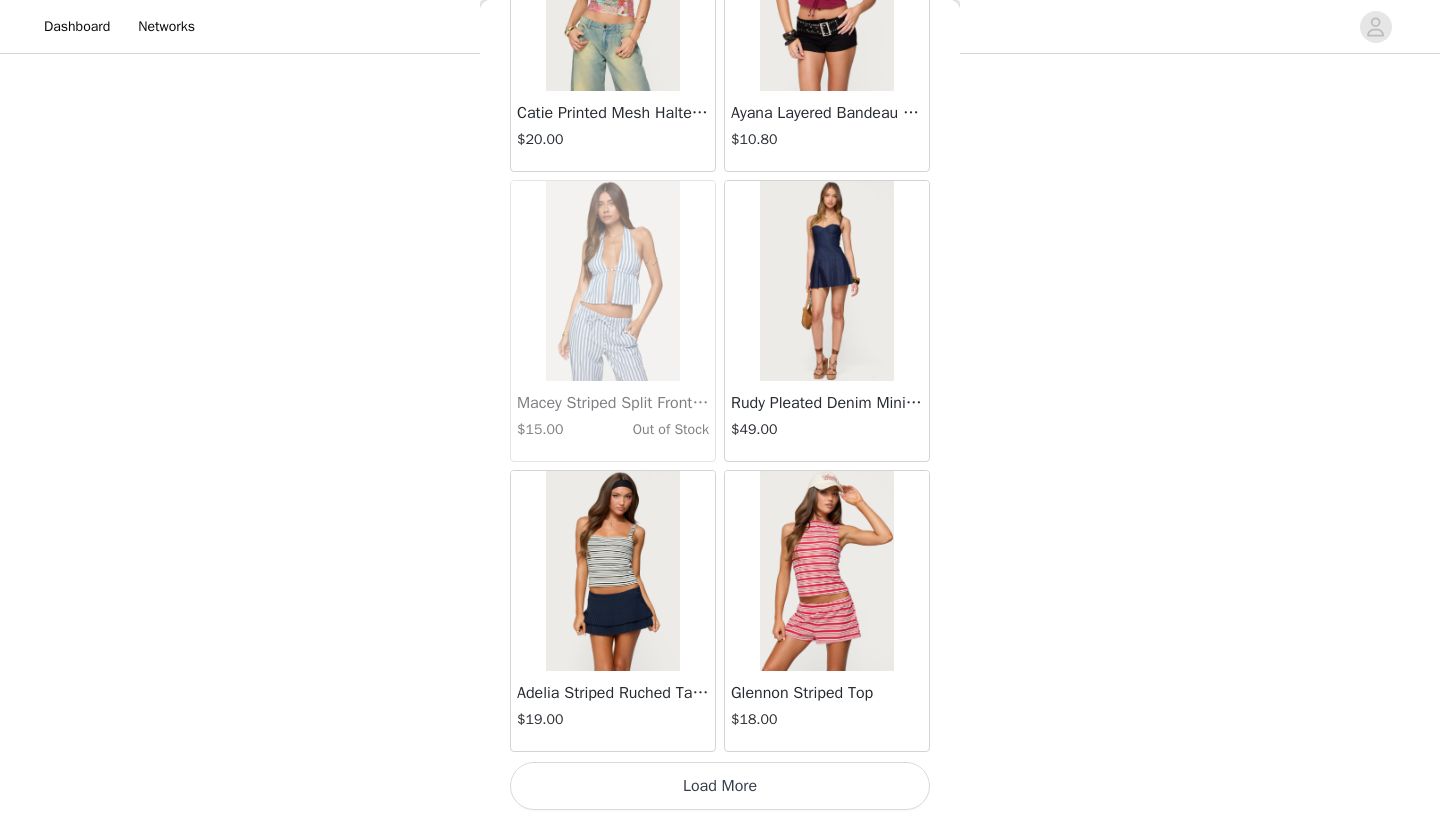 click on "Load More" at bounding box center [720, 786] 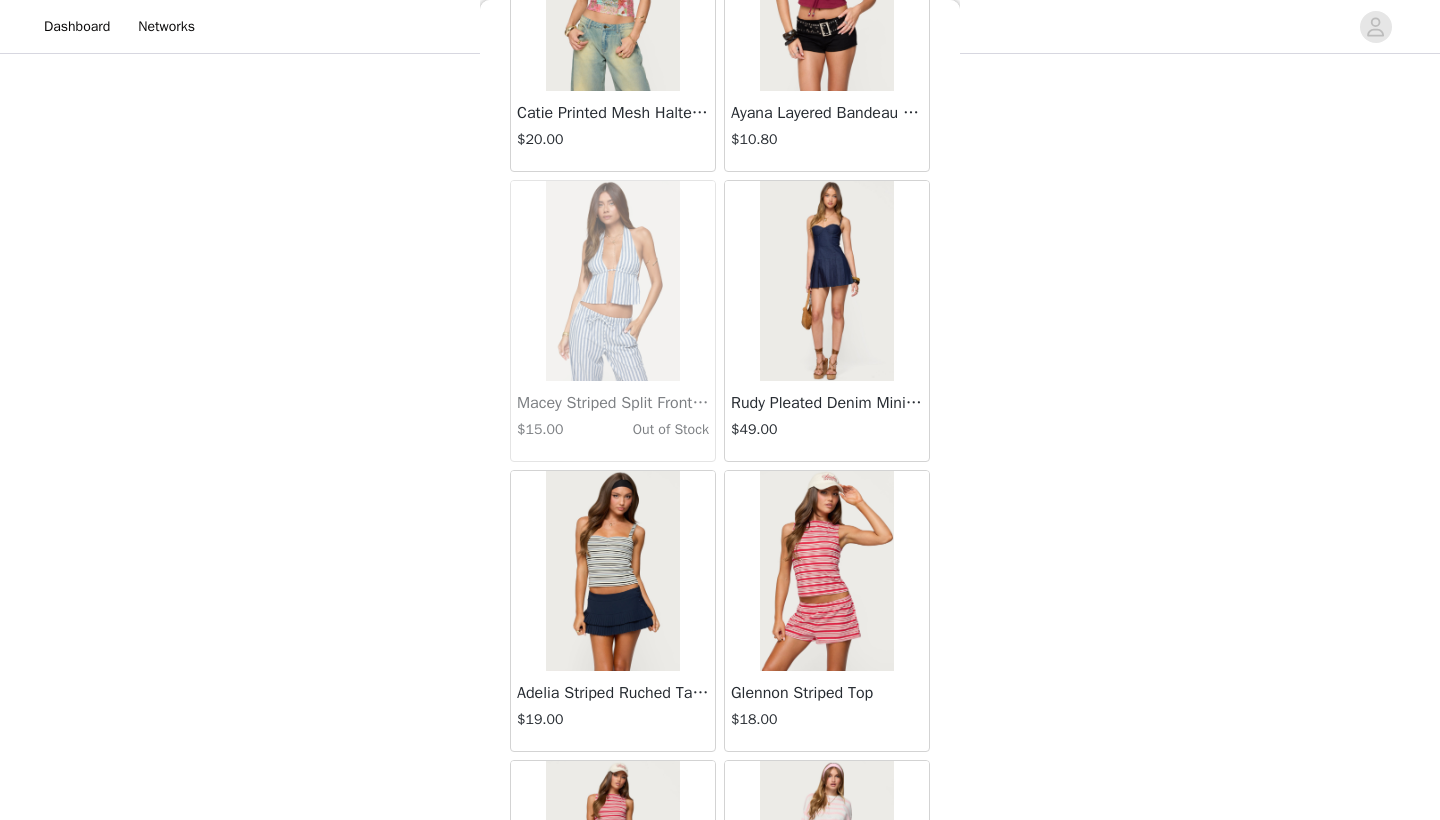 scroll, scrollTop: 1333, scrollLeft: 0, axis: vertical 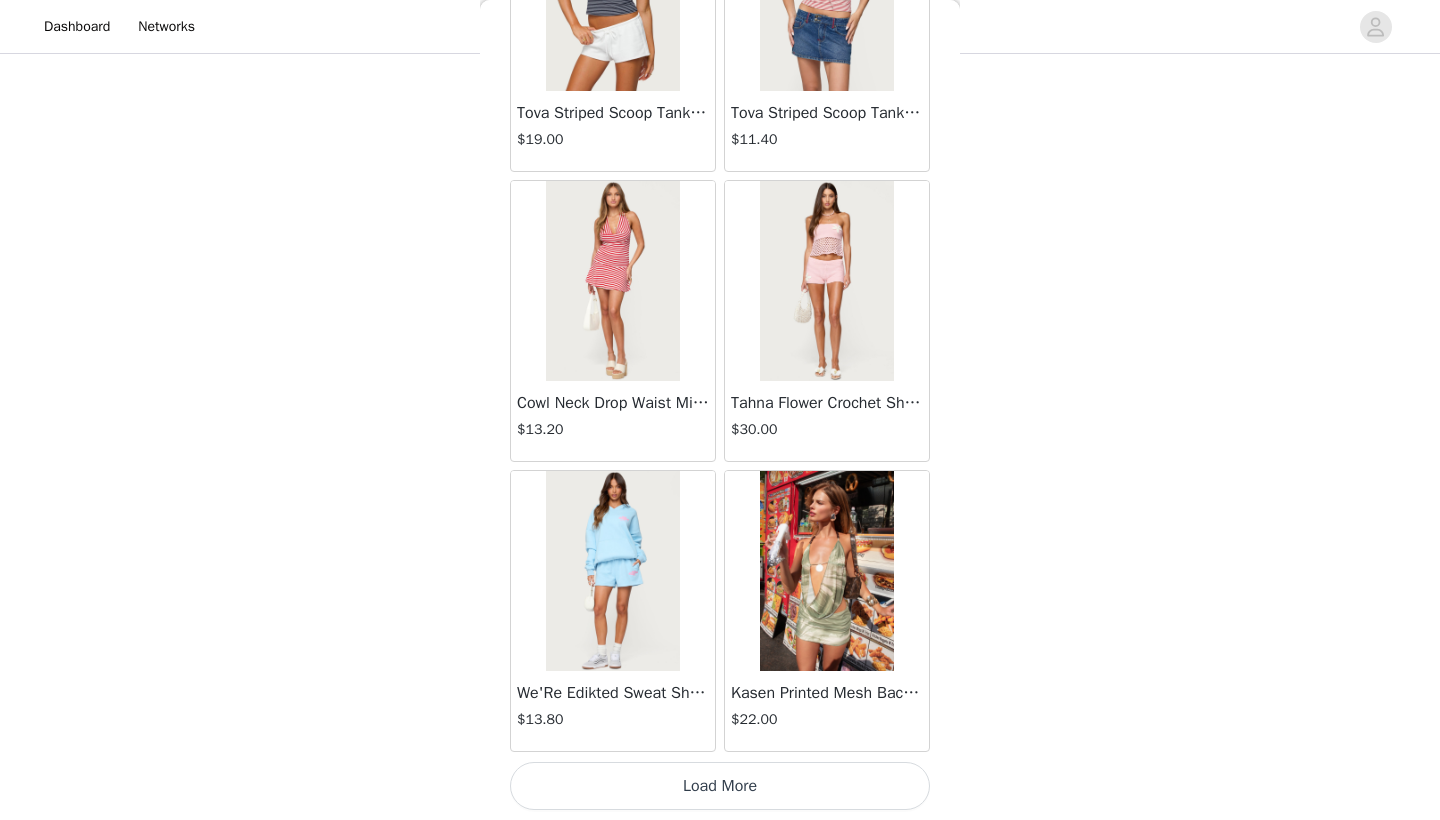 click on "Load More" at bounding box center [720, 786] 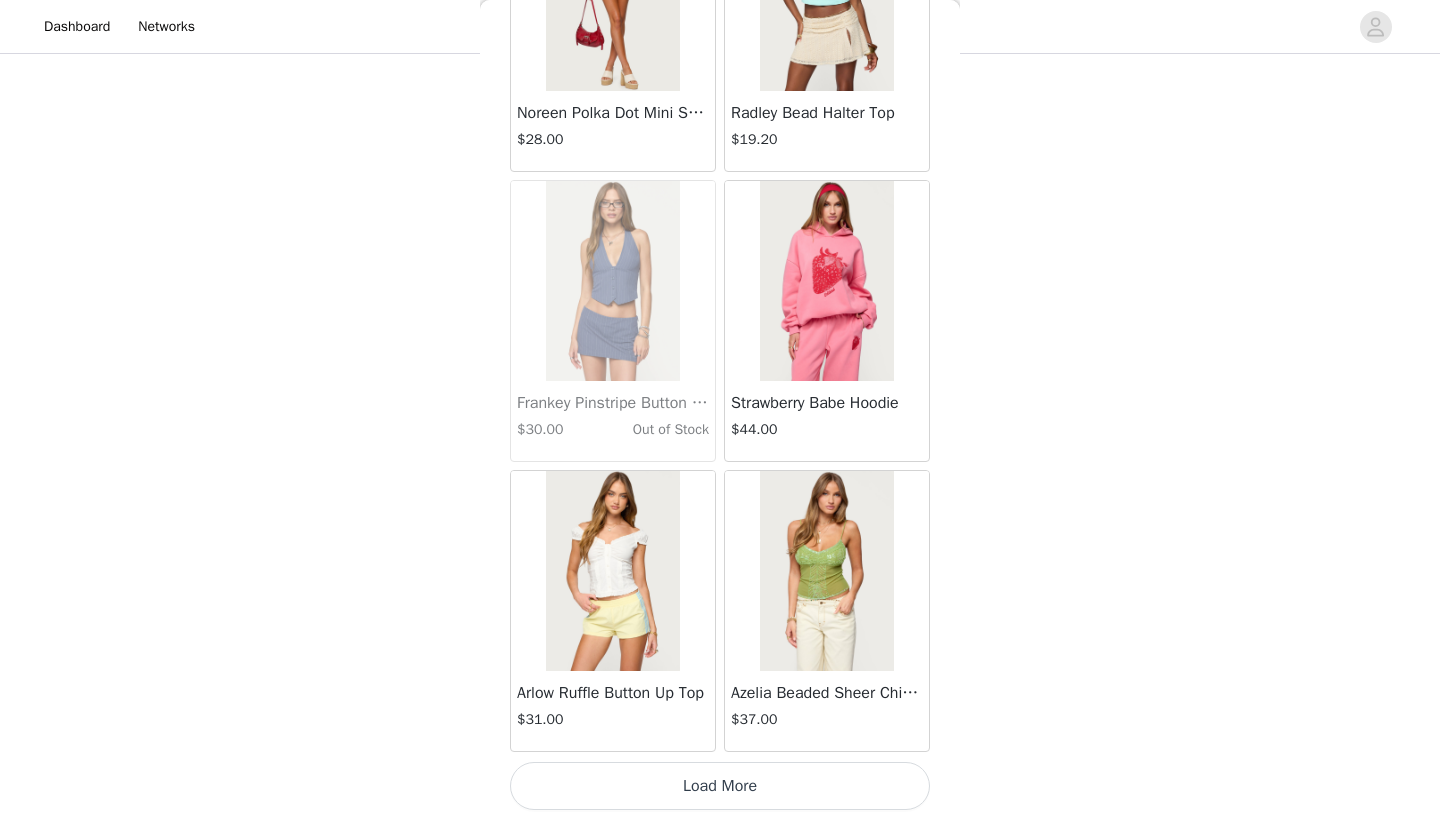 click on "Load More" at bounding box center (720, 786) 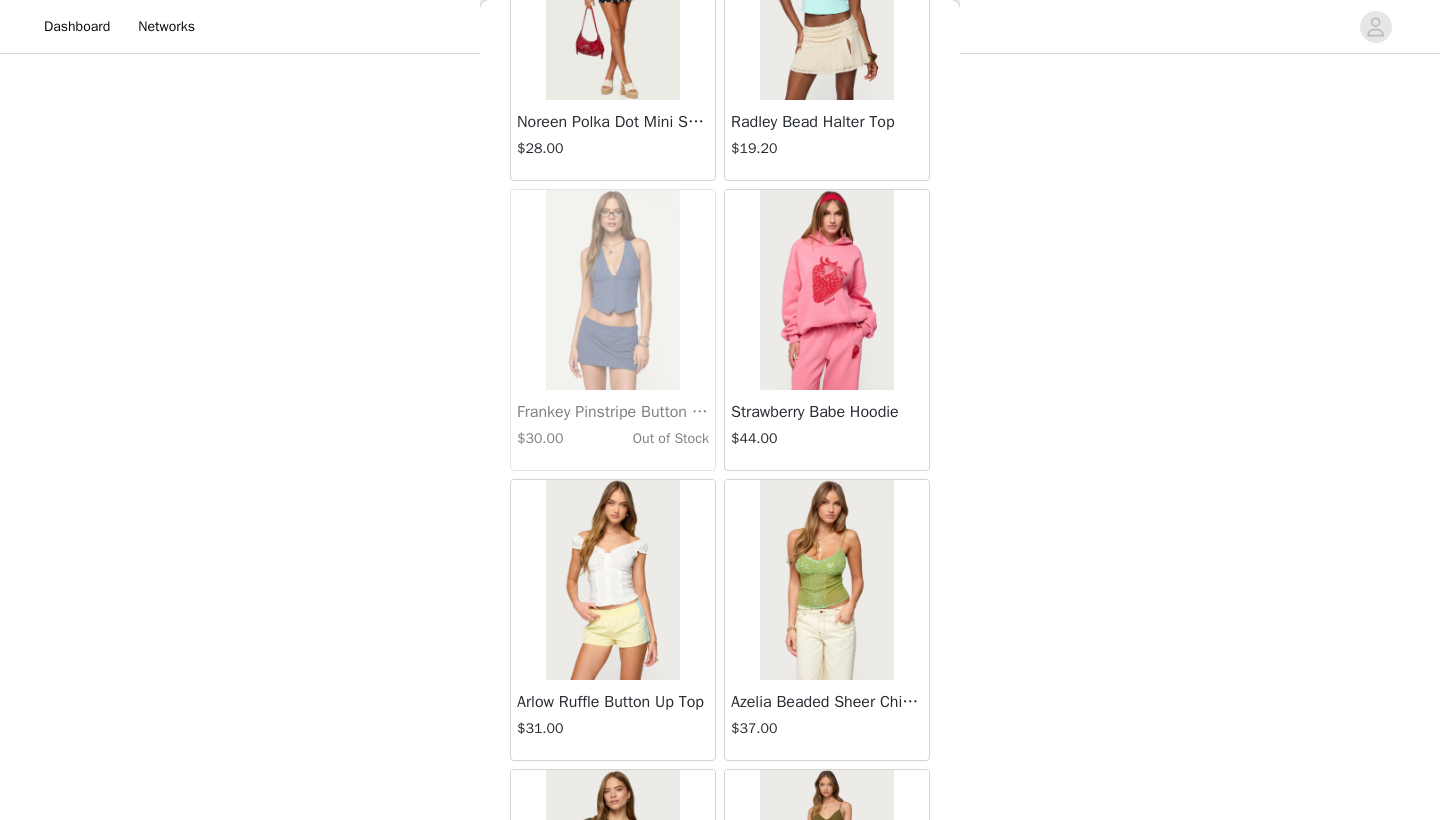 scroll, scrollTop: 1328, scrollLeft: 0, axis: vertical 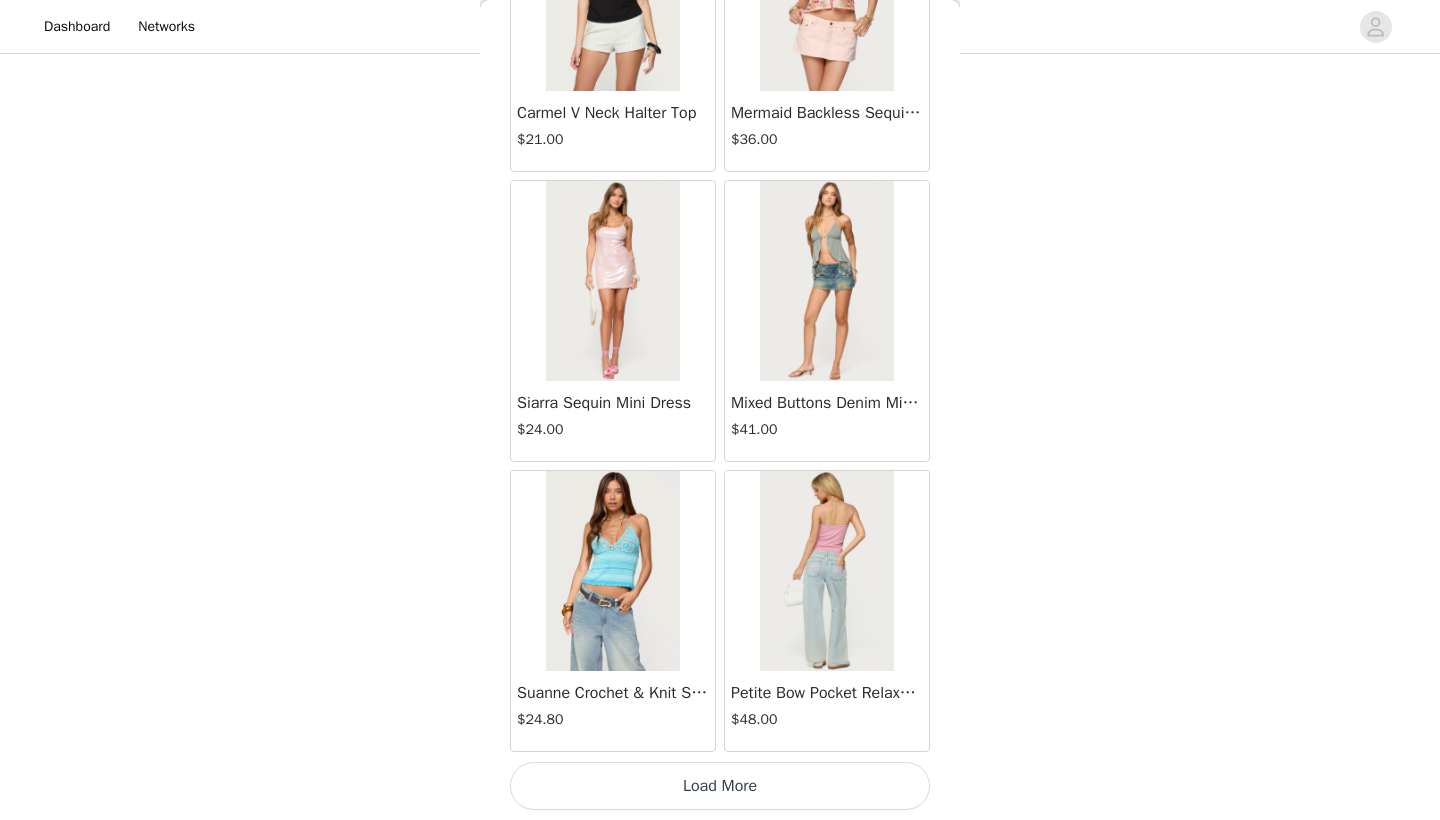 click on "Load More" at bounding box center (720, 786) 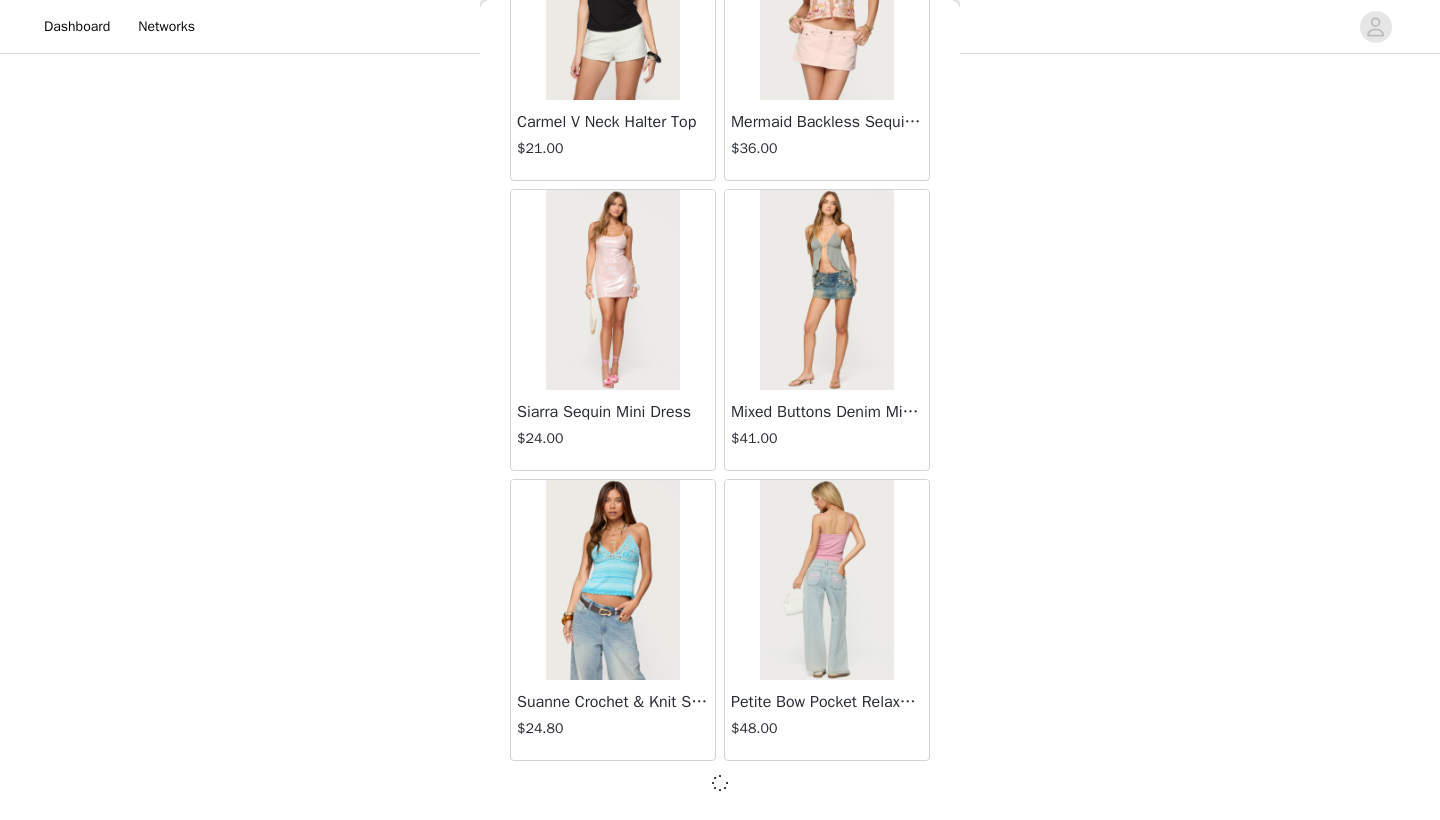 scroll, scrollTop: 28331, scrollLeft: 0, axis: vertical 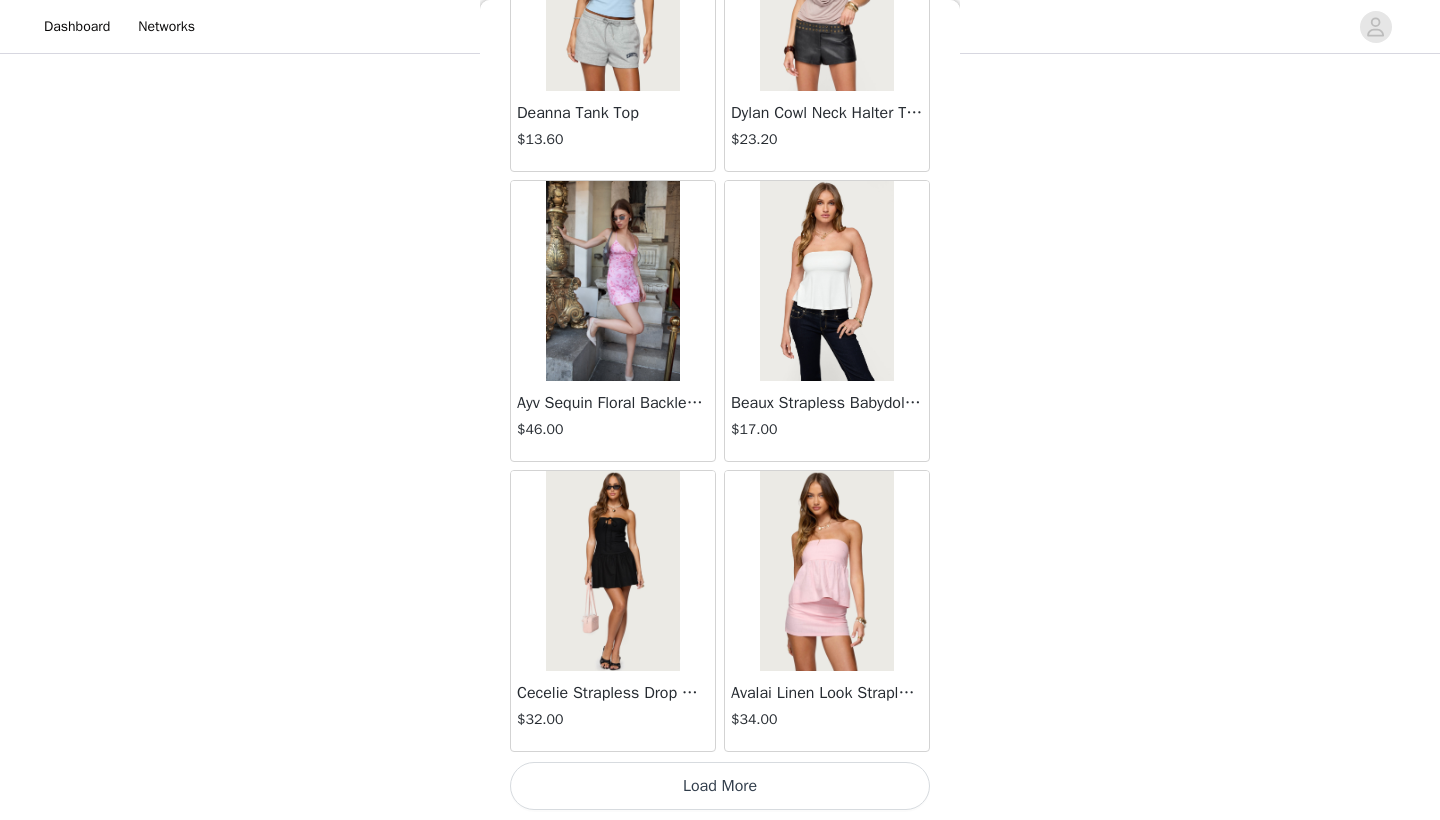 click on "Load More" at bounding box center (720, 786) 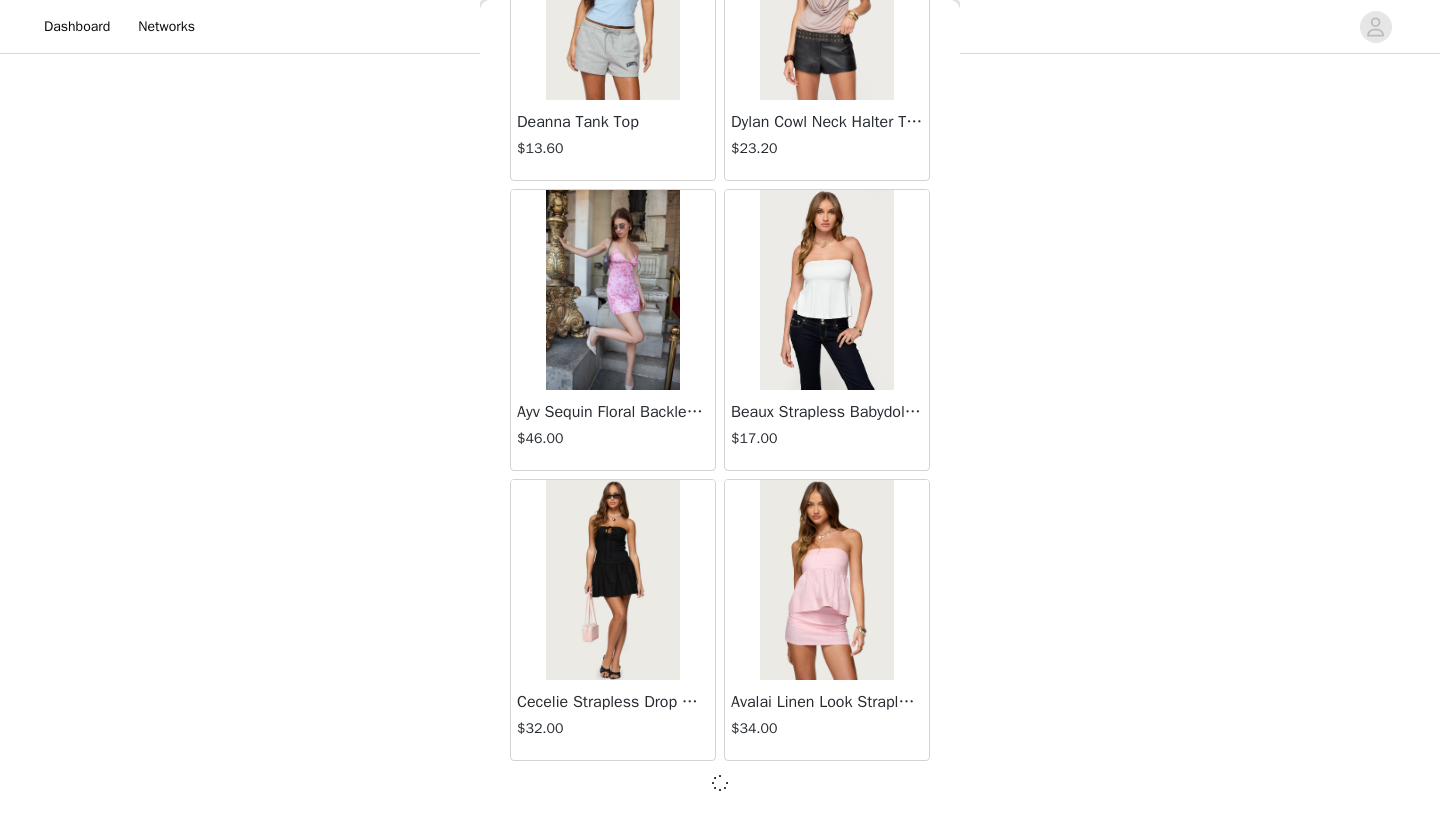scroll, scrollTop: 31231, scrollLeft: 0, axis: vertical 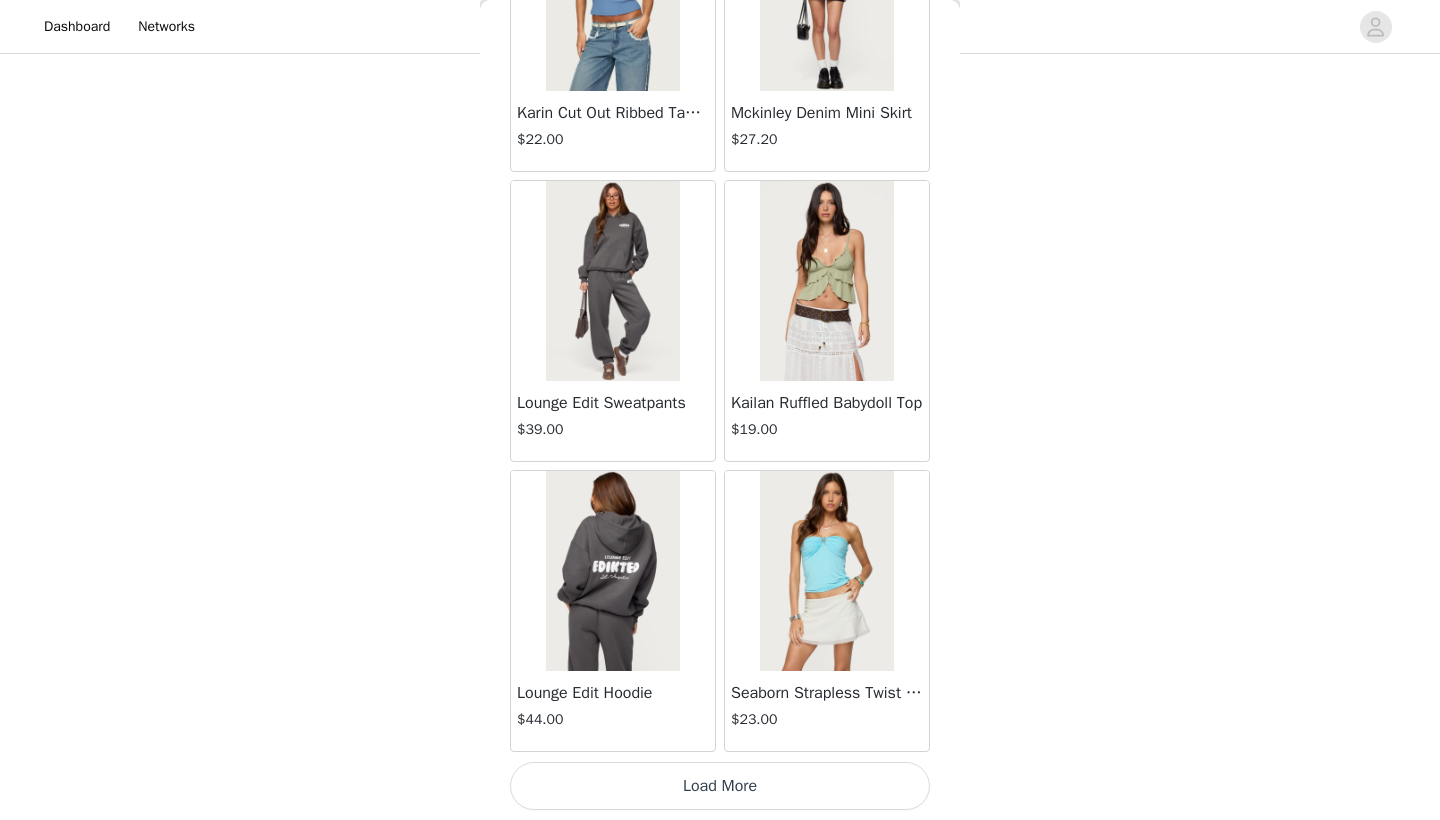 click on "Load More" at bounding box center [720, 786] 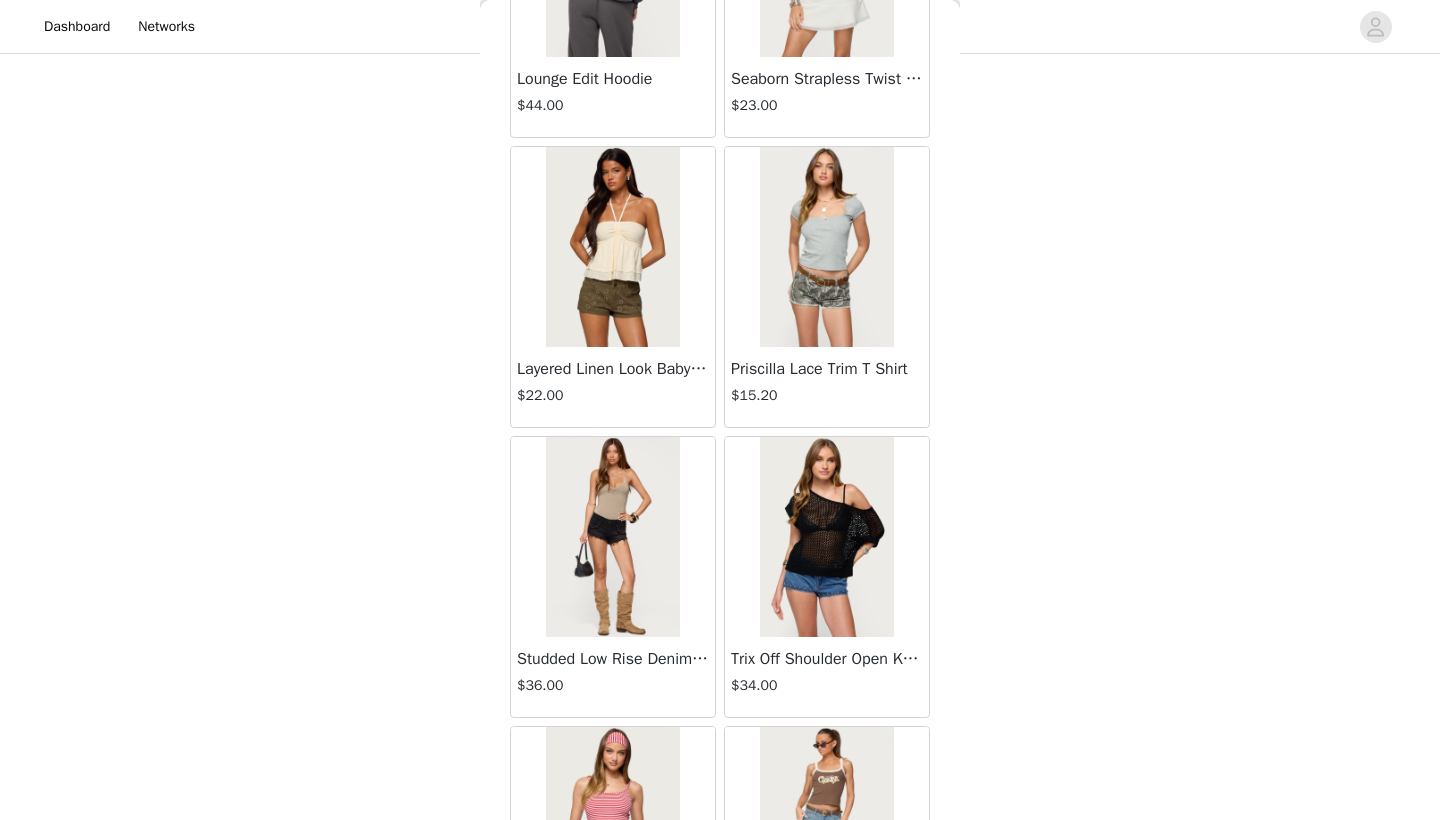 scroll, scrollTop: 34773, scrollLeft: 0, axis: vertical 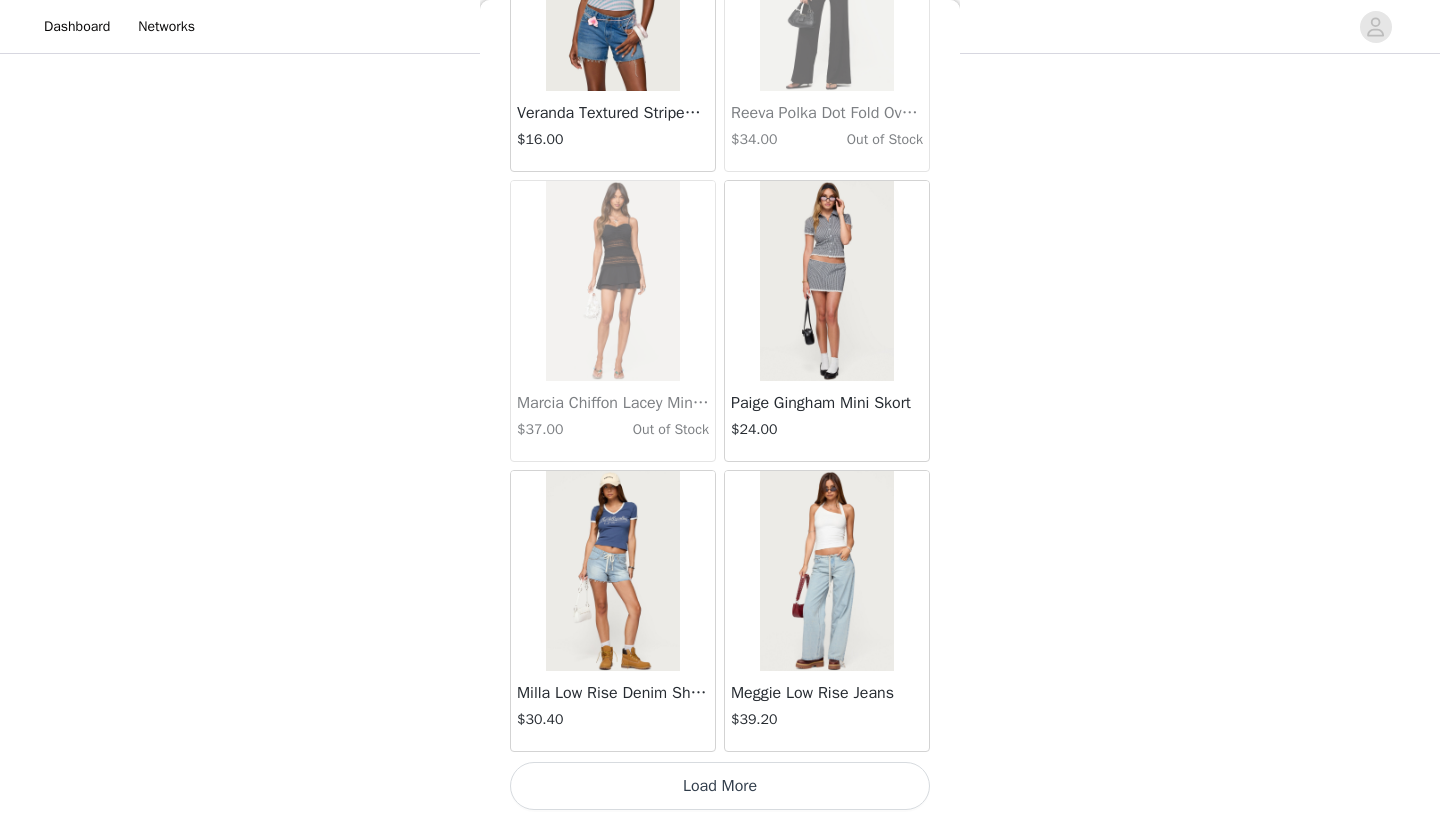 click on "Load More" at bounding box center [720, 786] 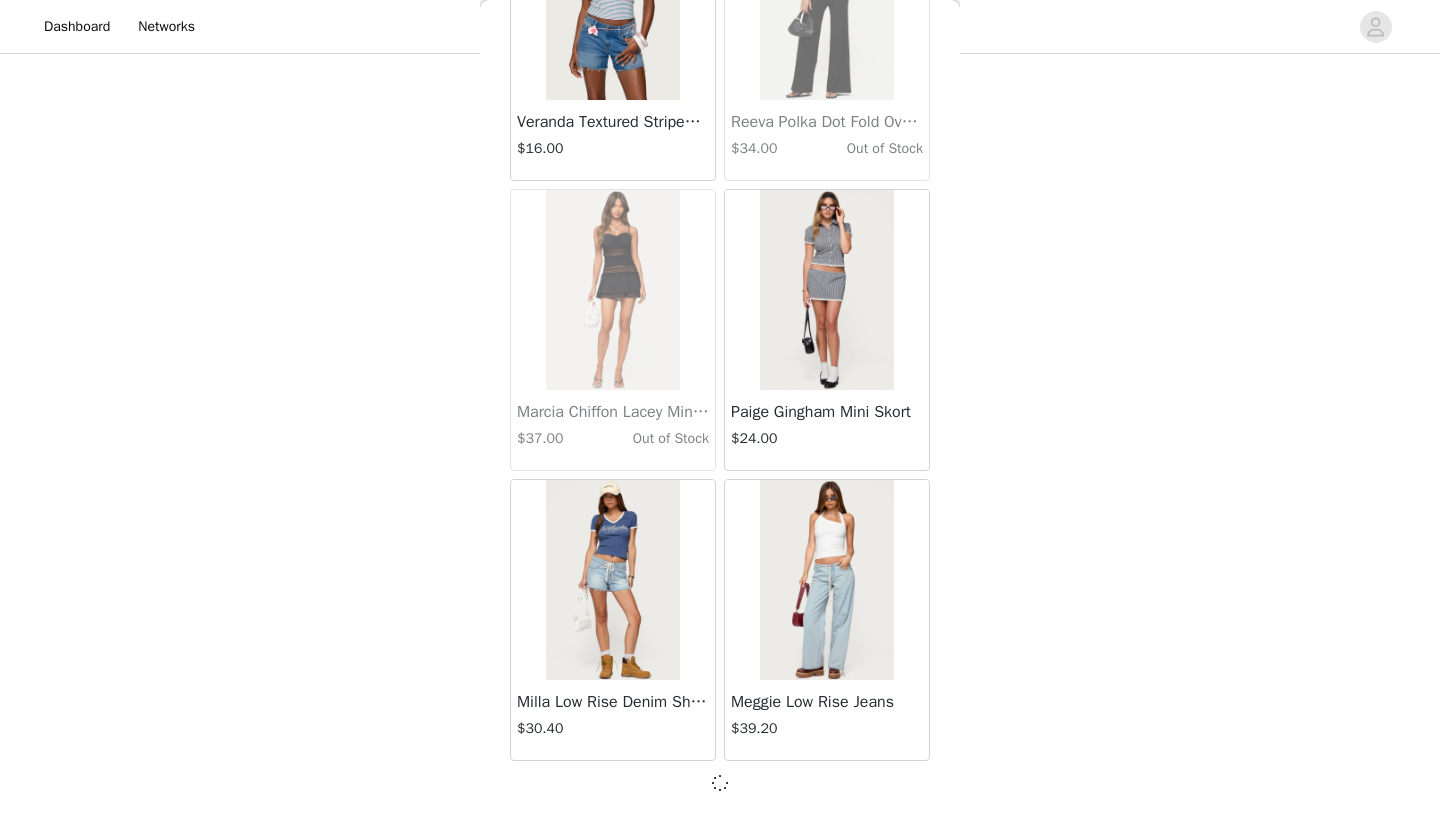 scroll, scrollTop: 37031, scrollLeft: 0, axis: vertical 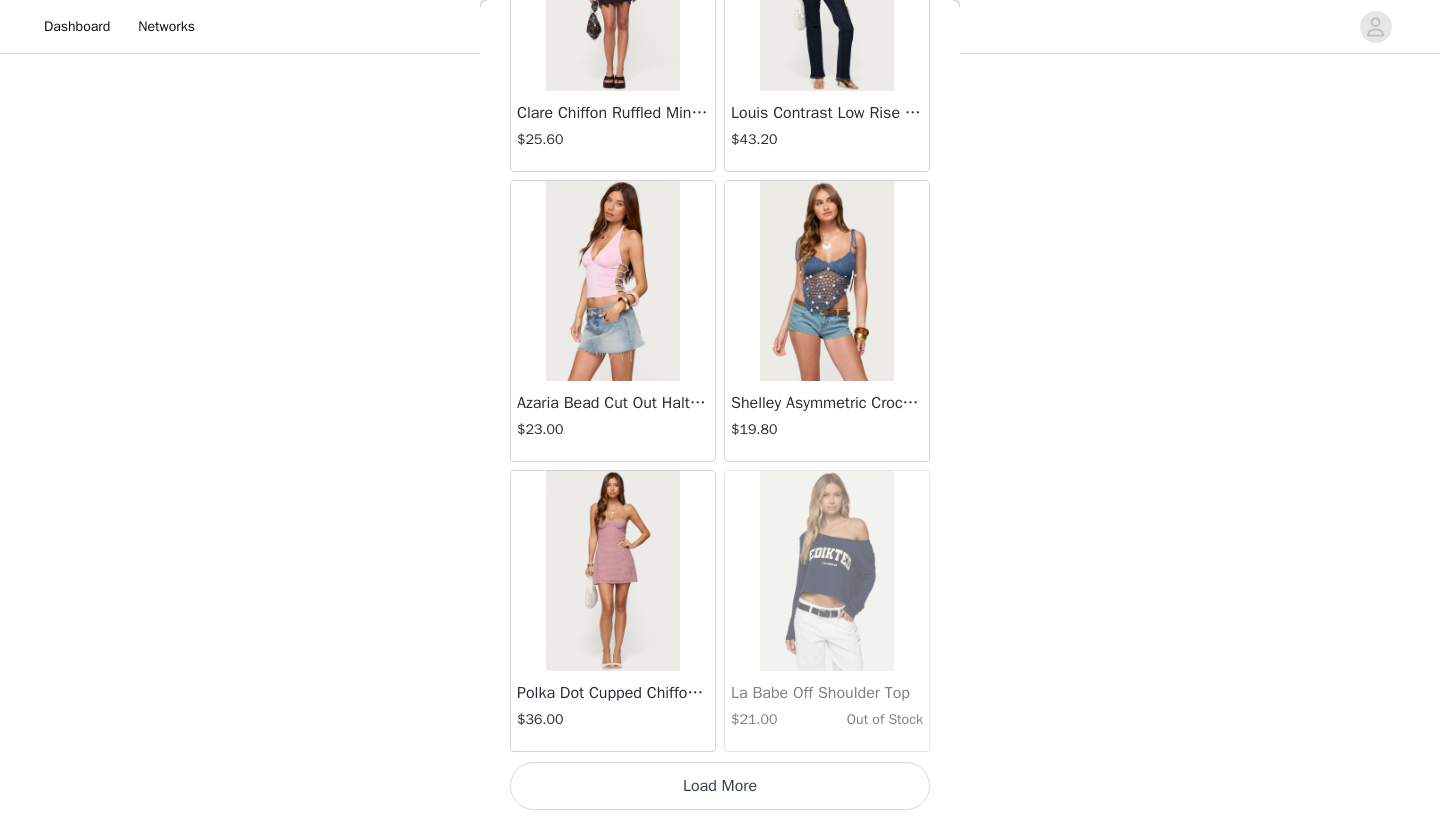 click on "Load More" at bounding box center [720, 786] 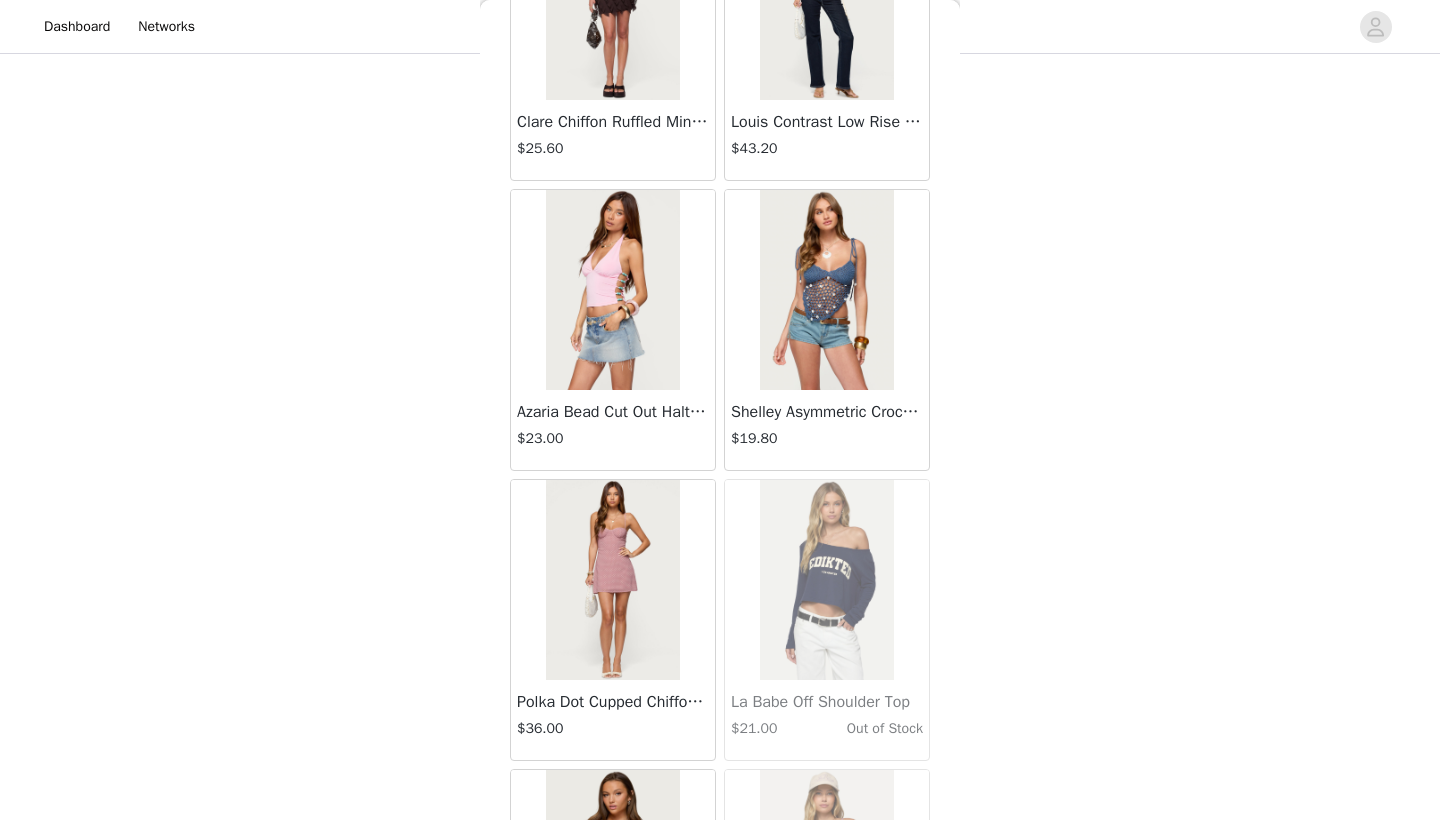 scroll, scrollTop: 1328, scrollLeft: 0, axis: vertical 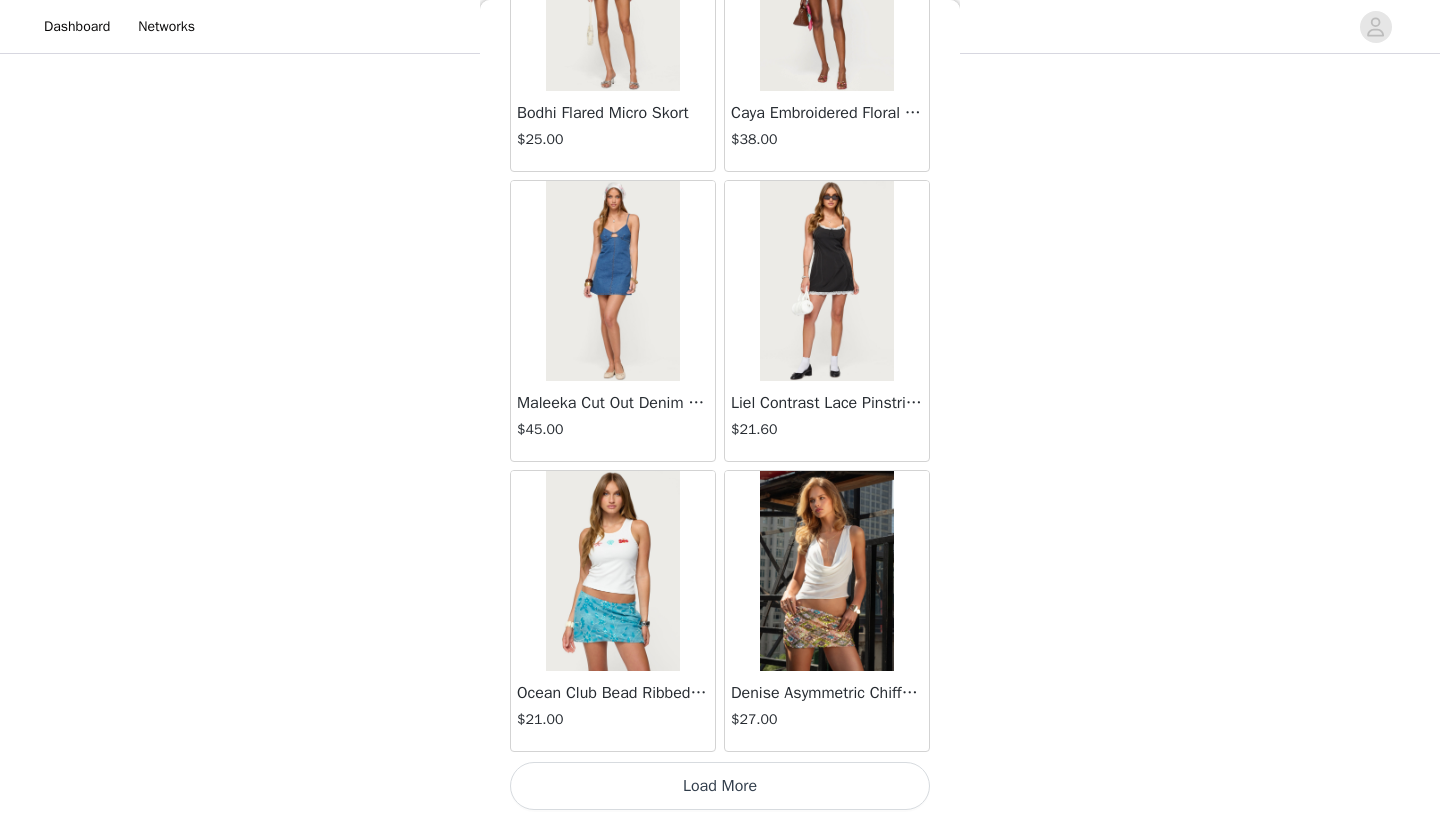 click on "Load More" at bounding box center (720, 786) 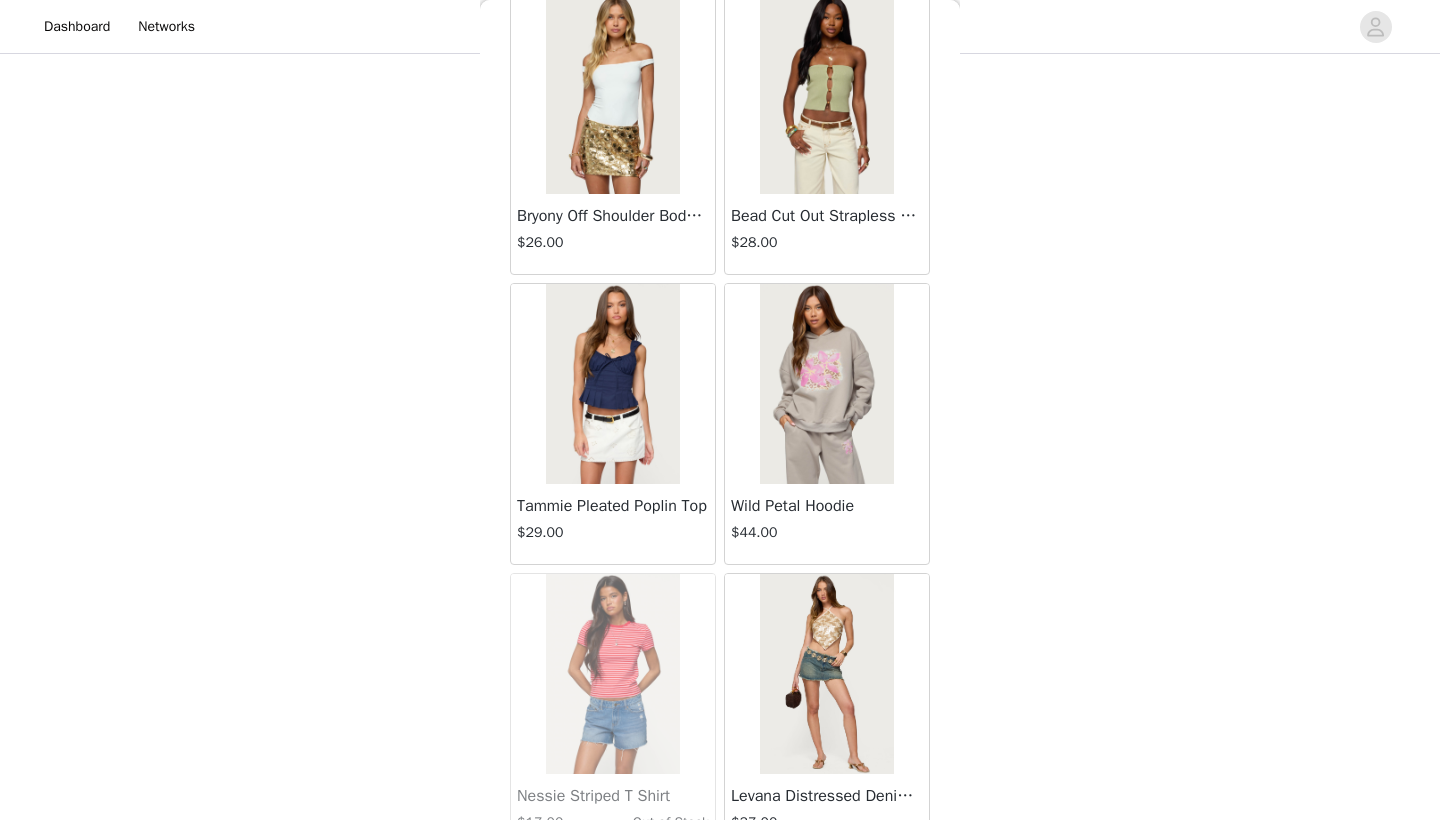 scroll, scrollTop: 45058, scrollLeft: 0, axis: vertical 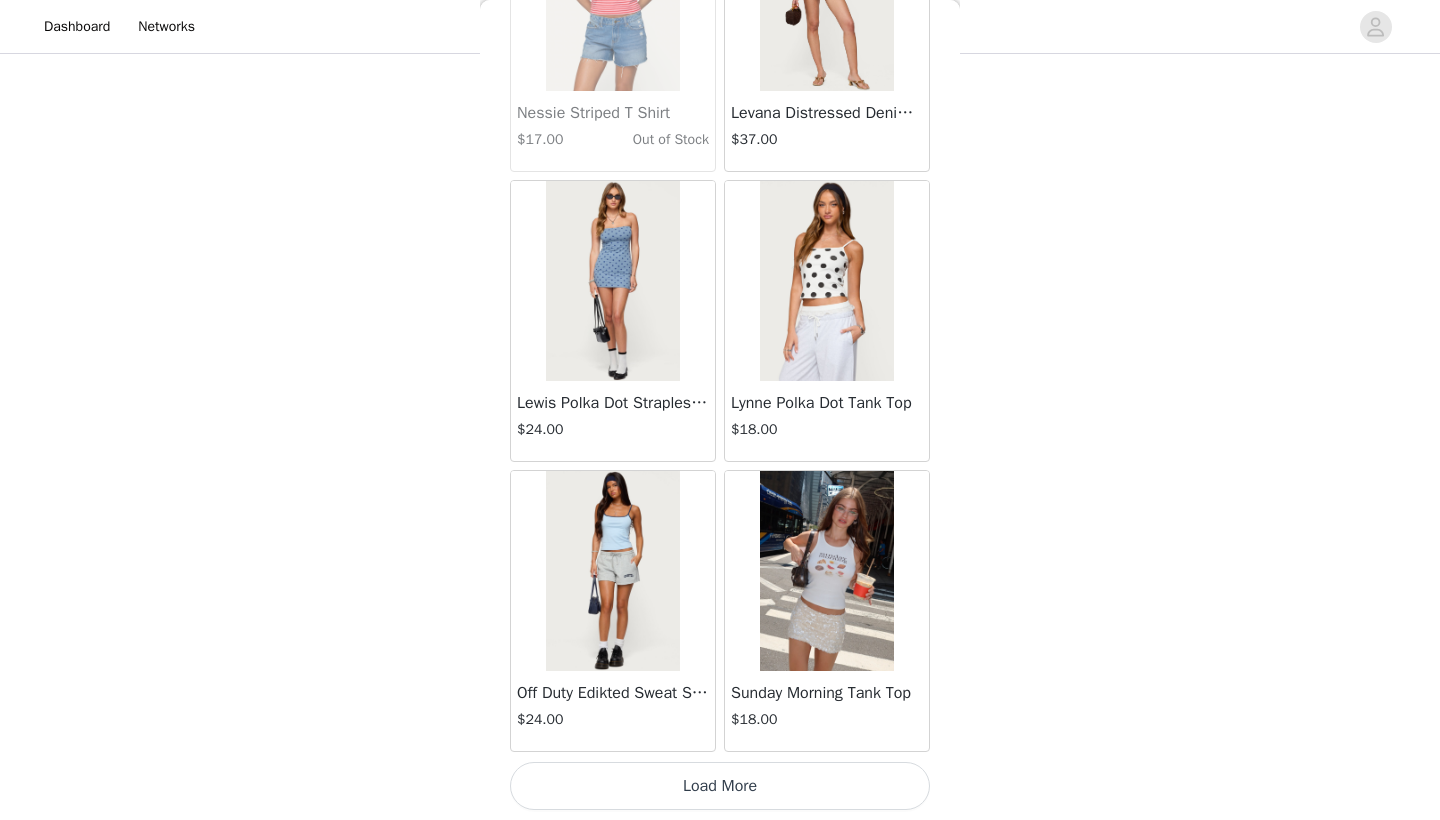 click on "Load More" at bounding box center [720, 786] 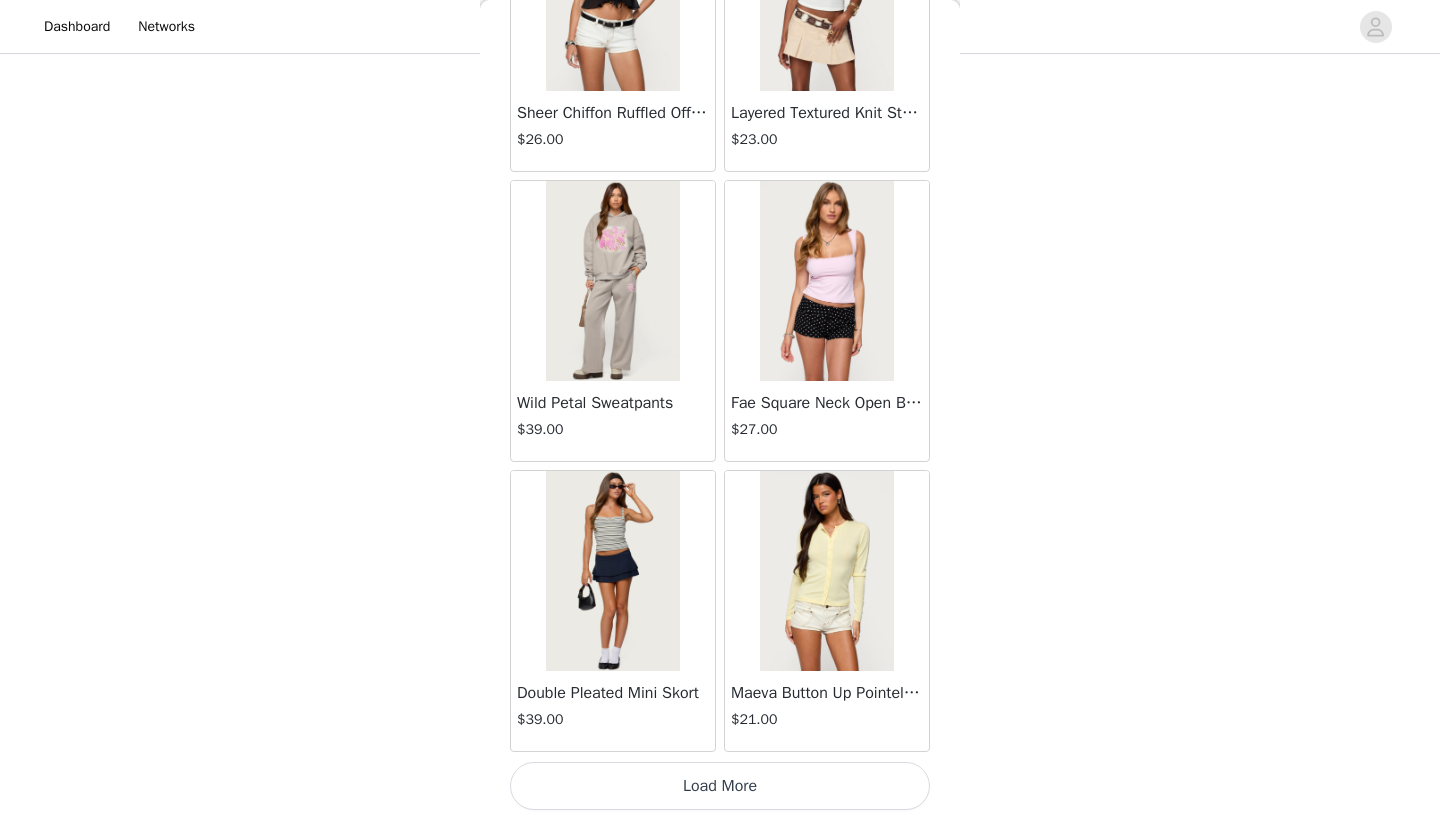 scroll, scrollTop: 48640, scrollLeft: 0, axis: vertical 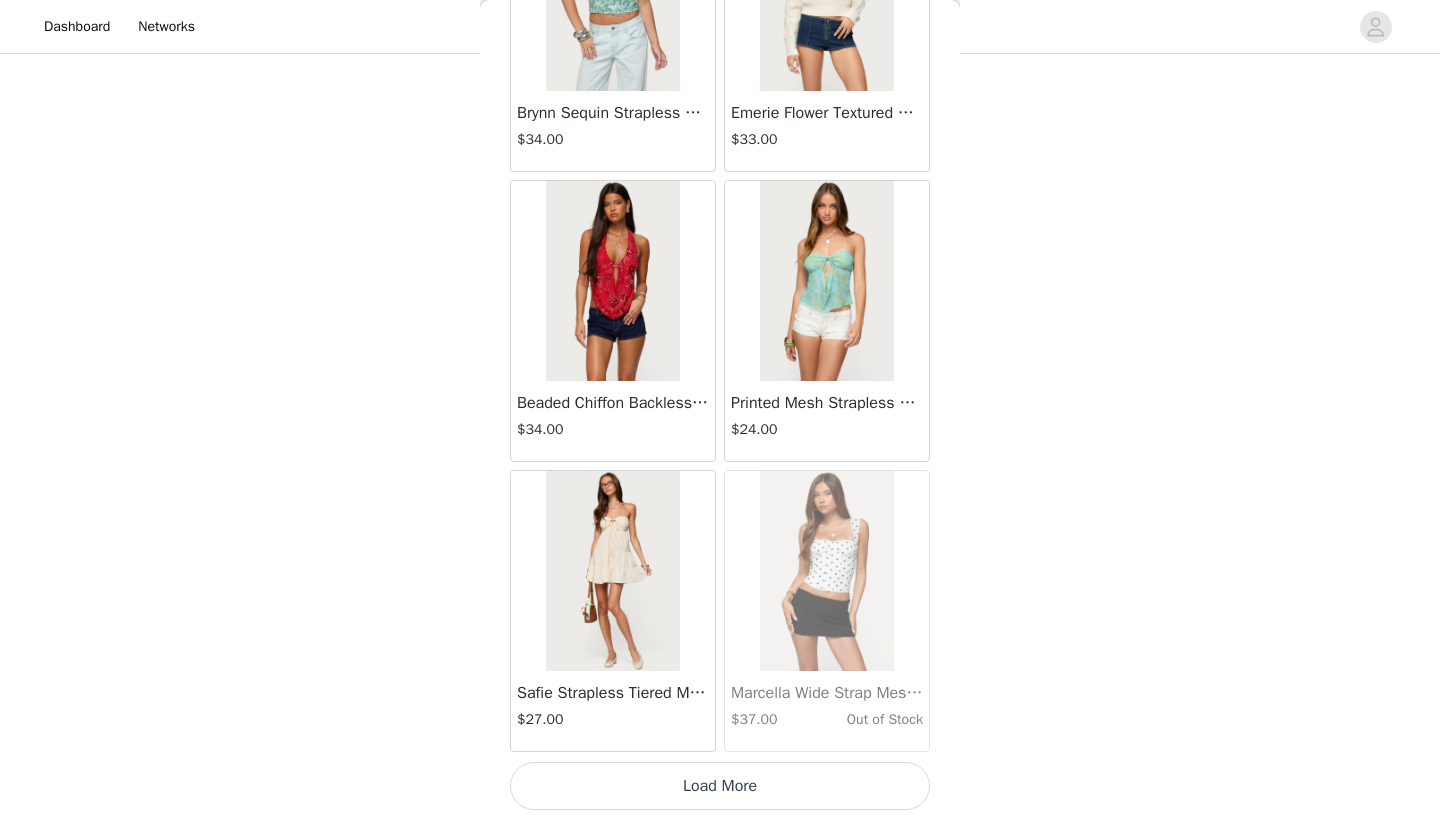 click on "Load More" at bounding box center [720, 786] 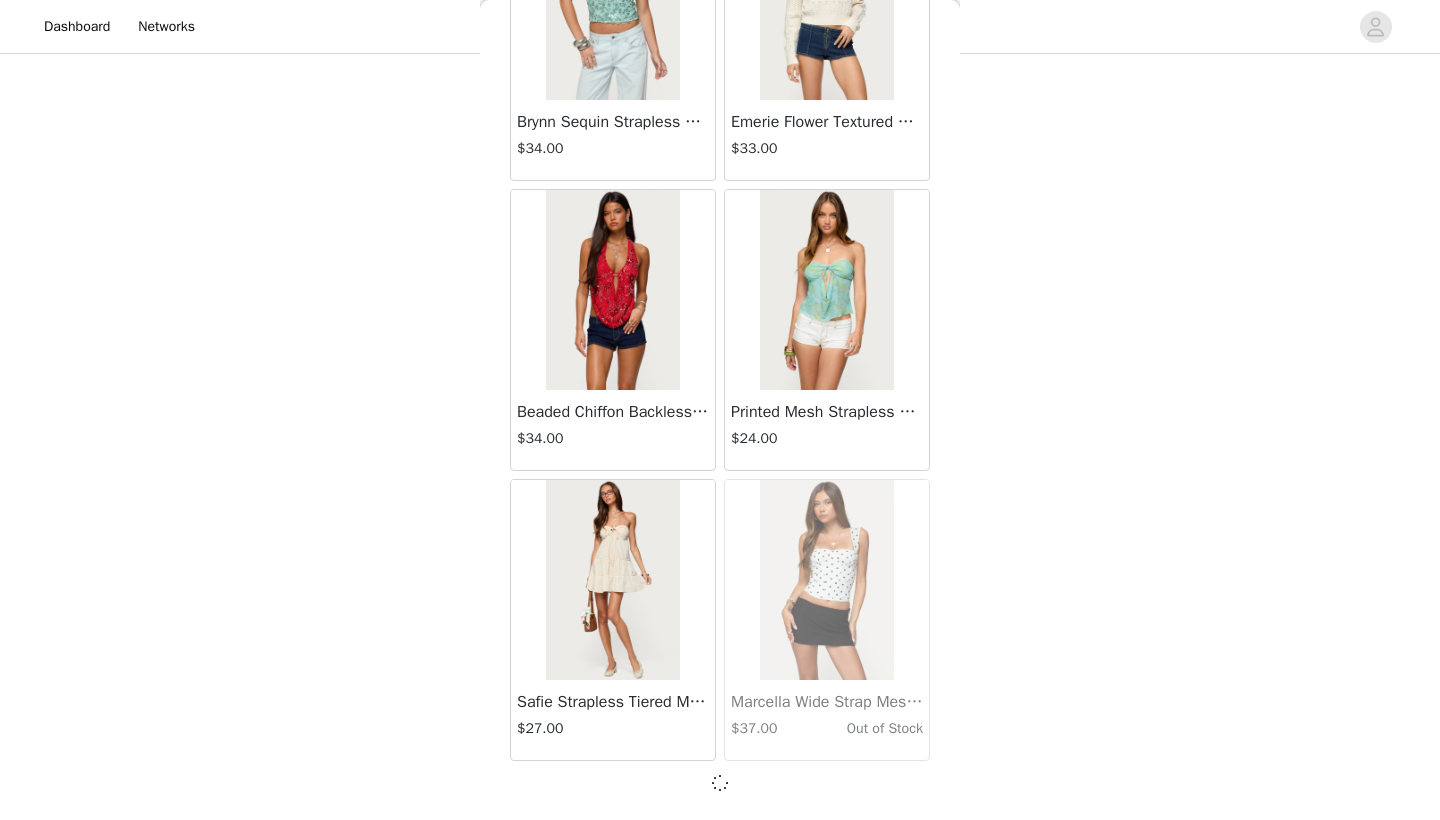 scroll, scrollTop: 51531, scrollLeft: 0, axis: vertical 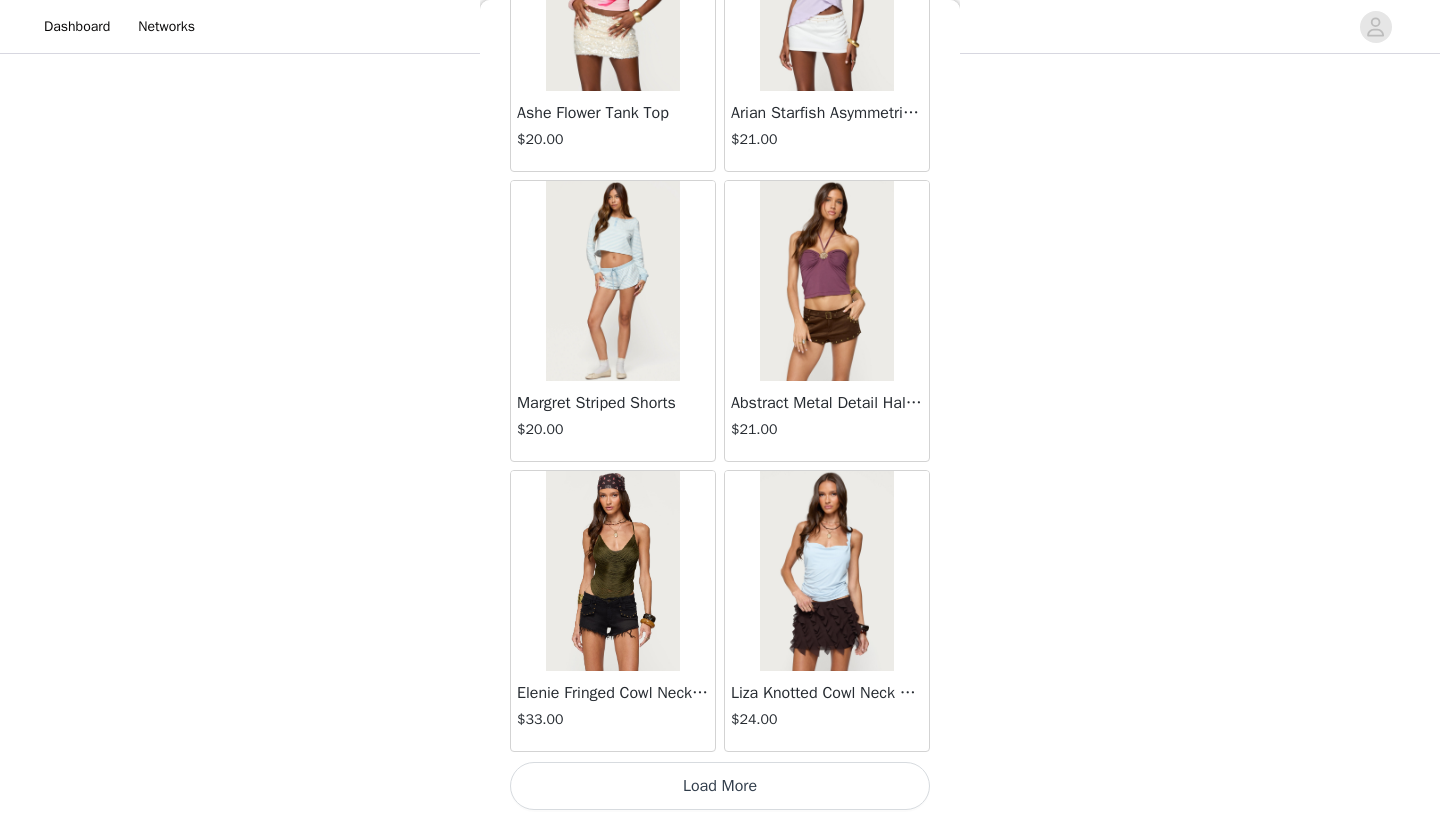 click on "Load More" at bounding box center [720, 786] 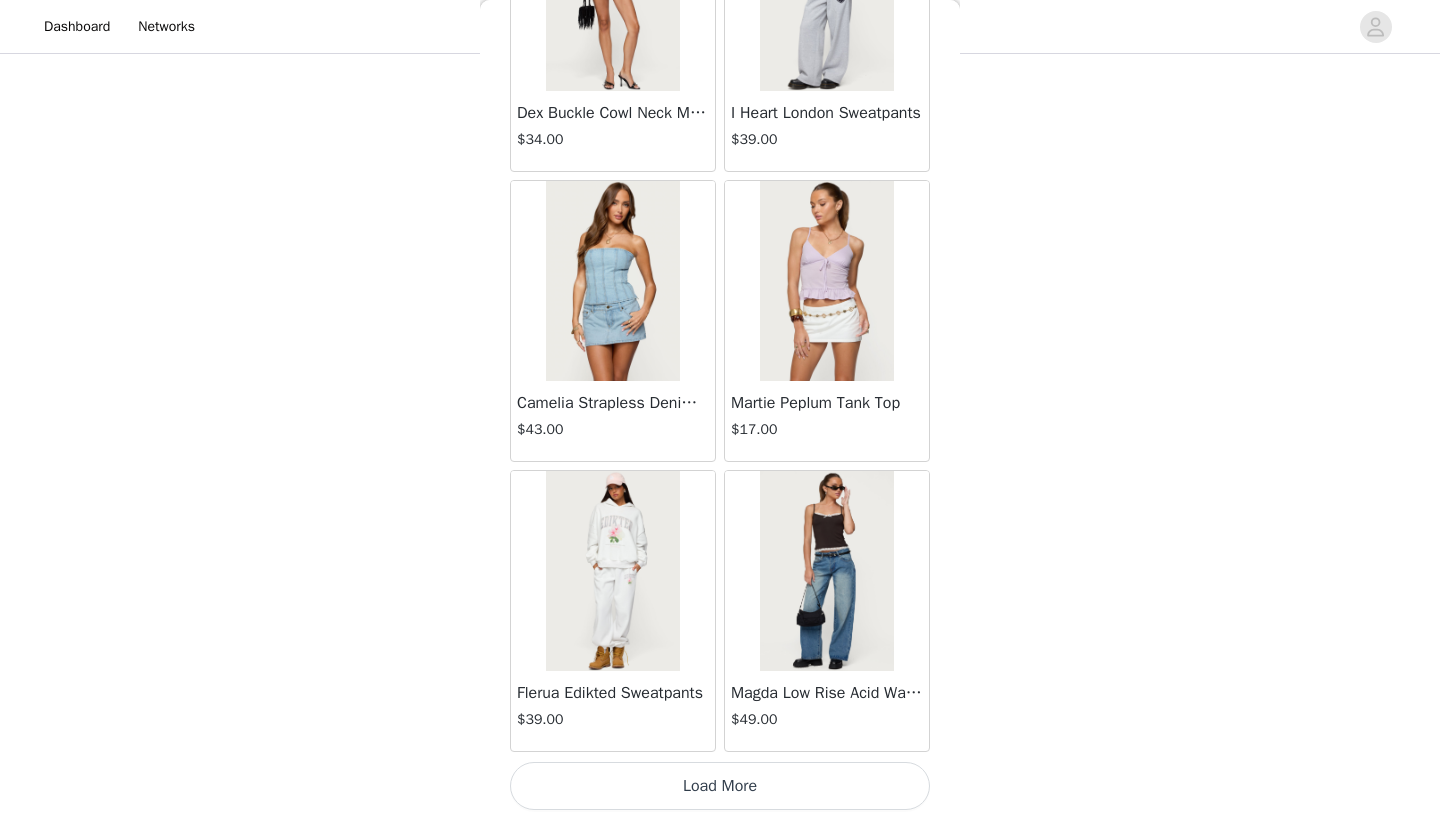 scroll, scrollTop: 57340, scrollLeft: 0, axis: vertical 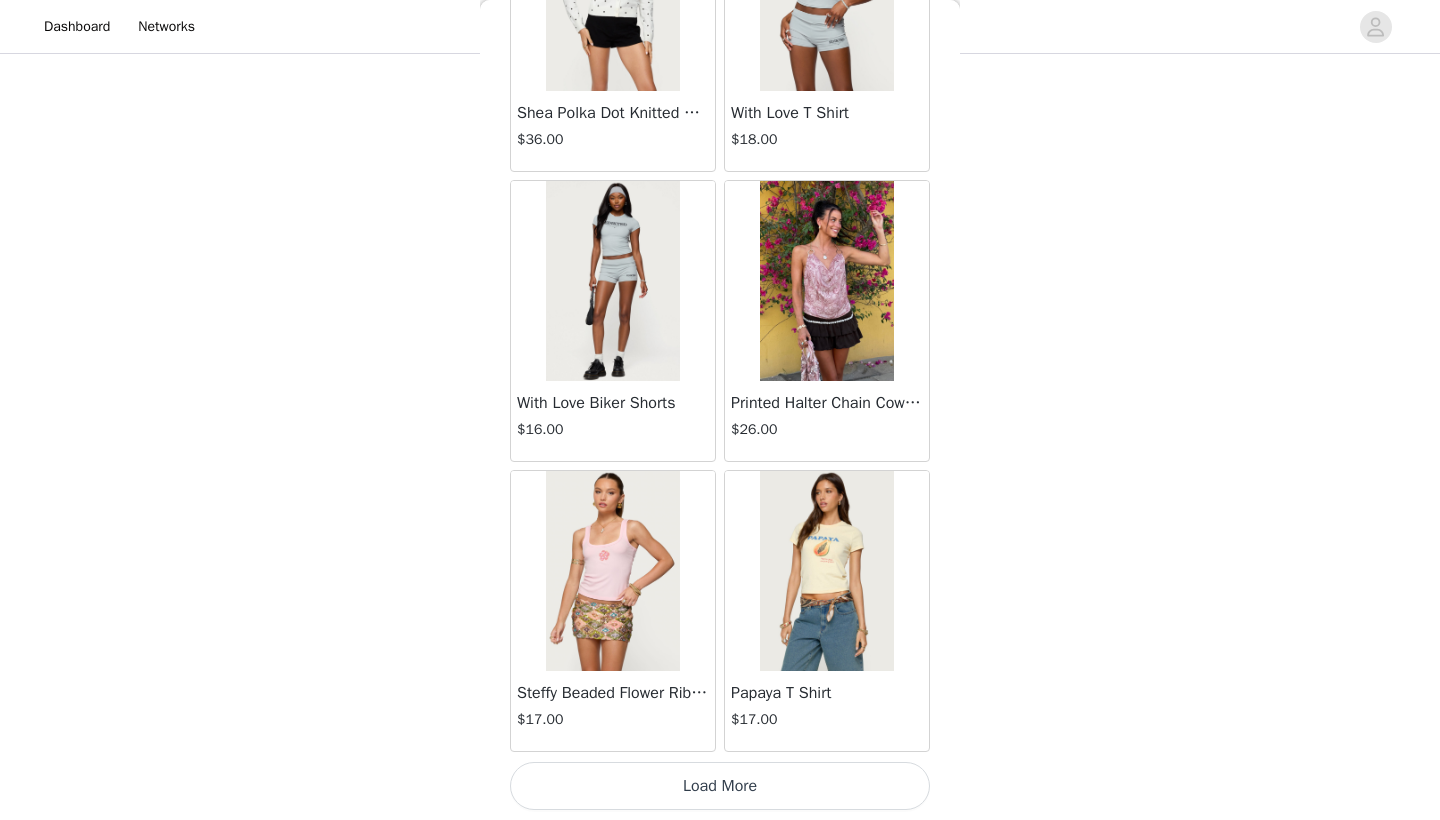 click on "Load More" at bounding box center [720, 786] 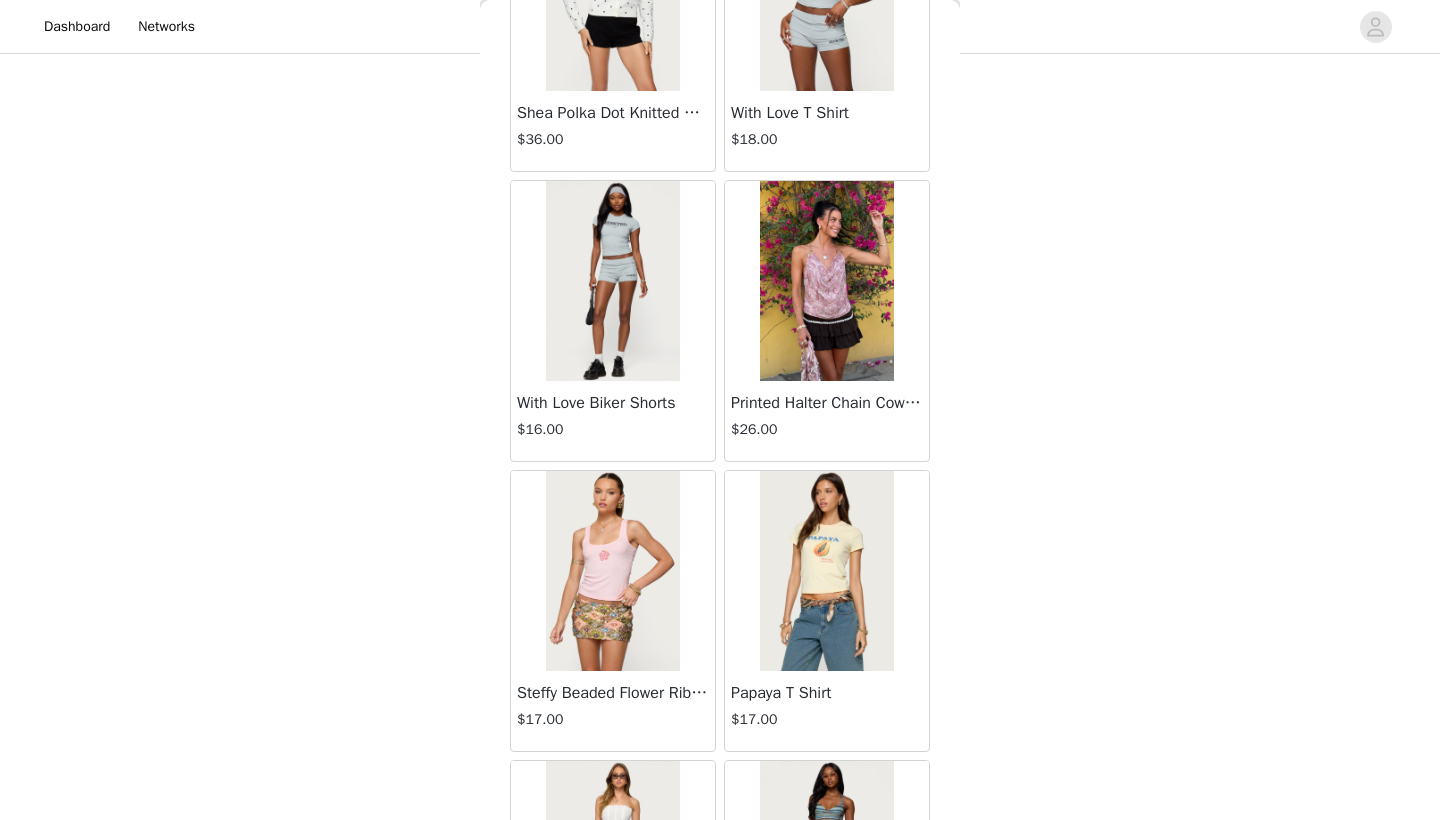 scroll, scrollTop: 1333, scrollLeft: 0, axis: vertical 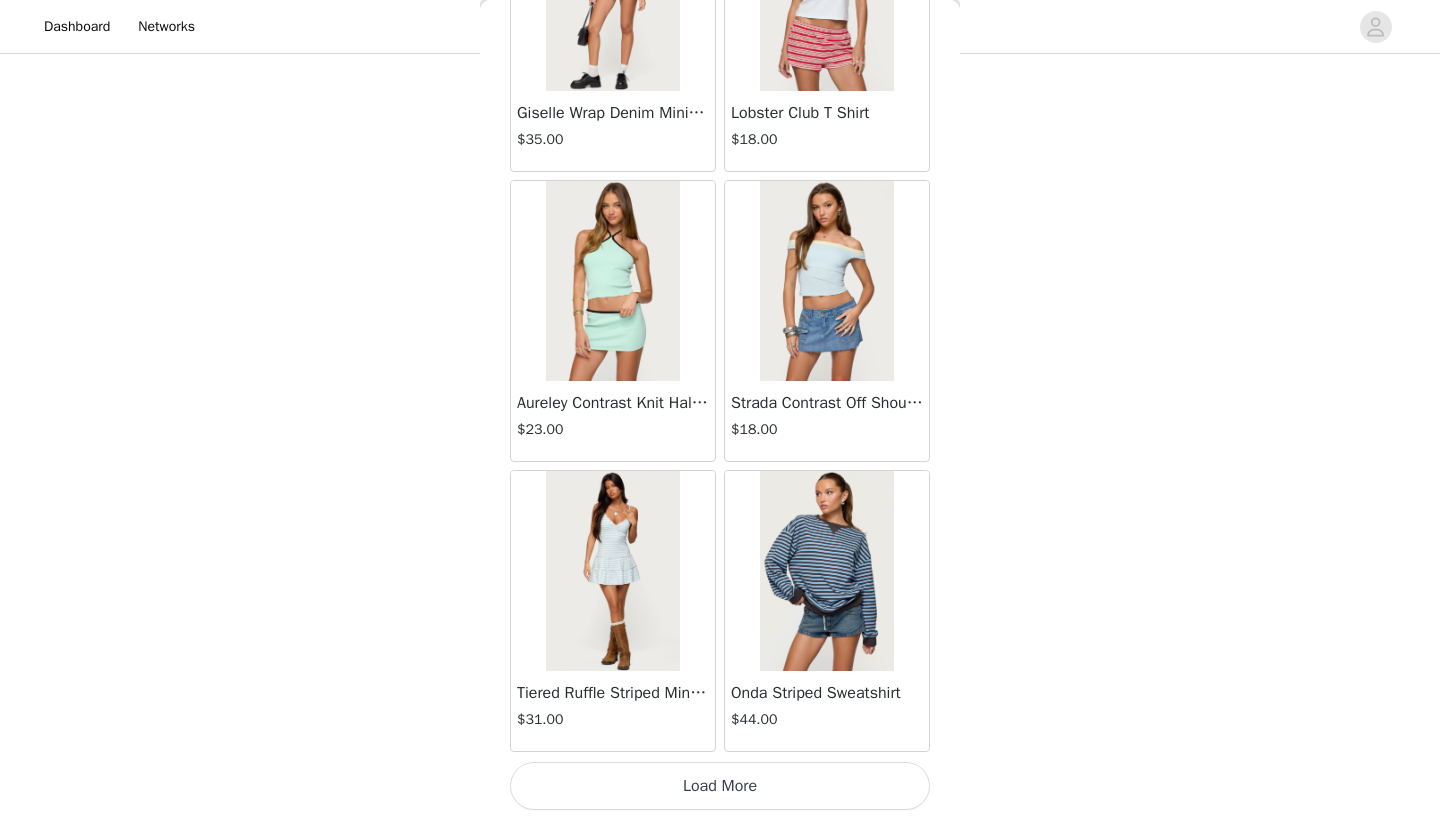 click on "Load More" at bounding box center (720, 786) 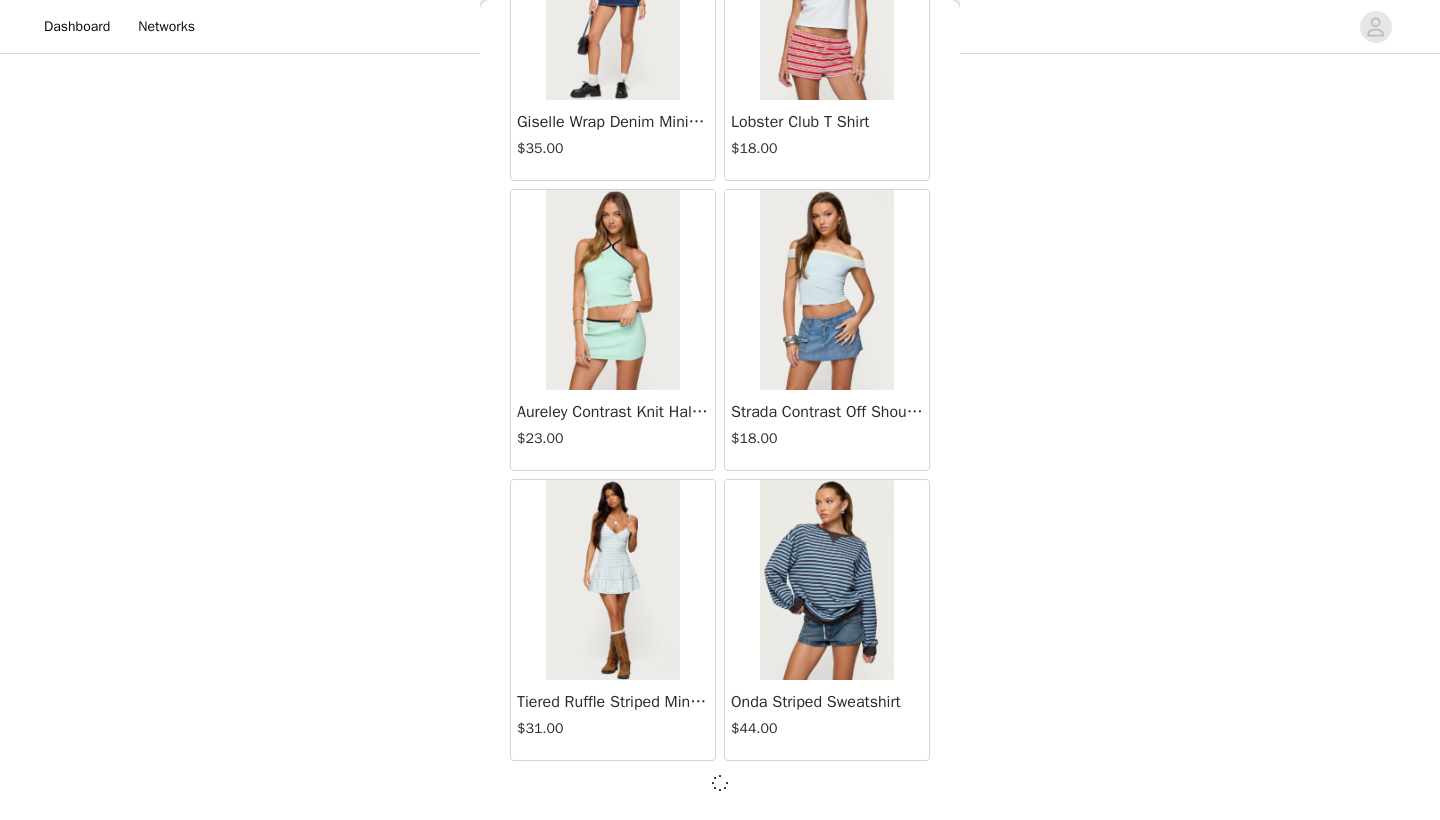 scroll, scrollTop: 63131, scrollLeft: 0, axis: vertical 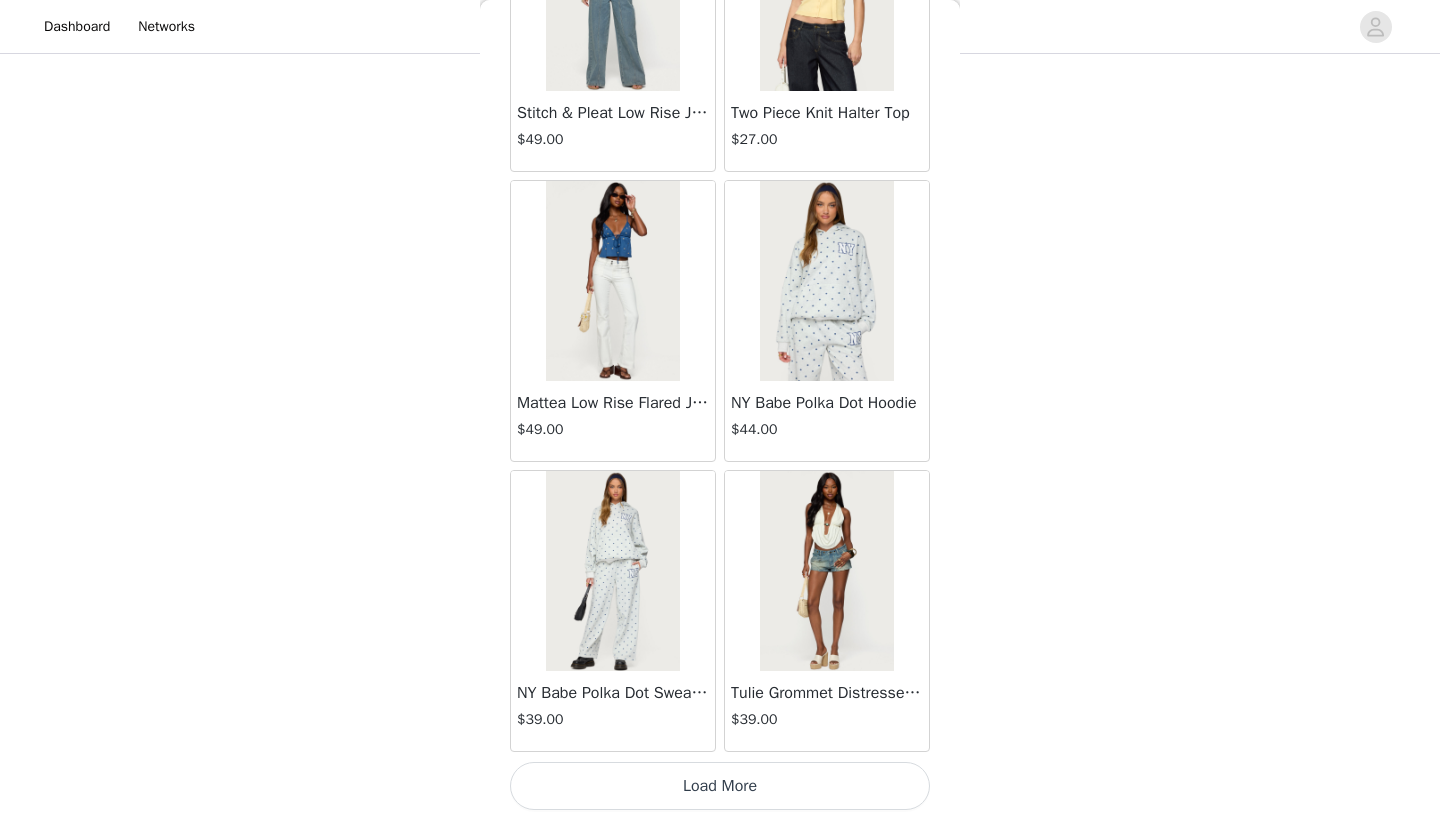 click on "Load More" at bounding box center (720, 786) 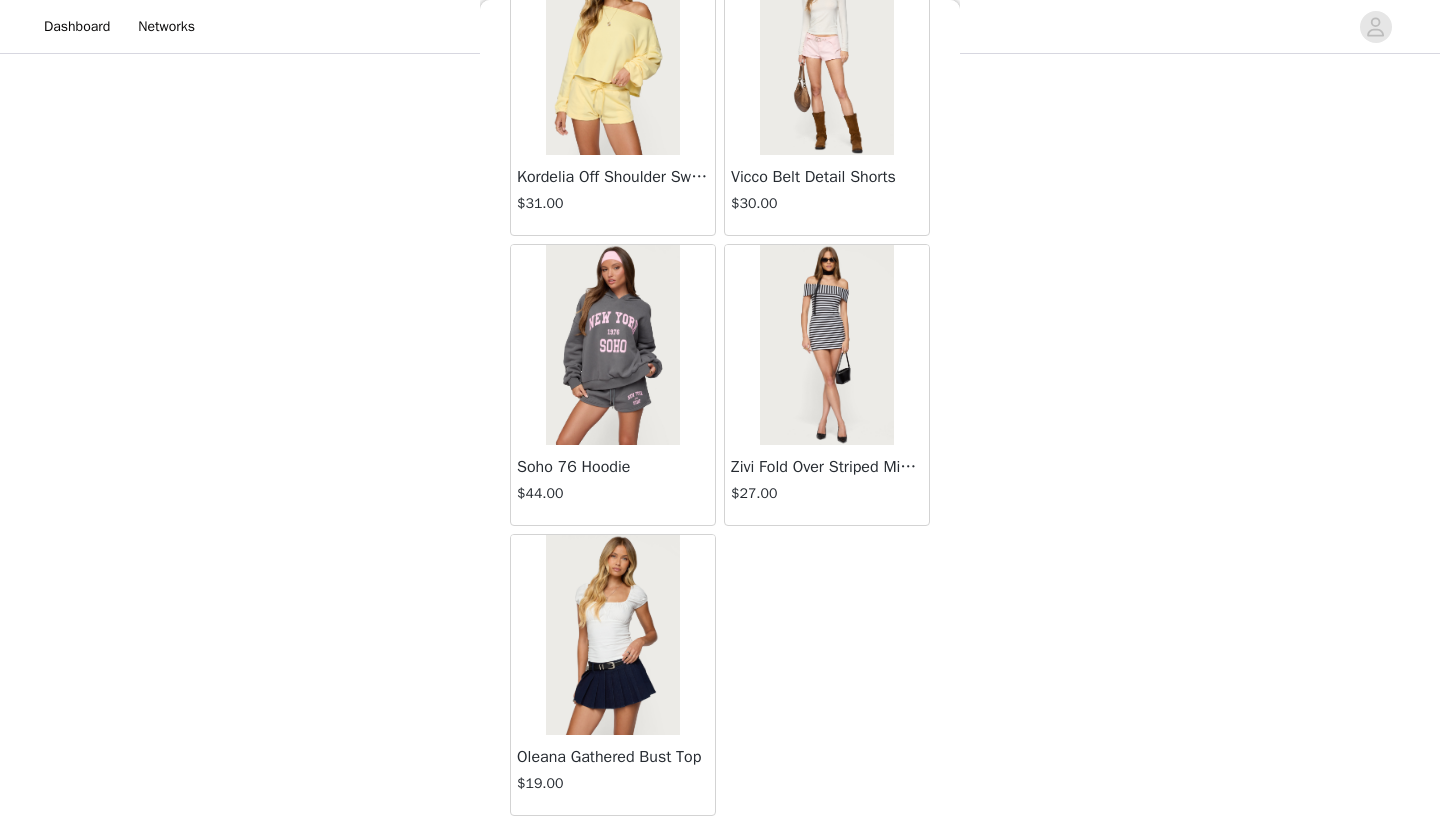 scroll, scrollTop: 68876, scrollLeft: 0, axis: vertical 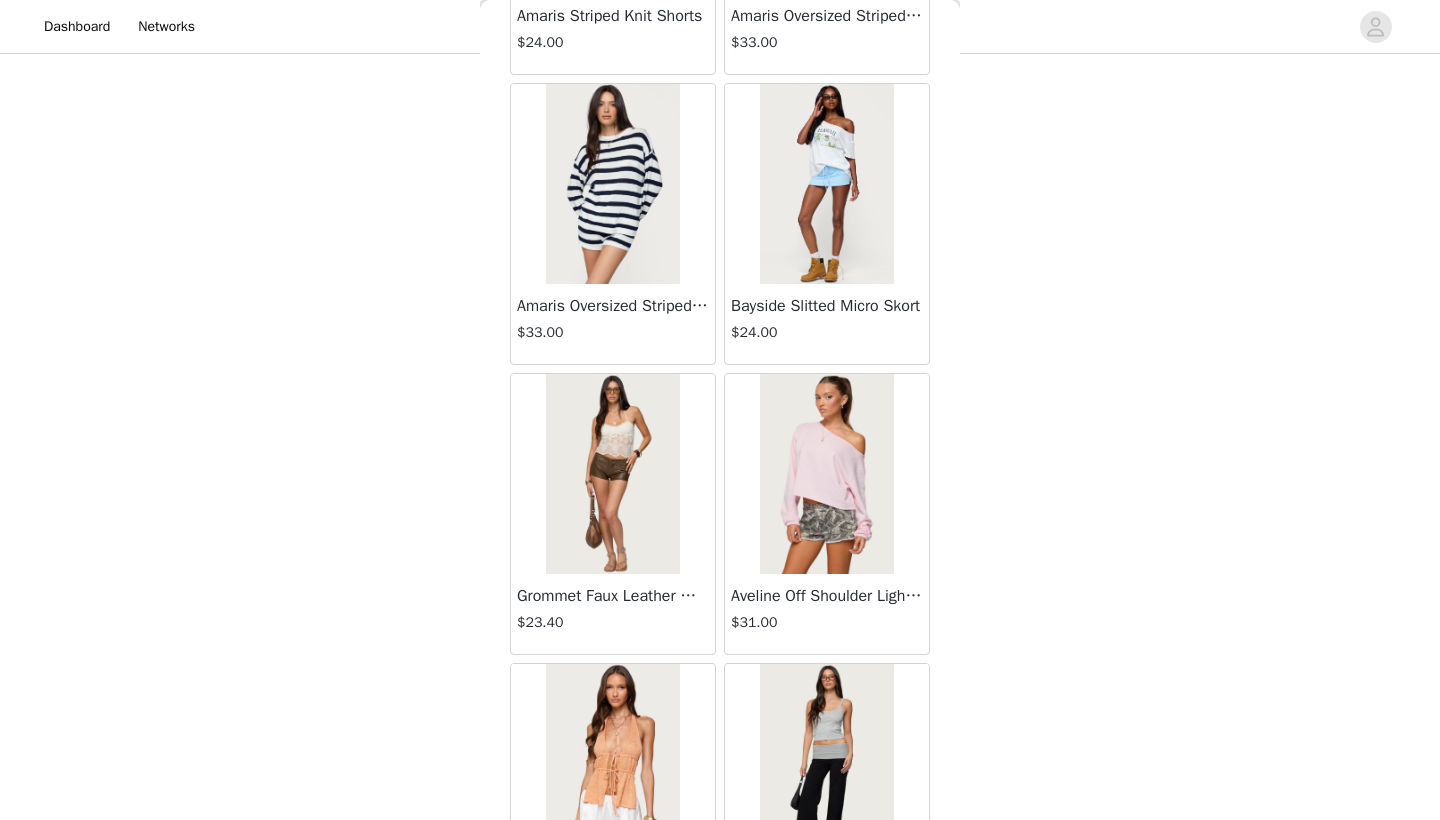 click at bounding box center [826, 184] 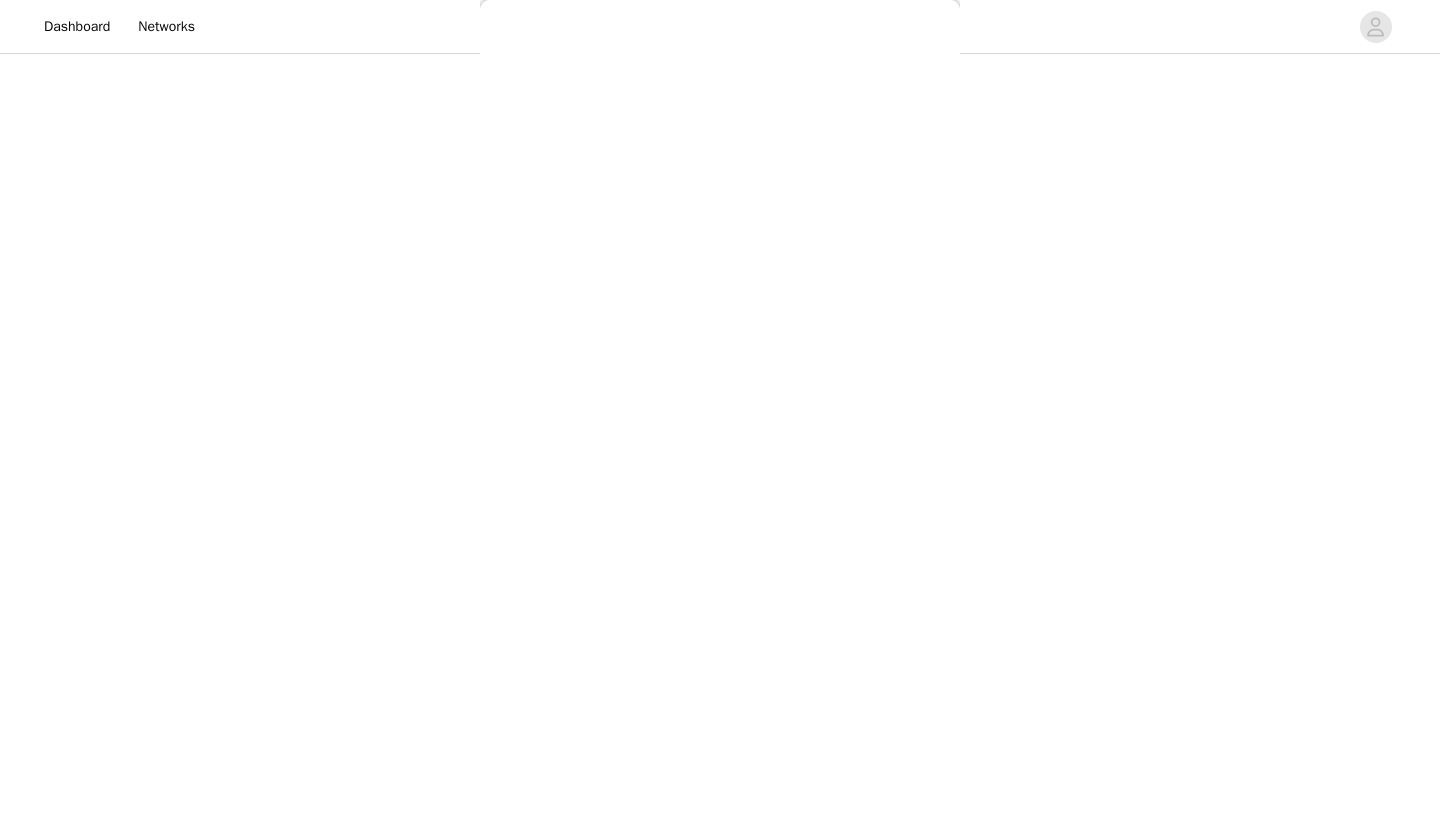scroll, scrollTop: 131, scrollLeft: 0, axis: vertical 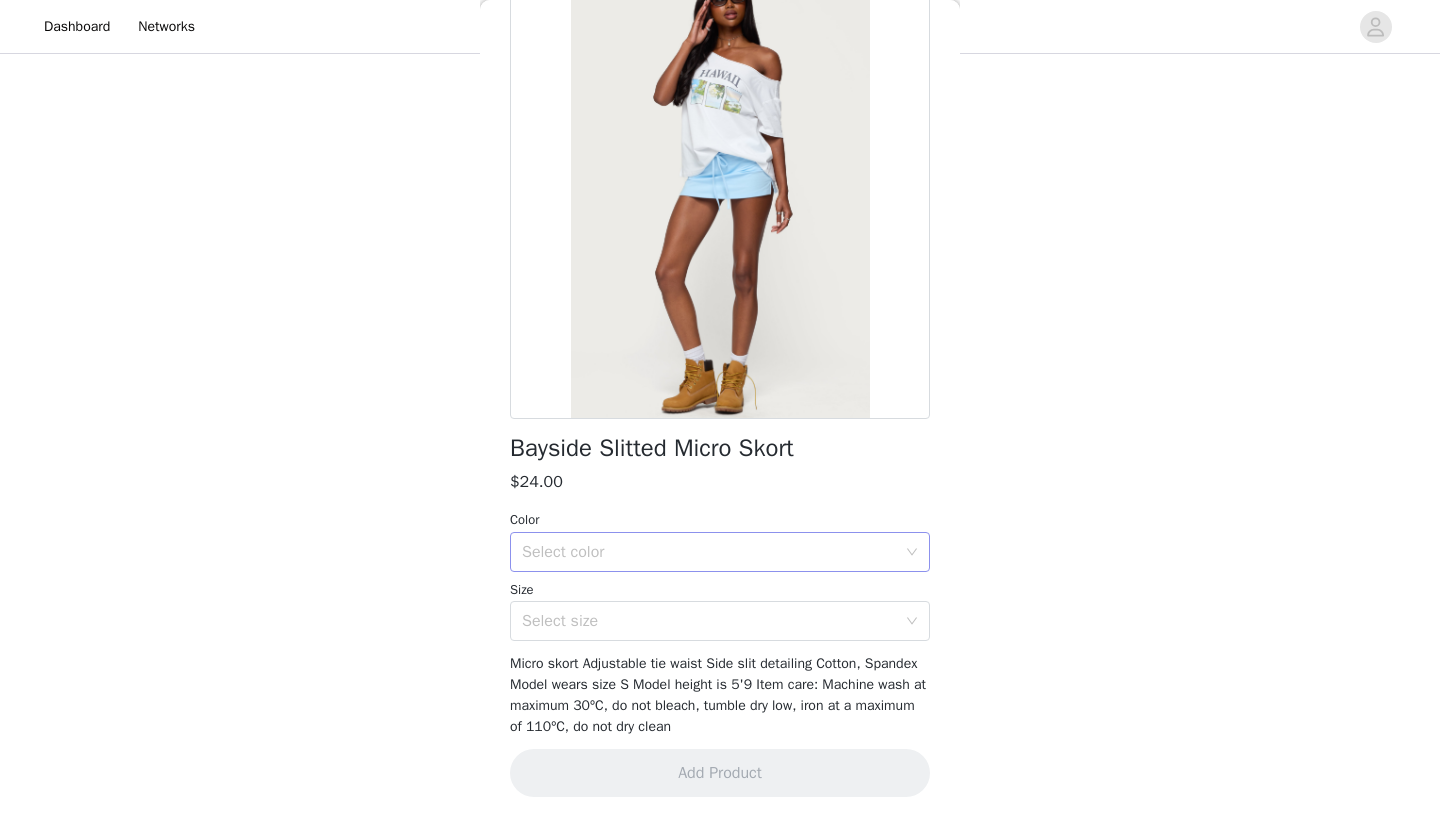 click on "Select color" at bounding box center (709, 552) 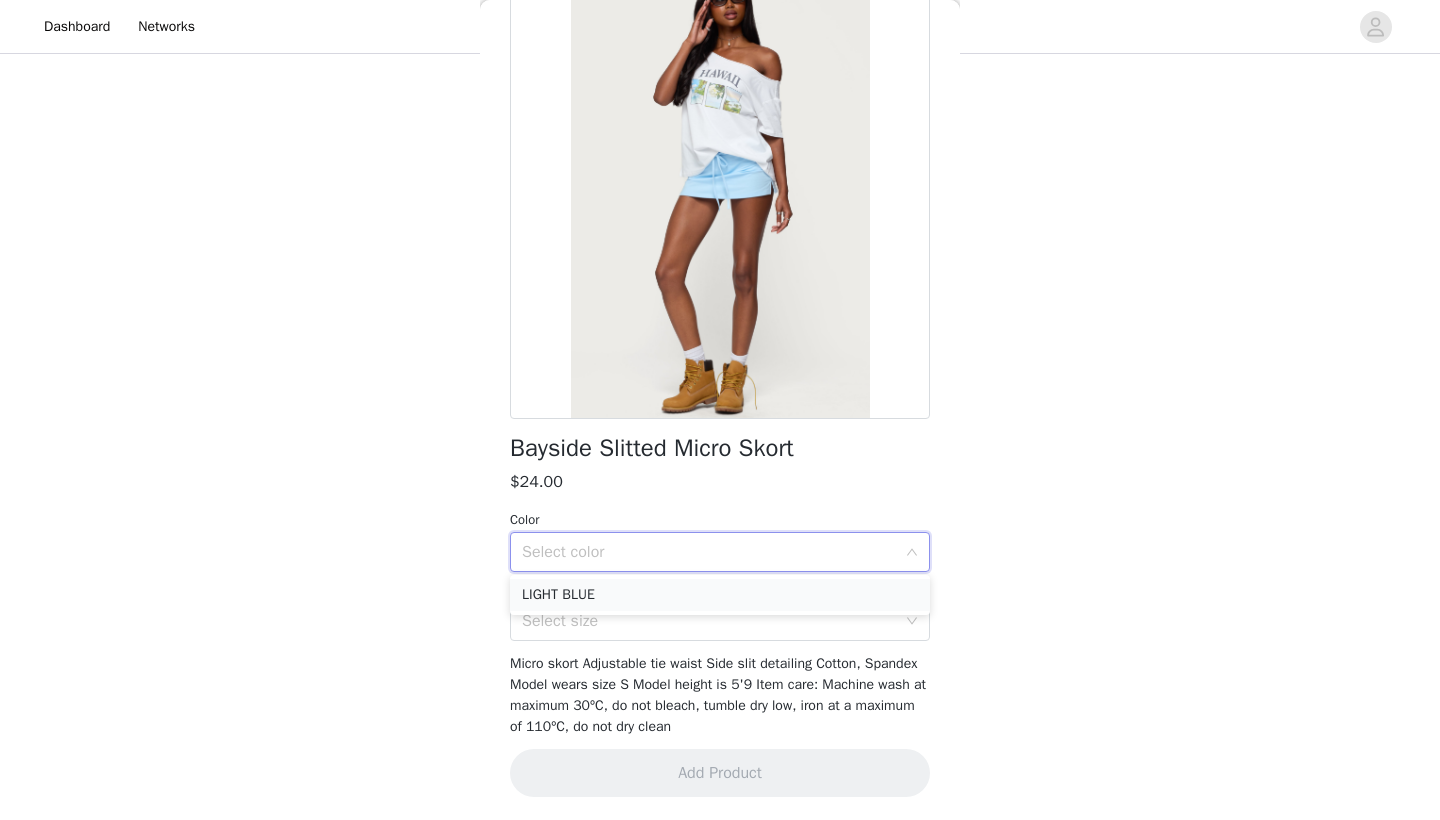 click on "LIGHT BLUE" at bounding box center [720, 595] 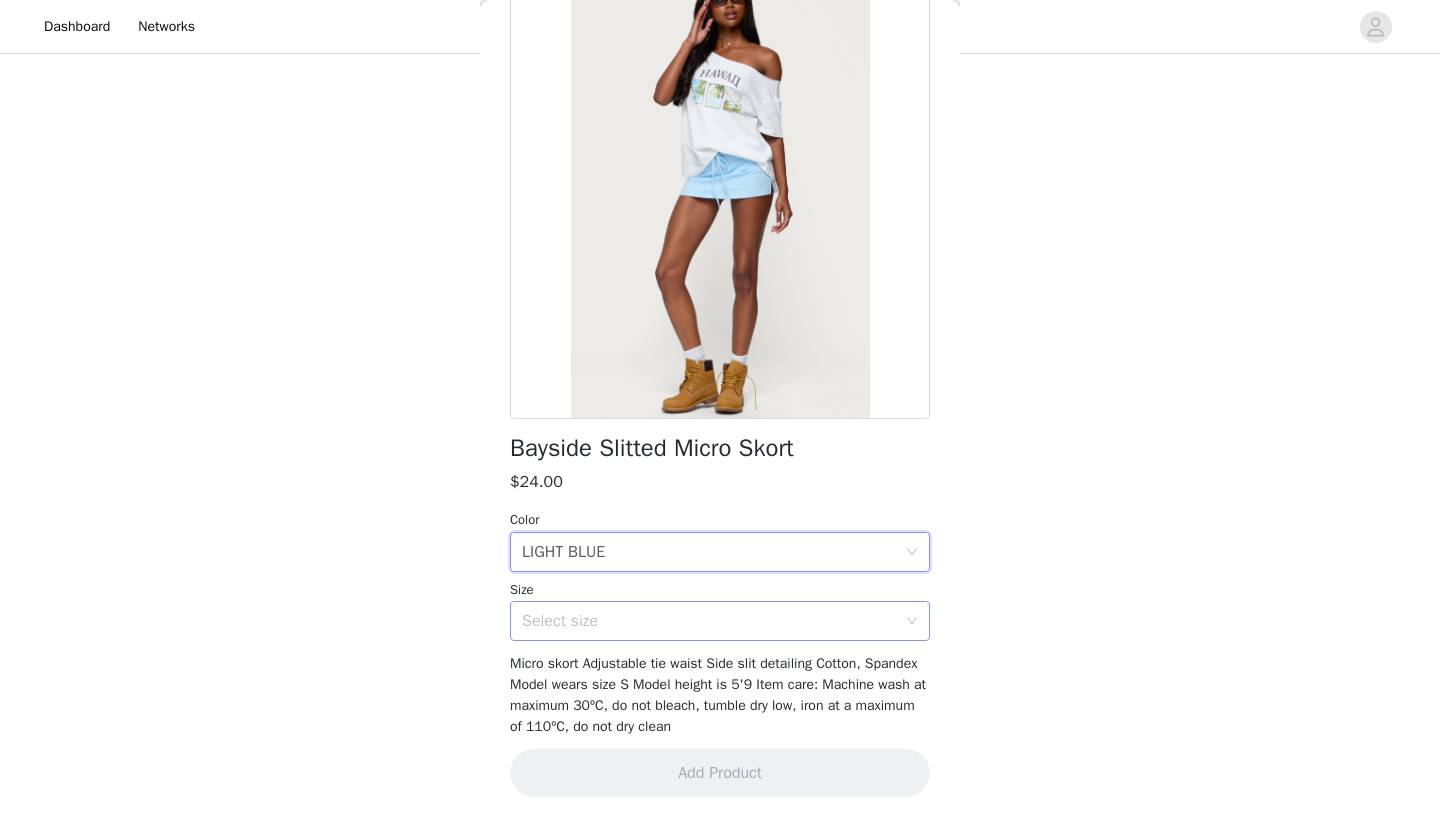 click on "Select size" at bounding box center (709, 621) 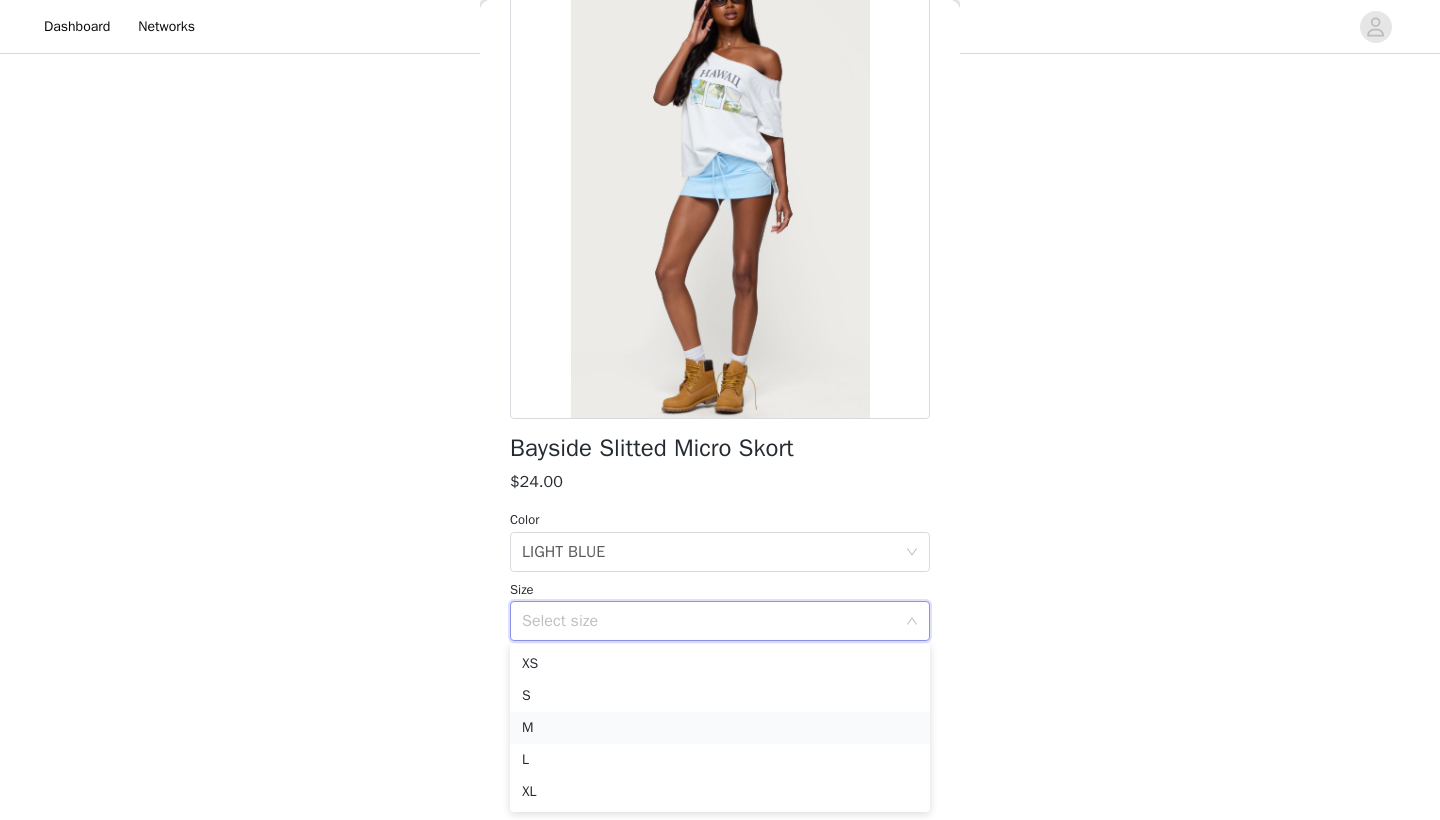 click on "M" at bounding box center (720, 728) 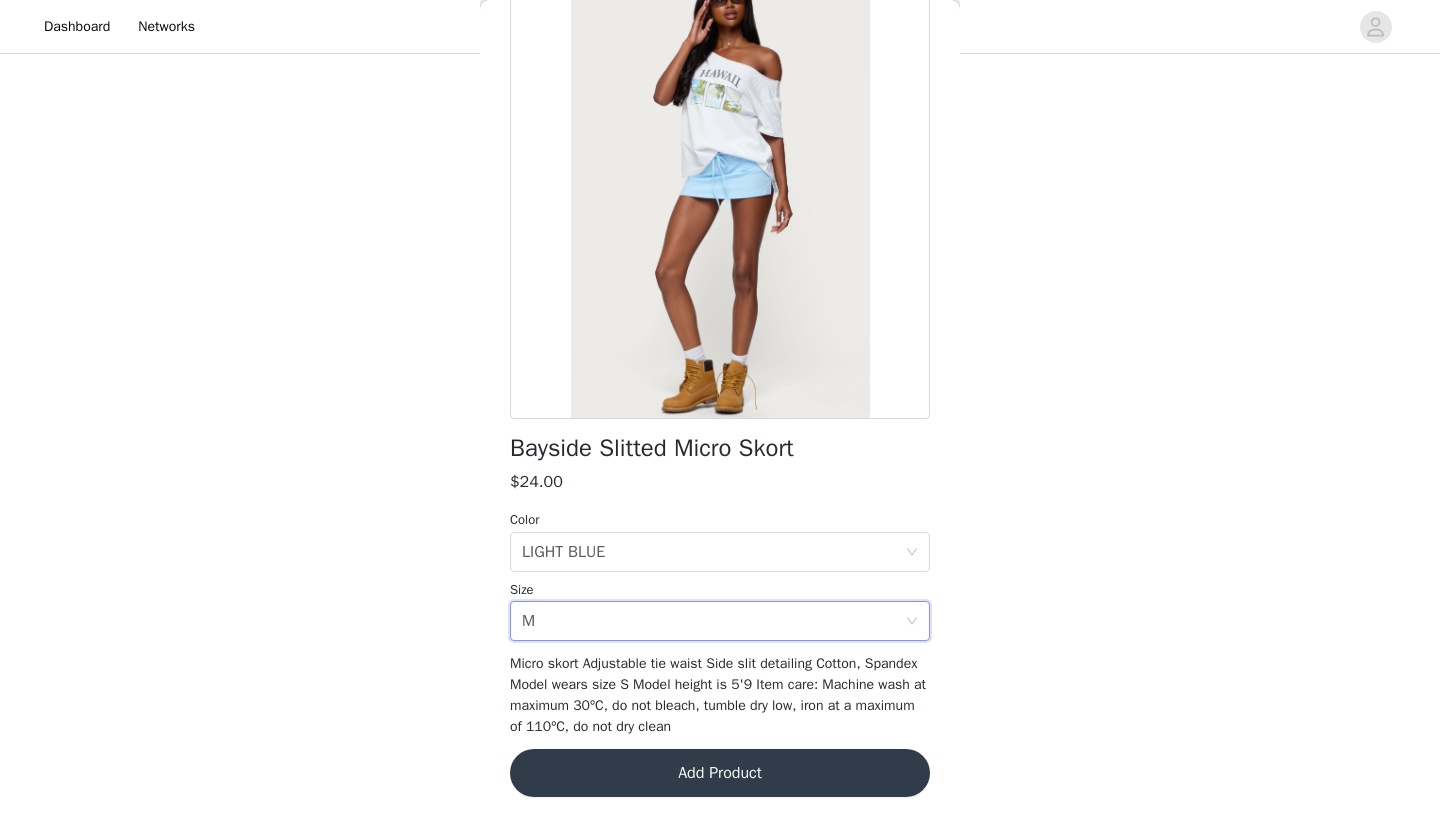 click on "Add Product" at bounding box center (720, 773) 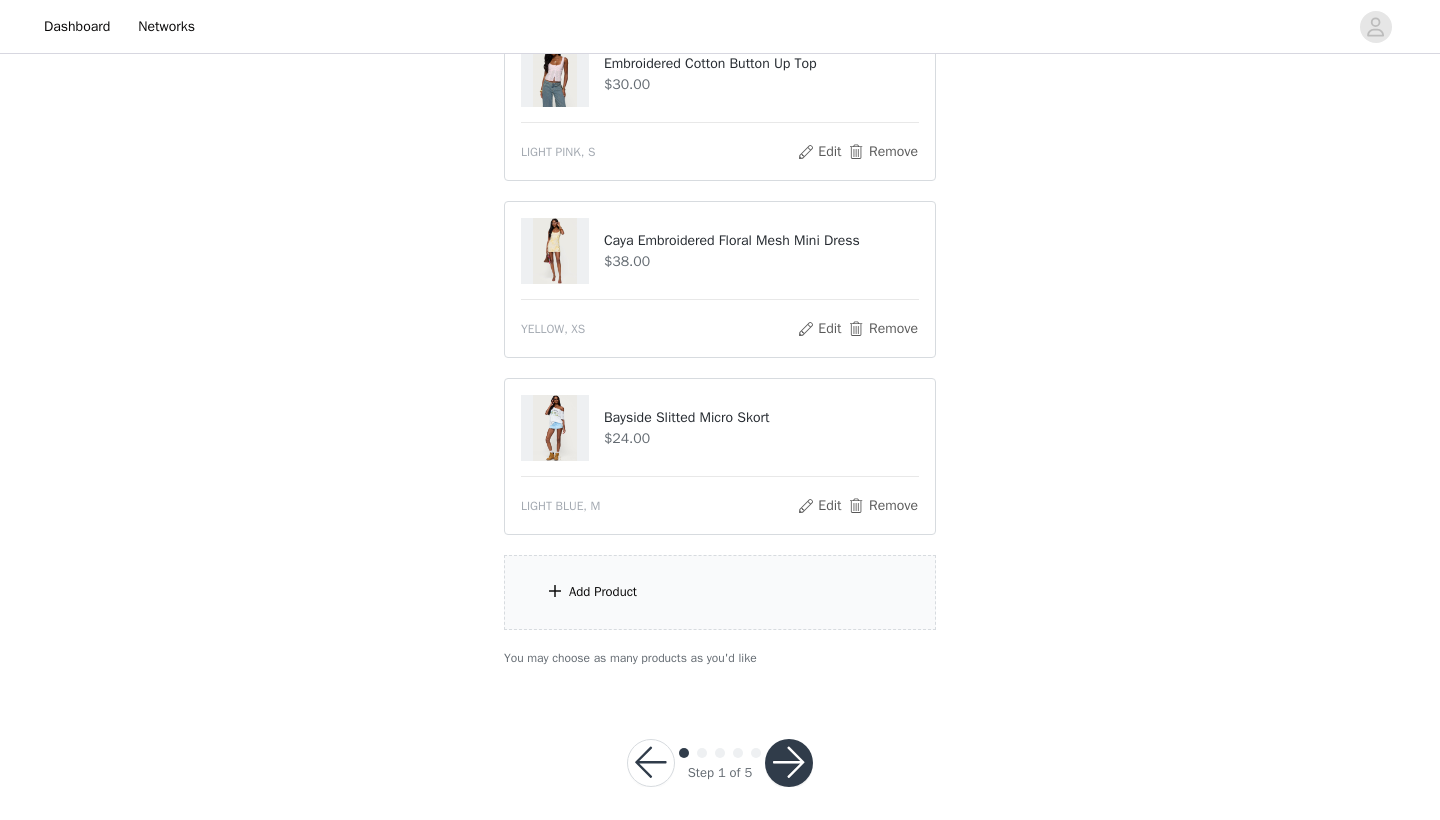 scroll, scrollTop: 1505, scrollLeft: 0, axis: vertical 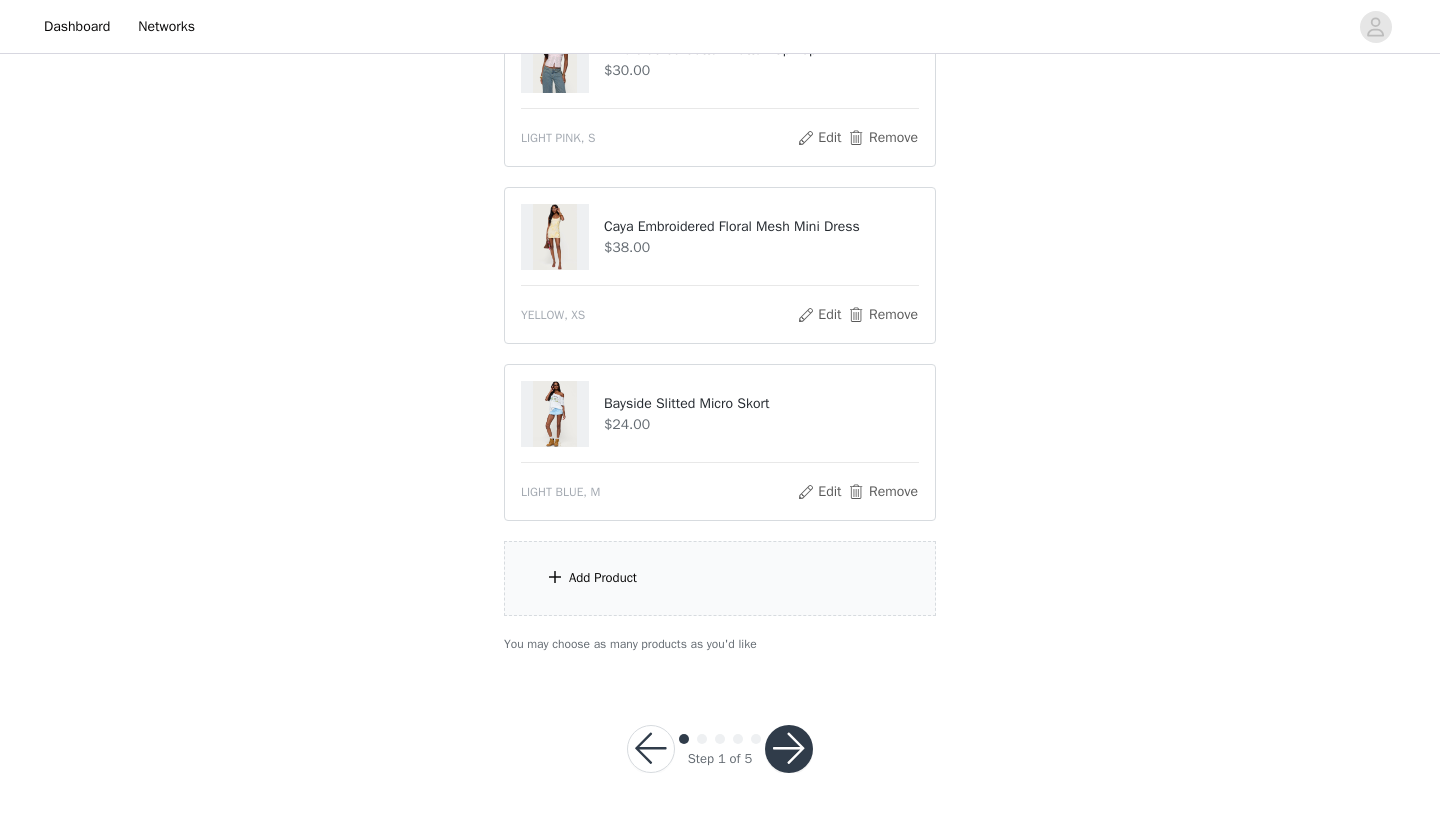 click at bounding box center [789, 749] 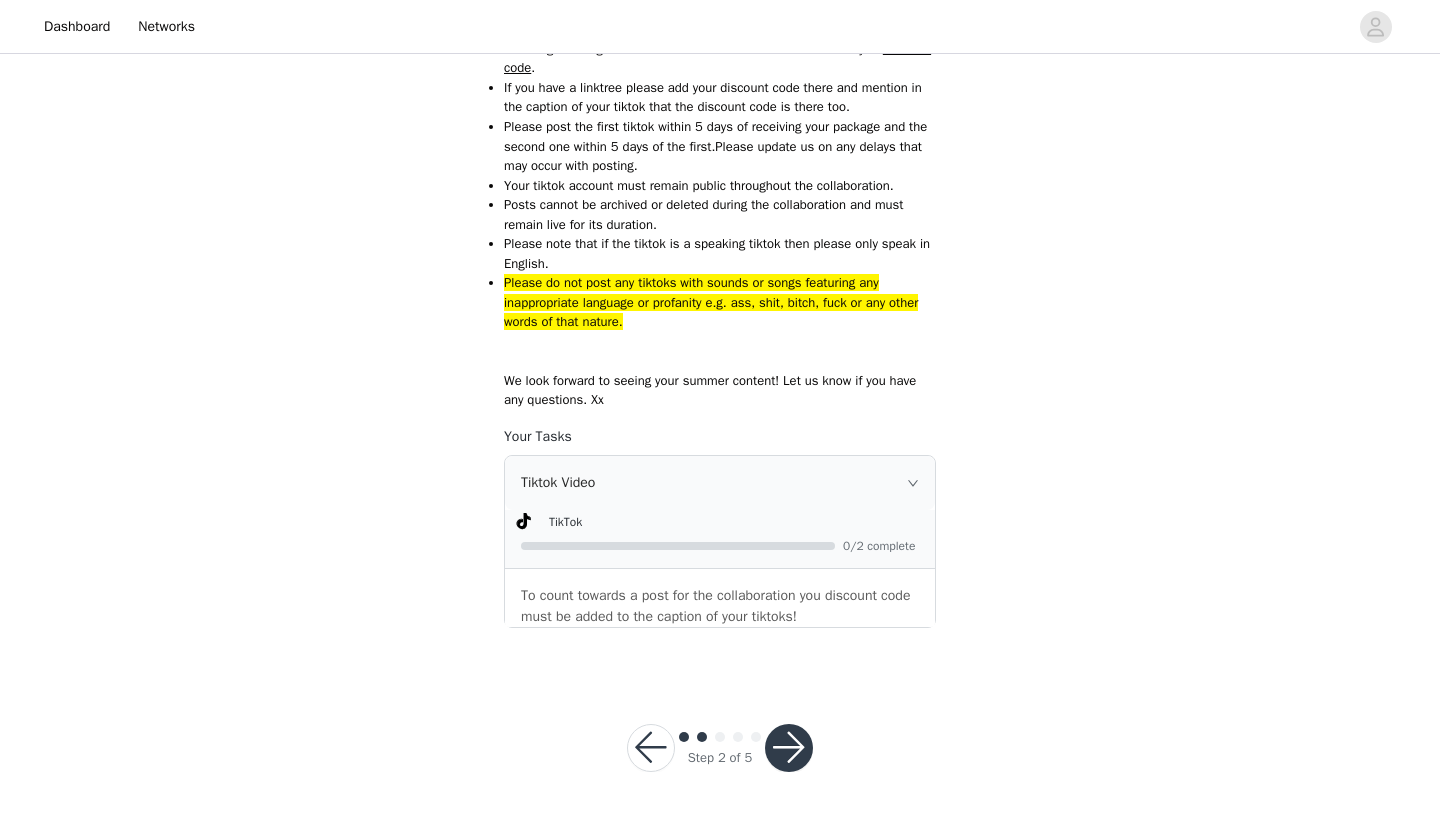 scroll, scrollTop: 955, scrollLeft: 0, axis: vertical 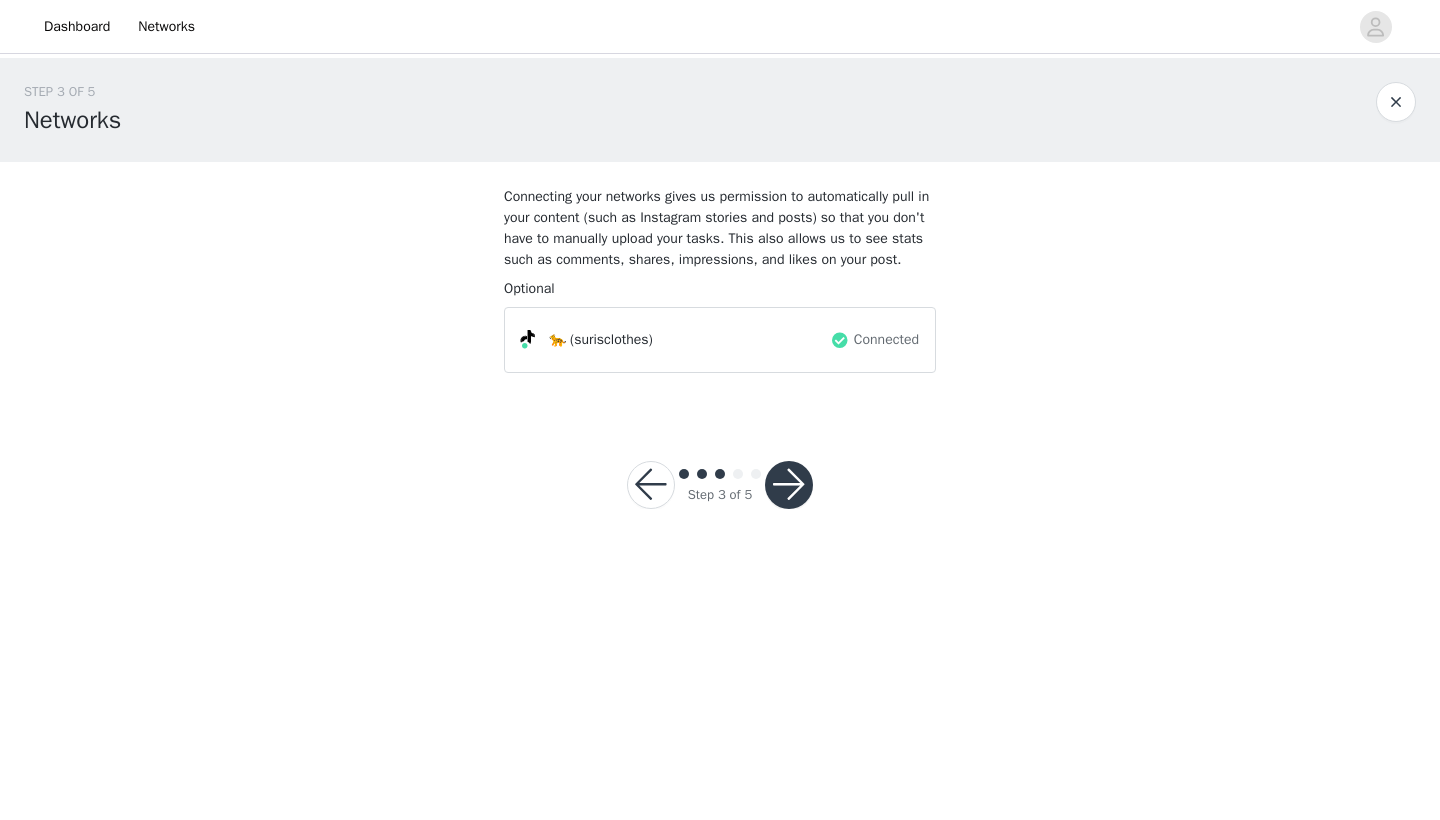 click at bounding box center (789, 485) 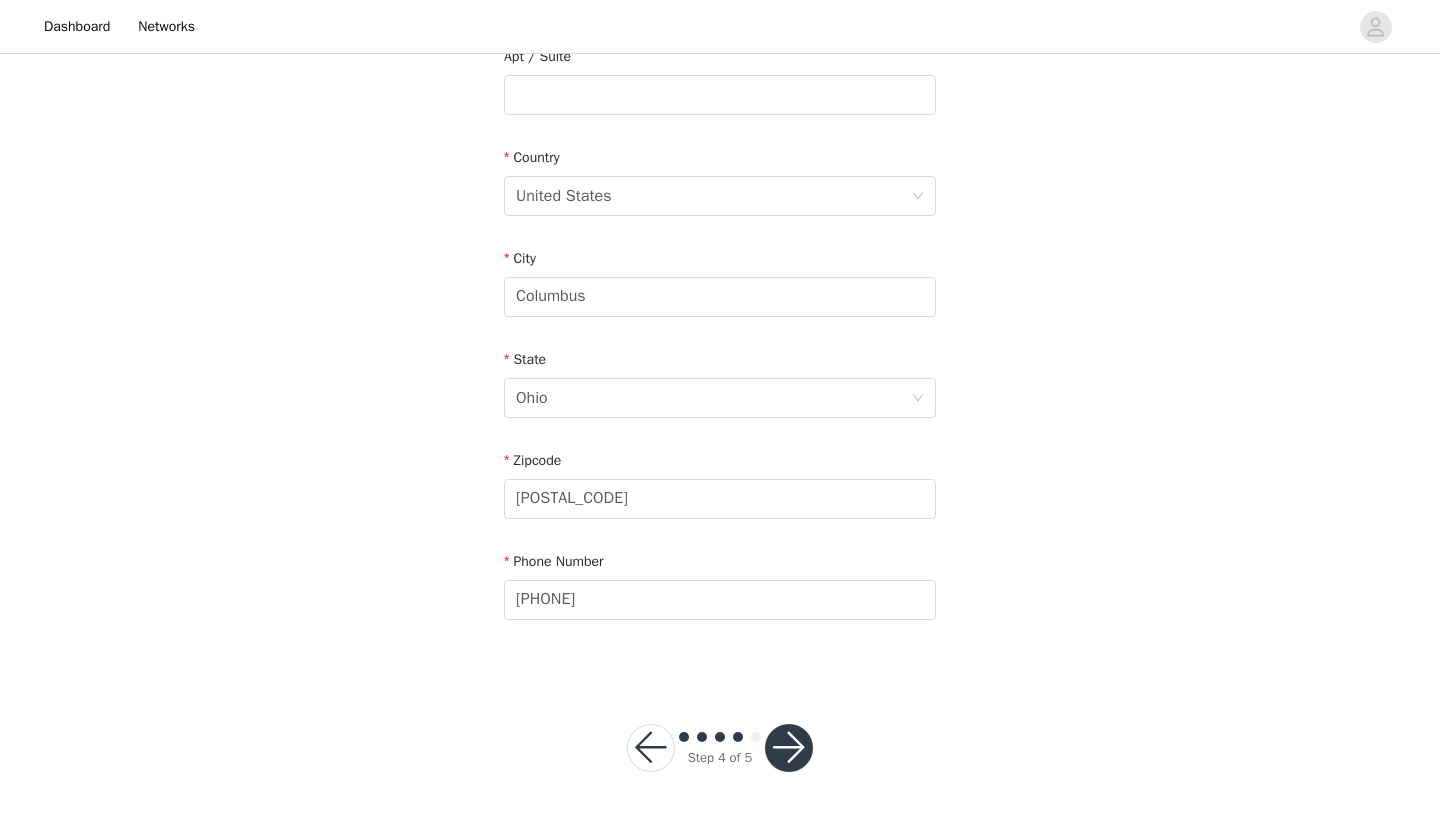 scroll, scrollTop: 543, scrollLeft: 0, axis: vertical 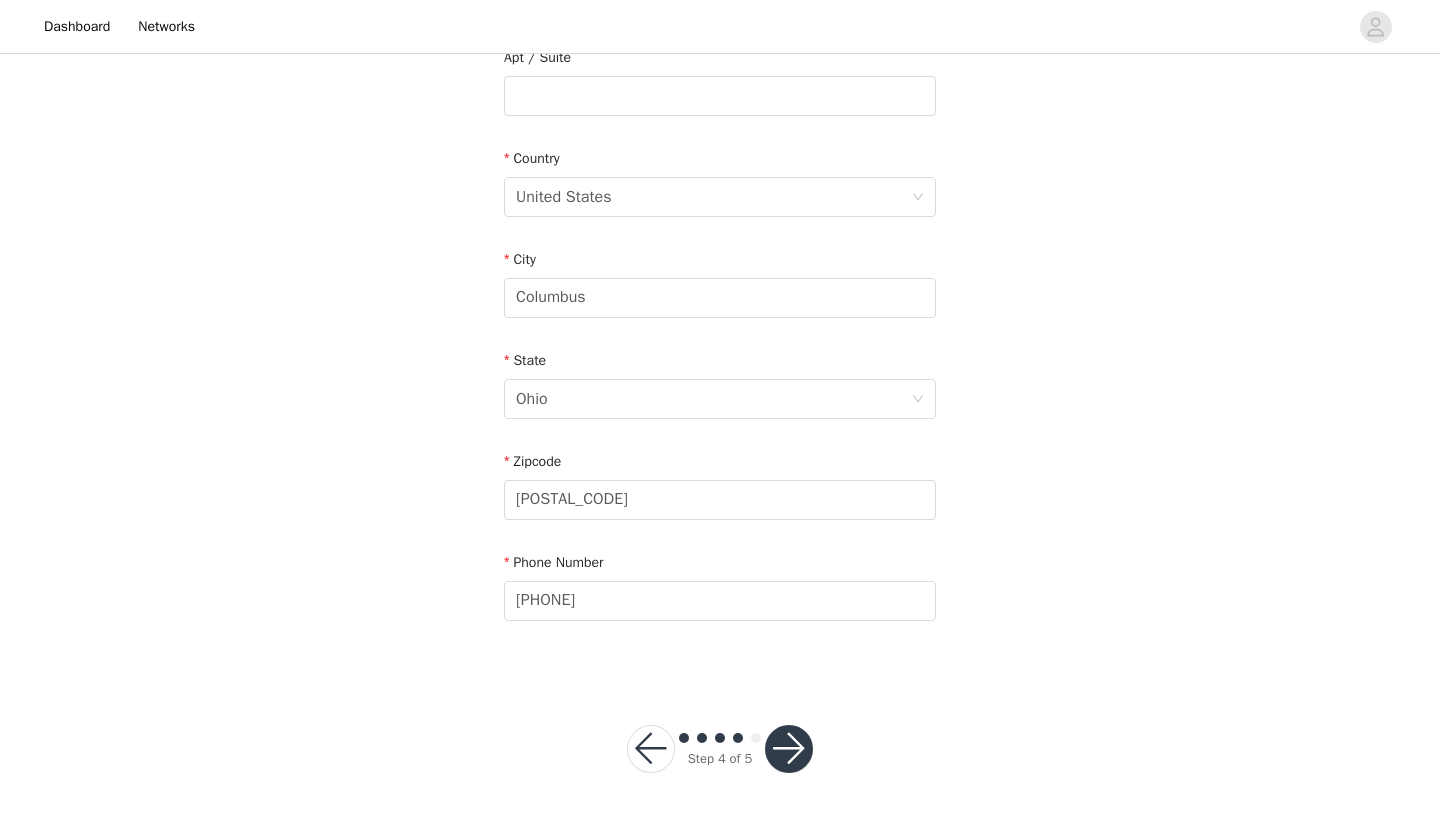 click at bounding box center (789, 749) 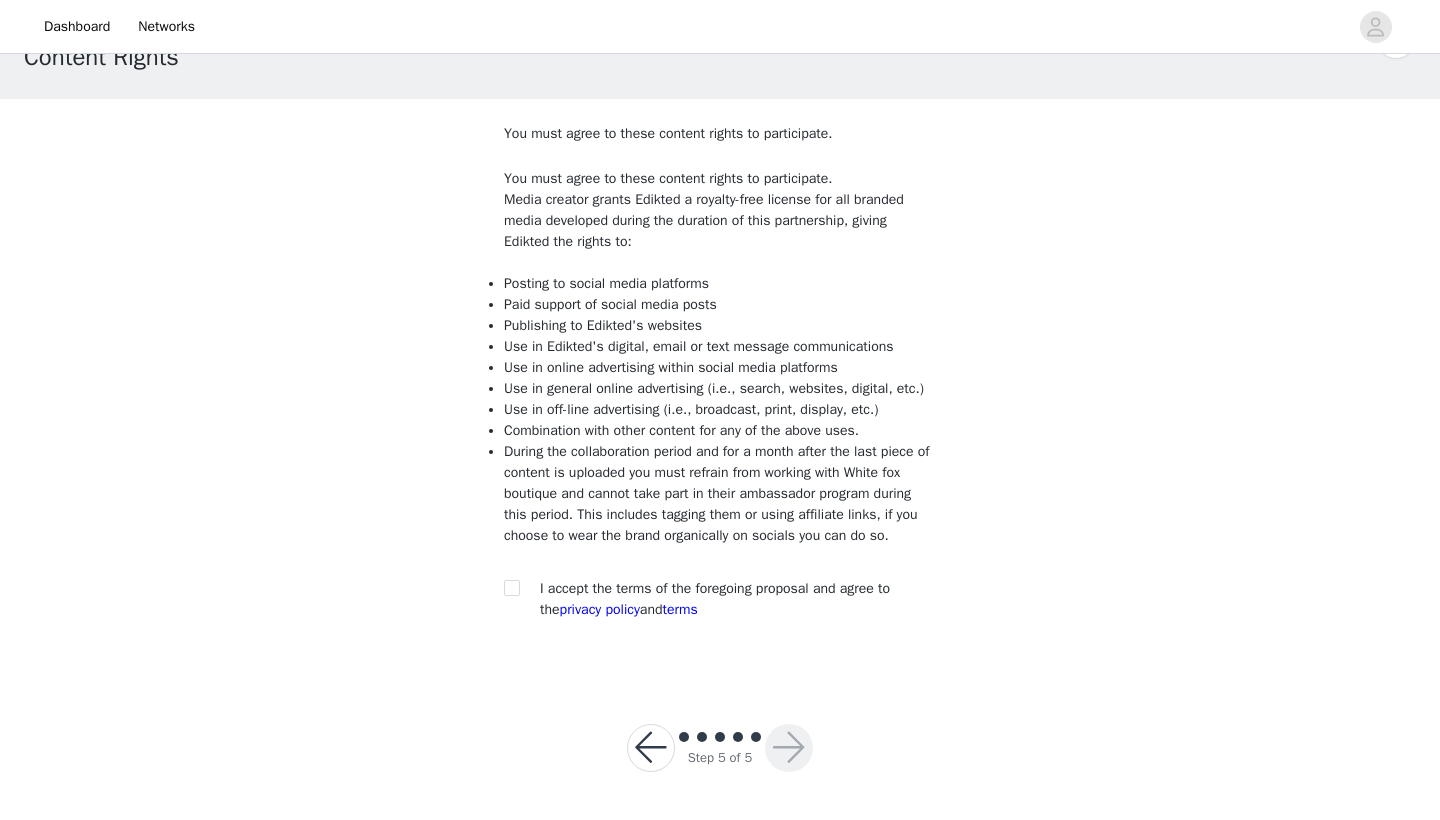 scroll, scrollTop: 104, scrollLeft: 0, axis: vertical 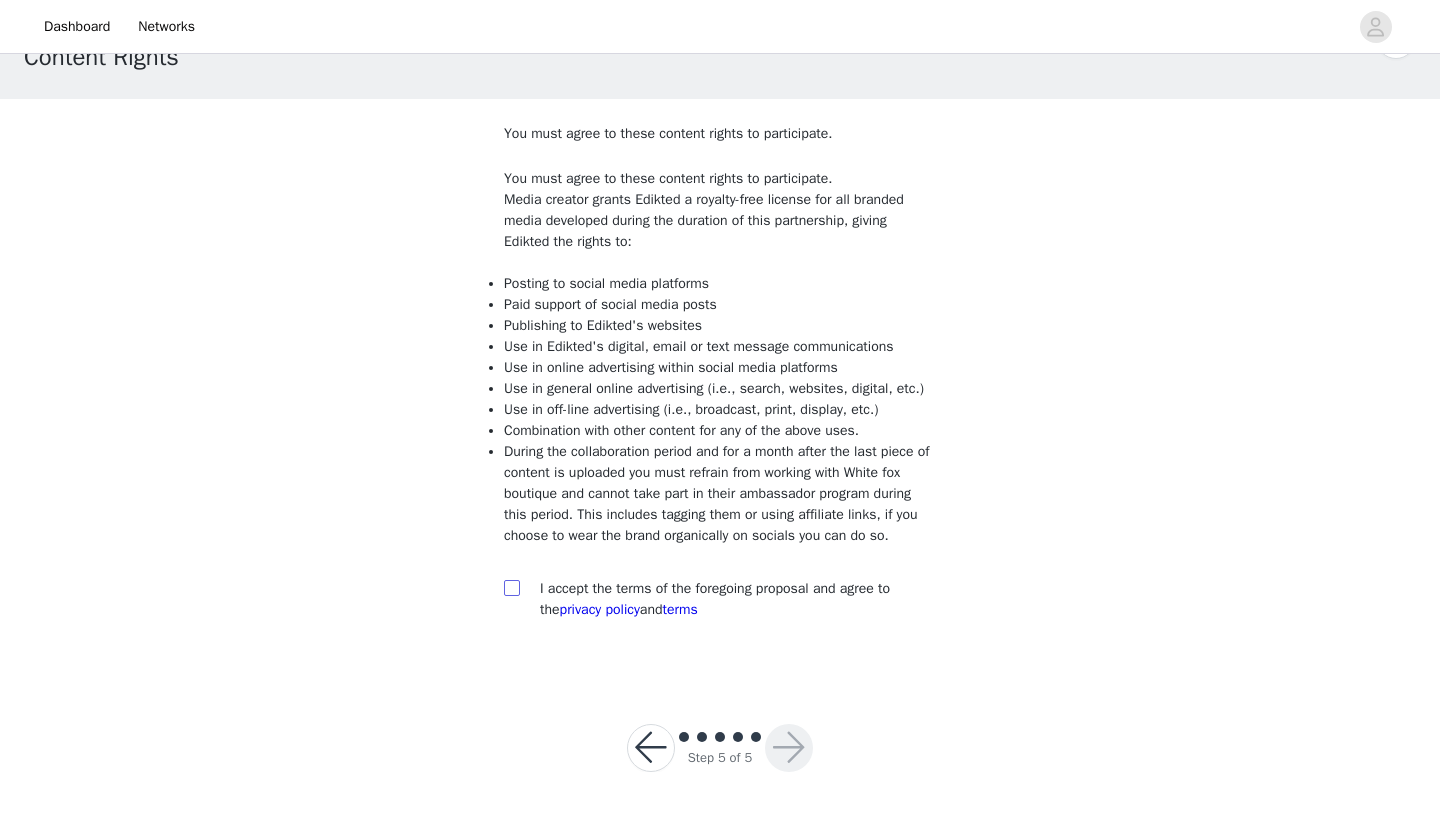 click at bounding box center [511, 587] 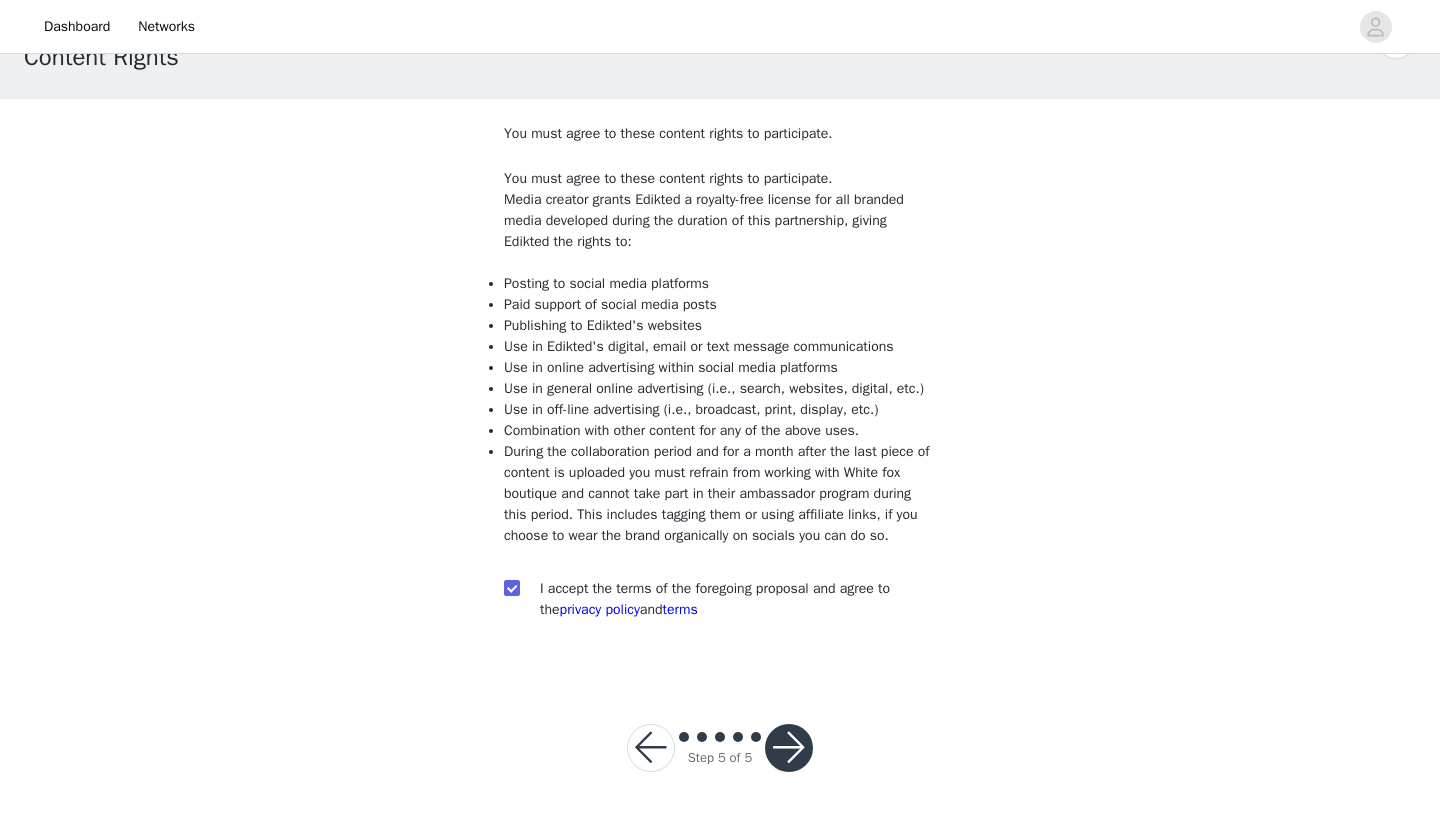 scroll, scrollTop: 104, scrollLeft: 0, axis: vertical 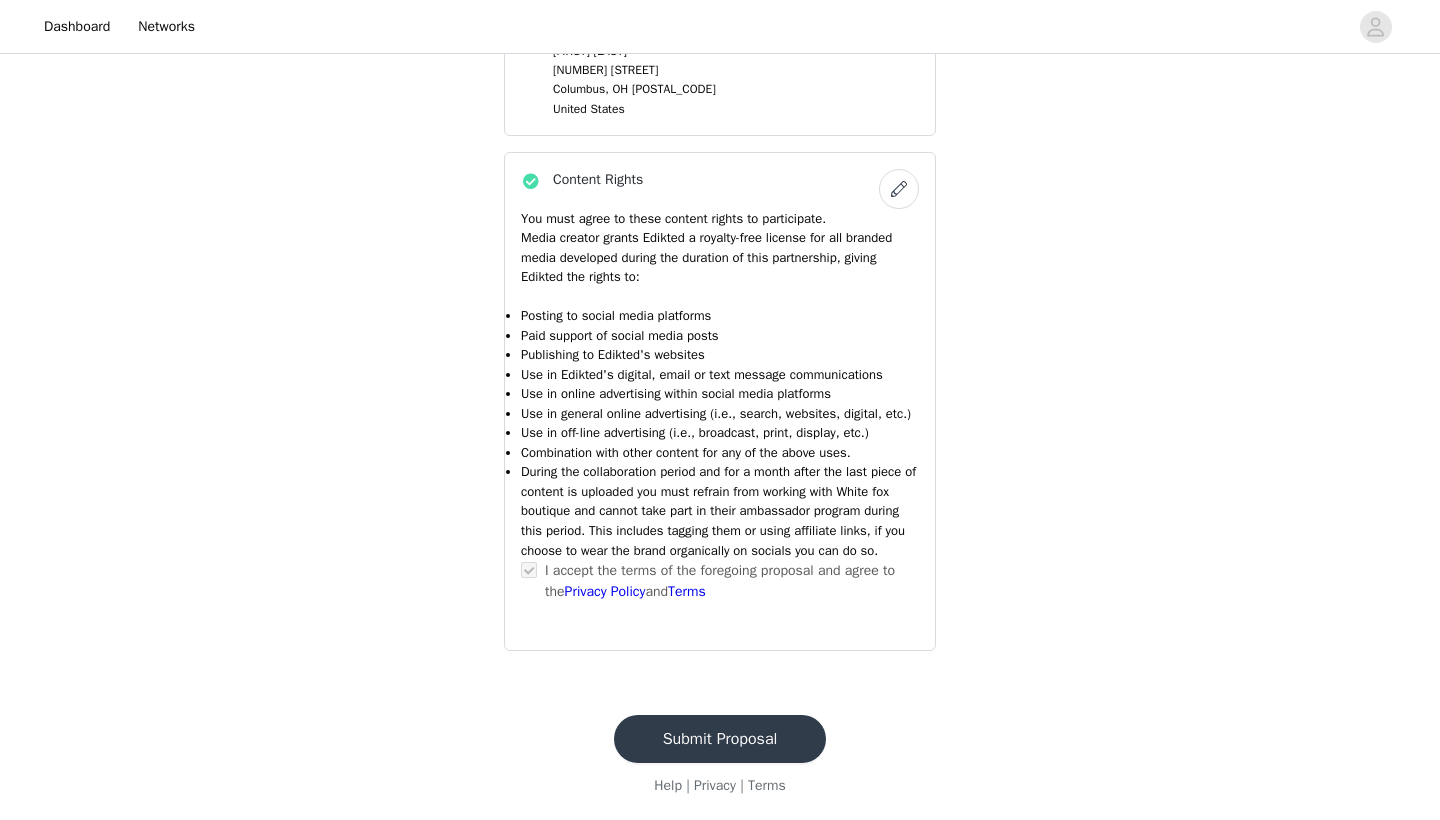 click on "Submit Proposal     Help    |    Privacy    |    Terms" at bounding box center (720, 755) 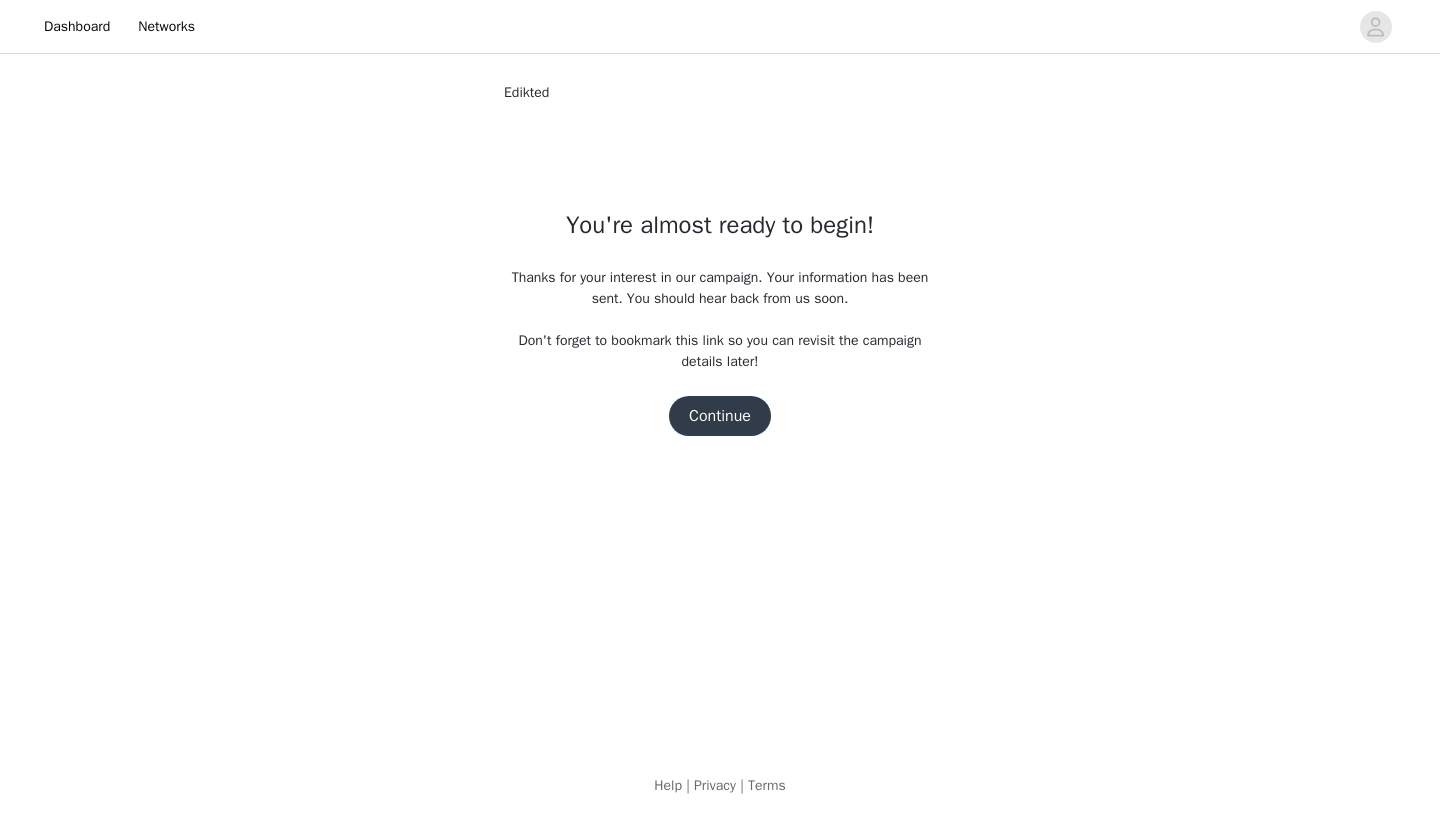 scroll, scrollTop: 0, scrollLeft: 0, axis: both 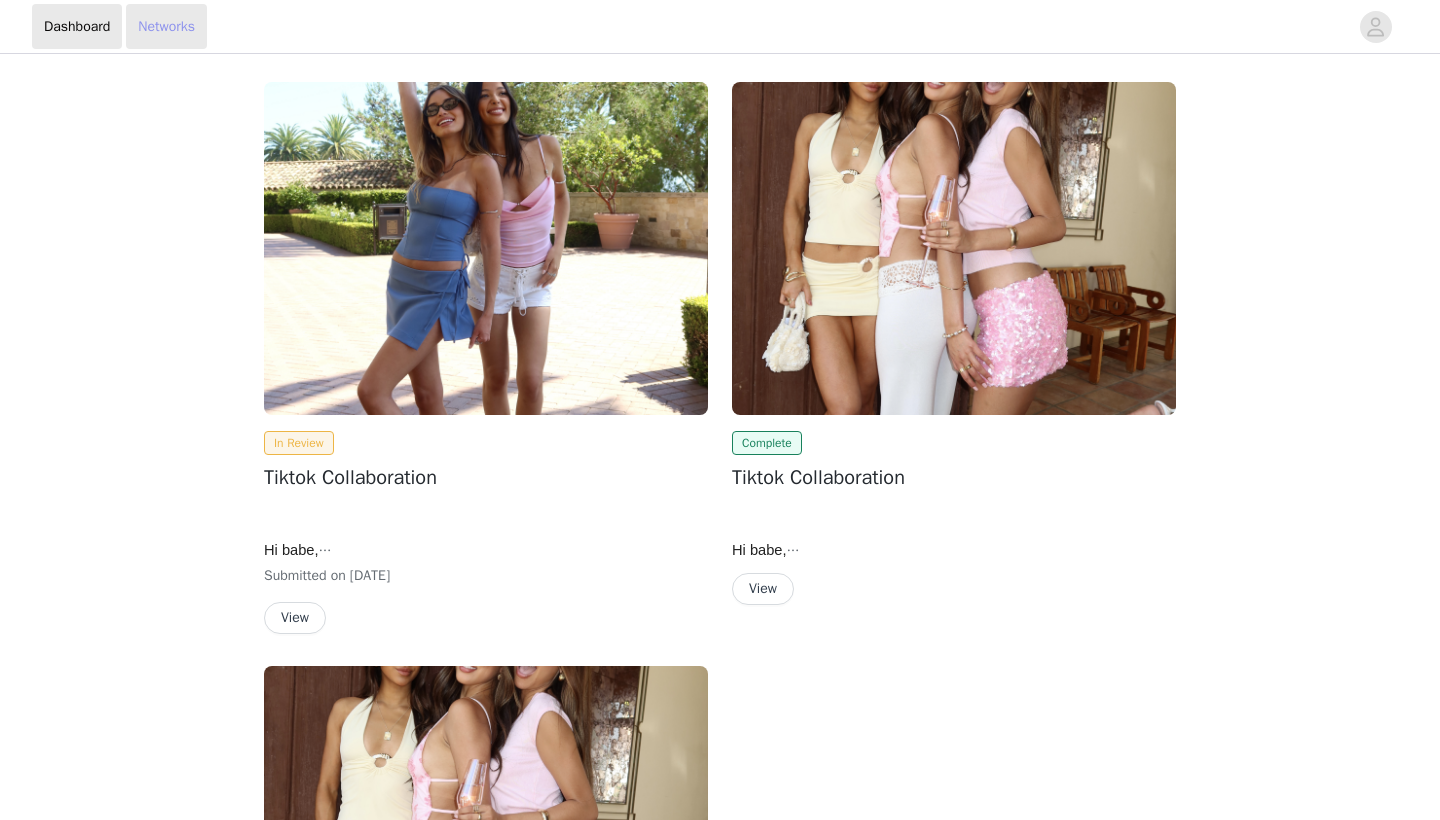 click on "Networks" at bounding box center [166, 26] 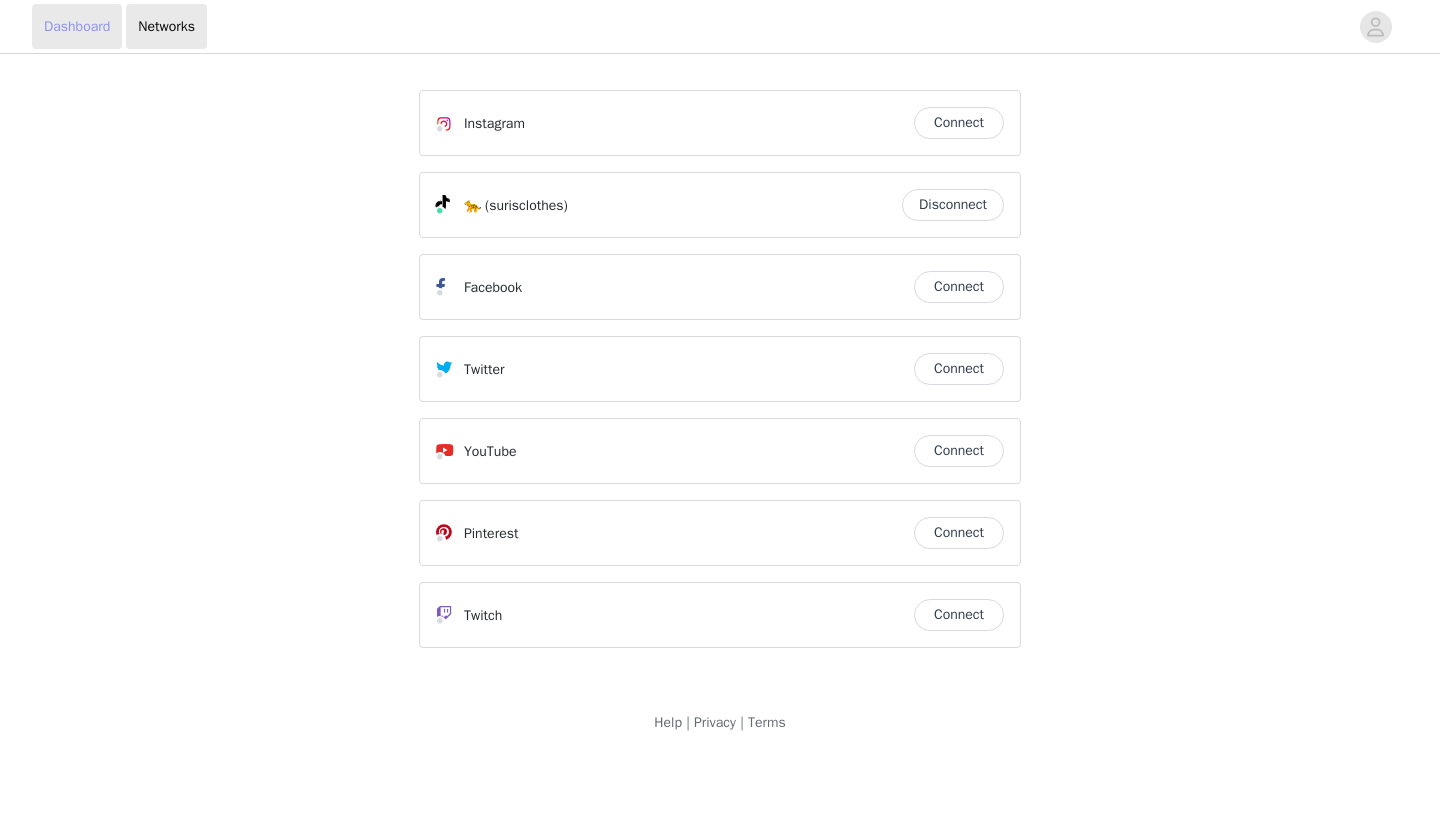 click on "Dashboard" at bounding box center [77, 26] 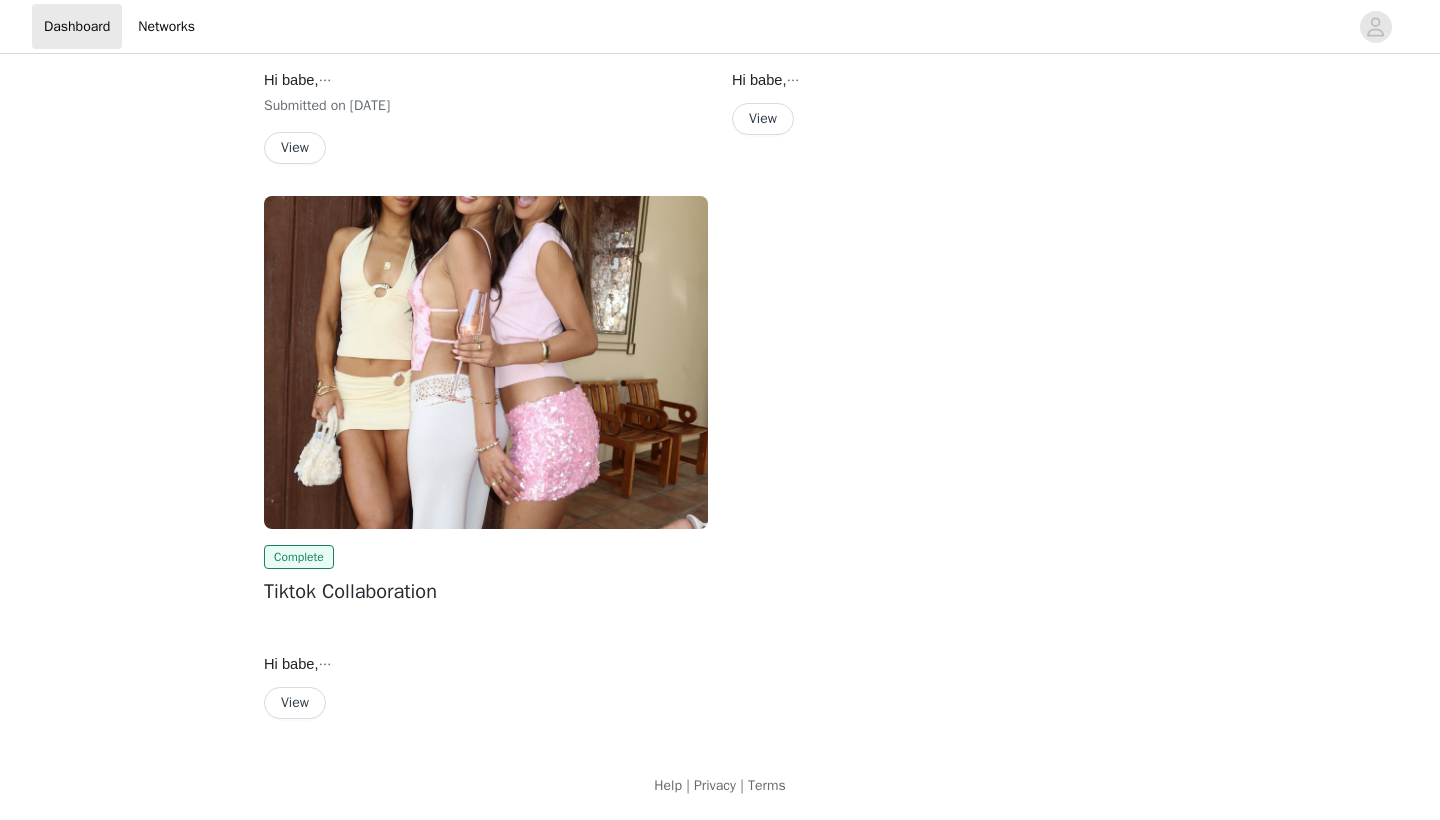 scroll, scrollTop: 470, scrollLeft: 0, axis: vertical 